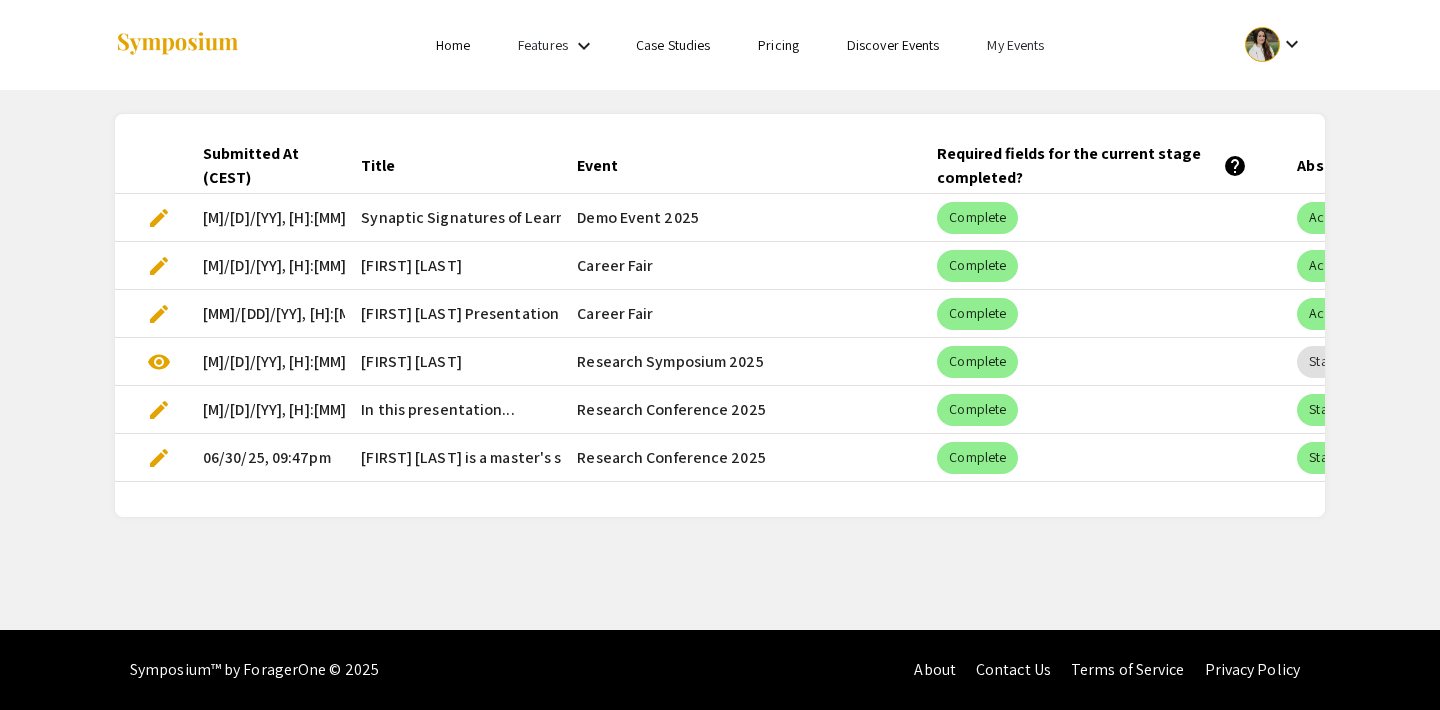 scroll, scrollTop: 0, scrollLeft: 0, axis: both 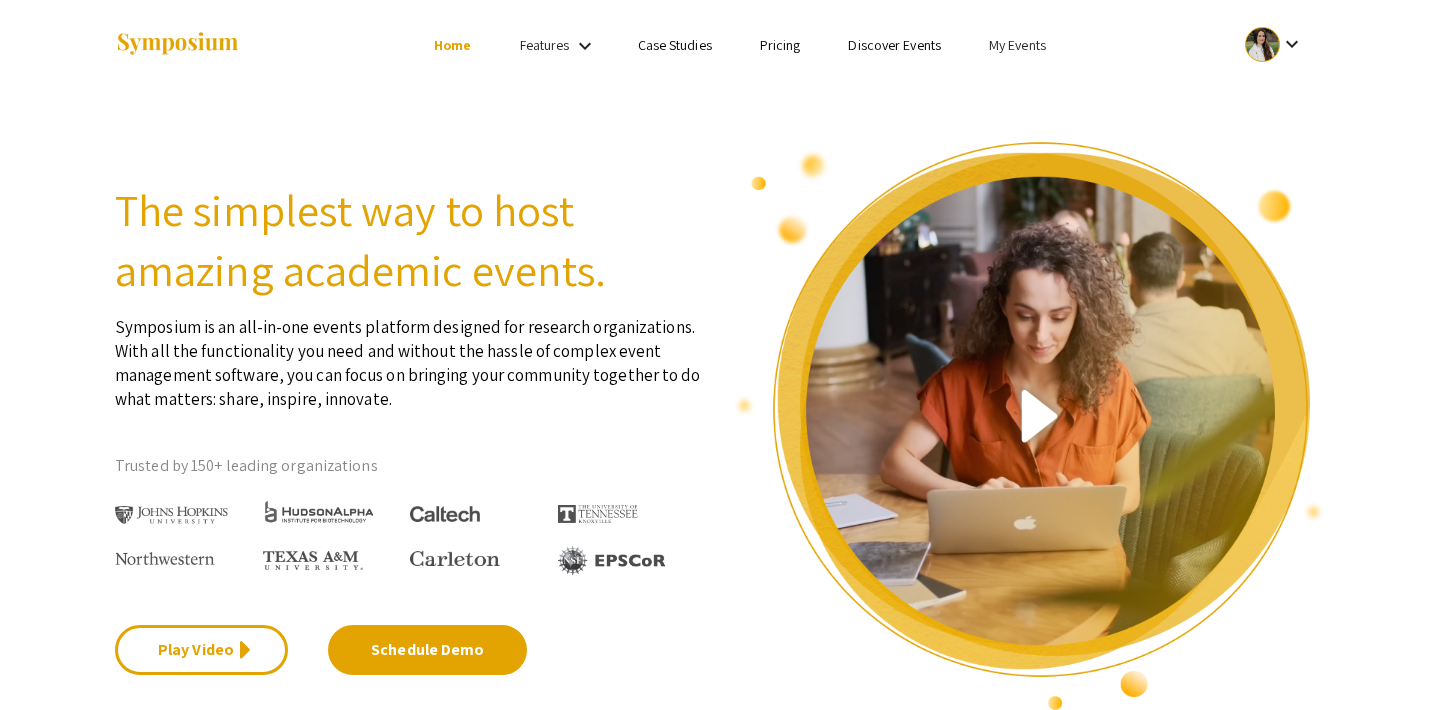 click on "My Events" at bounding box center (1017, 45) 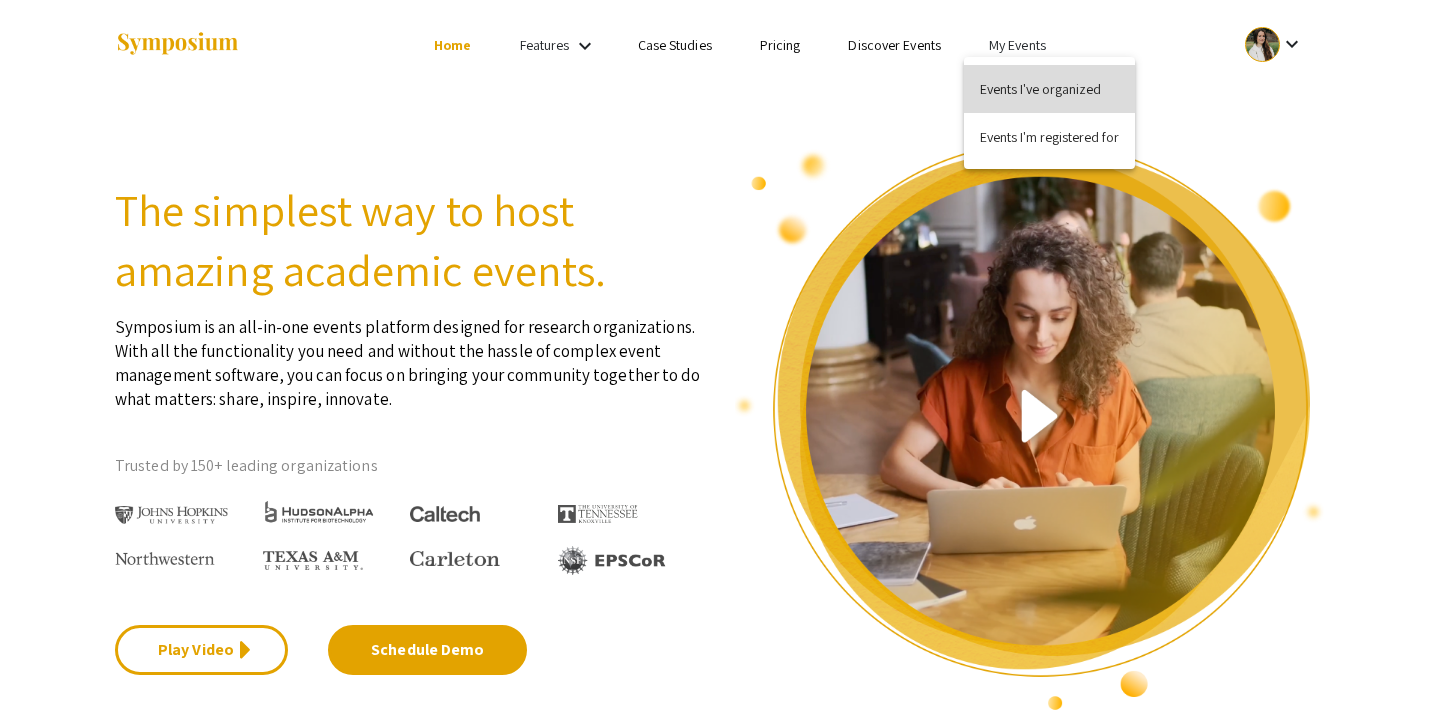 click on "Events I've organized" at bounding box center (1049, 89) 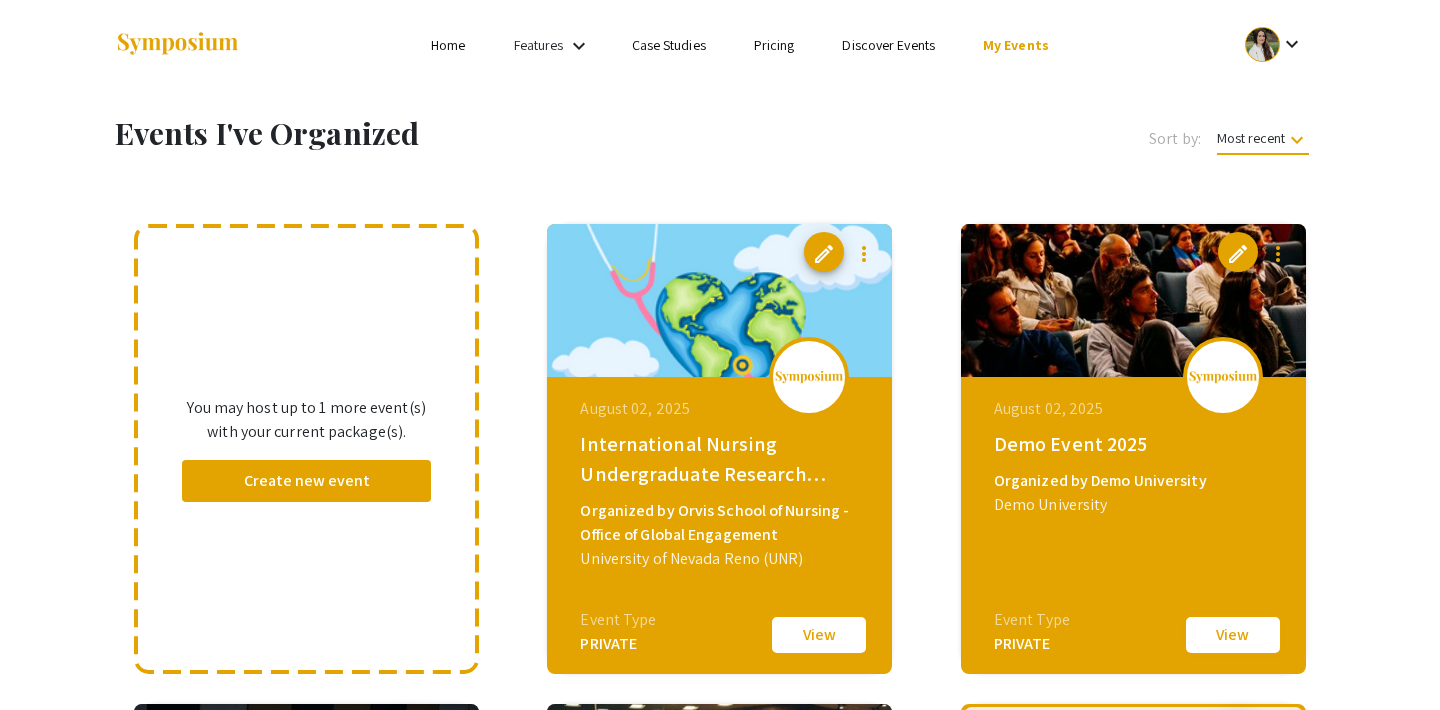 click on "View" 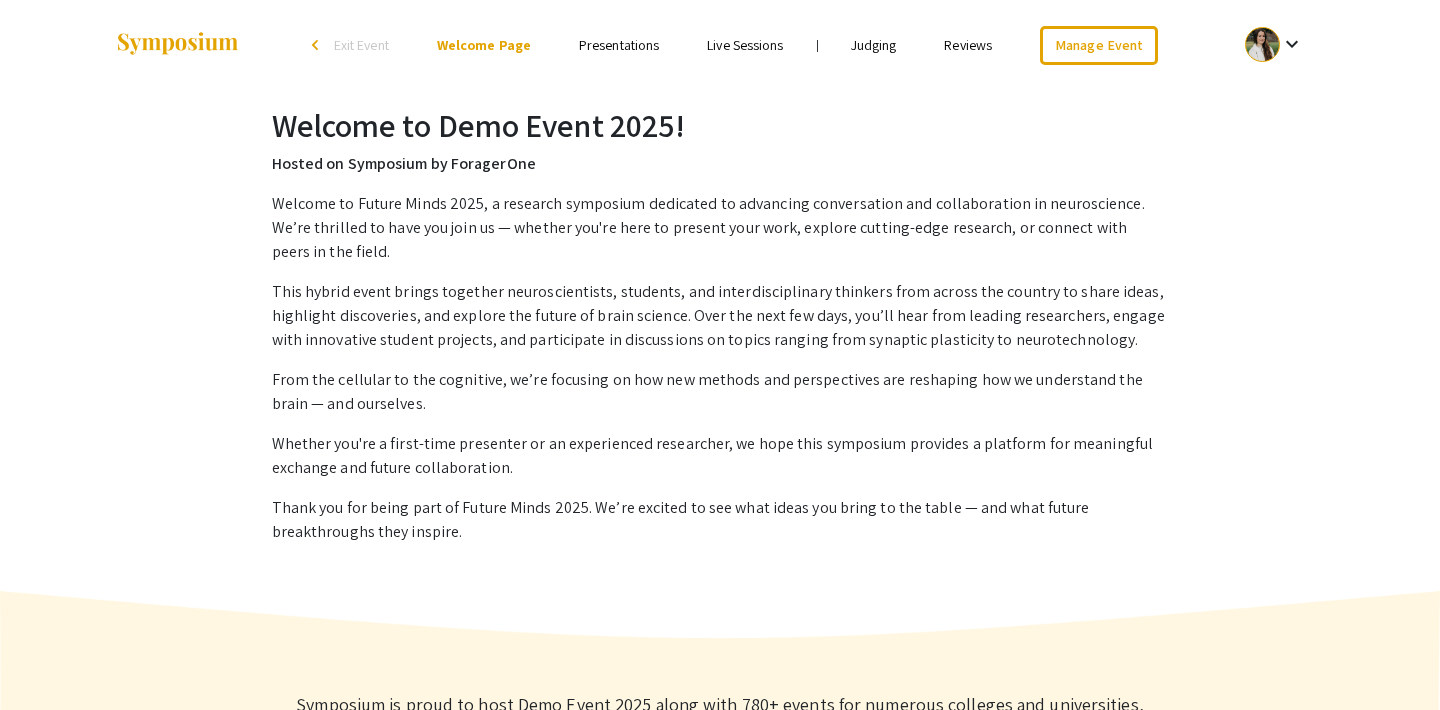 click on "Presentations" at bounding box center [619, 45] 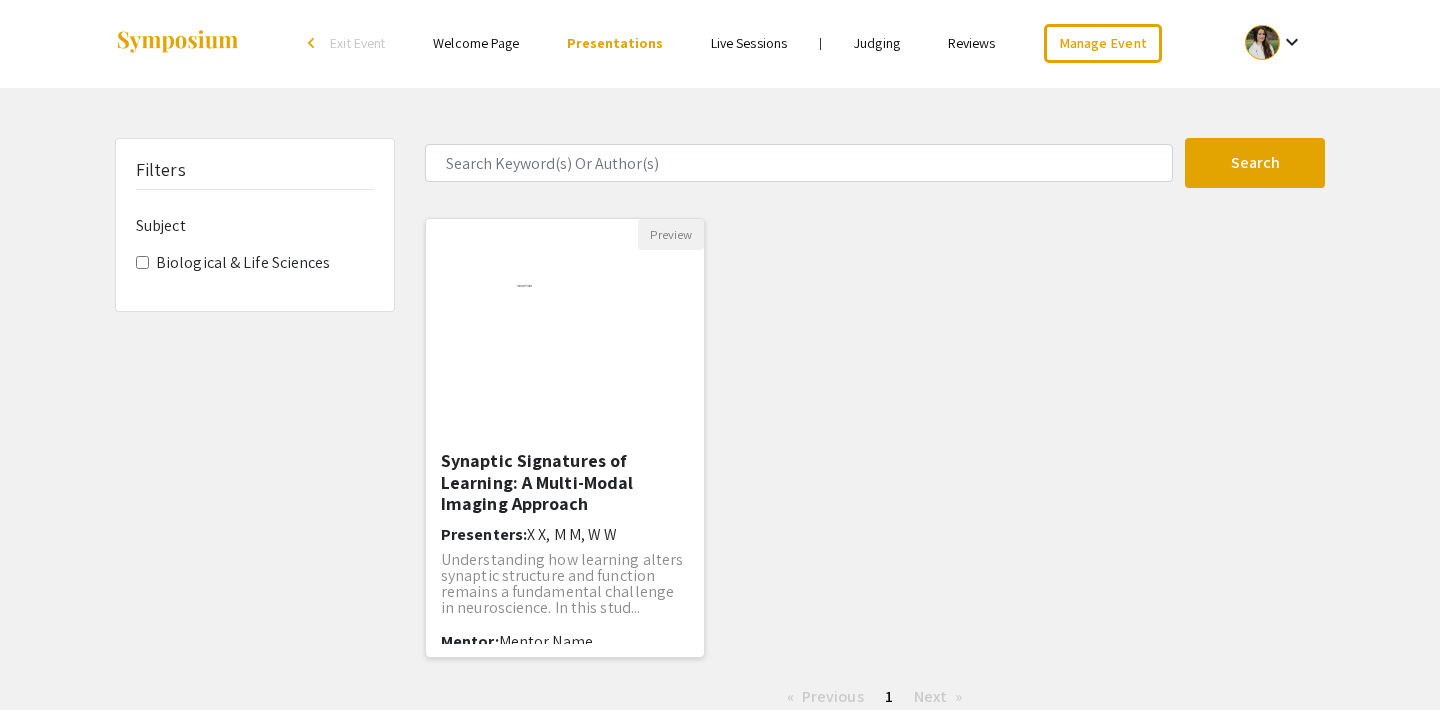 scroll, scrollTop: 0, scrollLeft: 0, axis: both 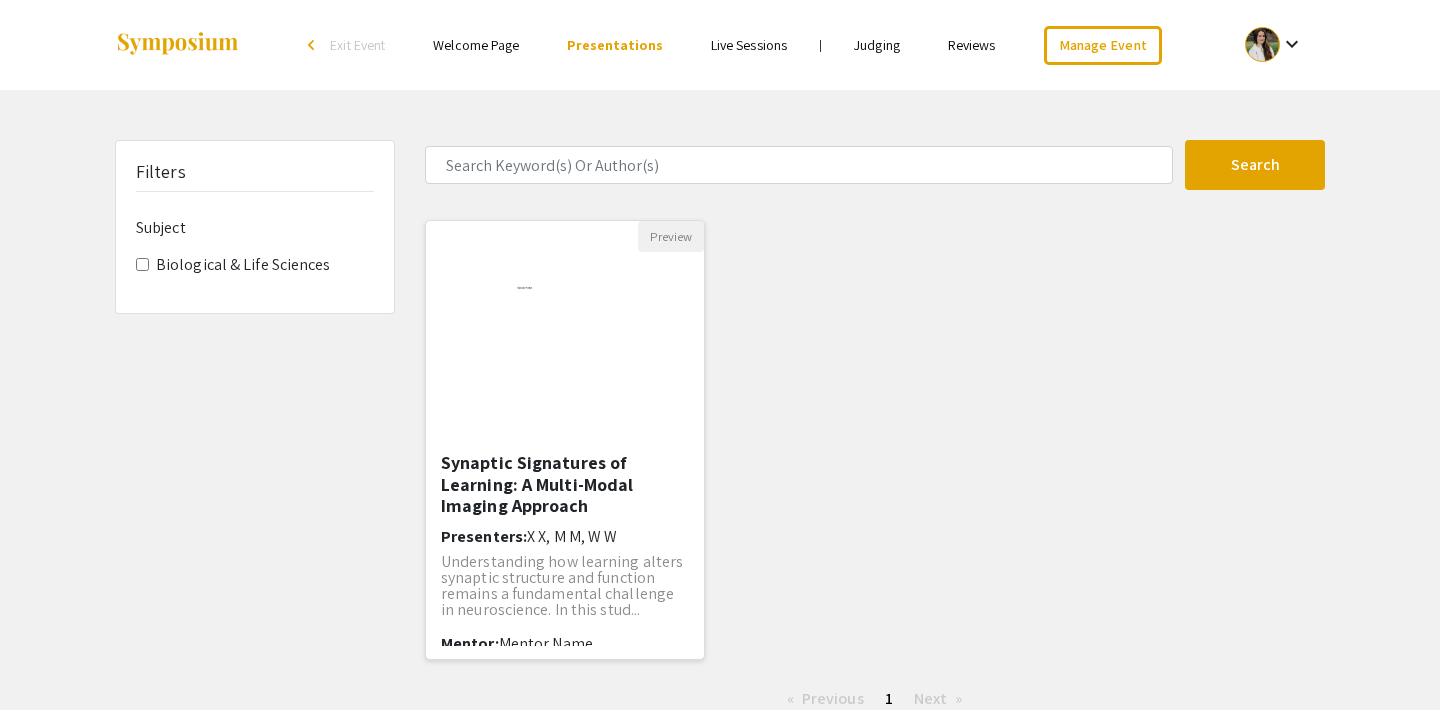 click 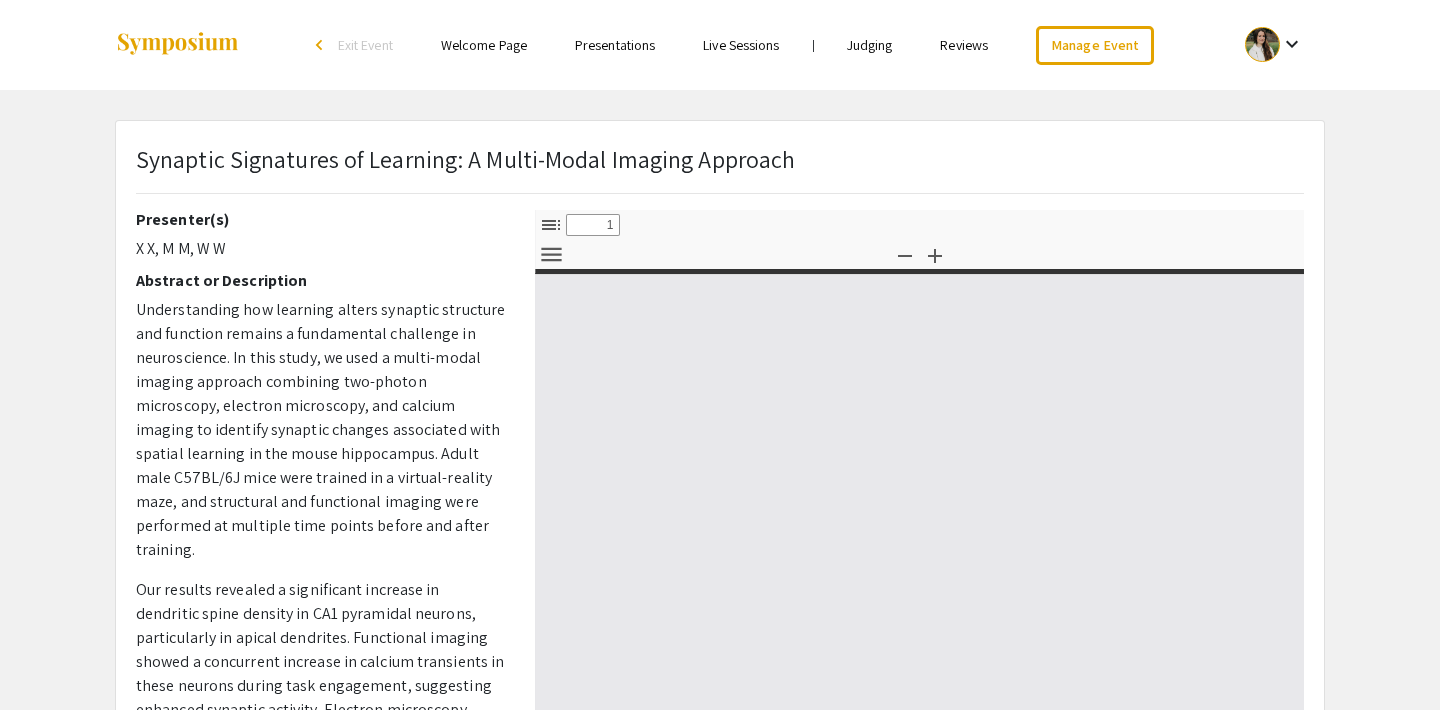select on "custom" 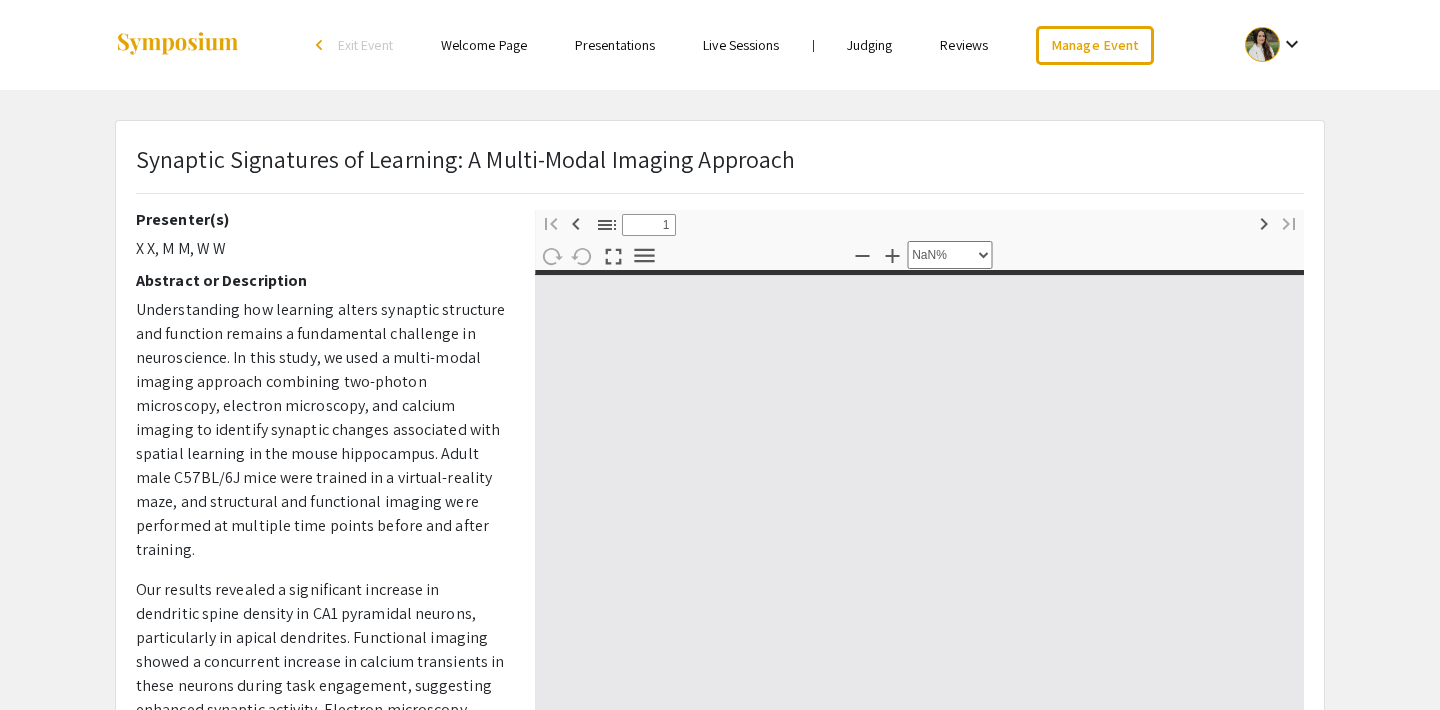 type on "0" 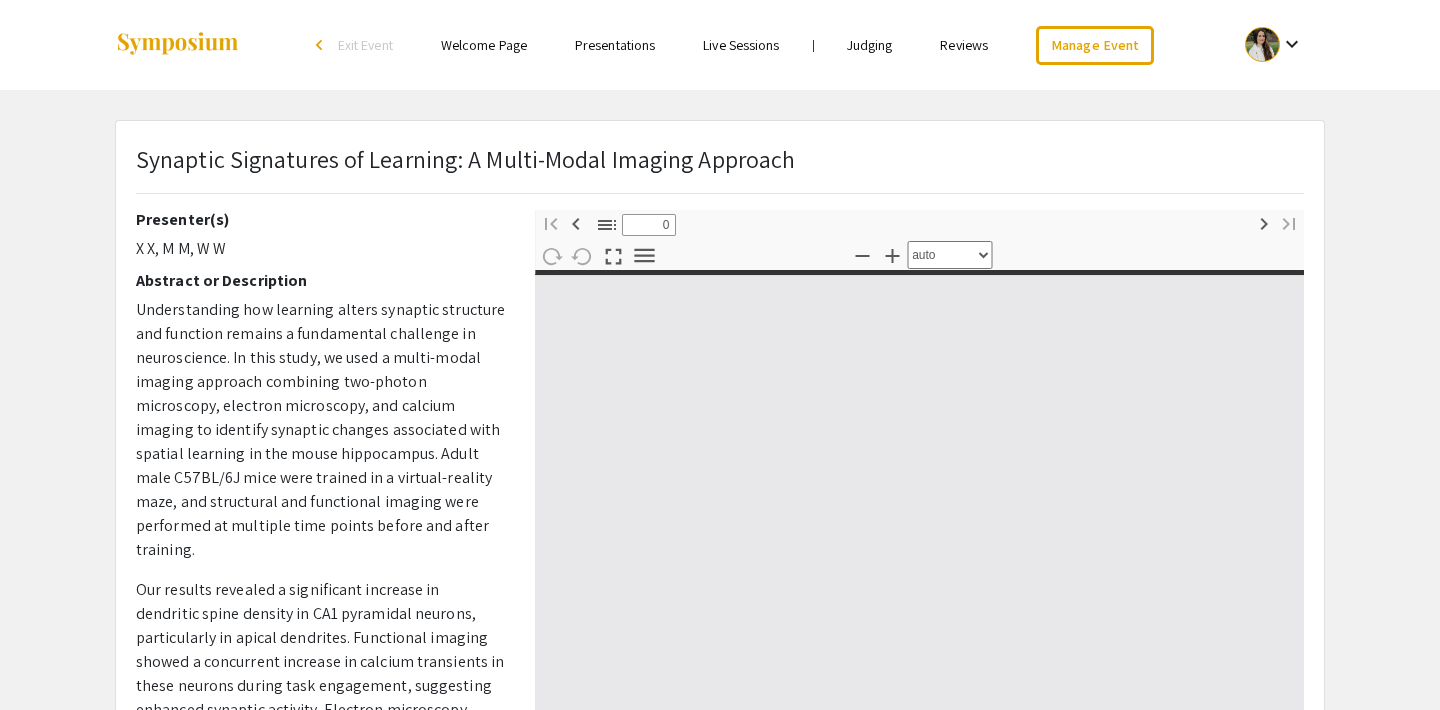 select on "custom" 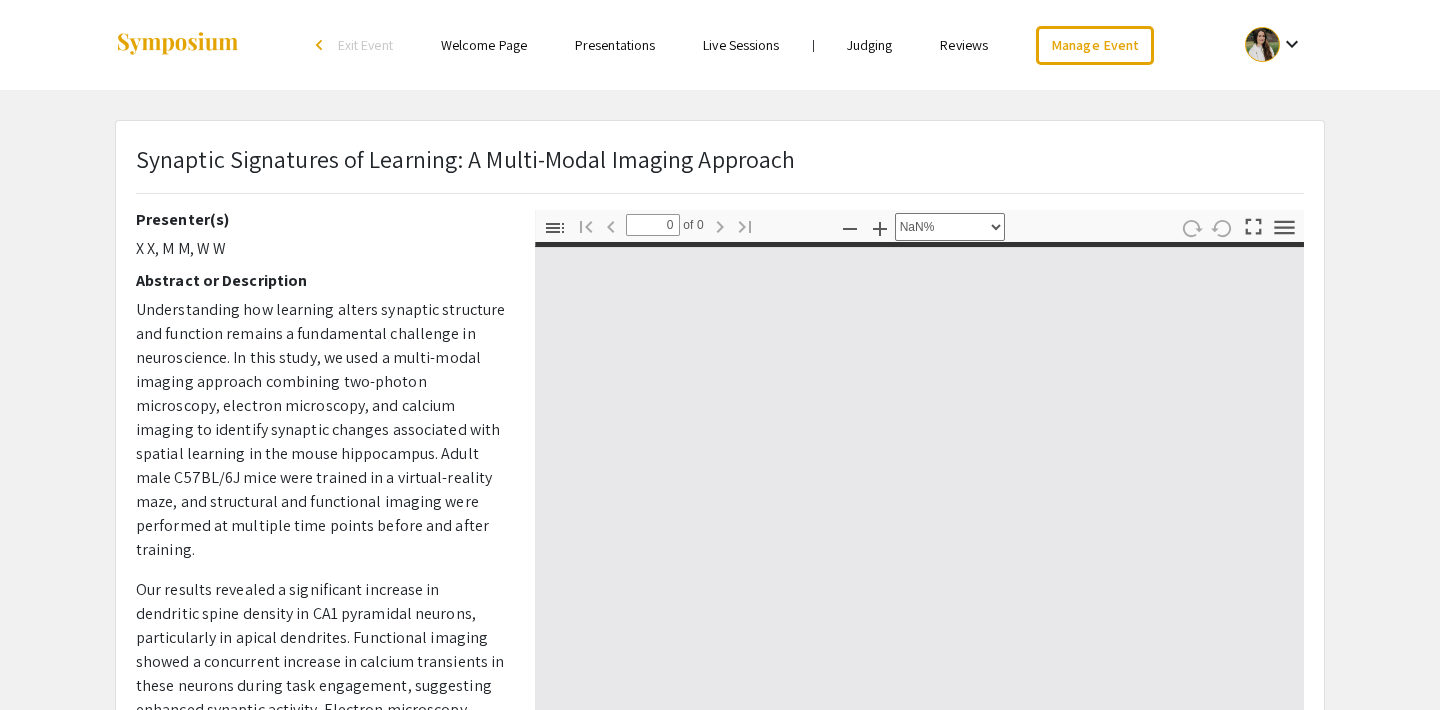type on "1" 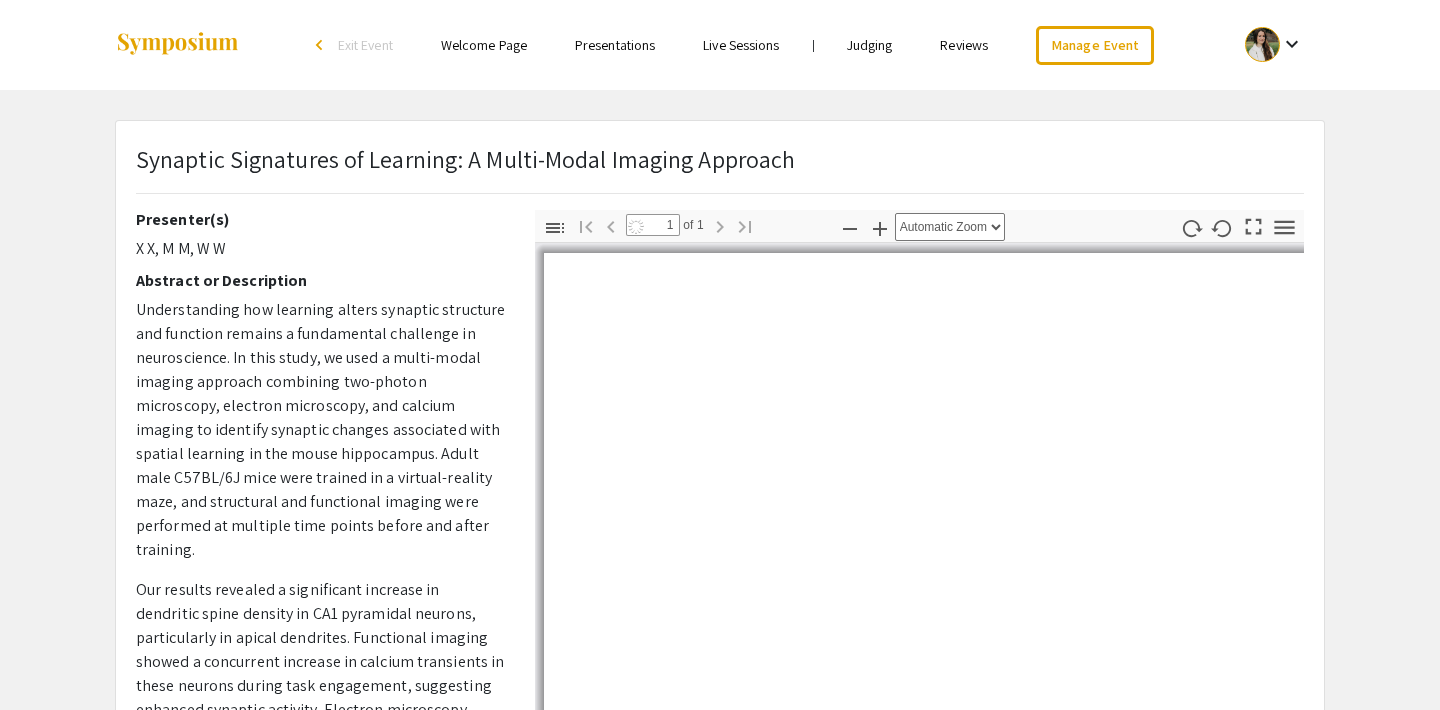 select on "custom" 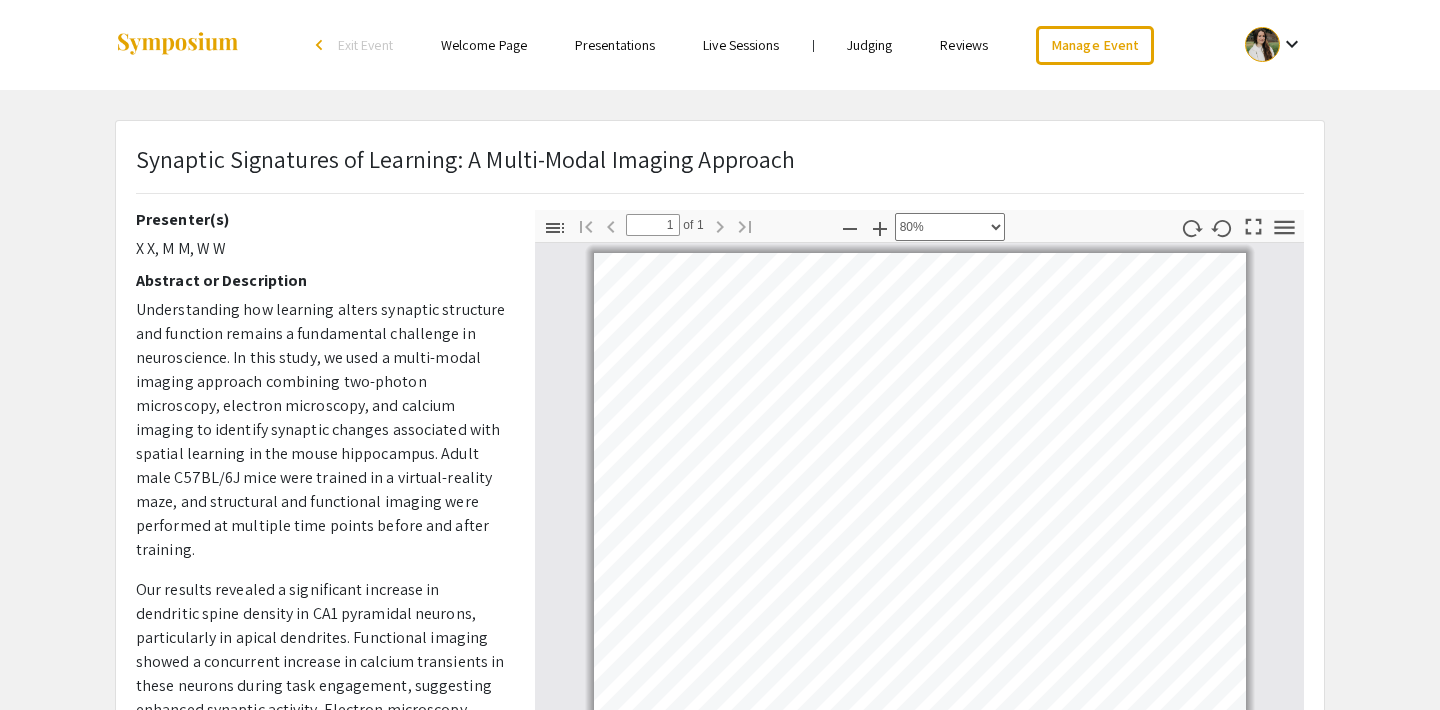 scroll, scrollTop: 1, scrollLeft: 0, axis: vertical 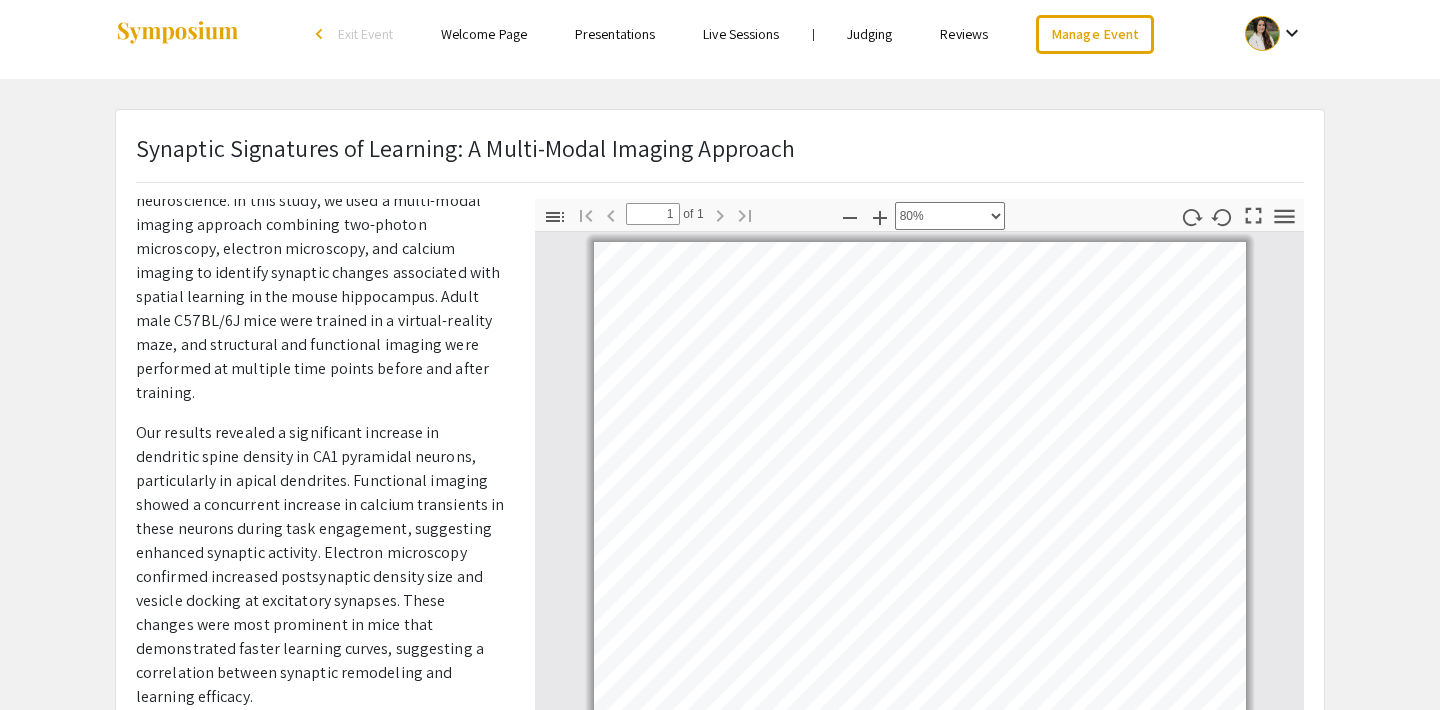 click on "Presentations" at bounding box center (615, 34) 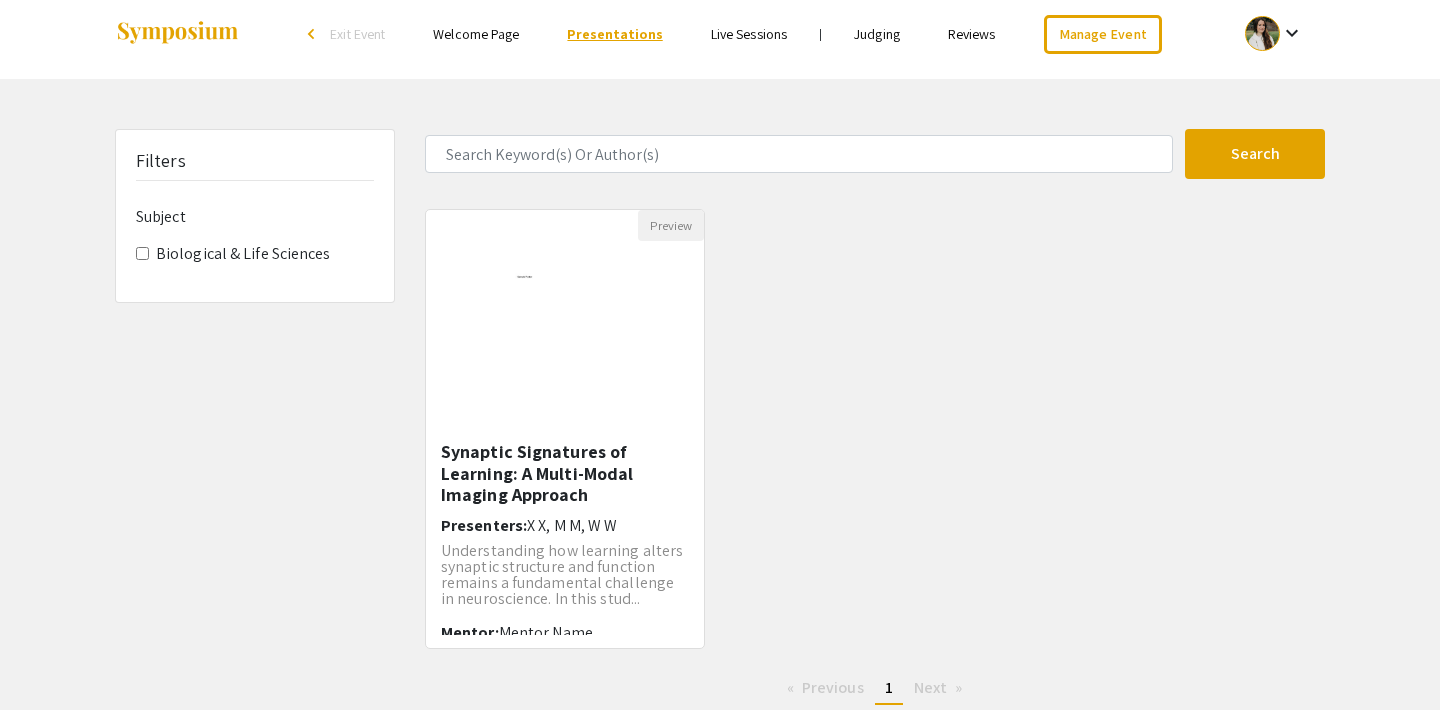 scroll, scrollTop: 0, scrollLeft: 0, axis: both 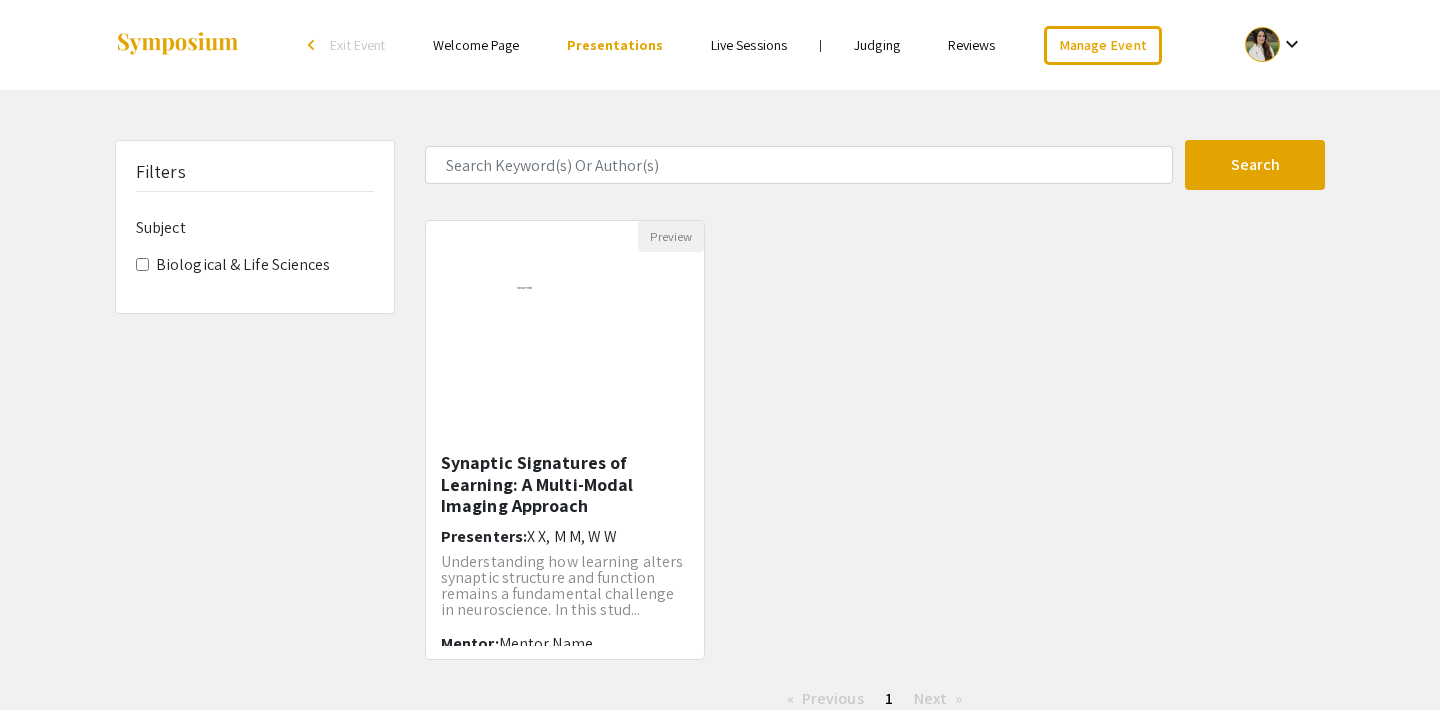 click on "Live Sessions" at bounding box center (749, 45) 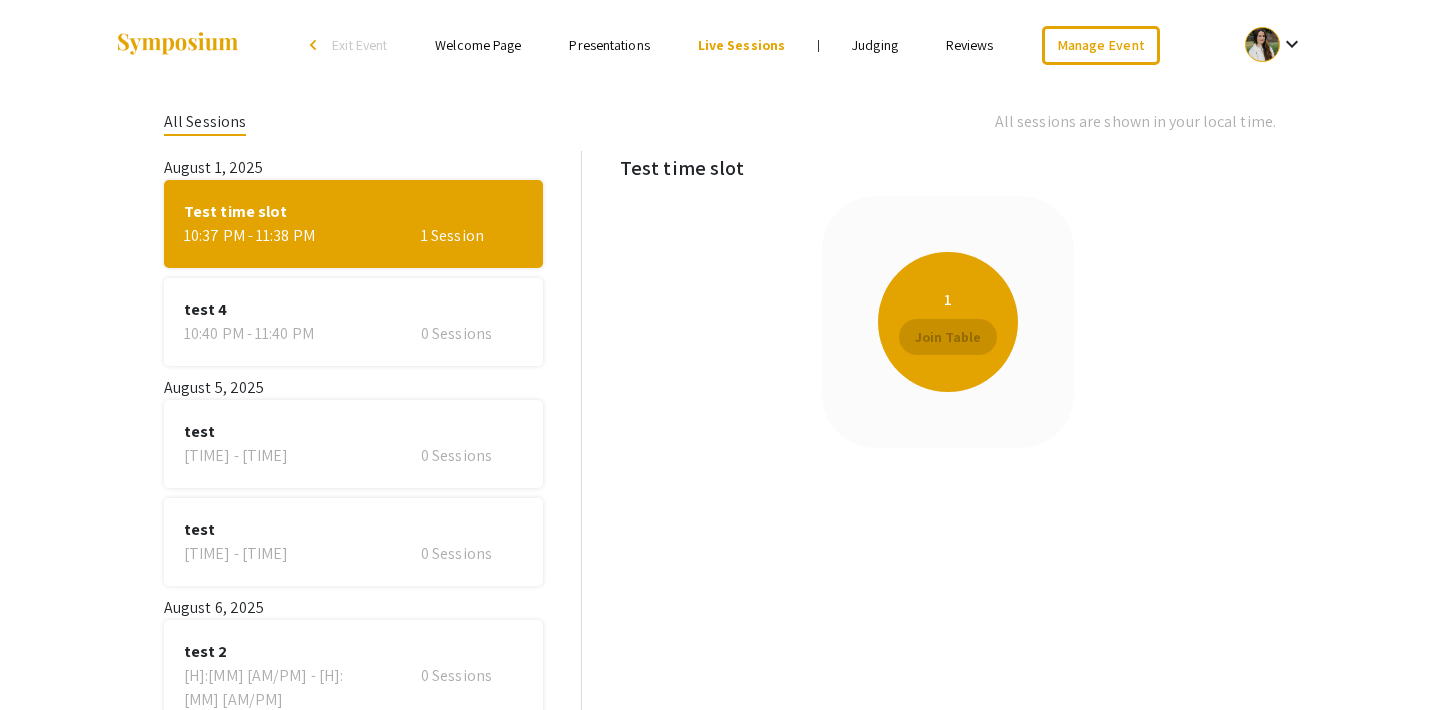 scroll, scrollTop: 89, scrollLeft: 0, axis: vertical 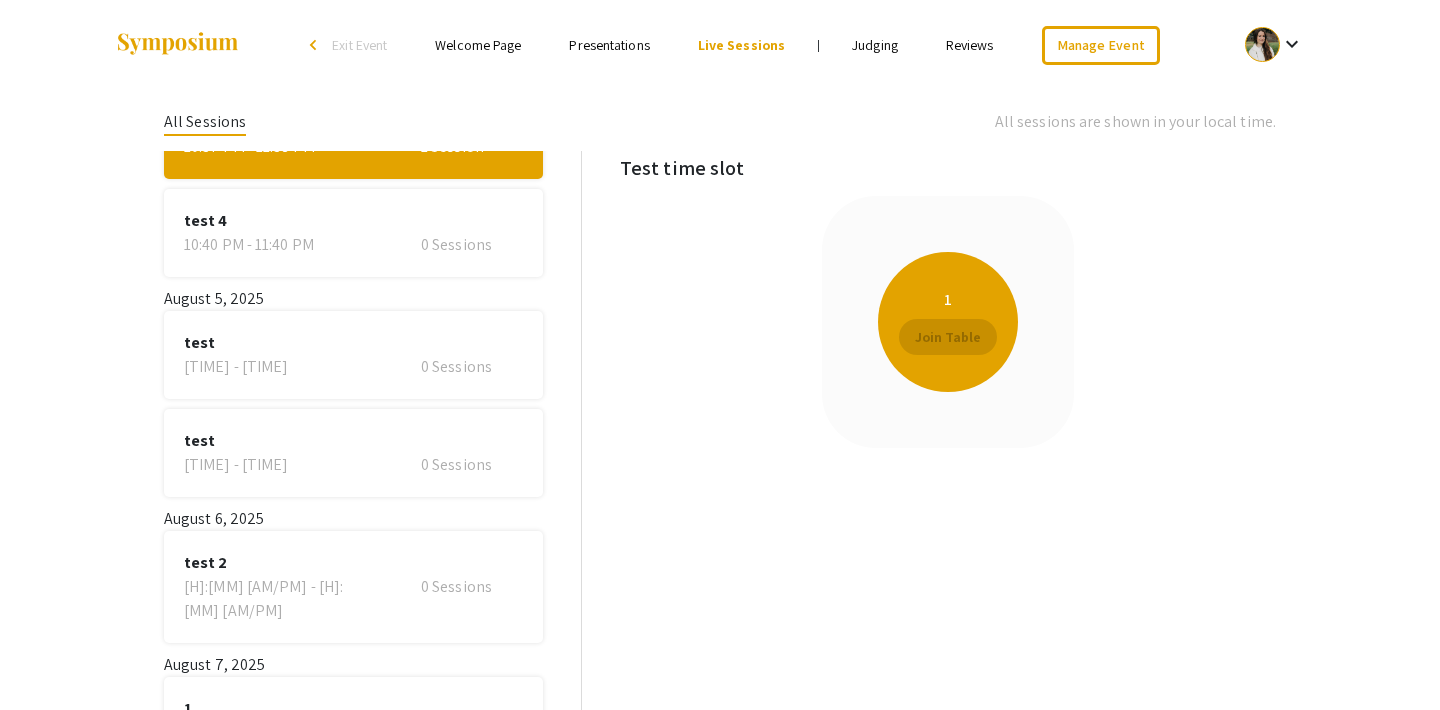 click on "[NUMBER] [H]:[MM] [AM/PM] - [H]:[MM] [AM/PM] [NUMBER] [CATEGORY]" 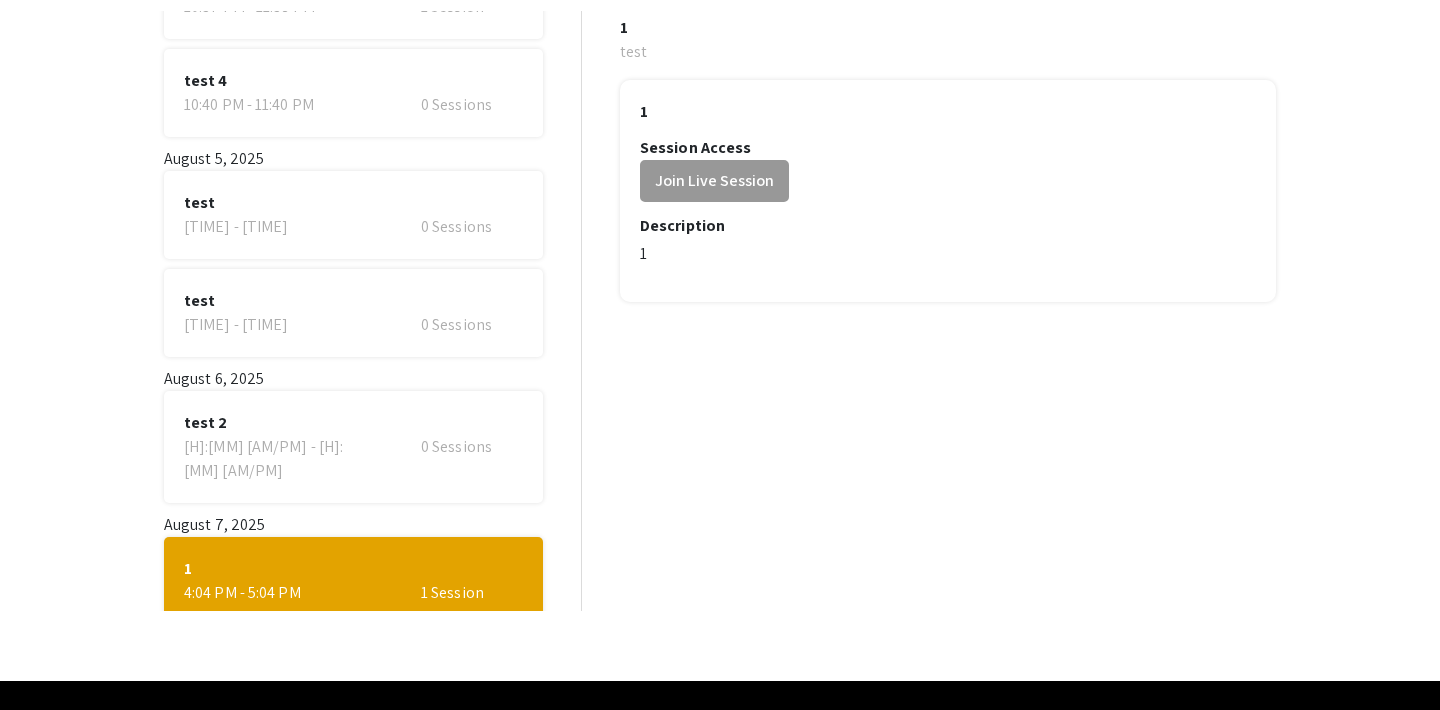 scroll, scrollTop: 151, scrollLeft: 0, axis: vertical 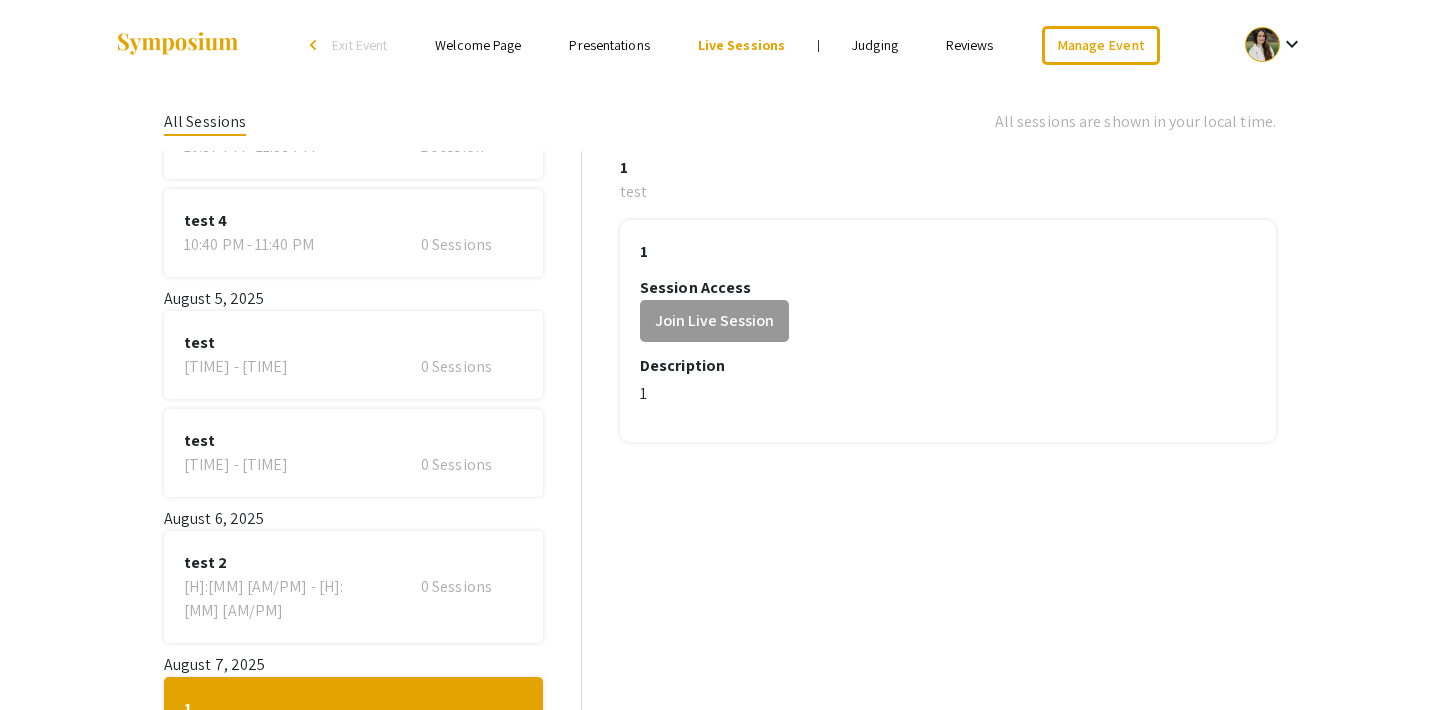 click on "Exit Event" at bounding box center [359, 45] 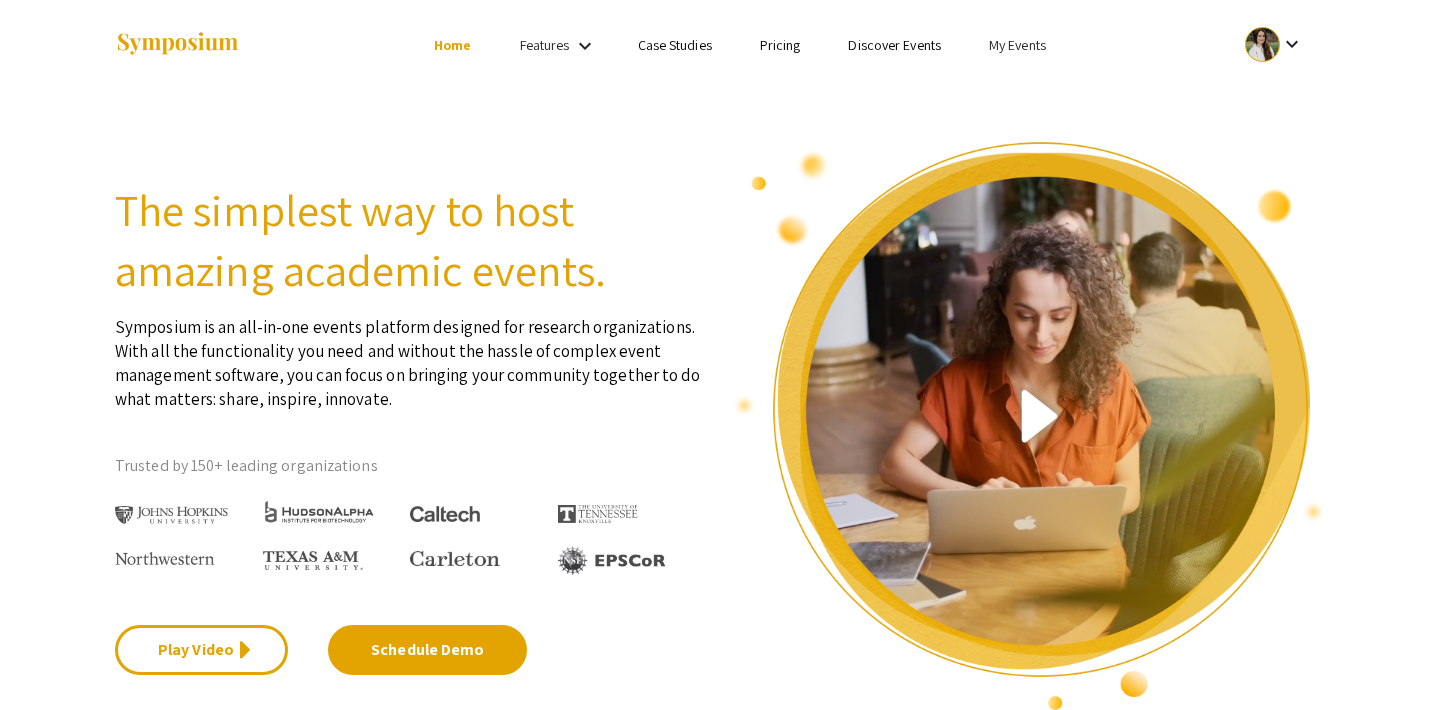 click on "My Events" at bounding box center [1017, 45] 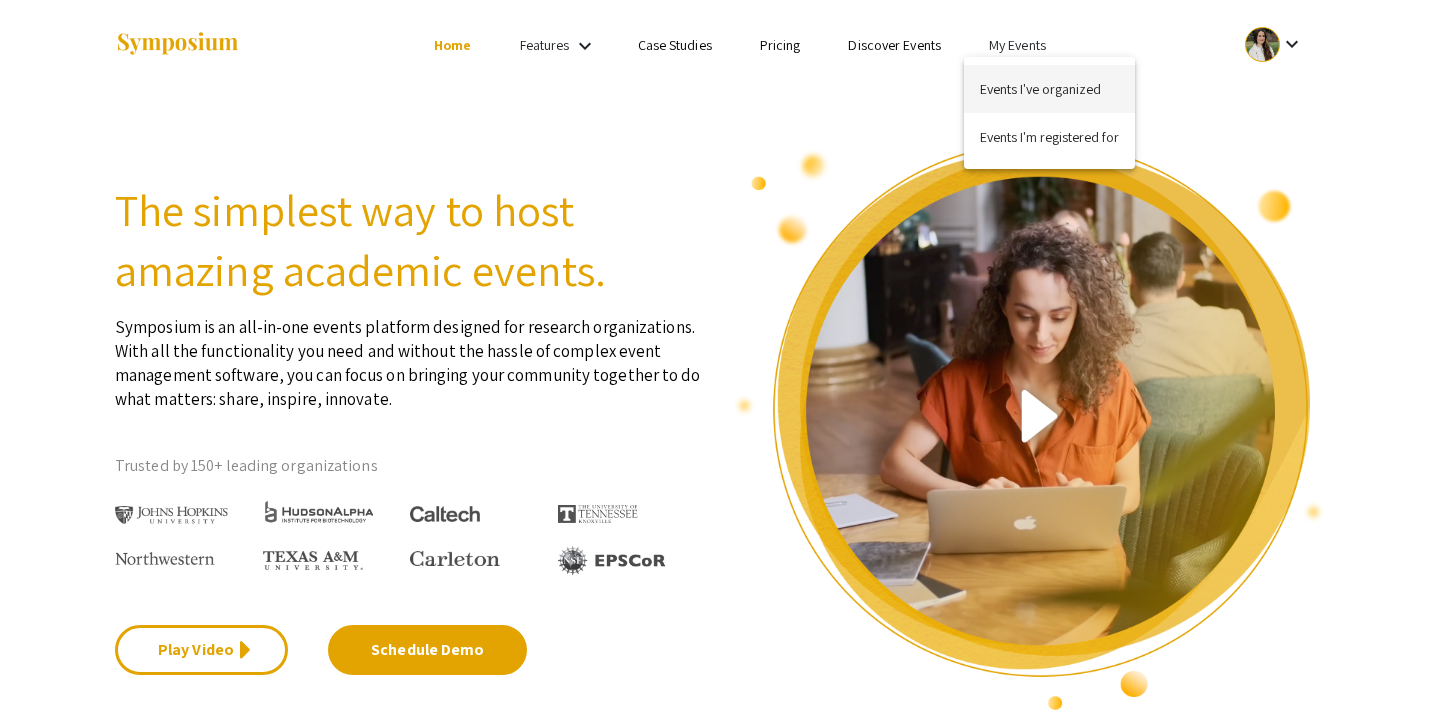 click on "Events I've organized" at bounding box center (1049, 89) 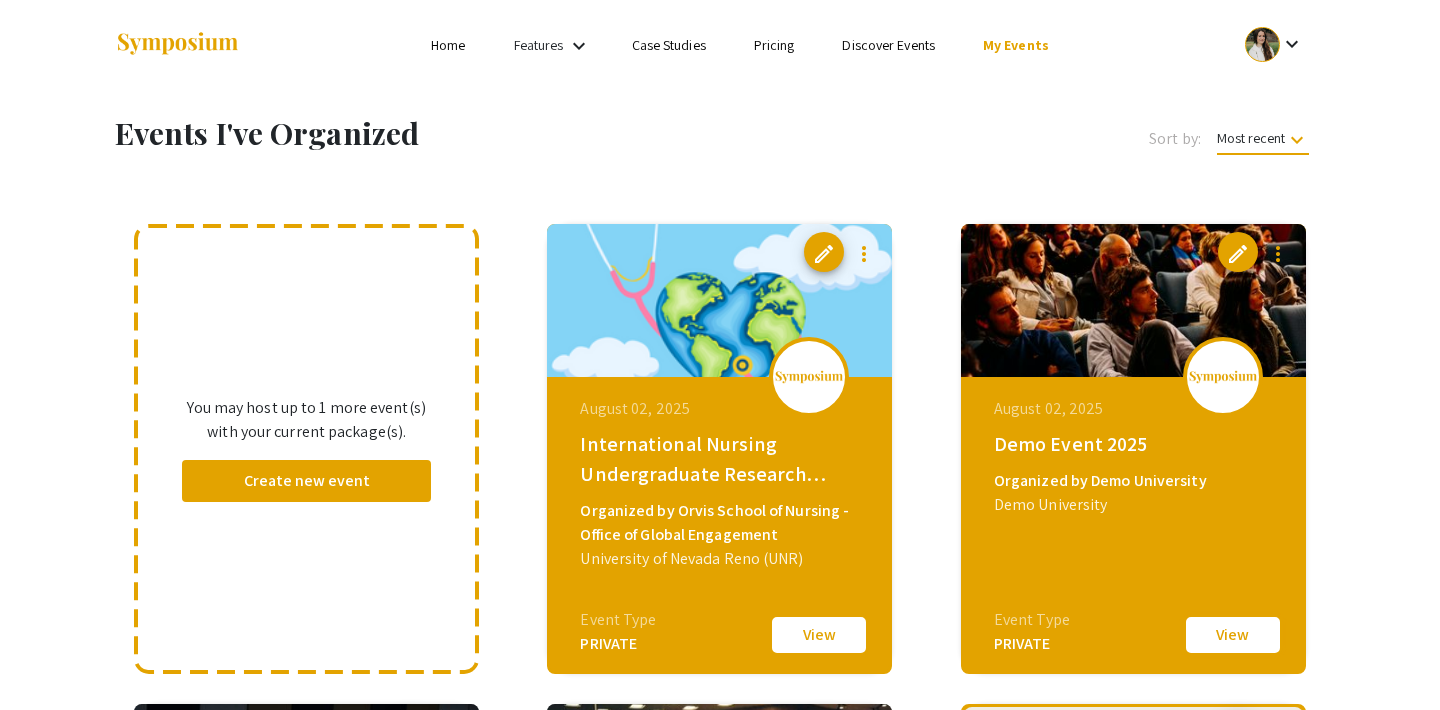 click on "View" 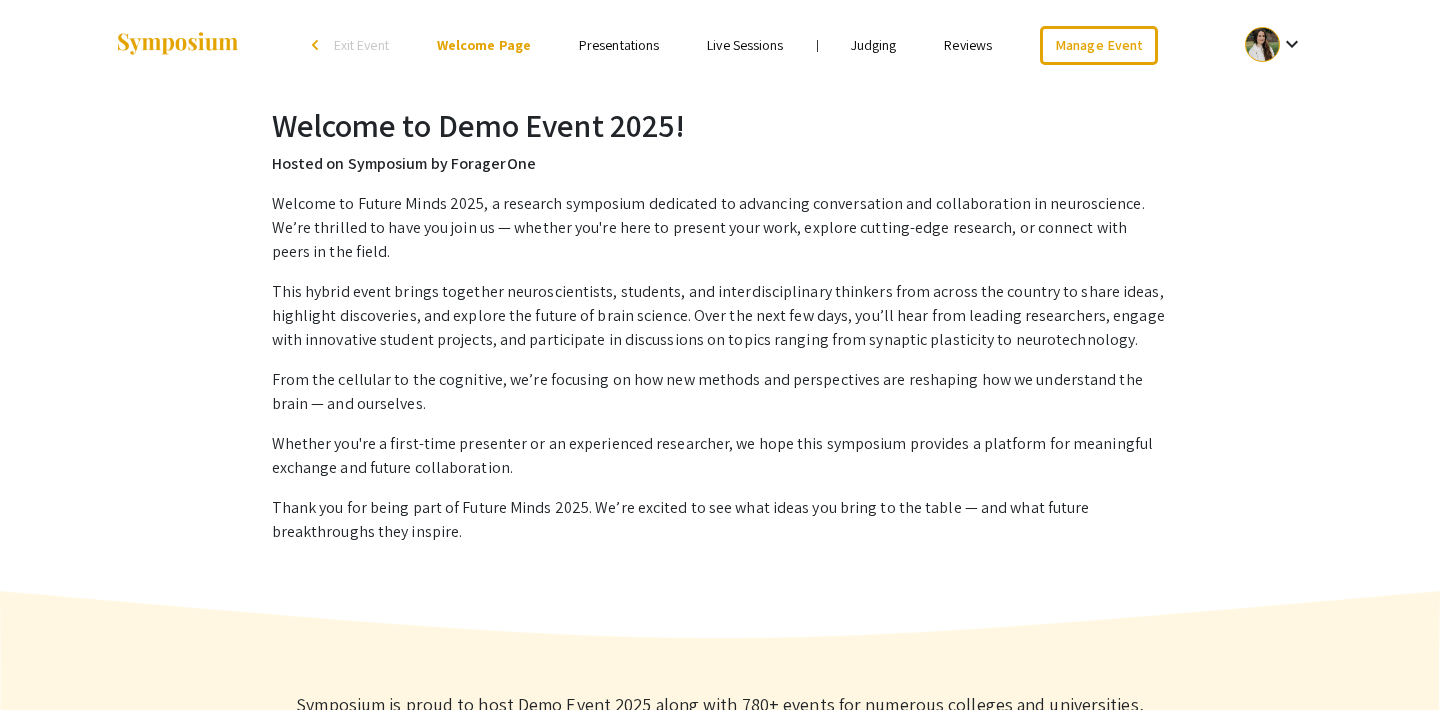click on "Presentations" at bounding box center [619, 45] 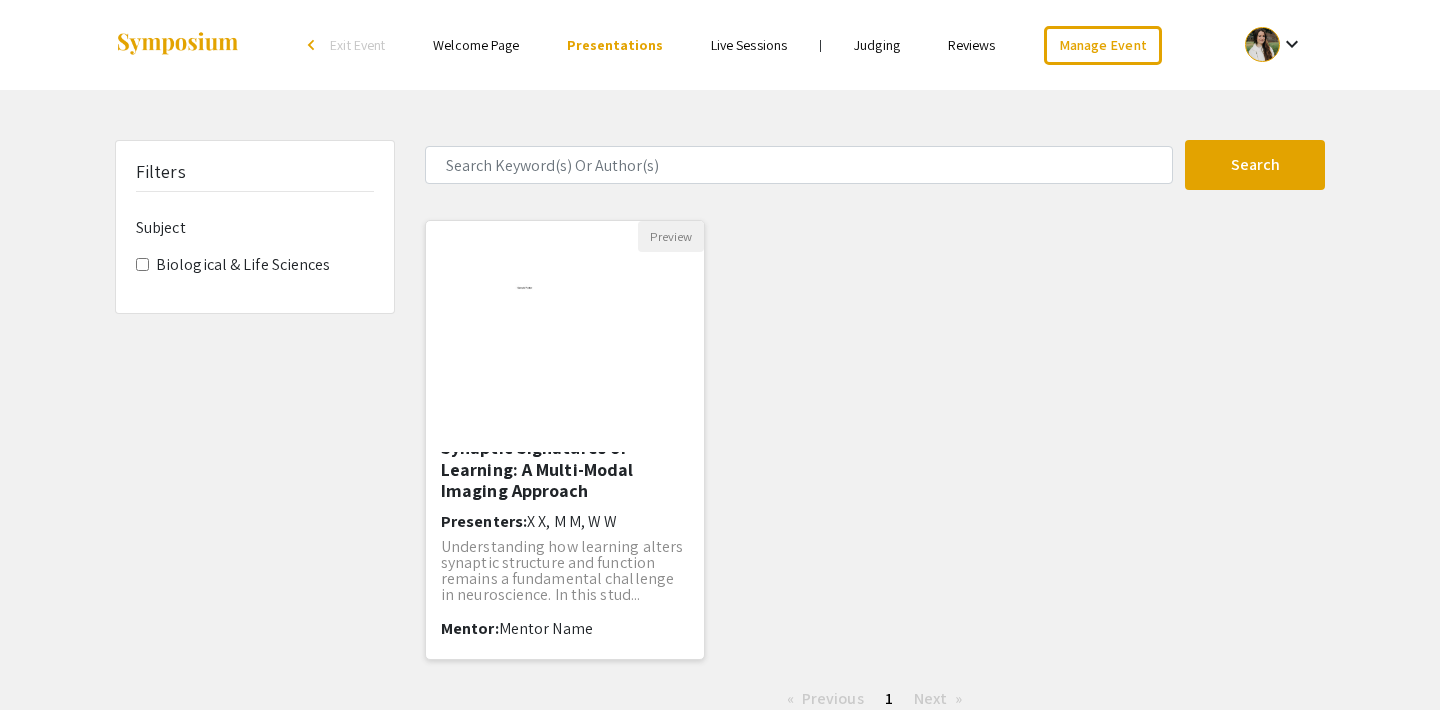 scroll, scrollTop: 0, scrollLeft: 0, axis: both 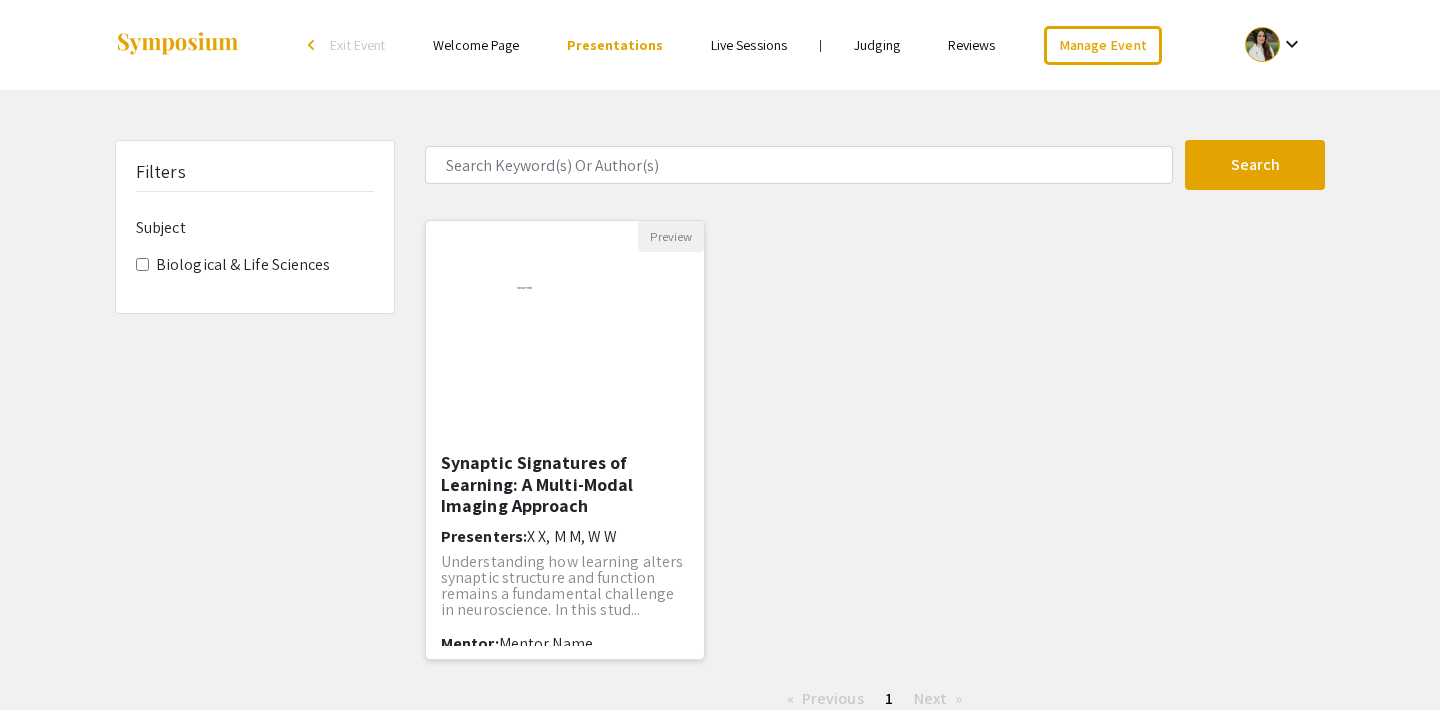 click 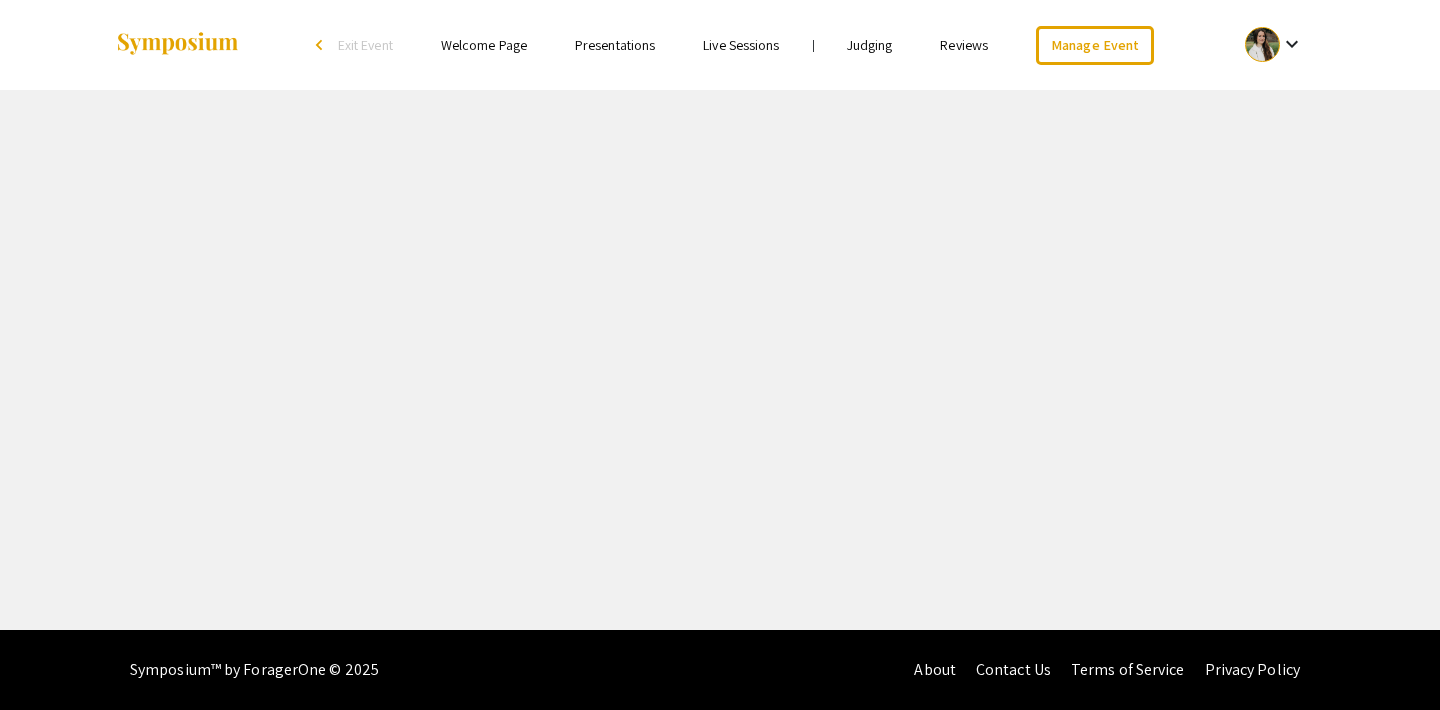 select on "custom" 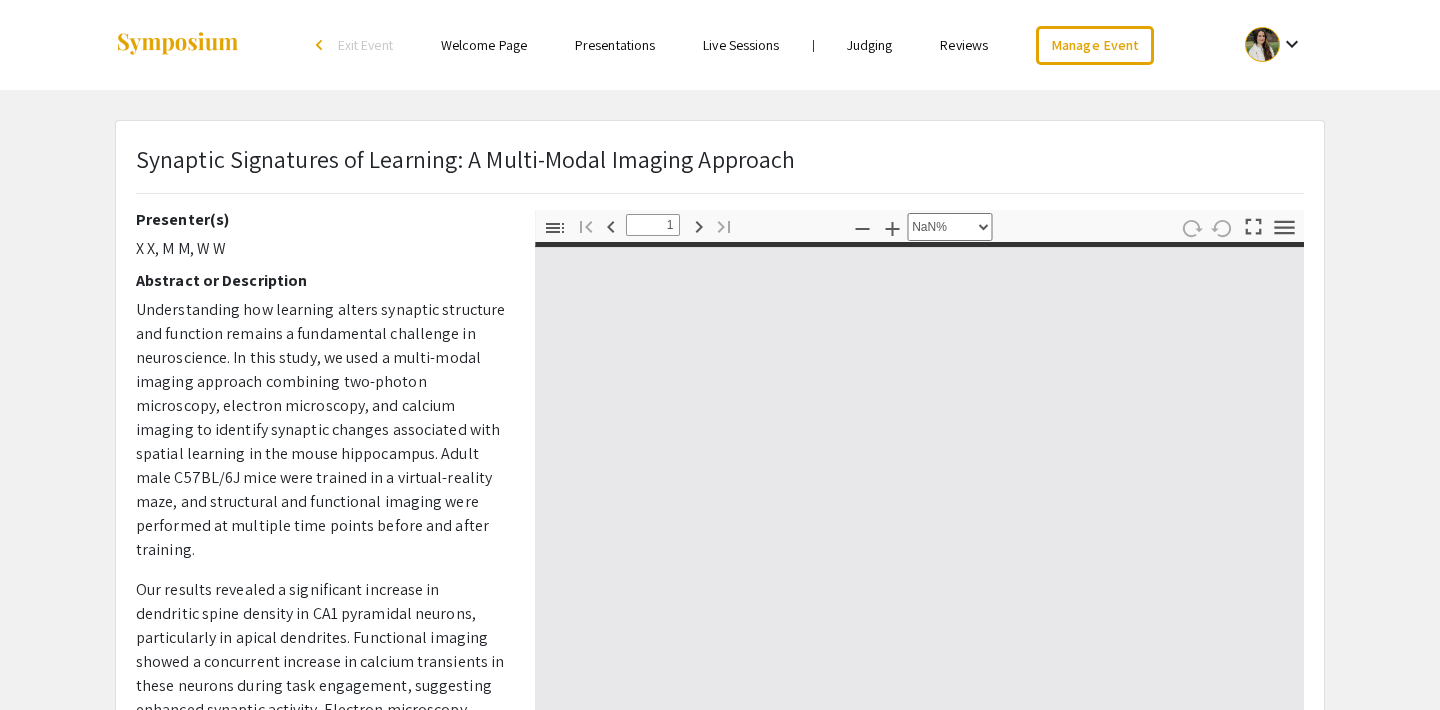 type on "0" 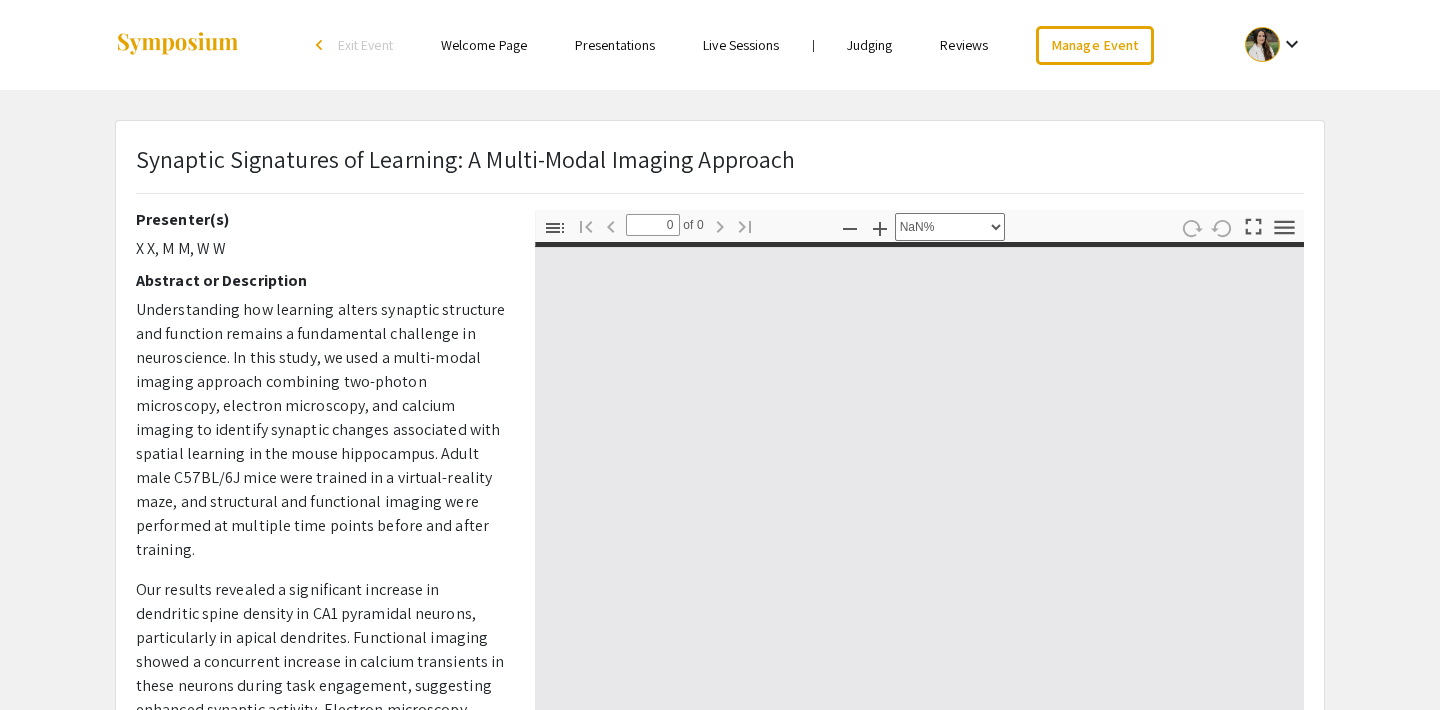 select on "auto" 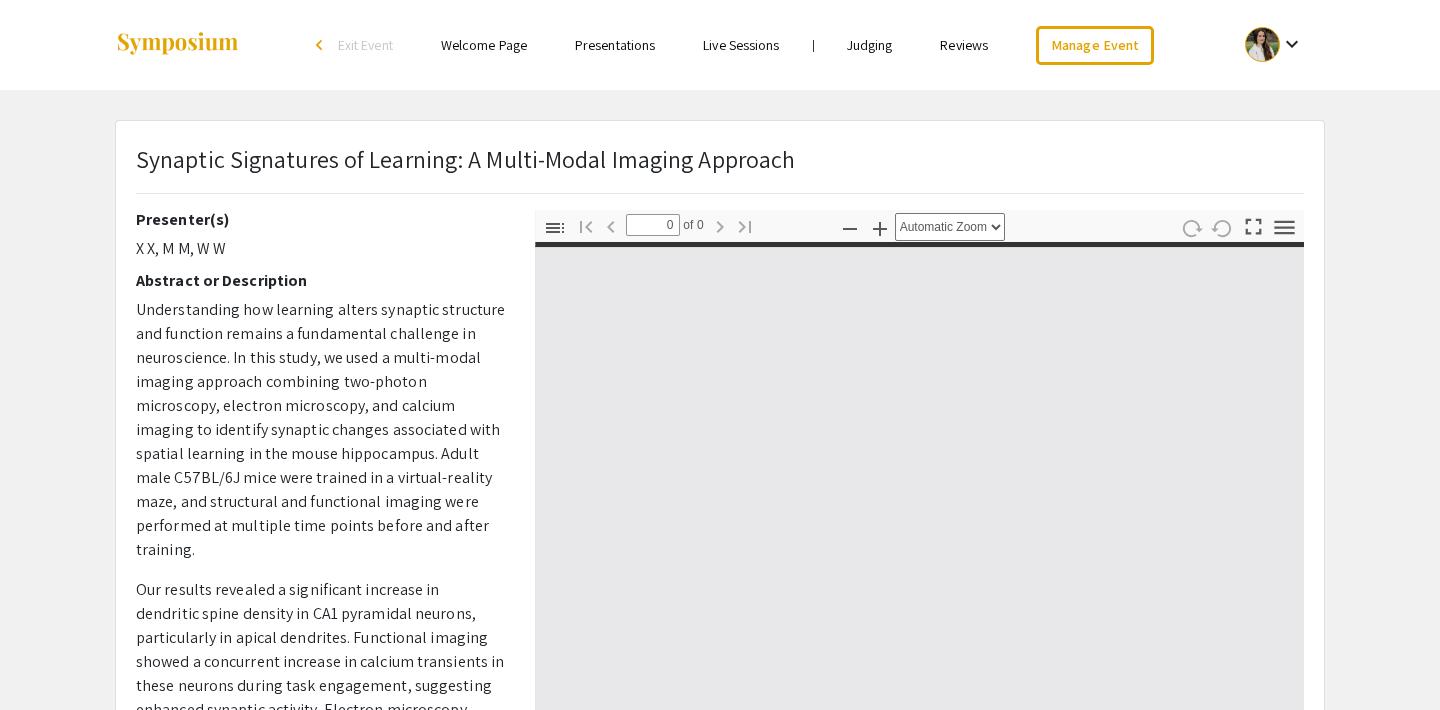 type on "1" 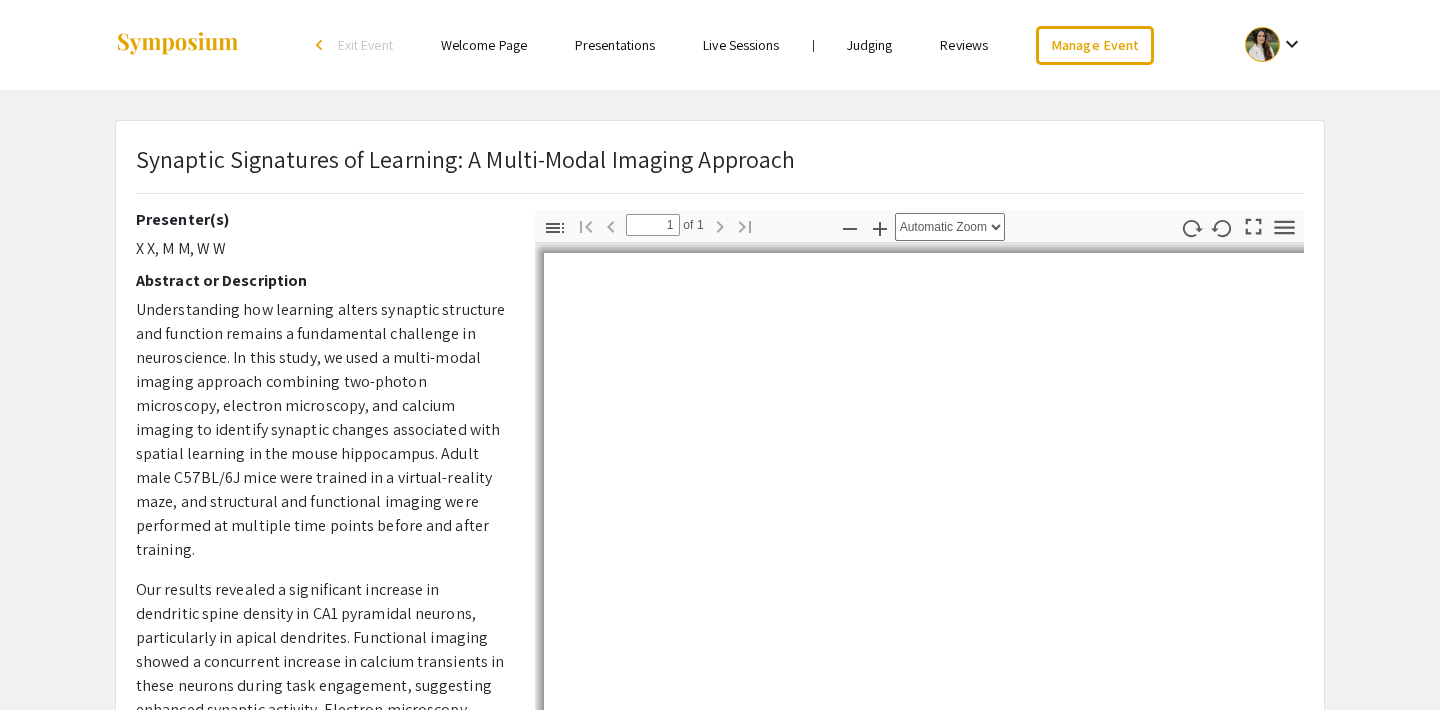 select on "custom" 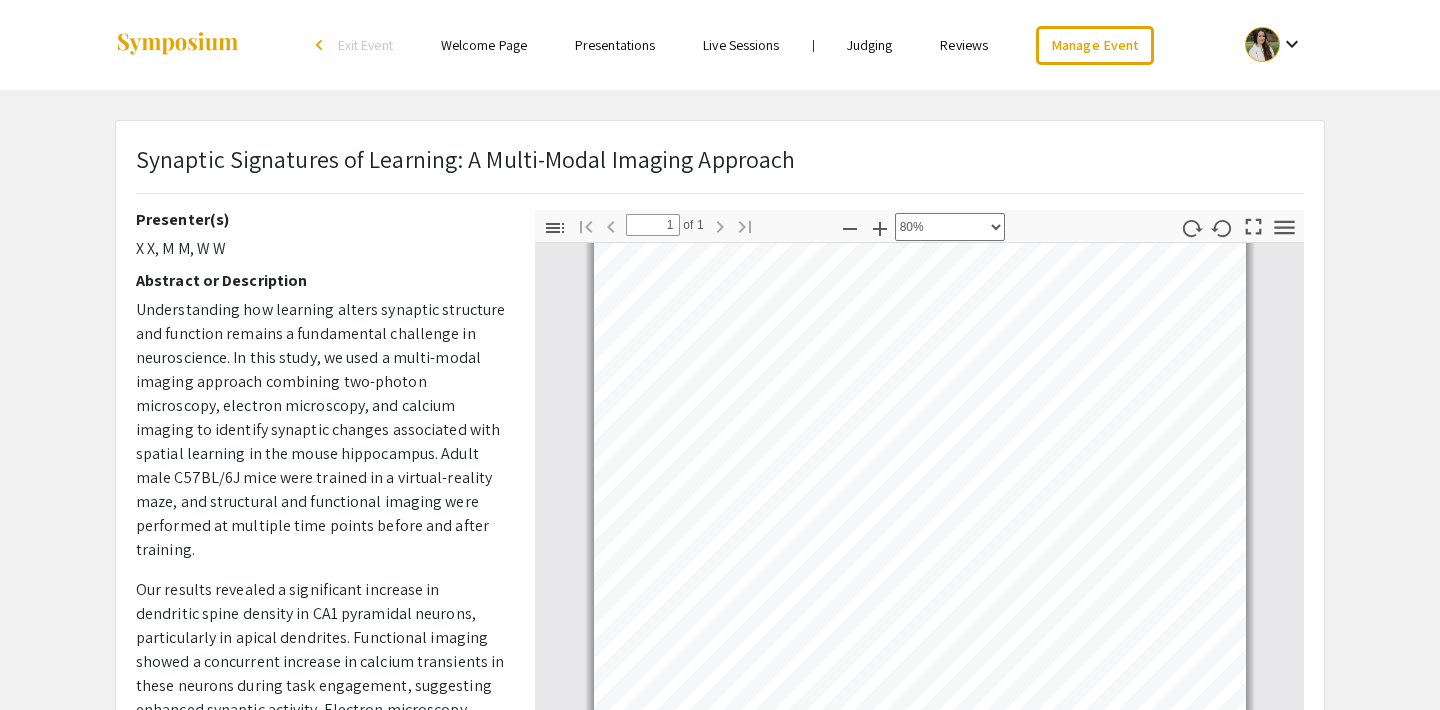 scroll, scrollTop: 196, scrollLeft: 0, axis: vertical 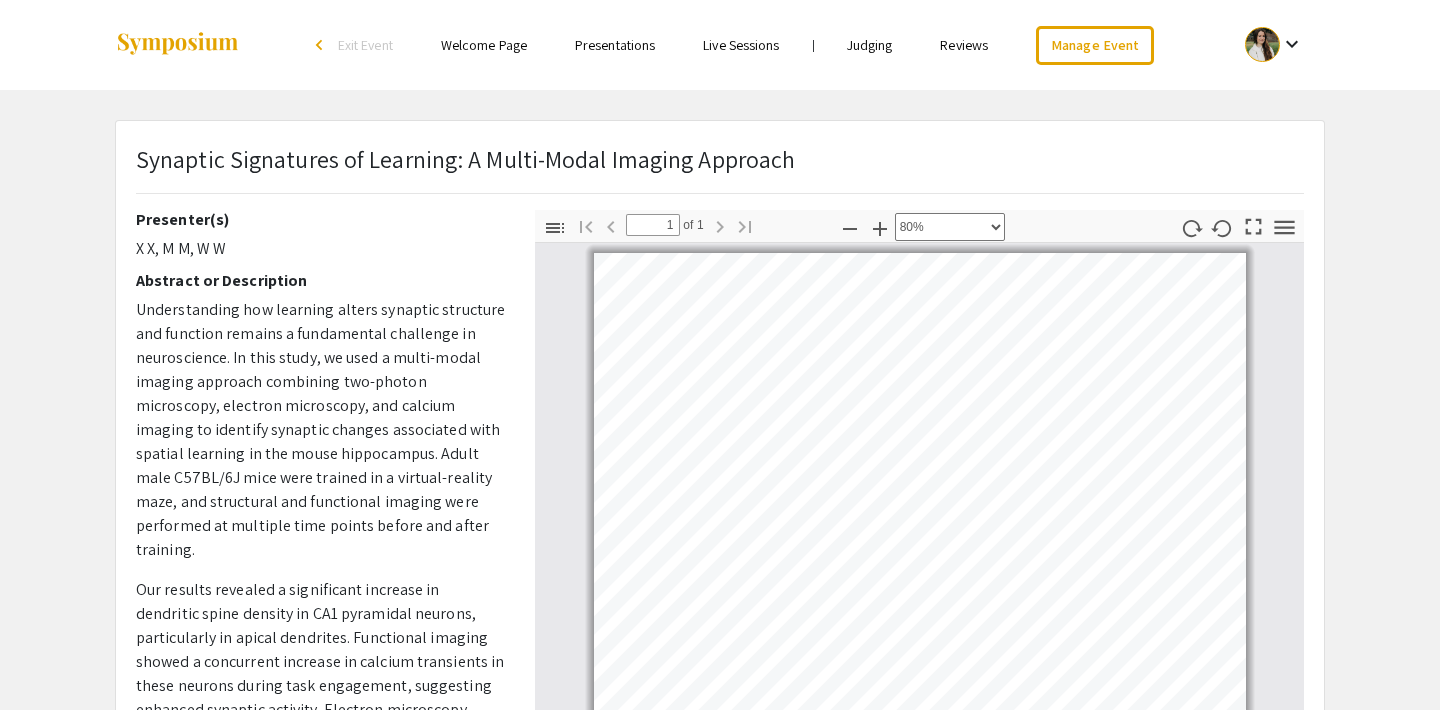 click on "Live Sessions" at bounding box center (741, 45) 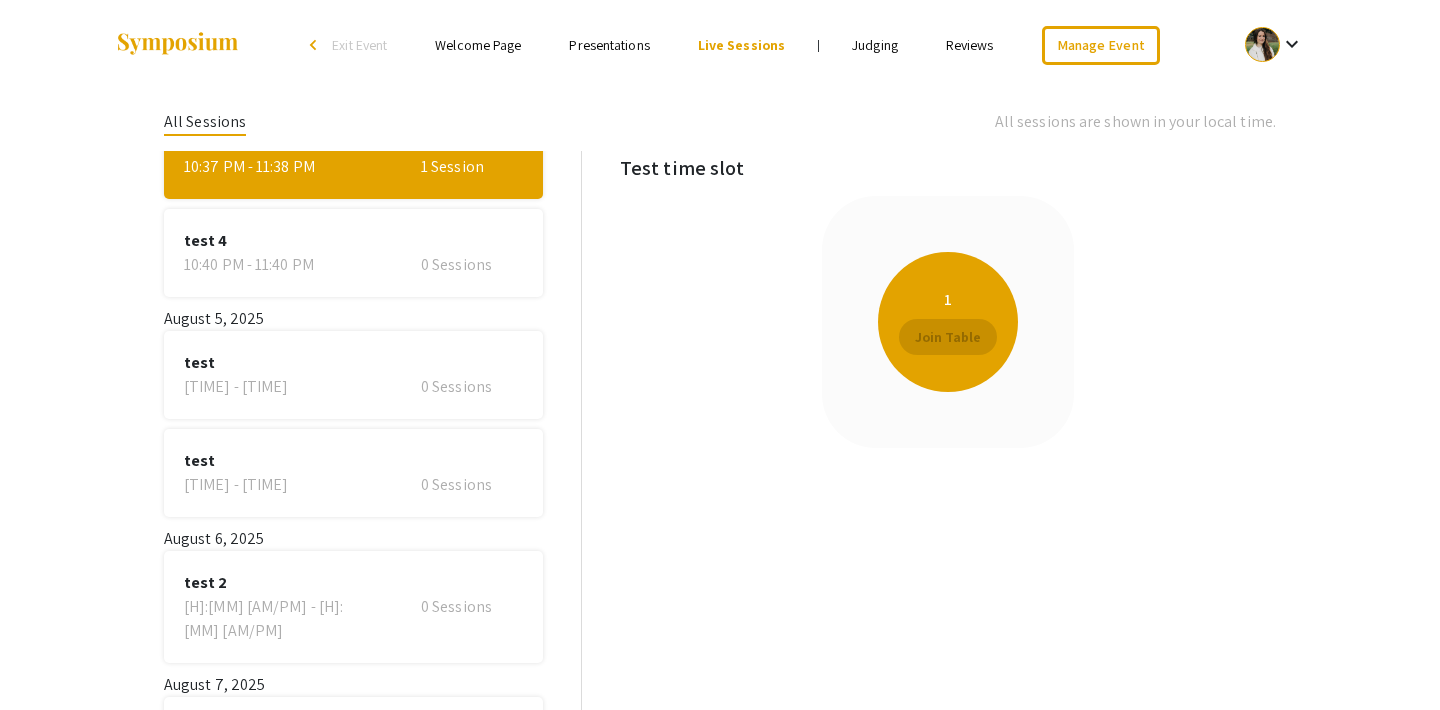 scroll, scrollTop: 89, scrollLeft: 0, axis: vertical 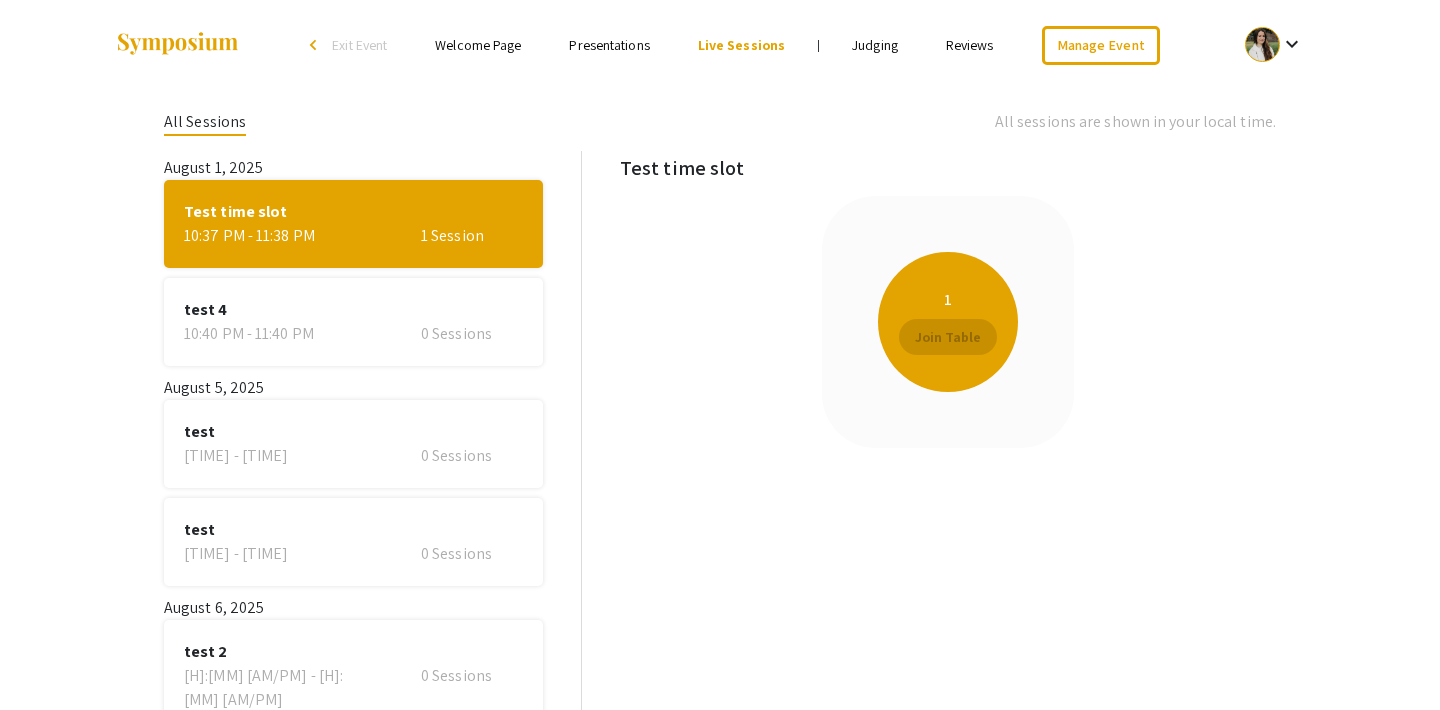 click on "Welcome Page" at bounding box center (478, 45) 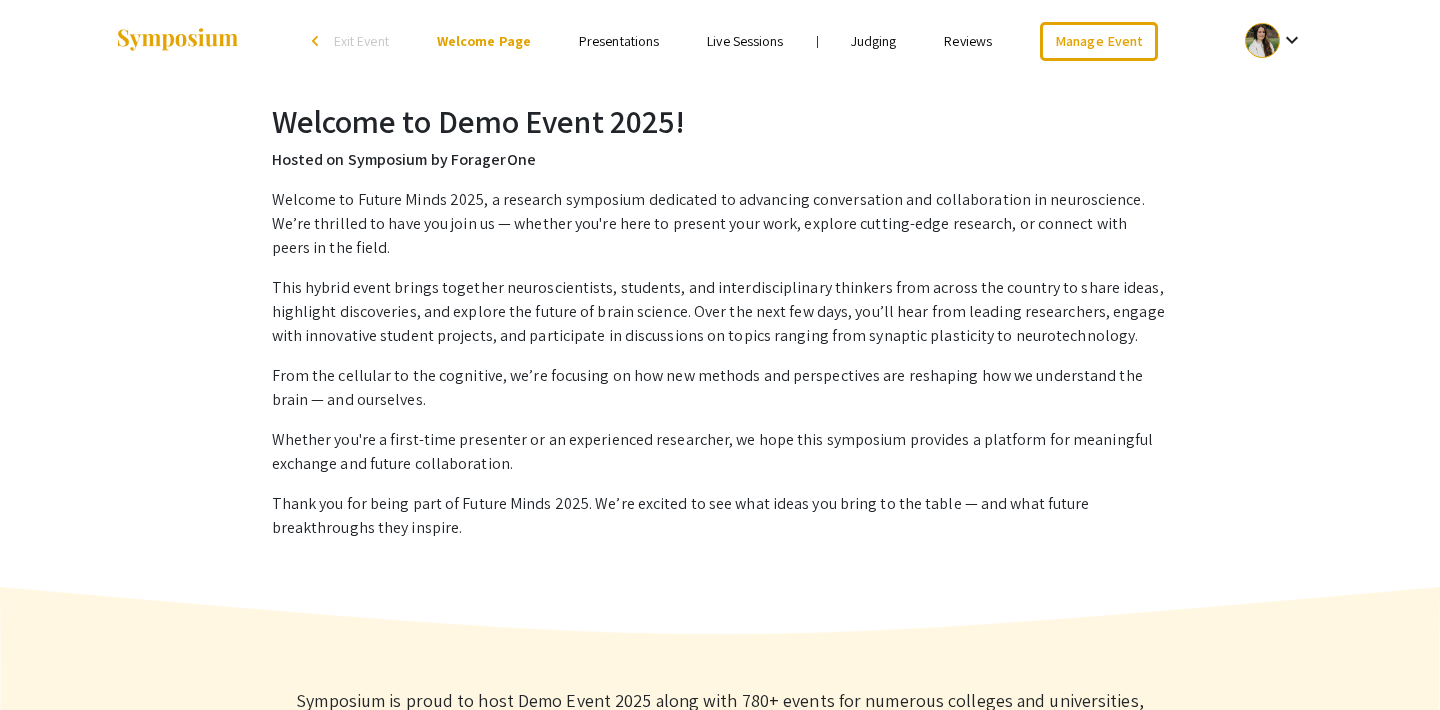 scroll, scrollTop: 0, scrollLeft: 0, axis: both 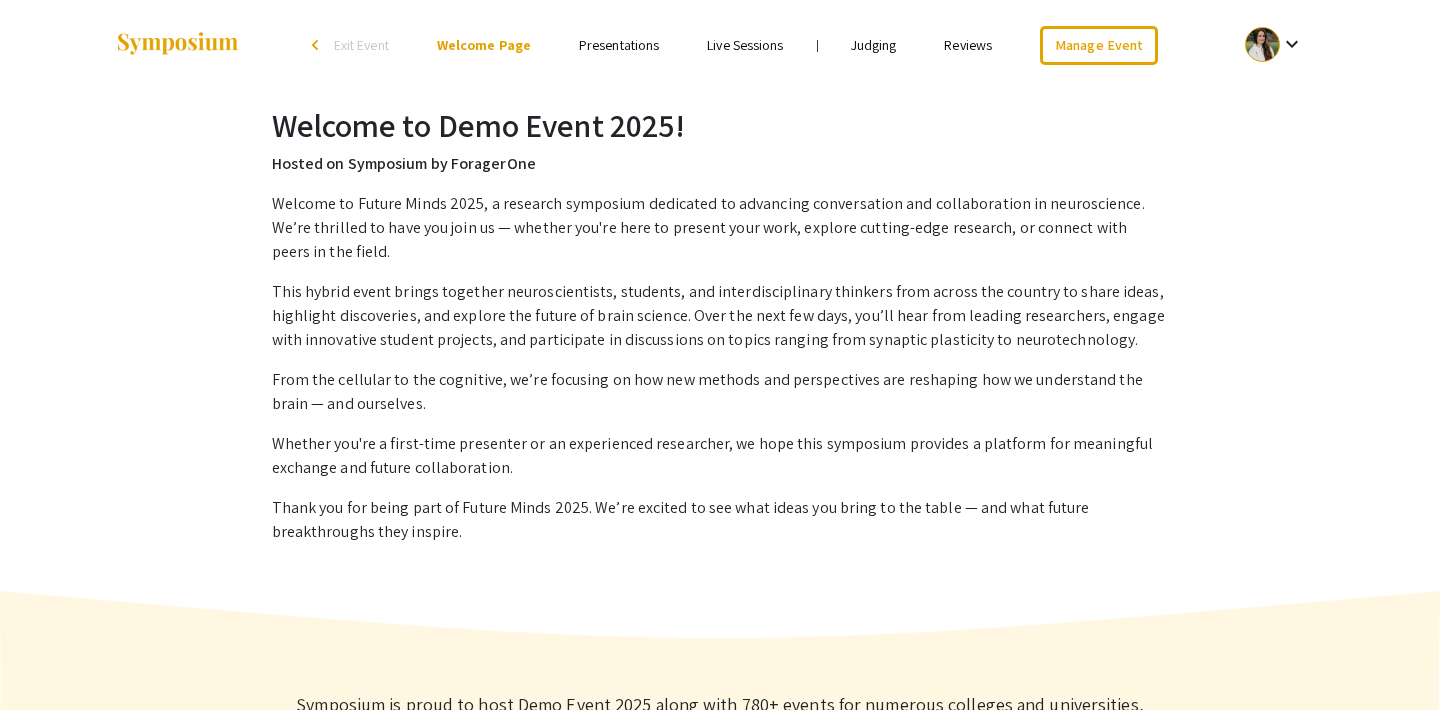 click on "Presentations" at bounding box center [619, 45] 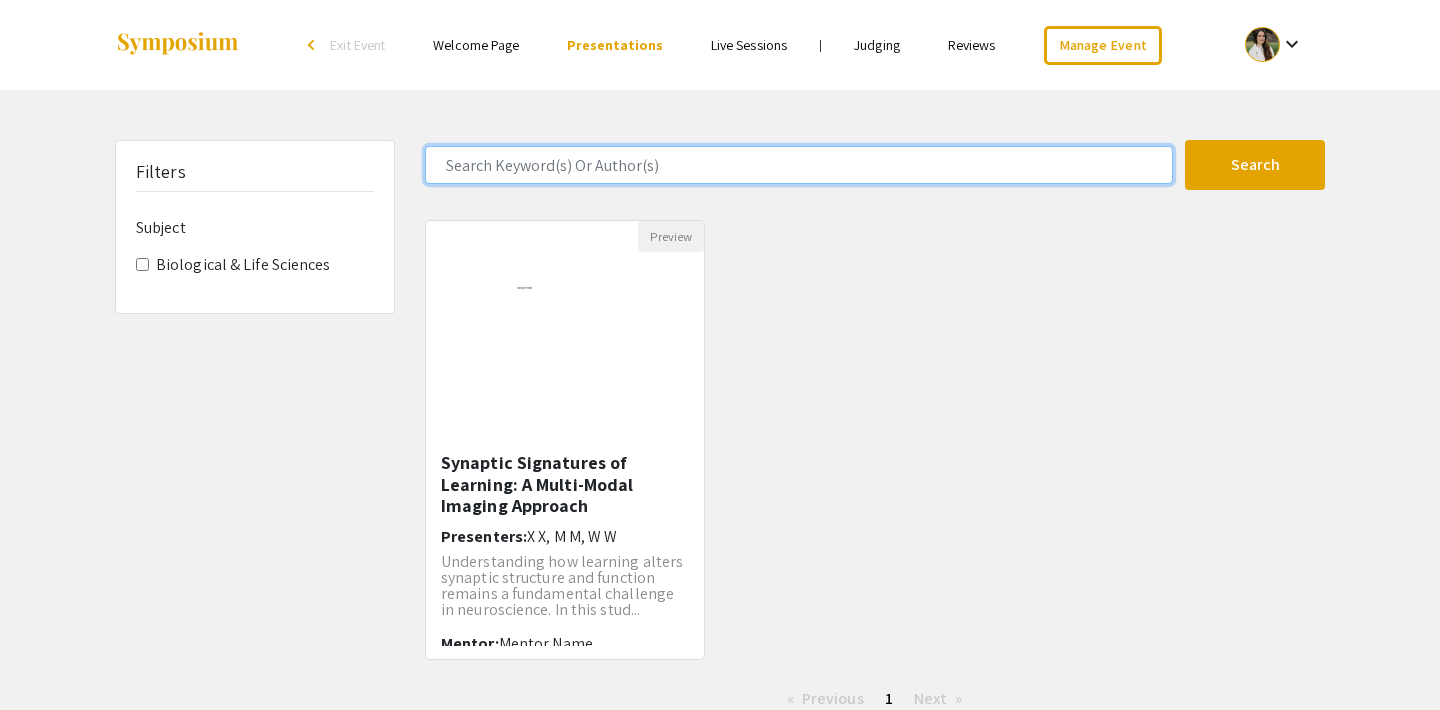 click 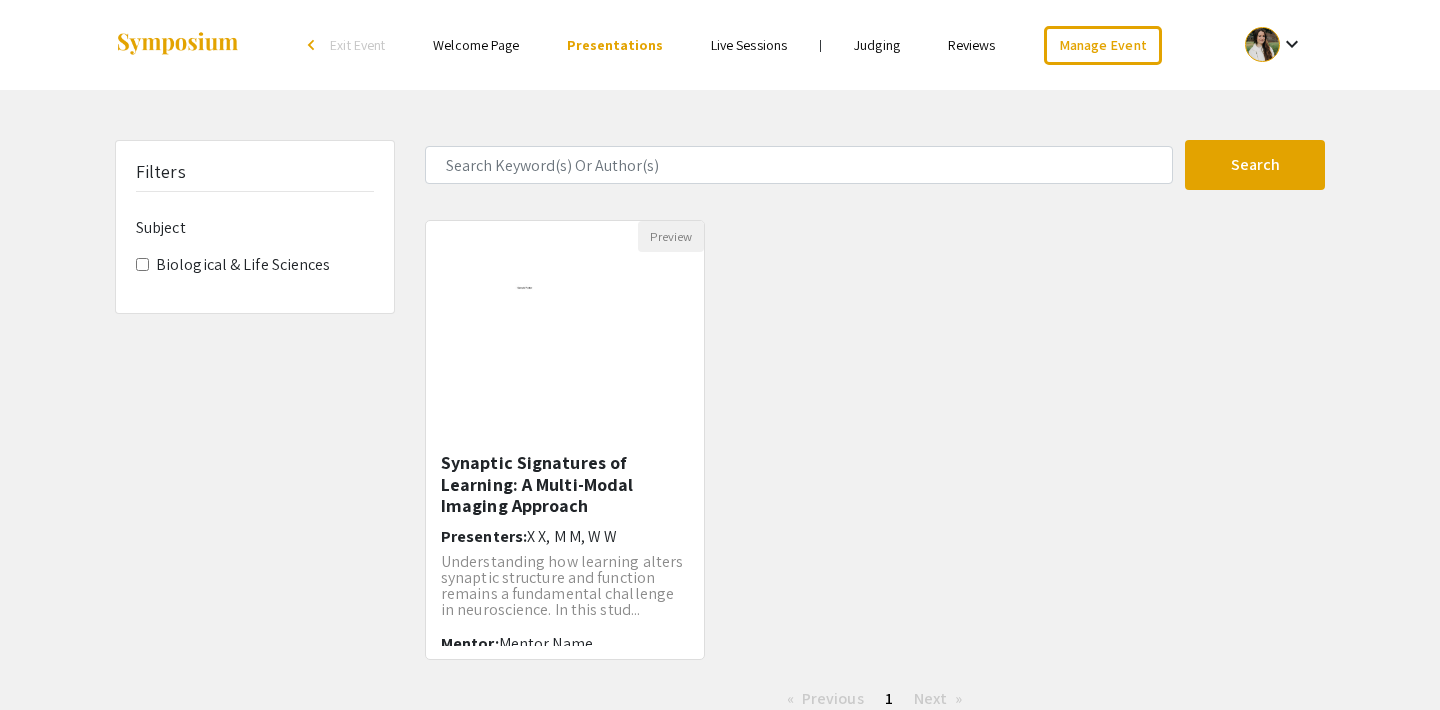 click on "Presenters: [X] [X], [M] [M], [W] [W] ... Mentor: [Mentor Name]" 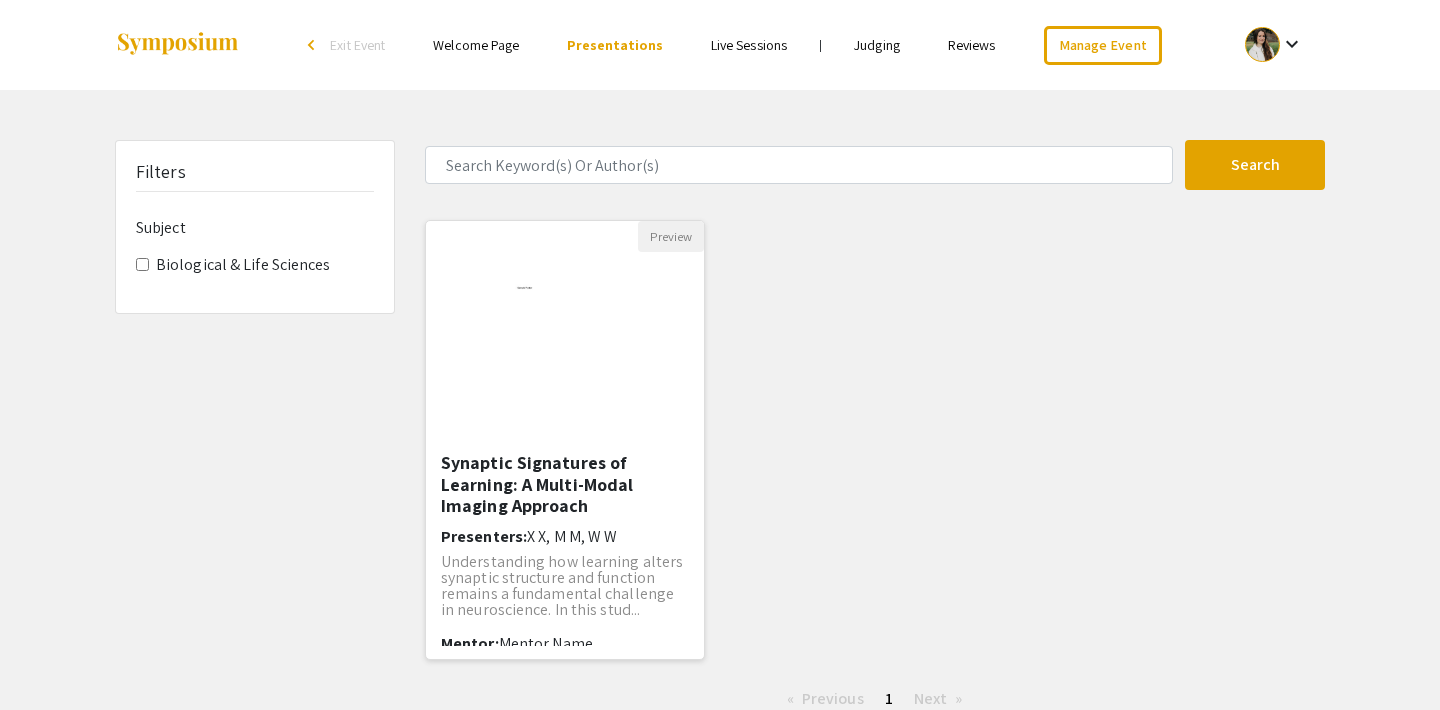 scroll, scrollTop: 15, scrollLeft: 0, axis: vertical 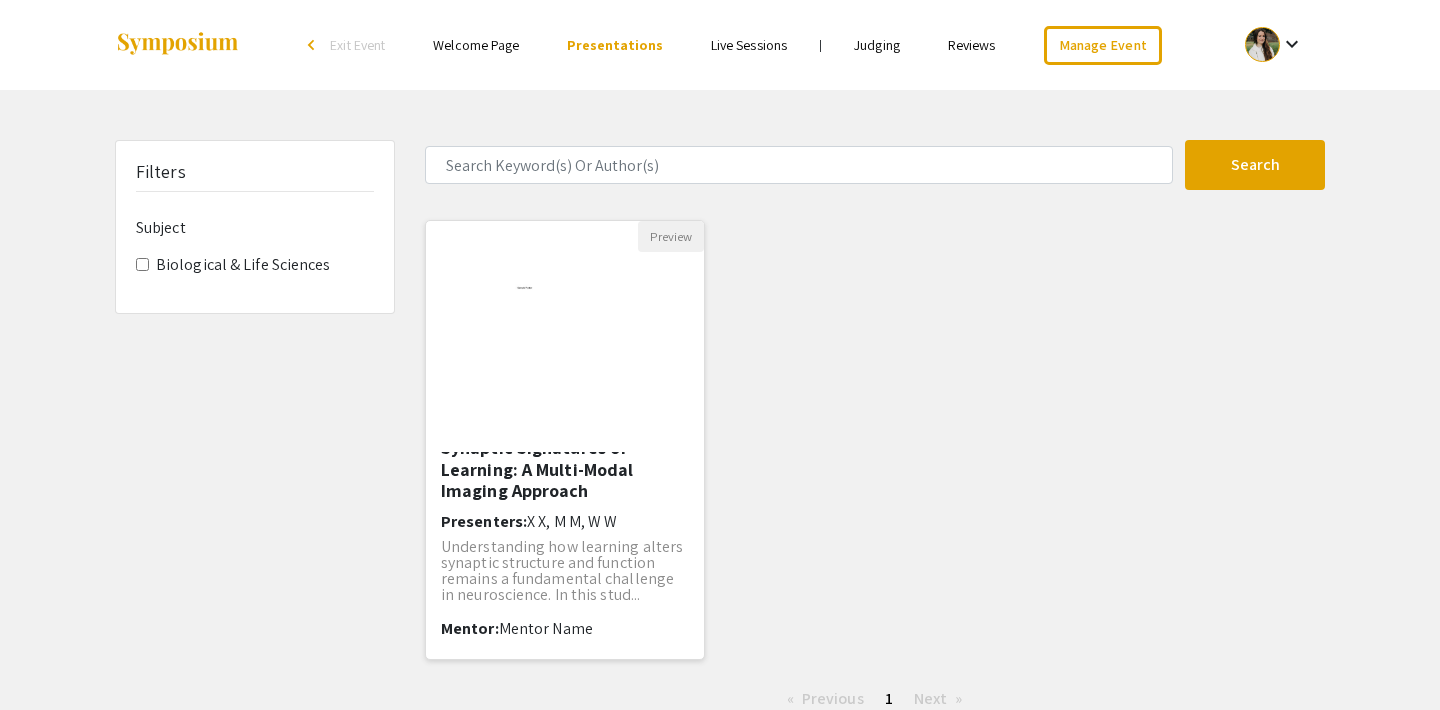 click 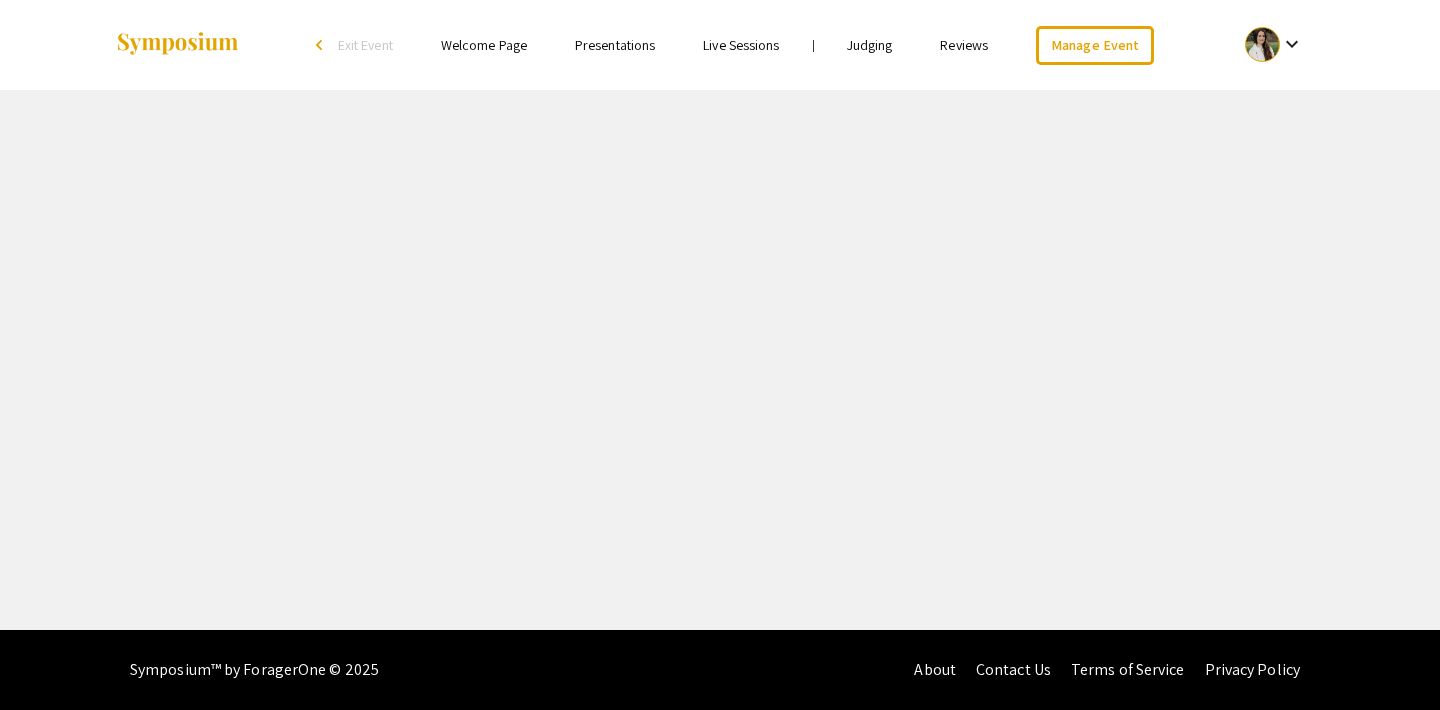 select on "custom" 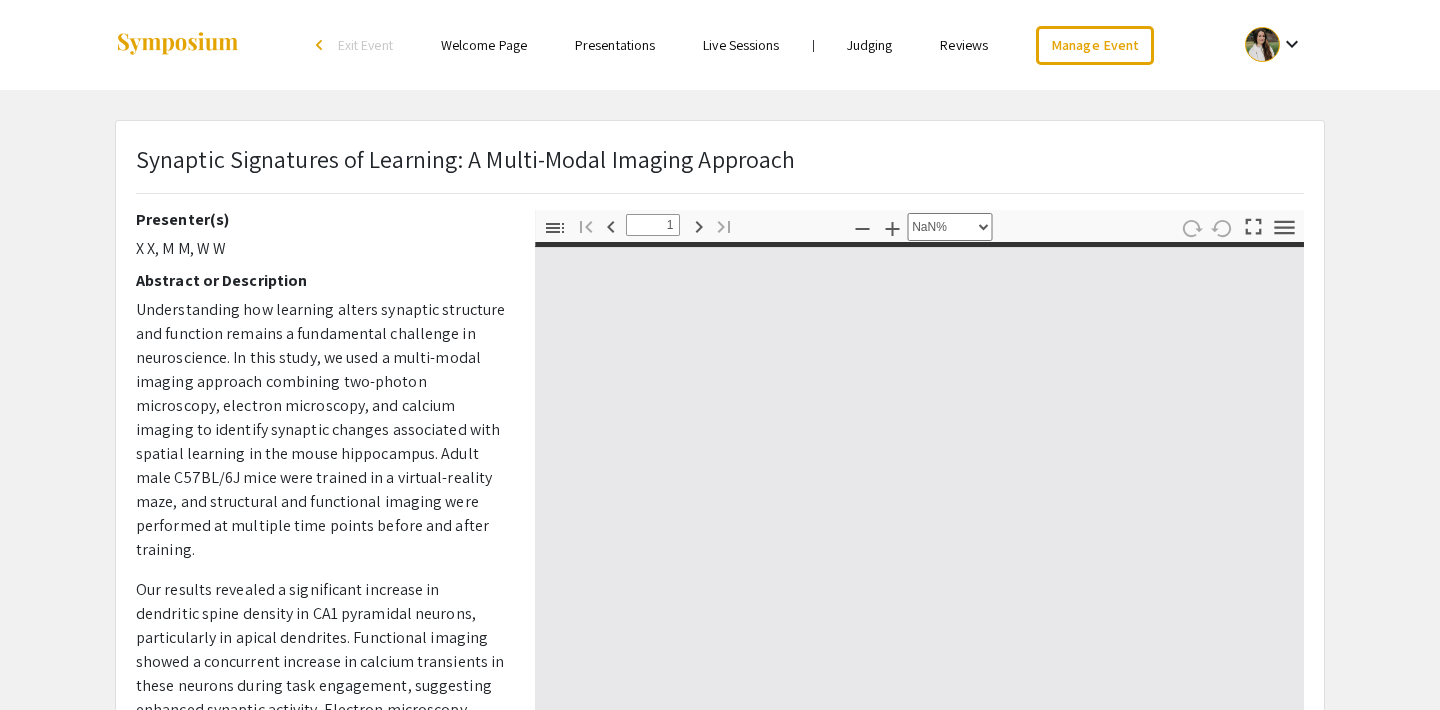 type on "0" 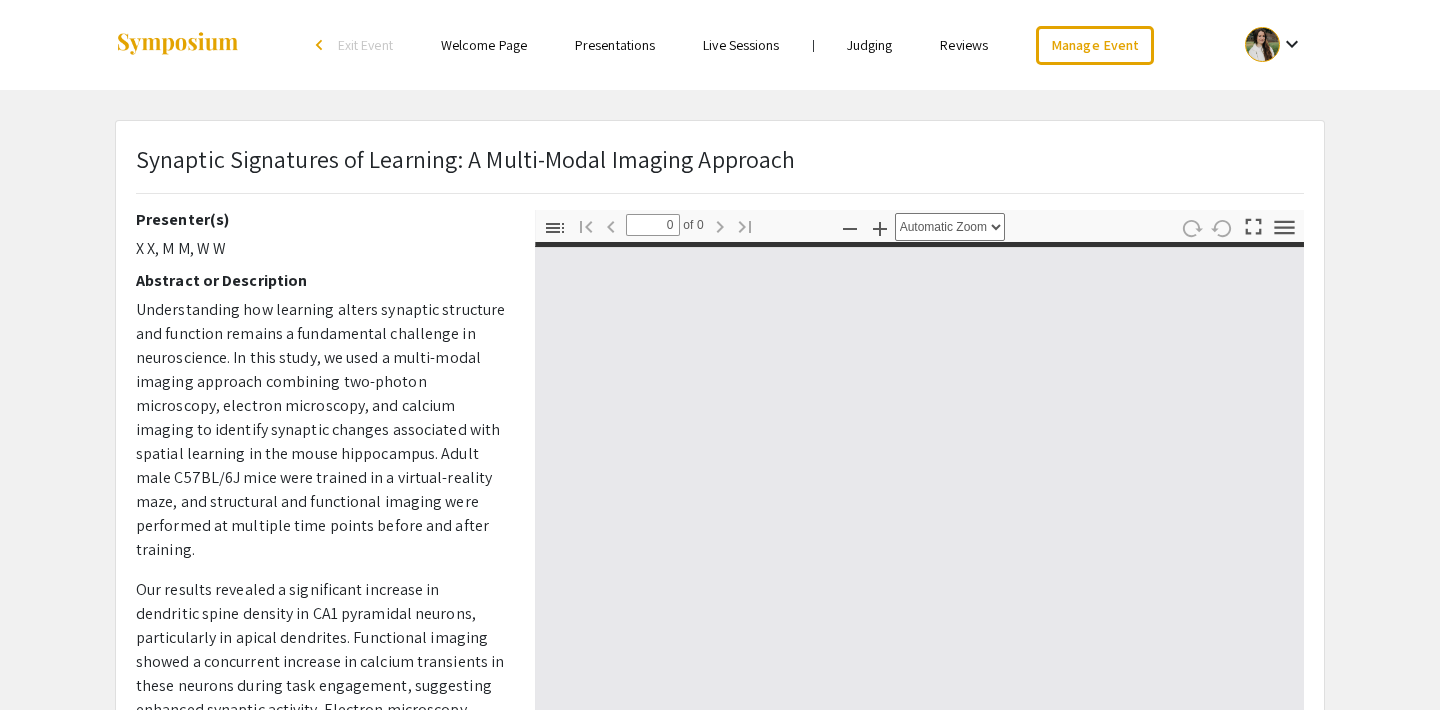 select on "custom" 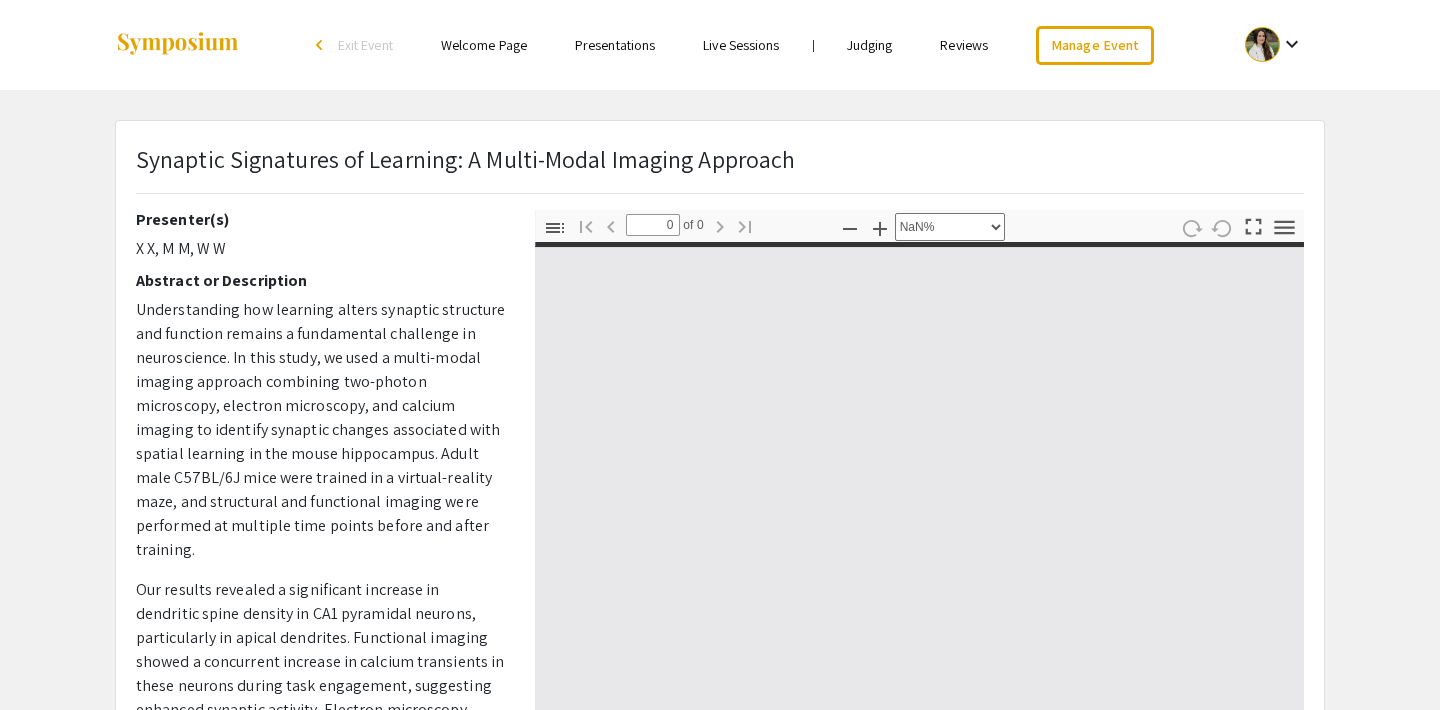 type on "1" 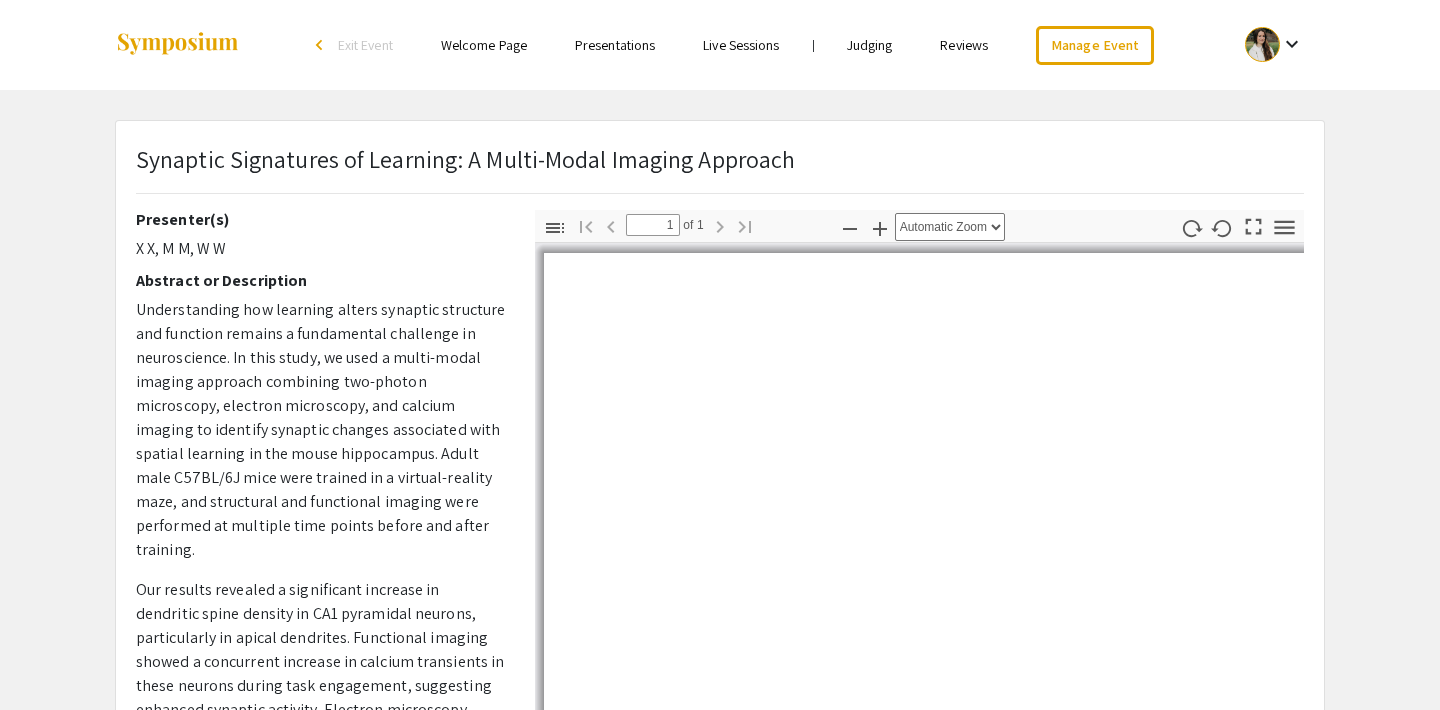 select on "custom" 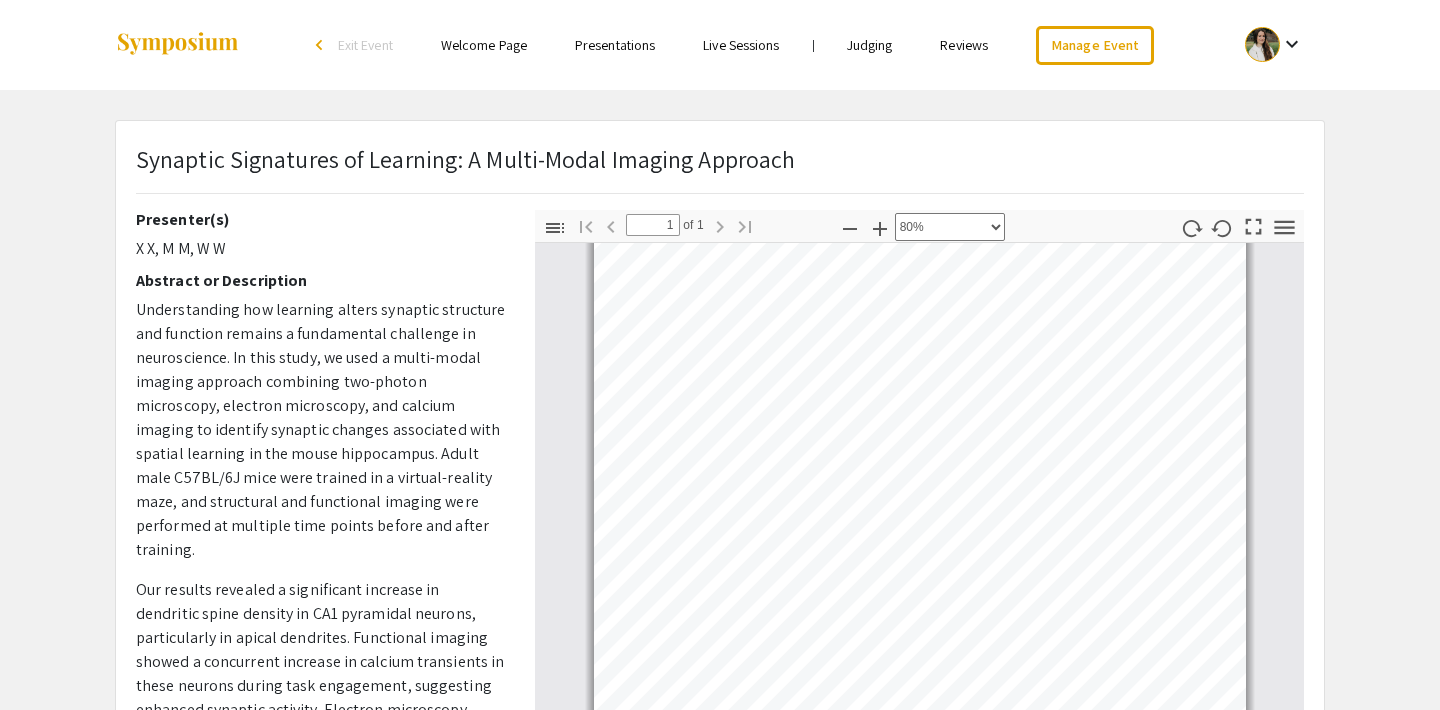 scroll, scrollTop: 0, scrollLeft: 0, axis: both 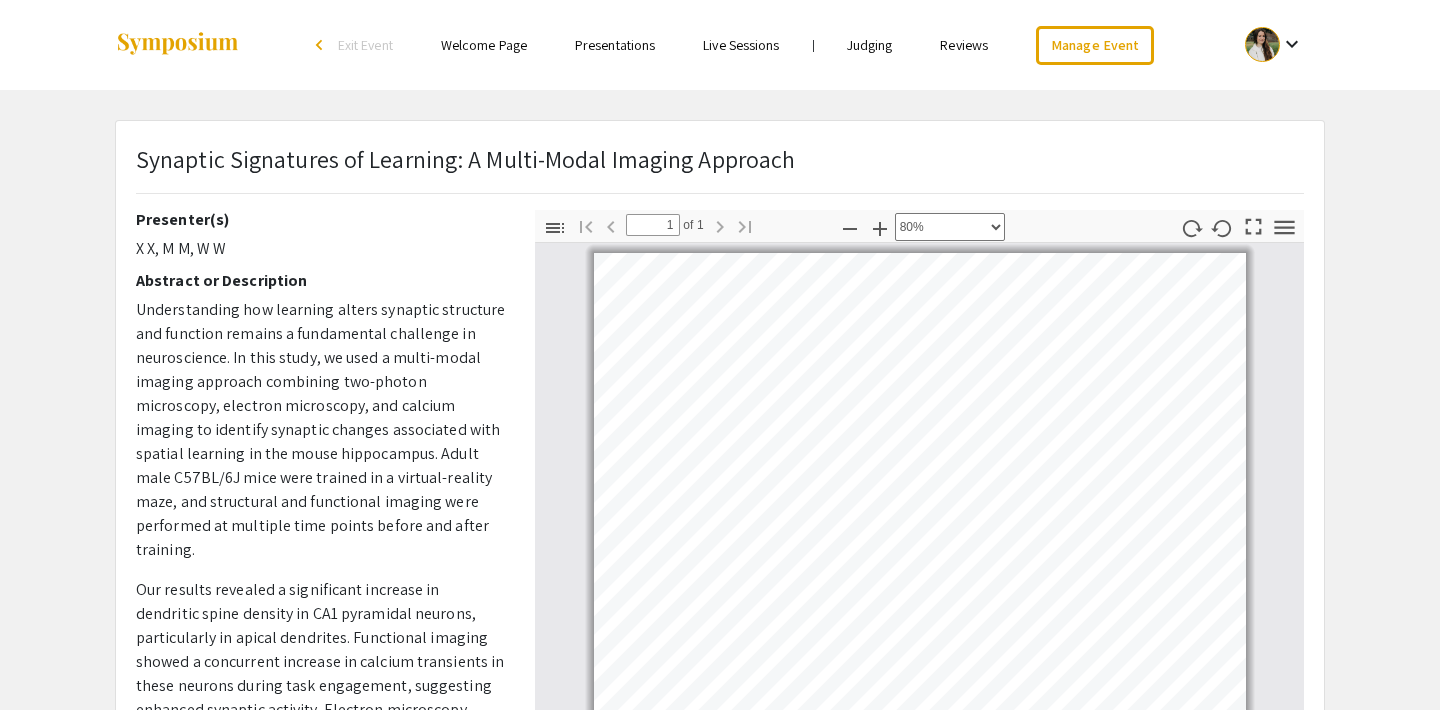 click on "Live Sessions" at bounding box center [741, 45] 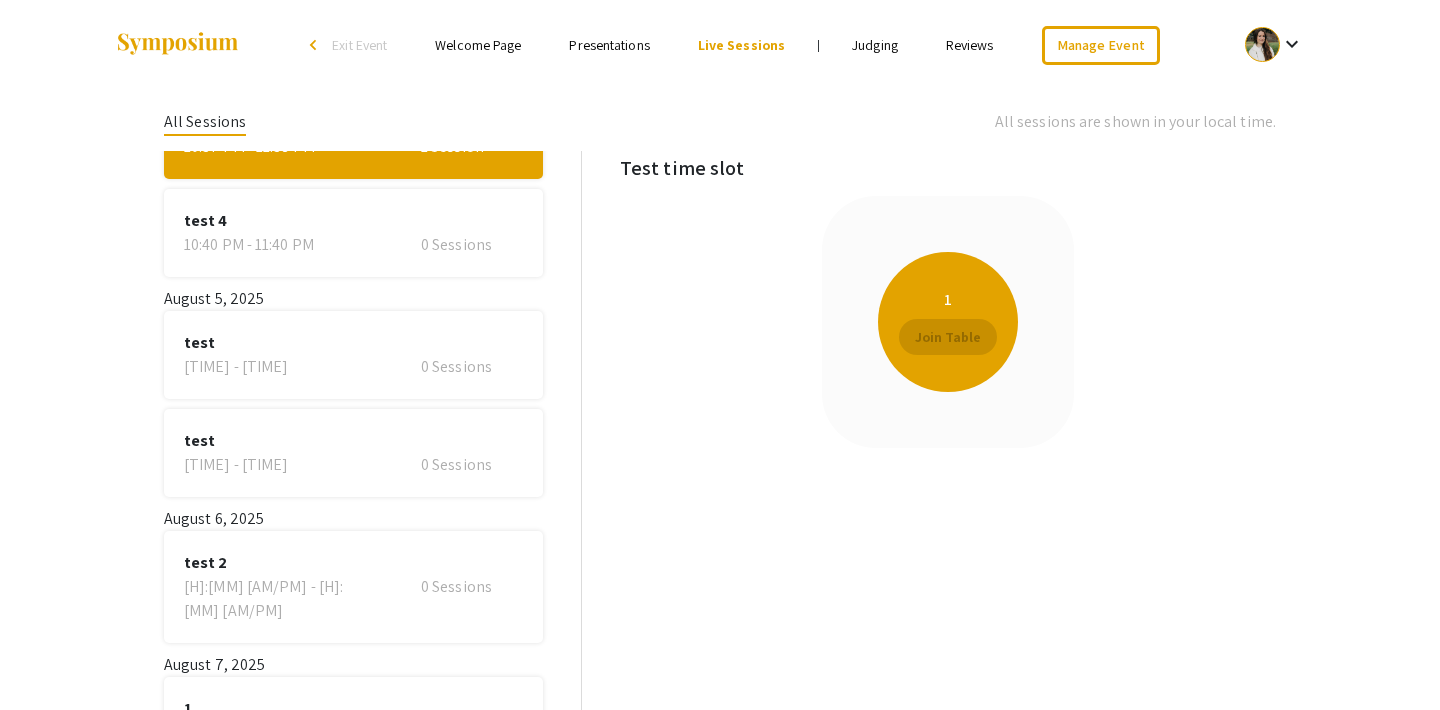 scroll, scrollTop: 0, scrollLeft: 0, axis: both 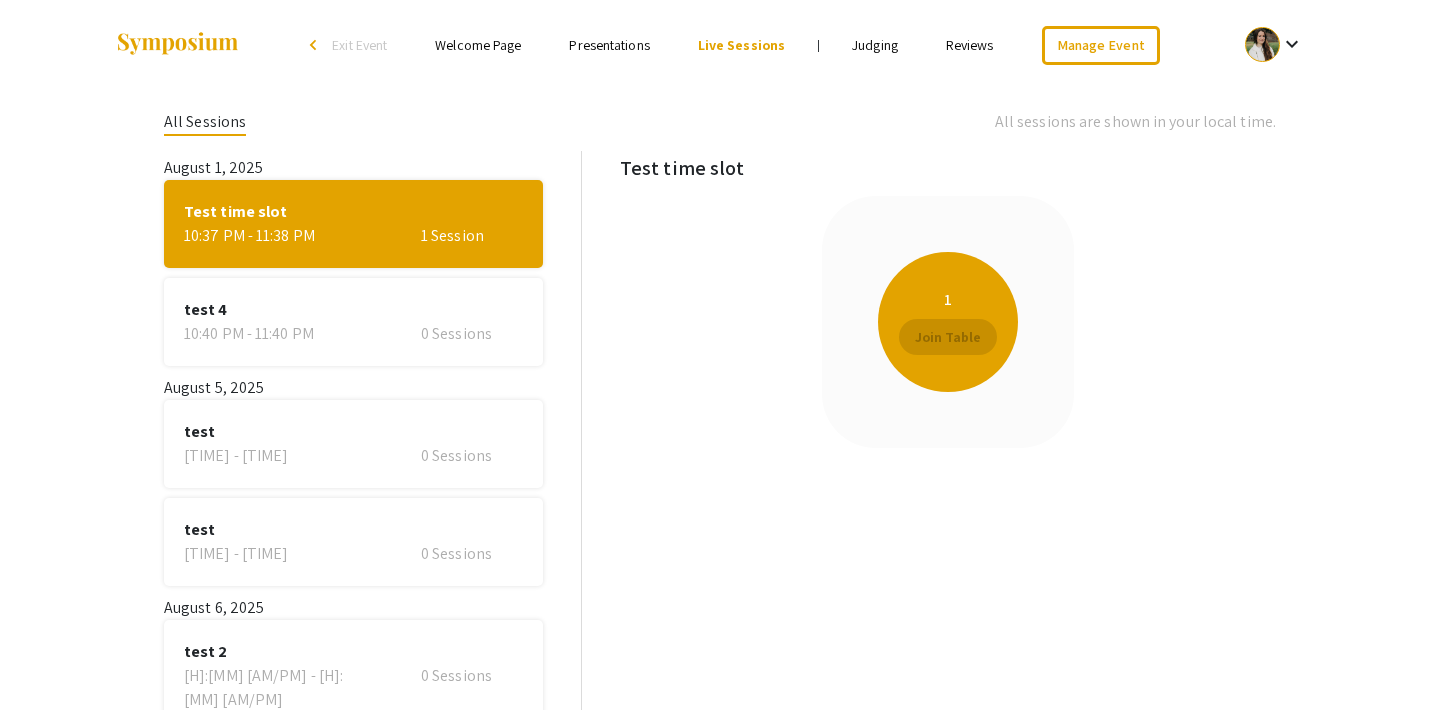click on "Welcome Page" at bounding box center (478, 45) 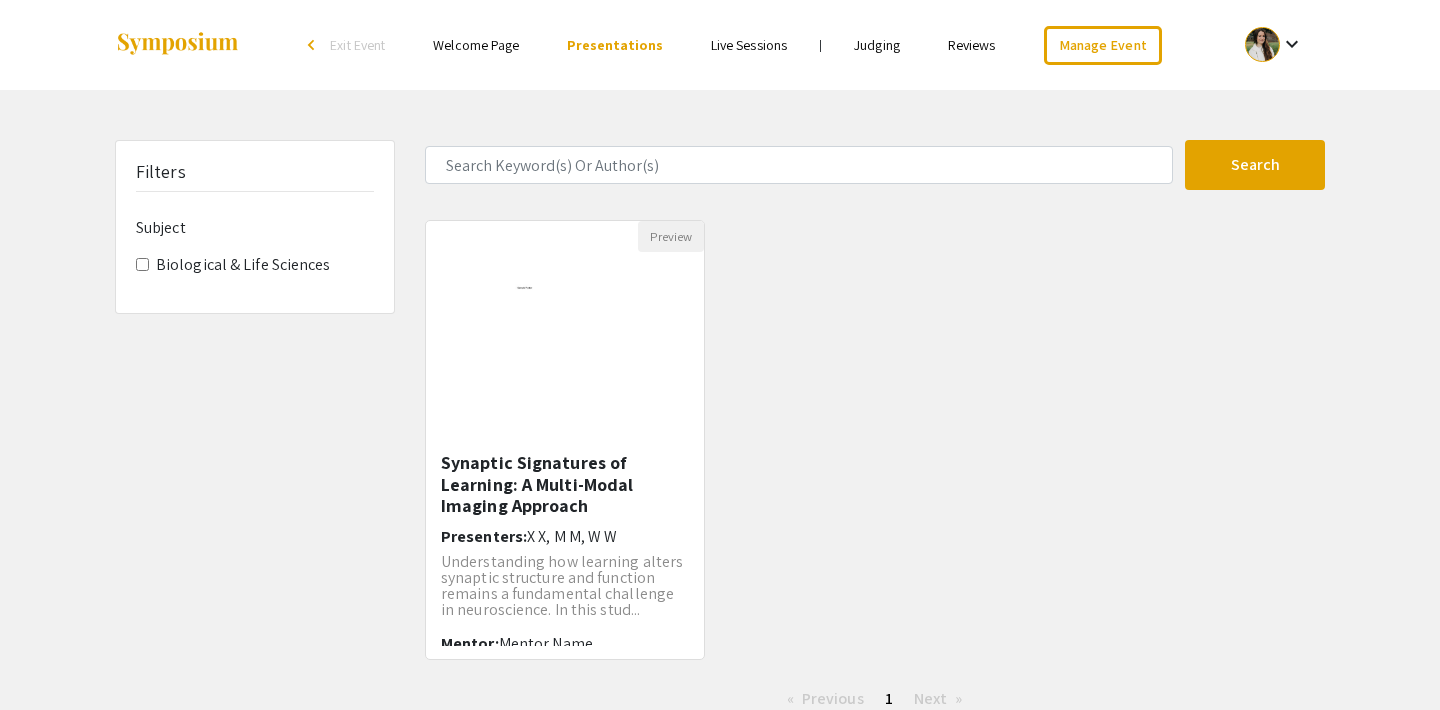 click on "Live Sessions" at bounding box center (749, 45) 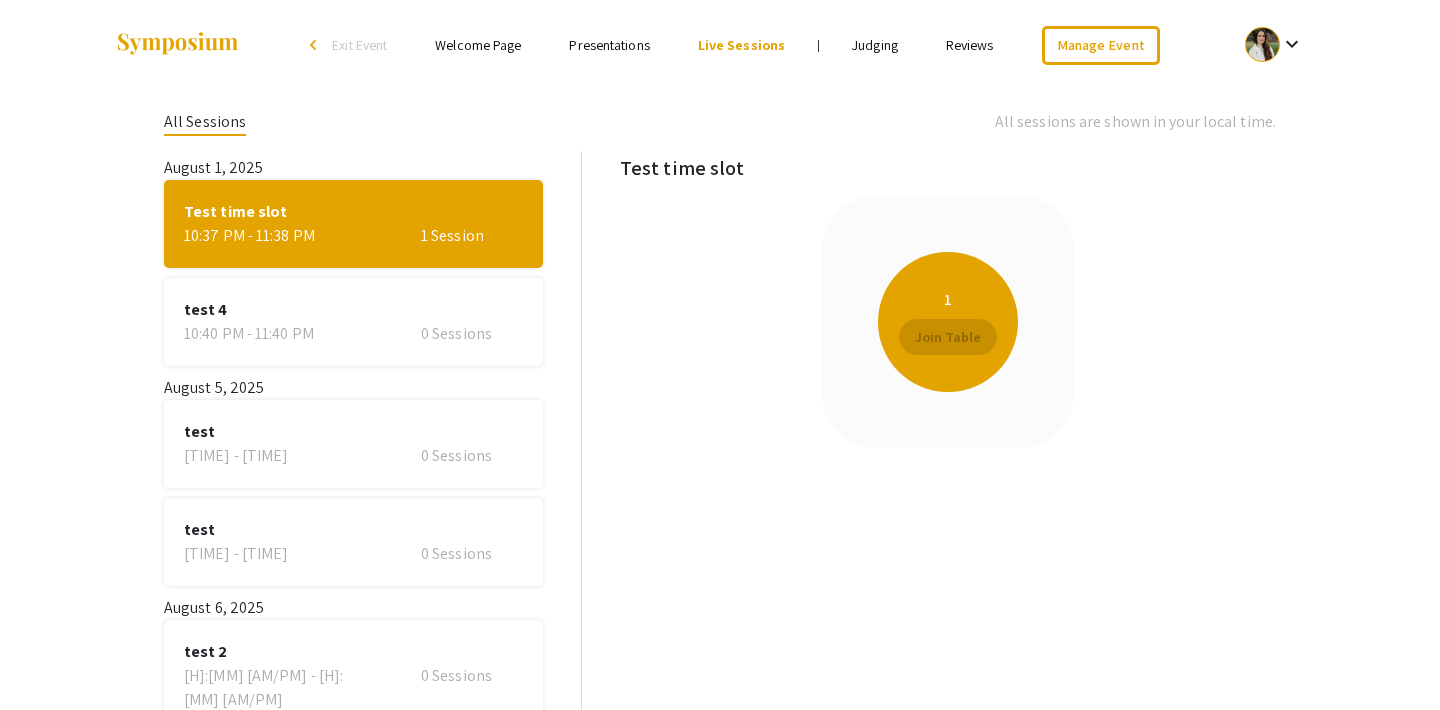 scroll, scrollTop: 89, scrollLeft: 0, axis: vertical 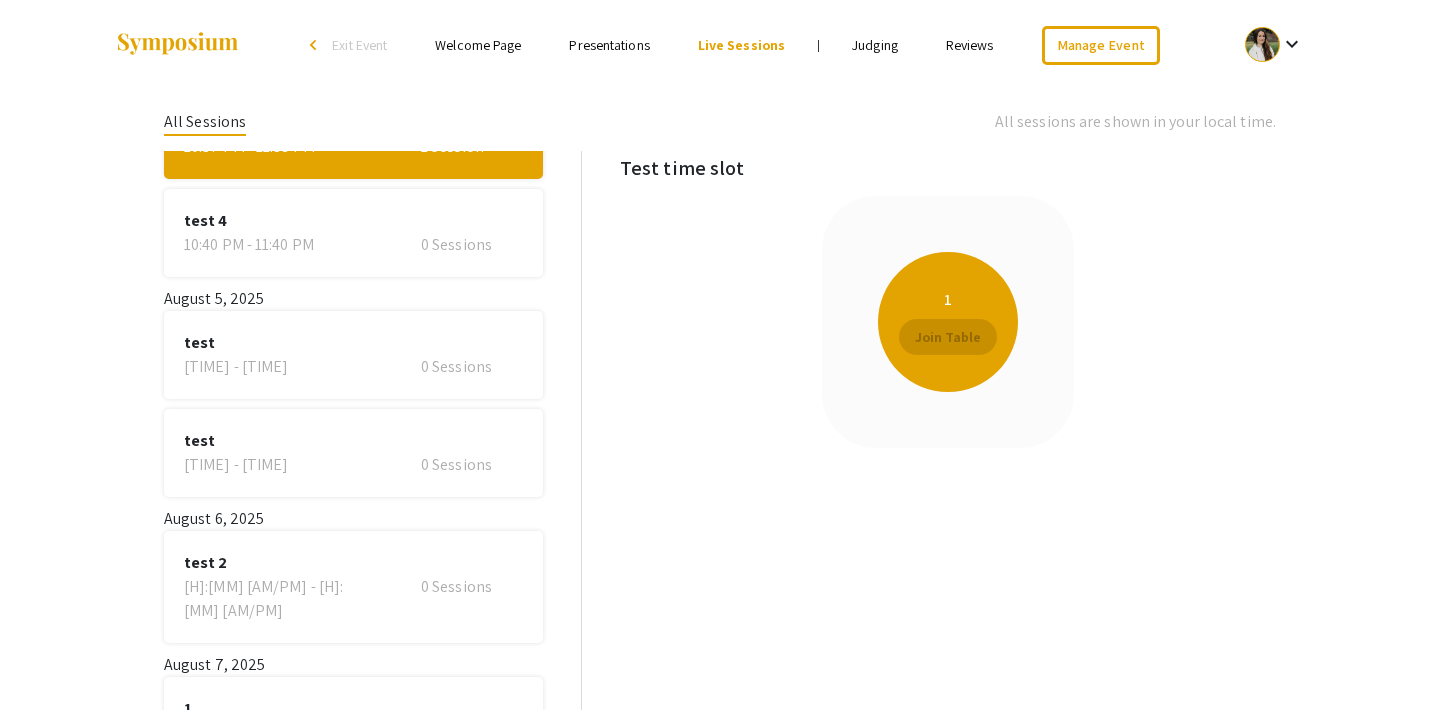 click on "[NUMBER] [H]:[MM] [AM/PM] - [H]:[MM] [AM/PM] [NUMBER] [CATEGORY]" 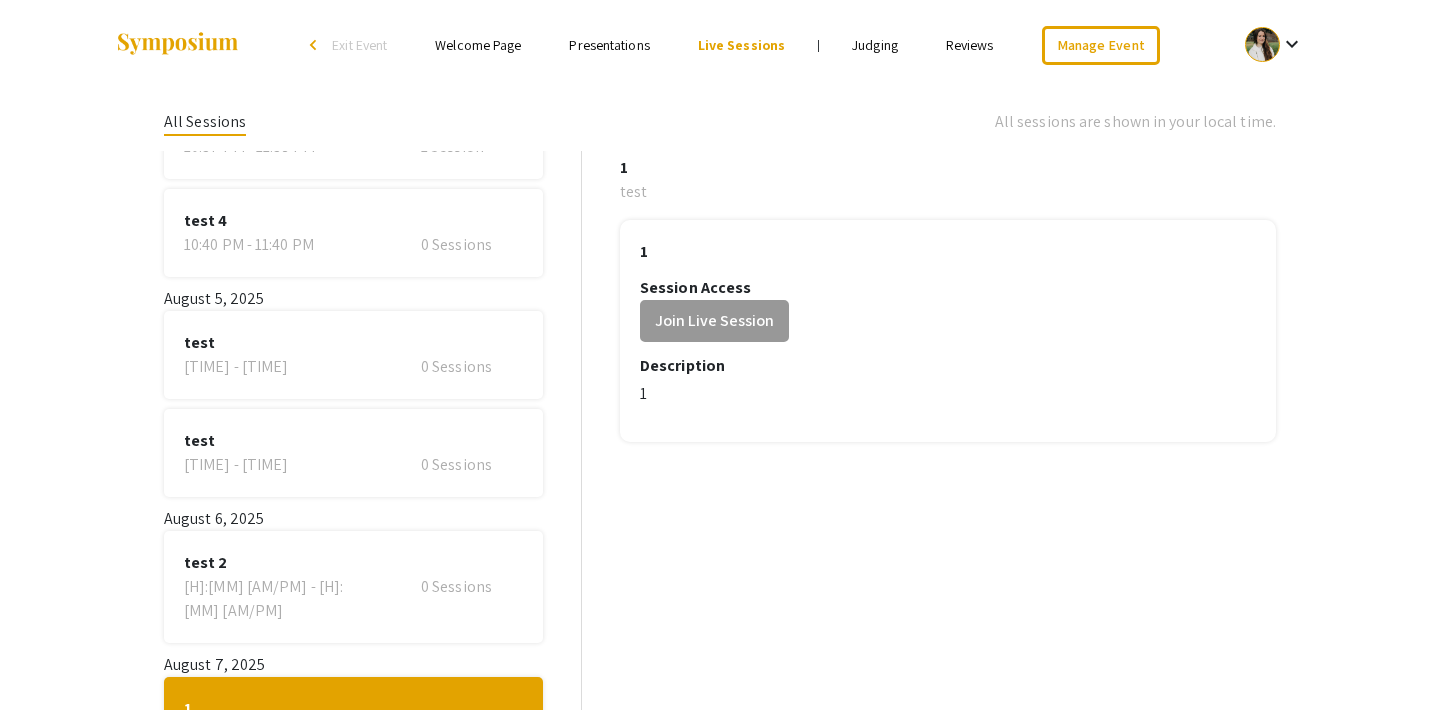 scroll, scrollTop: 0, scrollLeft: 0, axis: both 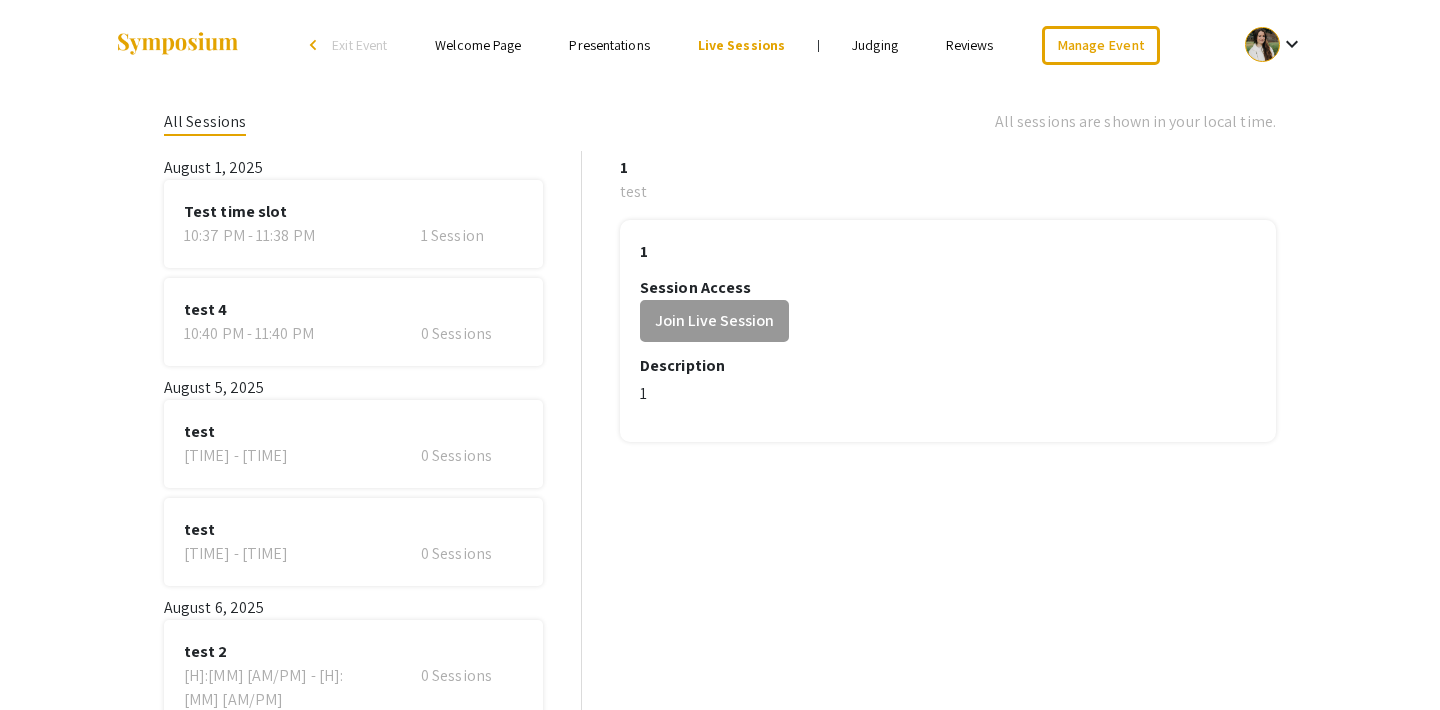 click on "Test time slot" 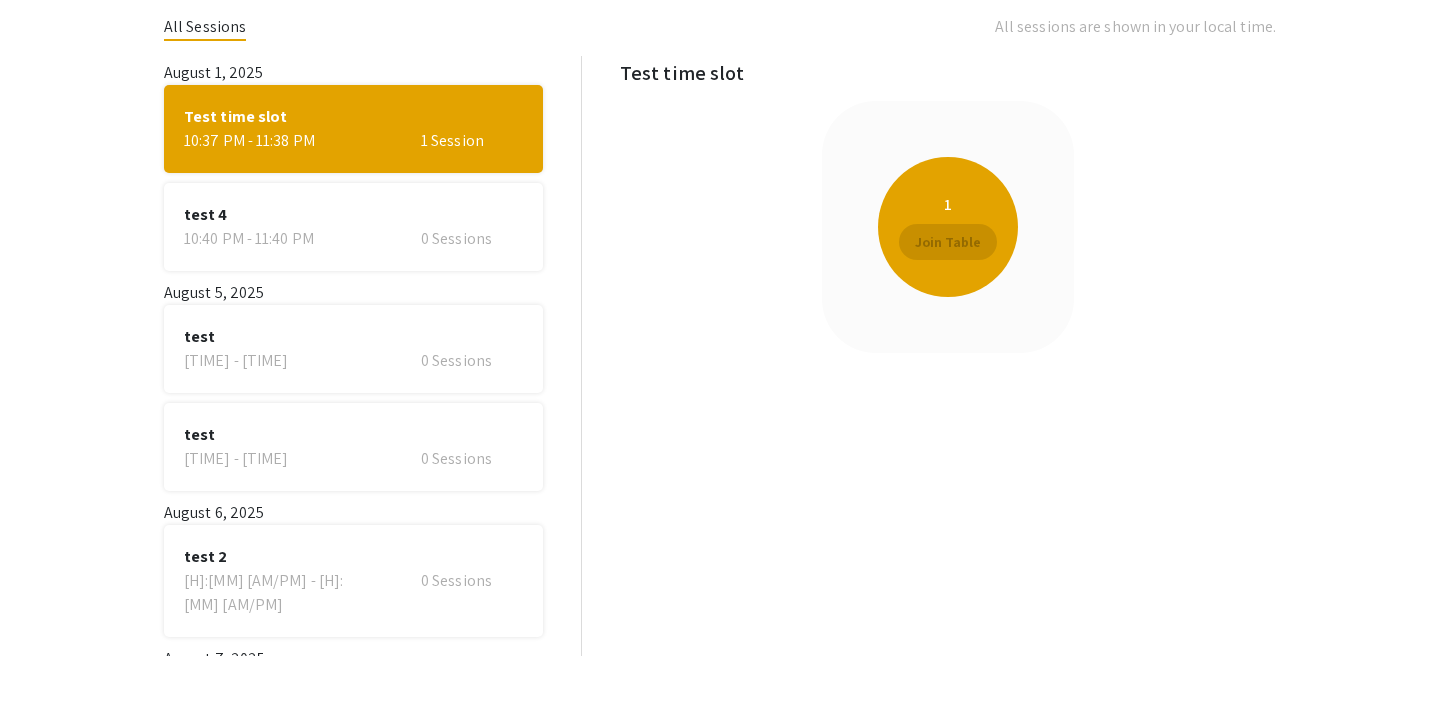scroll, scrollTop: 0, scrollLeft: 0, axis: both 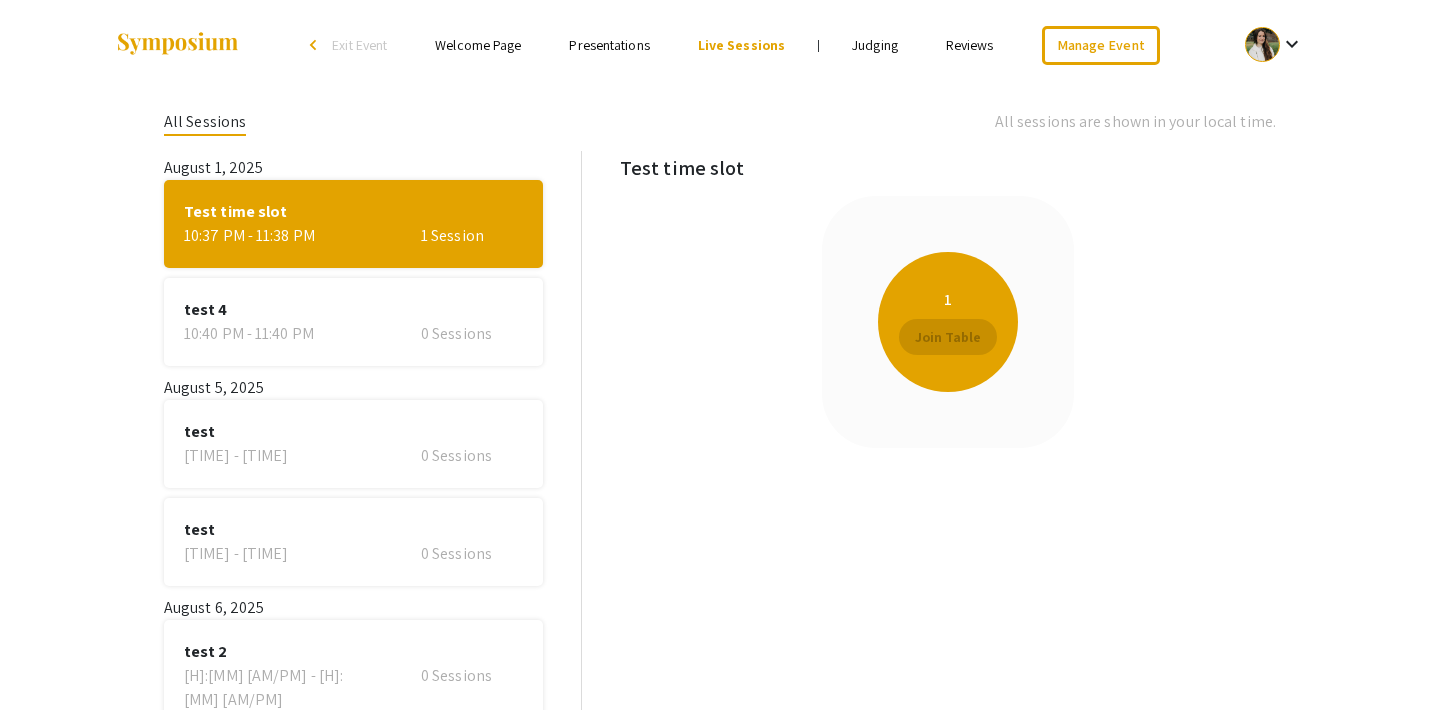 click on "Judging" at bounding box center [875, 45] 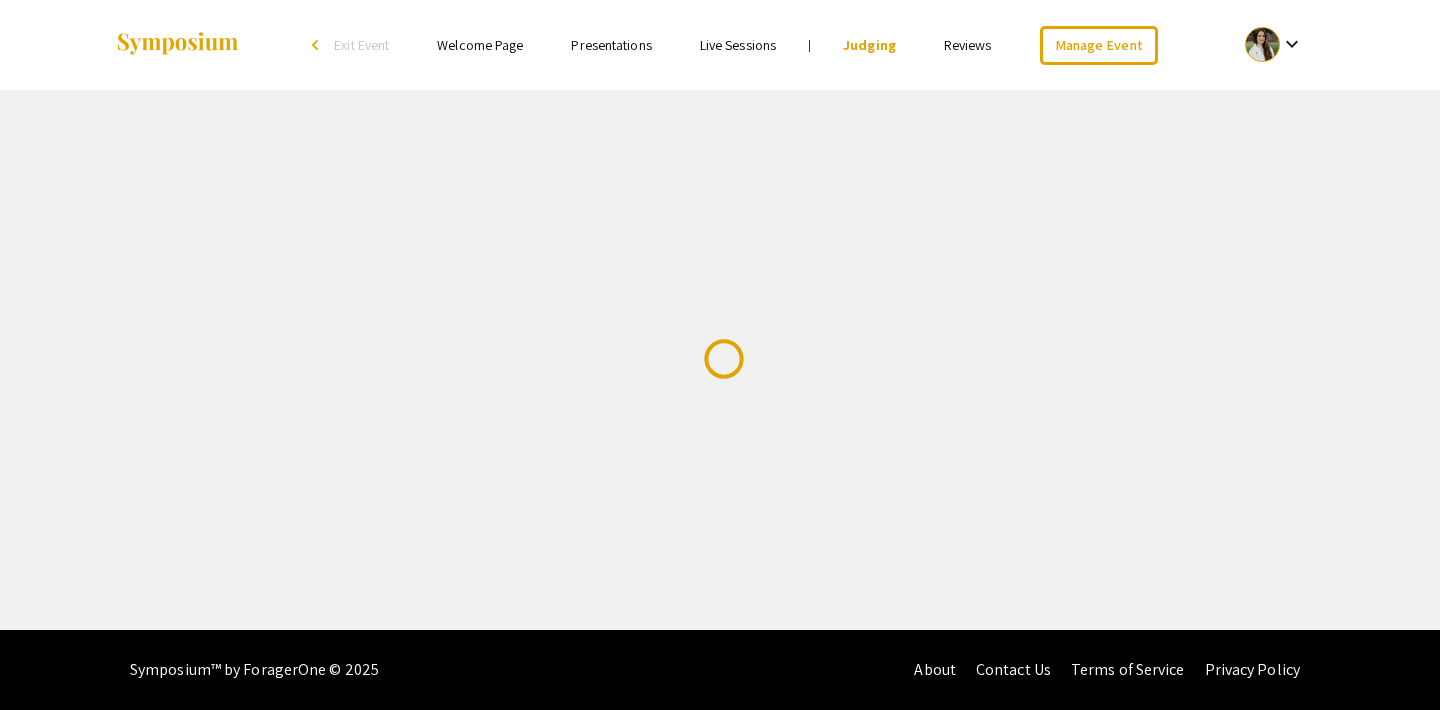 click on "Live Sessions" at bounding box center (738, 45) 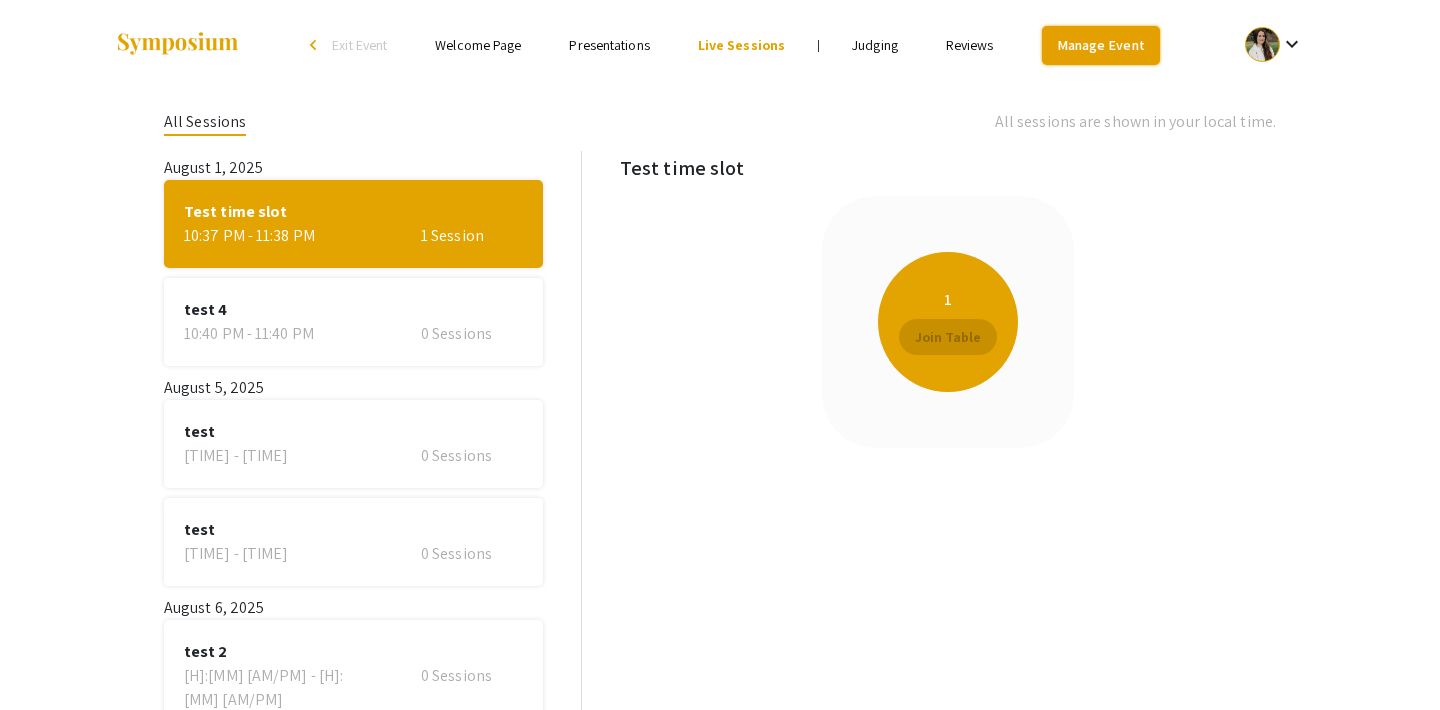 click on "Manage Event" at bounding box center [1101, 45] 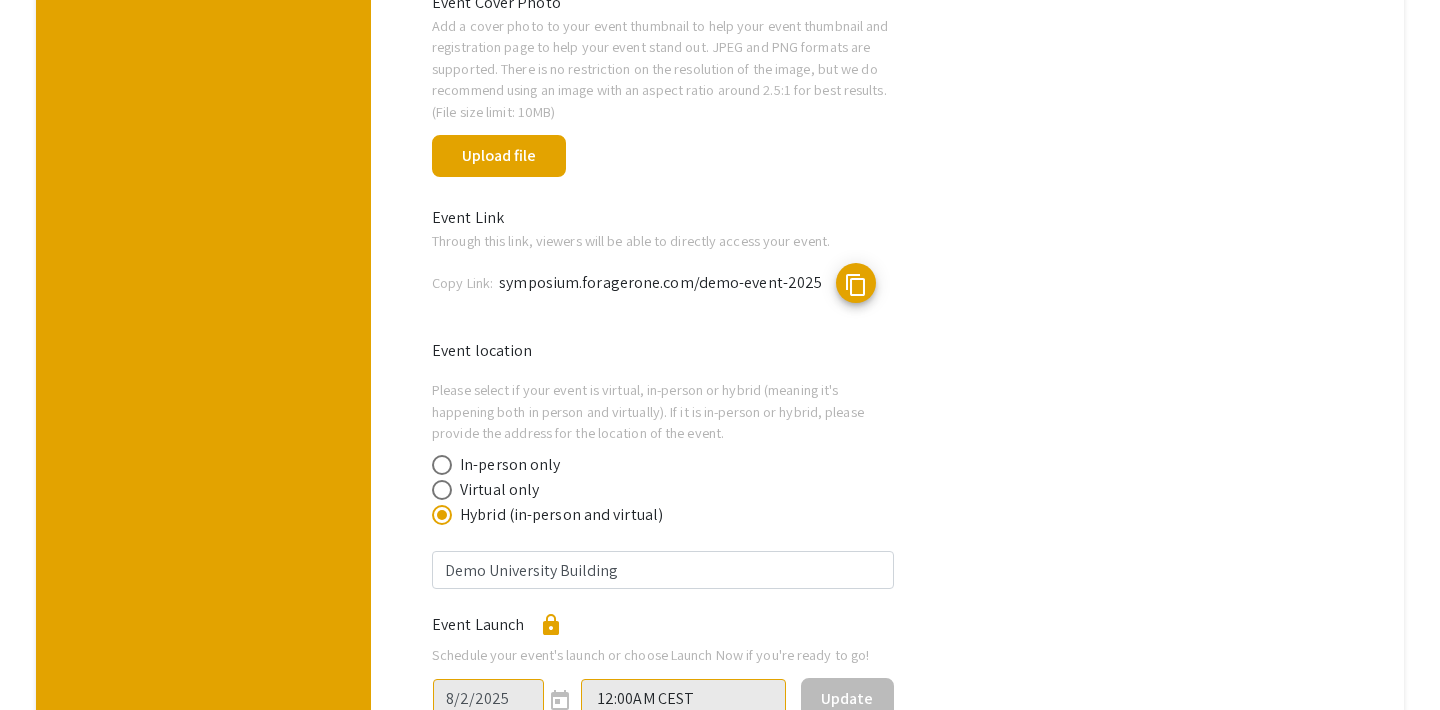 scroll, scrollTop: 927, scrollLeft: 0, axis: vertical 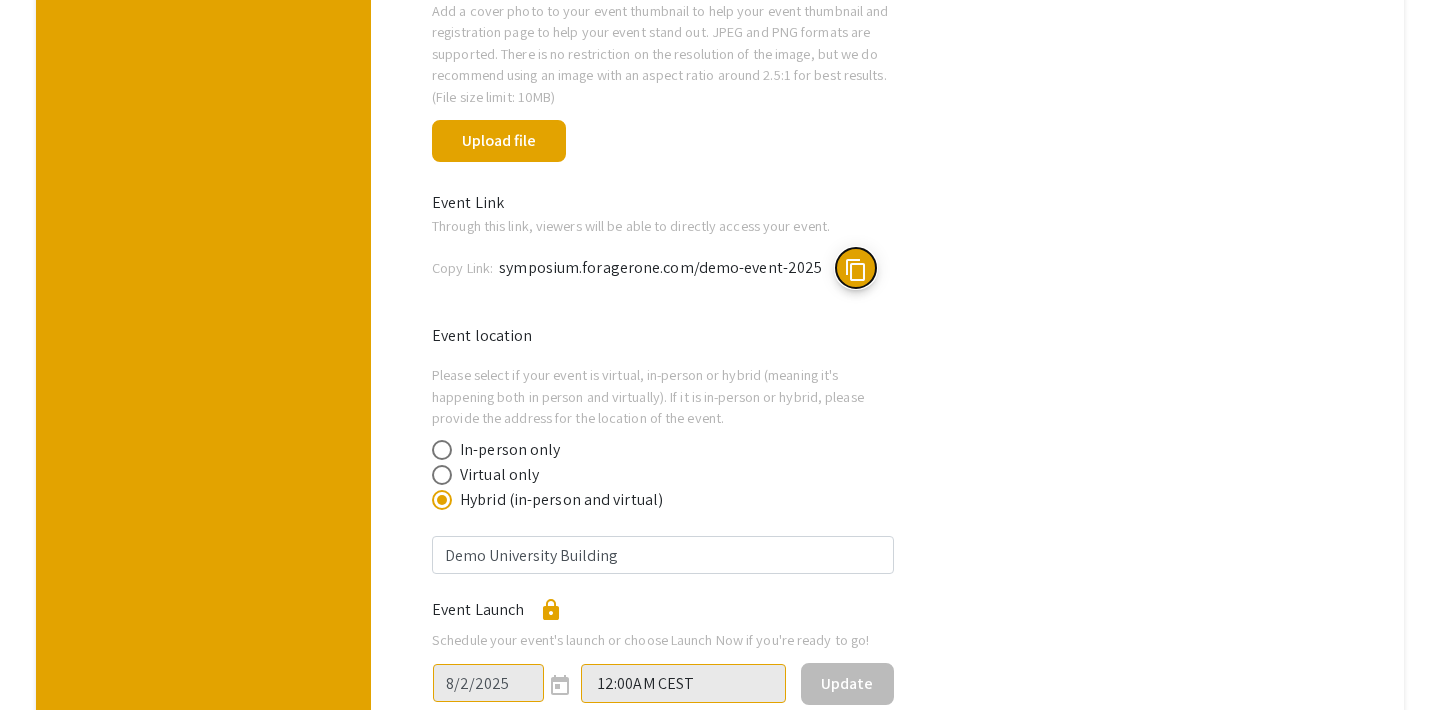 click on "content_copy" at bounding box center [856, 270] 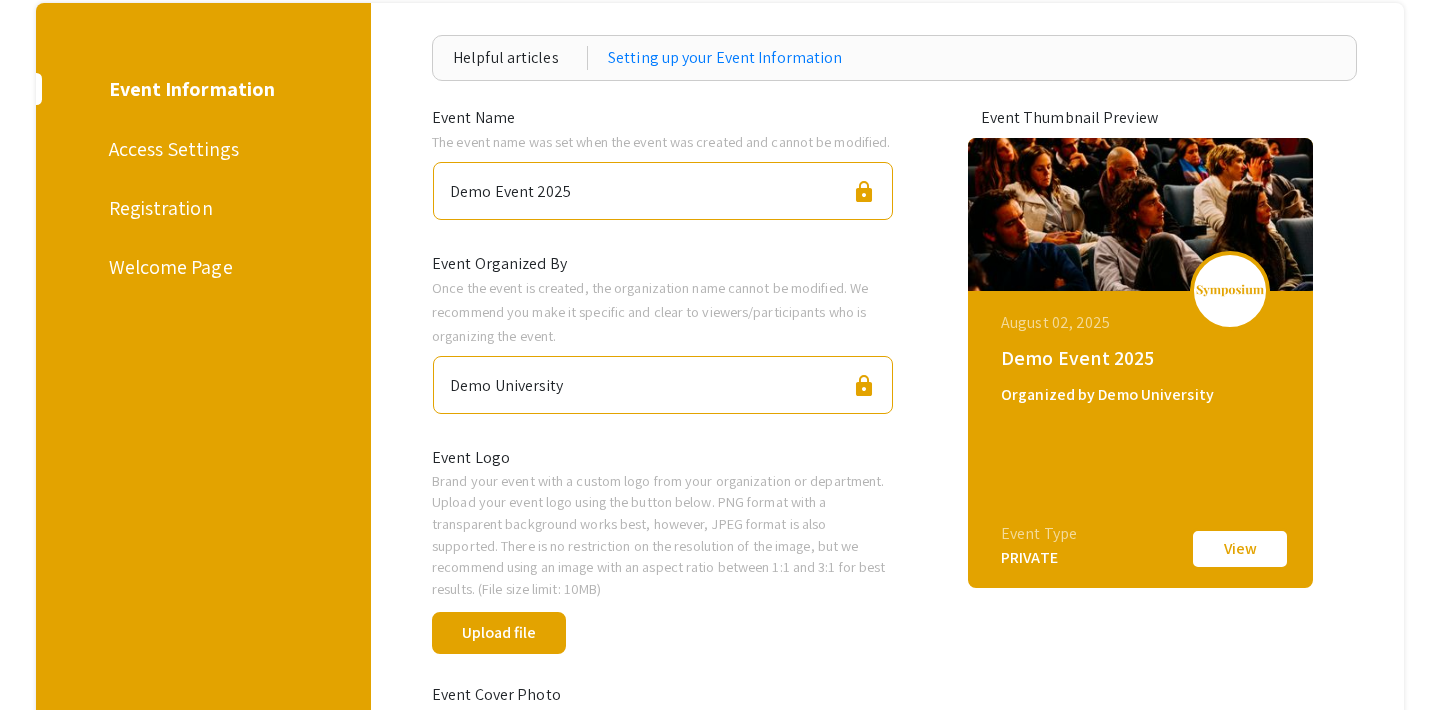 scroll, scrollTop: 187, scrollLeft: 0, axis: vertical 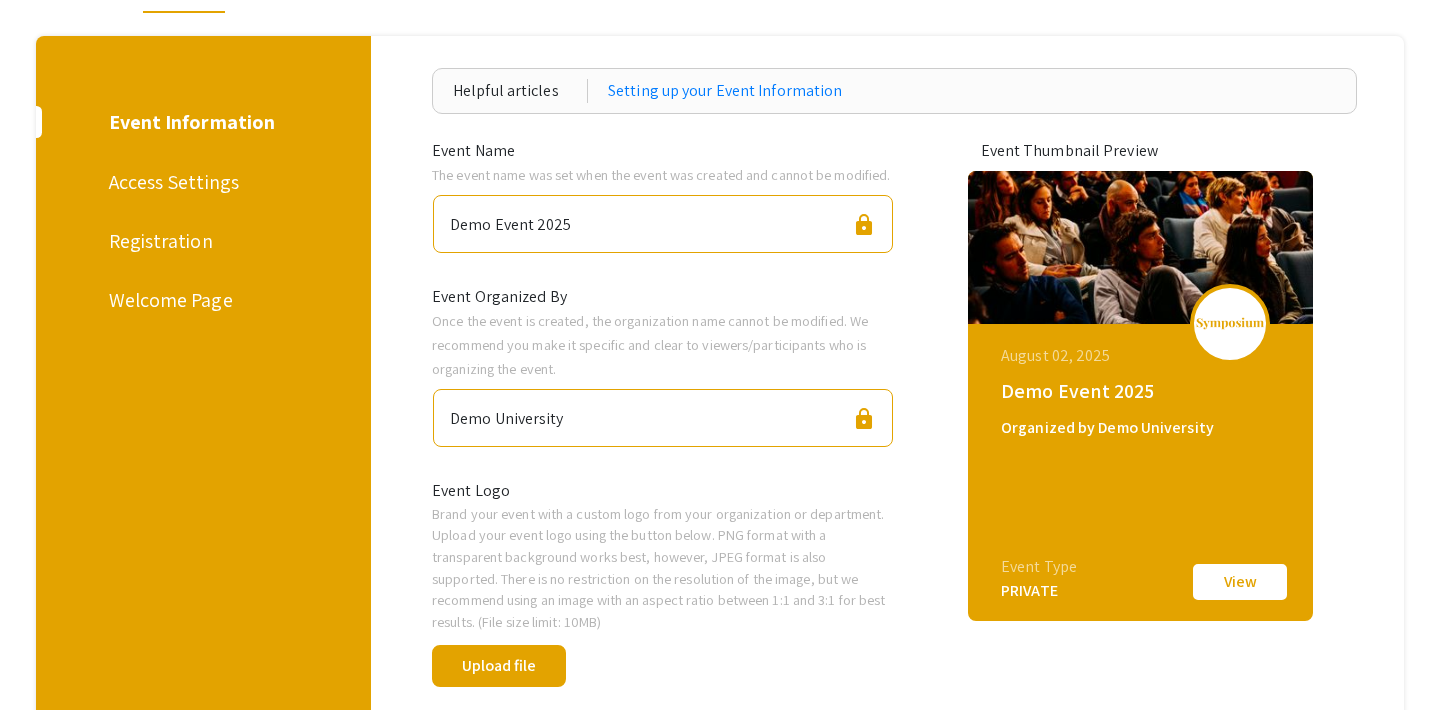 click on "Access Settings" at bounding box center [200, 182] 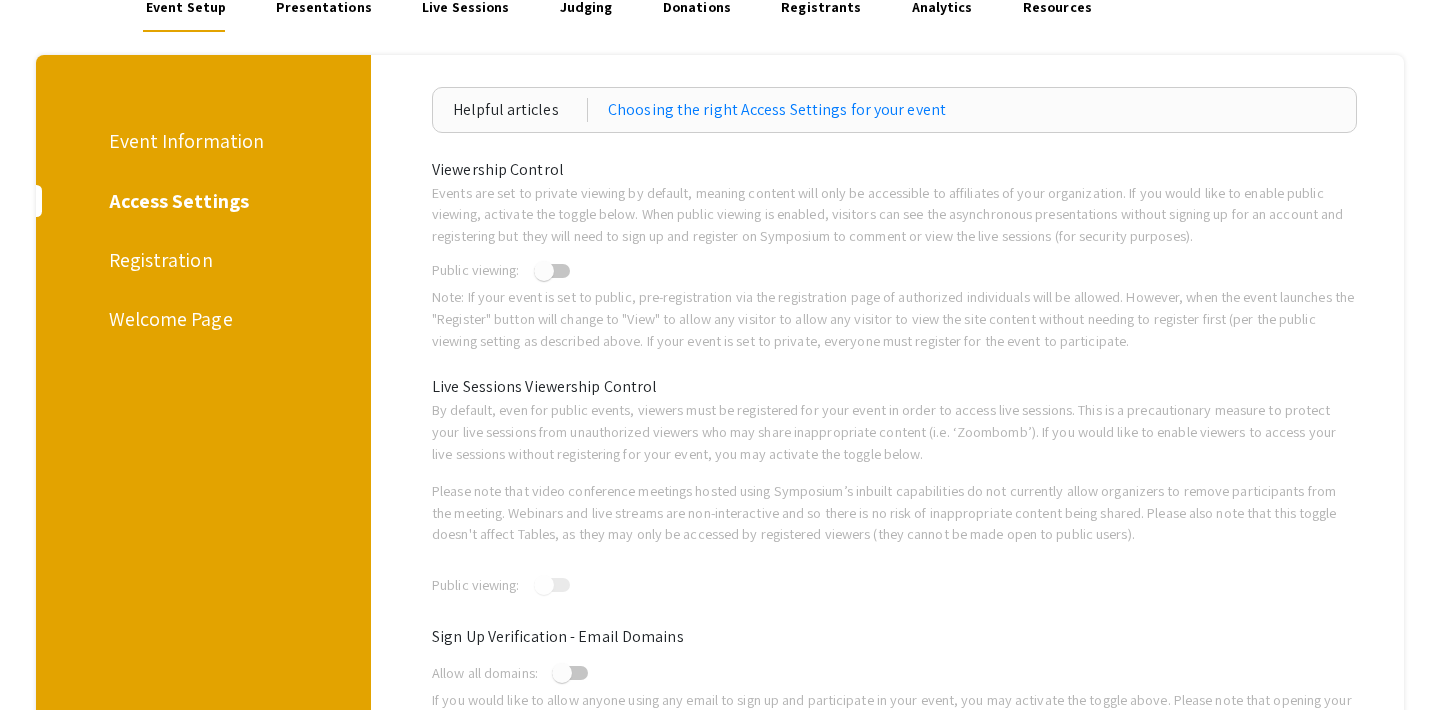 scroll, scrollTop: 0, scrollLeft: 0, axis: both 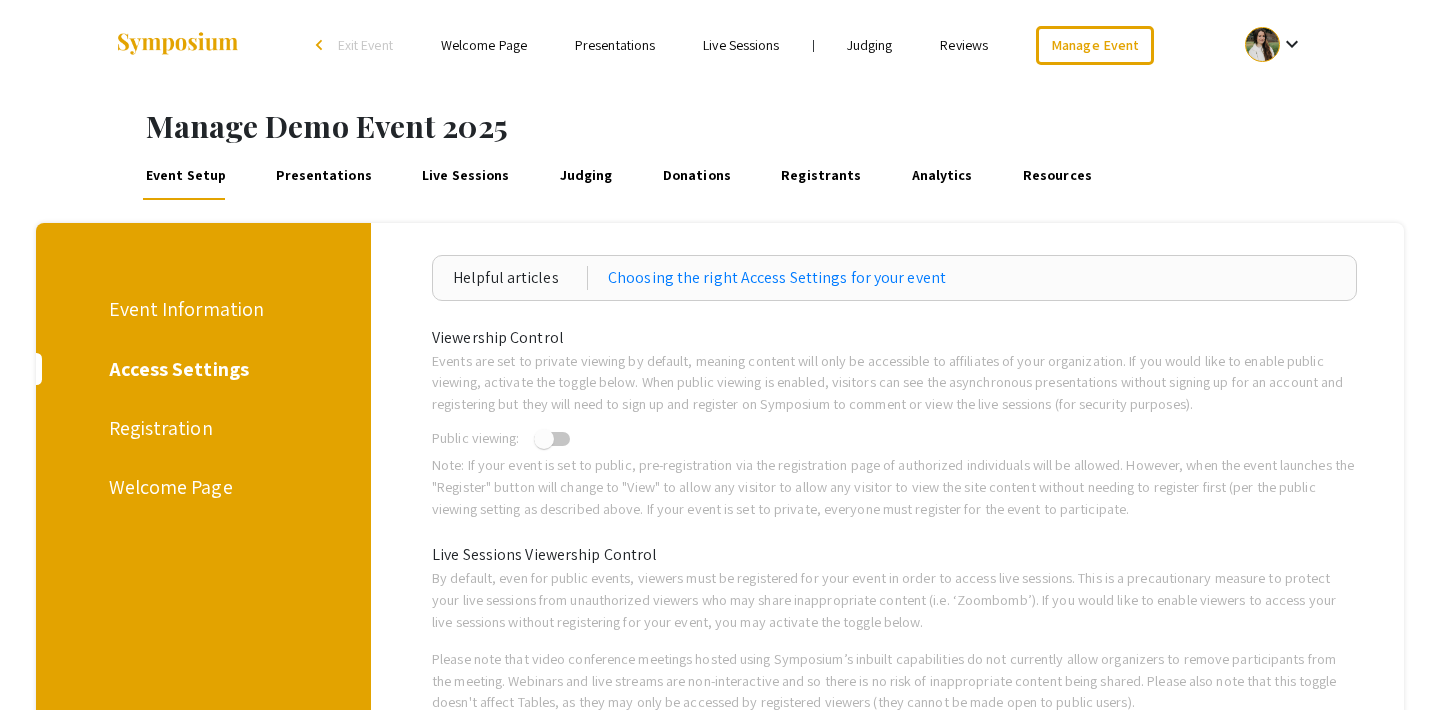 click on "Registration" at bounding box center (200, 428) 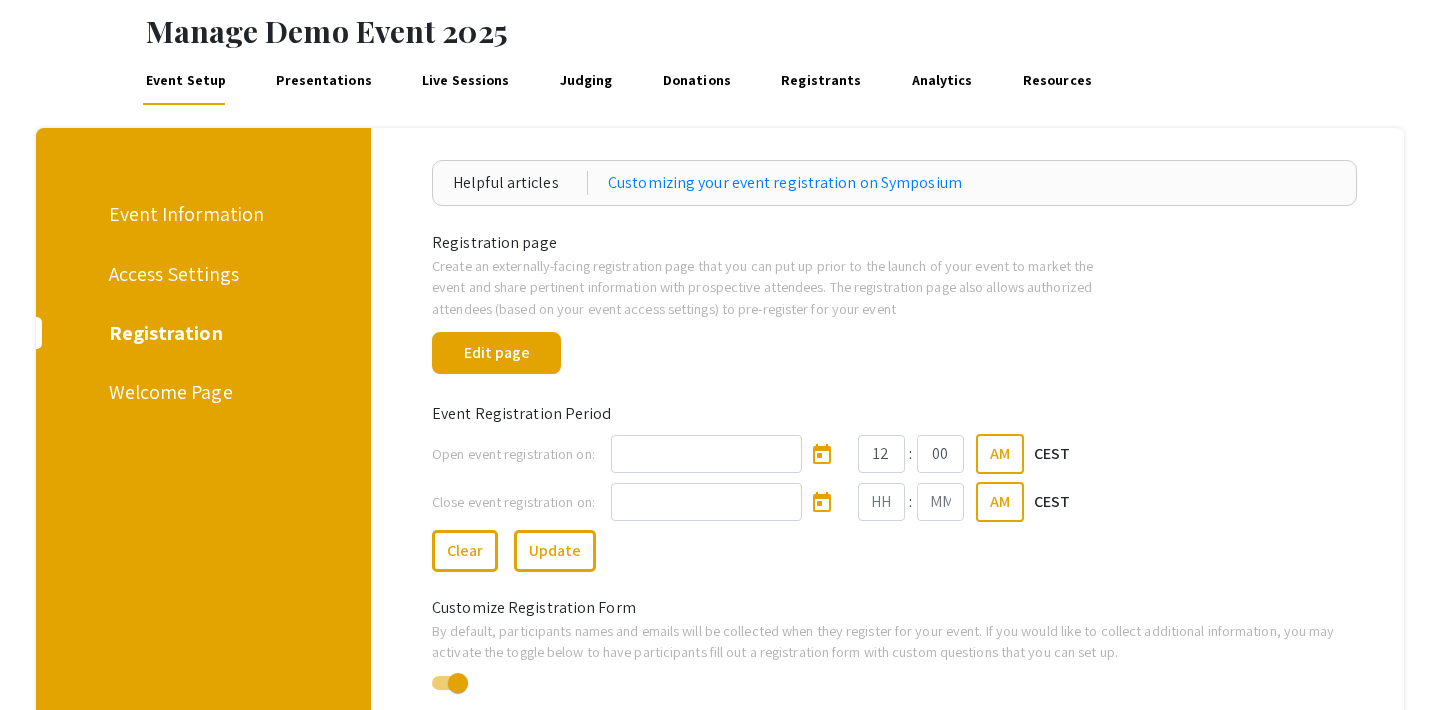 scroll, scrollTop: 99, scrollLeft: 0, axis: vertical 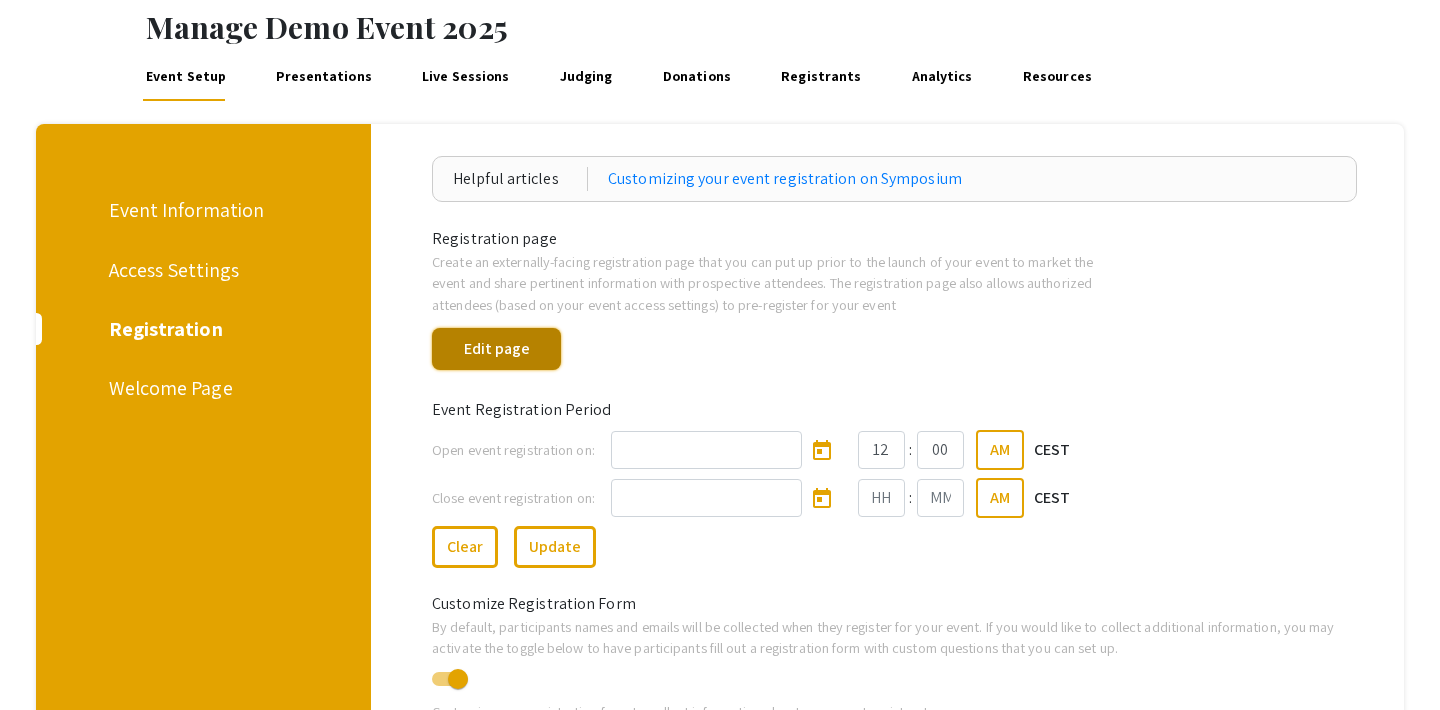 click on "Edit page" at bounding box center [496, 349] 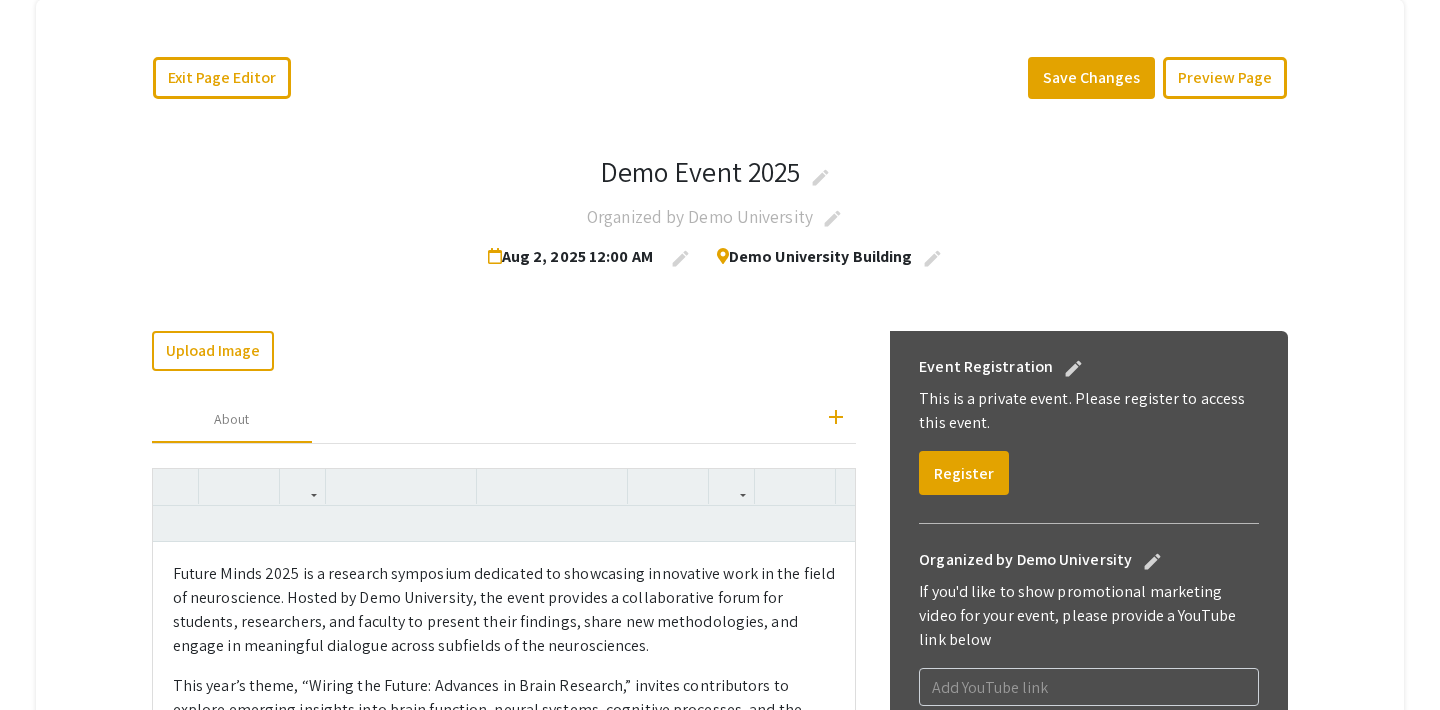 scroll, scrollTop: 228, scrollLeft: 0, axis: vertical 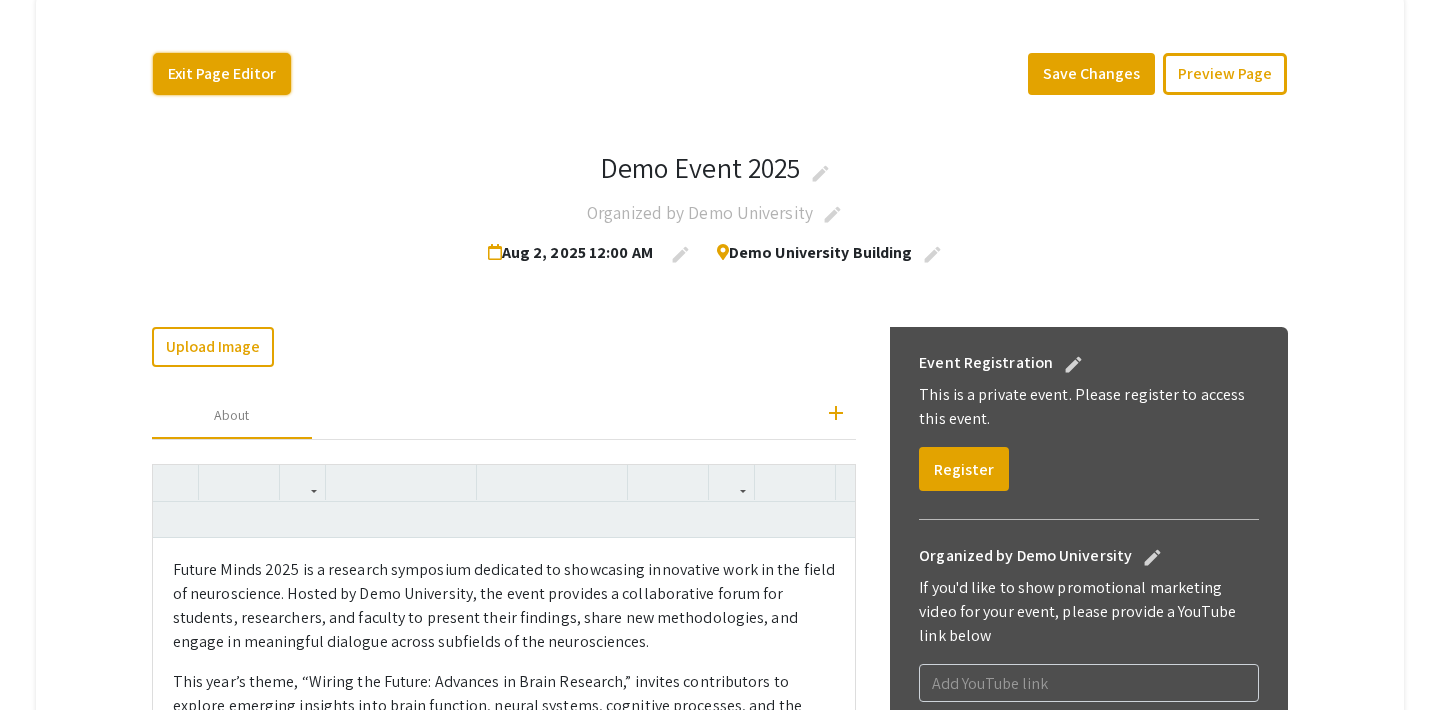 click on "Exit Page Editor" 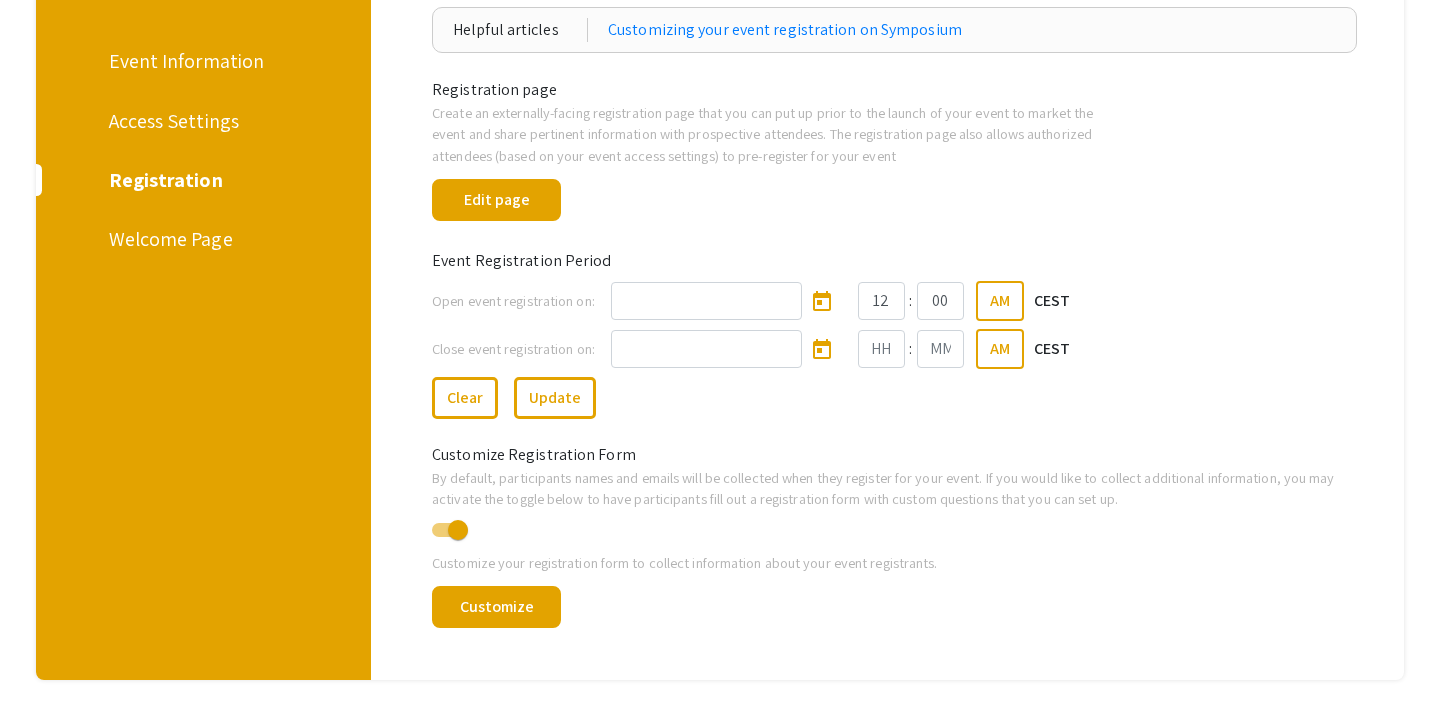 scroll, scrollTop: 219, scrollLeft: 0, axis: vertical 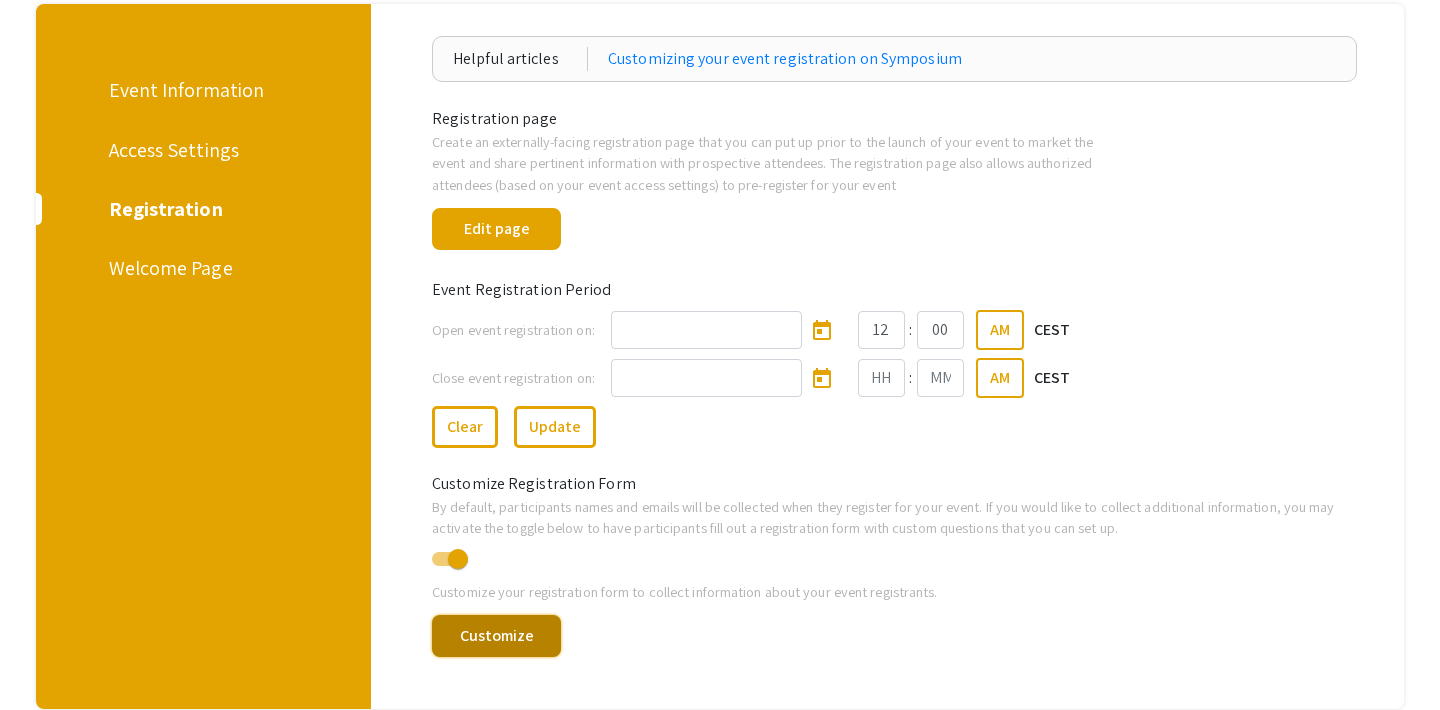 click on "Customize" at bounding box center (496, 636) 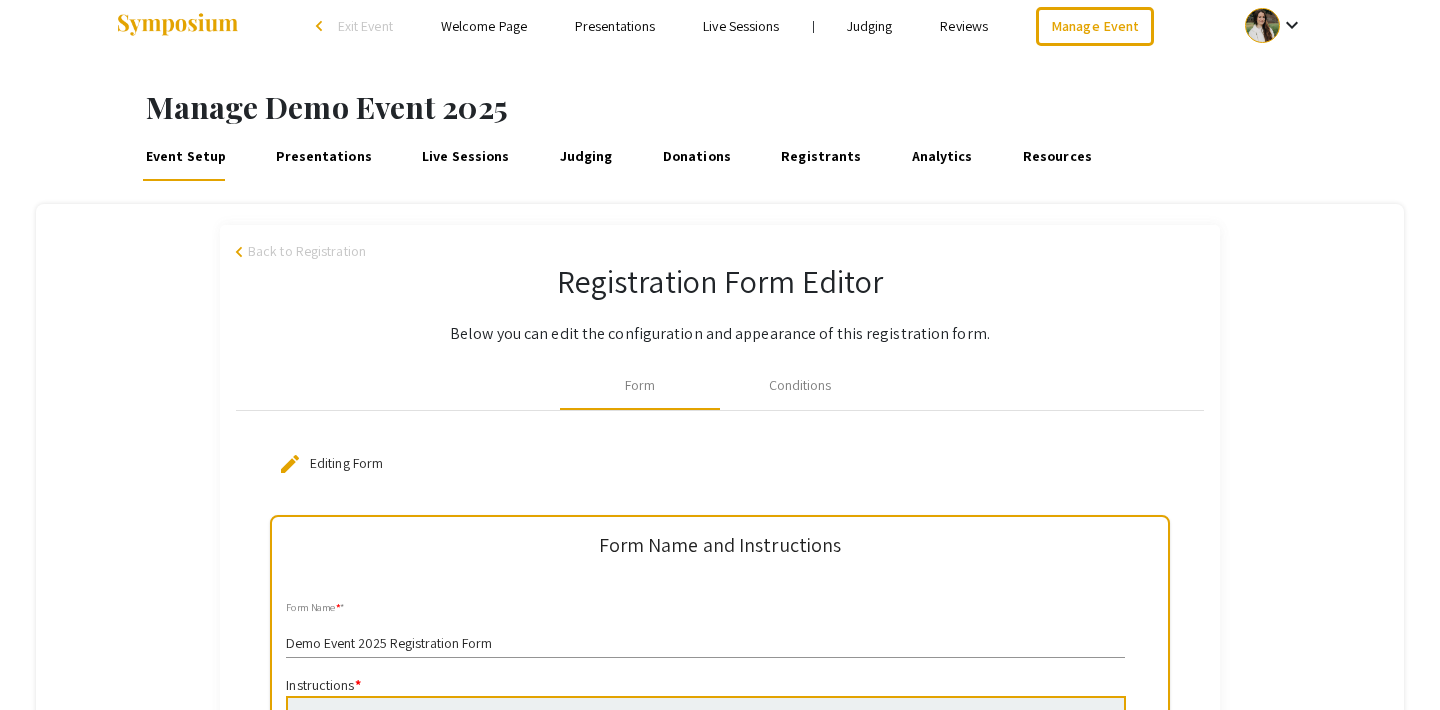 scroll, scrollTop: 0, scrollLeft: 0, axis: both 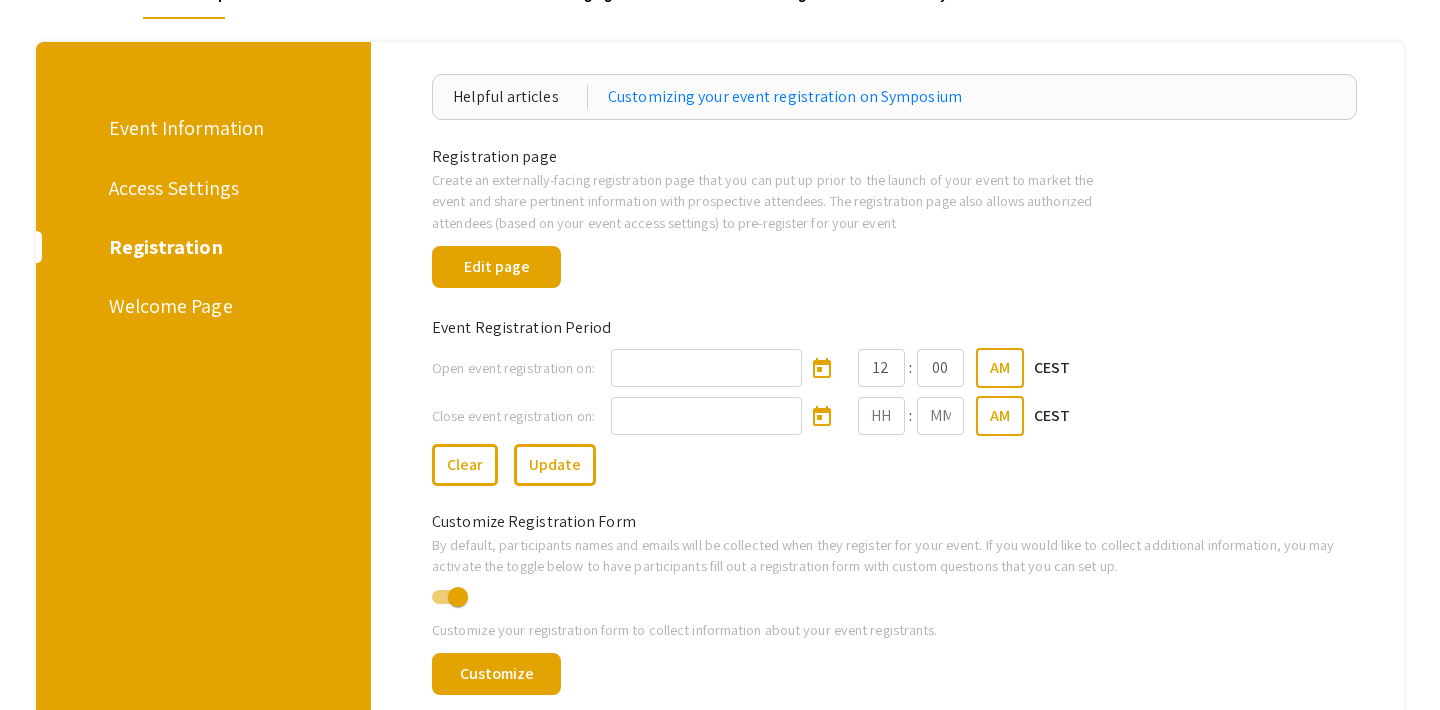 click on "Welcome Page" at bounding box center [200, 306] 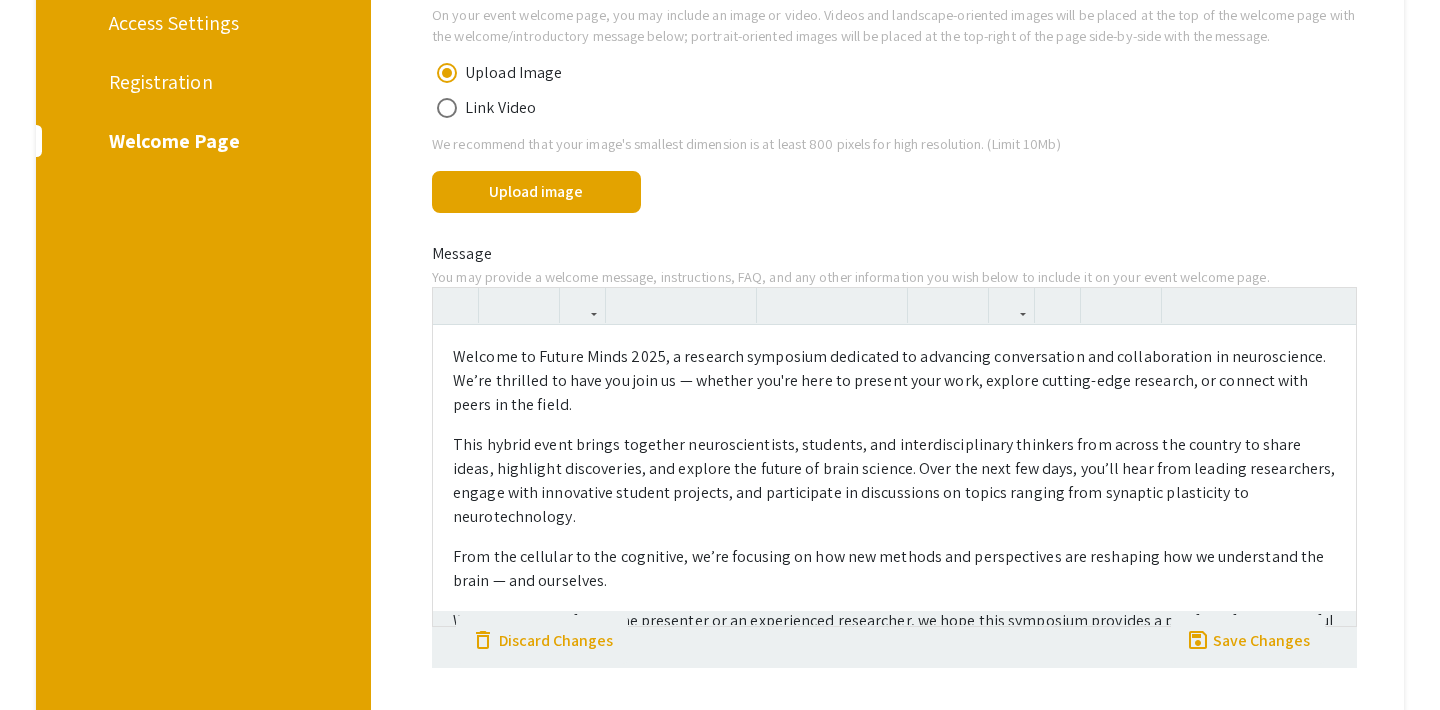 scroll, scrollTop: 377, scrollLeft: 0, axis: vertical 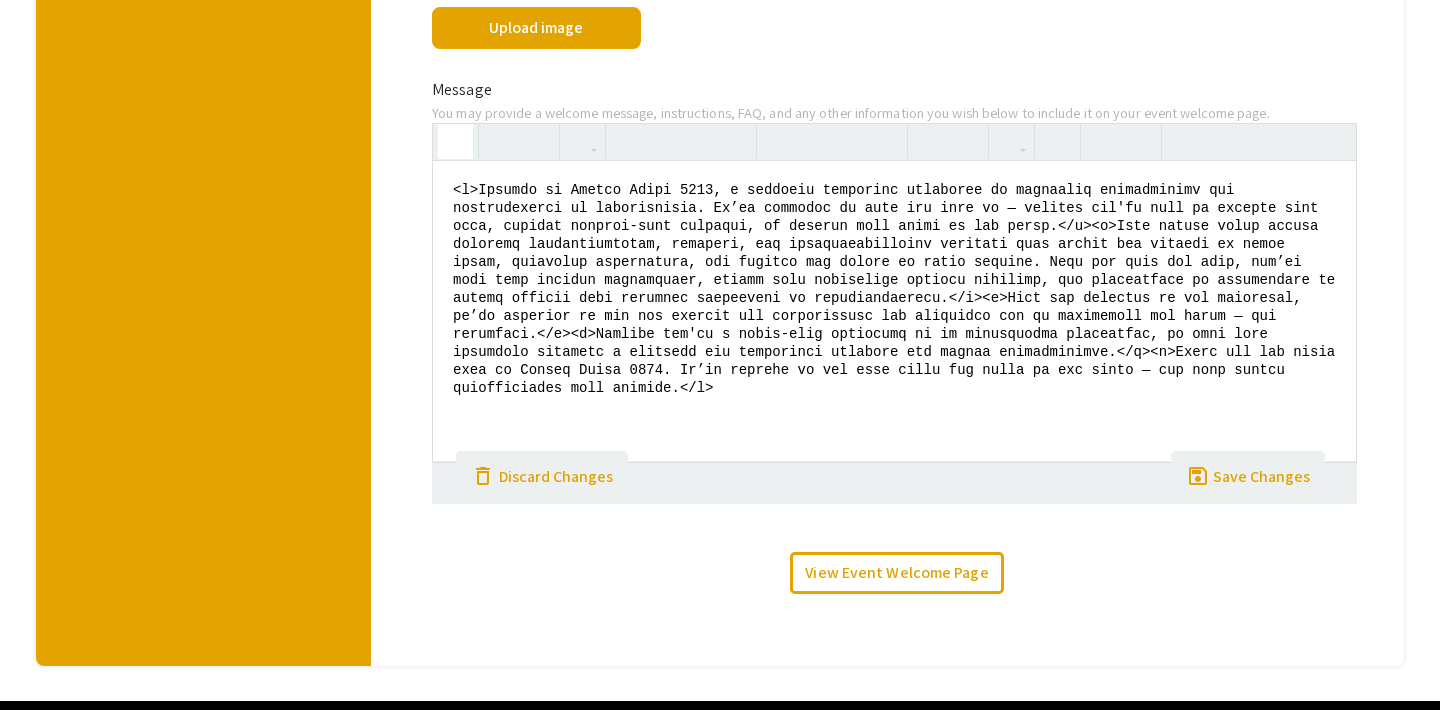 click 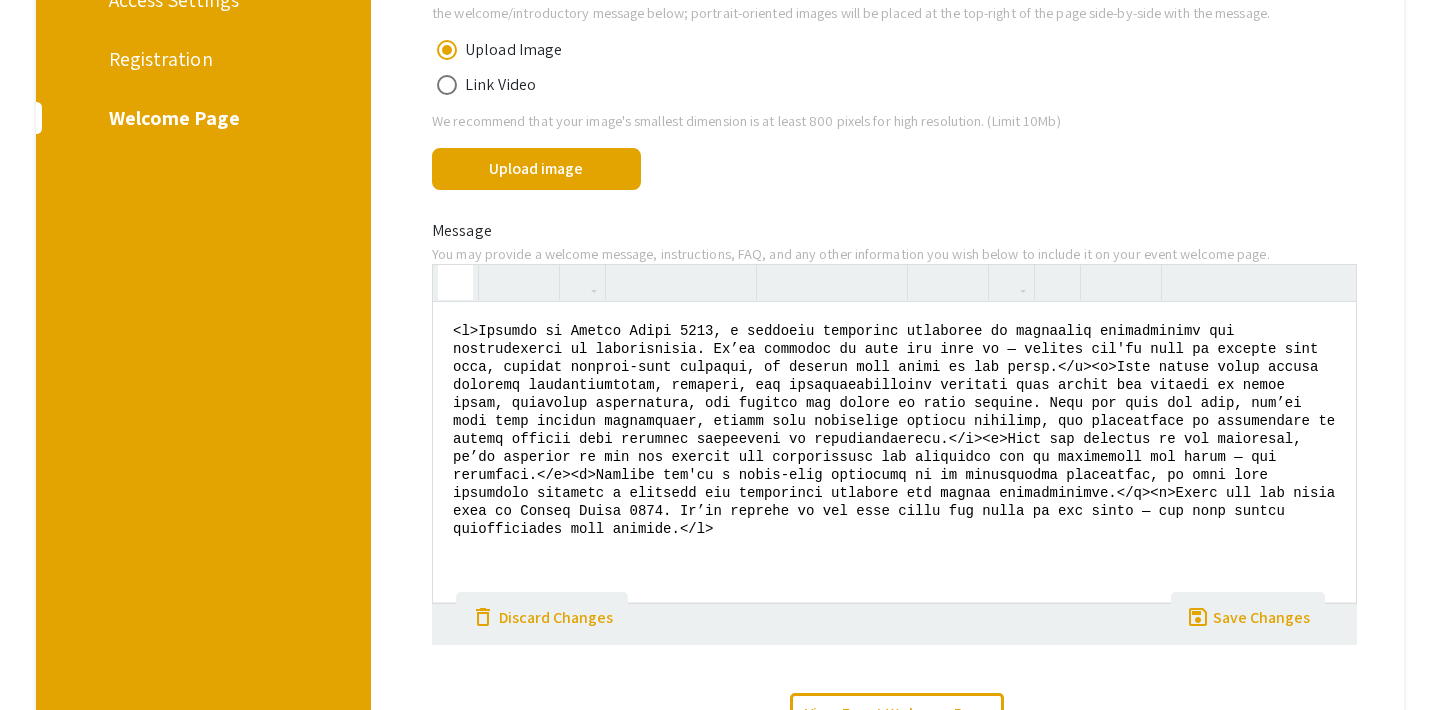 scroll, scrollTop: 338, scrollLeft: 0, axis: vertical 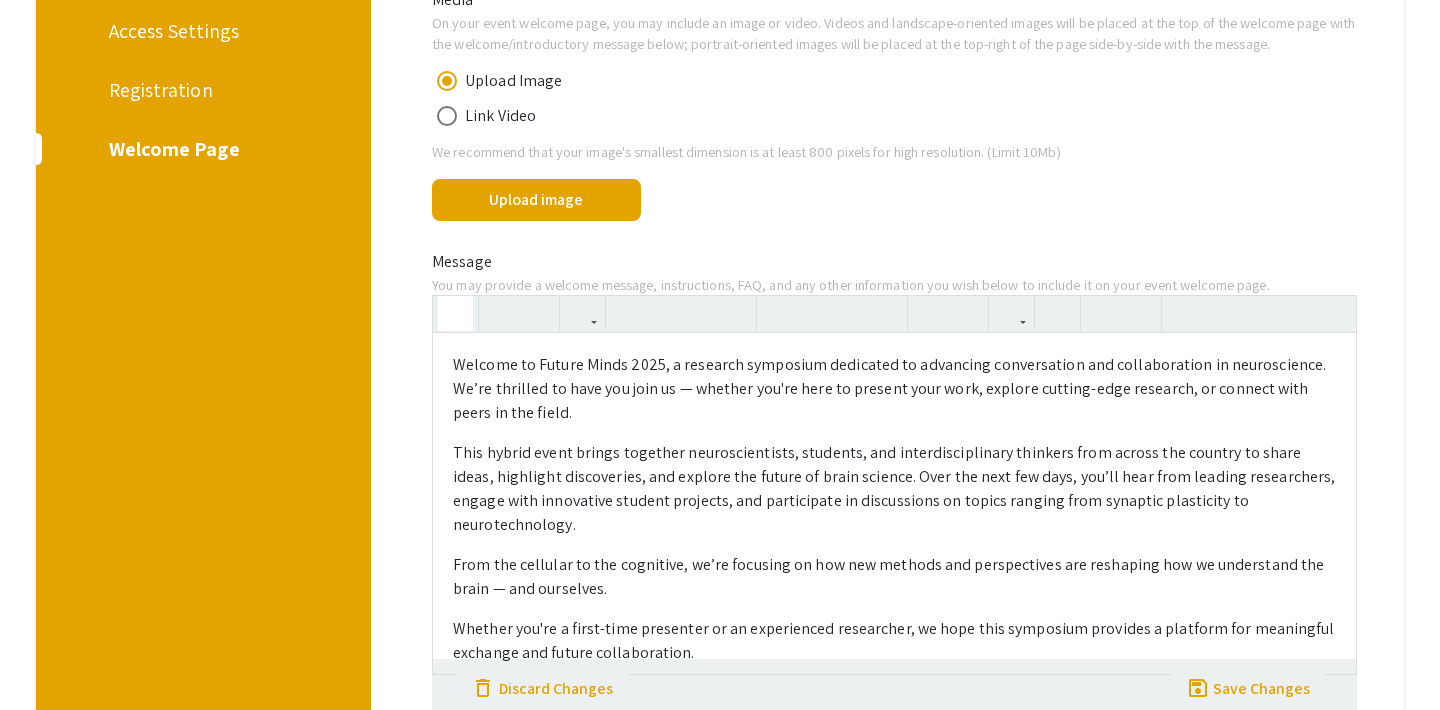 click 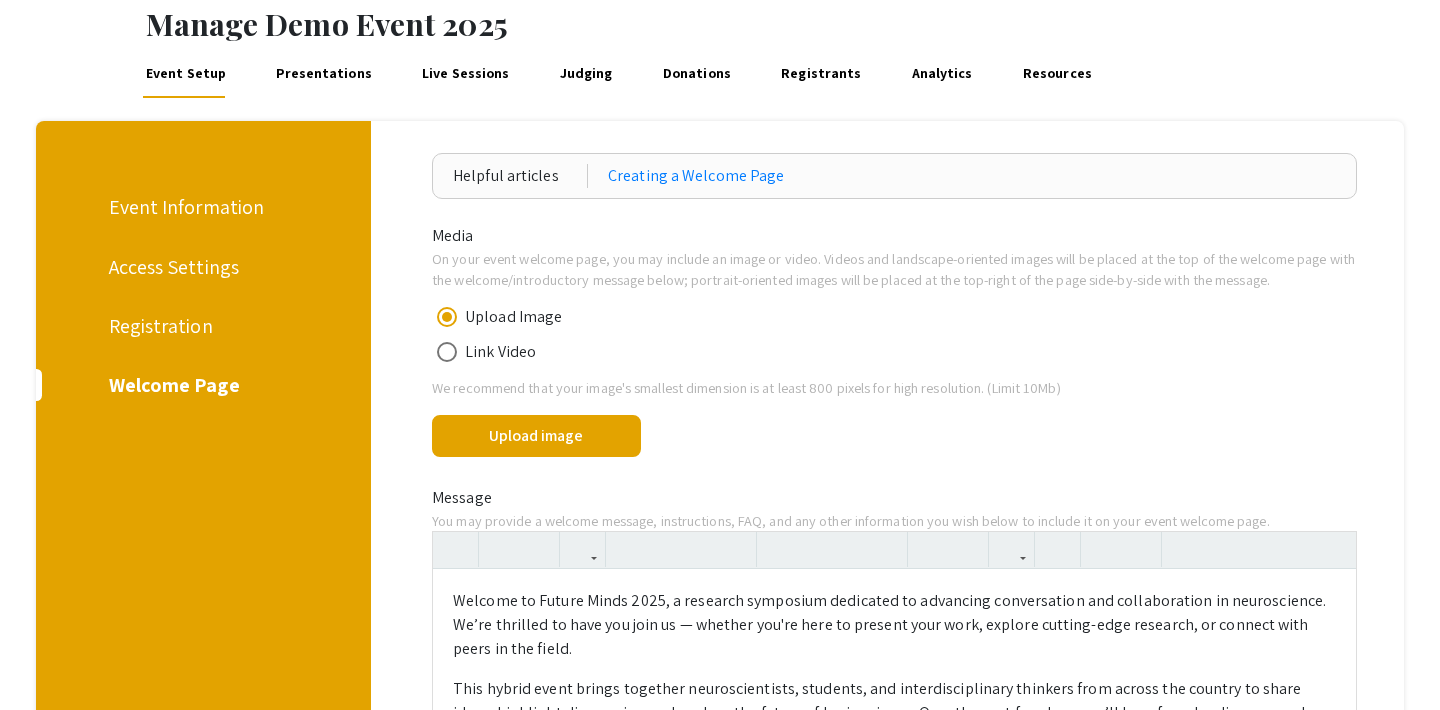 scroll, scrollTop: 0, scrollLeft: 0, axis: both 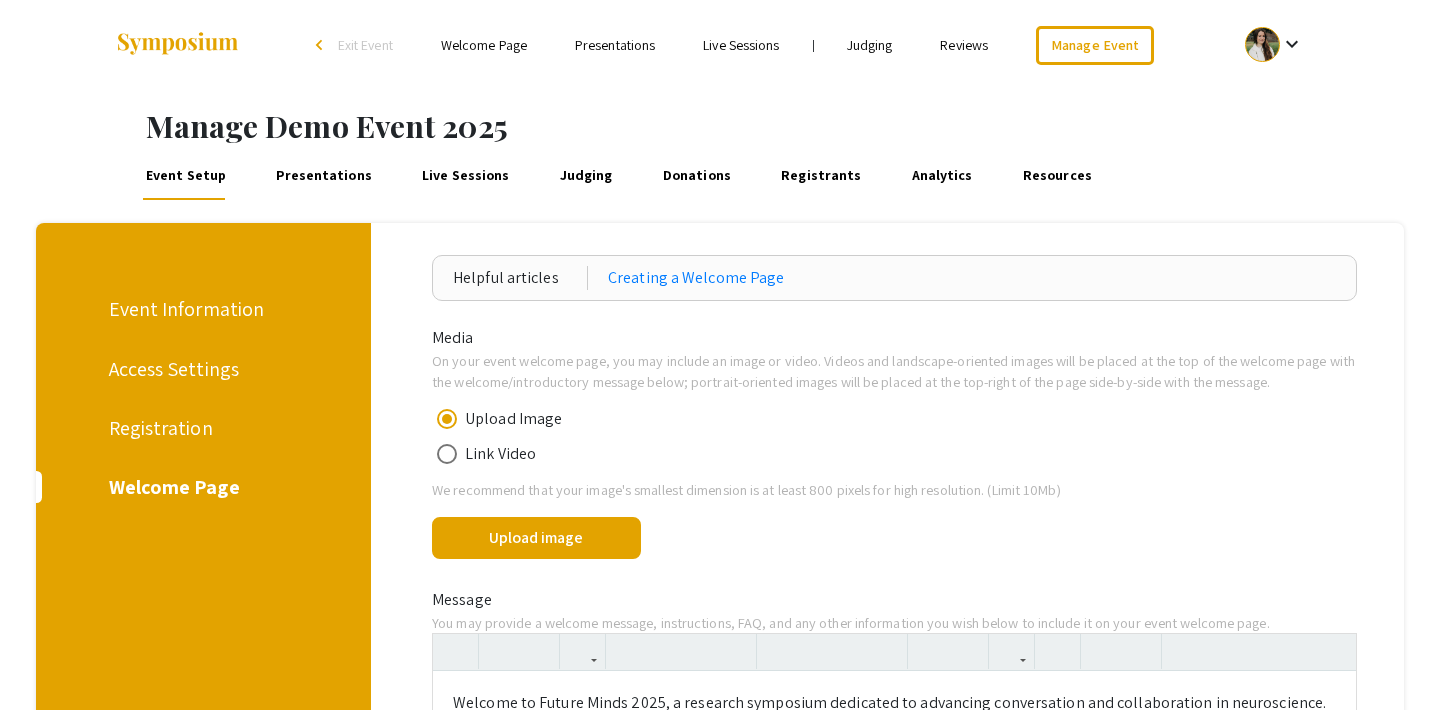 click on "Presentations" at bounding box center [324, 176] 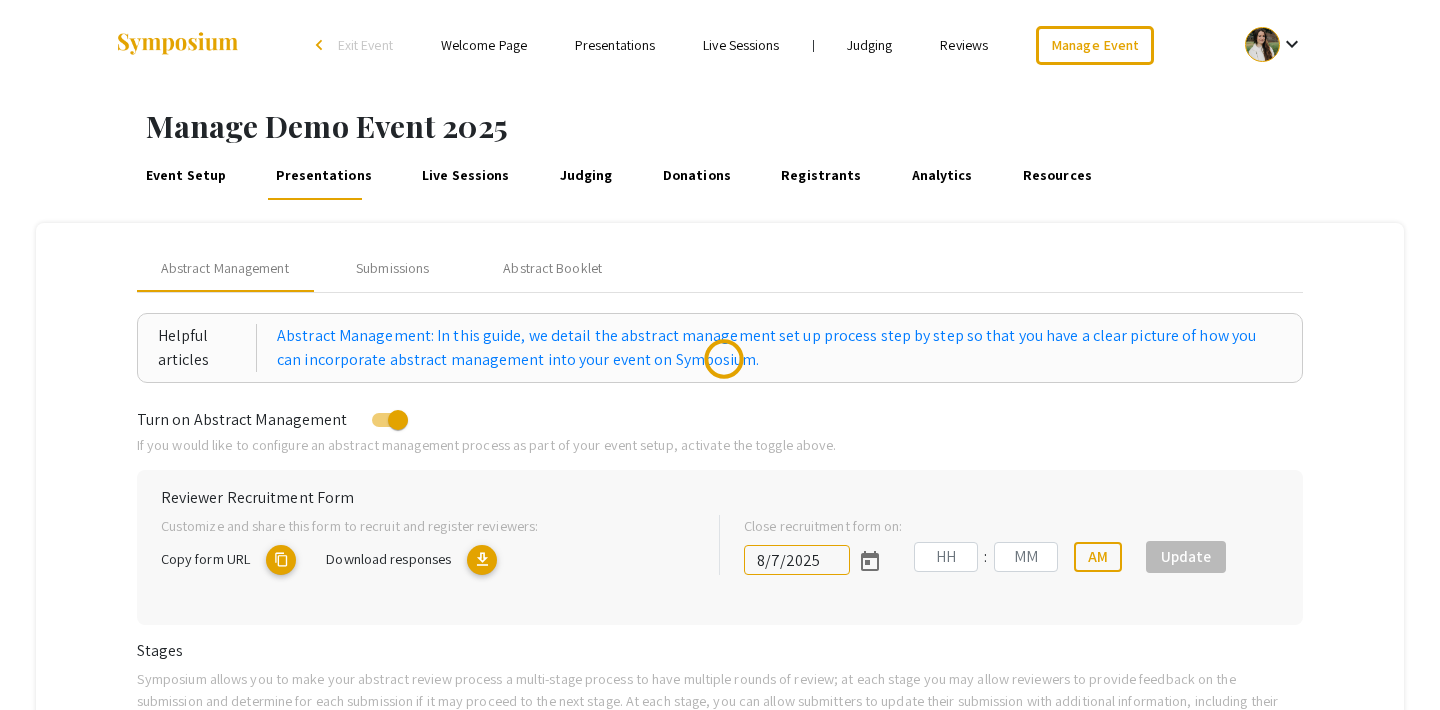 type on "8/1/2025" 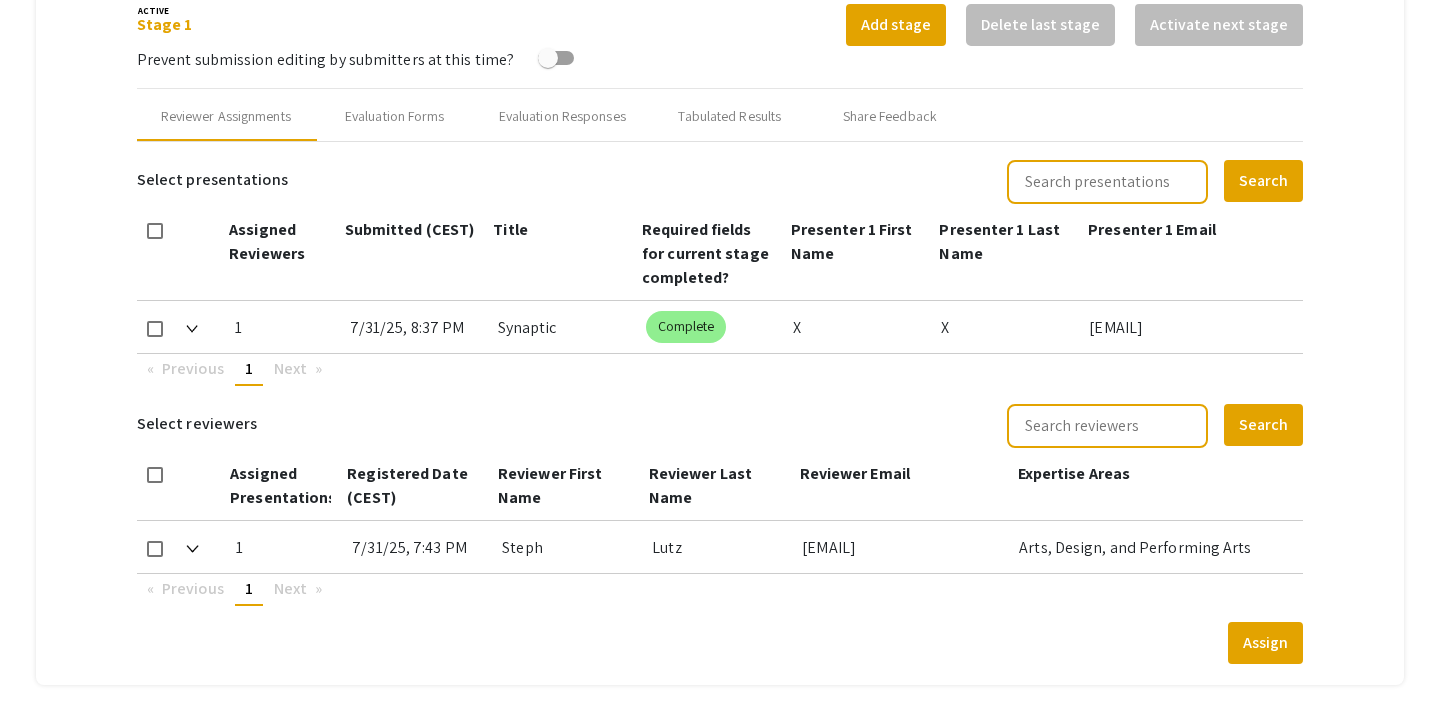scroll, scrollTop: 786, scrollLeft: 0, axis: vertical 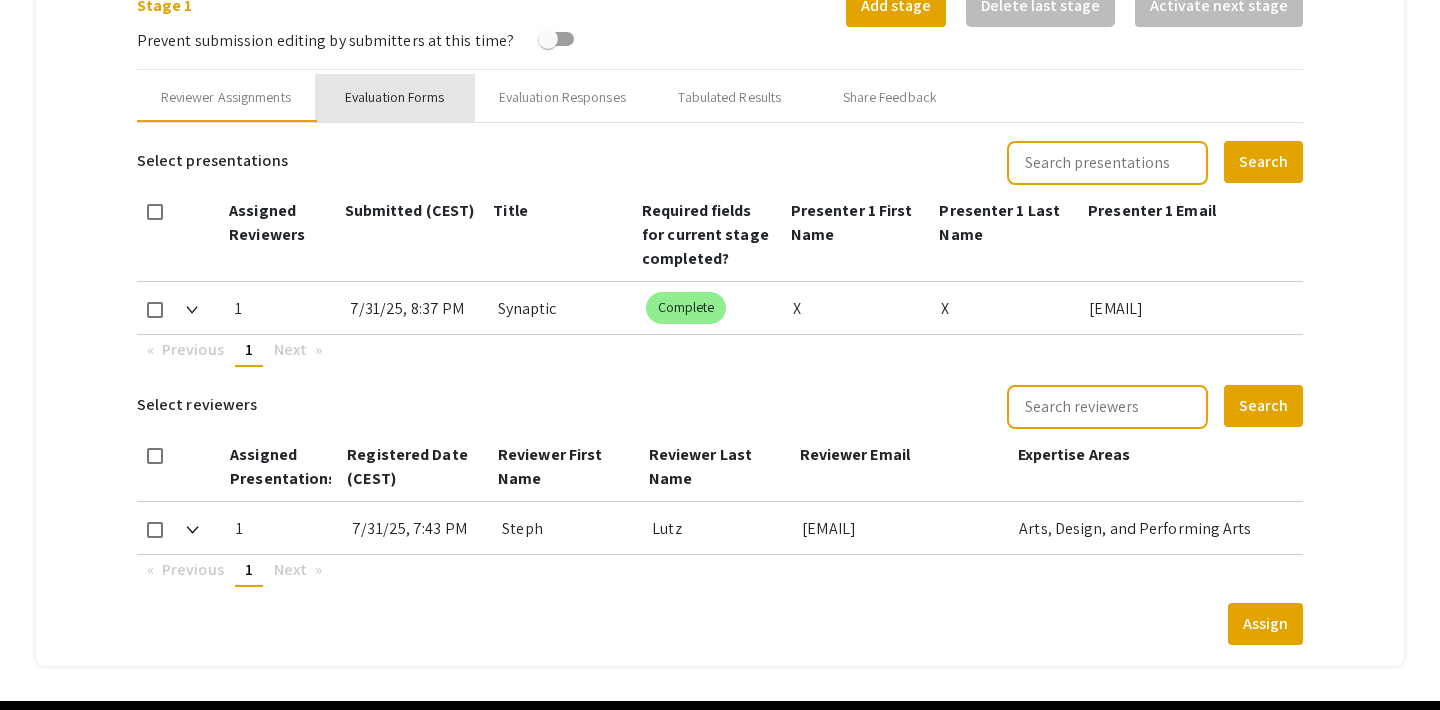 click on "Evaluation Forms" at bounding box center [395, 97] 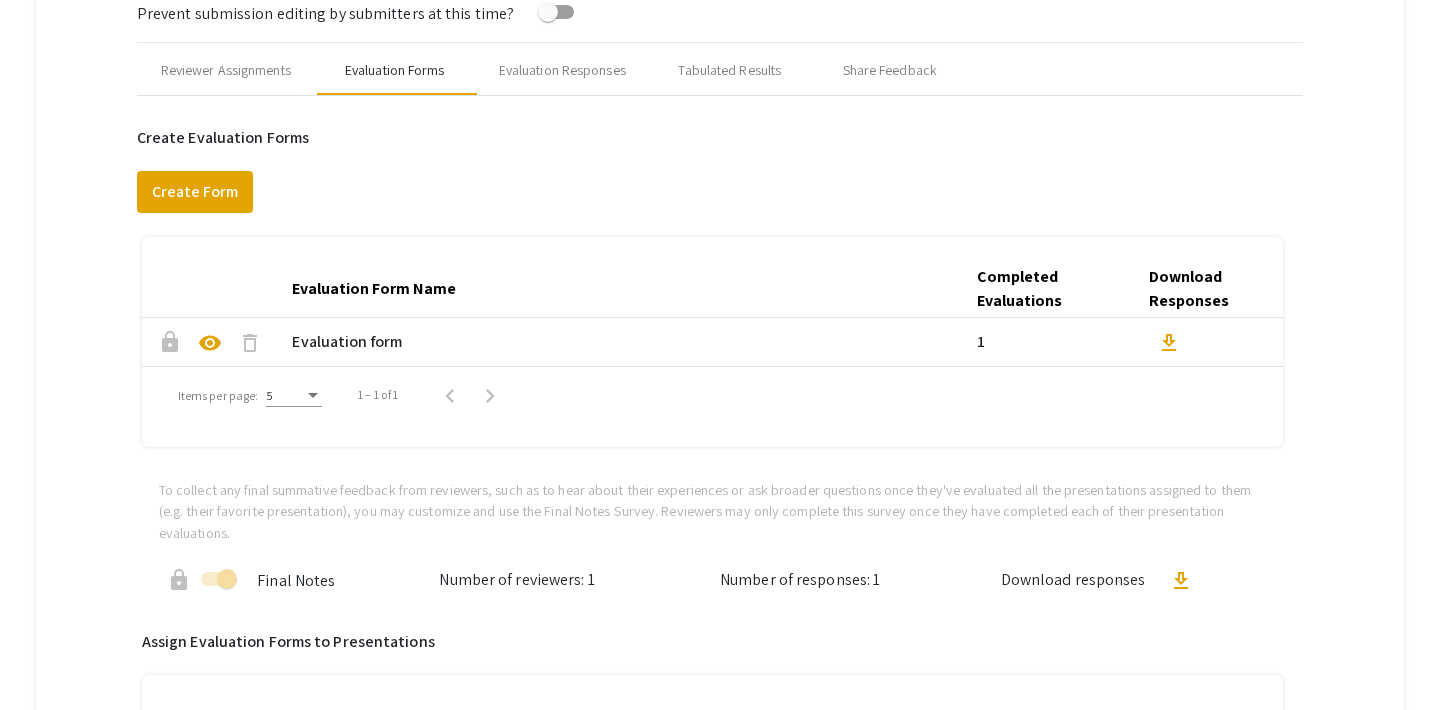 scroll, scrollTop: 826, scrollLeft: 0, axis: vertical 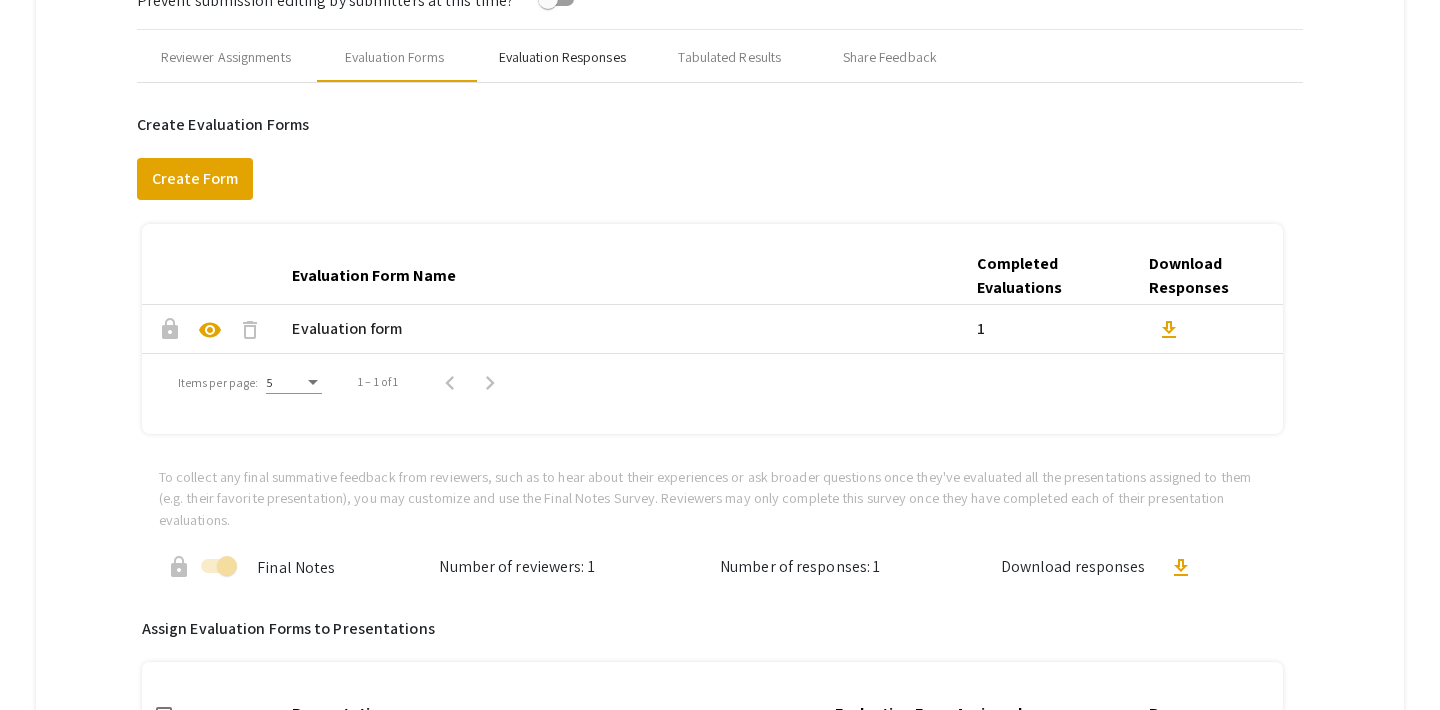 click on "Evaluation Responses" at bounding box center (562, 57) 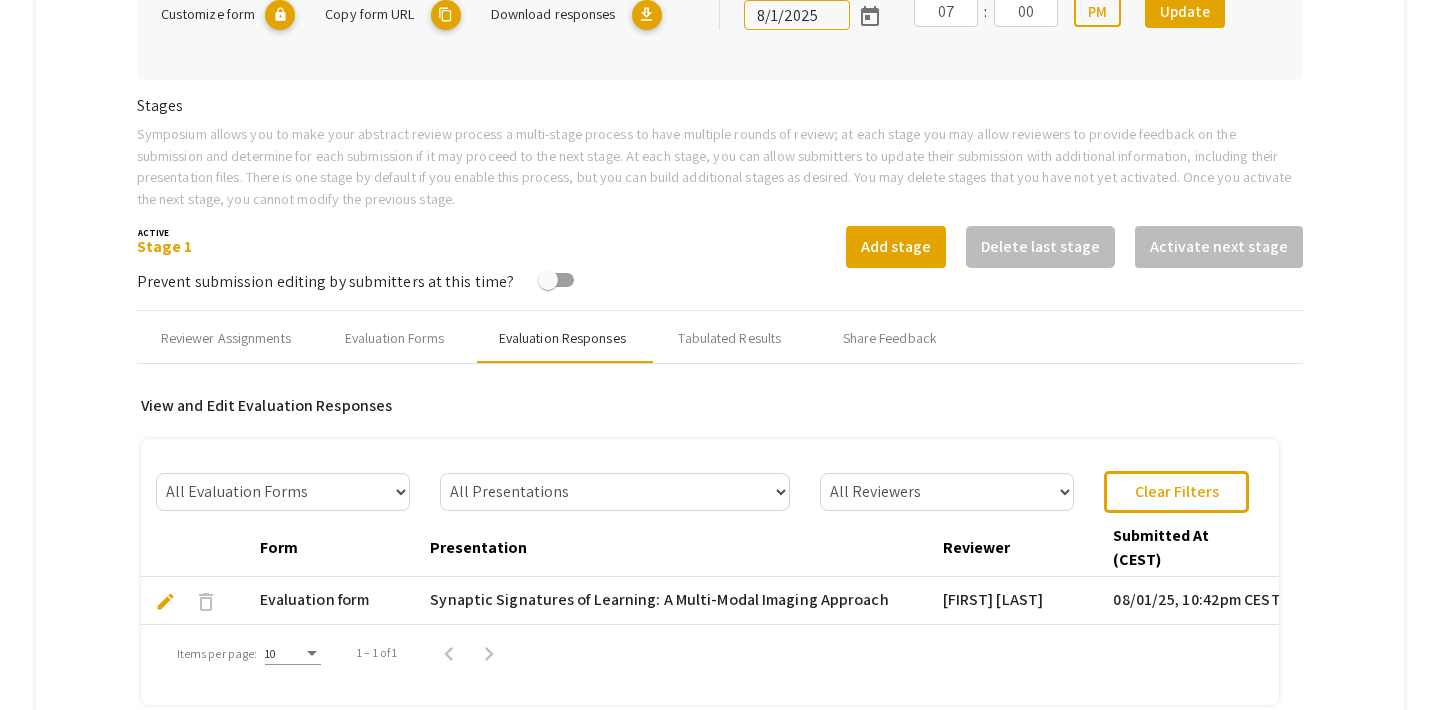scroll, scrollTop: 537, scrollLeft: 0, axis: vertical 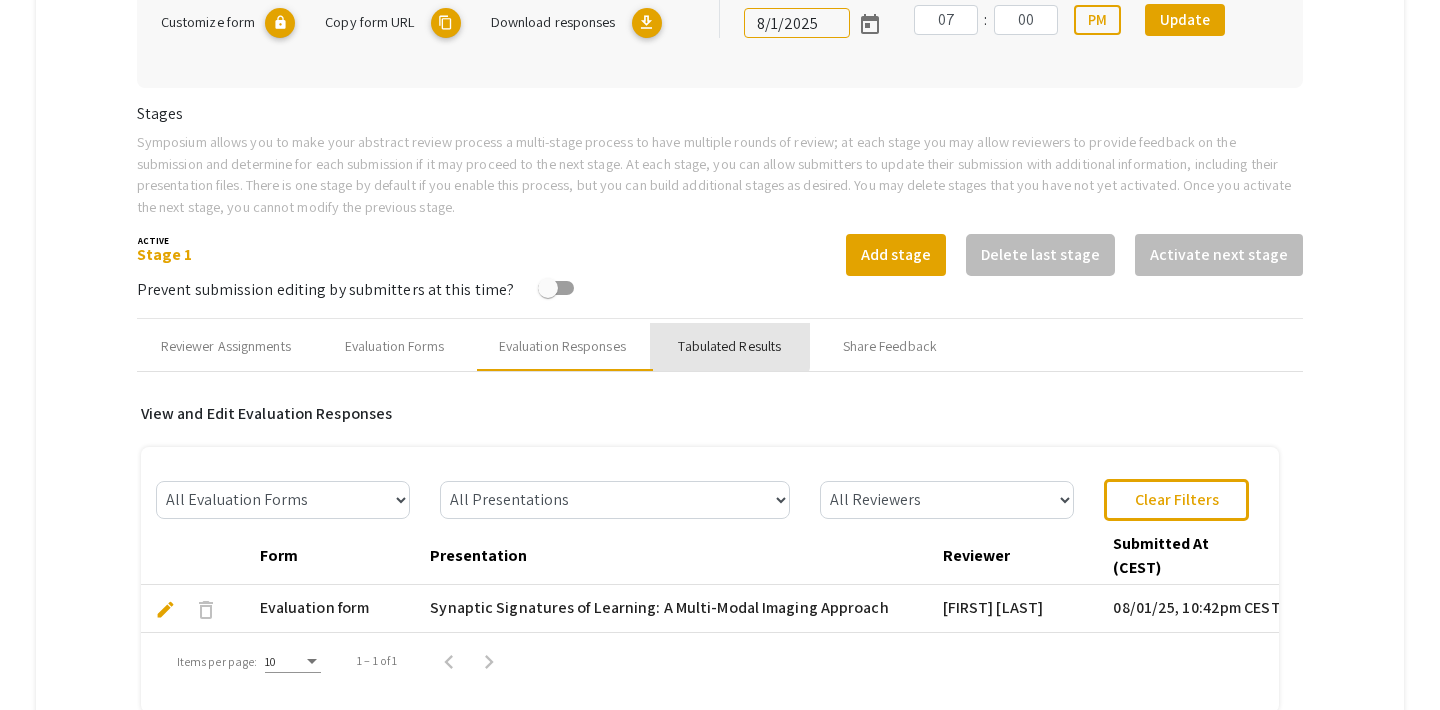 click on "Tabulated Results" at bounding box center [729, 346] 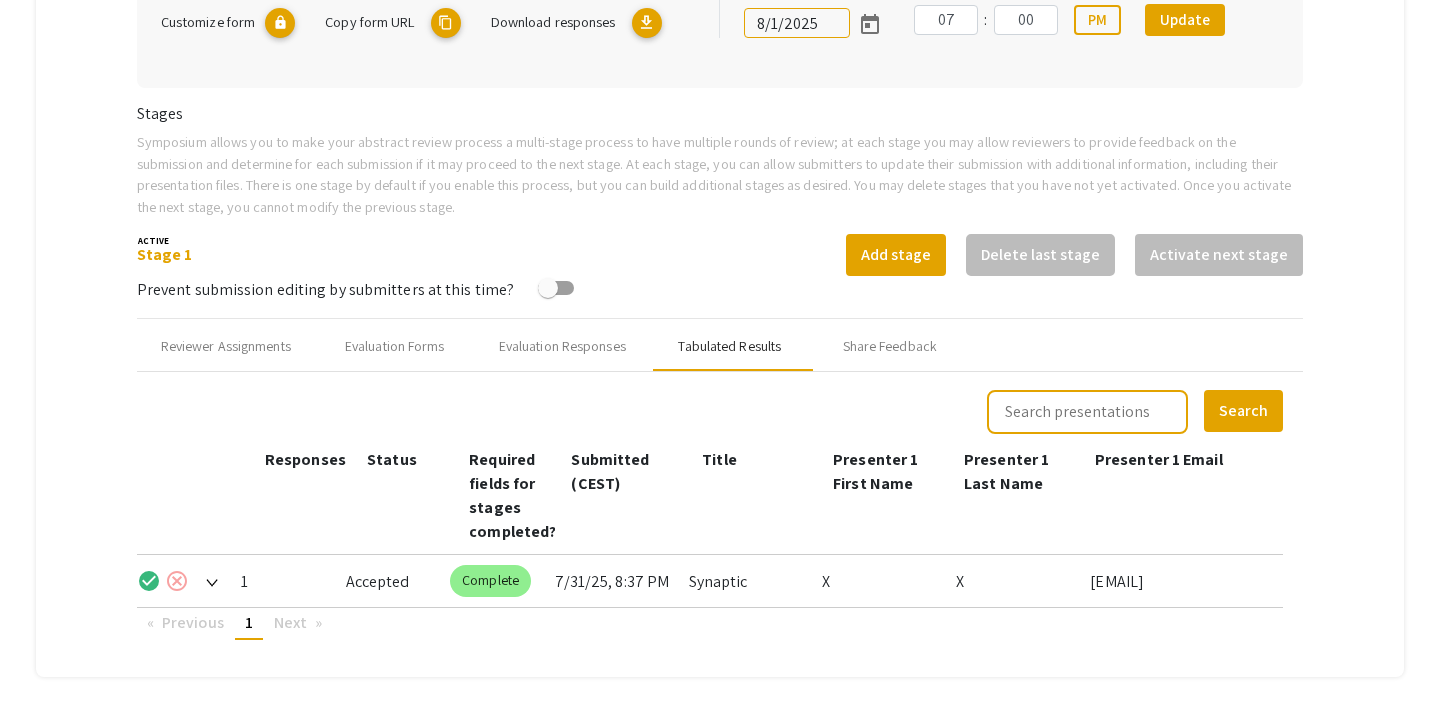 scroll, scrollTop: 619, scrollLeft: 0, axis: vertical 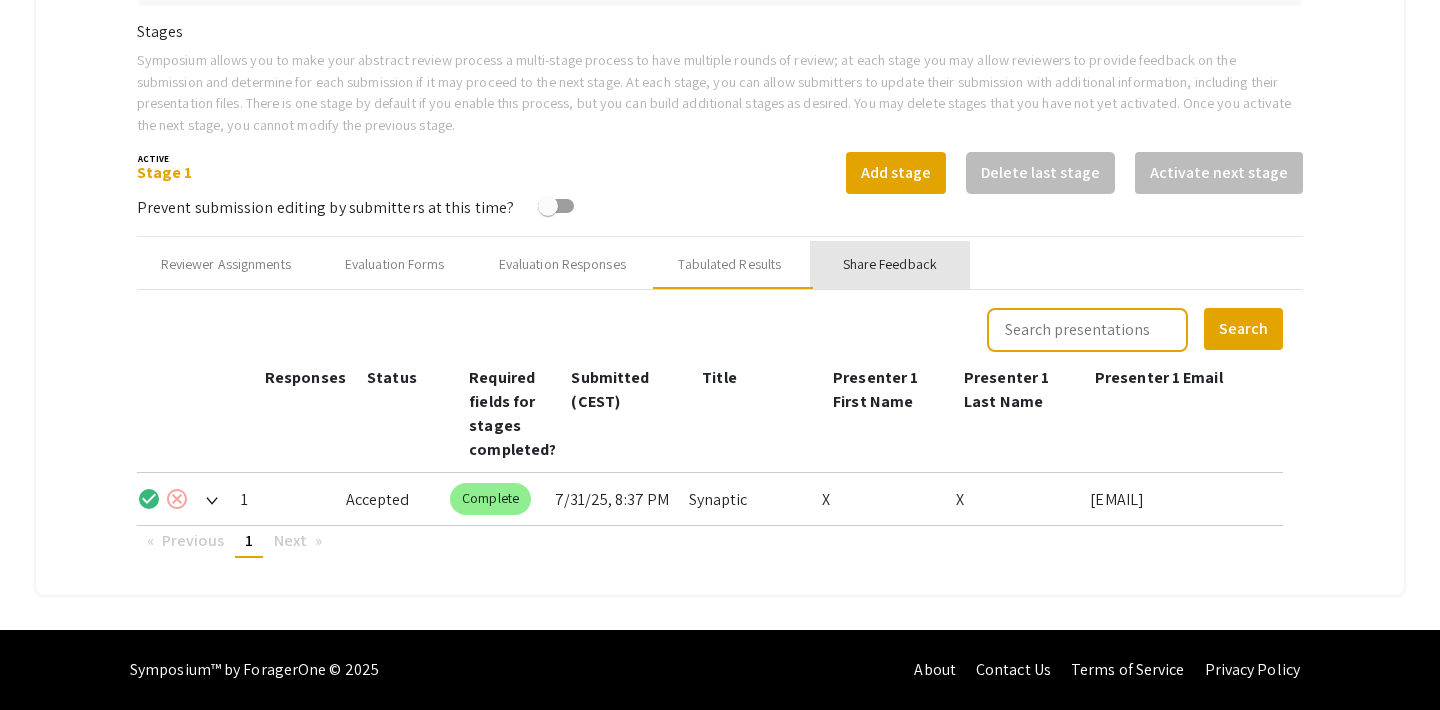 click on "Share Feedback" at bounding box center [890, 264] 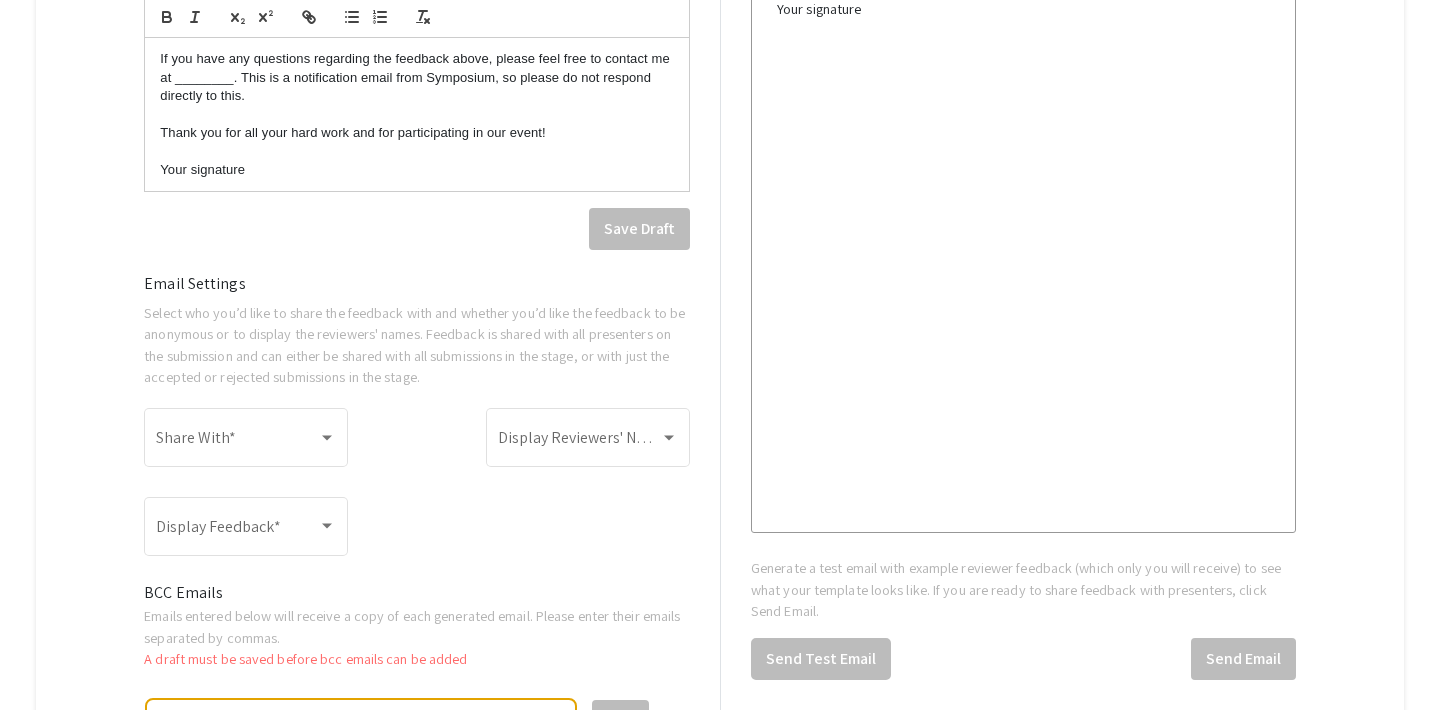 scroll, scrollTop: 1339, scrollLeft: 0, axis: vertical 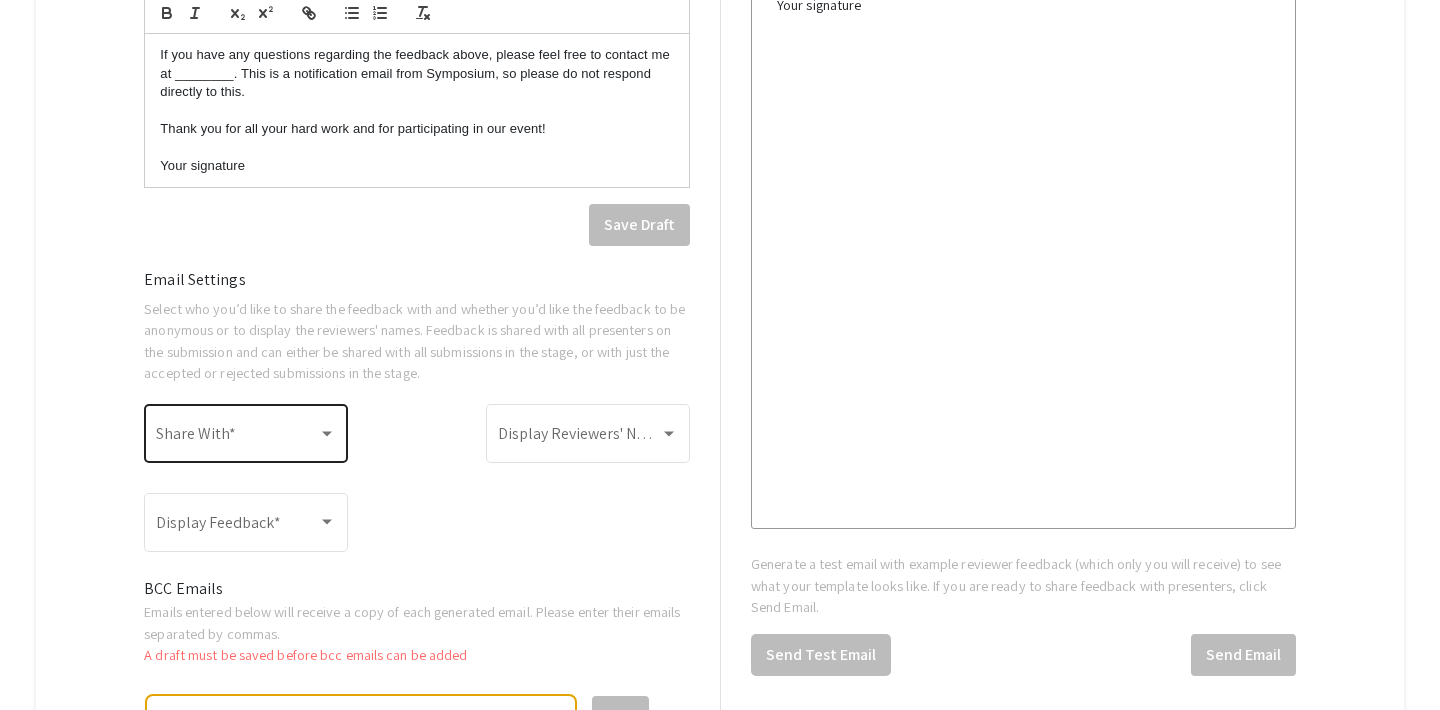 click at bounding box center (237, 438) 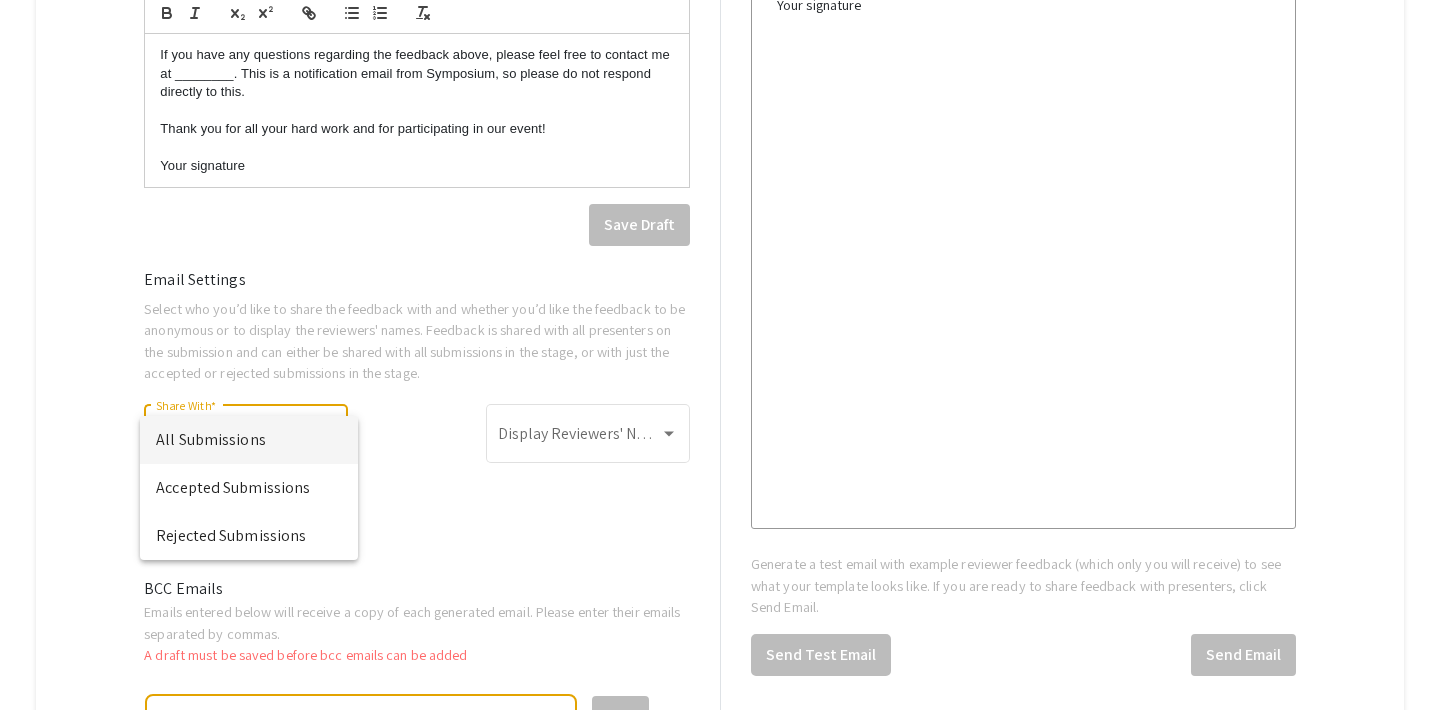 click at bounding box center [720, 355] 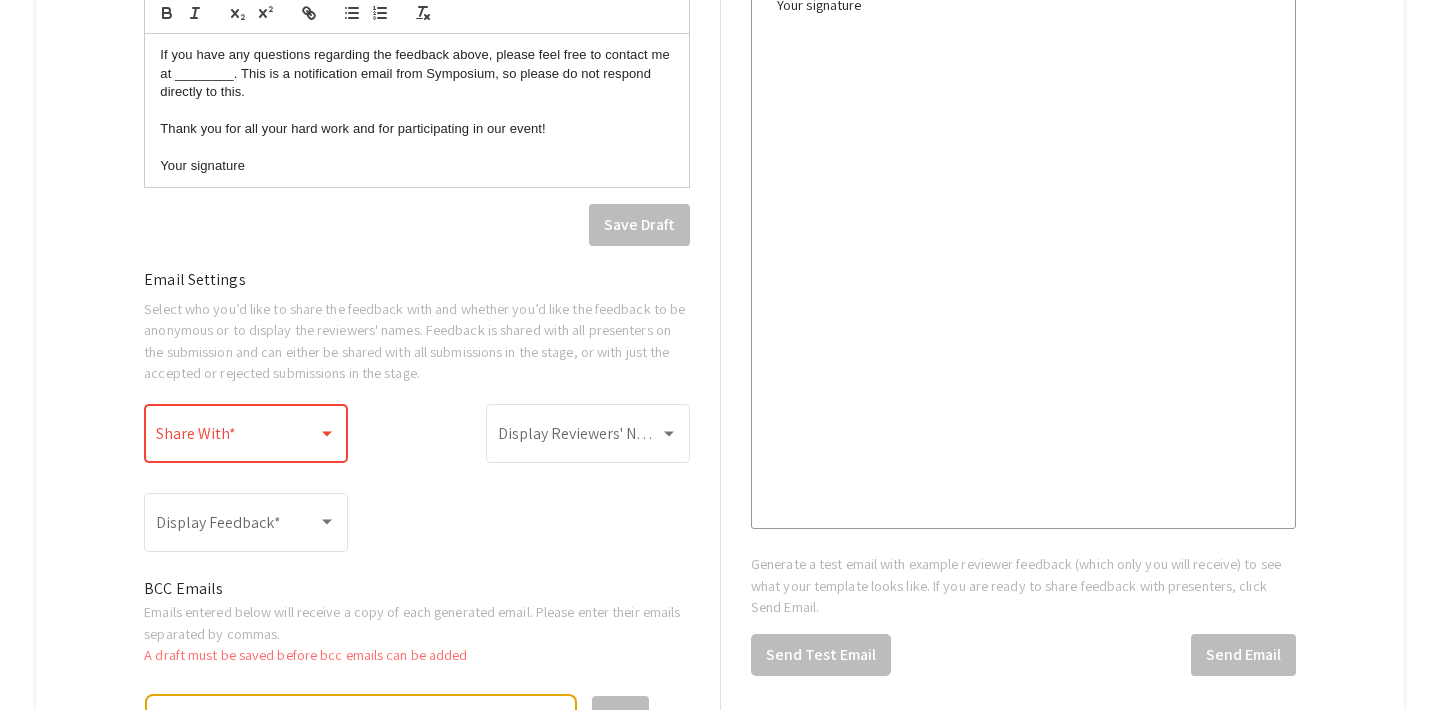 scroll, scrollTop: 1334, scrollLeft: 0, axis: vertical 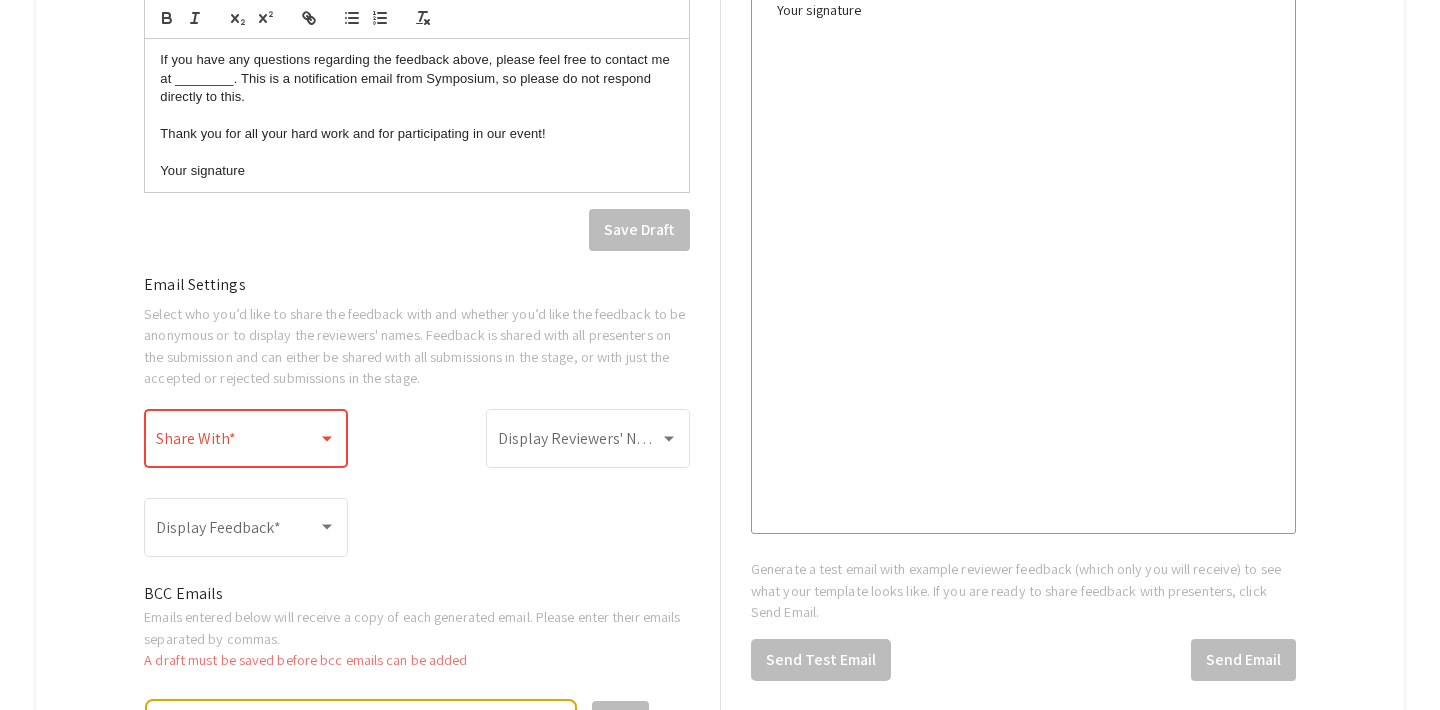 click on "Share With  *" at bounding box center (246, 436) 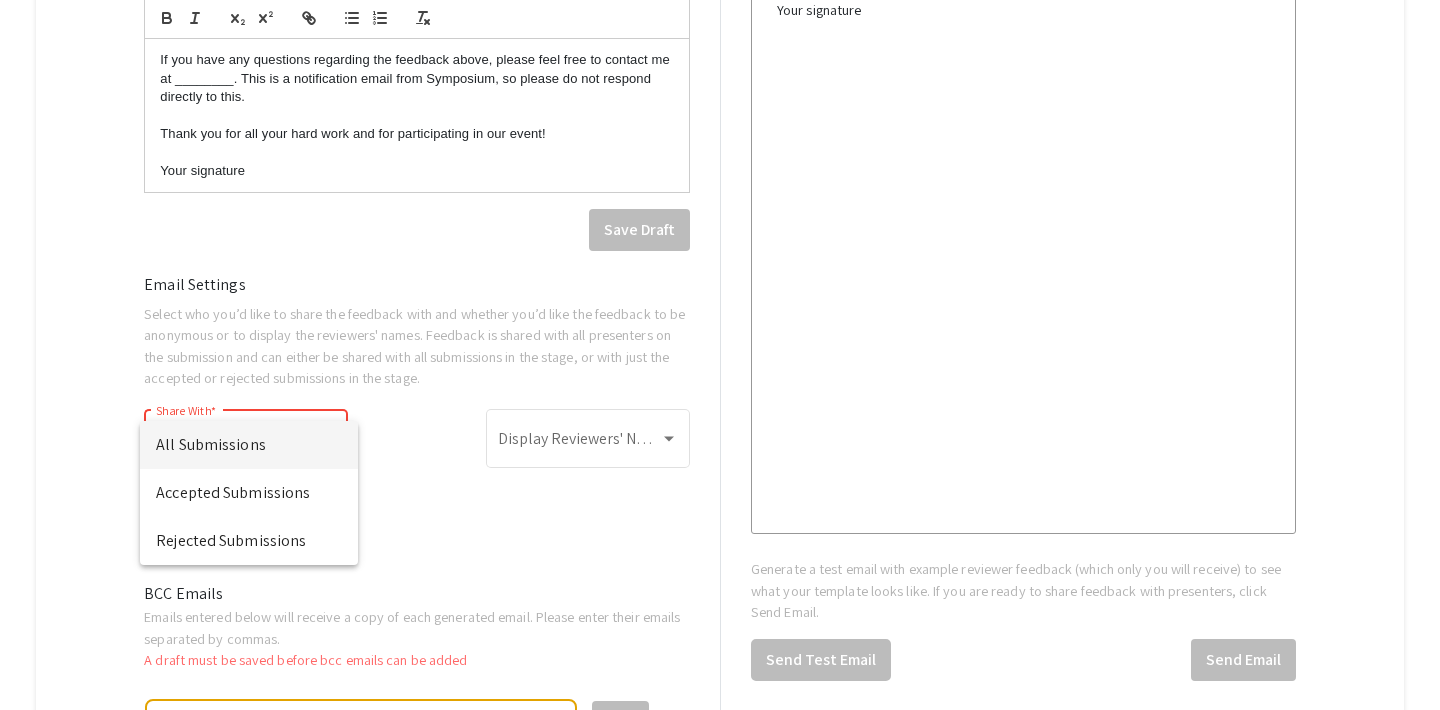 click at bounding box center [720, 355] 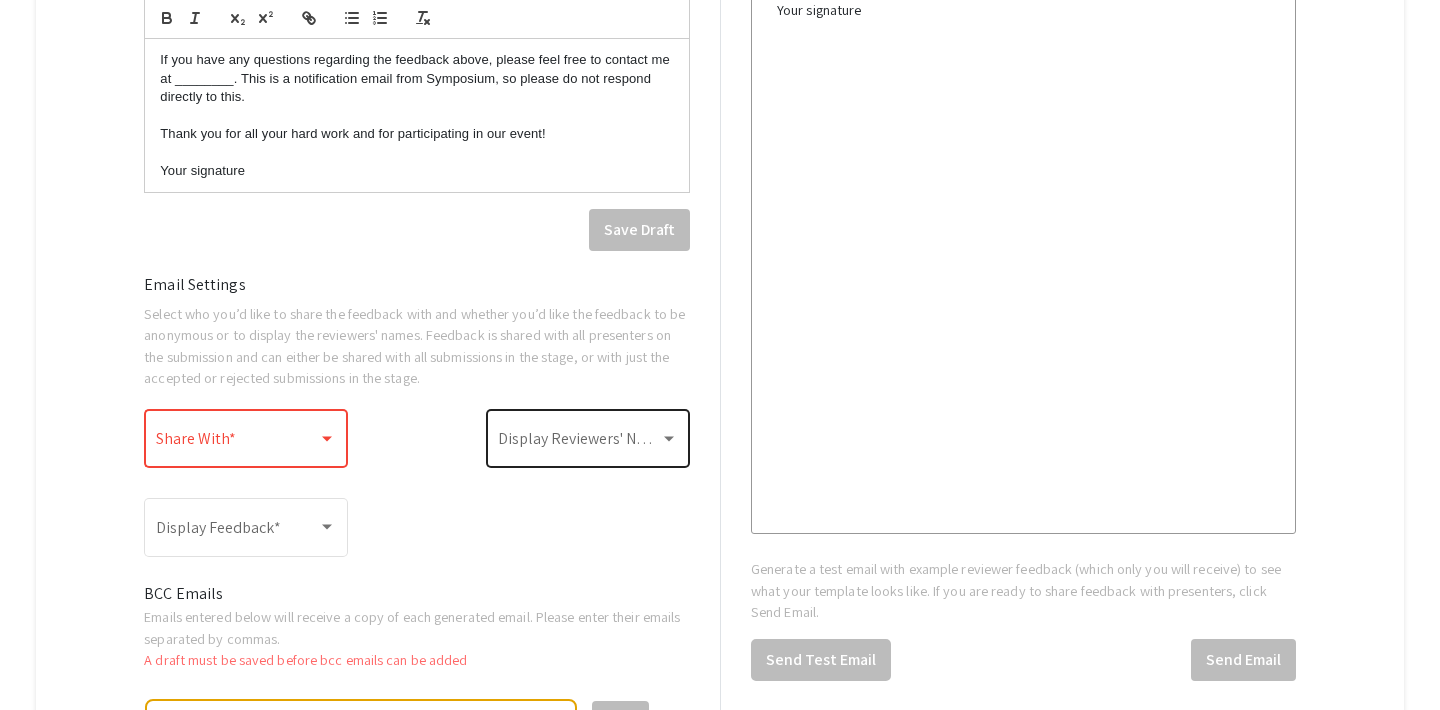 click at bounding box center (579, 443) 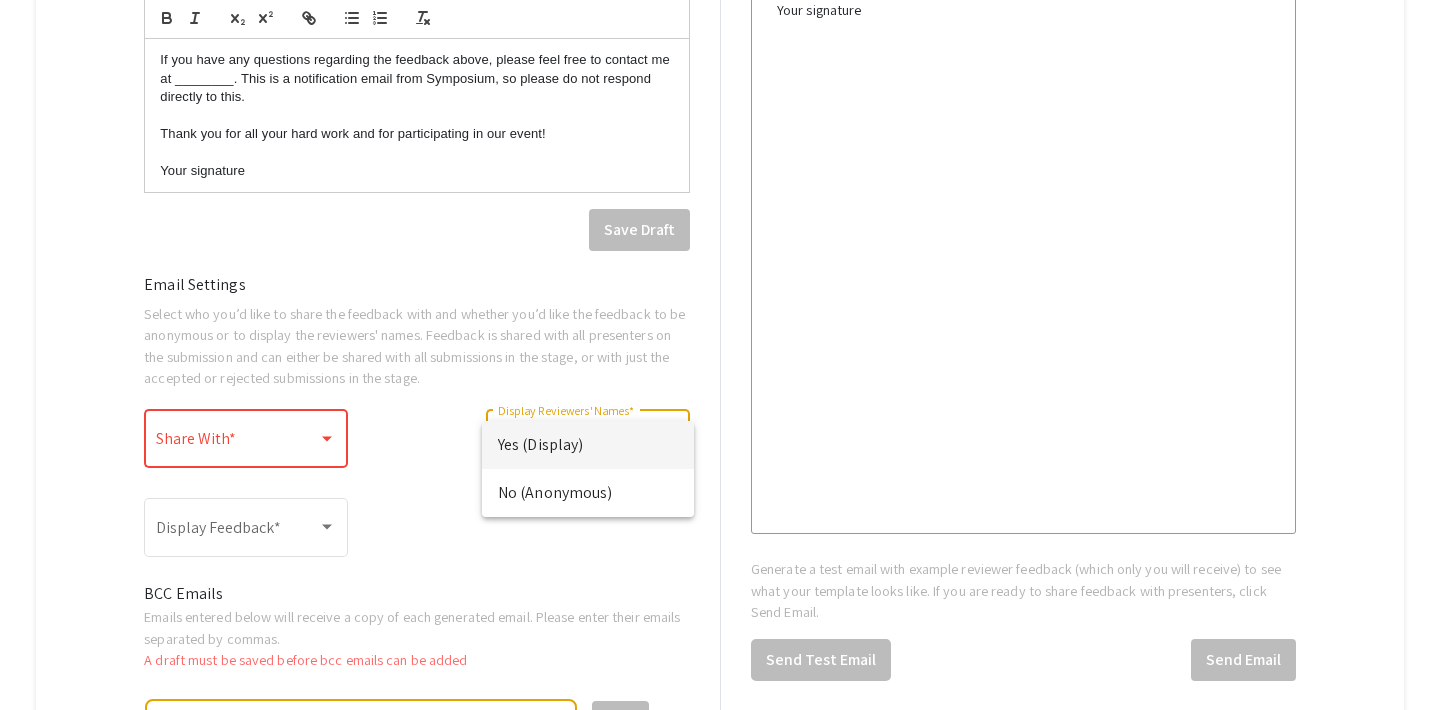 click at bounding box center [720, 355] 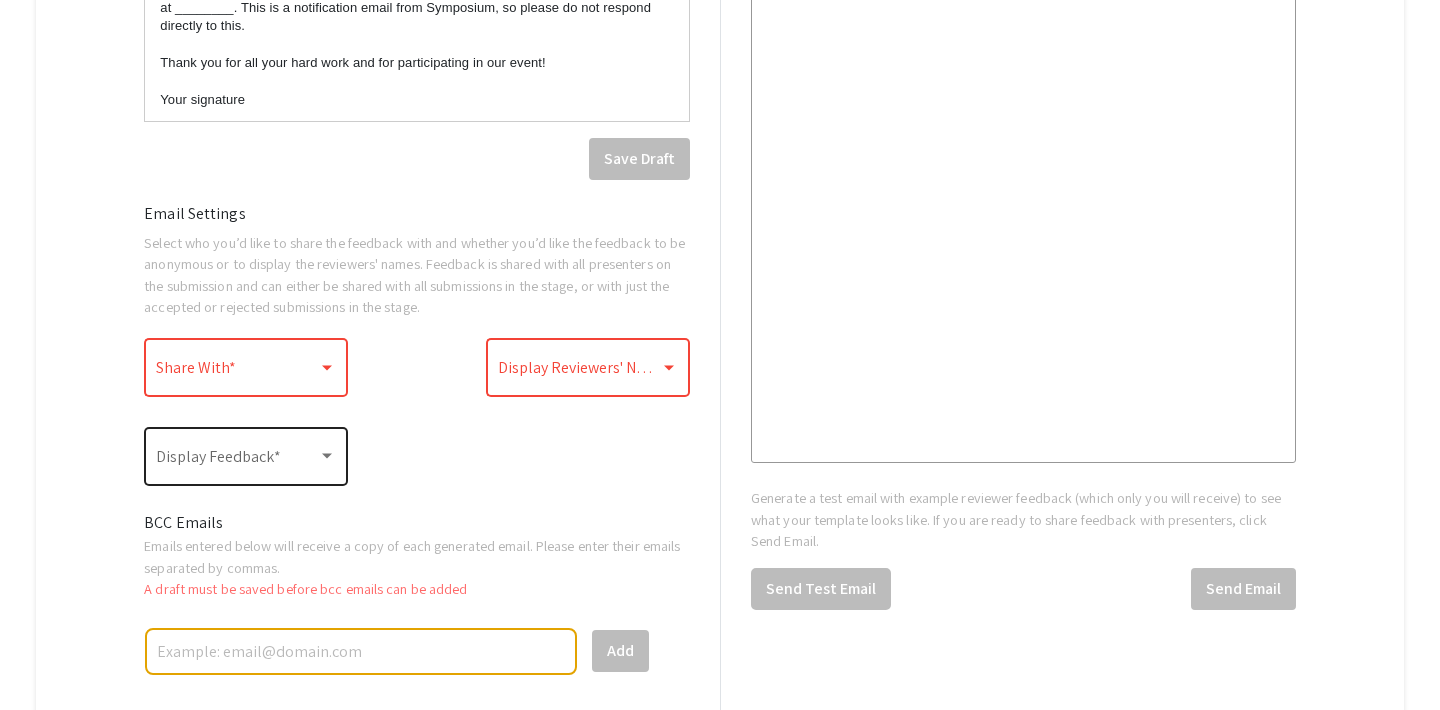 scroll, scrollTop: 1429, scrollLeft: 0, axis: vertical 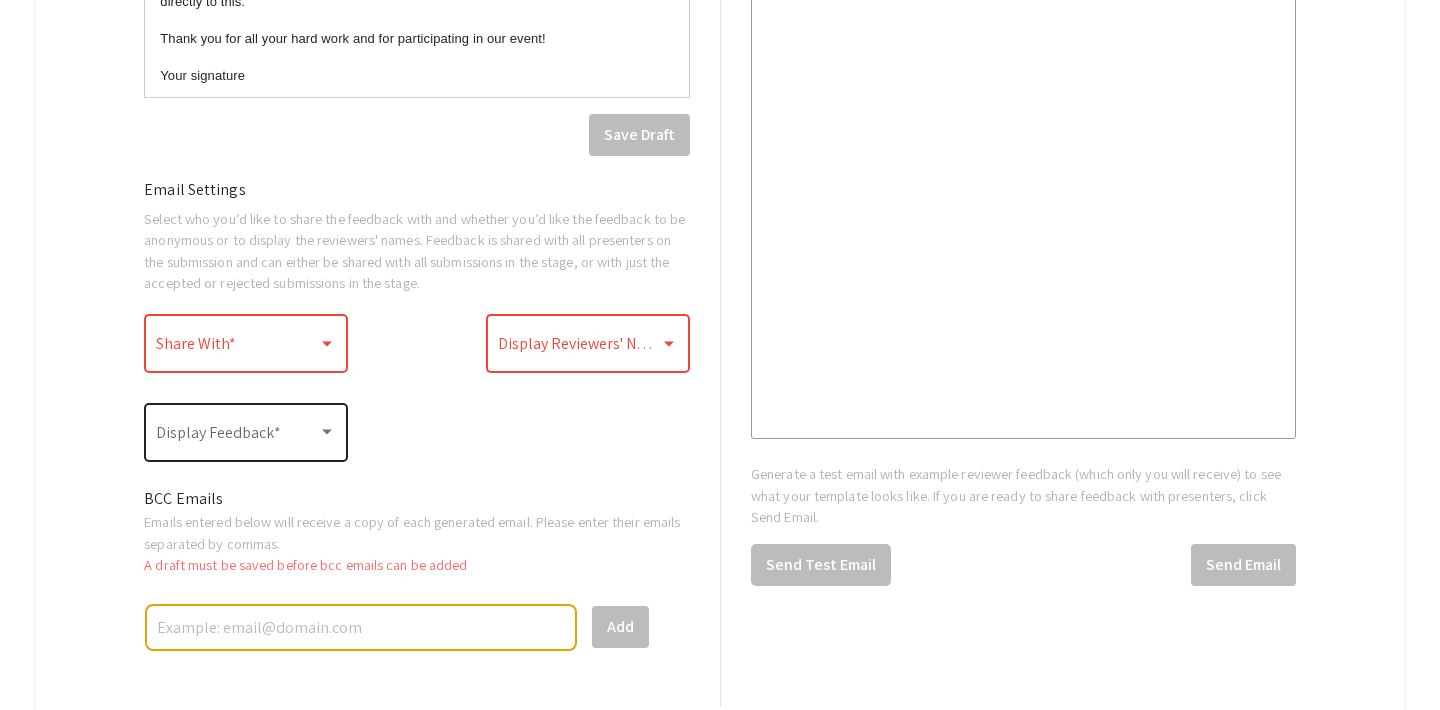 click at bounding box center (237, 437) 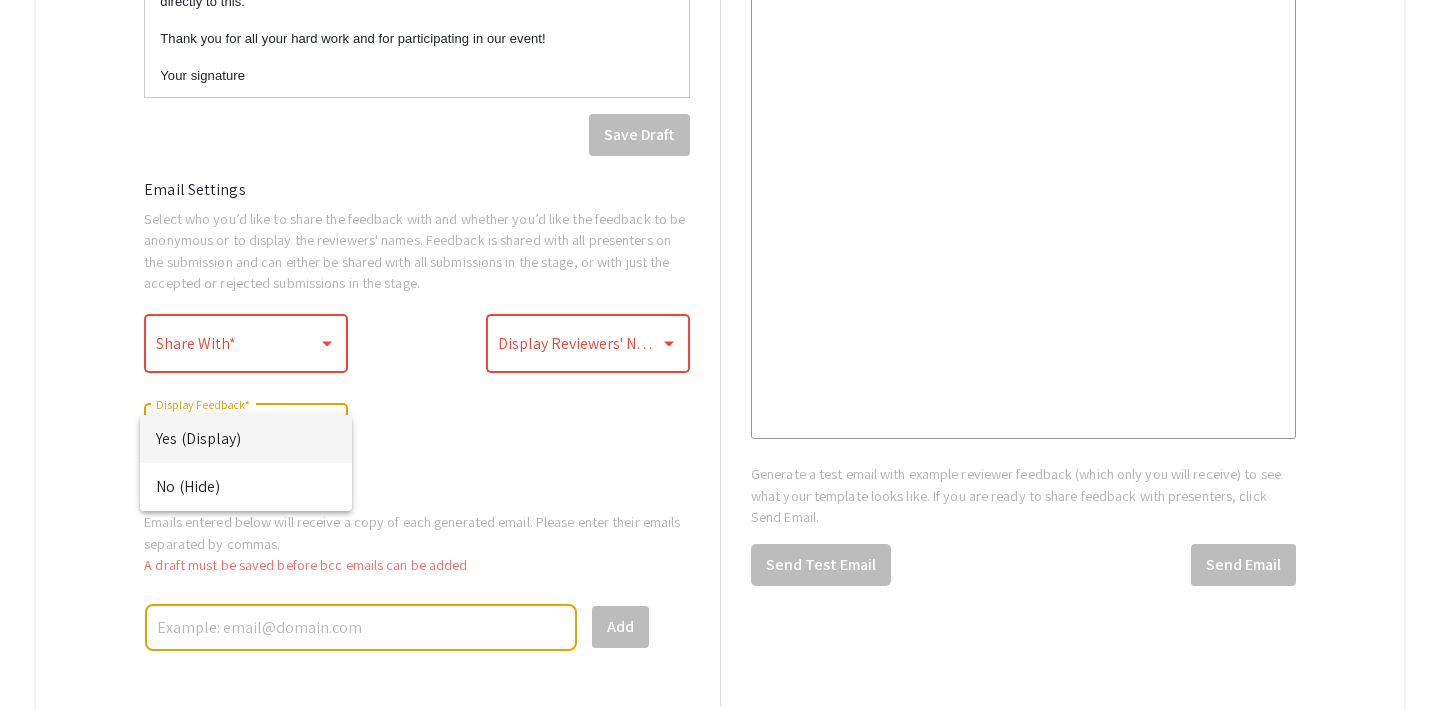 click at bounding box center [720, 355] 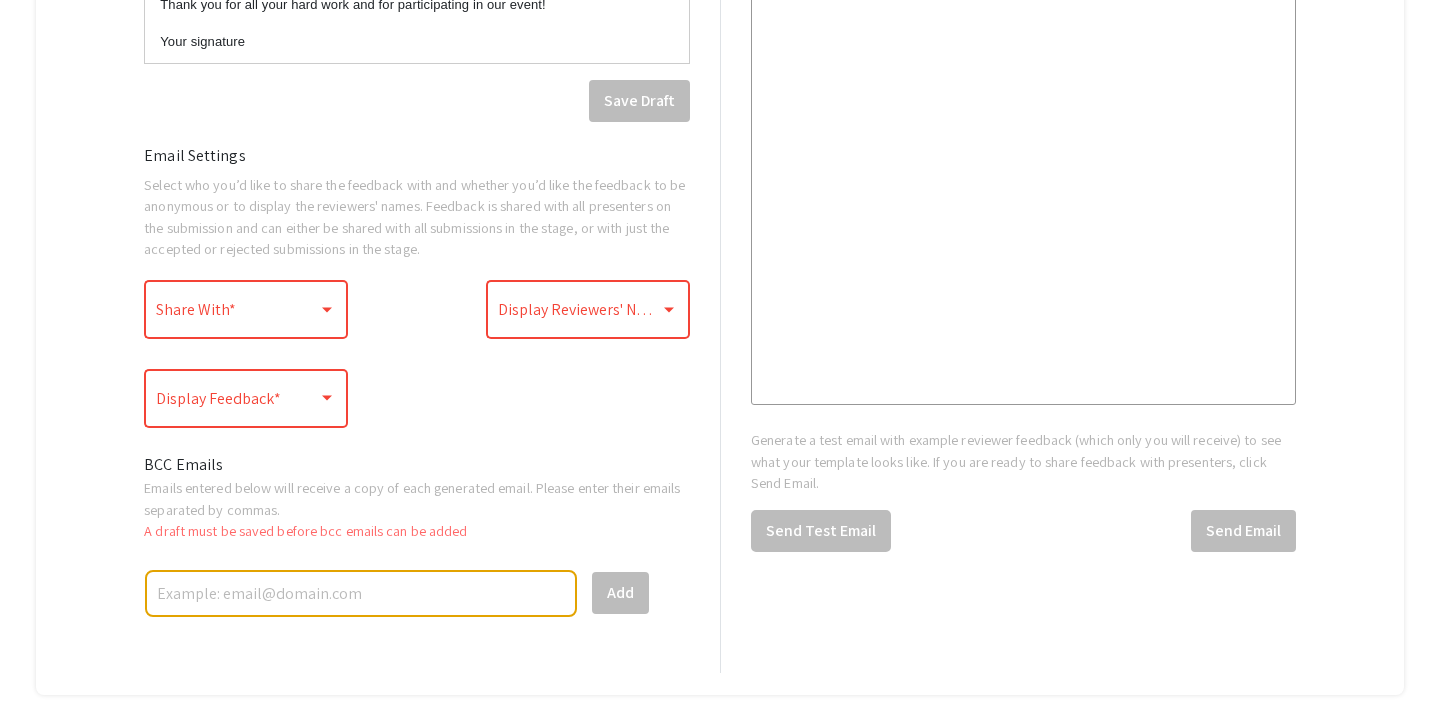 scroll, scrollTop: 1472, scrollLeft: 0, axis: vertical 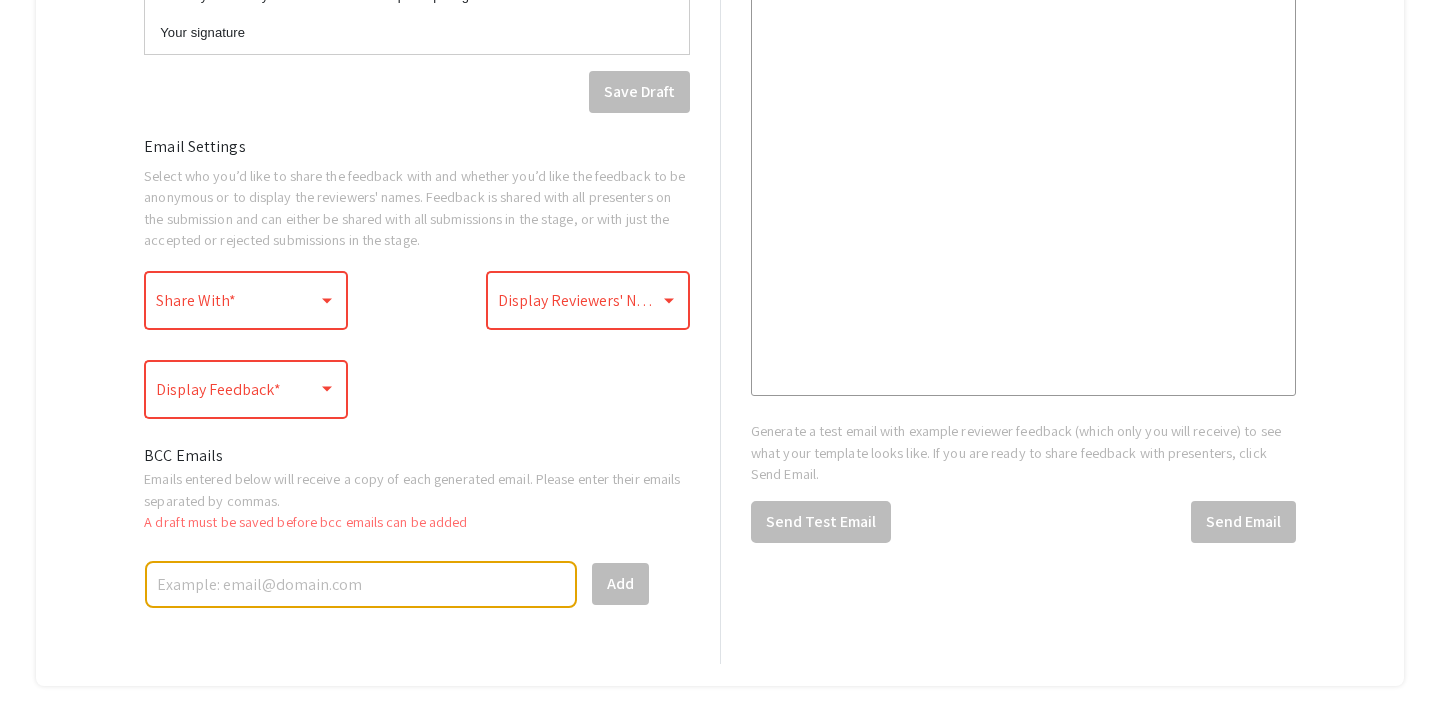 click at bounding box center [361, 584] 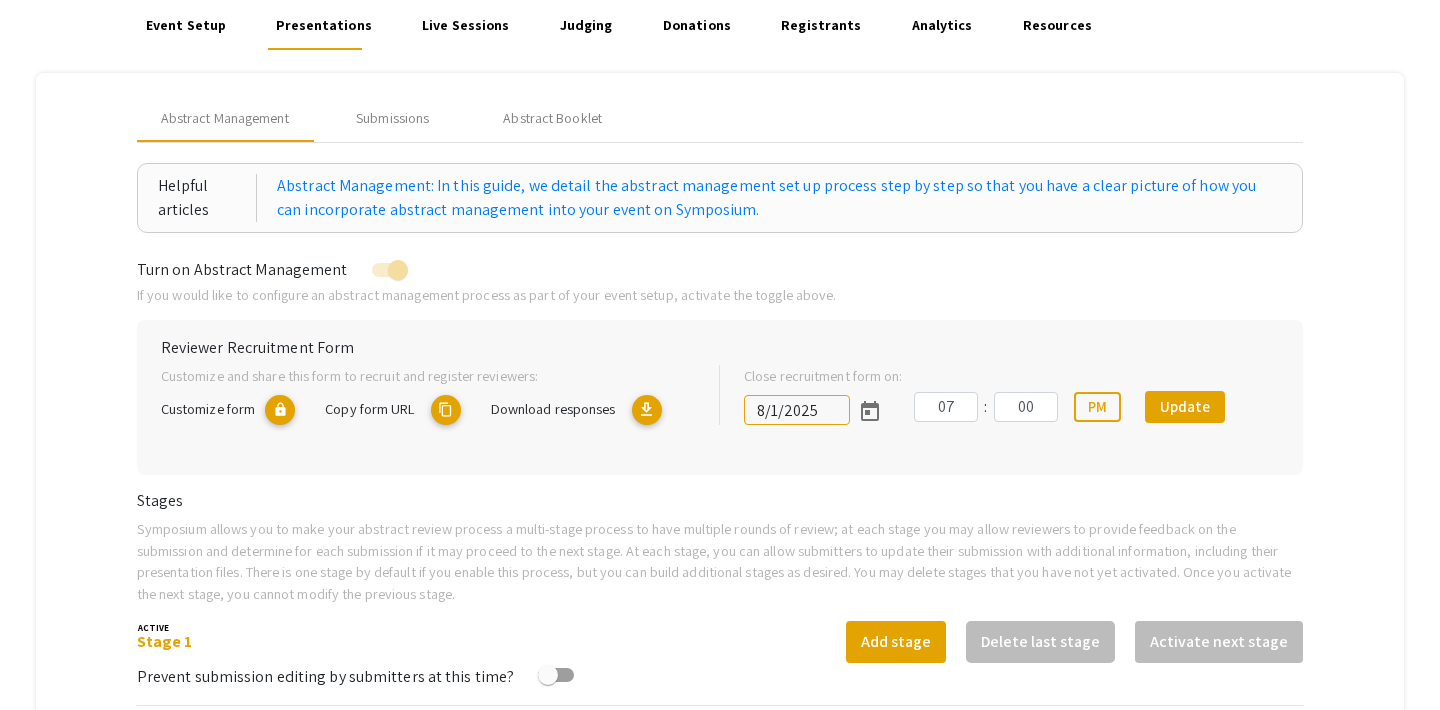 scroll, scrollTop: 0, scrollLeft: 0, axis: both 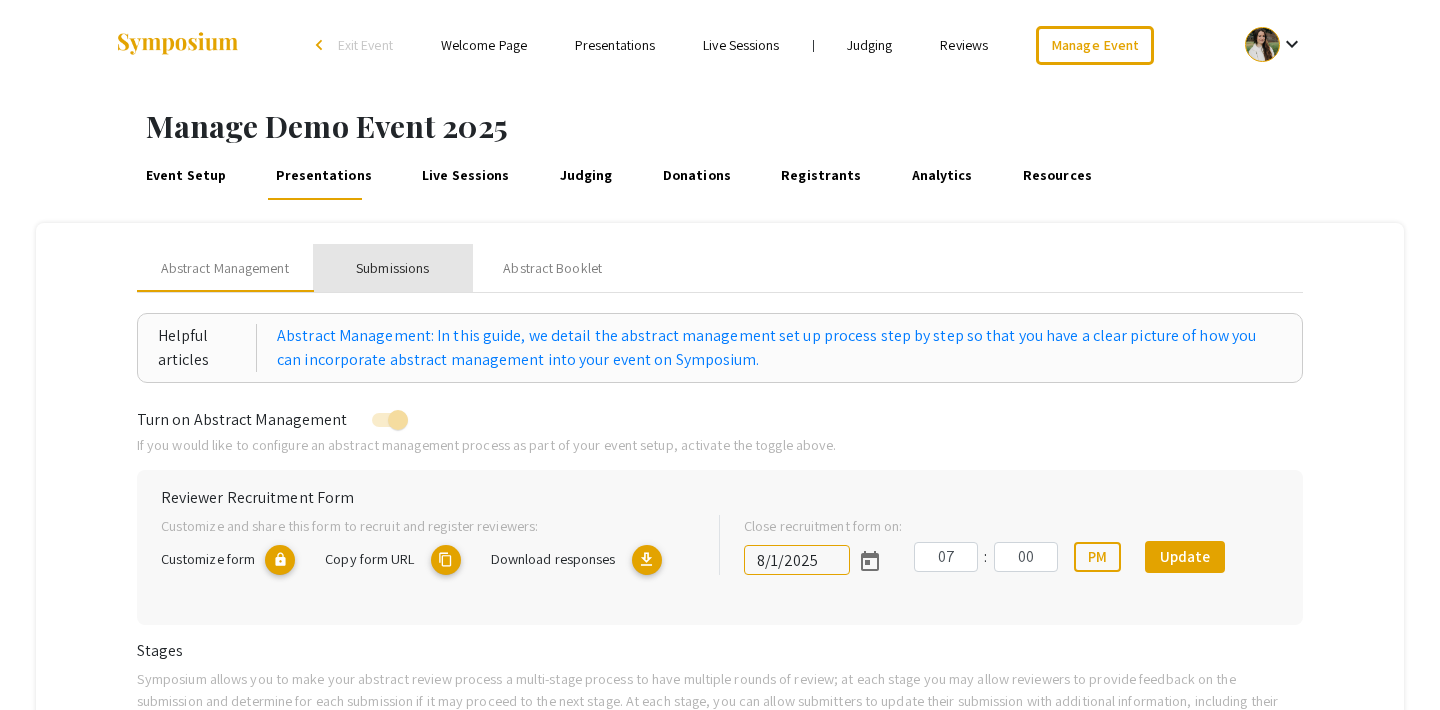 click on "Submissions" at bounding box center [392, 268] 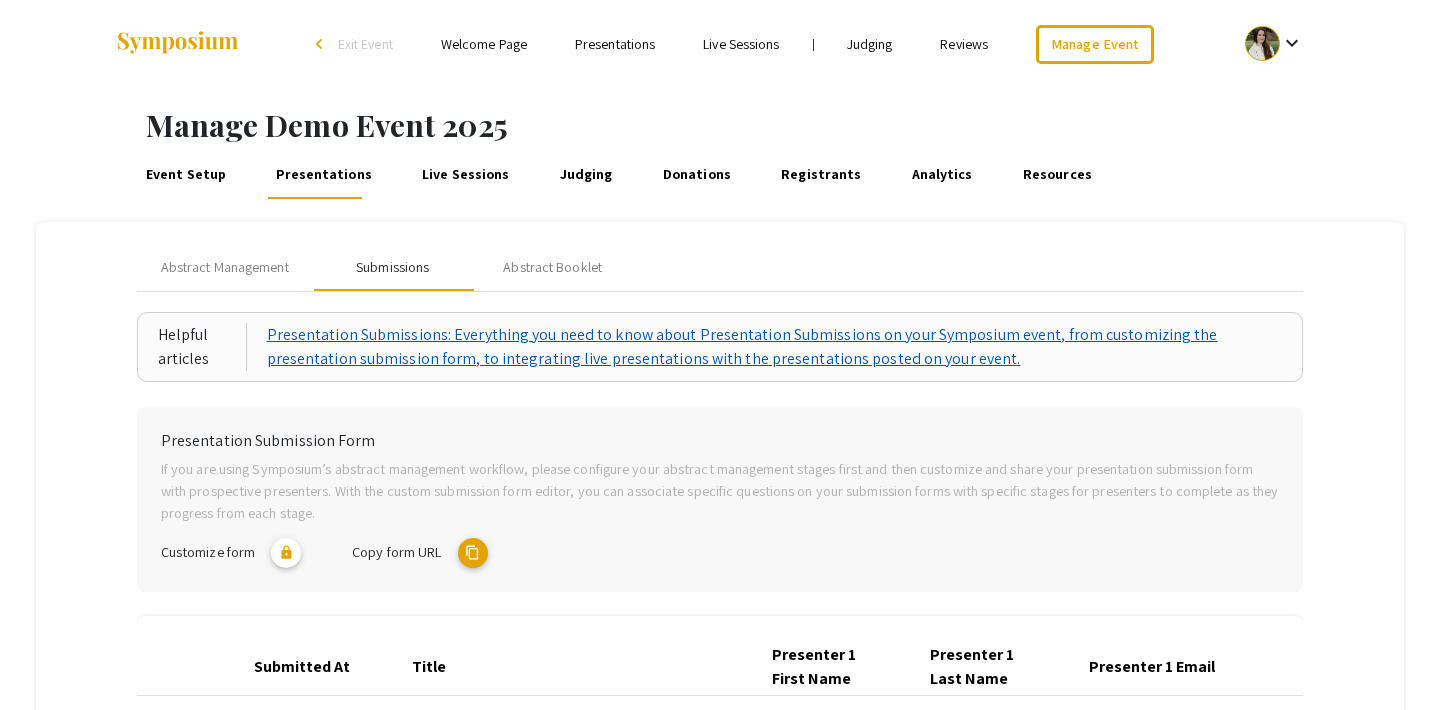 scroll, scrollTop: 0, scrollLeft: 0, axis: both 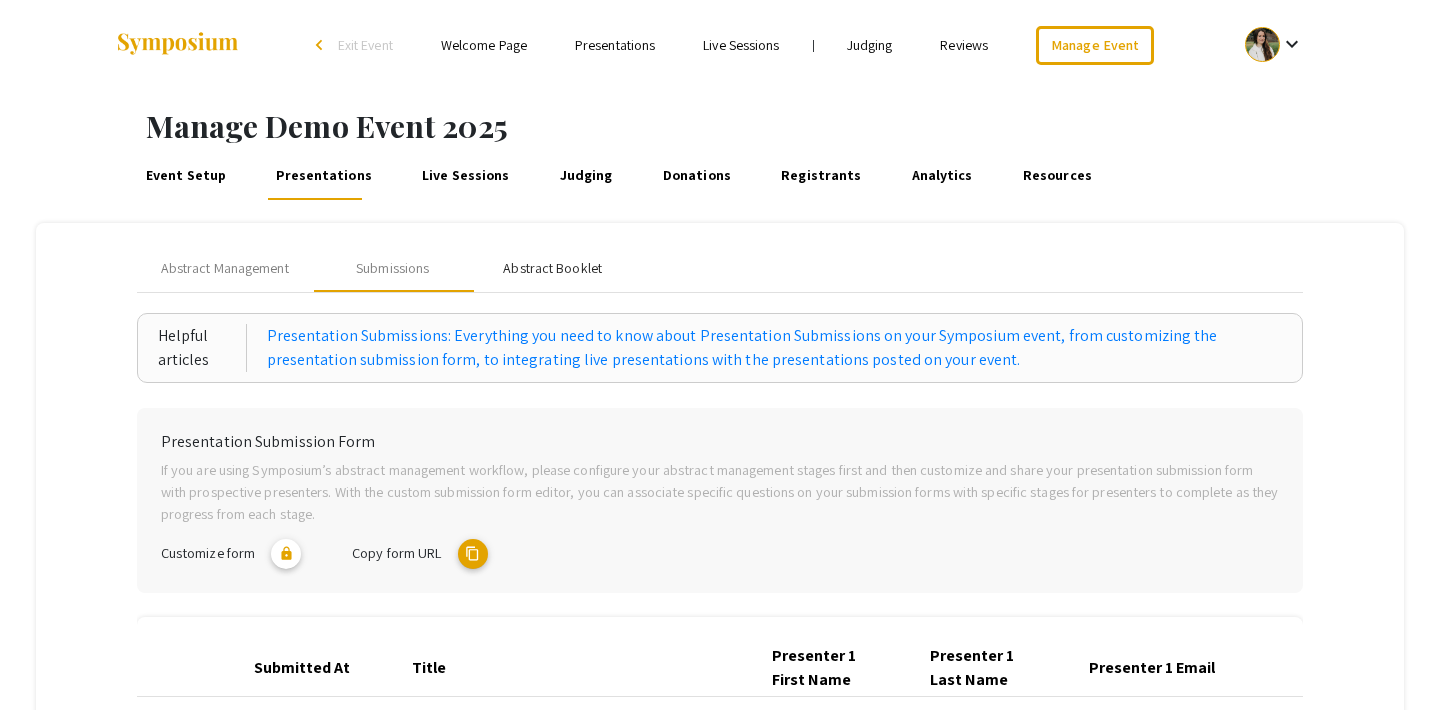 click on "Abstract Booklet" at bounding box center [552, 268] 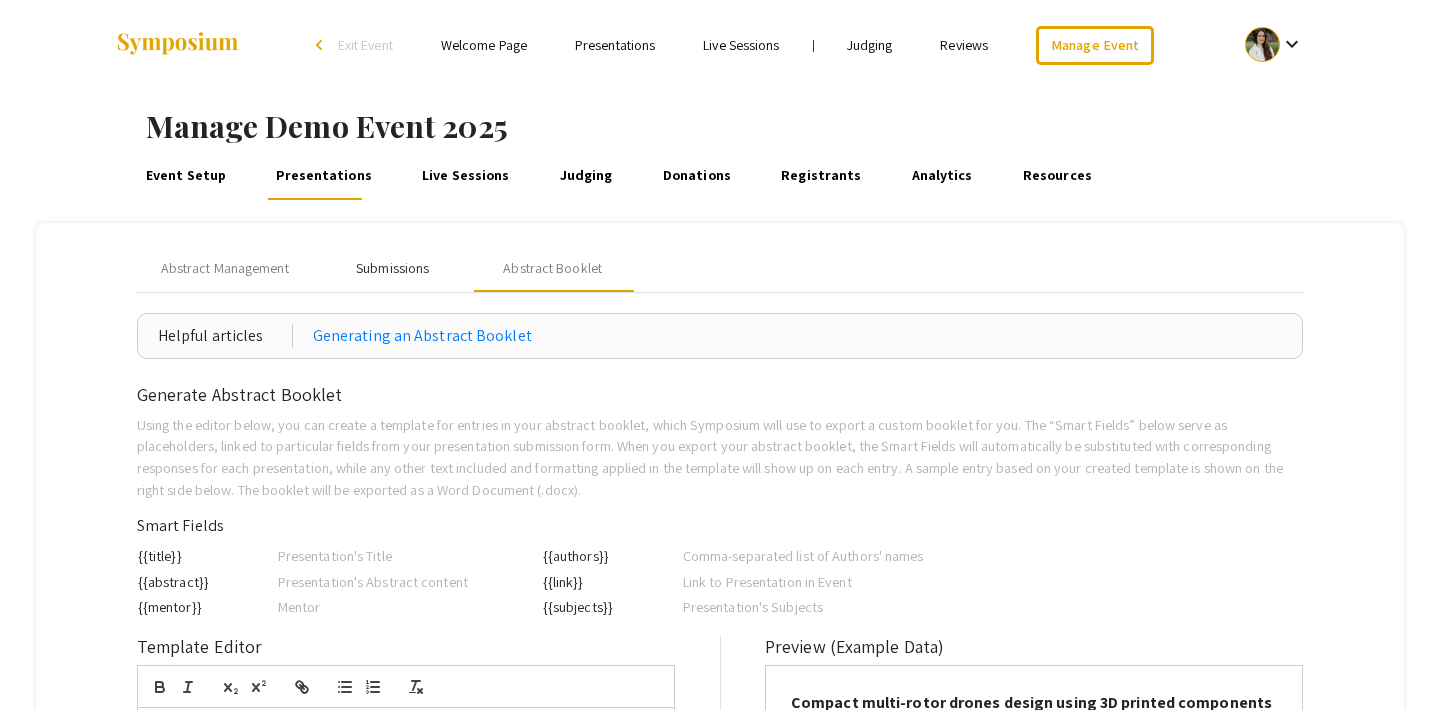 click on "Submissions" at bounding box center (392, 268) 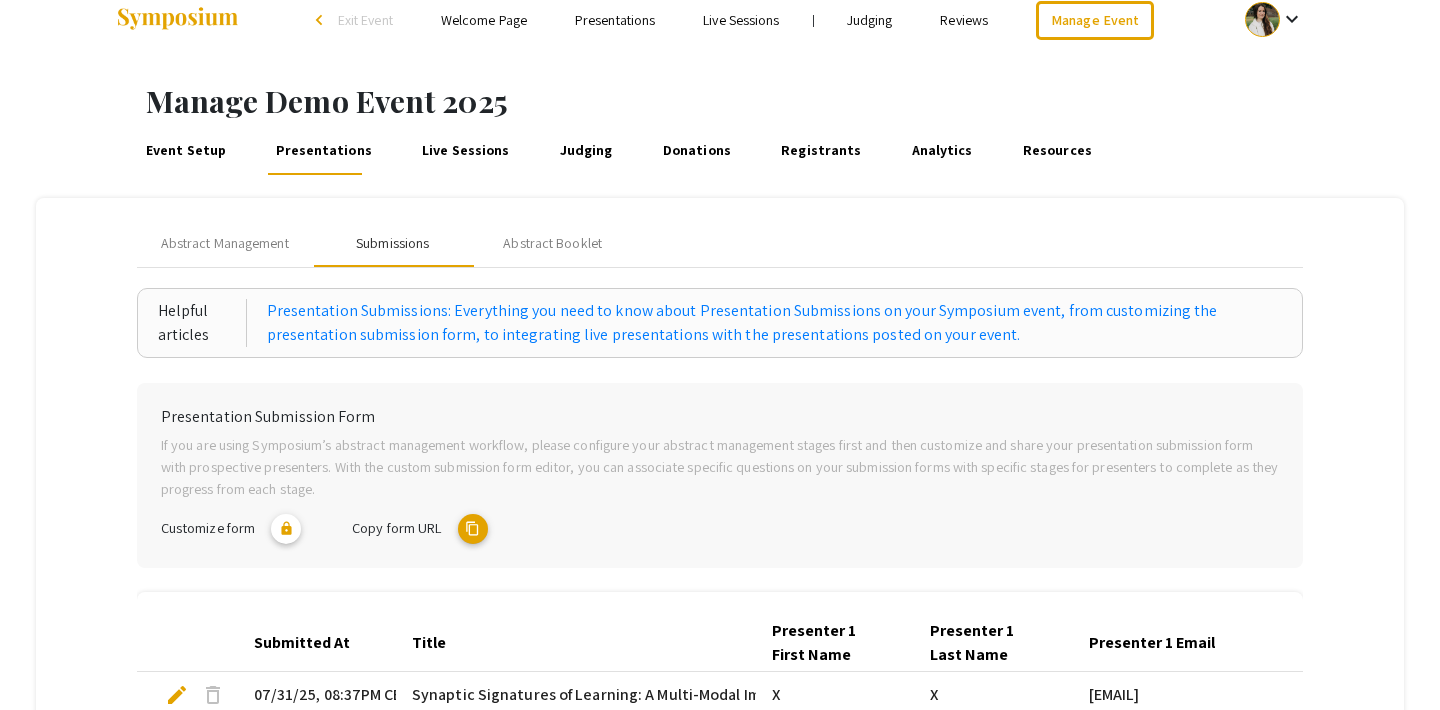scroll, scrollTop: 0, scrollLeft: 0, axis: both 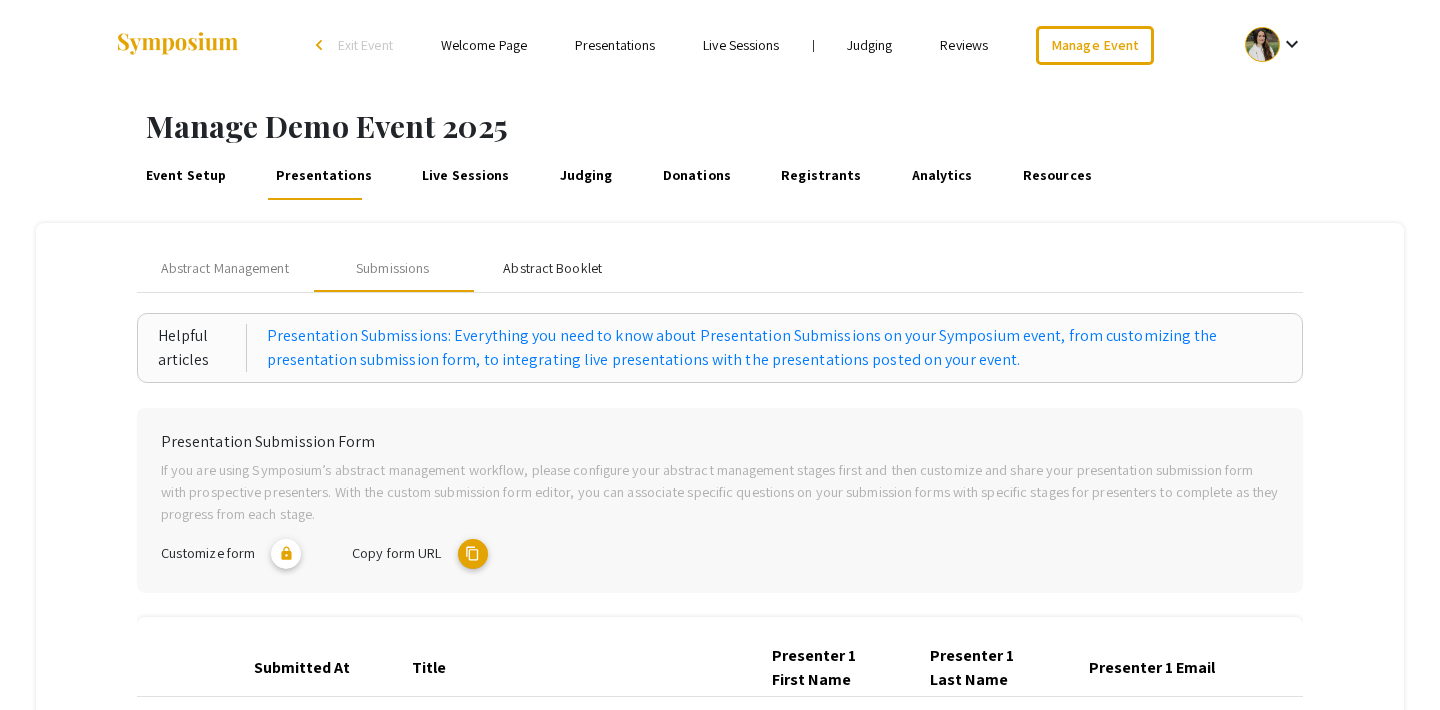 click on "Abstract Booklet" at bounding box center [552, 268] 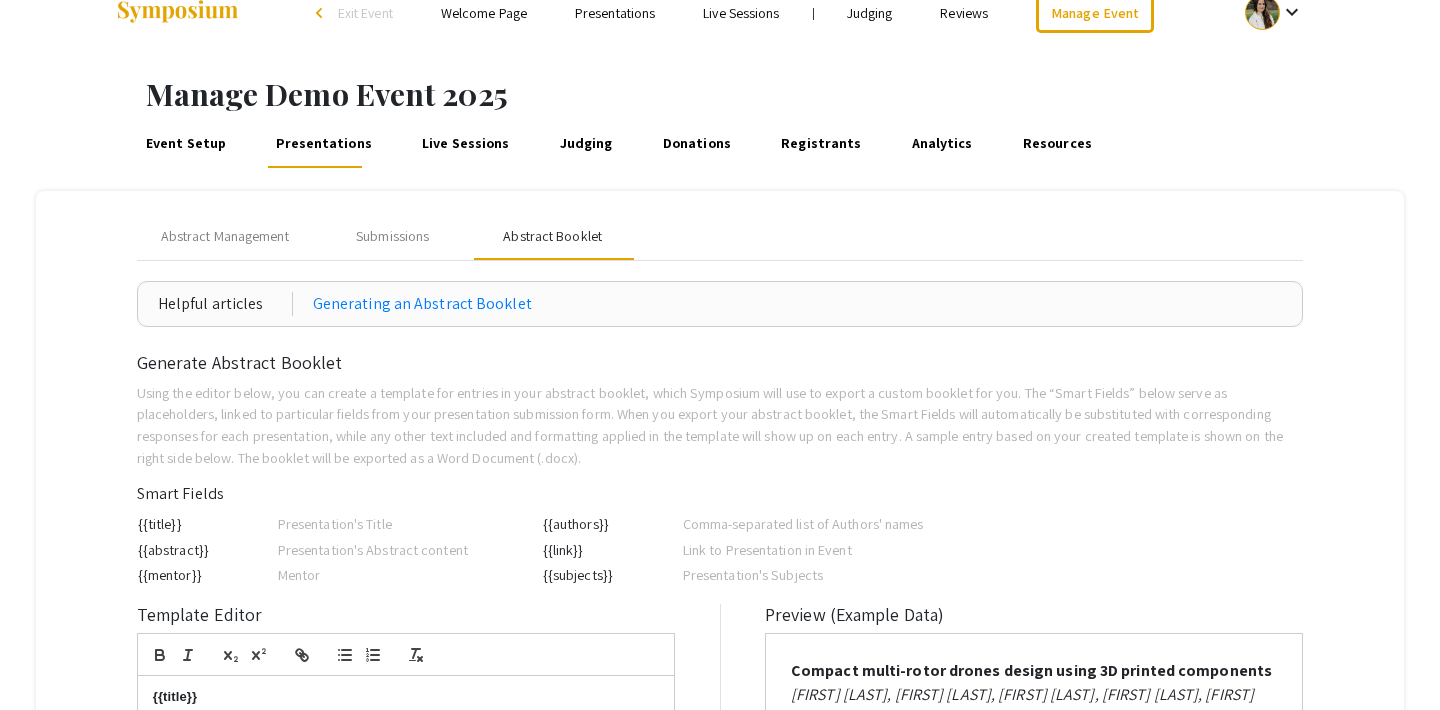 scroll, scrollTop: 0, scrollLeft: 0, axis: both 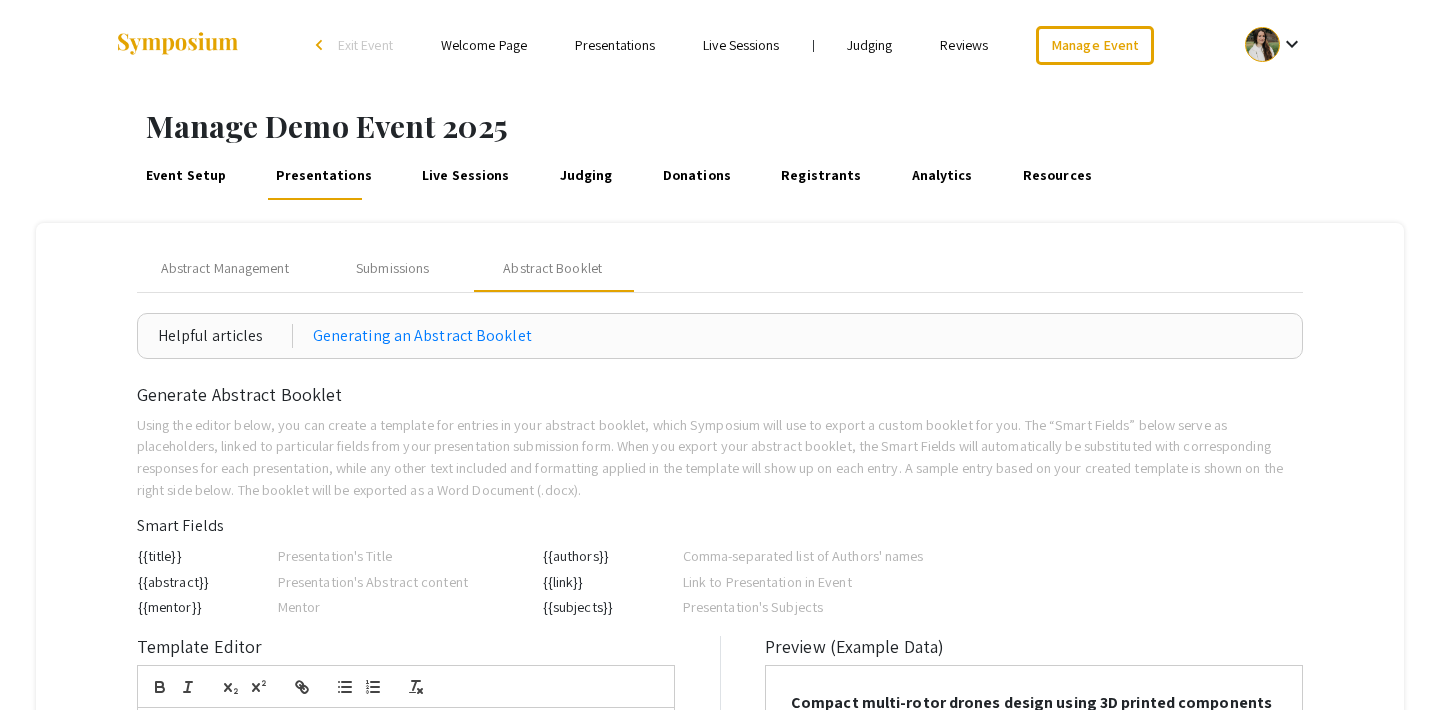 click on "Live Sessions" at bounding box center [466, 176] 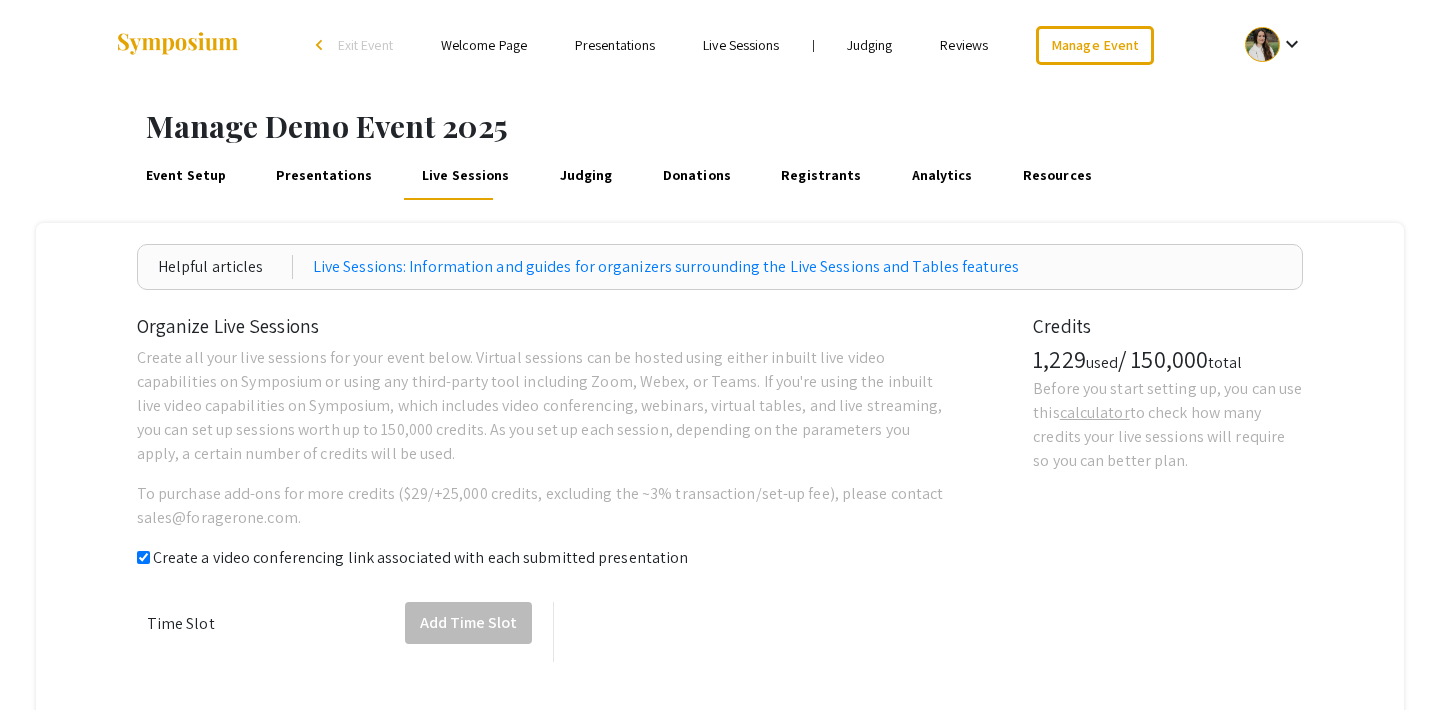 checkbox on "true" 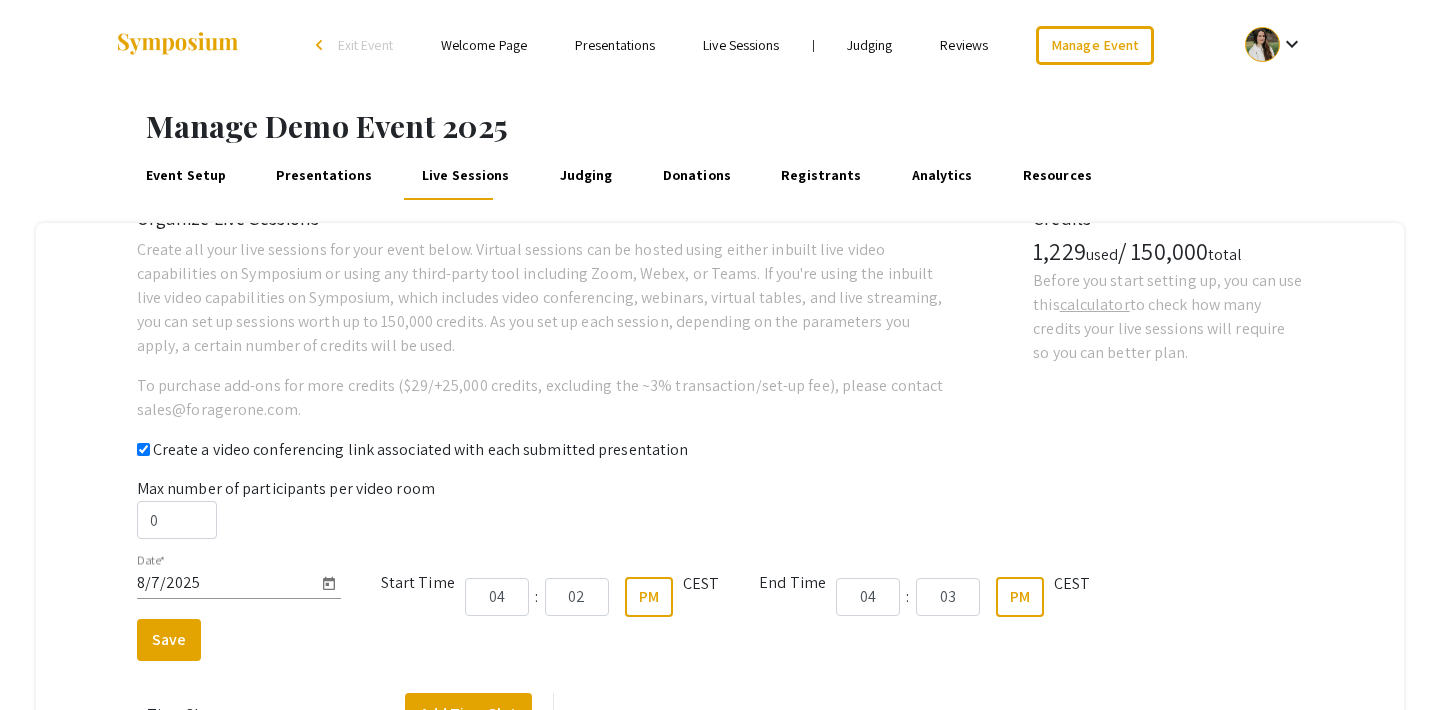 scroll, scrollTop: 0, scrollLeft: 0, axis: both 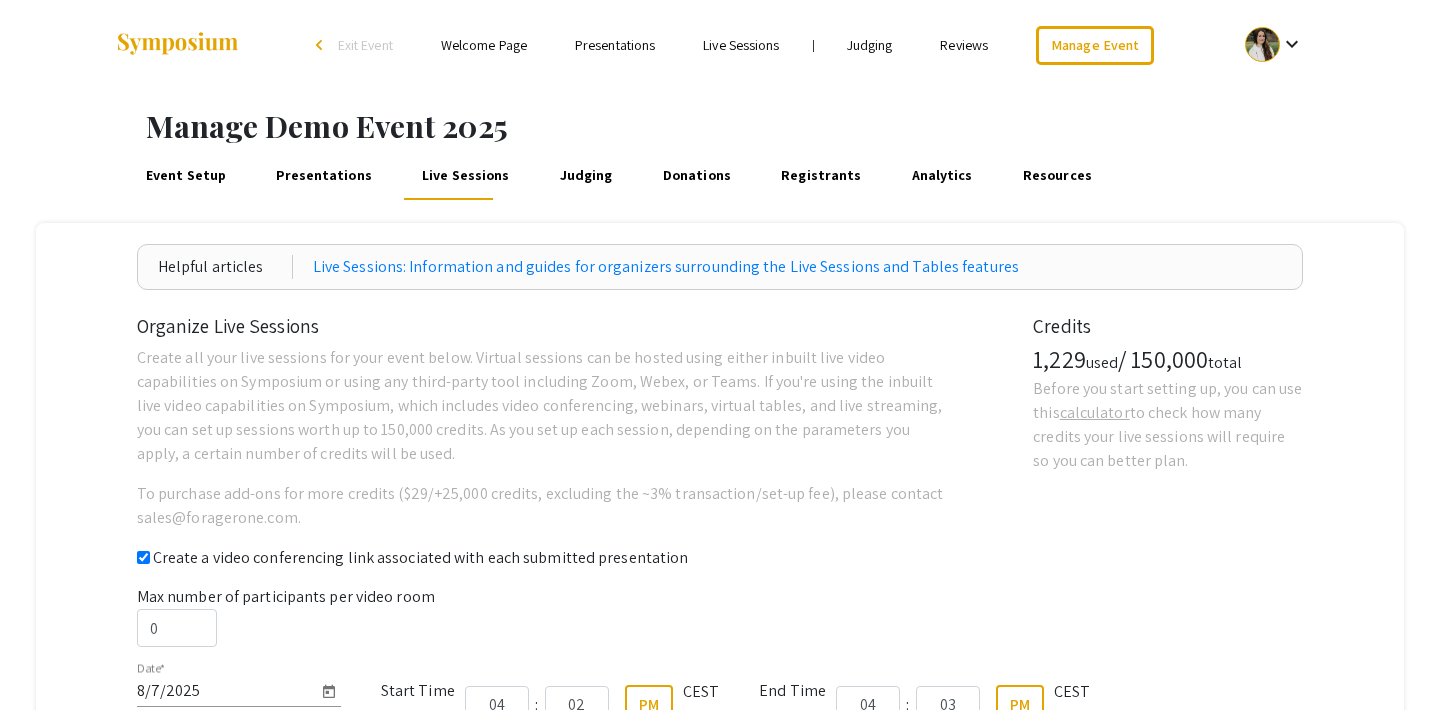 click on "calculator" 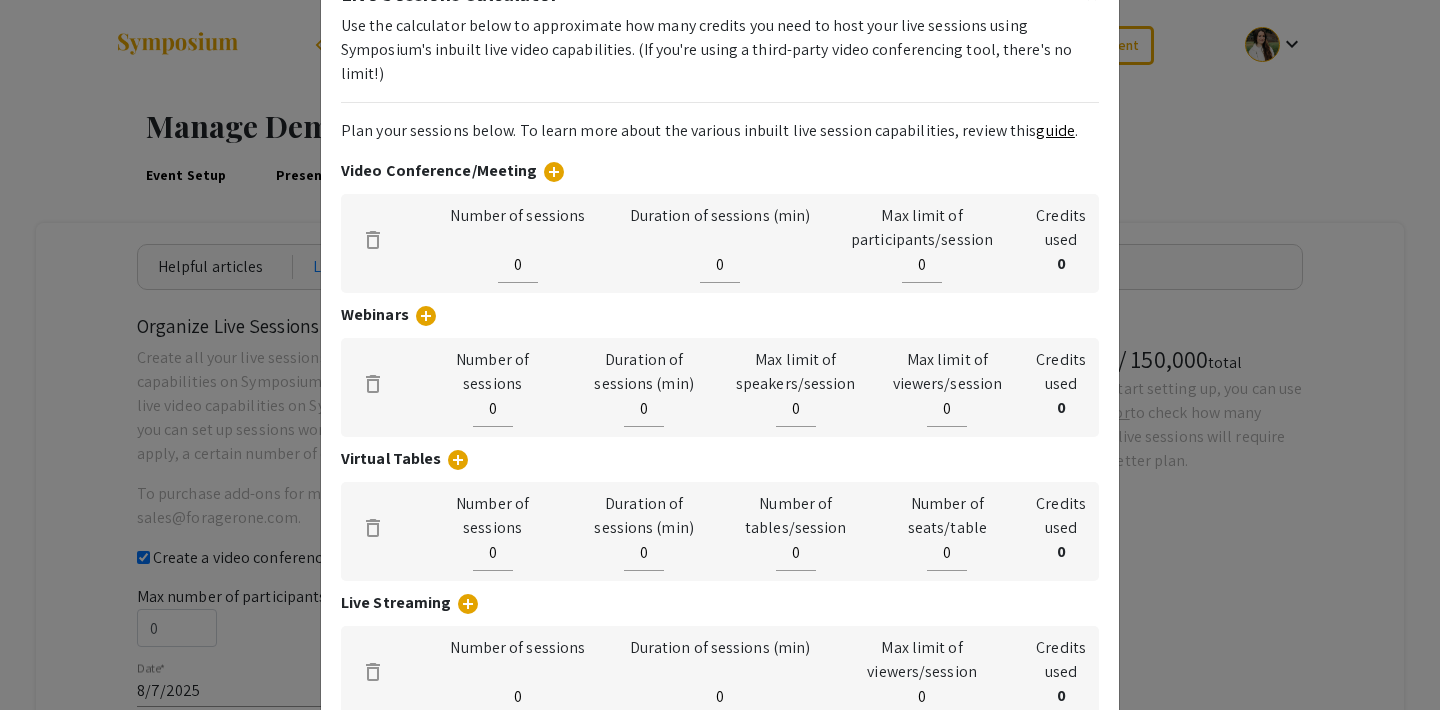 scroll, scrollTop: 0, scrollLeft: 0, axis: both 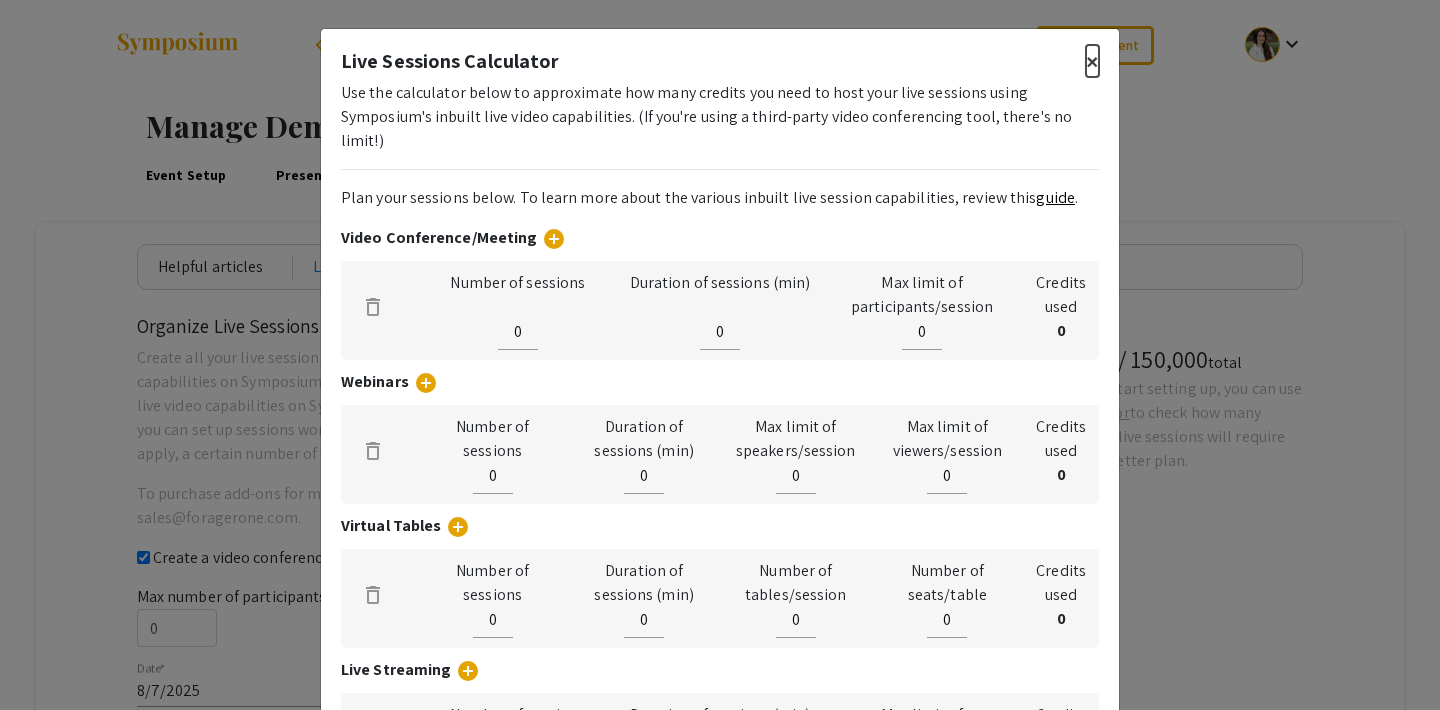 click on "×" 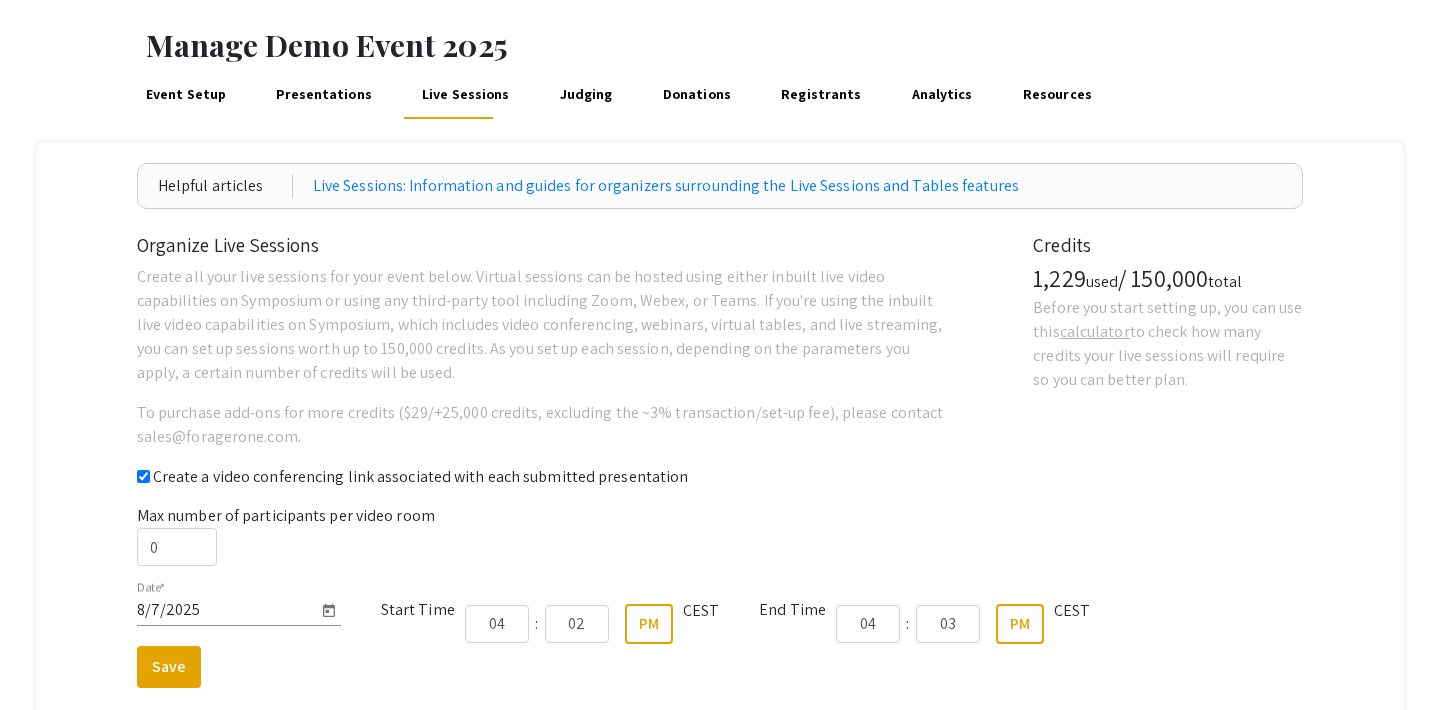 scroll, scrollTop: 127, scrollLeft: 0, axis: vertical 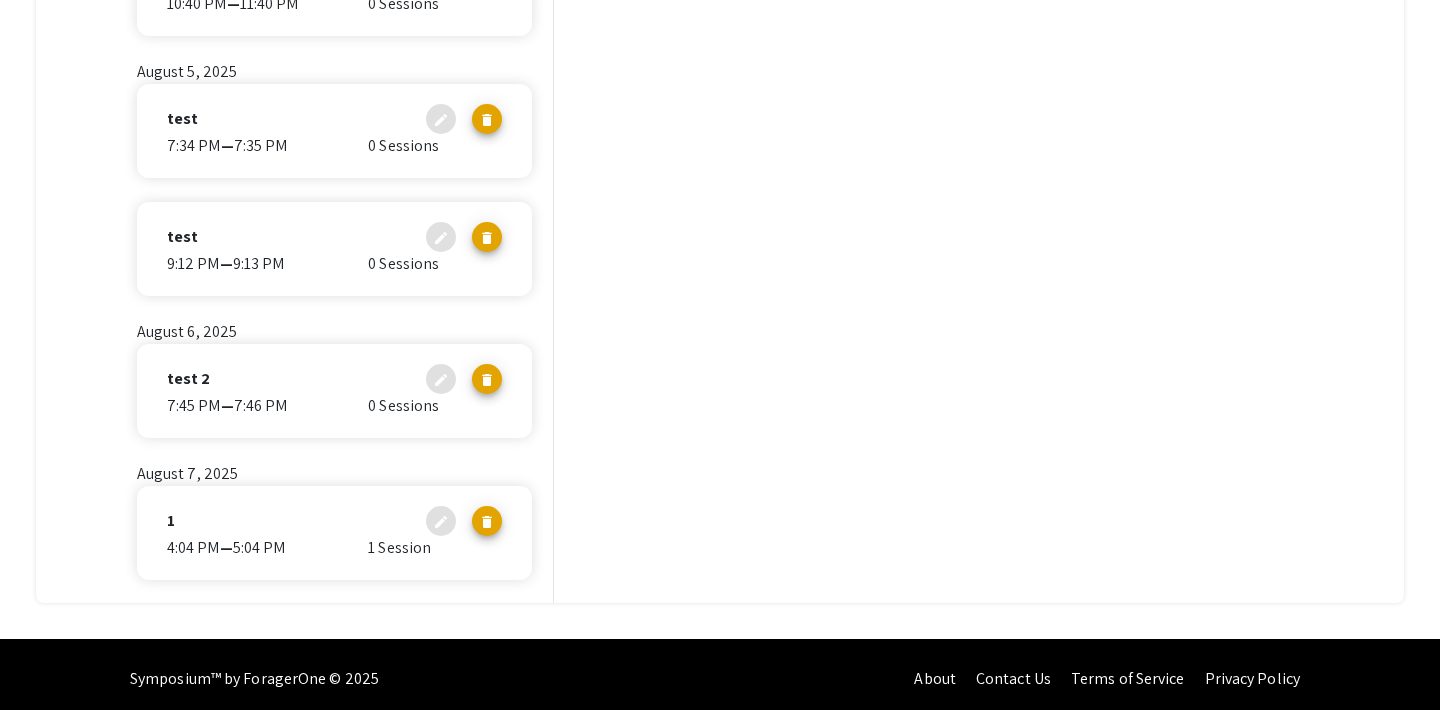 click on "[H]:[MM] [AM/PM] – [H]:[MM] [AM/PM]" 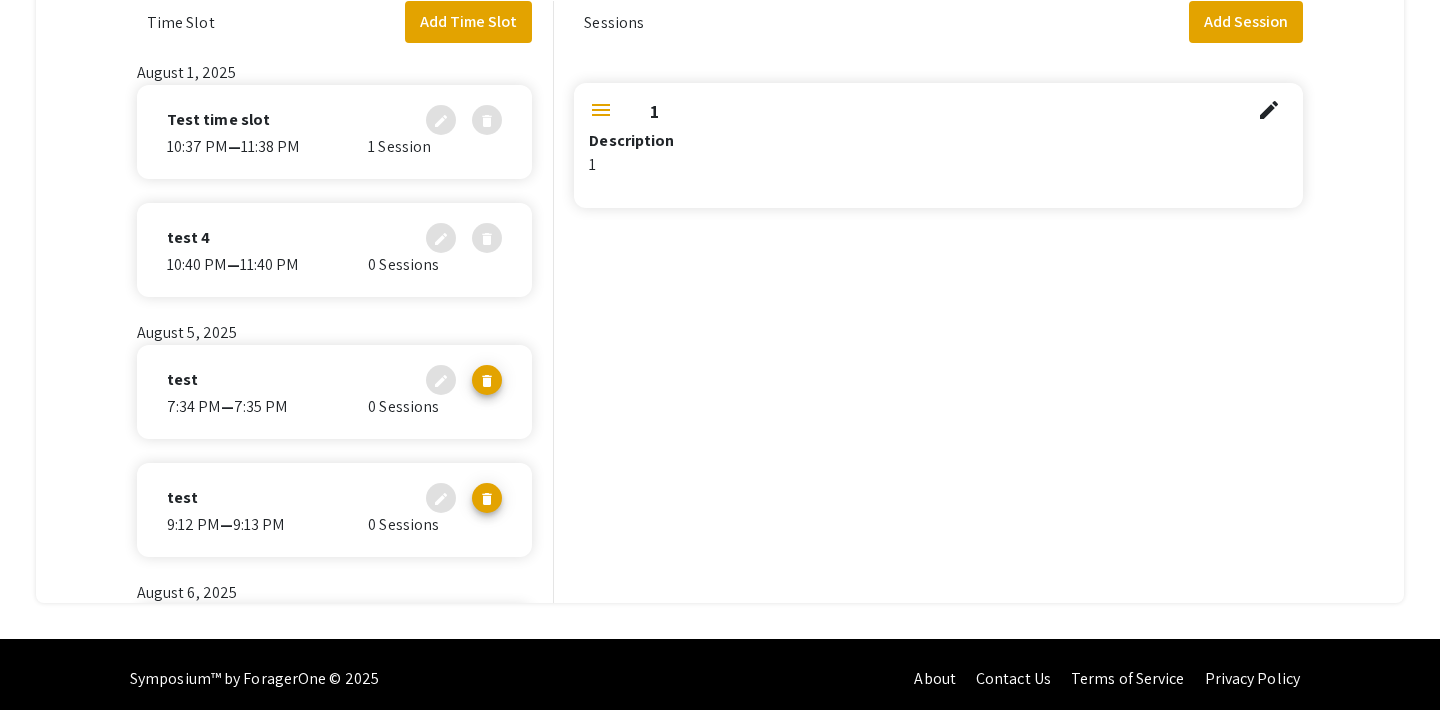 scroll, scrollTop: 0, scrollLeft: 0, axis: both 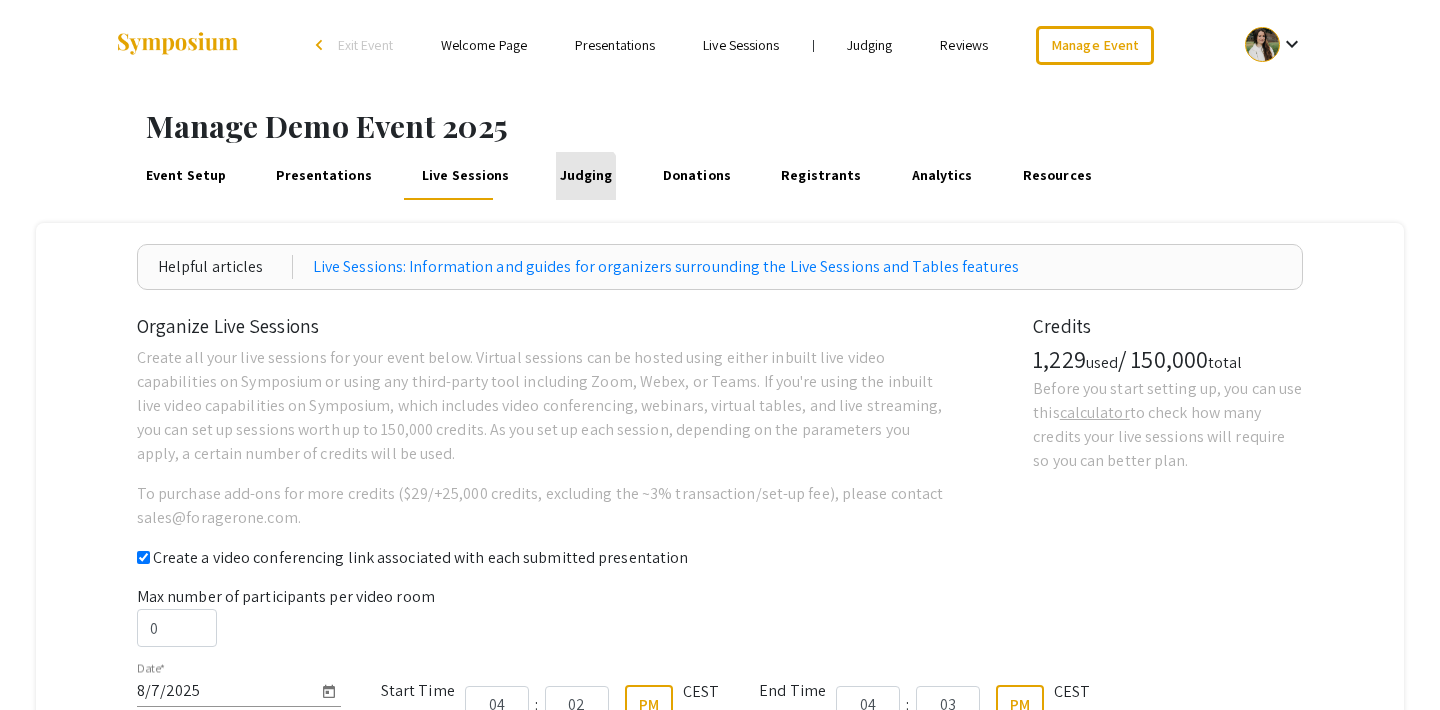 click on "Judging" at bounding box center (586, 176) 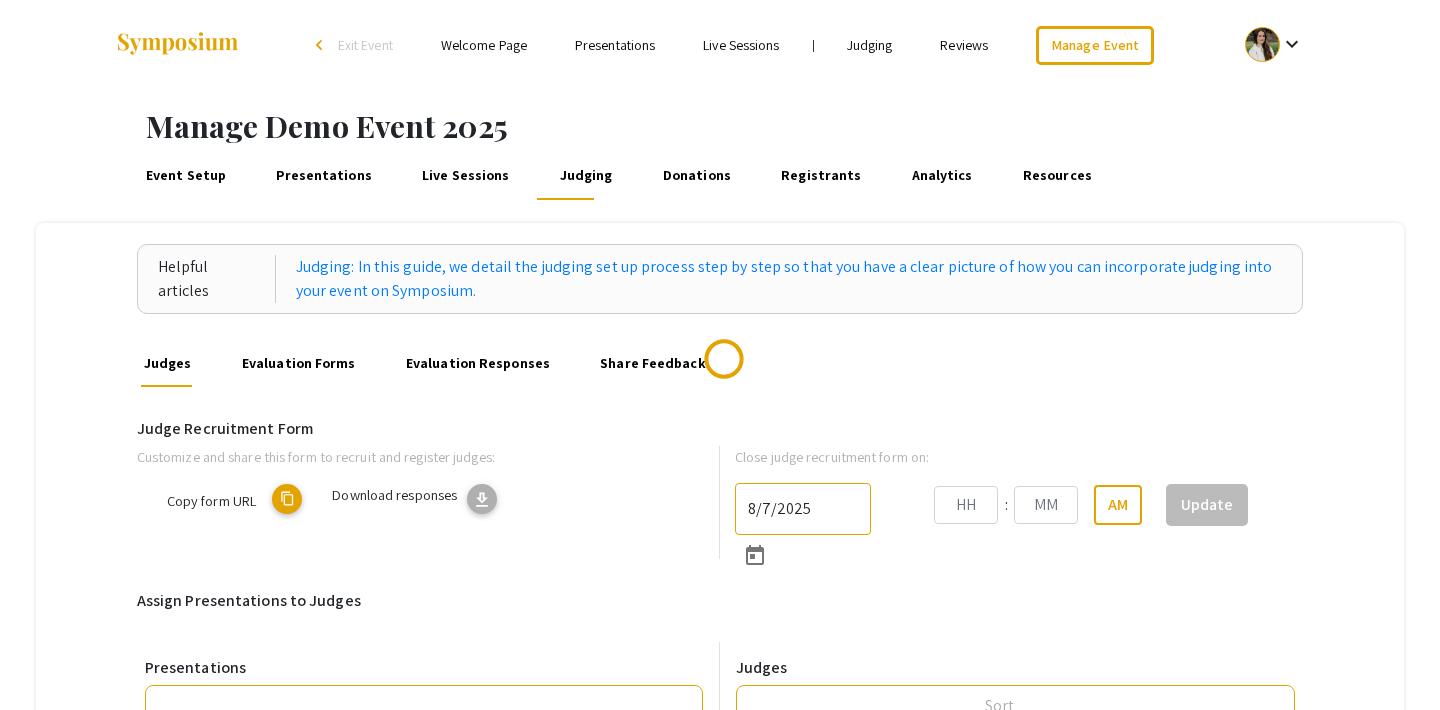 type on "8/31/2025" 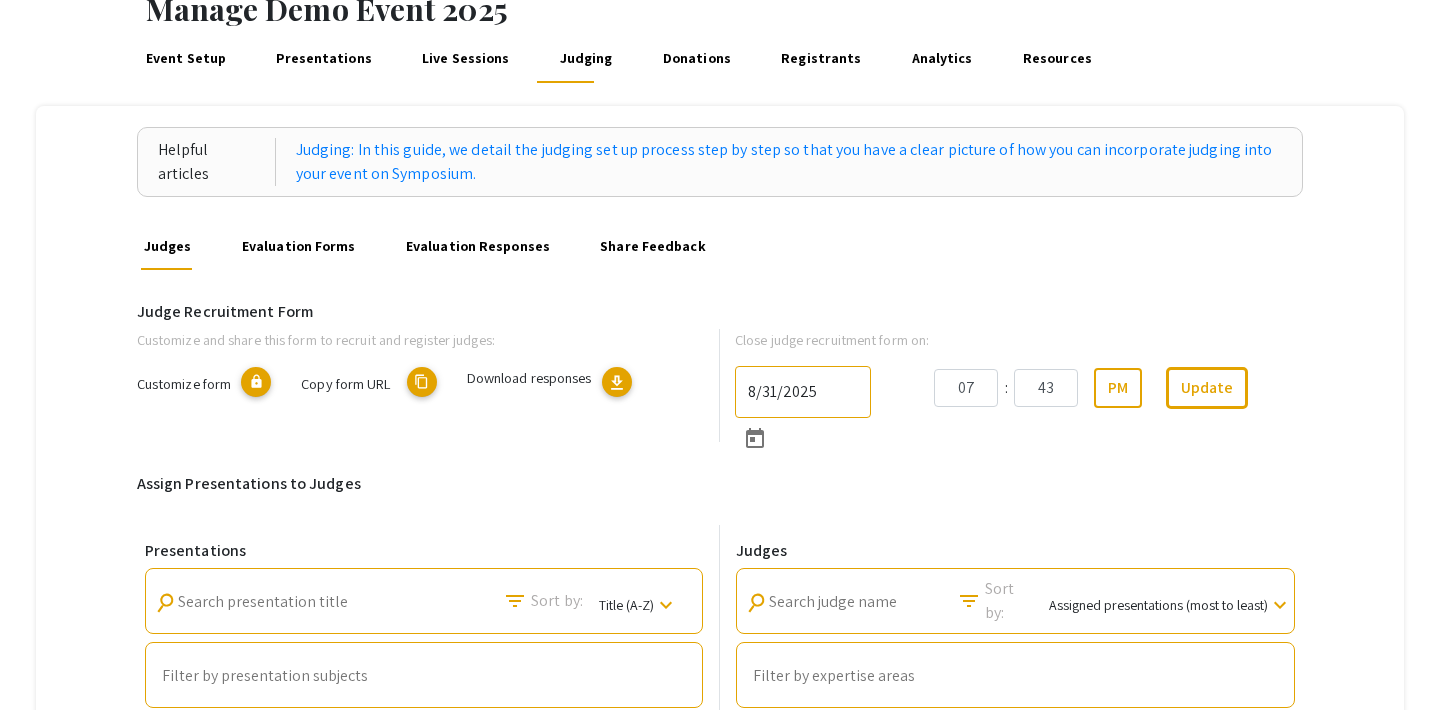 scroll, scrollTop: 112, scrollLeft: 0, axis: vertical 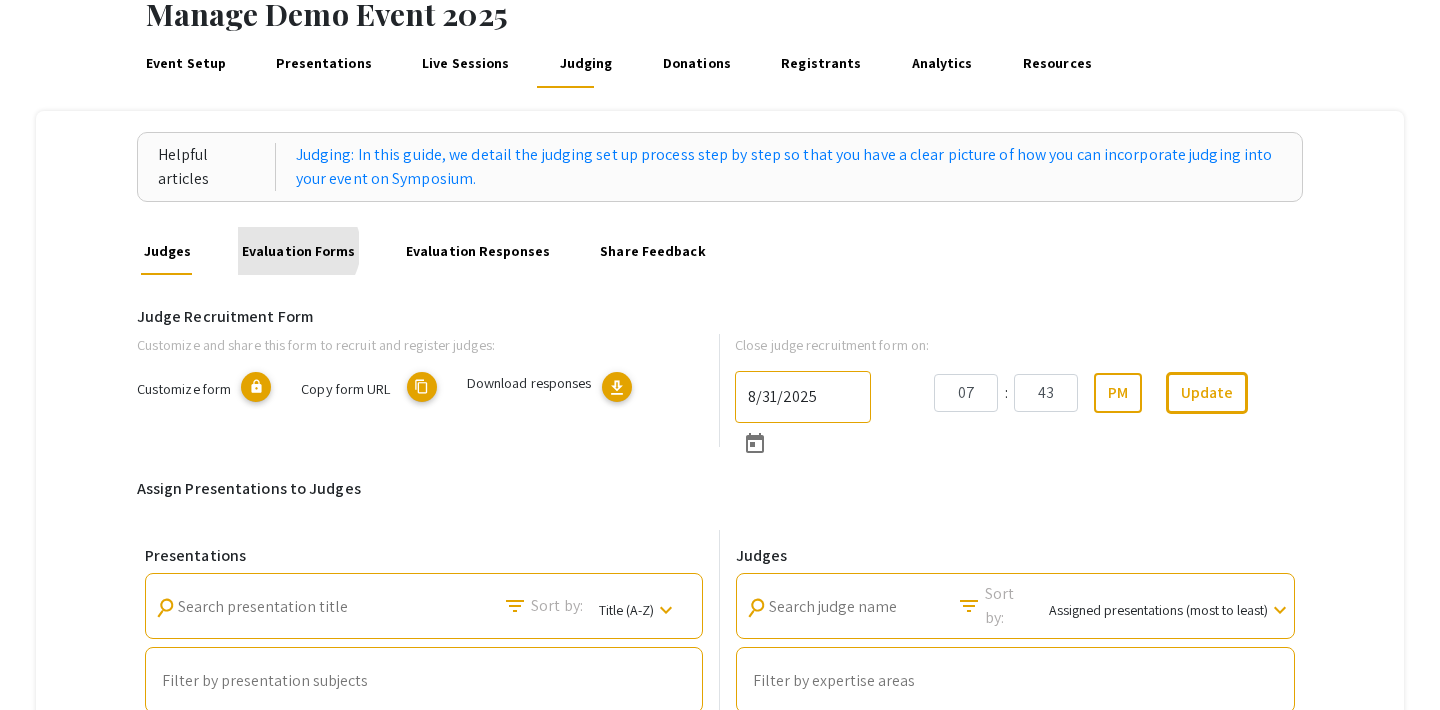 click on "Evaluation Forms" at bounding box center [298, 251] 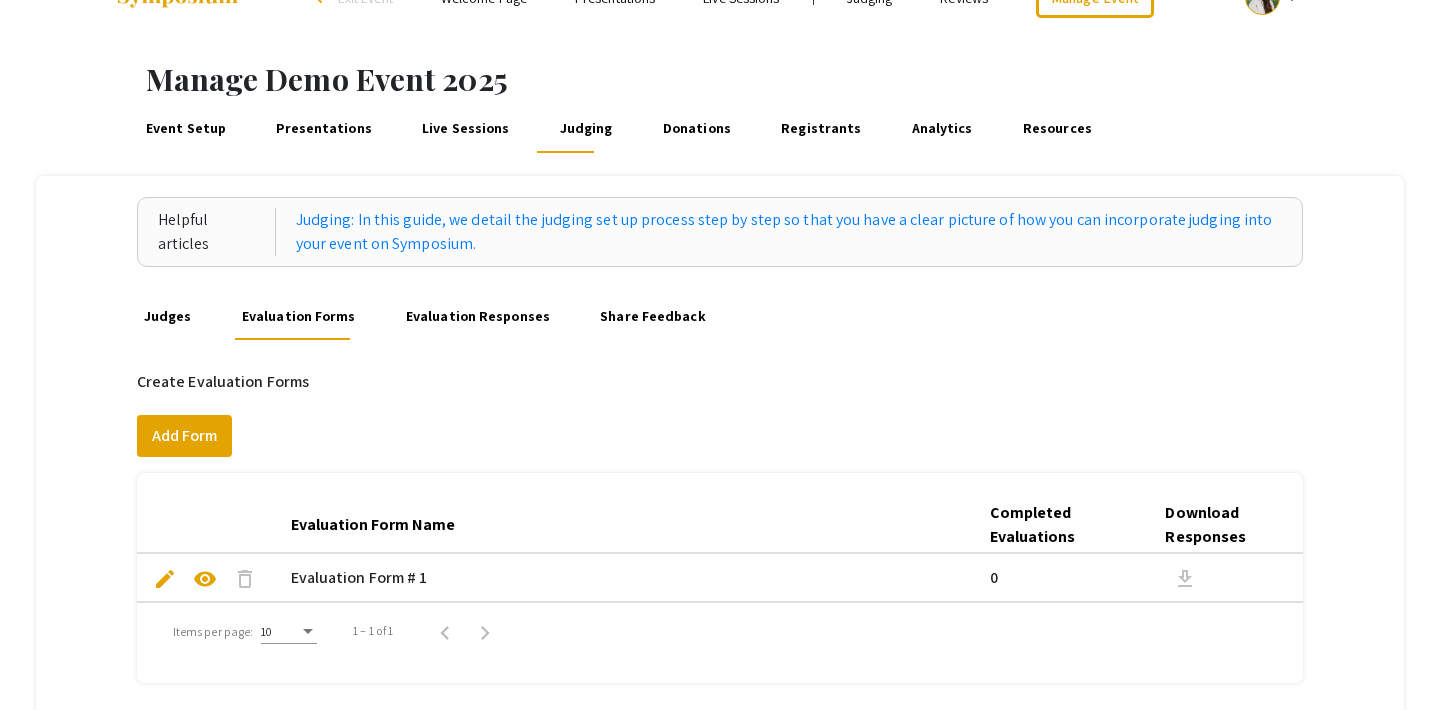 scroll, scrollTop: 0, scrollLeft: 0, axis: both 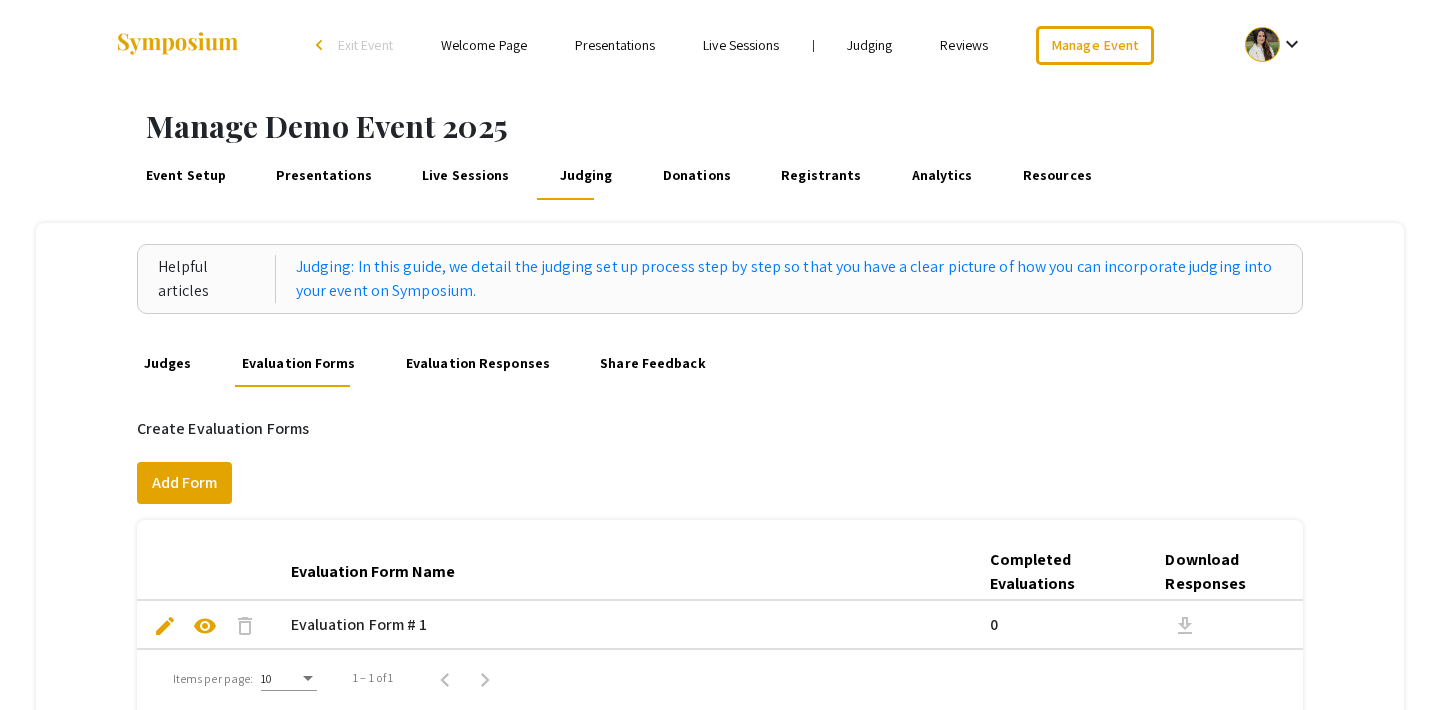 click on "Evaluation Responses" at bounding box center (477, 363) 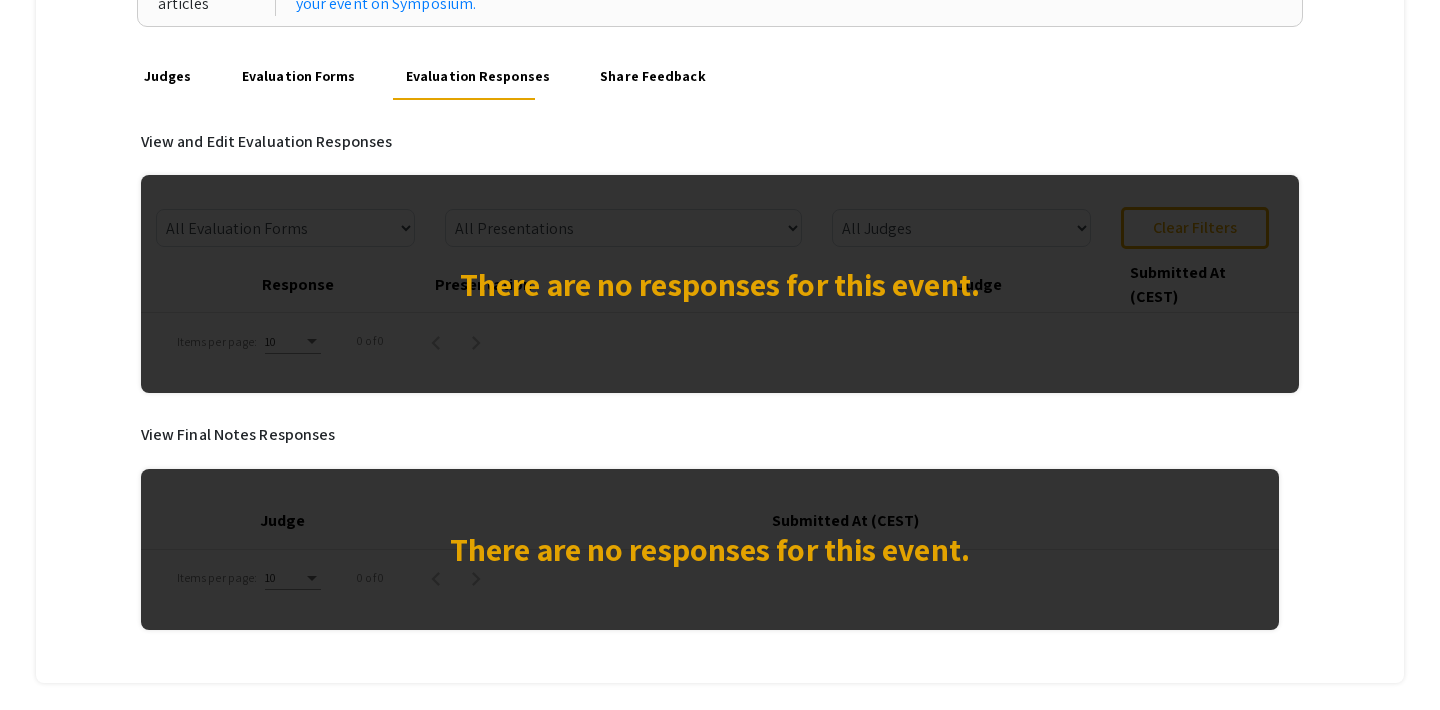 scroll, scrollTop: 288, scrollLeft: 0, axis: vertical 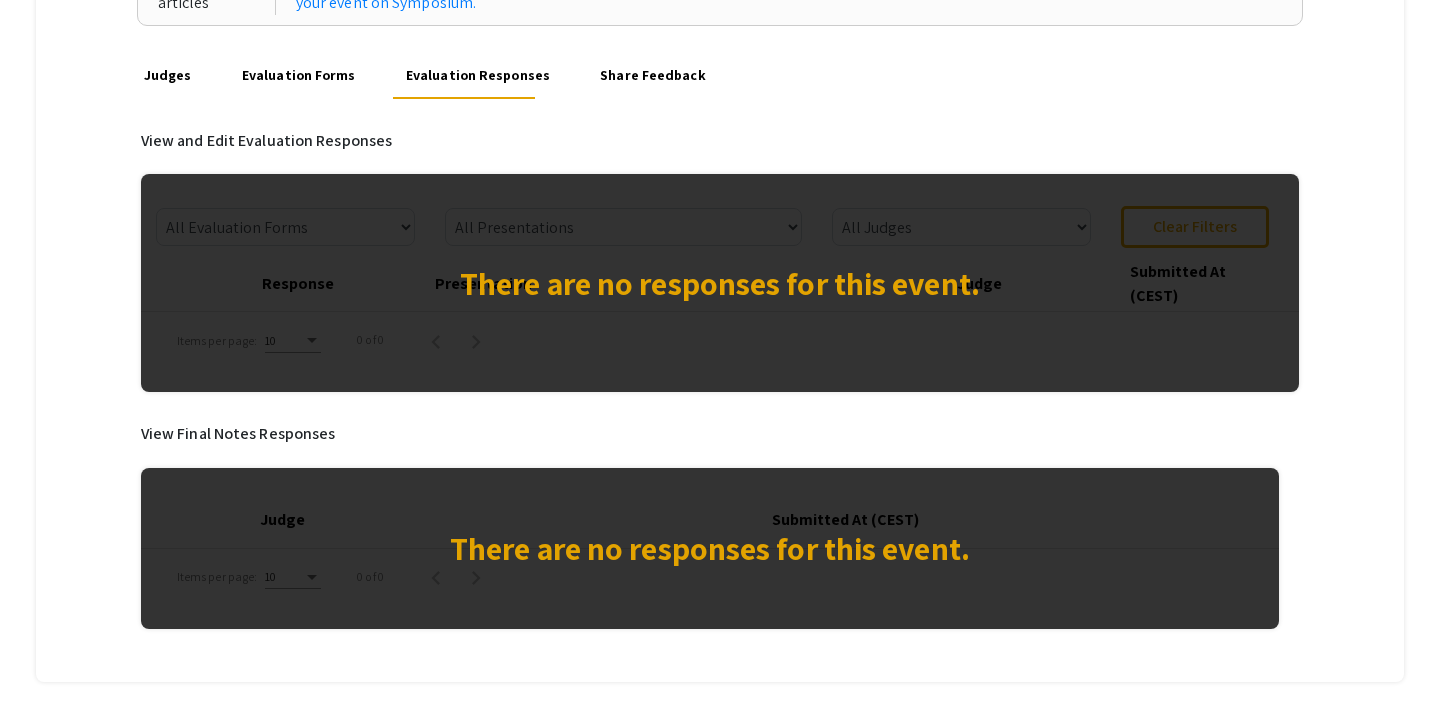 click on "Share Feedback" at bounding box center [653, 75] 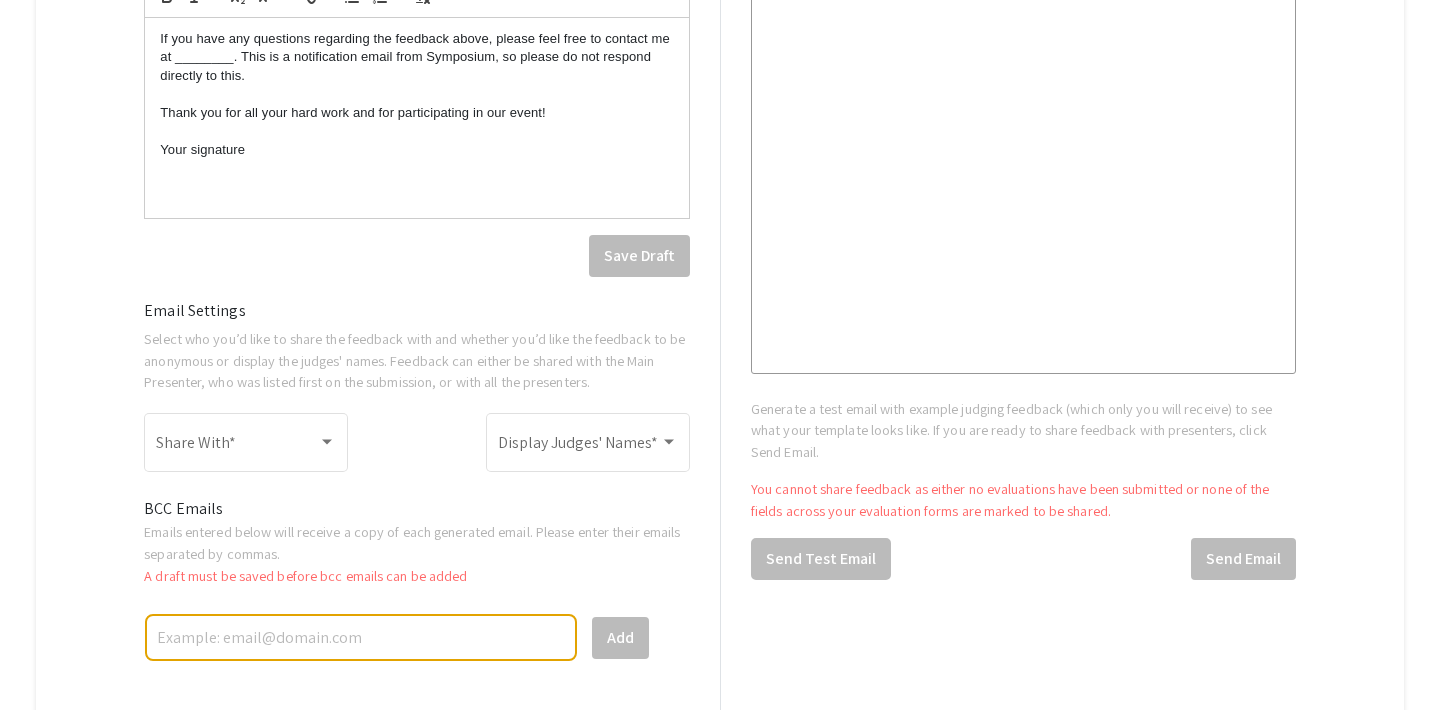 scroll, scrollTop: 987, scrollLeft: 0, axis: vertical 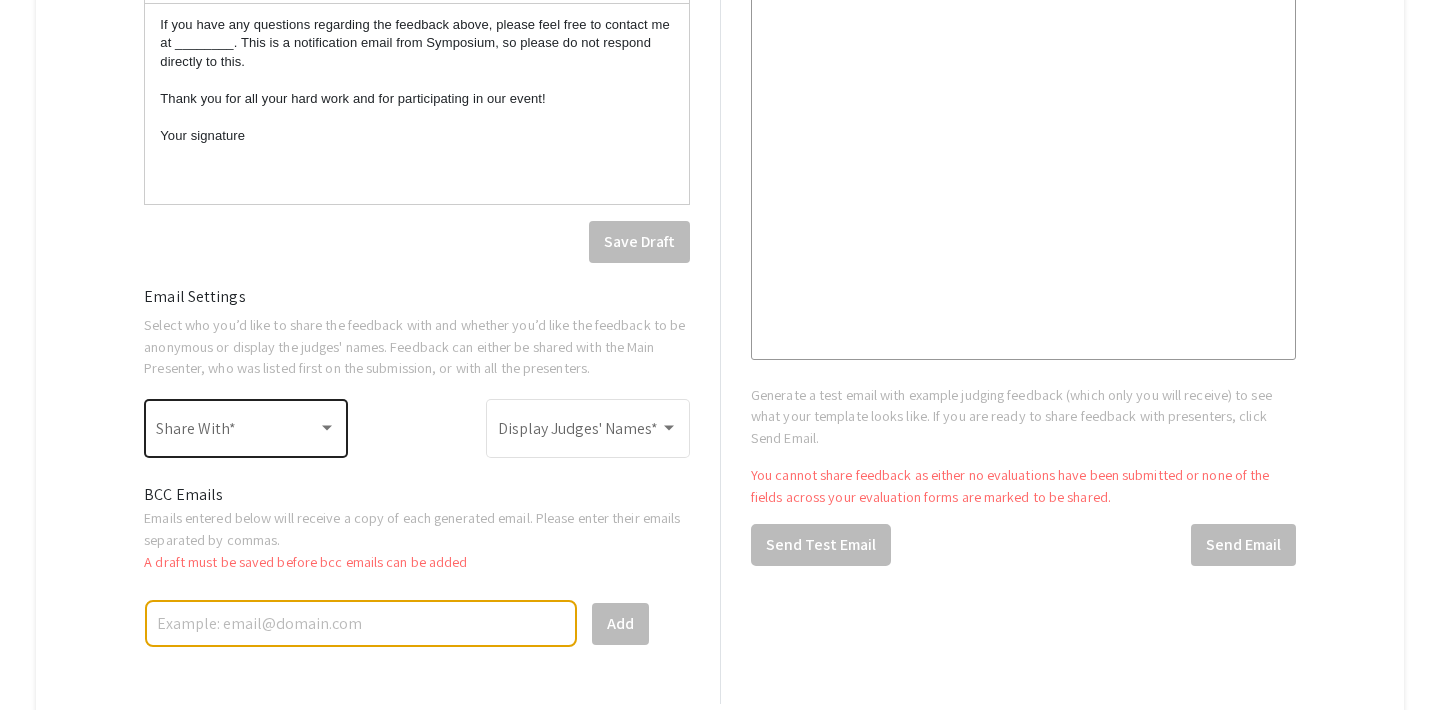 click on "Share With  *" 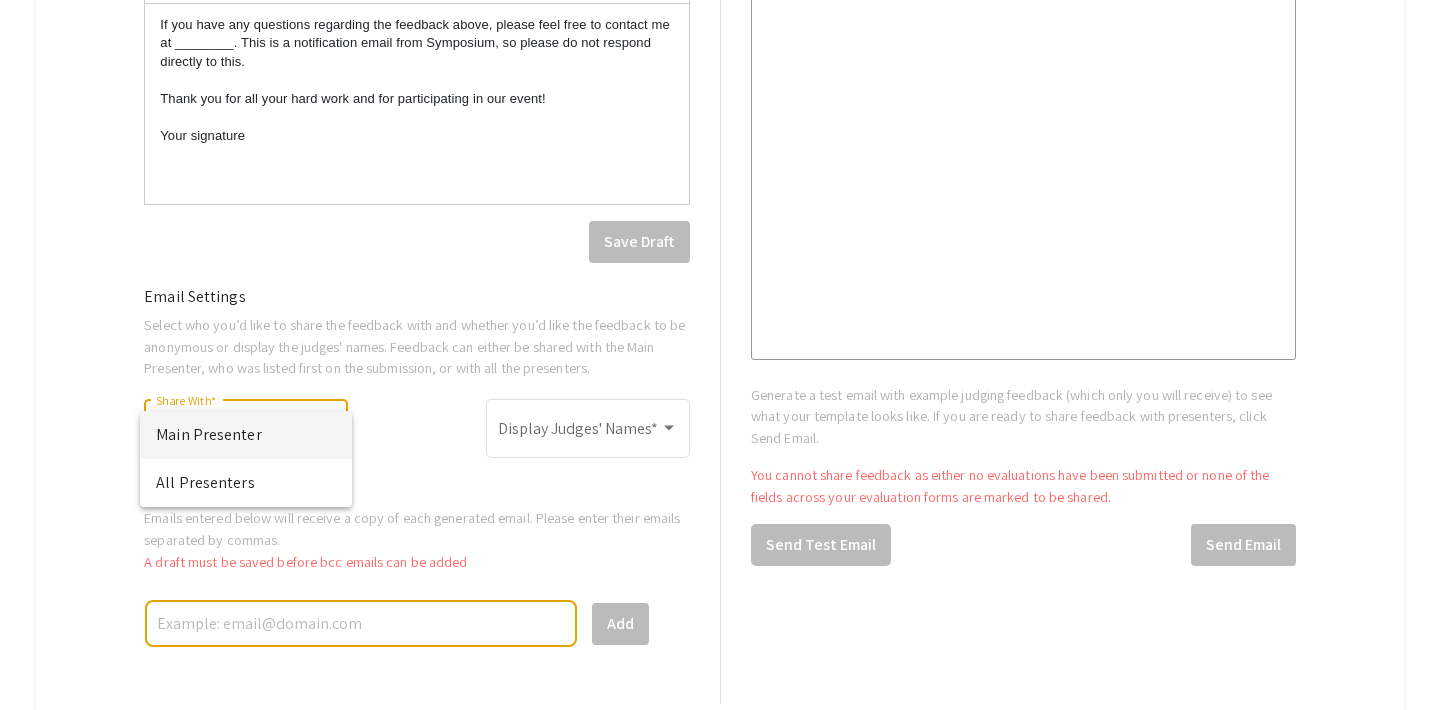 click at bounding box center (720, 355) 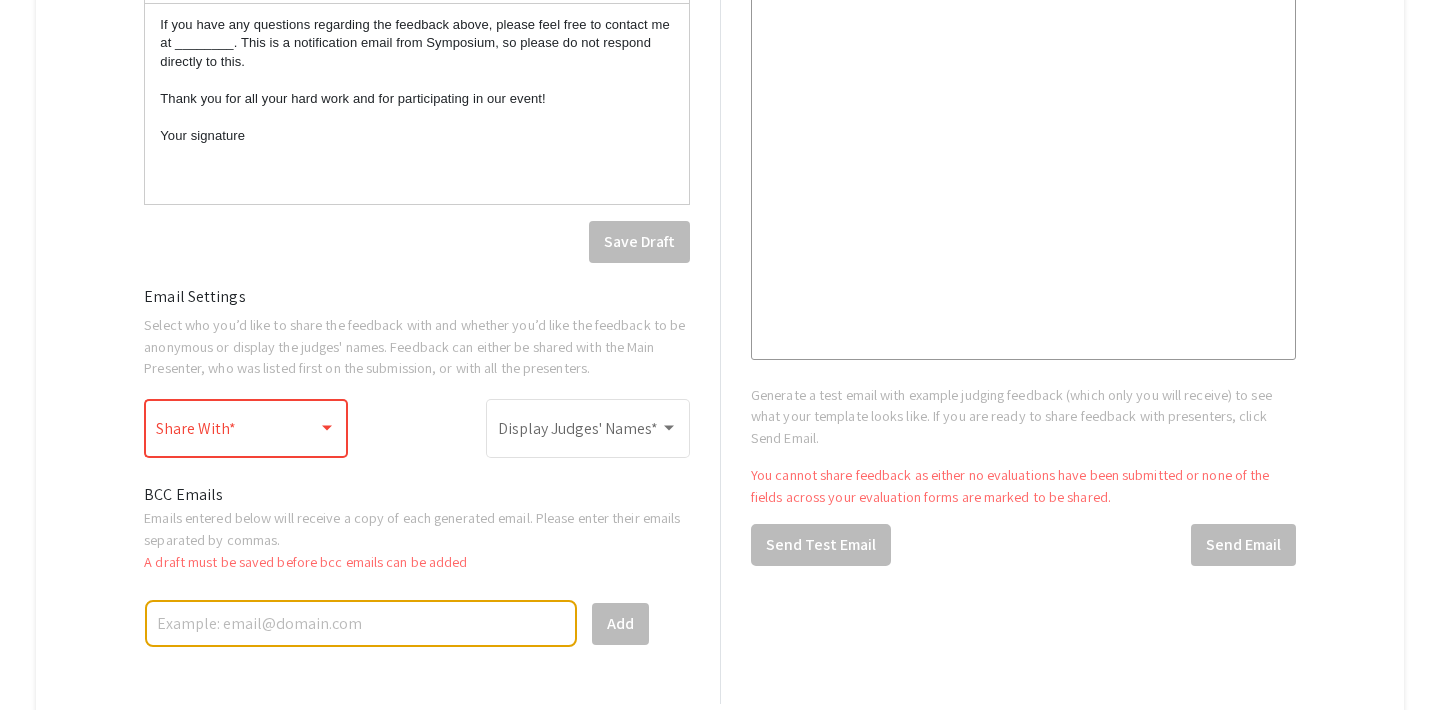 click on "Share With  *" 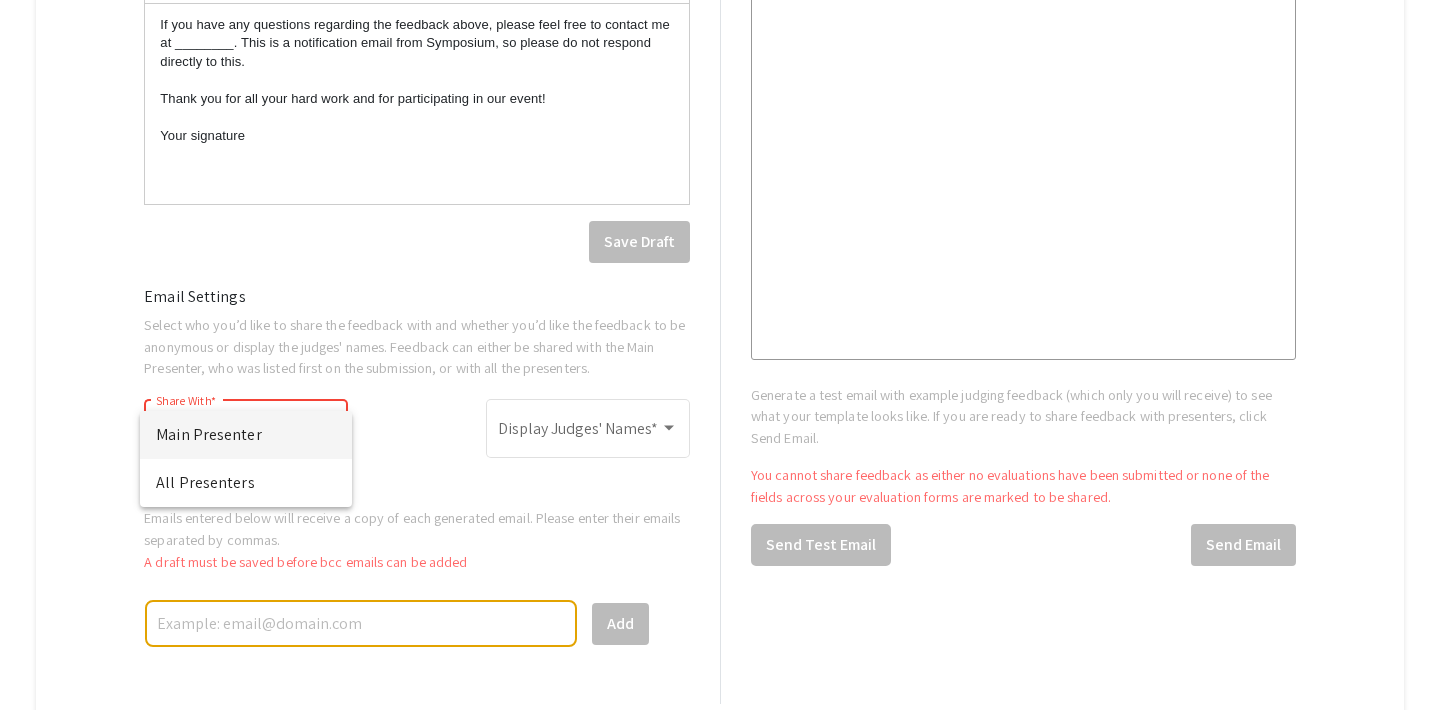 click at bounding box center [720, 355] 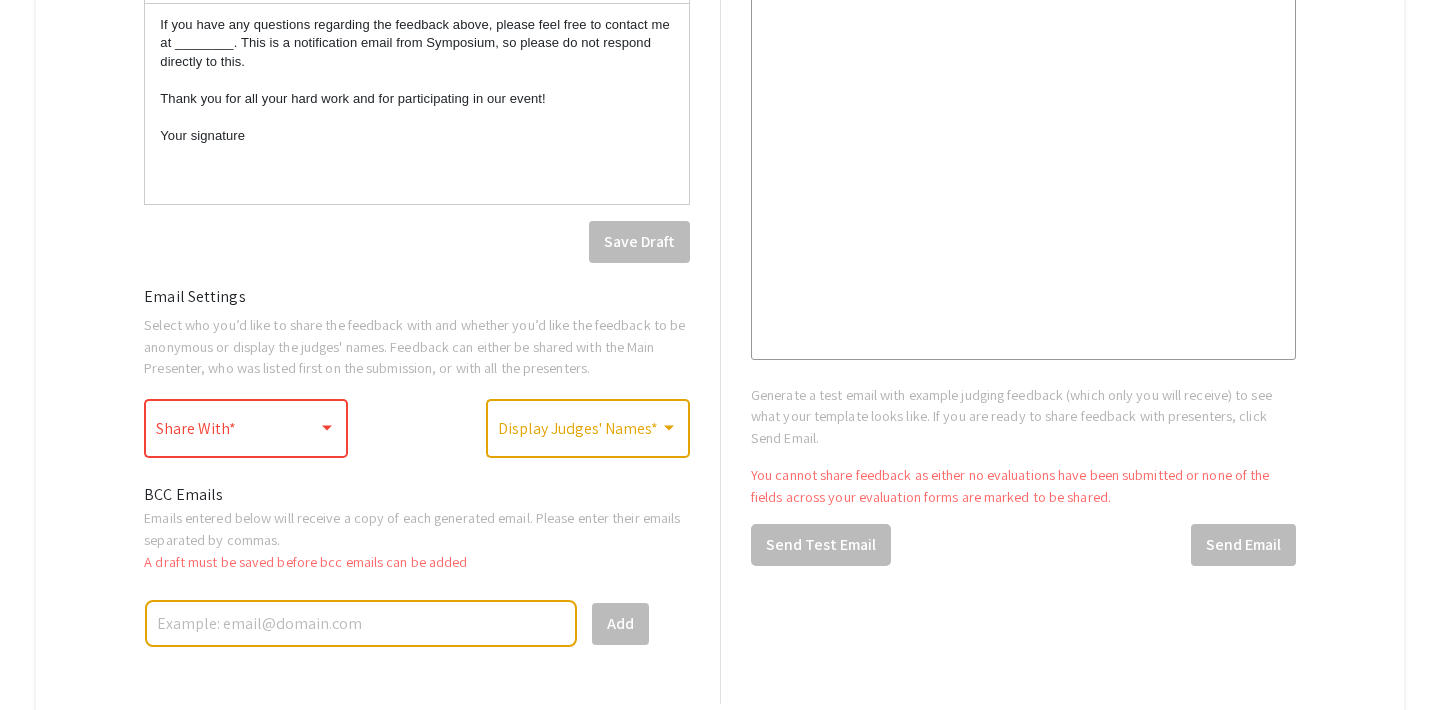 click at bounding box center (579, 433) 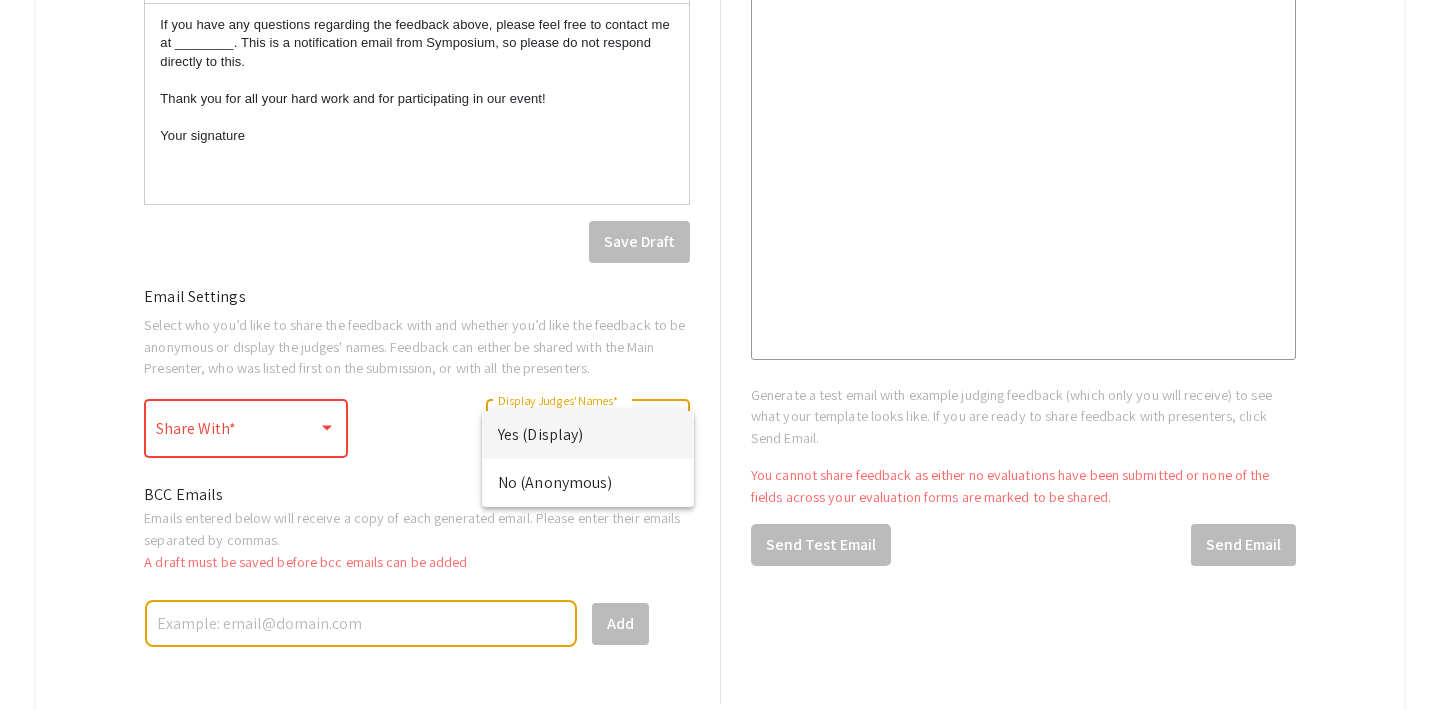 click at bounding box center [720, 355] 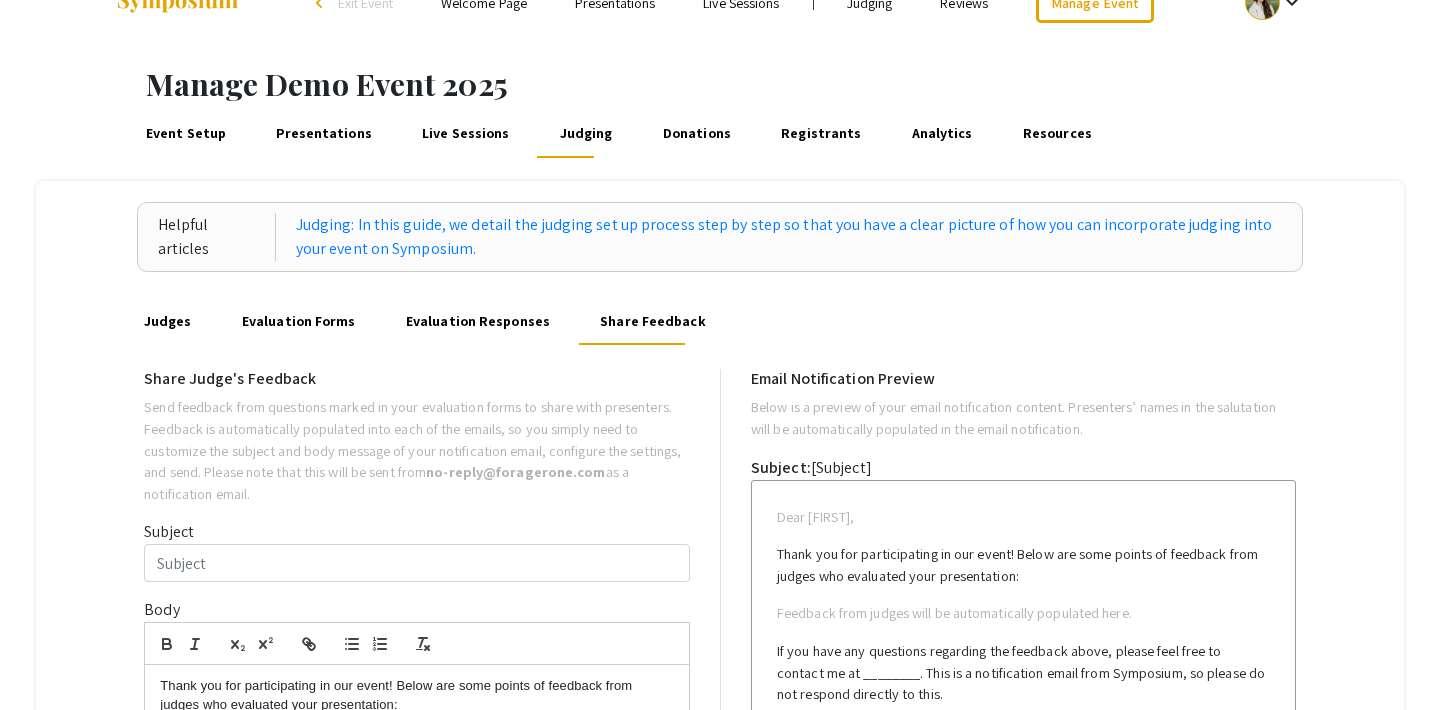 scroll, scrollTop: 0, scrollLeft: 0, axis: both 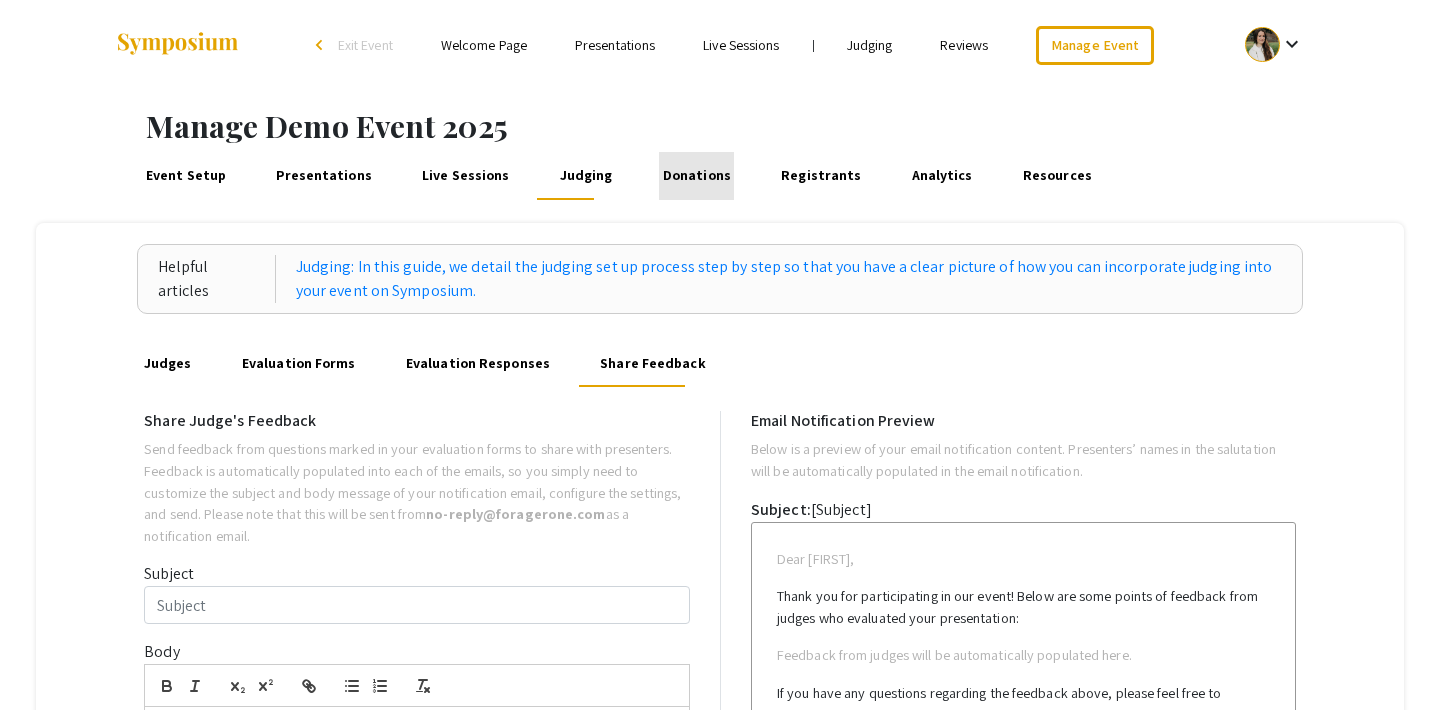 click on "Donations" at bounding box center [696, 176] 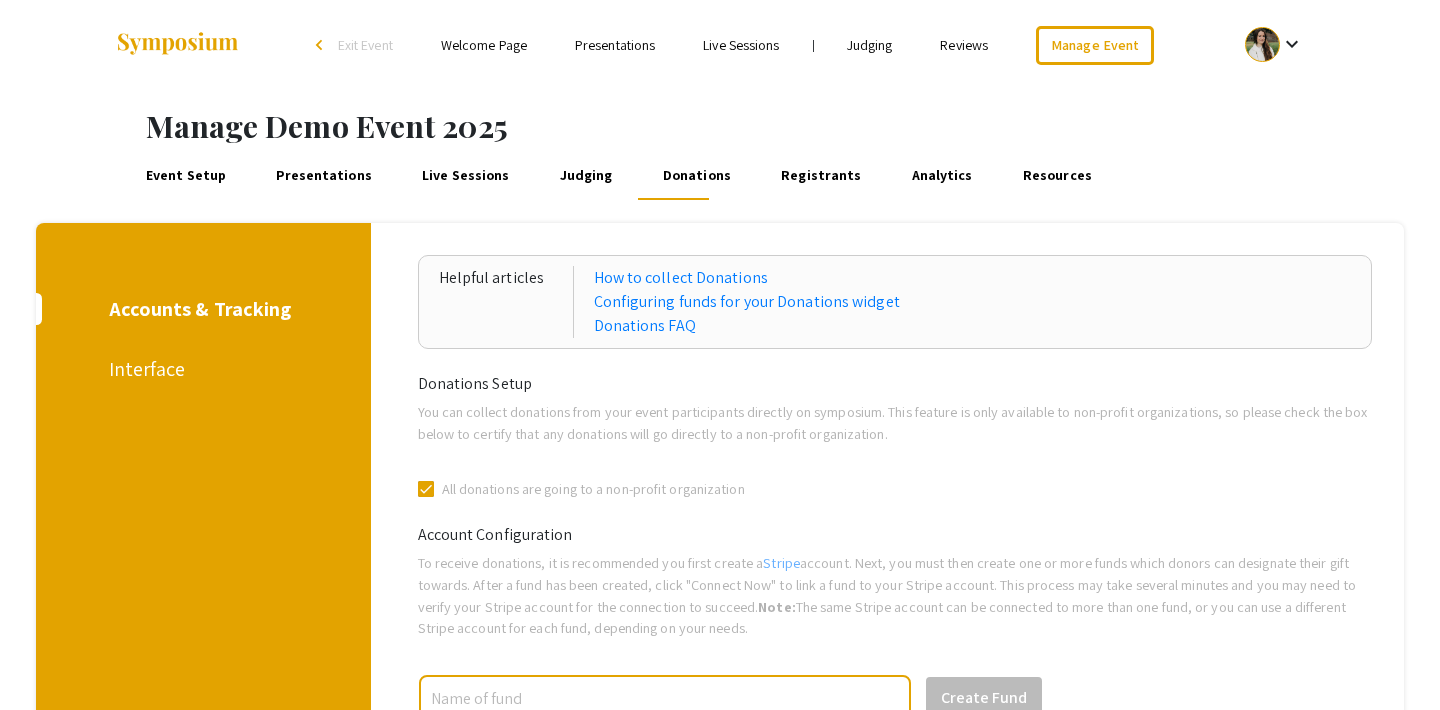 click on "Judging" at bounding box center (586, 176) 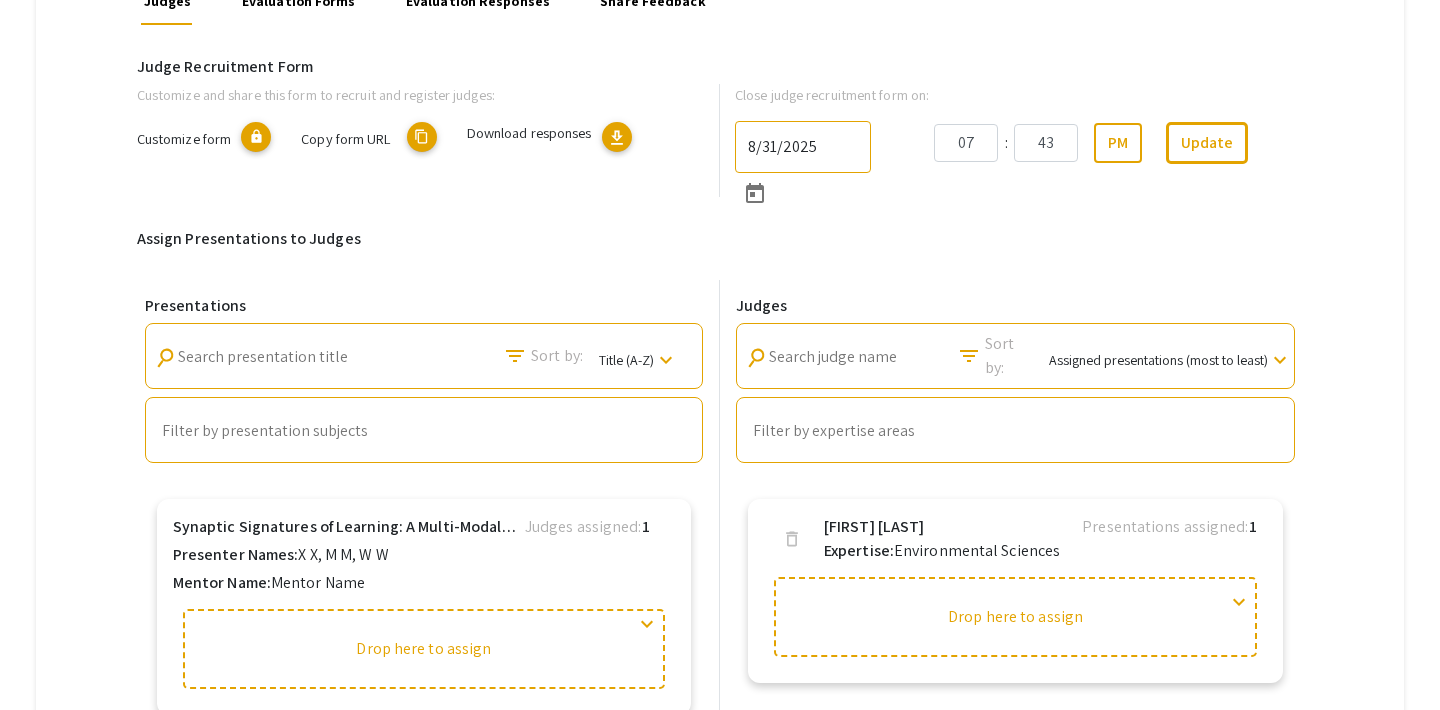 scroll, scrollTop: 0, scrollLeft: 0, axis: both 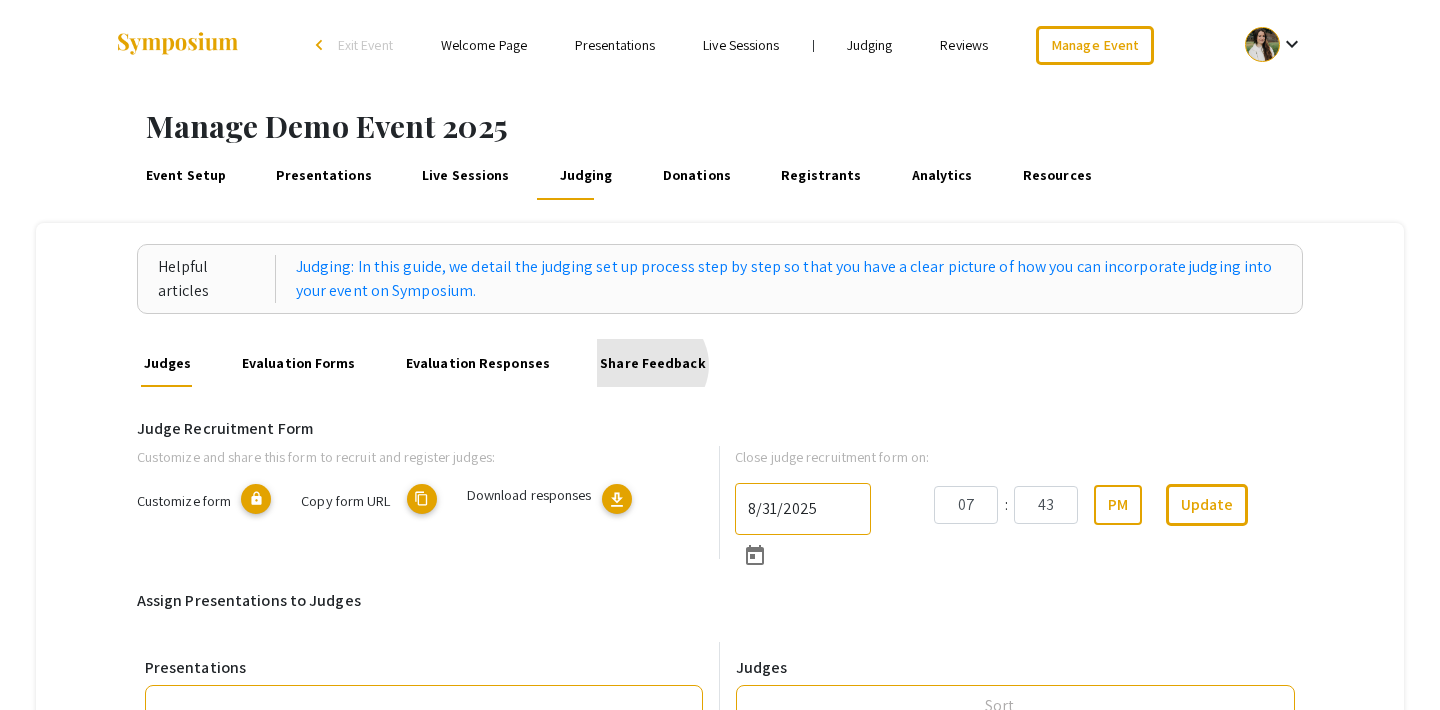 click on "Share Feedback" at bounding box center (653, 363) 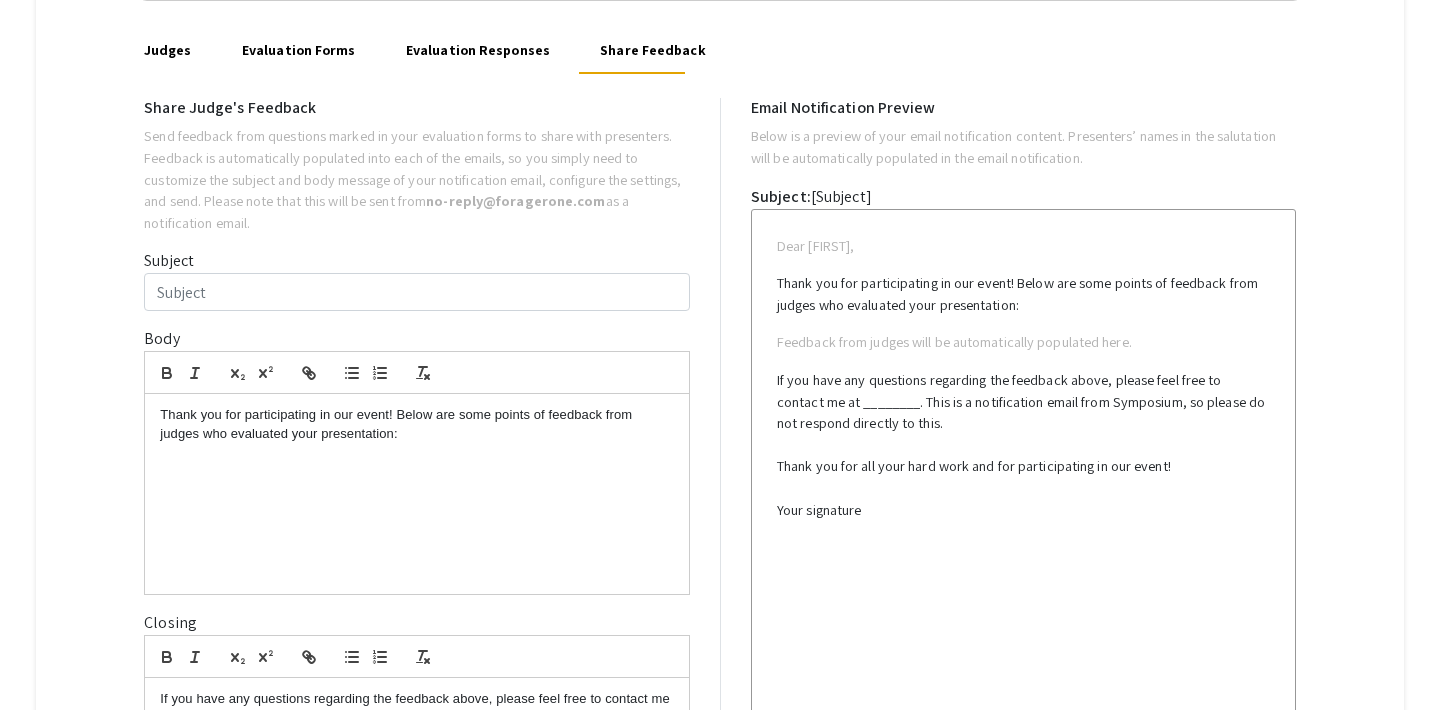 scroll, scrollTop: 0, scrollLeft: 0, axis: both 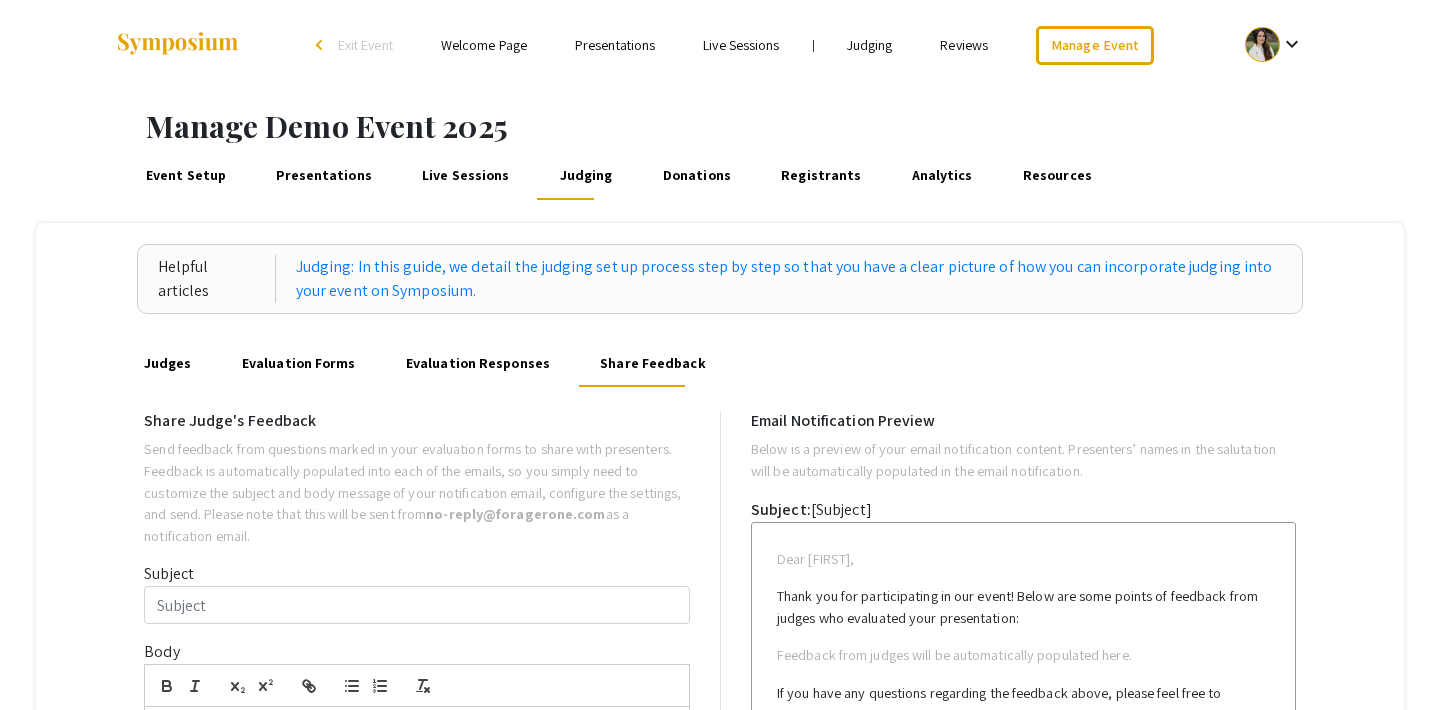 click on "Donations" at bounding box center (696, 176) 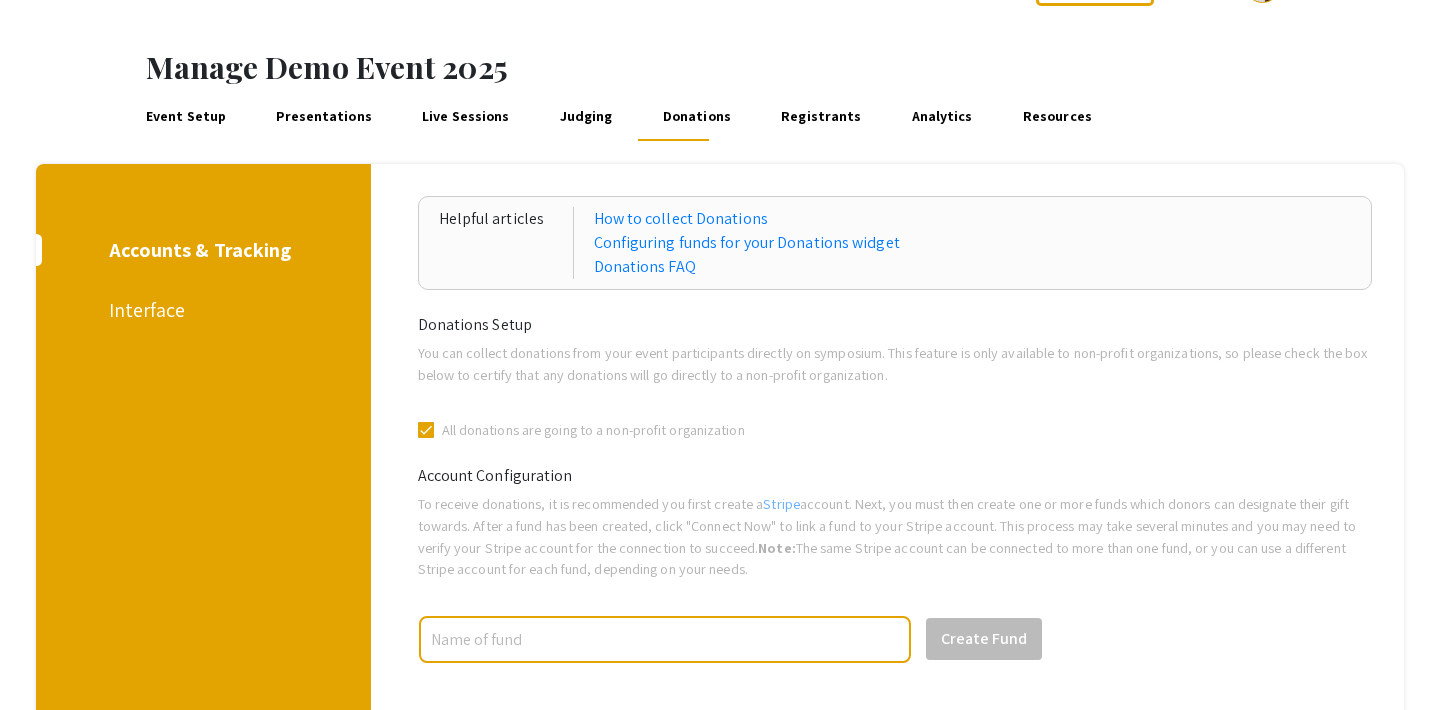 scroll, scrollTop: 0, scrollLeft: 0, axis: both 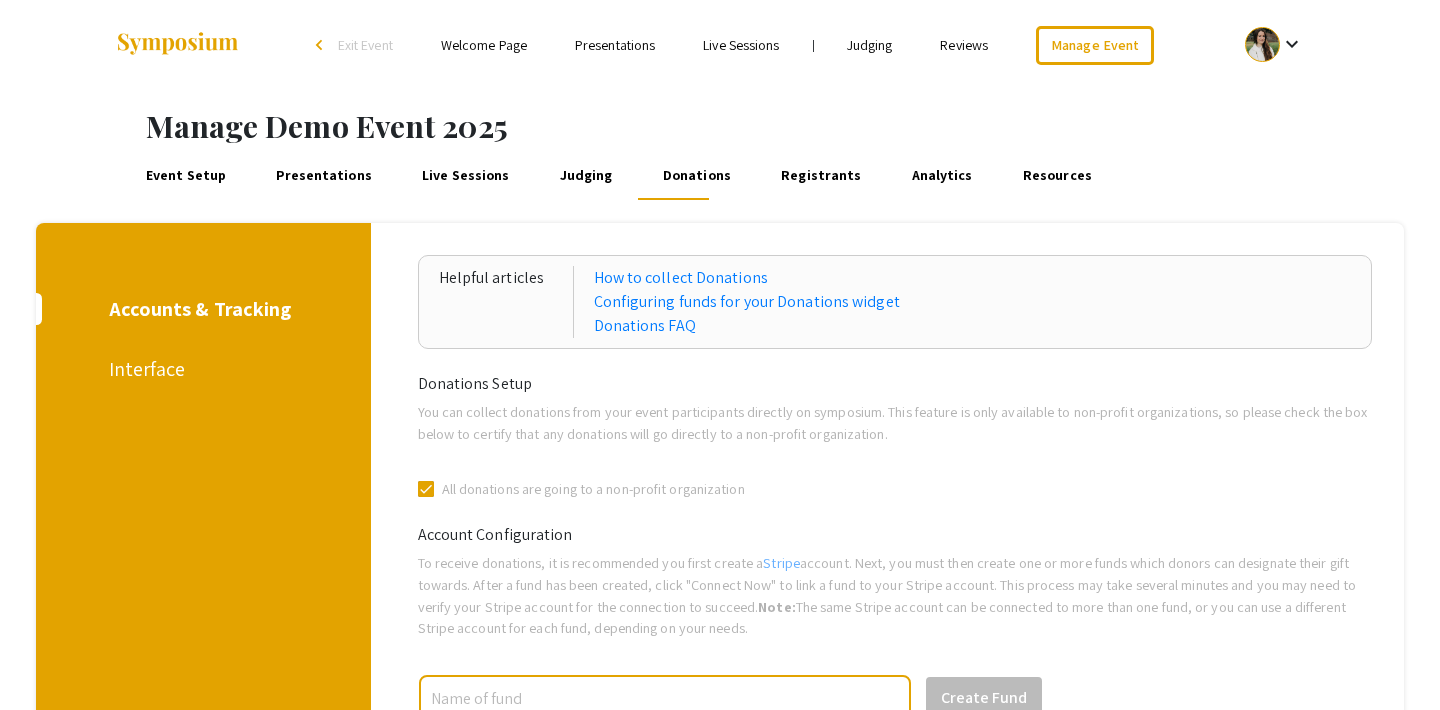click on "Interface" at bounding box center [200, 369] 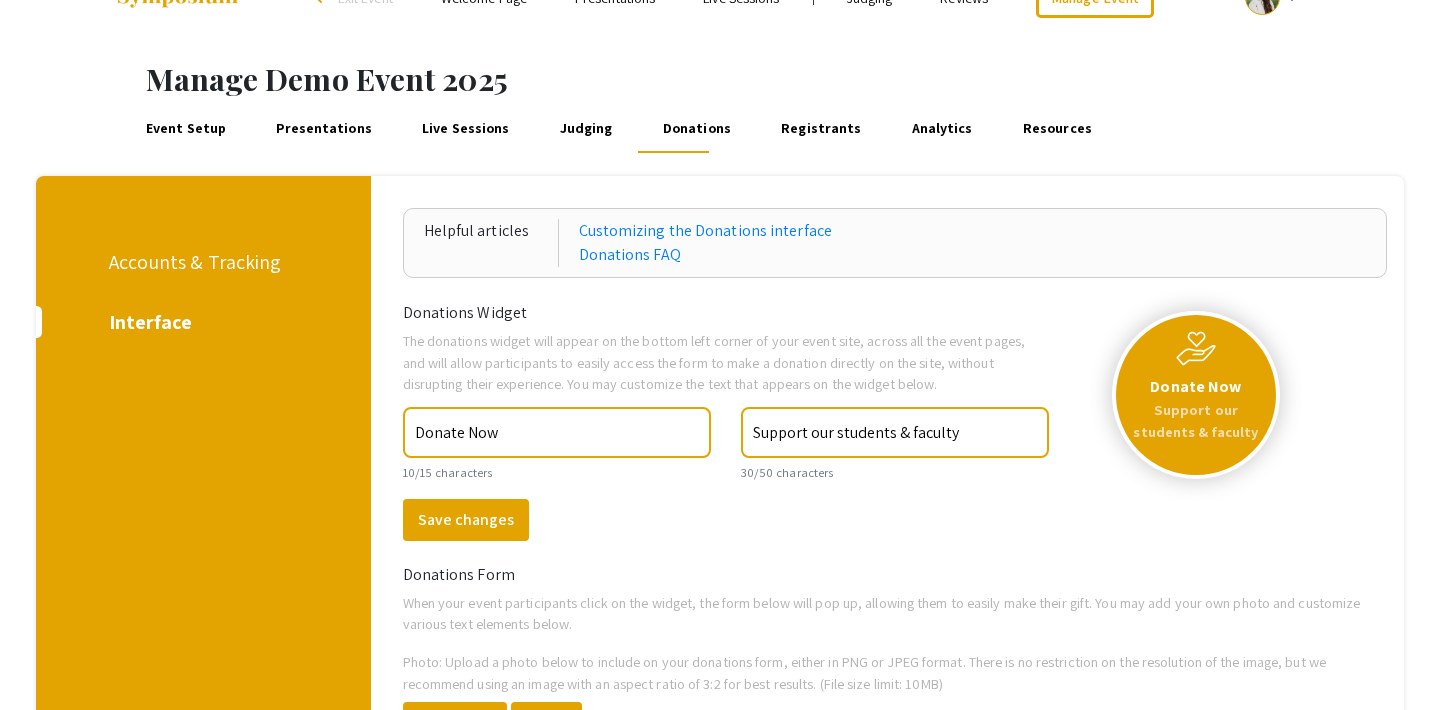 scroll, scrollTop: 0, scrollLeft: 0, axis: both 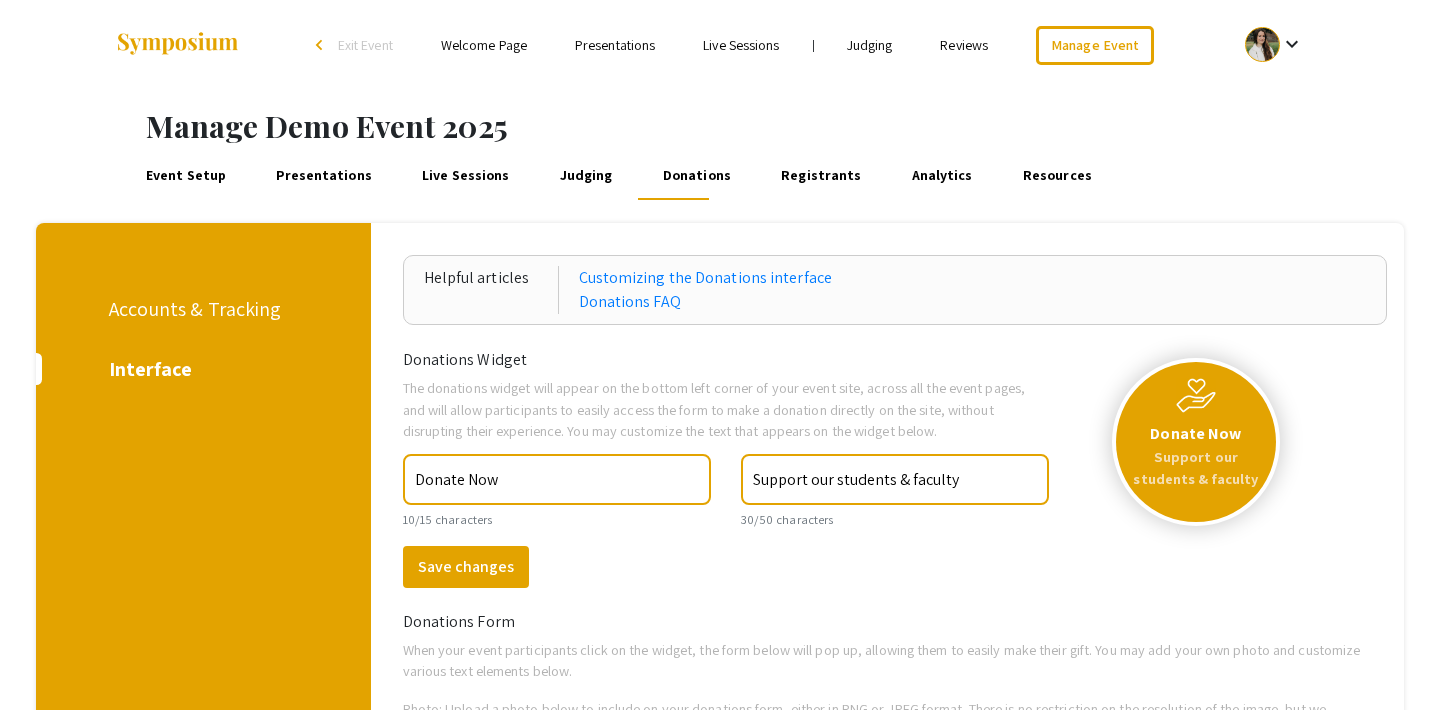 click on "Registrants" at bounding box center [821, 176] 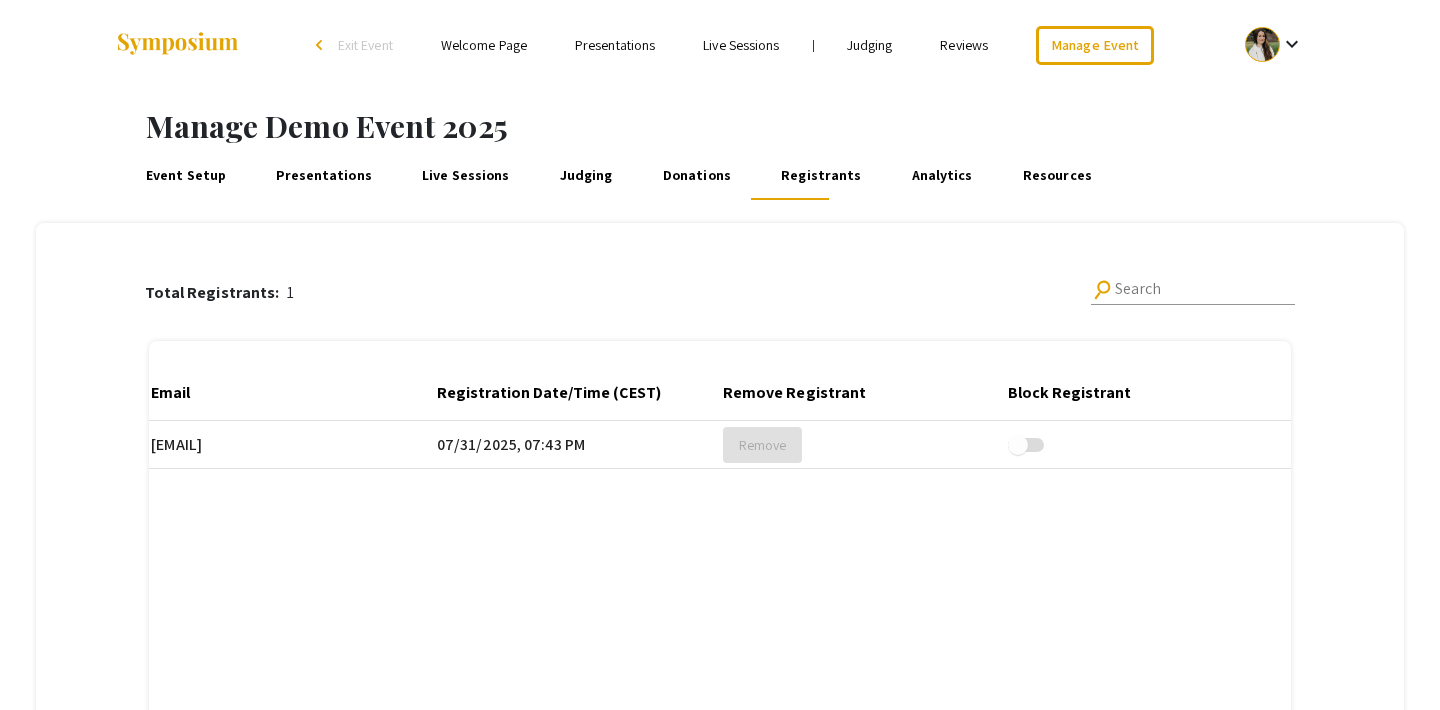 scroll, scrollTop: 0, scrollLeft: 285, axis: horizontal 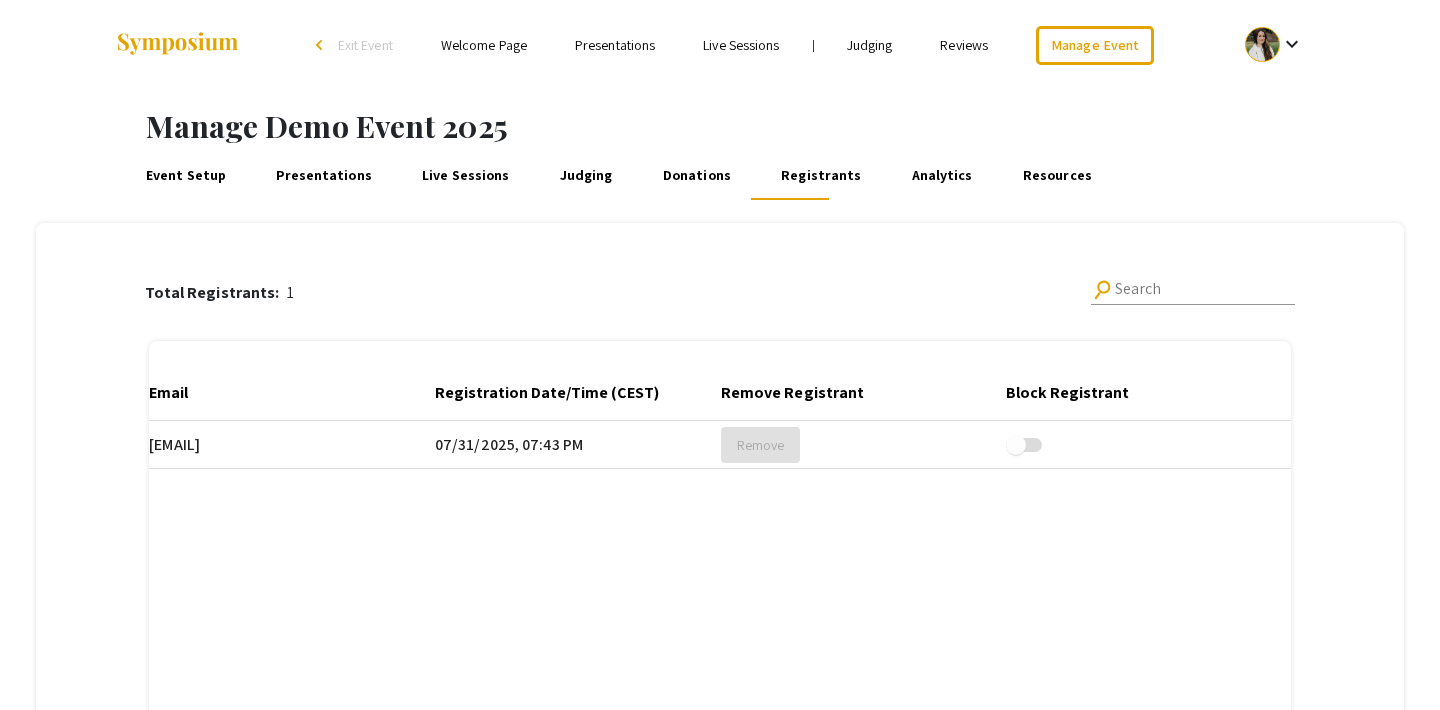 click on "Analytics" at bounding box center (942, 176) 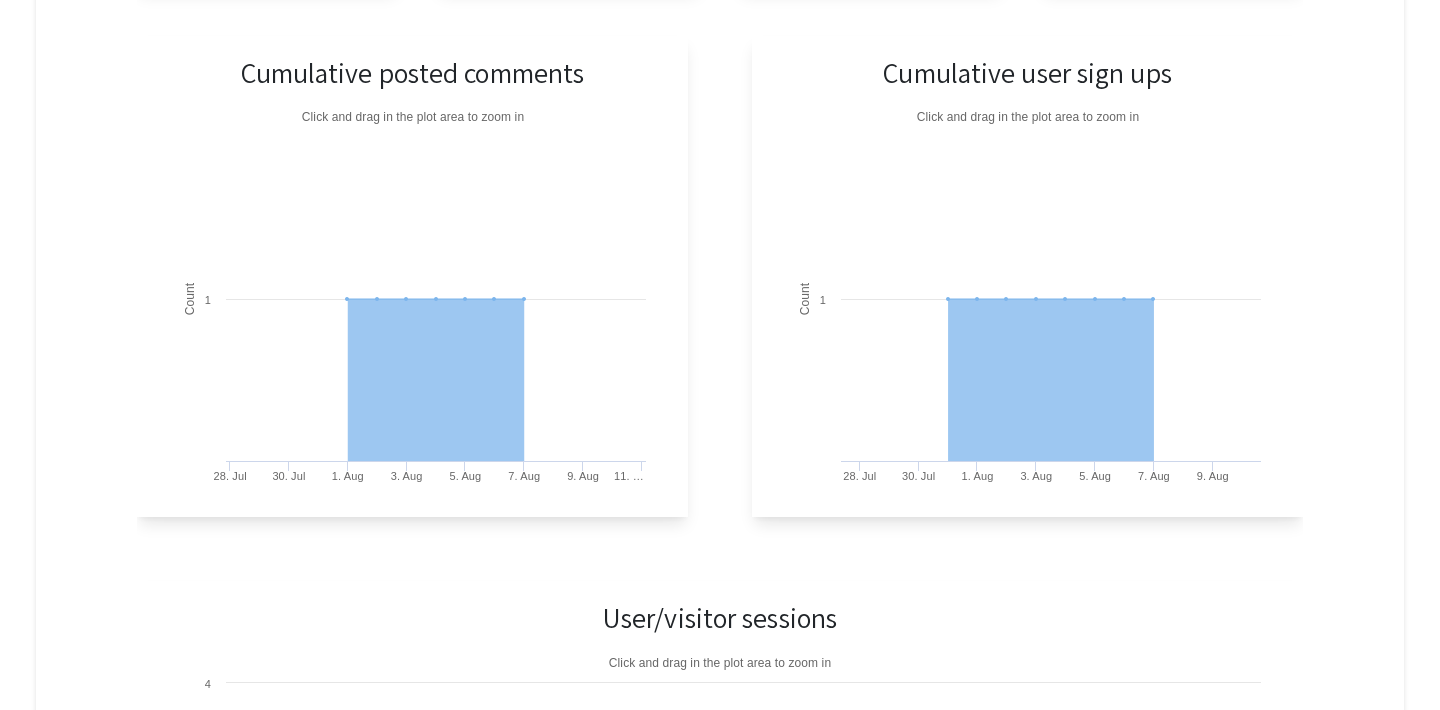 scroll, scrollTop: 125, scrollLeft: 0, axis: vertical 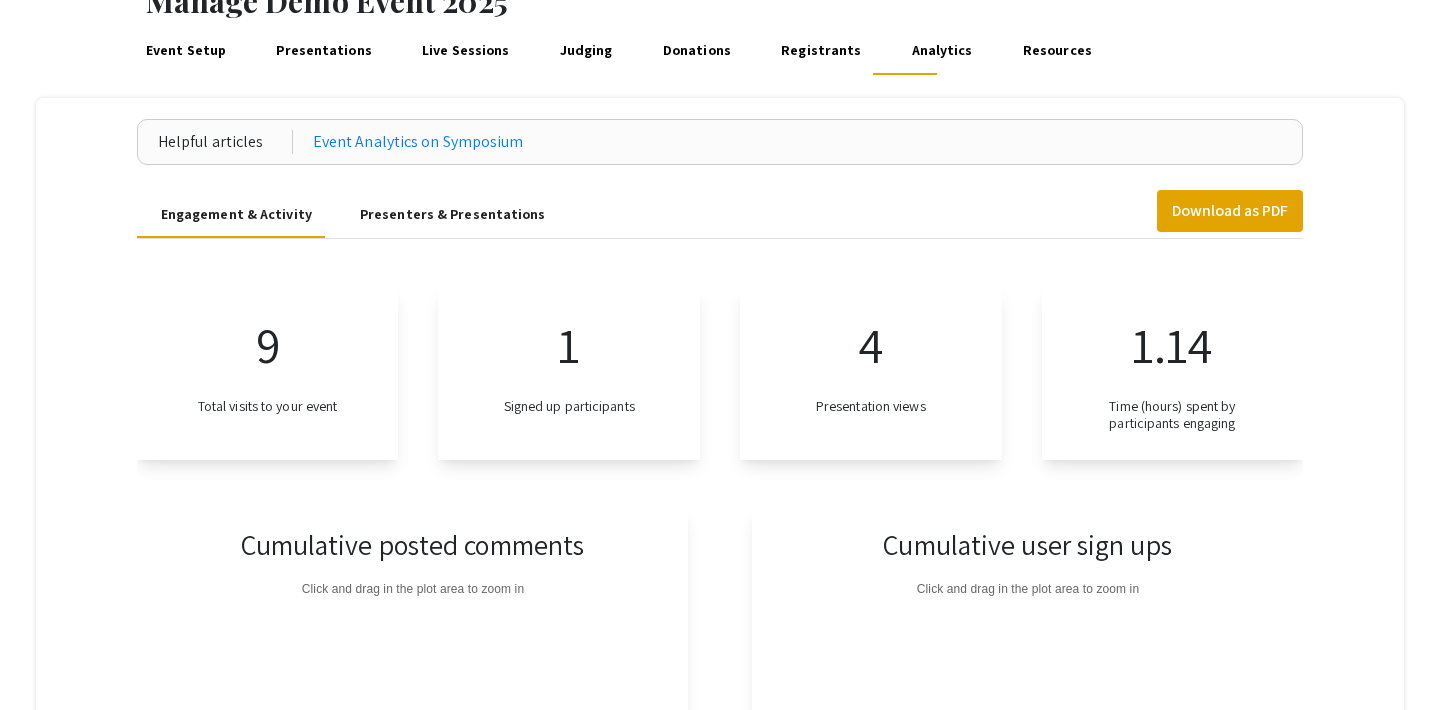 click on "Presenters & Presentations" at bounding box center (453, 214) 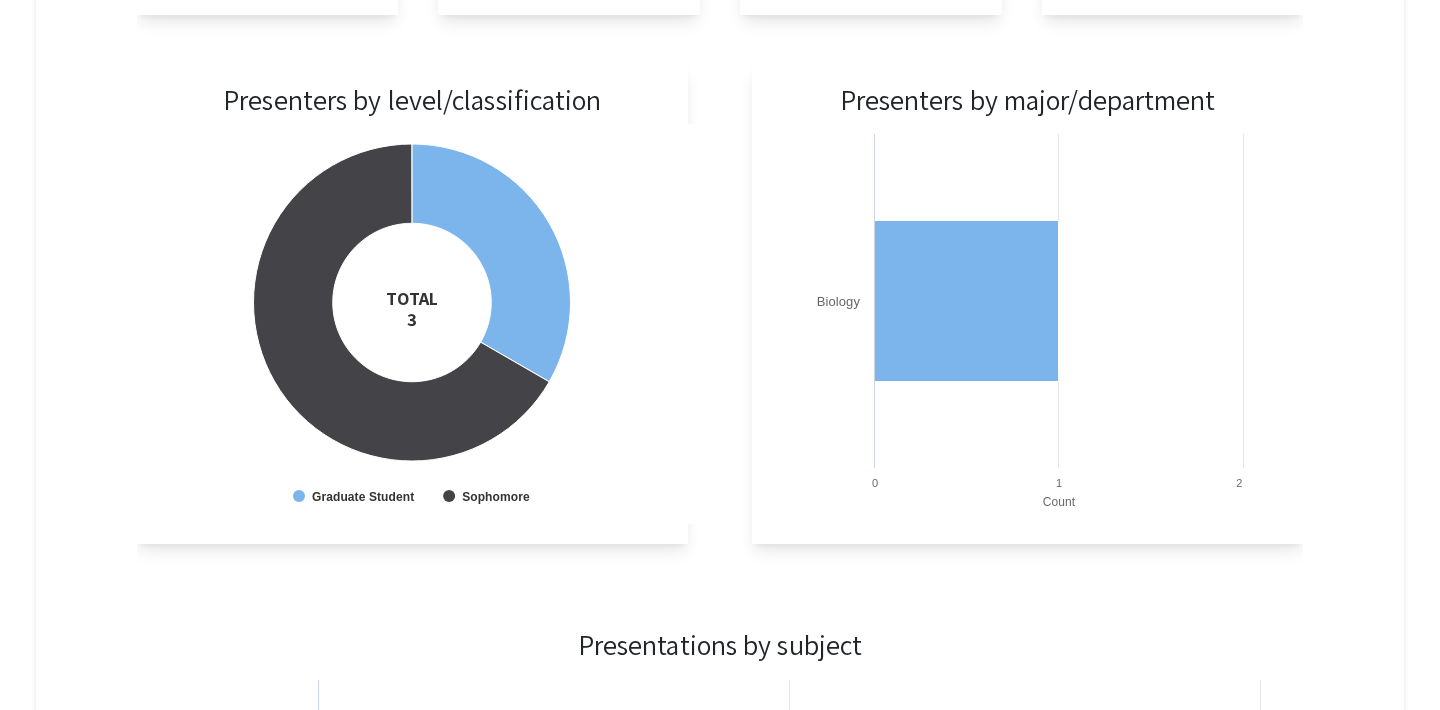 scroll, scrollTop: 0, scrollLeft: 0, axis: both 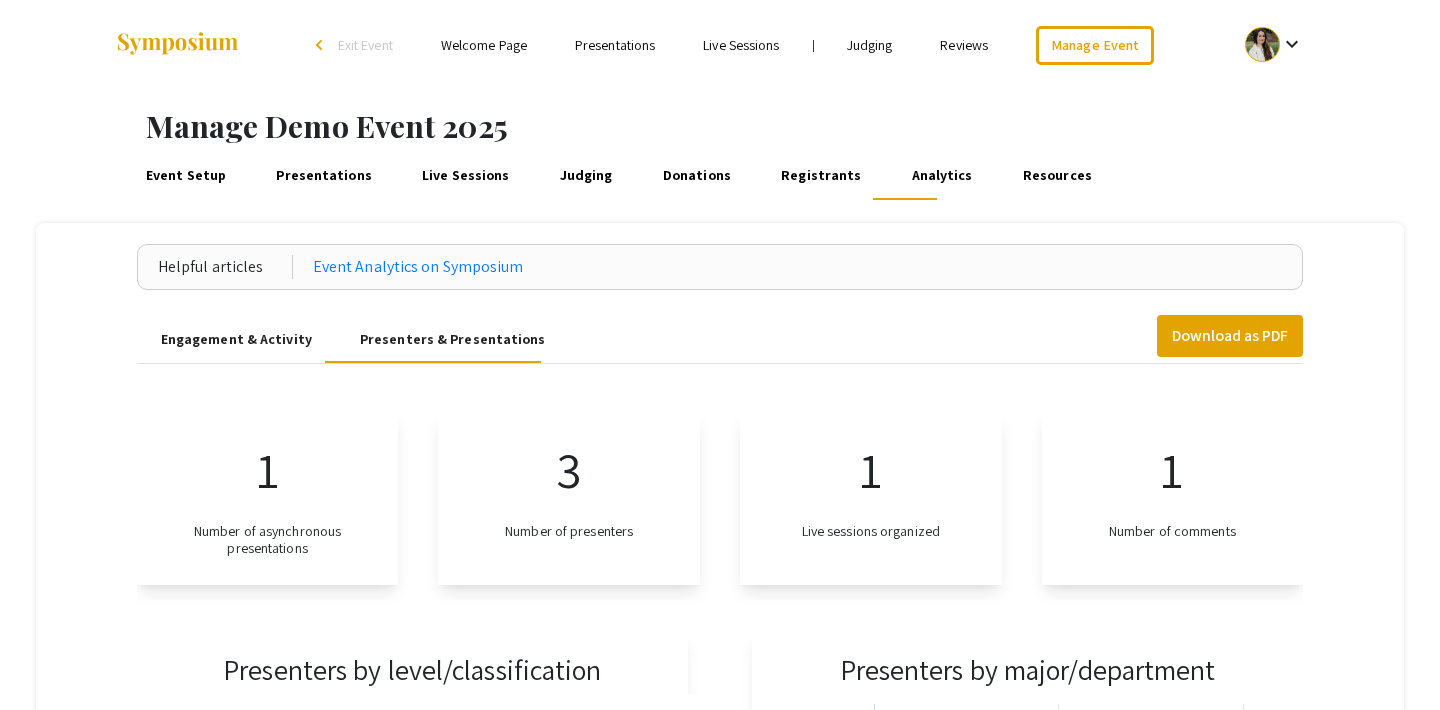 click on "Engagement & Activity" at bounding box center [236, 339] 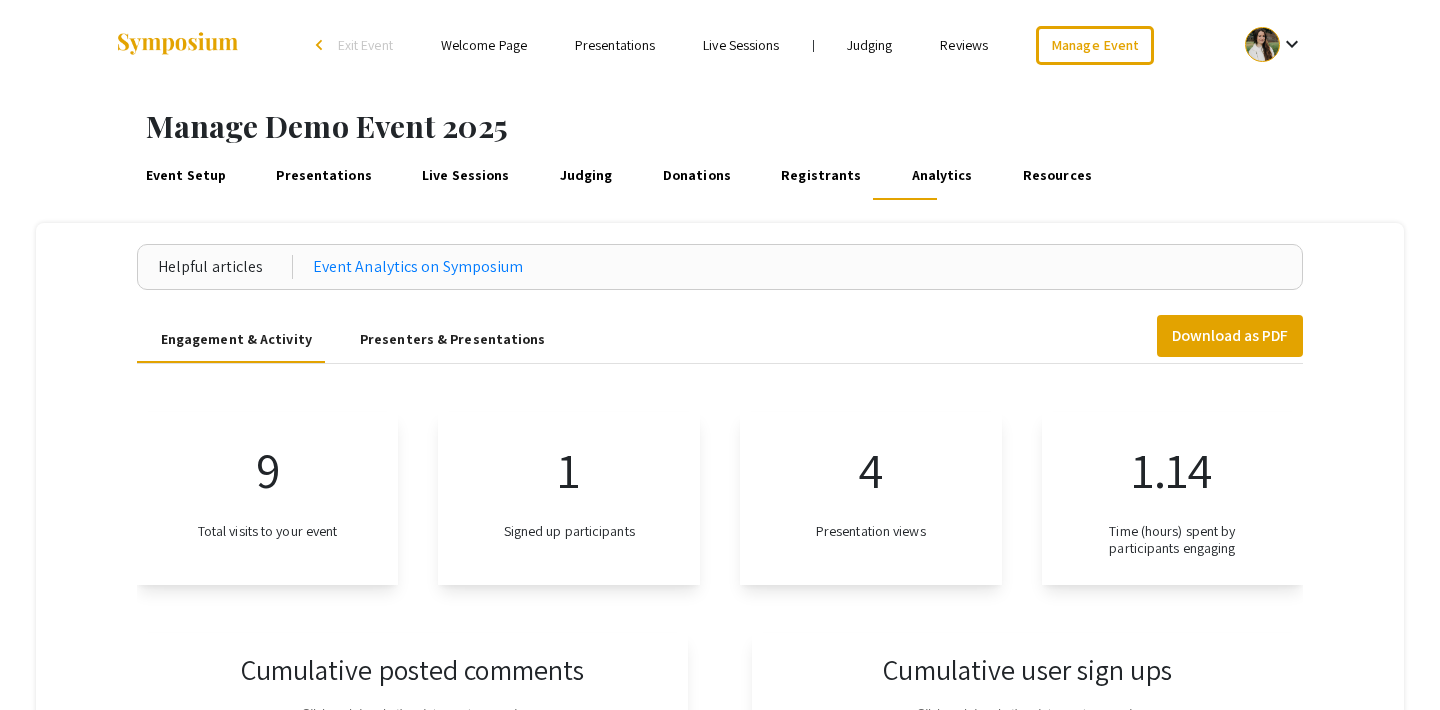 click on "Resources" at bounding box center (1057, 176) 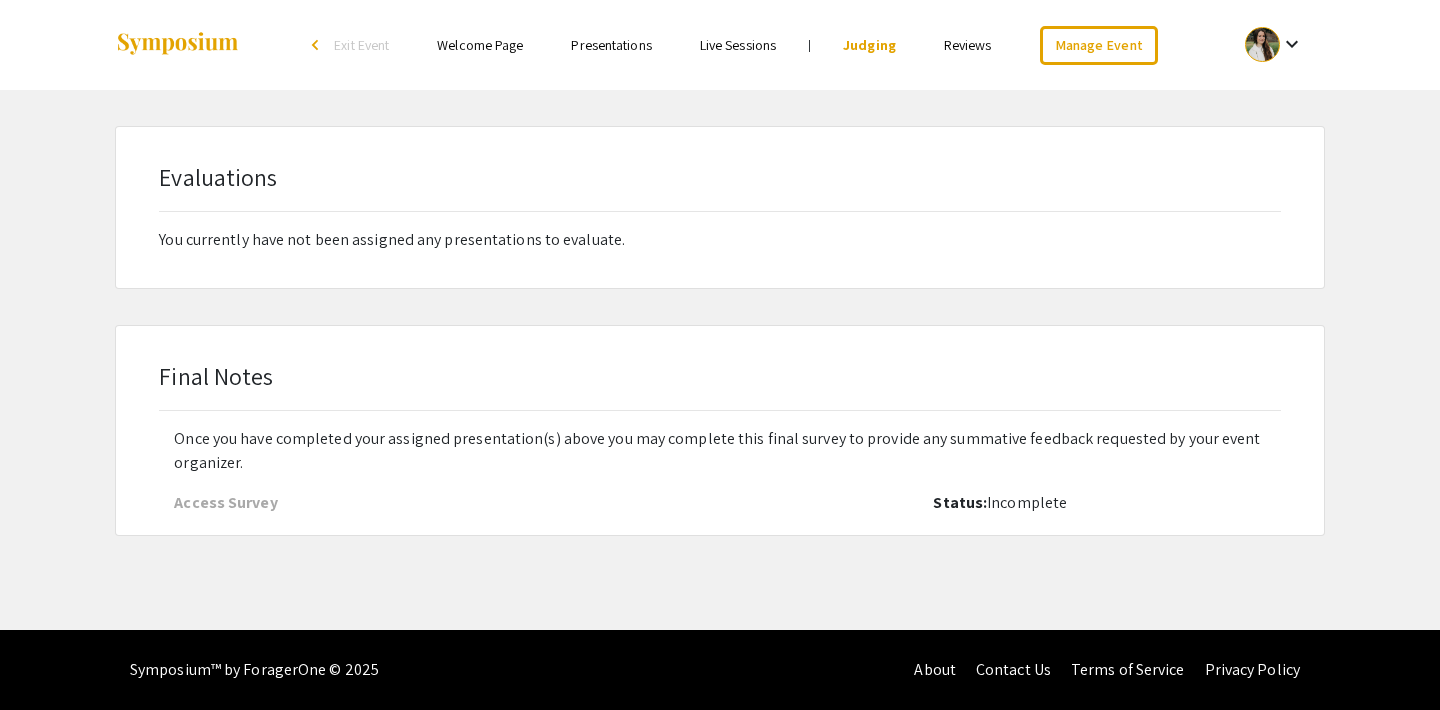 click on "Reviews" at bounding box center [968, 45] 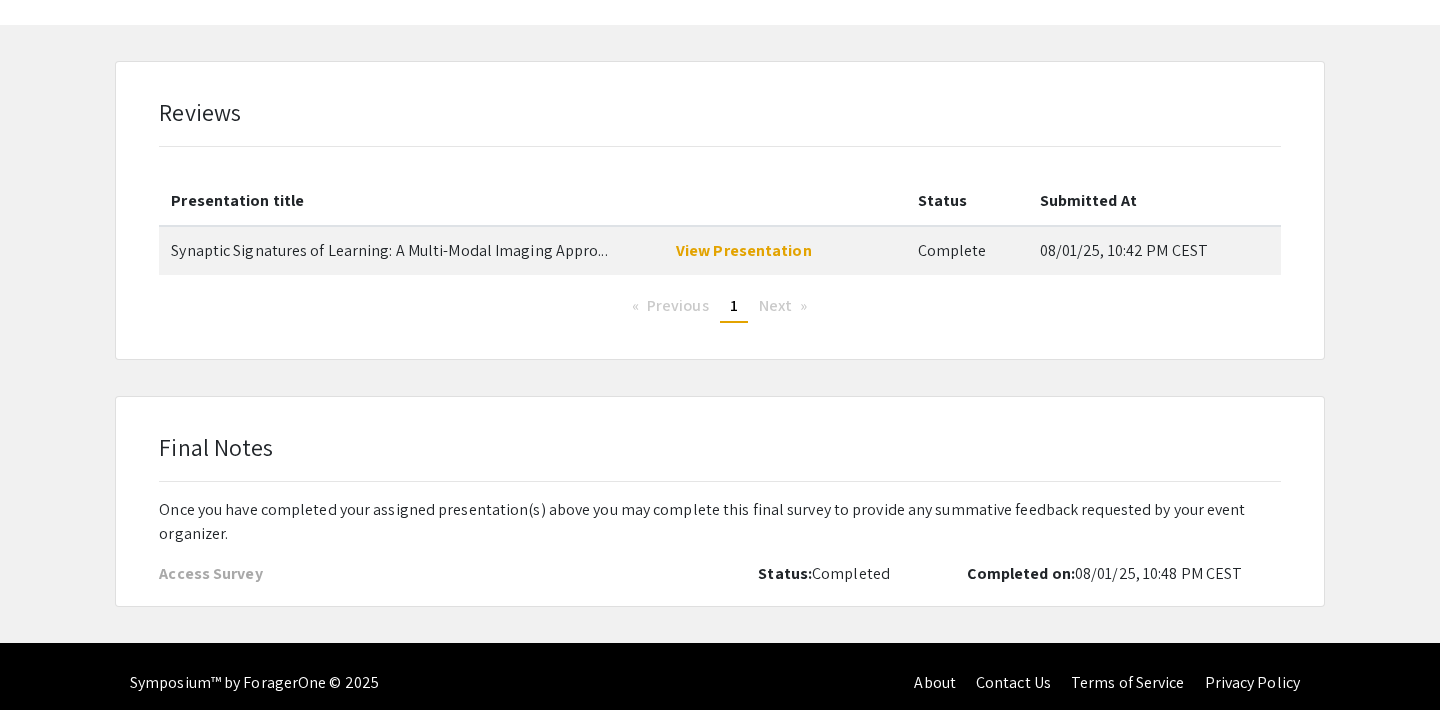 scroll, scrollTop: 0, scrollLeft: 0, axis: both 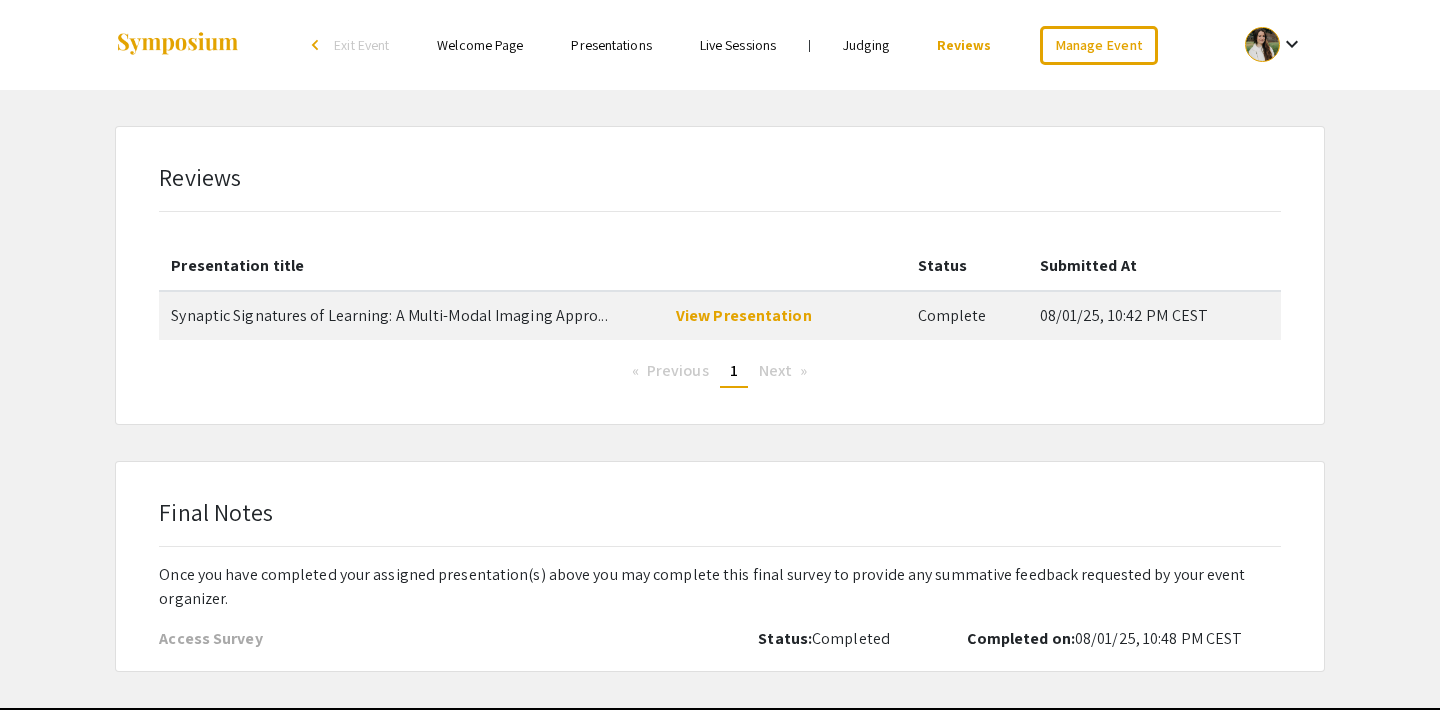 click at bounding box center (1262, 44) 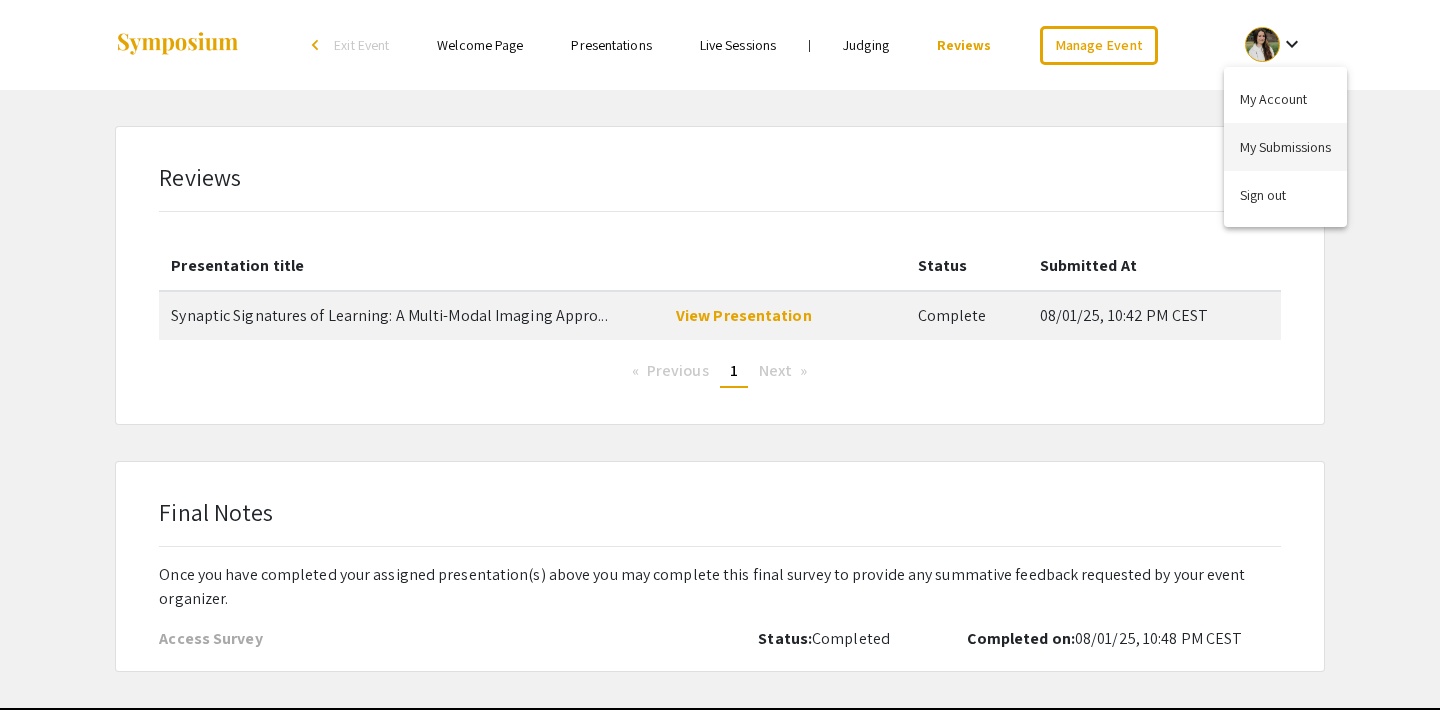 click on "My Submissions" at bounding box center [1285, 147] 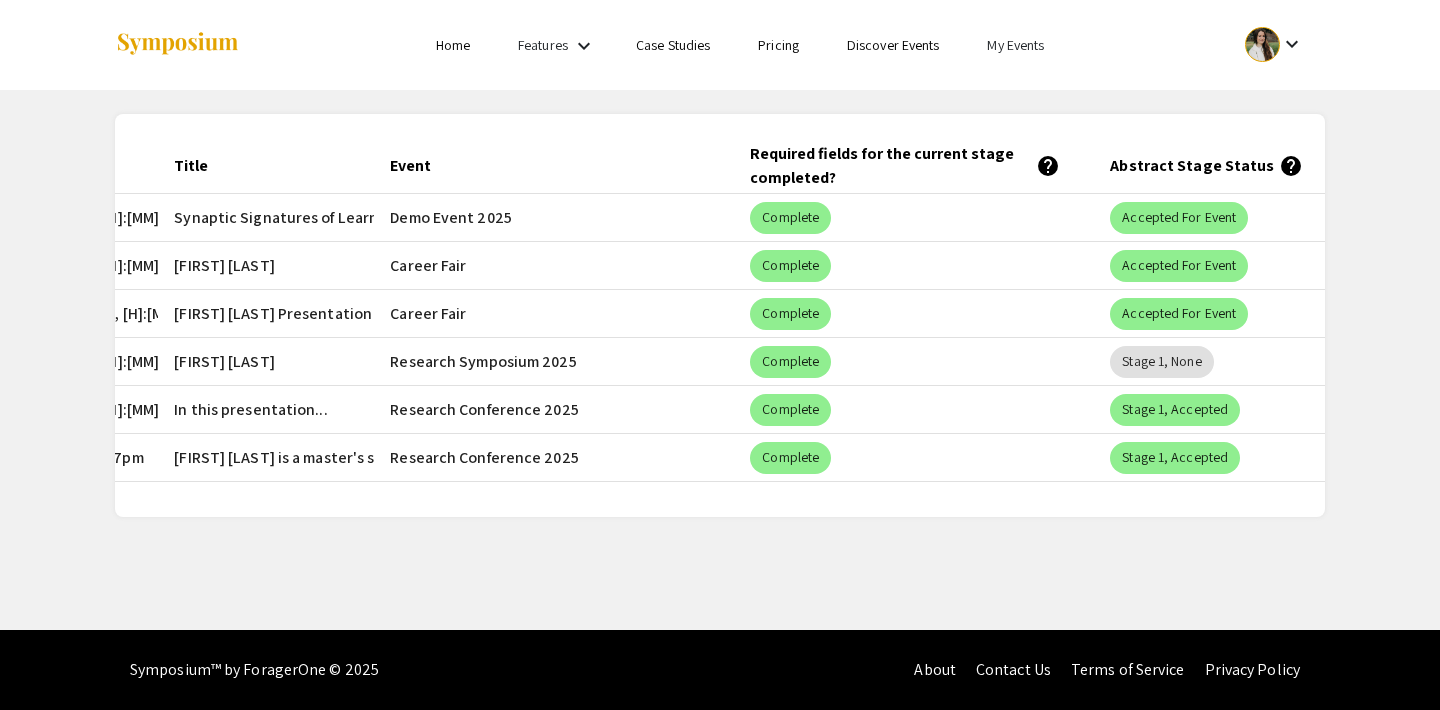 scroll, scrollTop: 0, scrollLeft: 0, axis: both 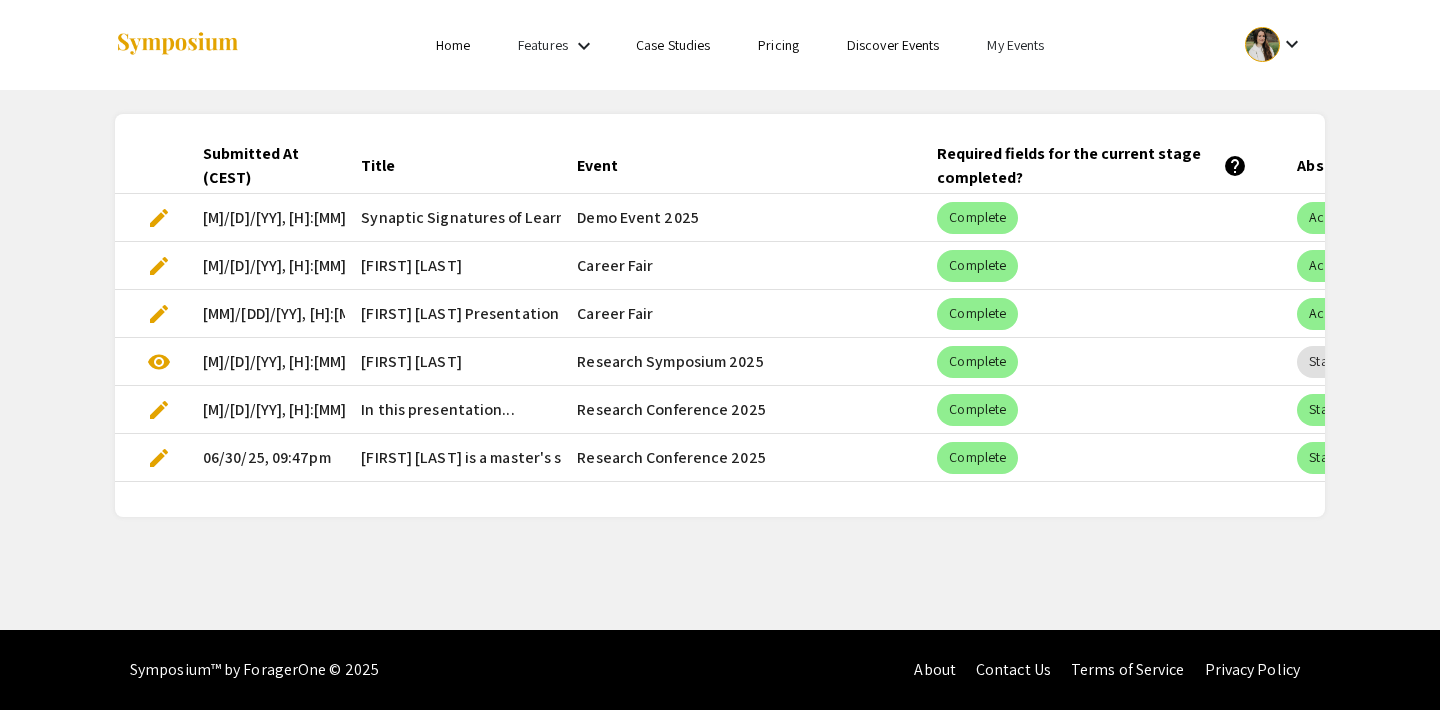 click on "Home" at bounding box center [453, 45] 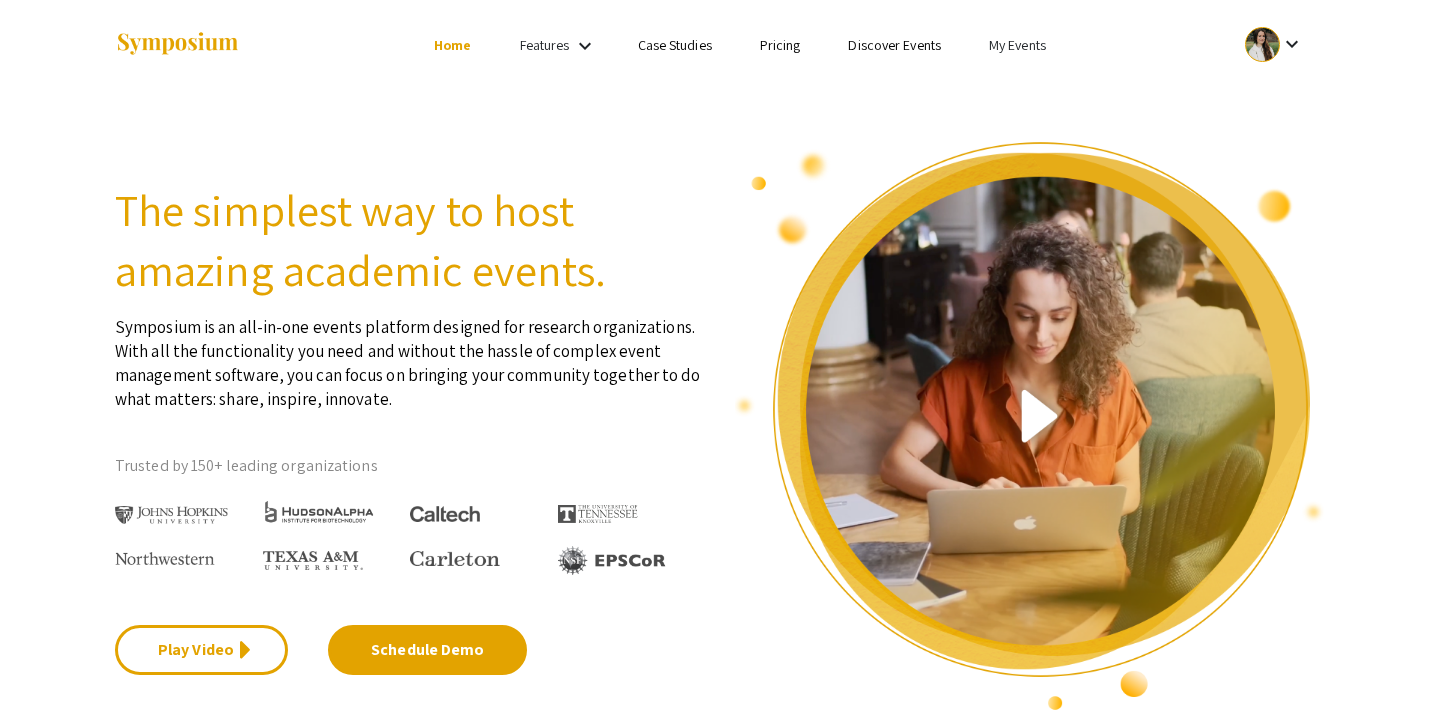 click on "My Events" at bounding box center (1017, 45) 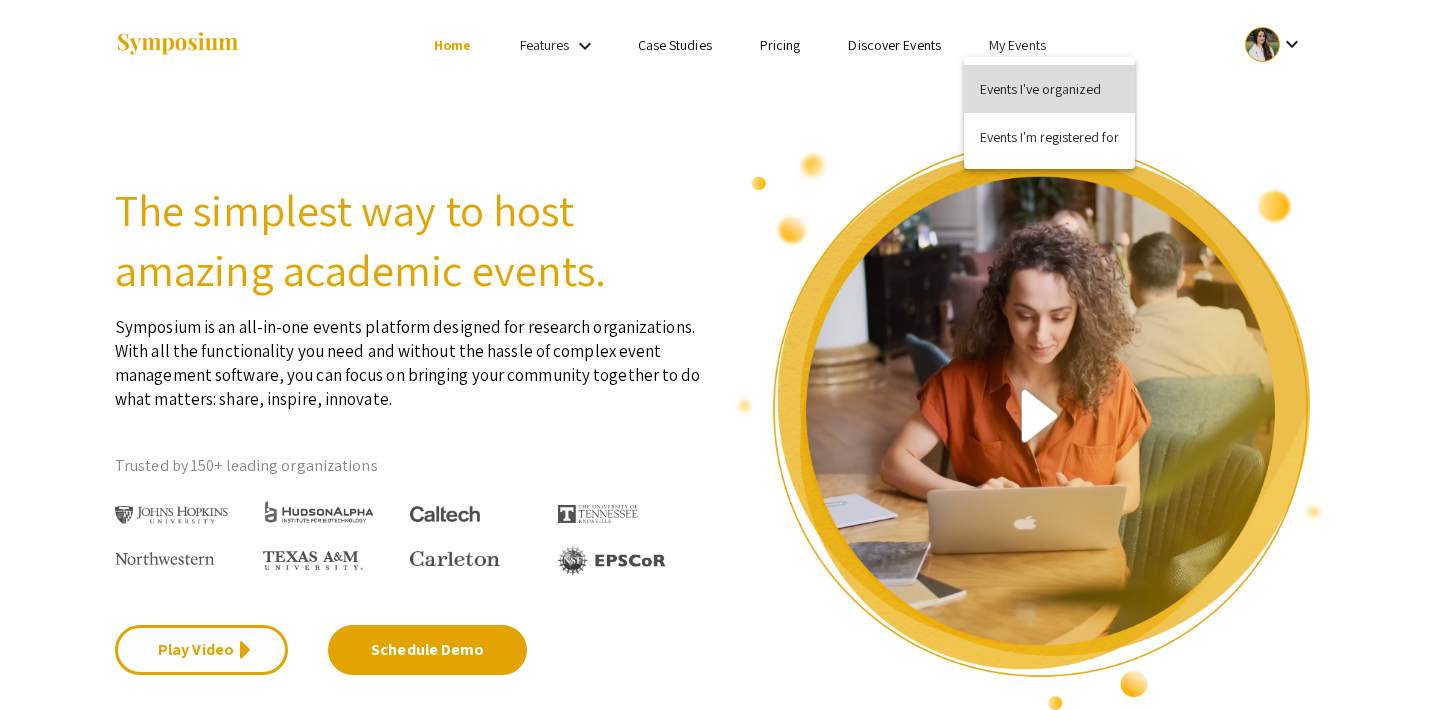 click on "Events I've organized" at bounding box center (1049, 89) 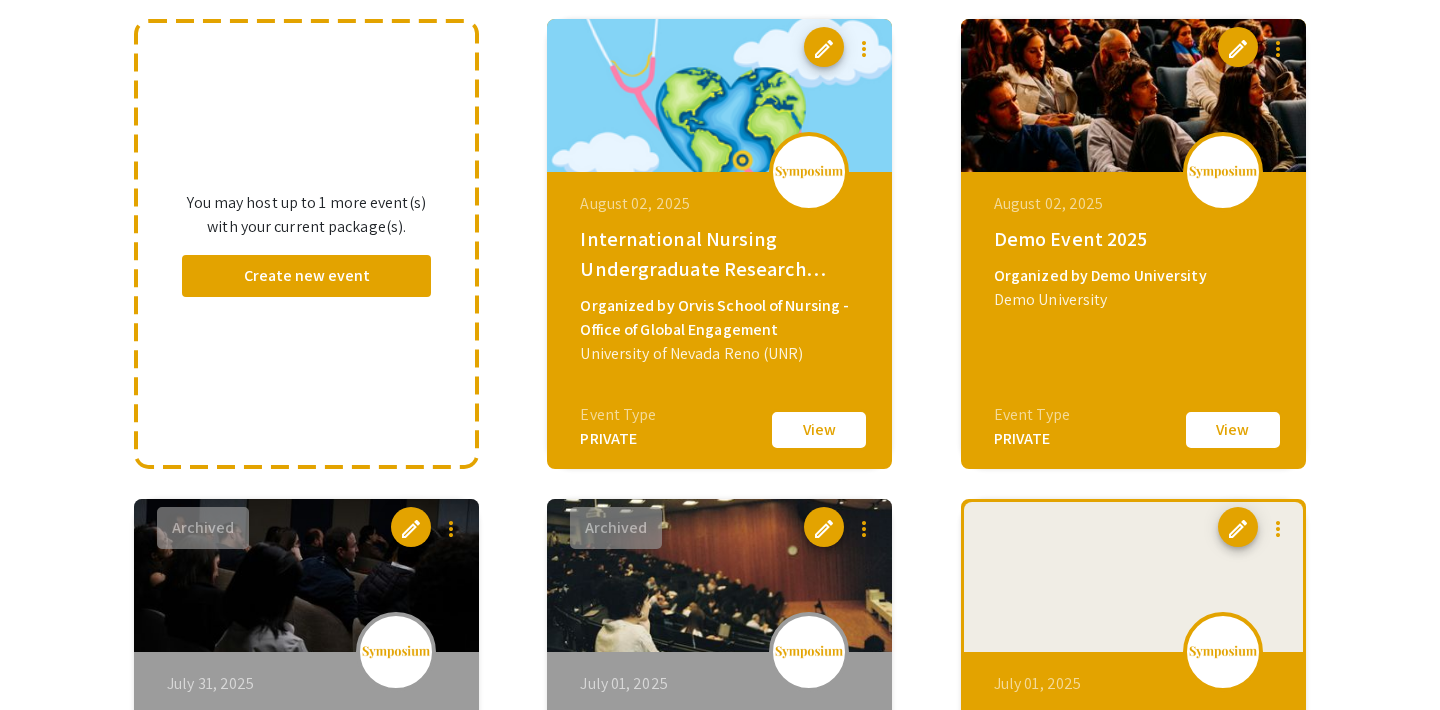 scroll, scrollTop: 247, scrollLeft: 0, axis: vertical 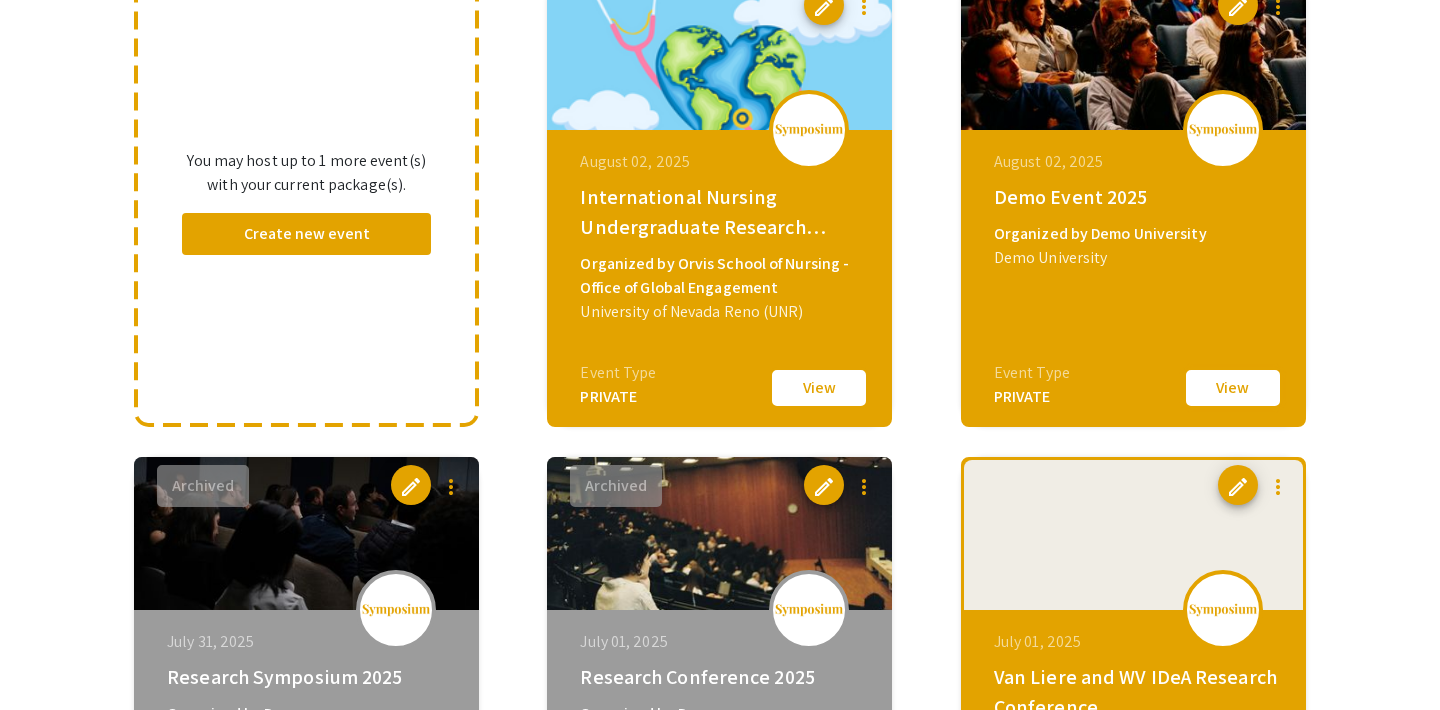 click on "View" 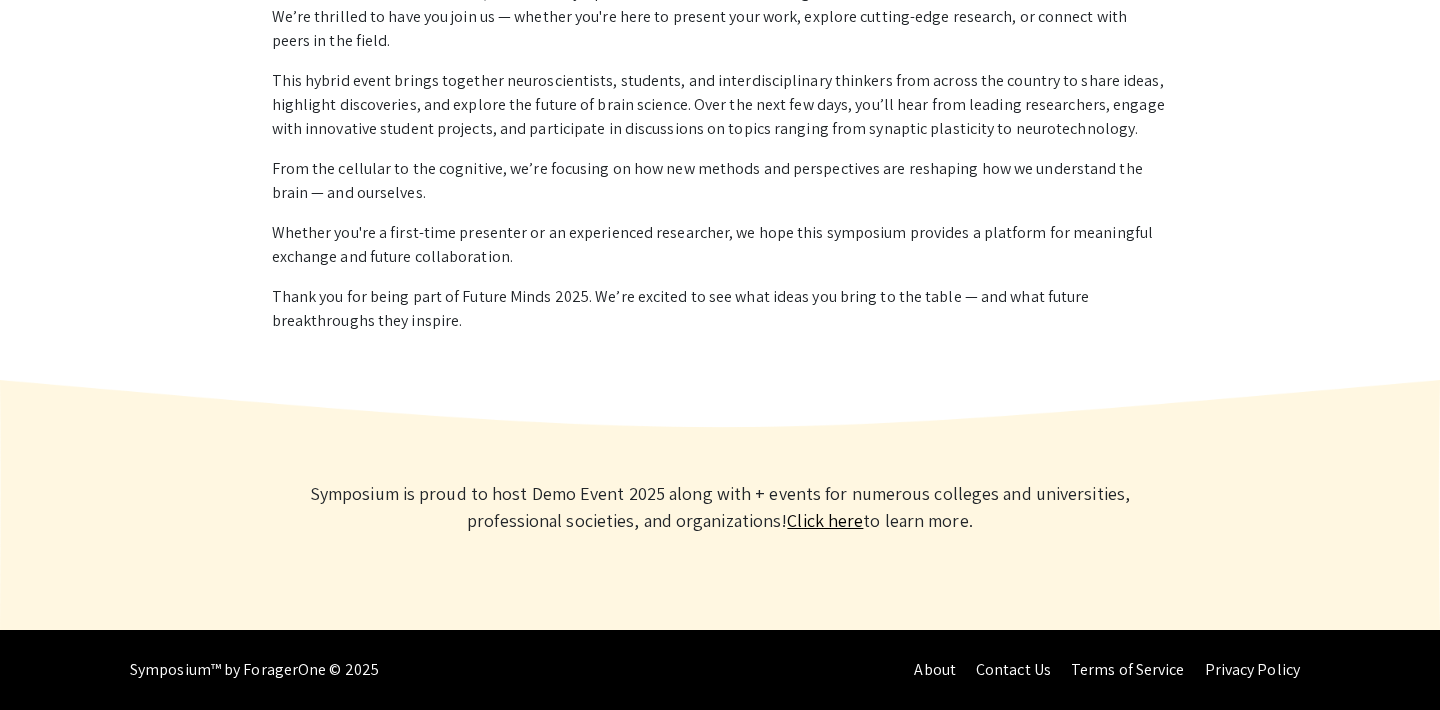 scroll, scrollTop: 0, scrollLeft: 0, axis: both 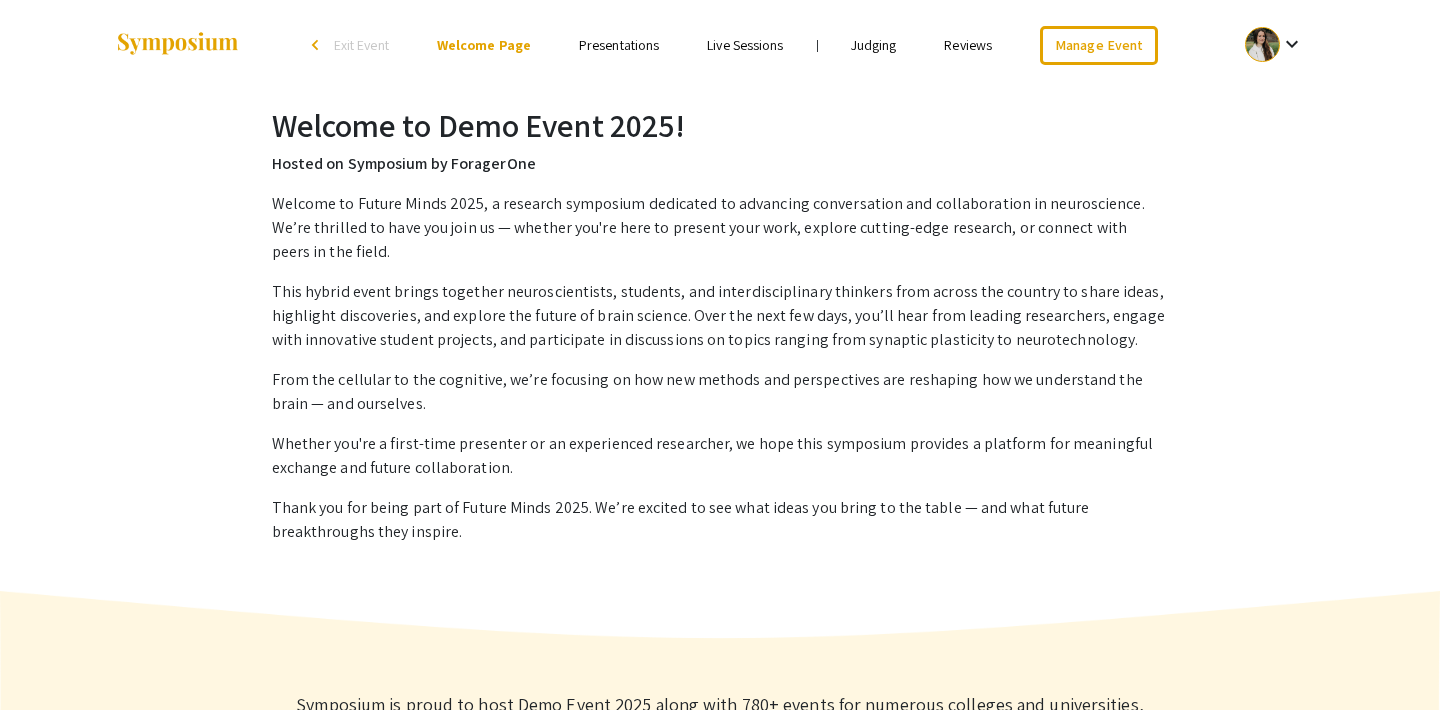 click at bounding box center [314, 45] 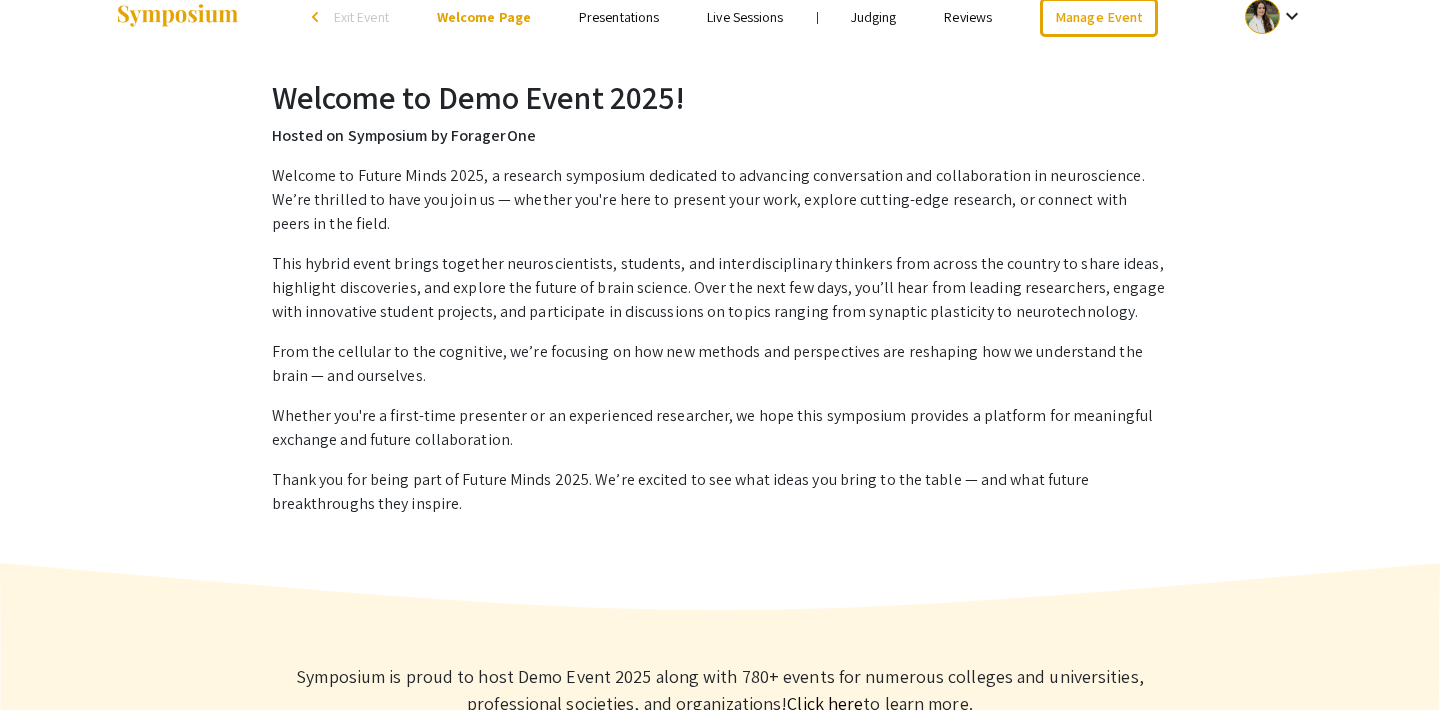 scroll, scrollTop: 0, scrollLeft: 0, axis: both 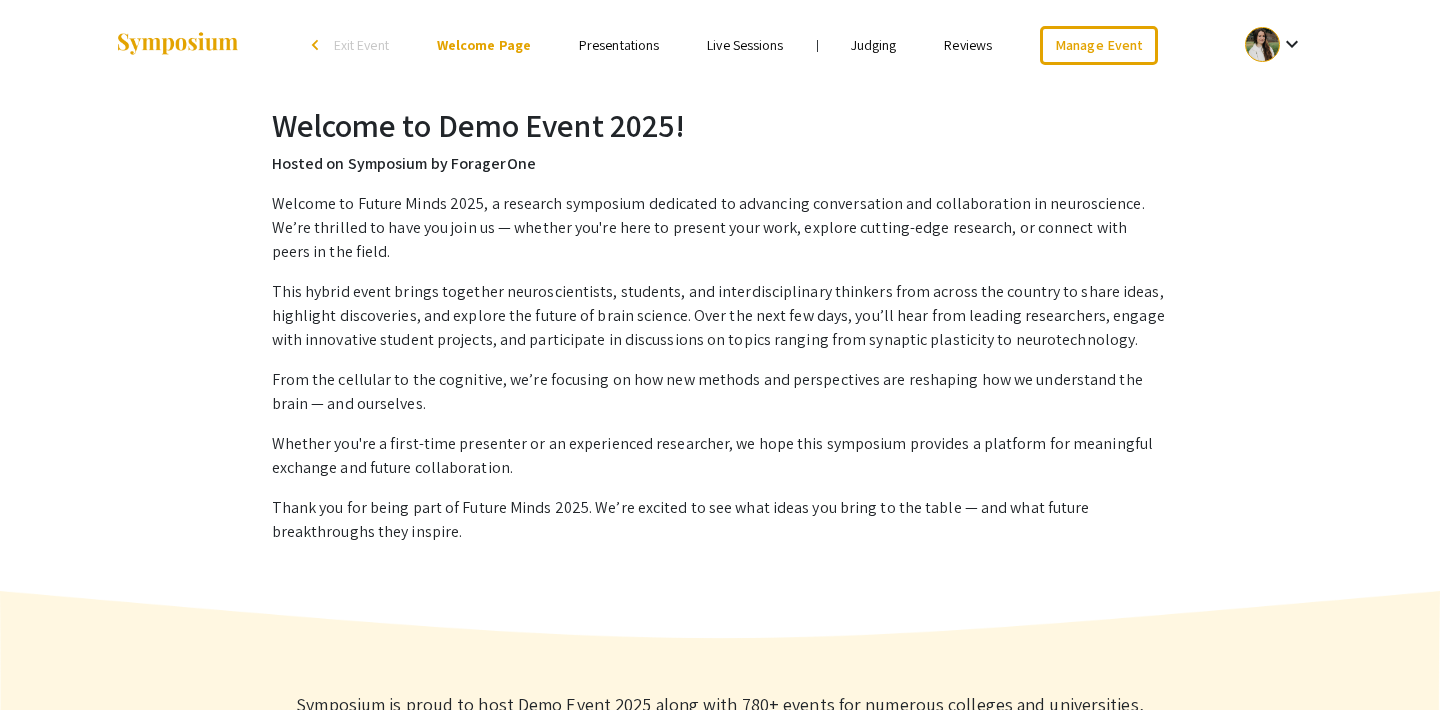 click on "Presentations" at bounding box center [619, 45] 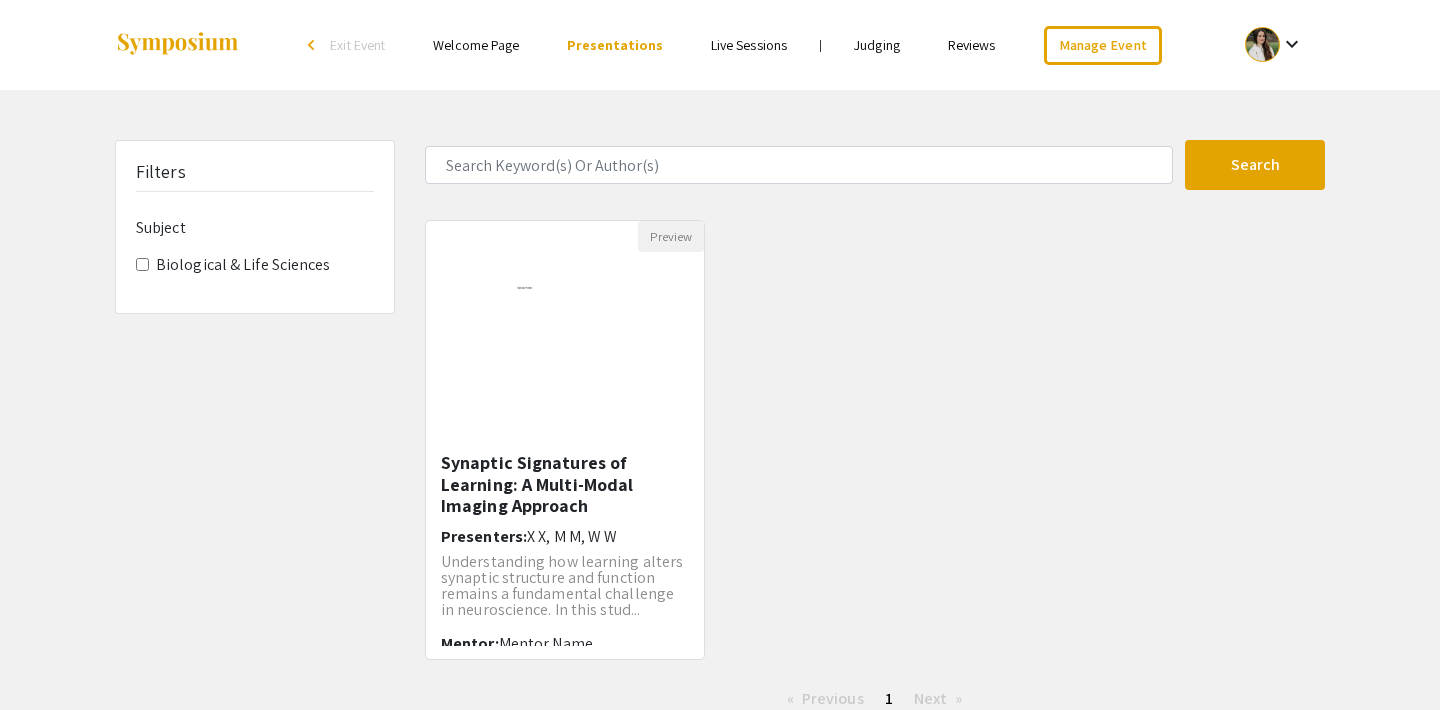click on "Welcome Page" at bounding box center [476, 45] 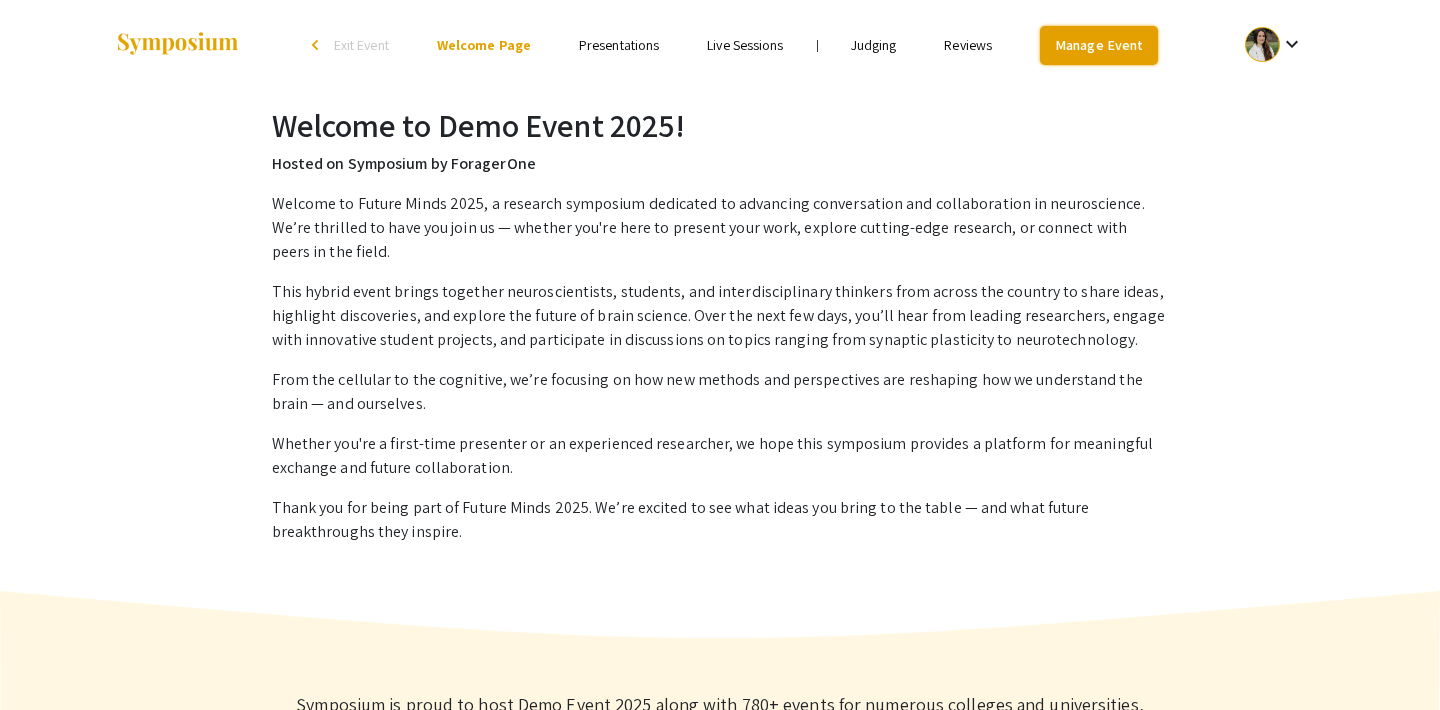 click on "Manage Event" at bounding box center [1099, 45] 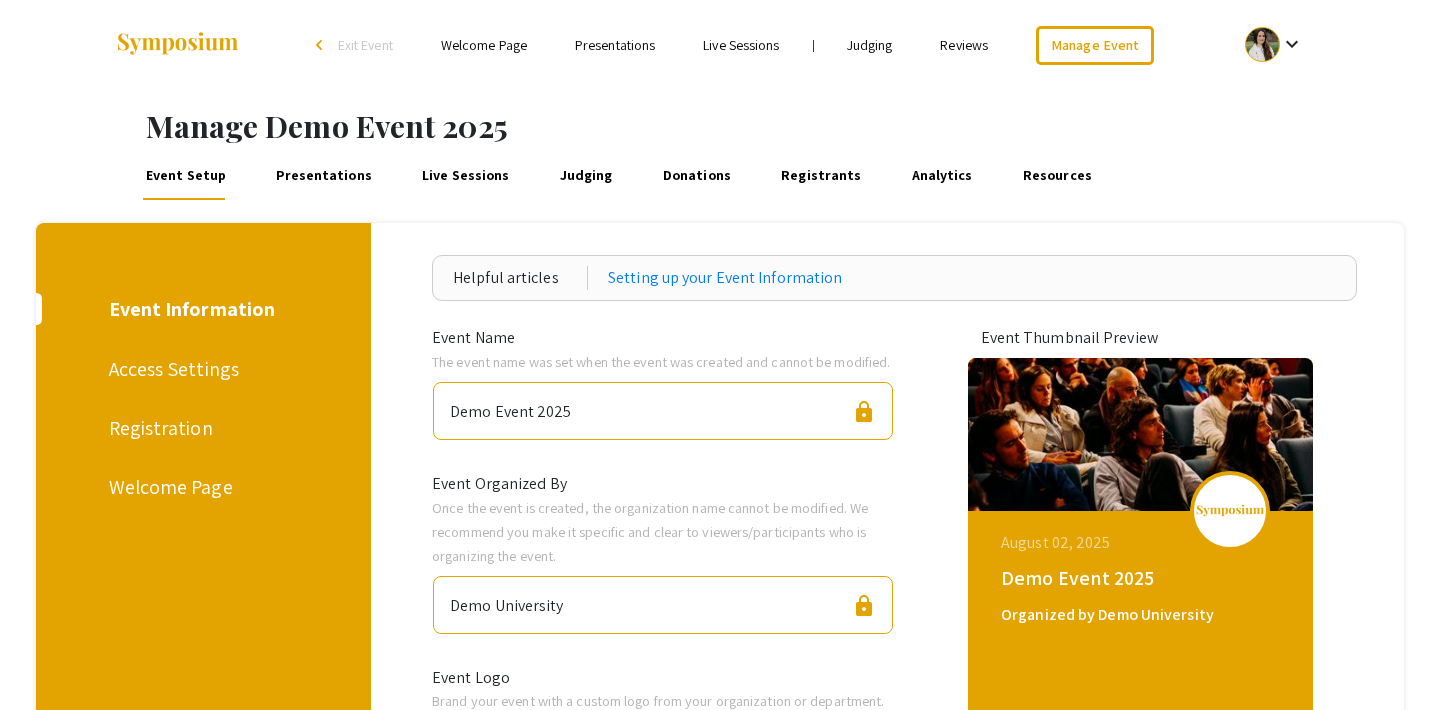 click on "Welcome Page" at bounding box center [200, 487] 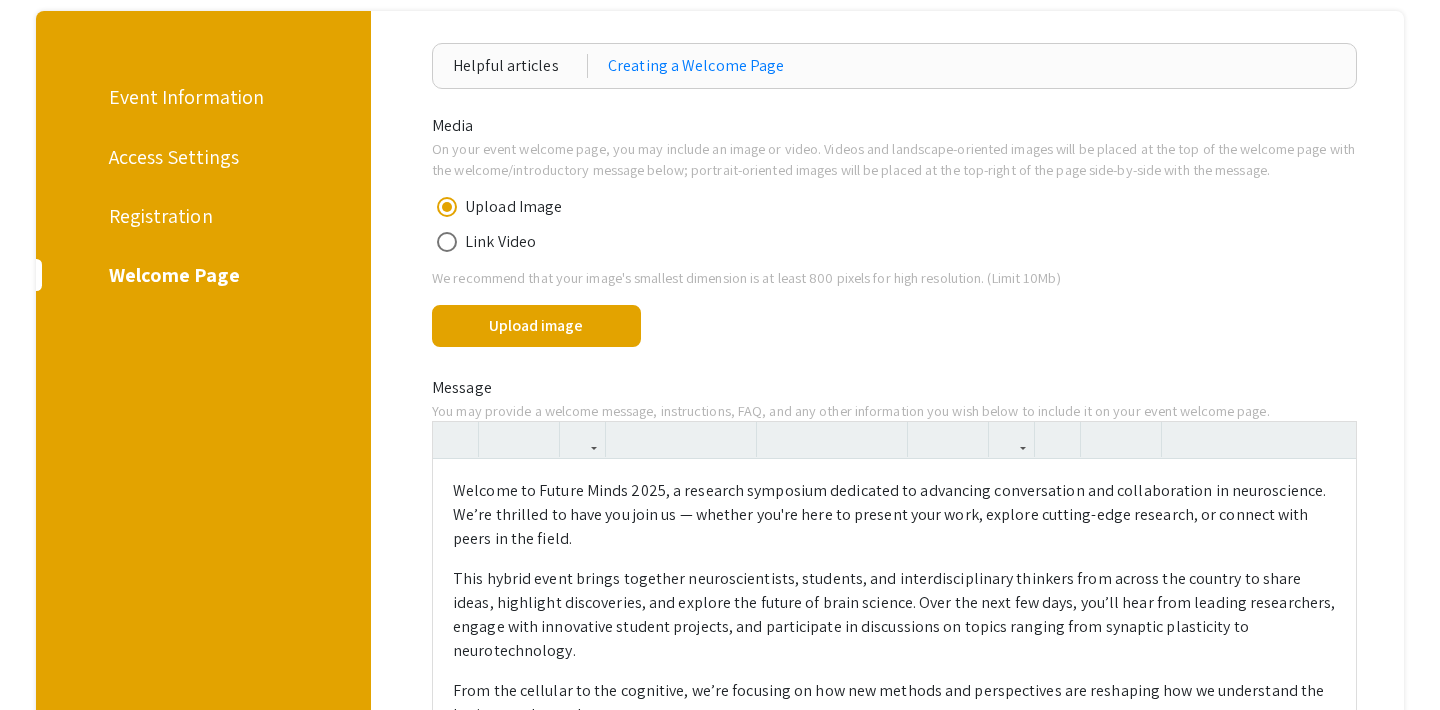 scroll, scrollTop: 221, scrollLeft: 0, axis: vertical 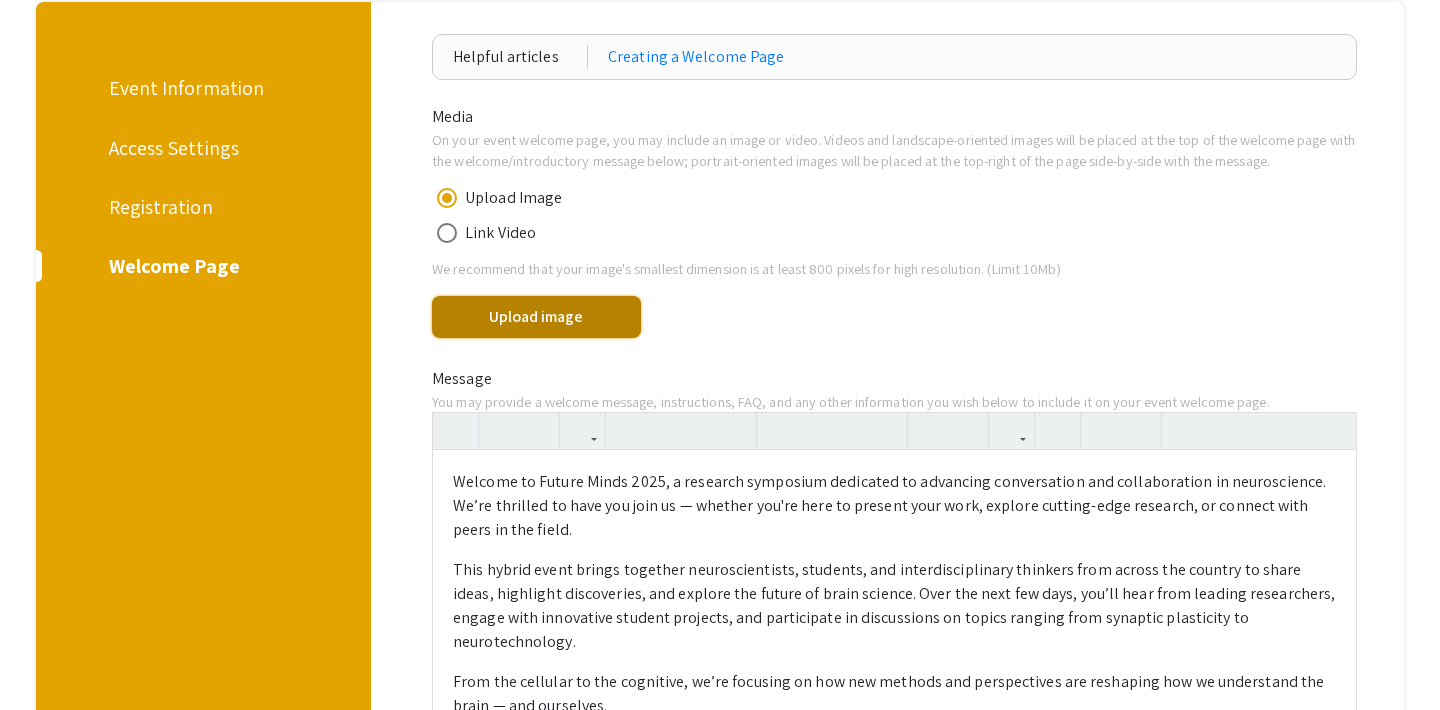 click on "Upload image" at bounding box center (536, 317) 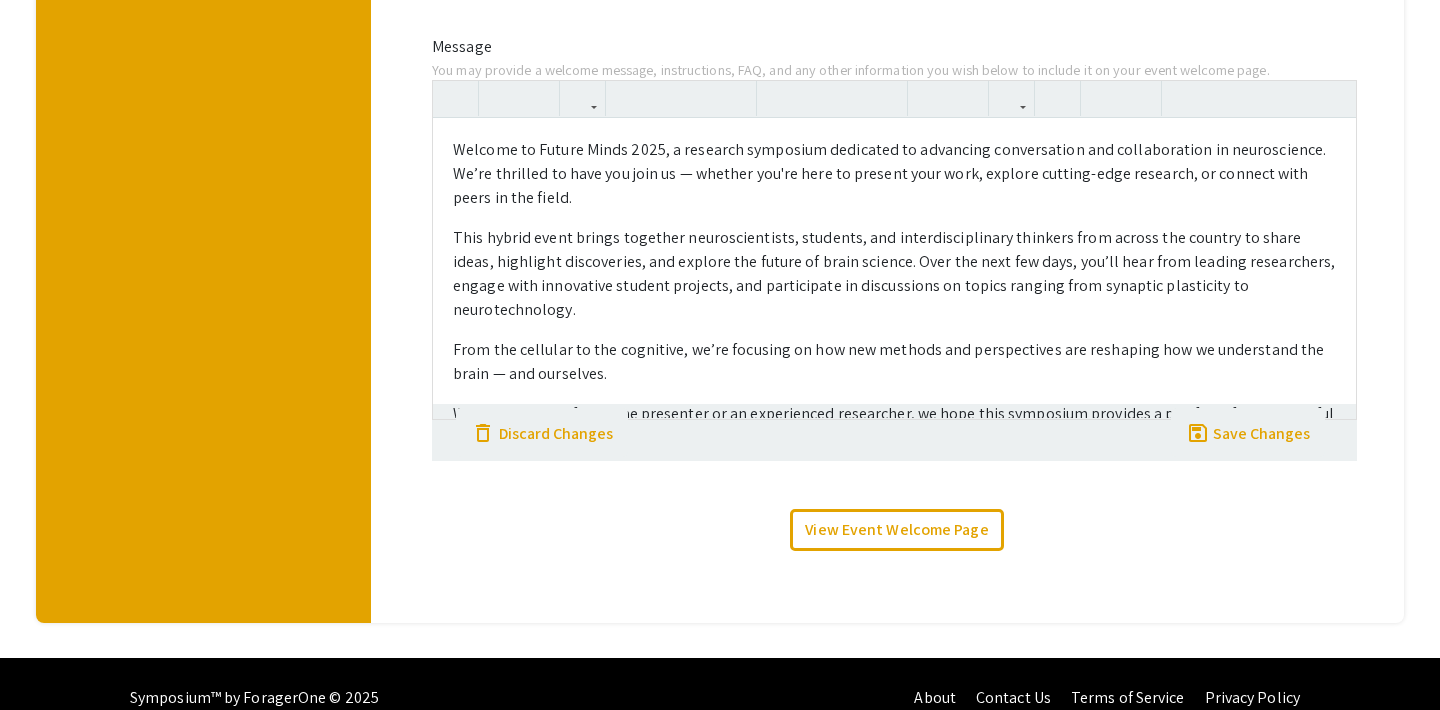 scroll, scrollTop: 693, scrollLeft: 0, axis: vertical 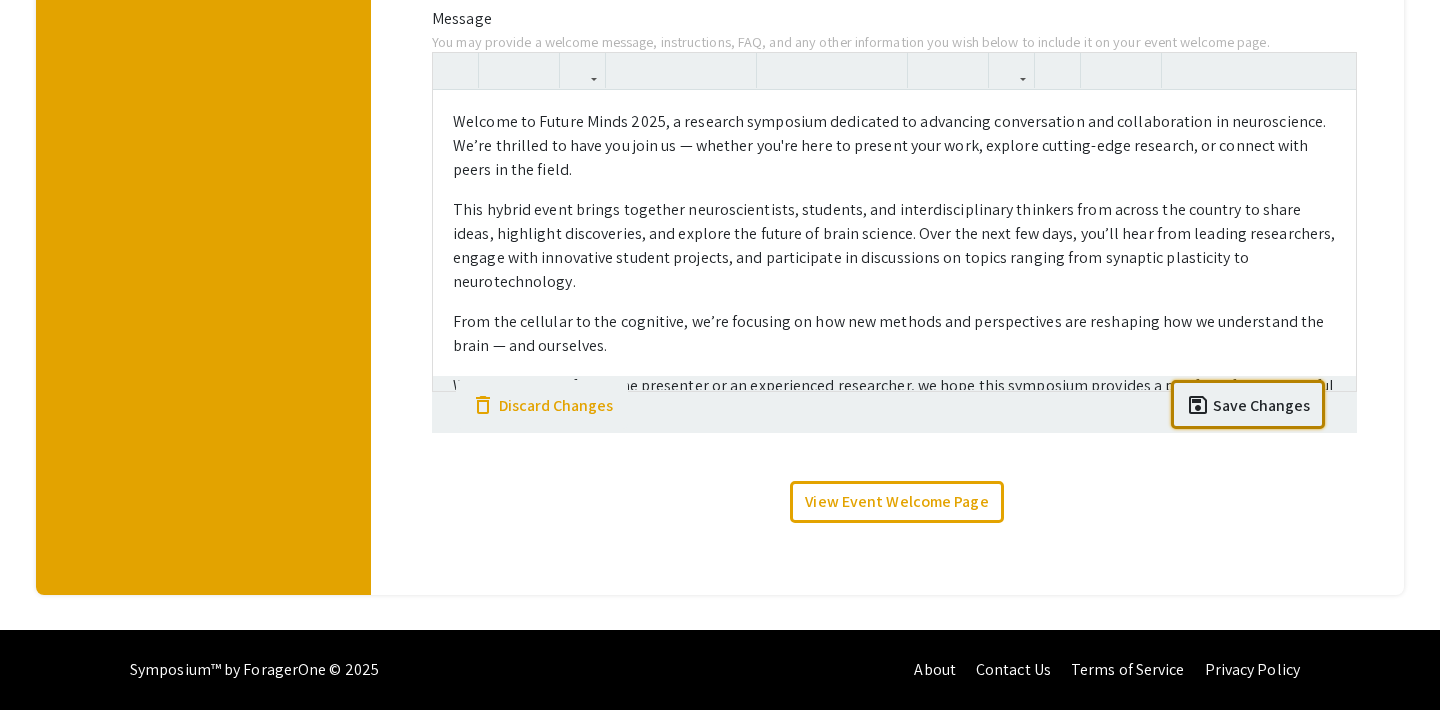 click on "Save Changes" at bounding box center (1261, 406) 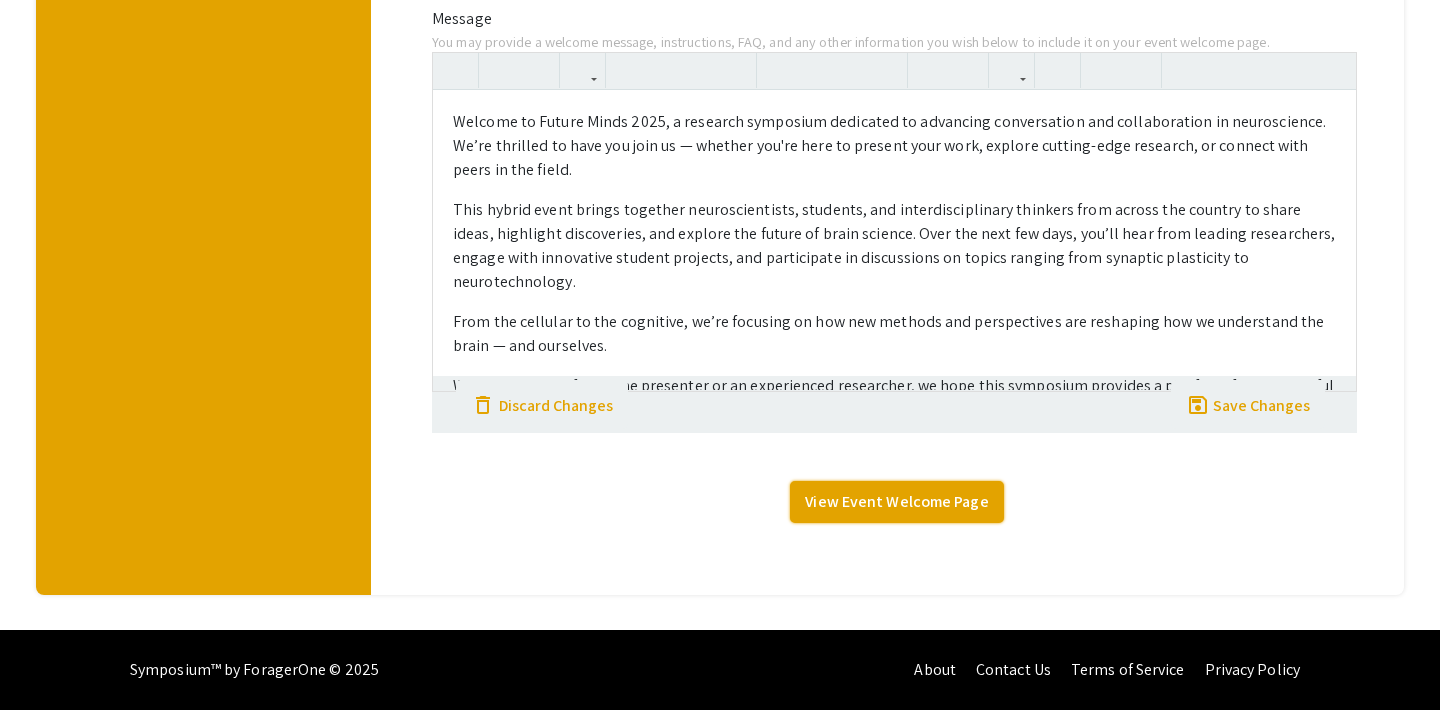 click on "View Event Welcome Page" at bounding box center (896, 502) 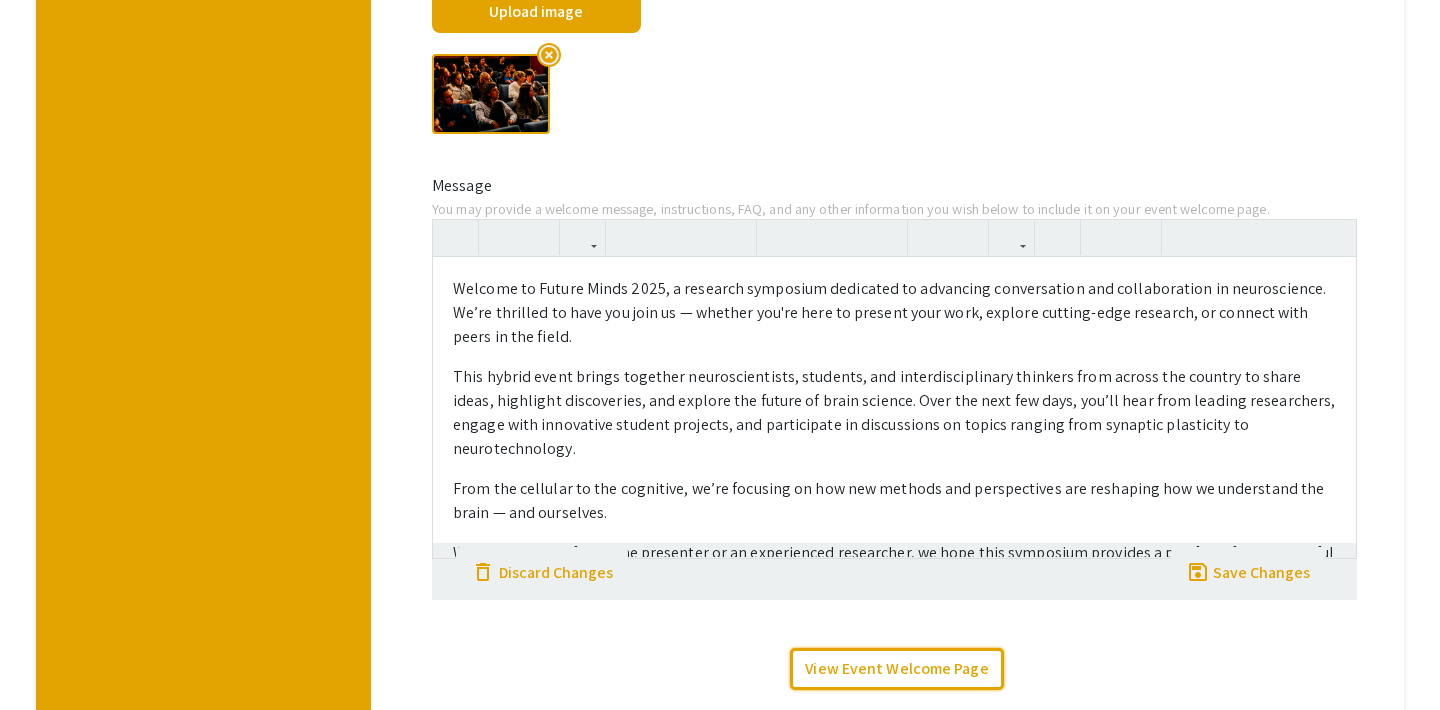 scroll, scrollTop: 0, scrollLeft: 0, axis: both 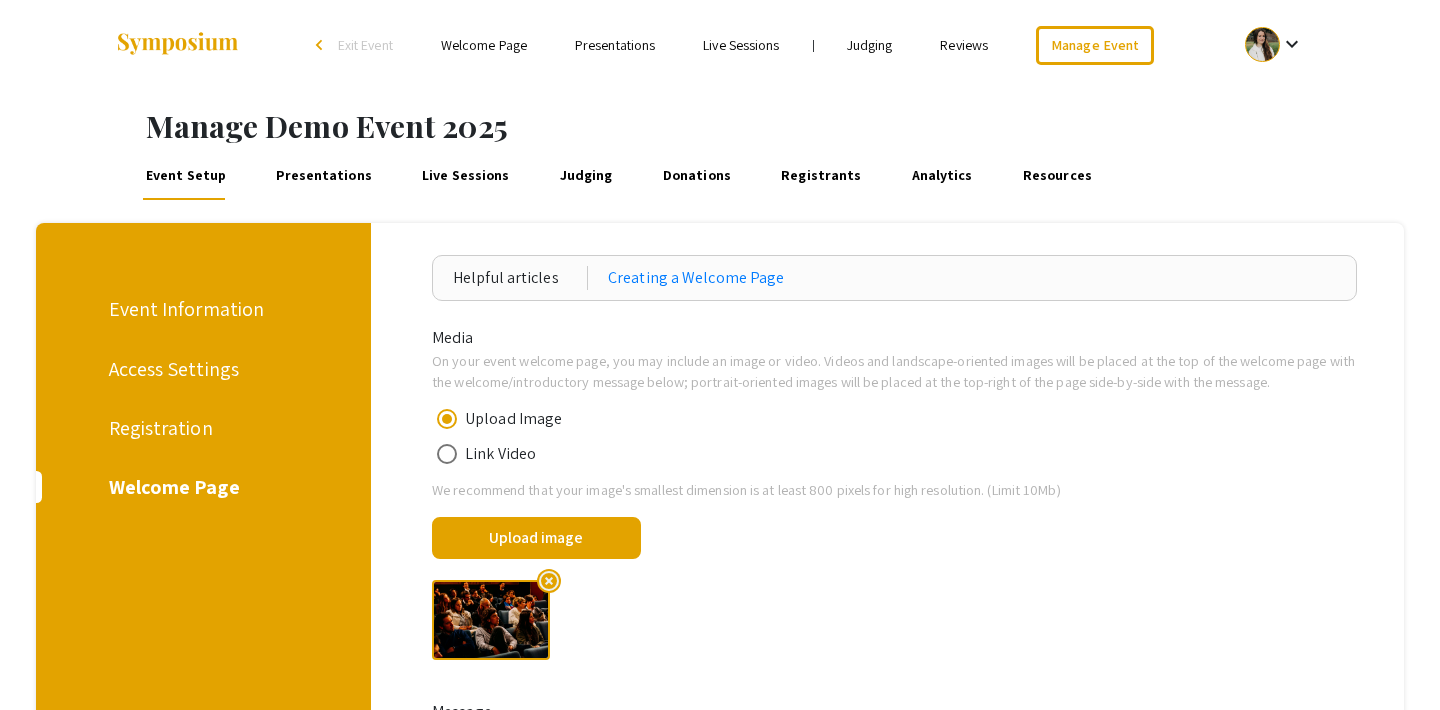 click on "Event Information" at bounding box center (200, 309) 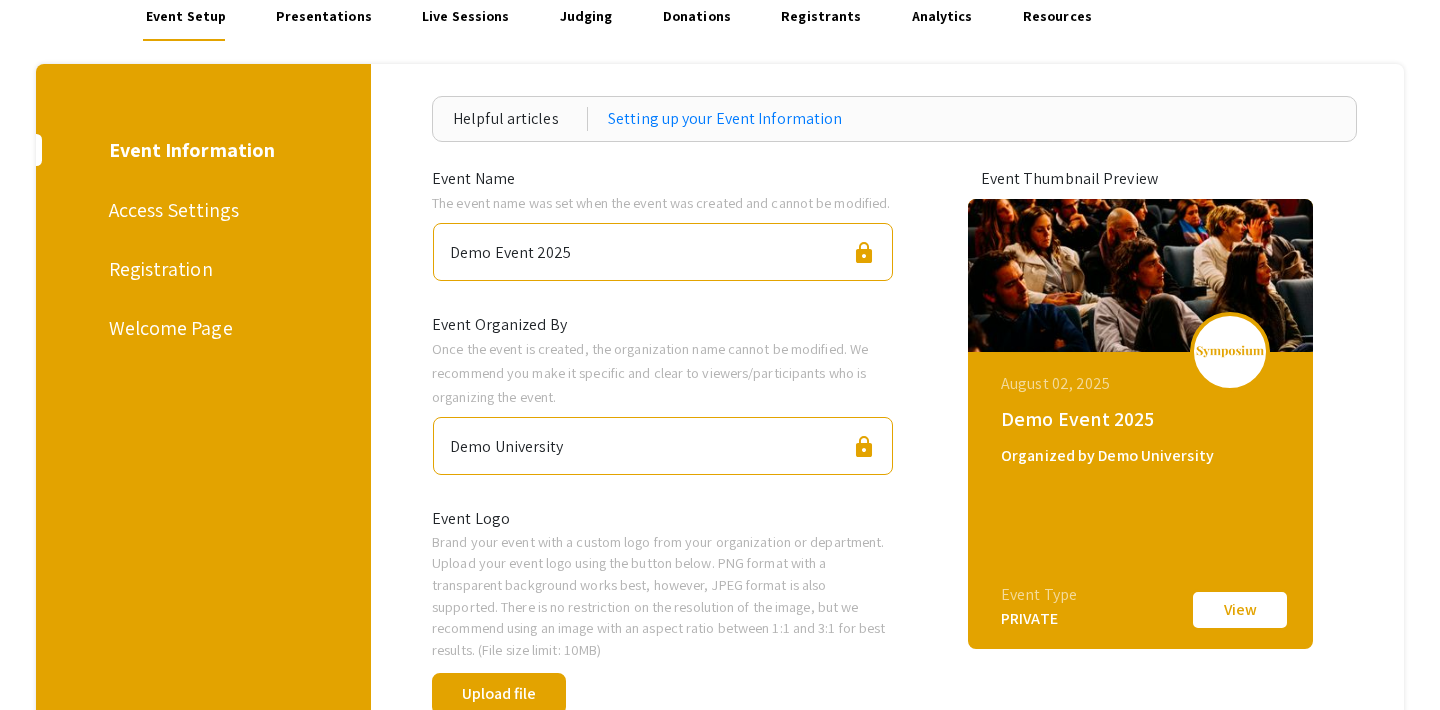 scroll, scrollTop: 0, scrollLeft: 0, axis: both 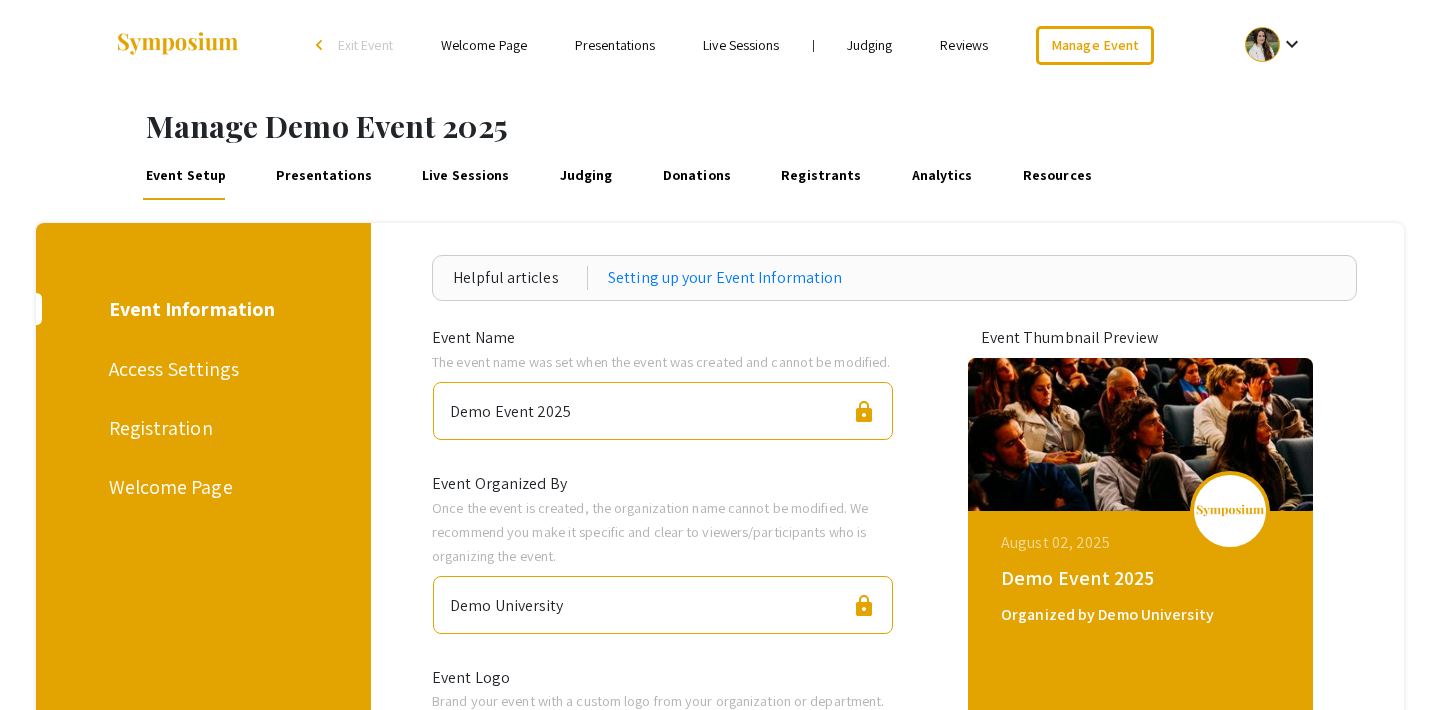click on "Welcome Page" at bounding box center [484, 45] 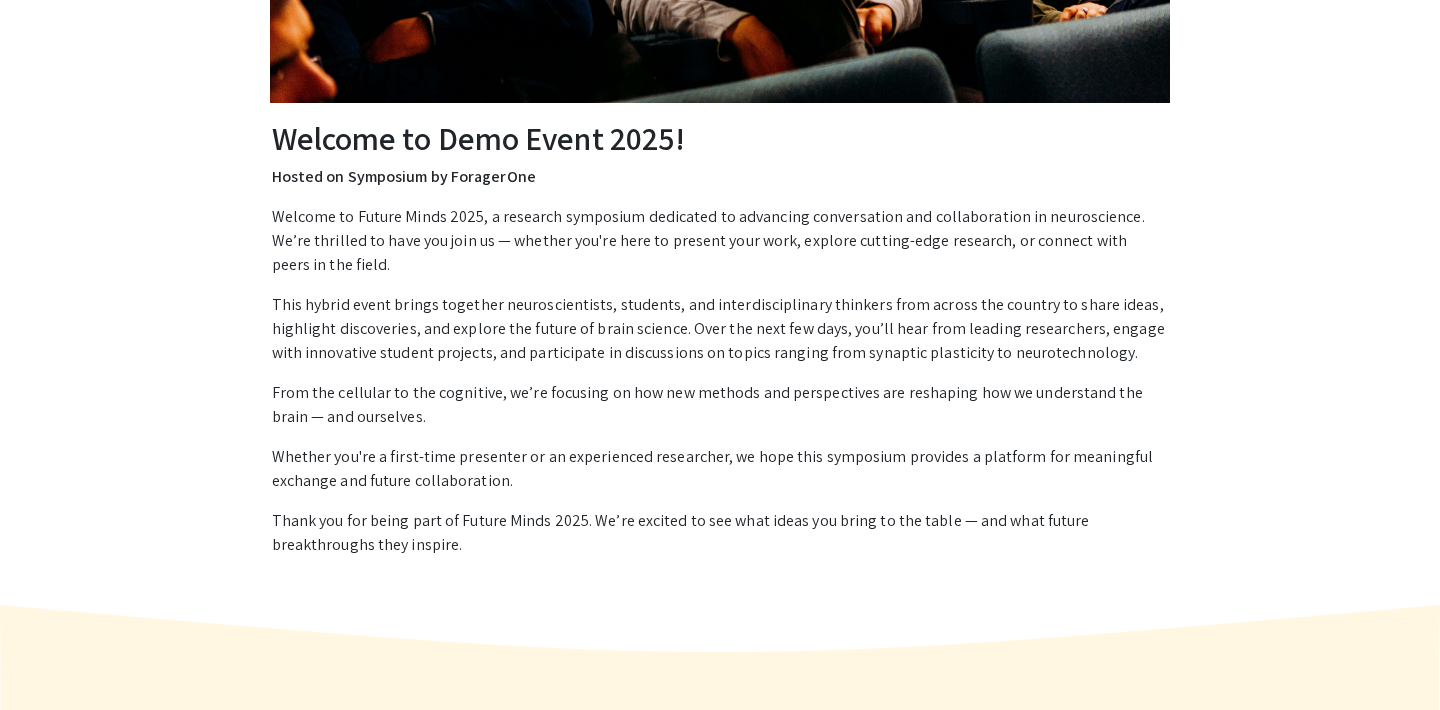 scroll, scrollTop: 595, scrollLeft: 0, axis: vertical 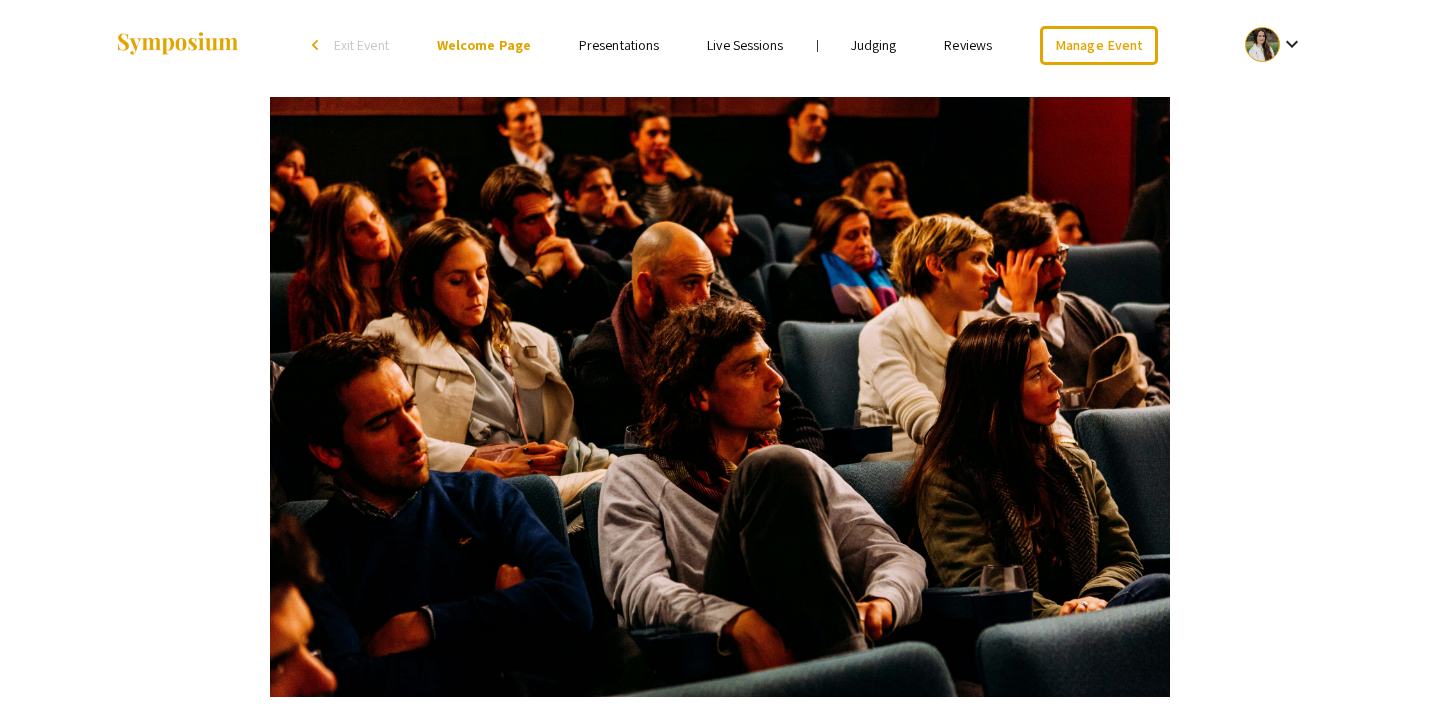 click on "Presentations" at bounding box center [619, 45] 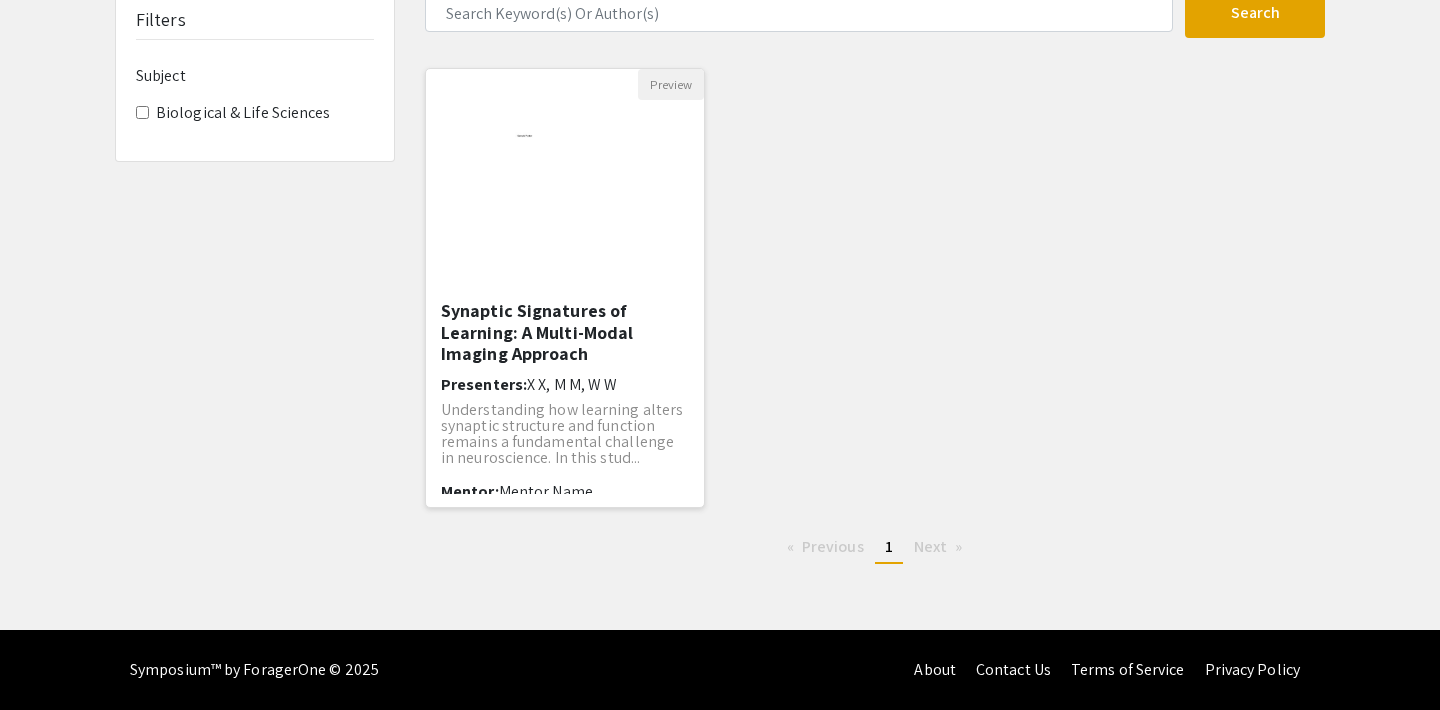 scroll, scrollTop: 0, scrollLeft: 0, axis: both 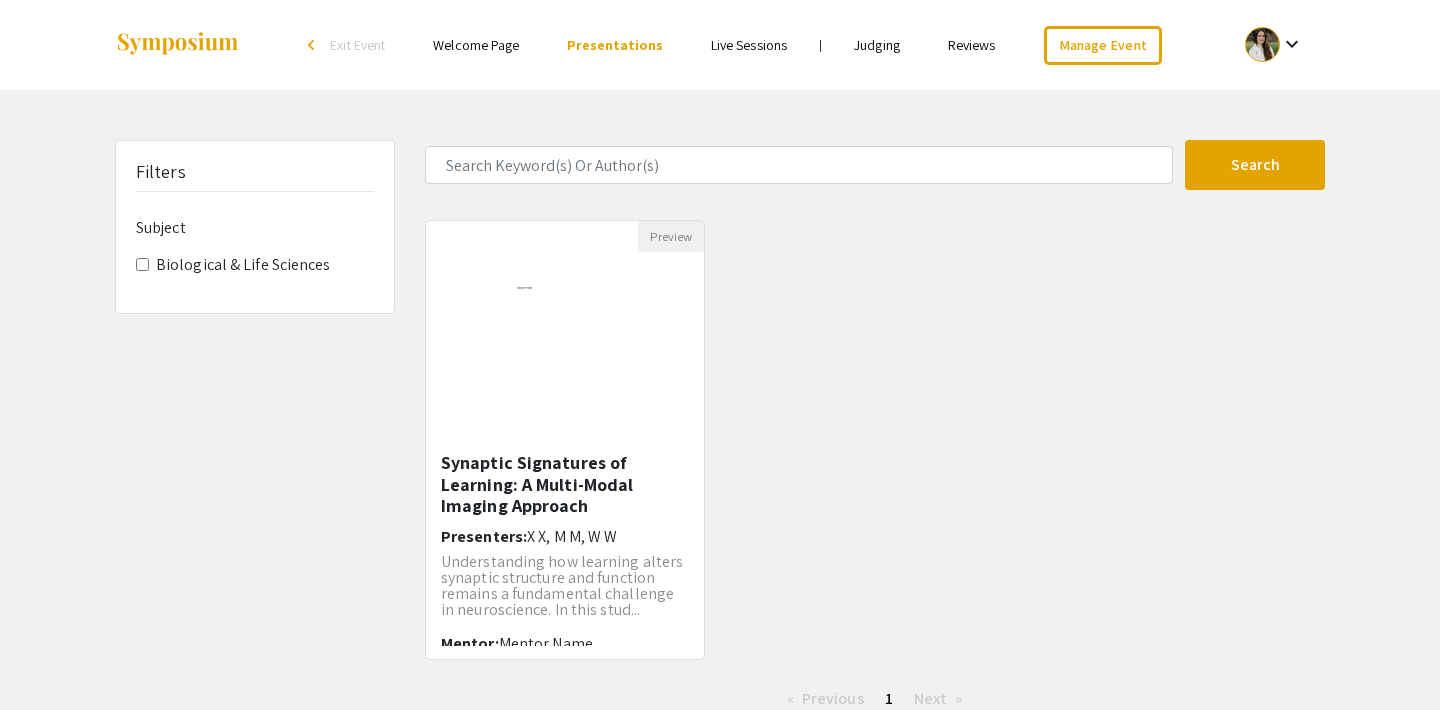 click on "Welcome Page" at bounding box center (476, 45) 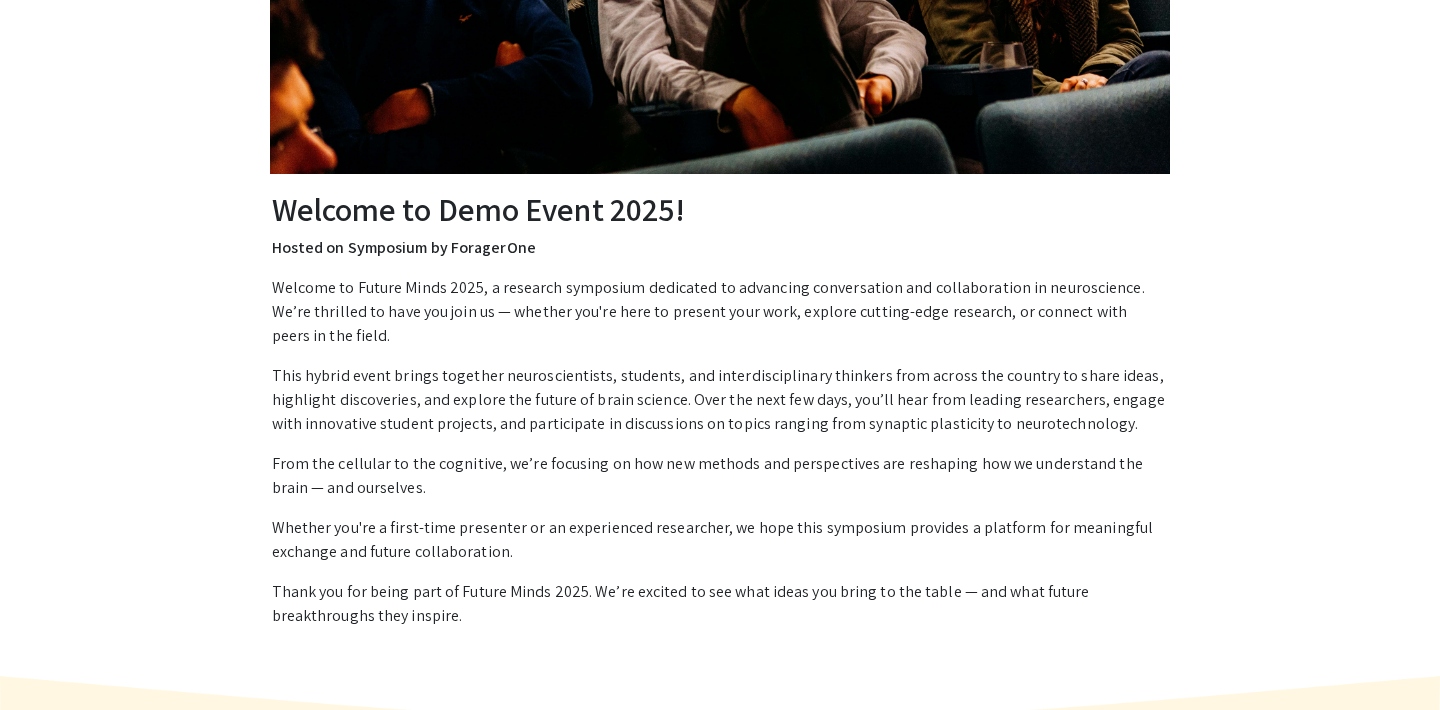 scroll, scrollTop: 537, scrollLeft: 0, axis: vertical 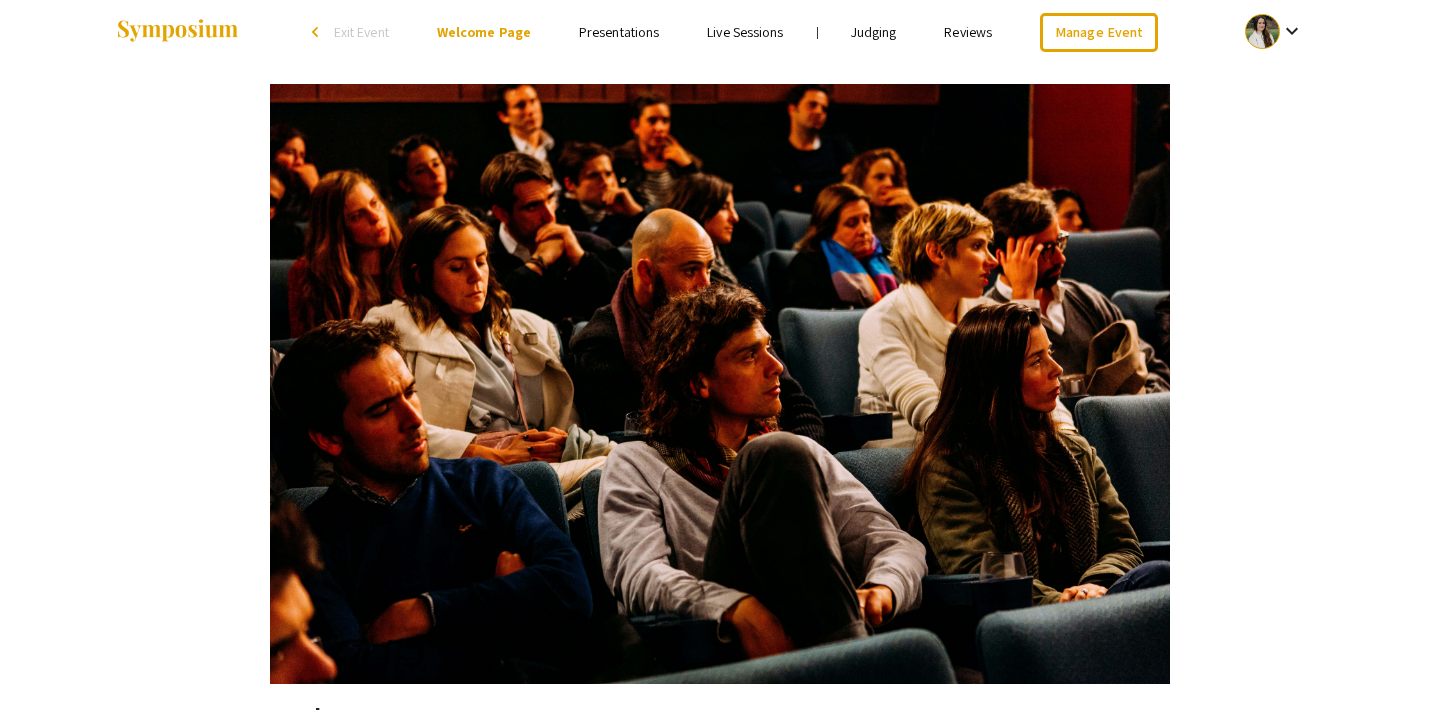 click on "Welcome to Demo Event 2025! Hosted on Symposium by ForagerOne Welcome to Future Minds 2025, a research symposium dedicated to advancing conversation and collaboration in neuroscience. We’re thrilled to have you join us — whether you're here to present your work, explore cutting-edge research, or connect with peers in the field. This hybrid event brings together neuroscientists, students, and interdisciplinary thinkers from across the country to share ideas, highlight discoveries, and explore the future of brain science. Over the next few days, you’ll hear from leading researchers, engage with innovative student projects, and participate in discussions on topics ranging from synaptic plasticity to neurotechnology. From the cellular to the cognitive, we’re focusing on how new methods and perspectives are reshaping how we understand the brain — and ourselves. Click here  to learn more." 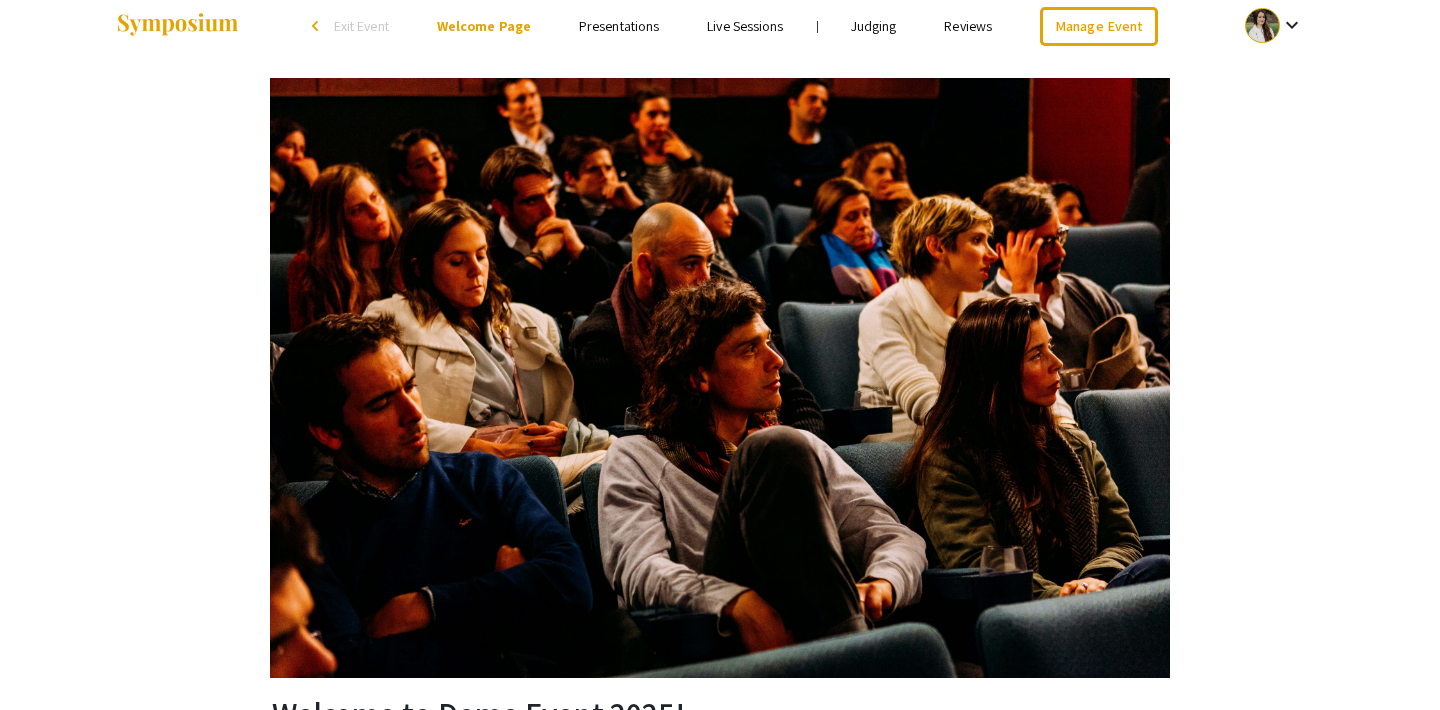 scroll, scrollTop: 13, scrollLeft: 0, axis: vertical 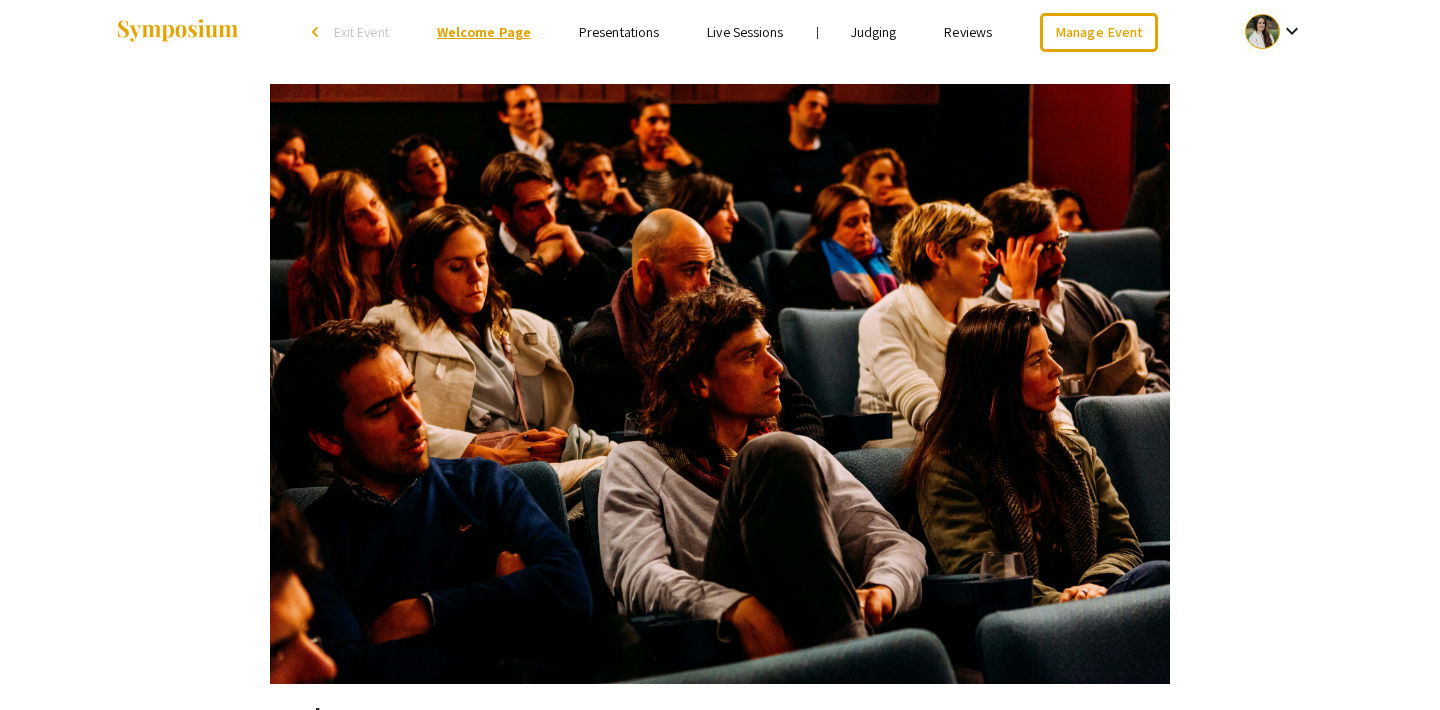 click on "Welcome Page" at bounding box center [484, 32] 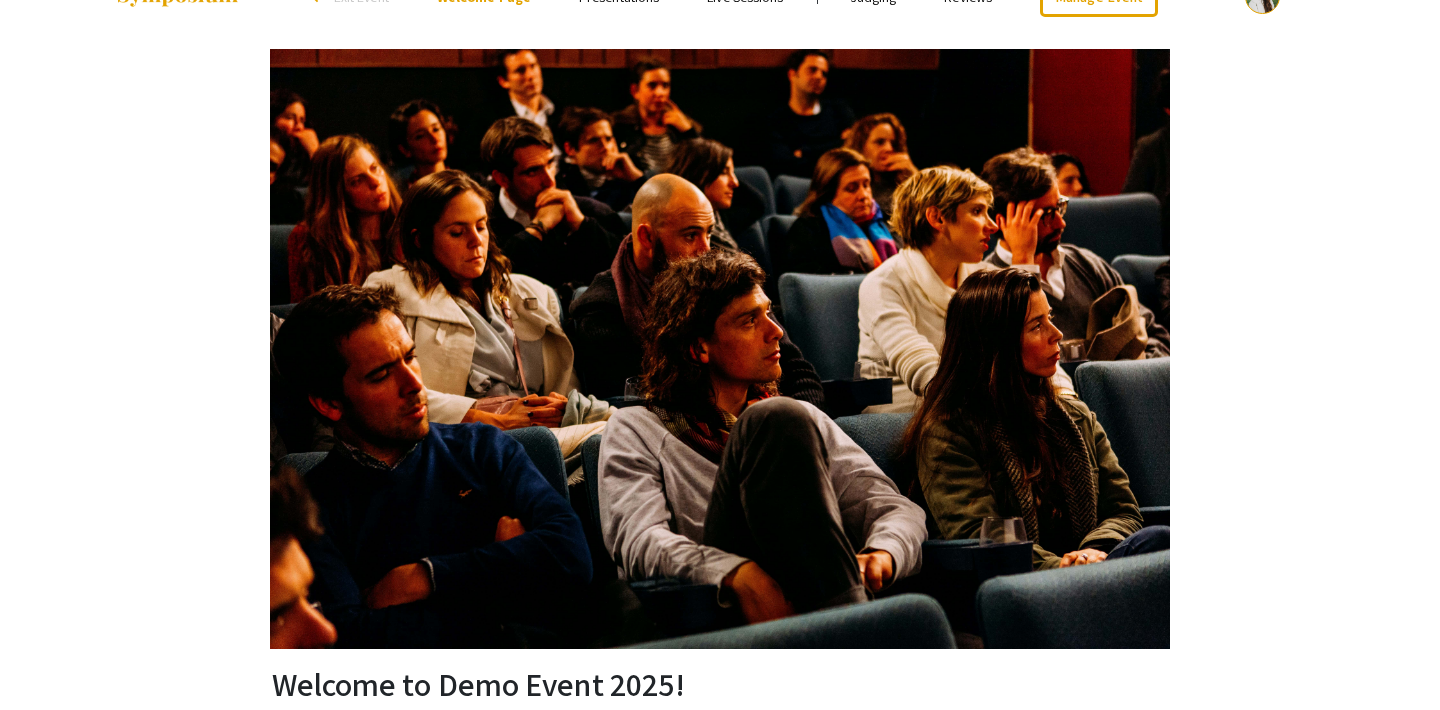 scroll, scrollTop: 0, scrollLeft: 0, axis: both 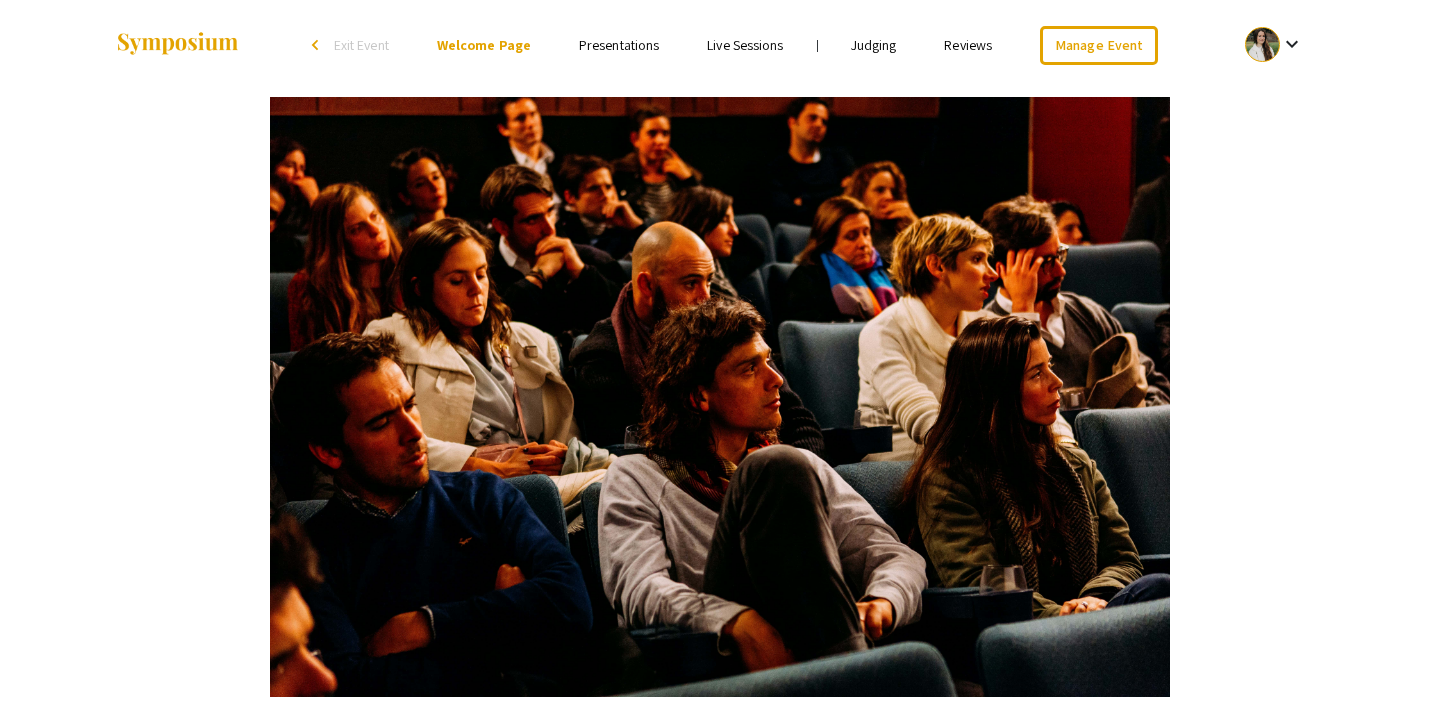 click on "Presentations" at bounding box center [619, 45] 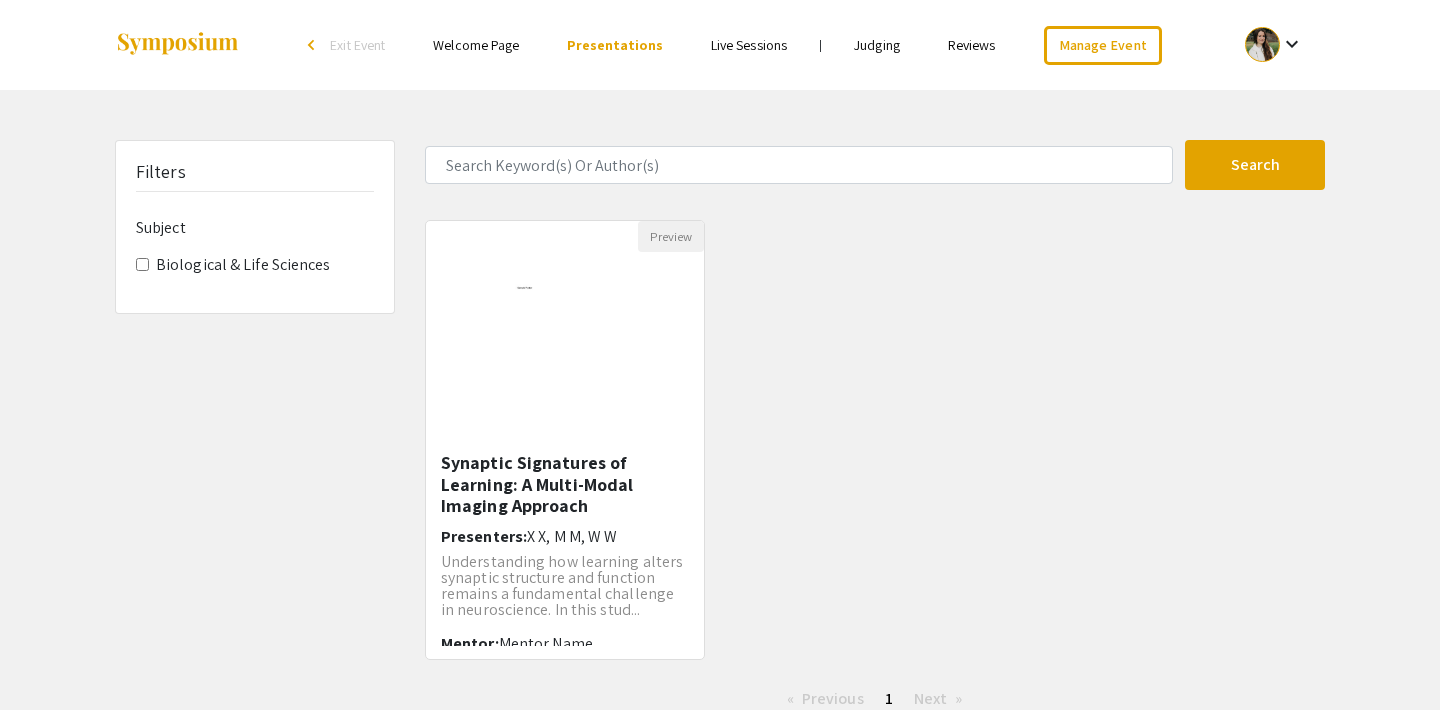 scroll, scrollTop: 33, scrollLeft: 0, axis: vertical 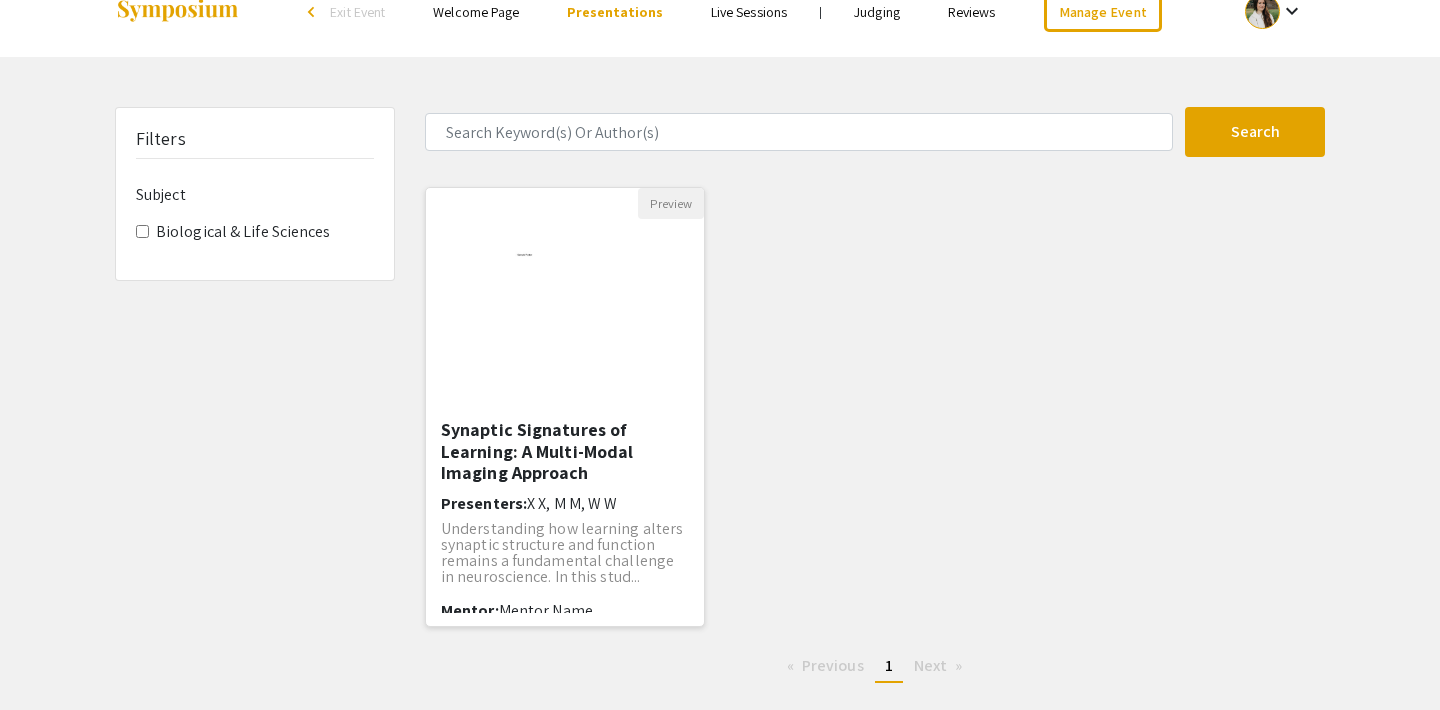 click on "Synaptic Signatures of Learning: A Multi-Modal Imaging Approach" at bounding box center [565, 451] 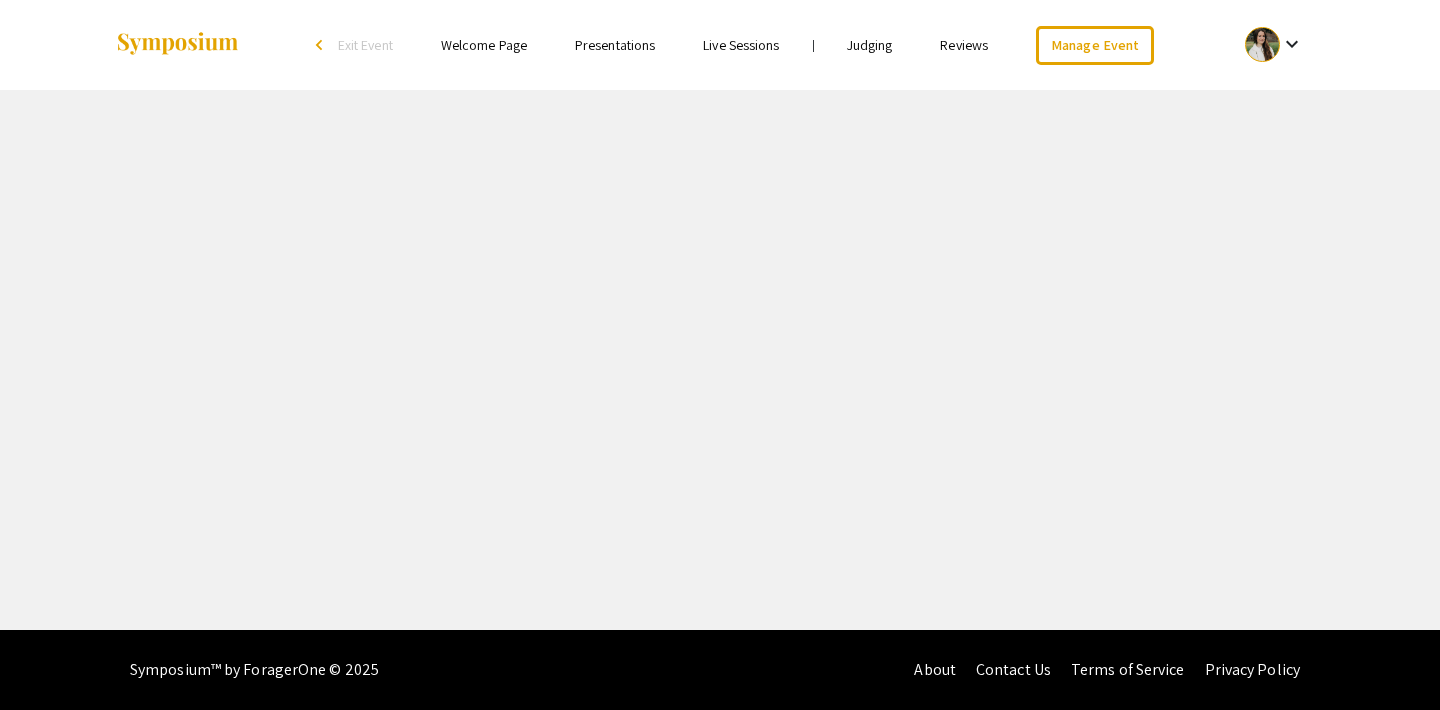 scroll, scrollTop: 0, scrollLeft: 0, axis: both 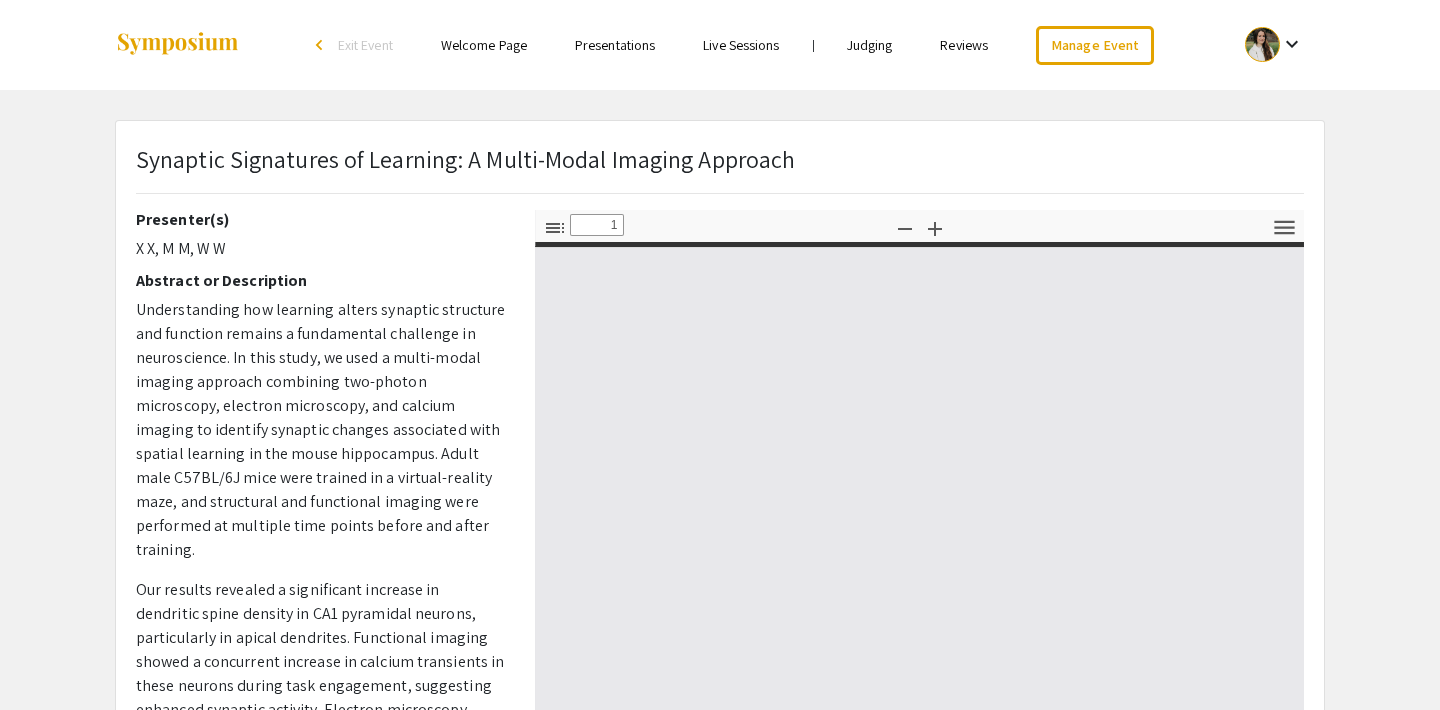 select on "custom" 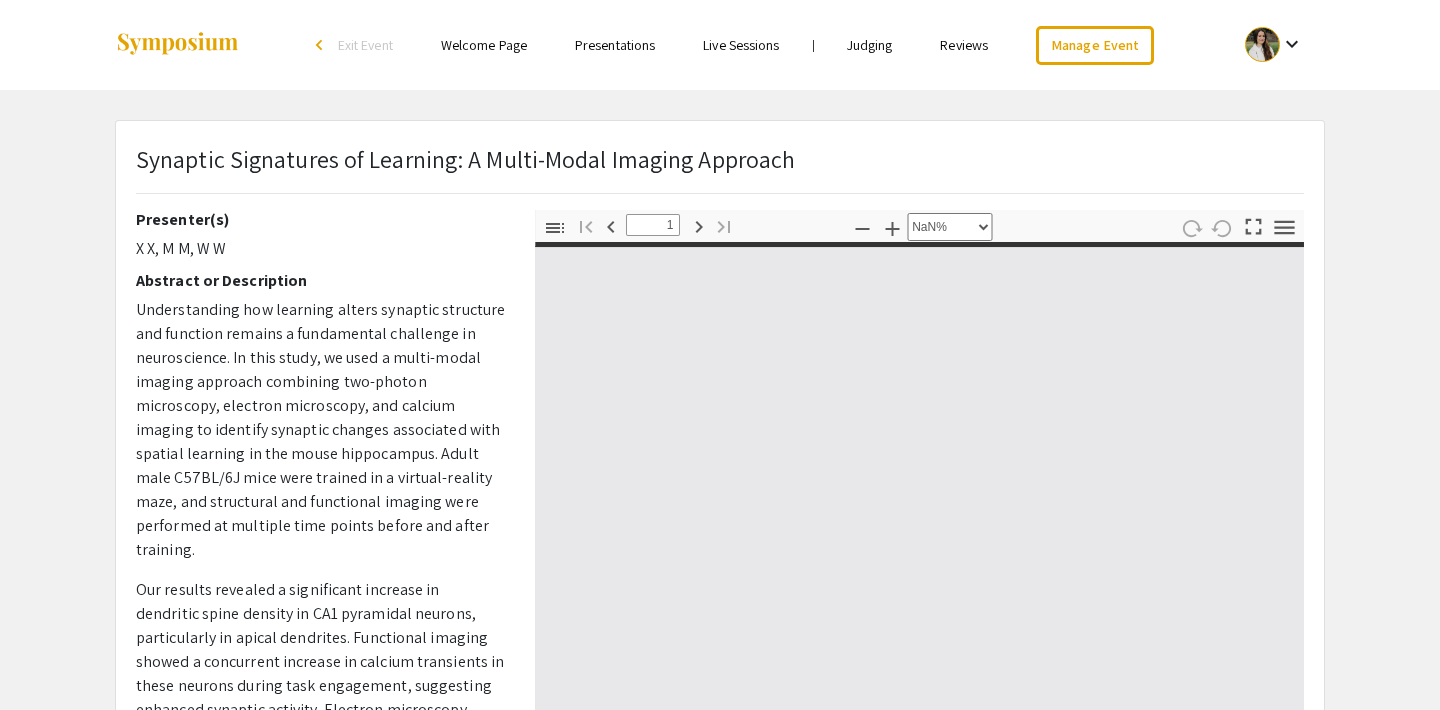 type on "0" 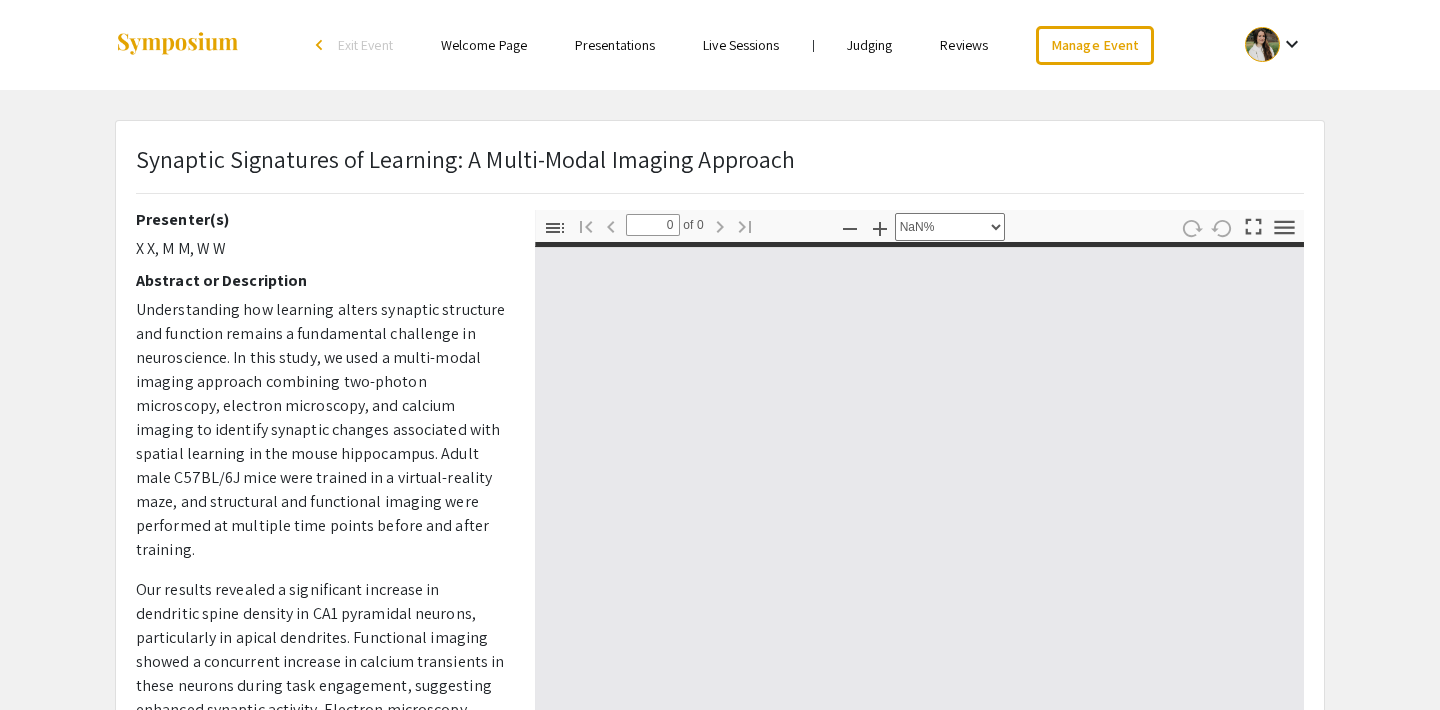 select on "auto" 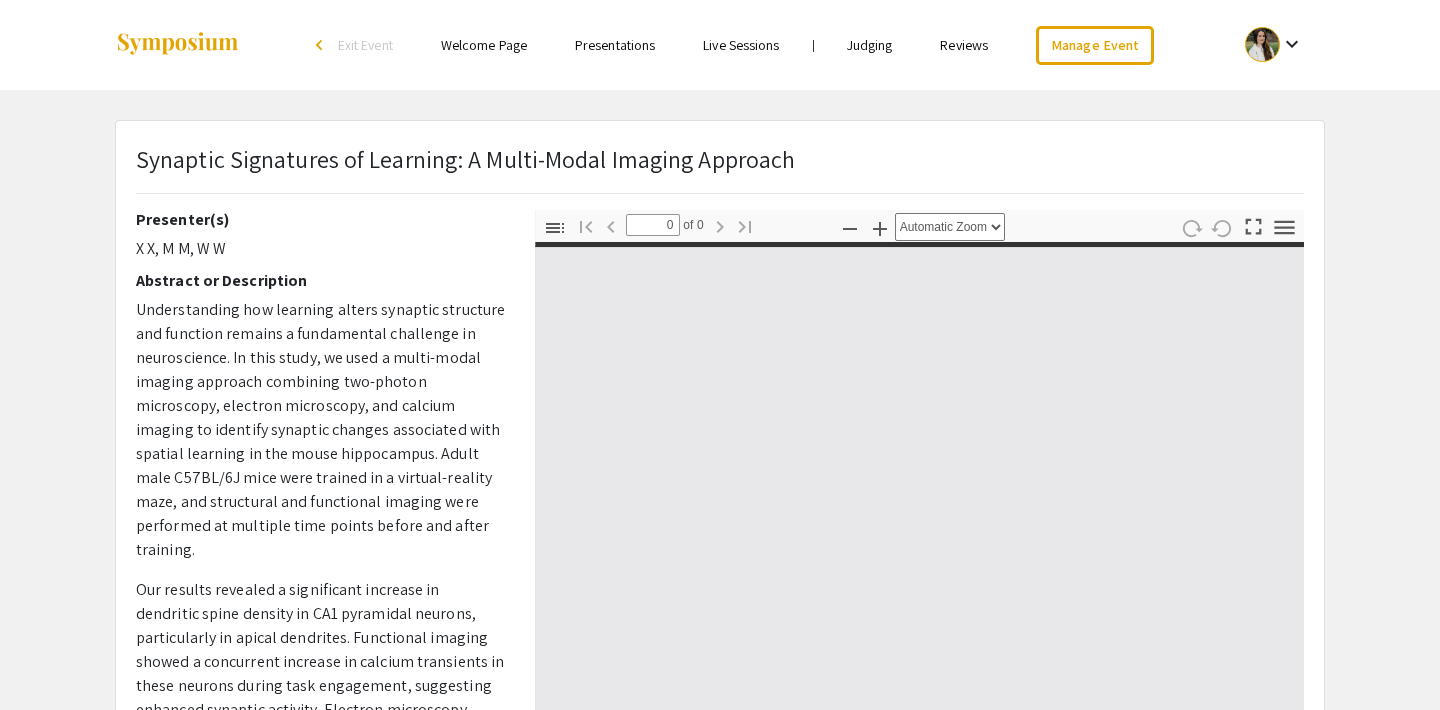 type on "1" 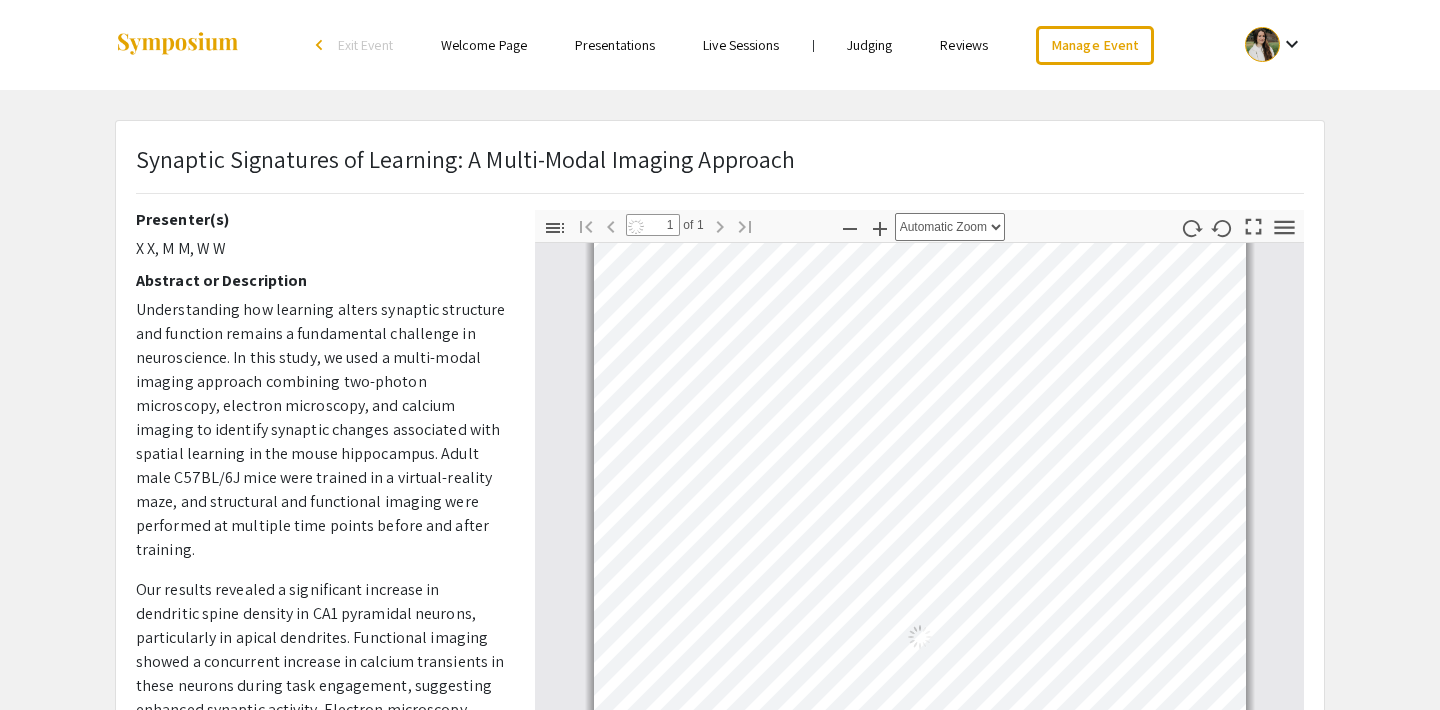 select on "custom" 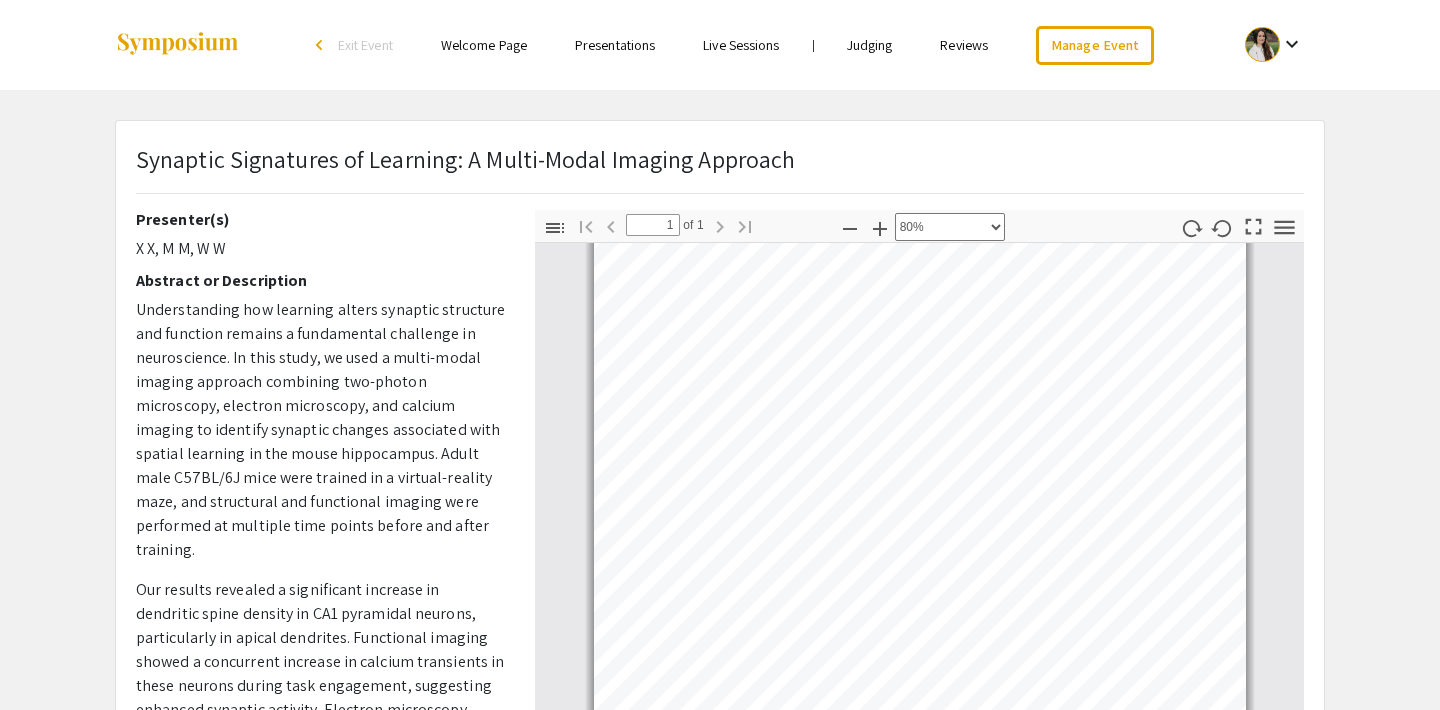 scroll, scrollTop: 75, scrollLeft: 0, axis: vertical 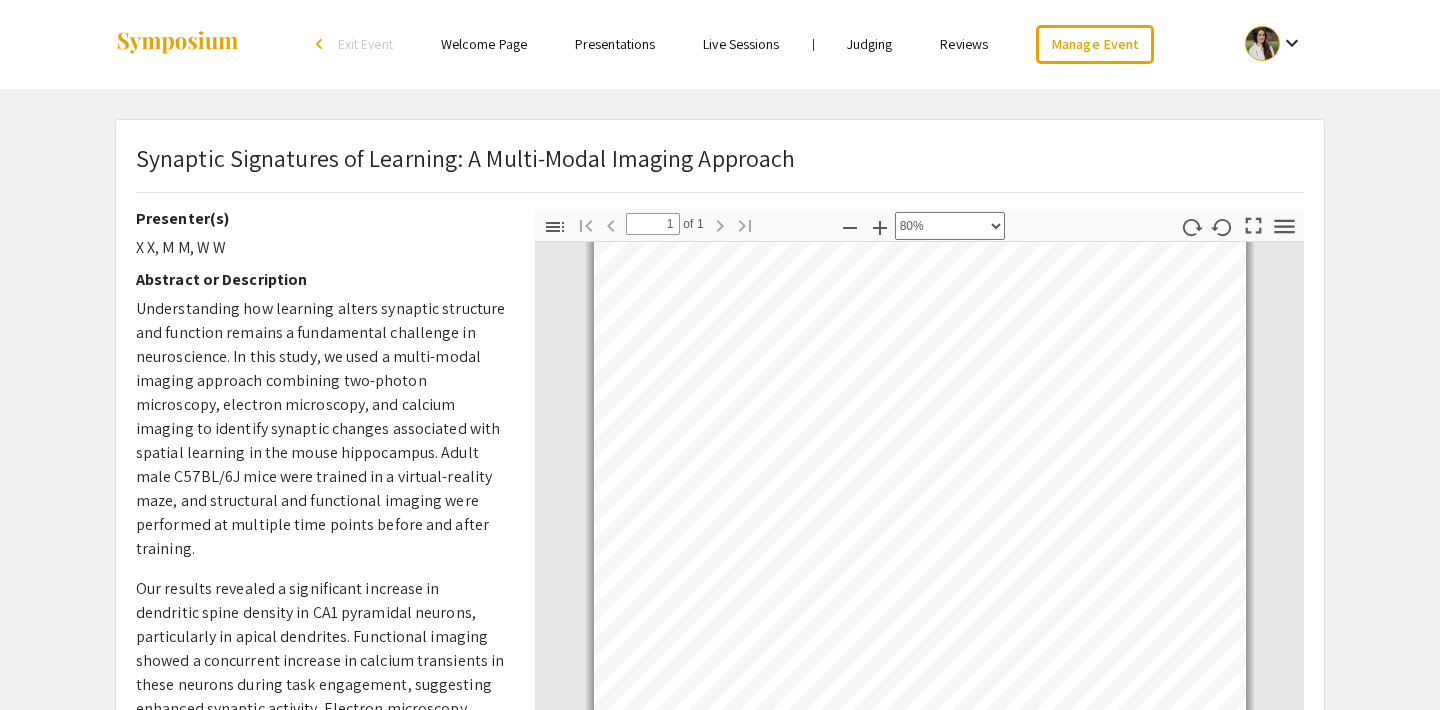 click on "Presentations" at bounding box center [615, 44] 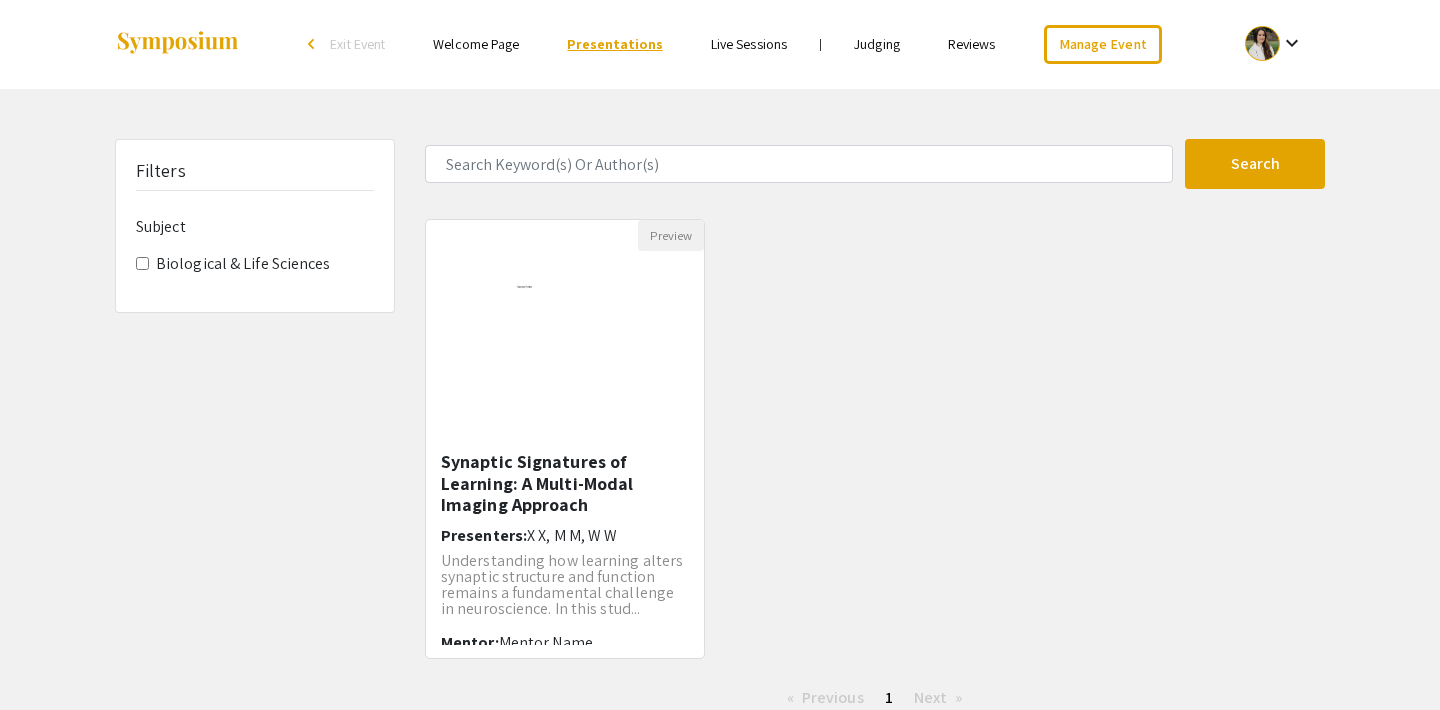 scroll, scrollTop: 0, scrollLeft: 0, axis: both 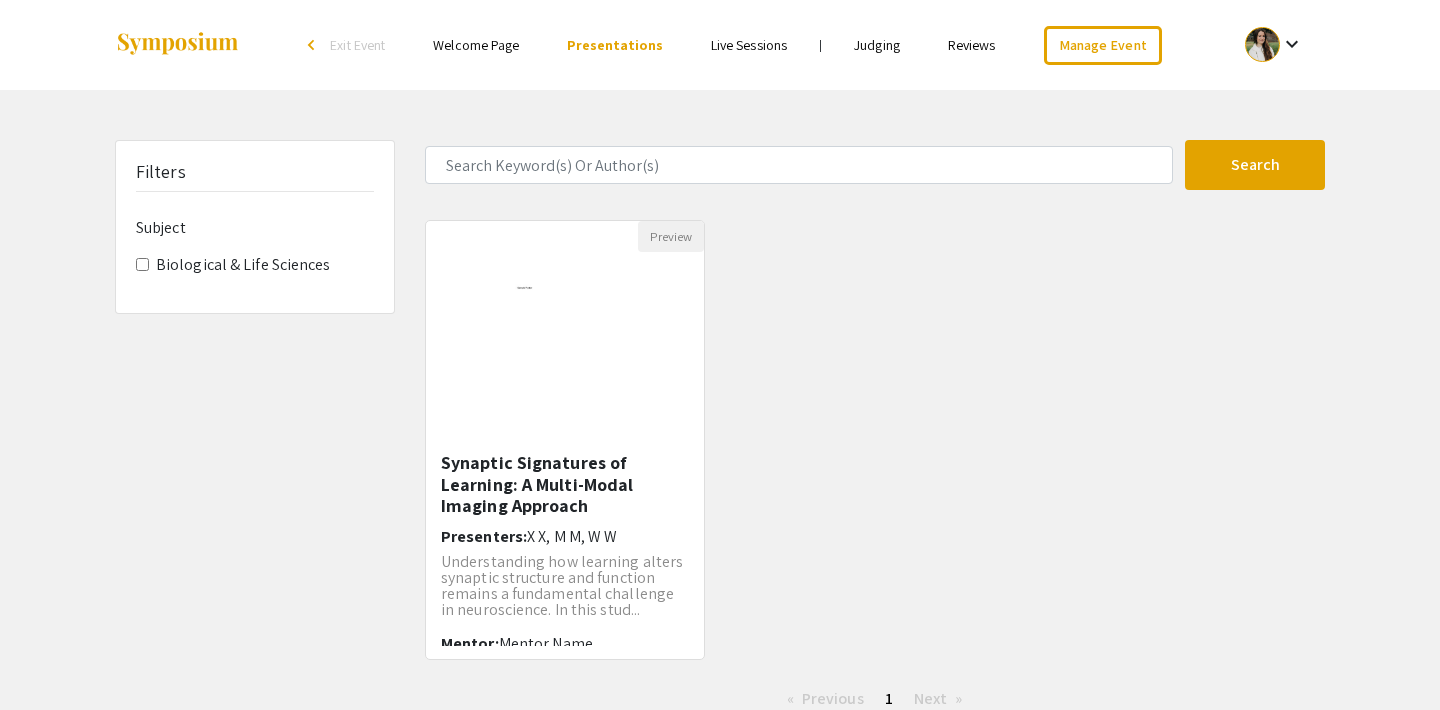 click on "Live Sessions" at bounding box center [749, 45] 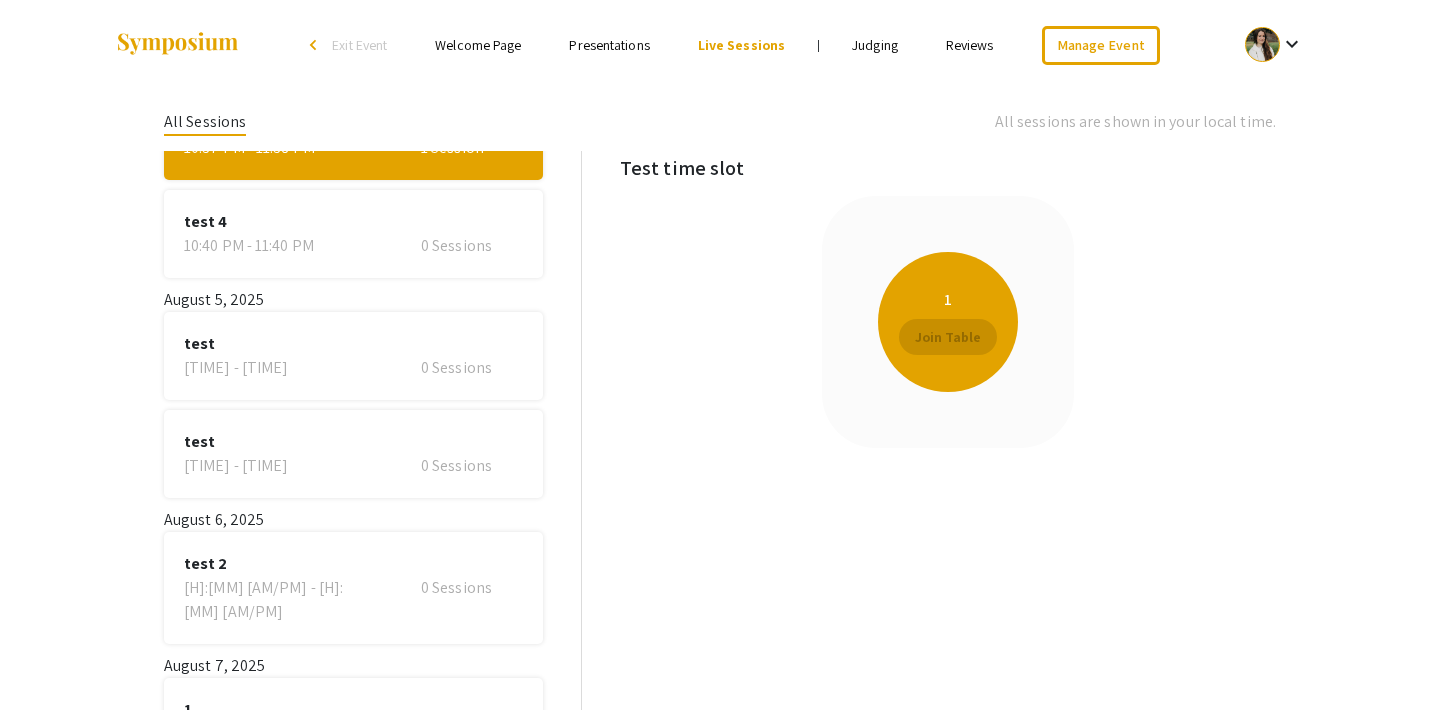 scroll, scrollTop: 89, scrollLeft: 0, axis: vertical 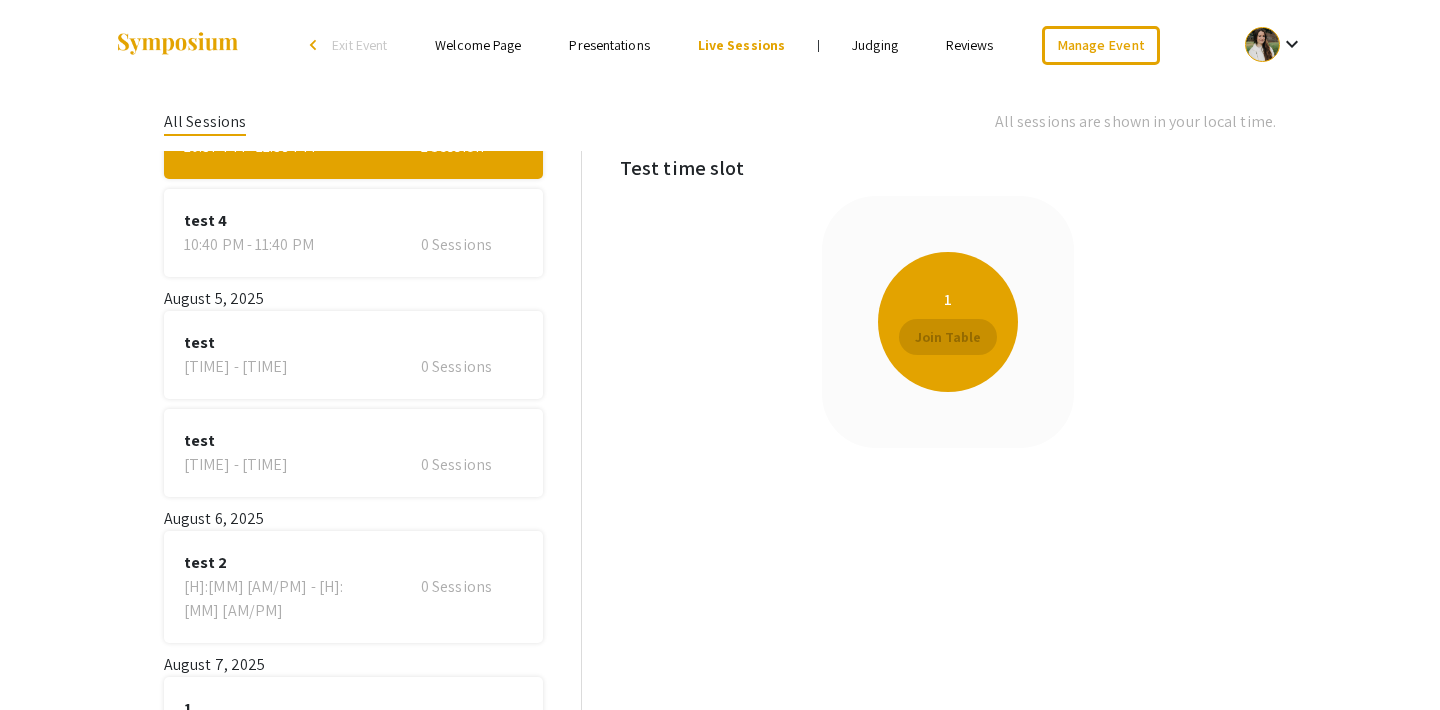 click on "1" 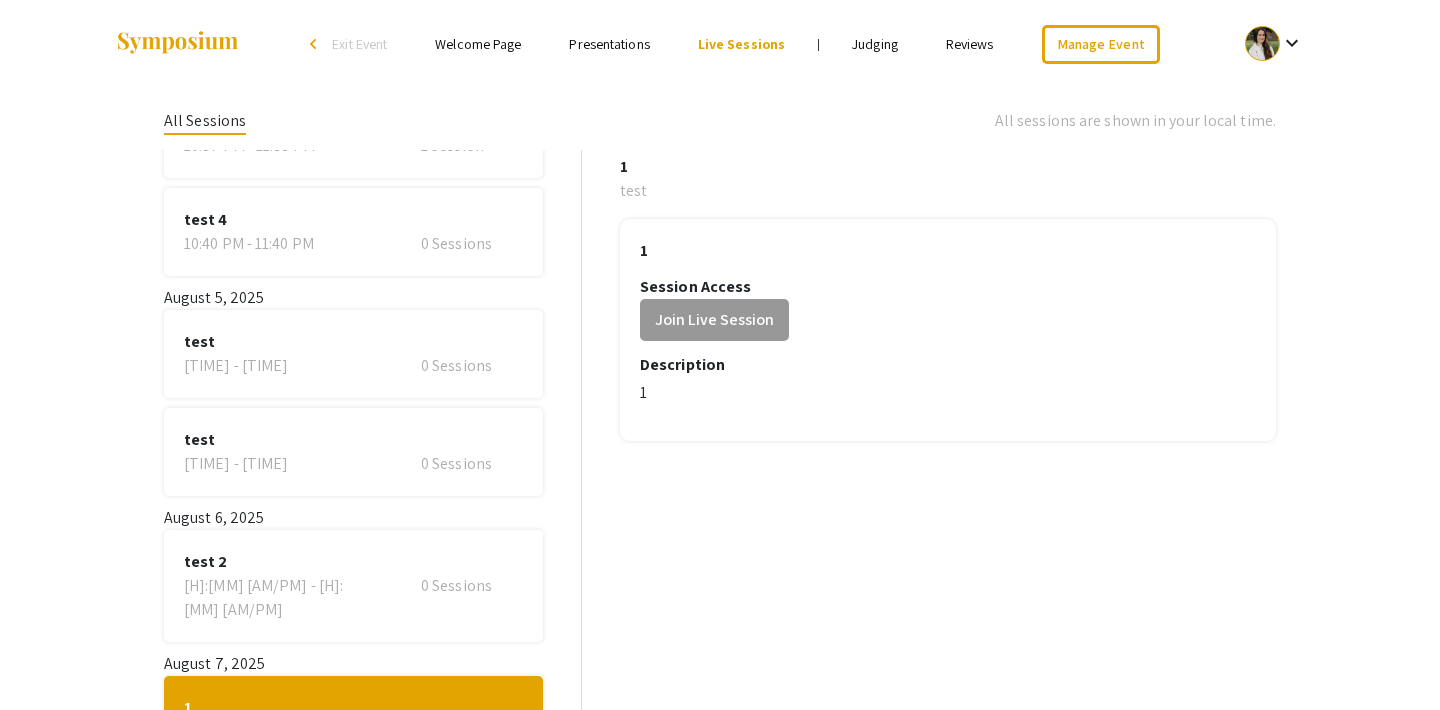 scroll, scrollTop: 3, scrollLeft: 0, axis: vertical 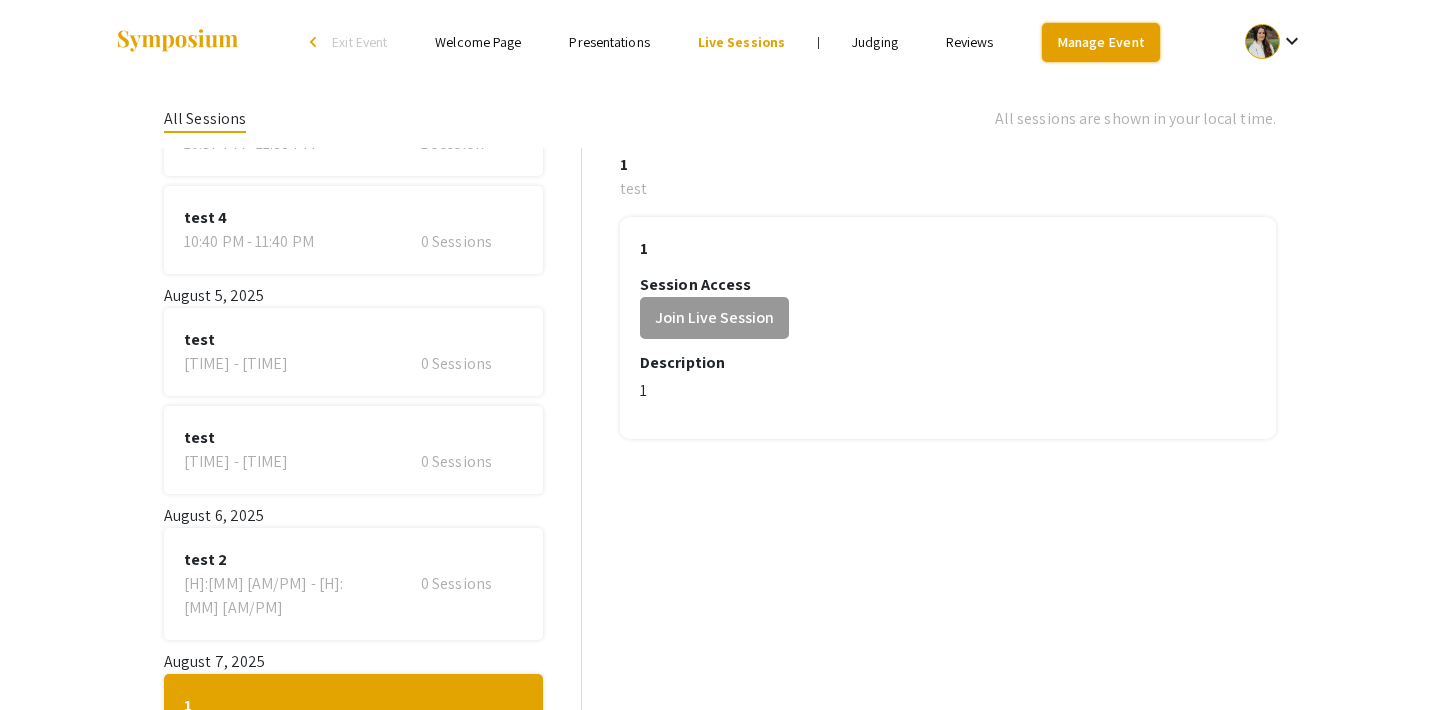 click on "Manage Event" at bounding box center (1101, 42) 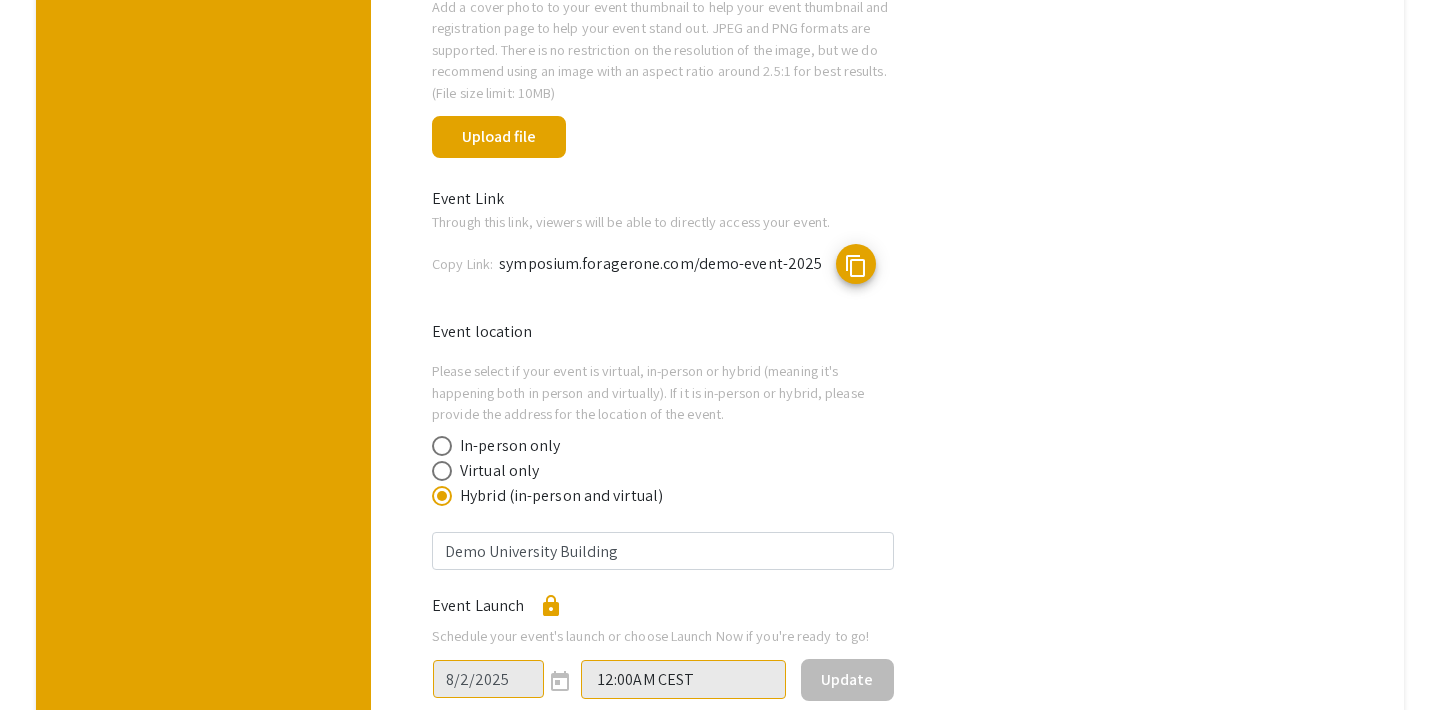 scroll, scrollTop: 934, scrollLeft: 0, axis: vertical 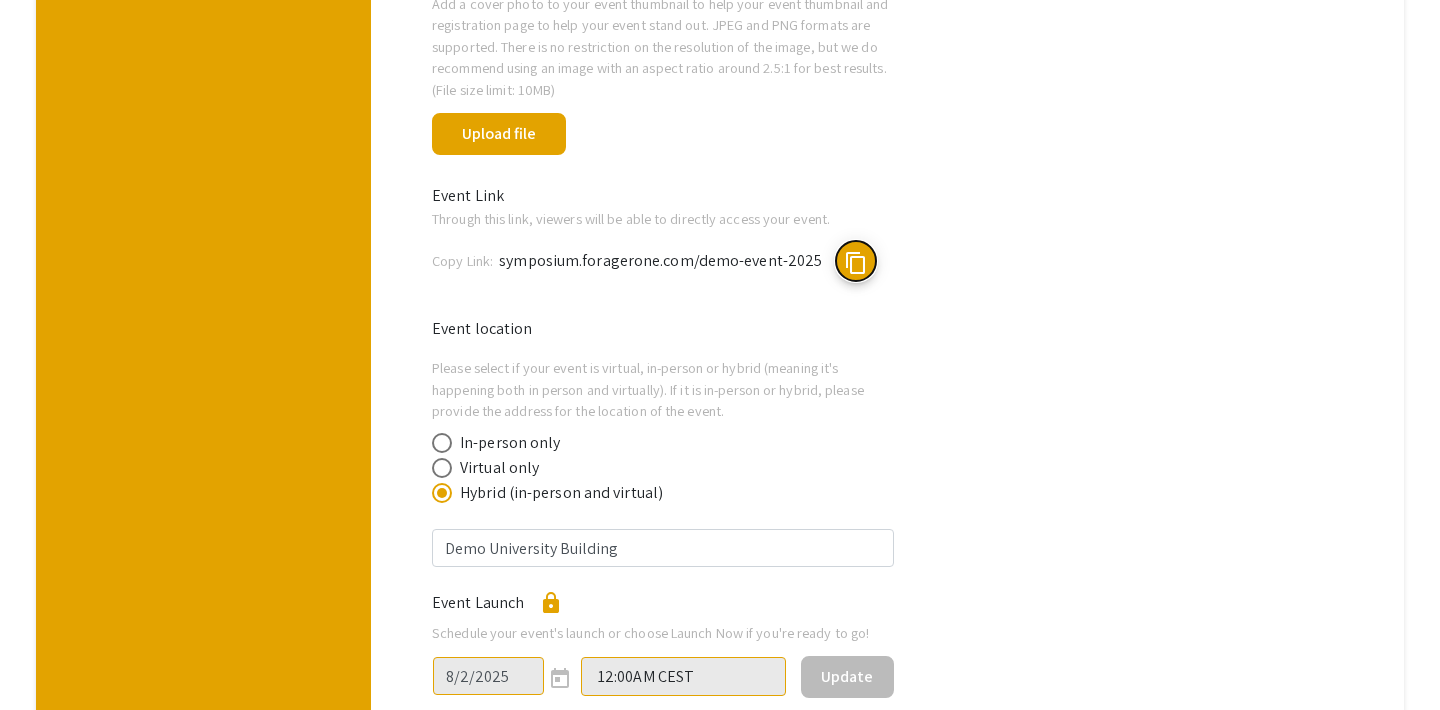 click on "content_copy" at bounding box center [856, 263] 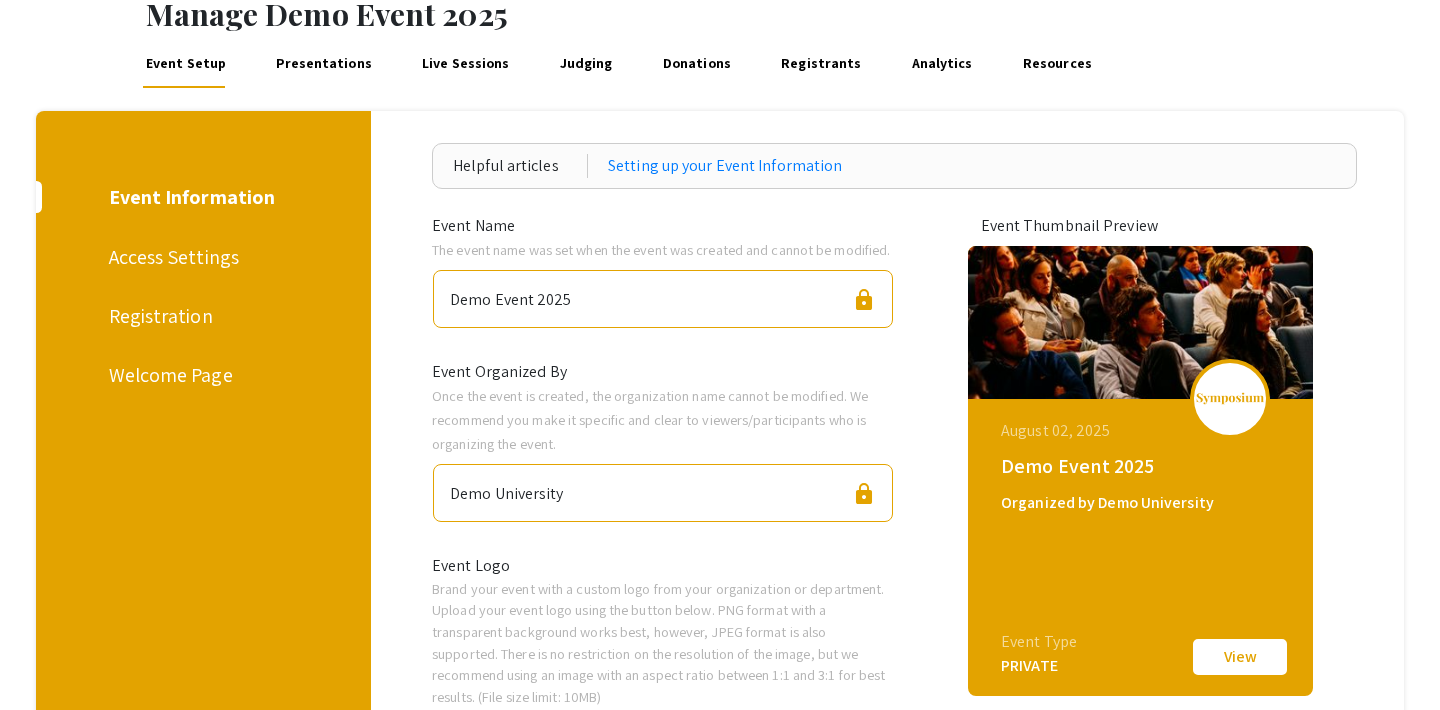scroll, scrollTop: 111, scrollLeft: 0, axis: vertical 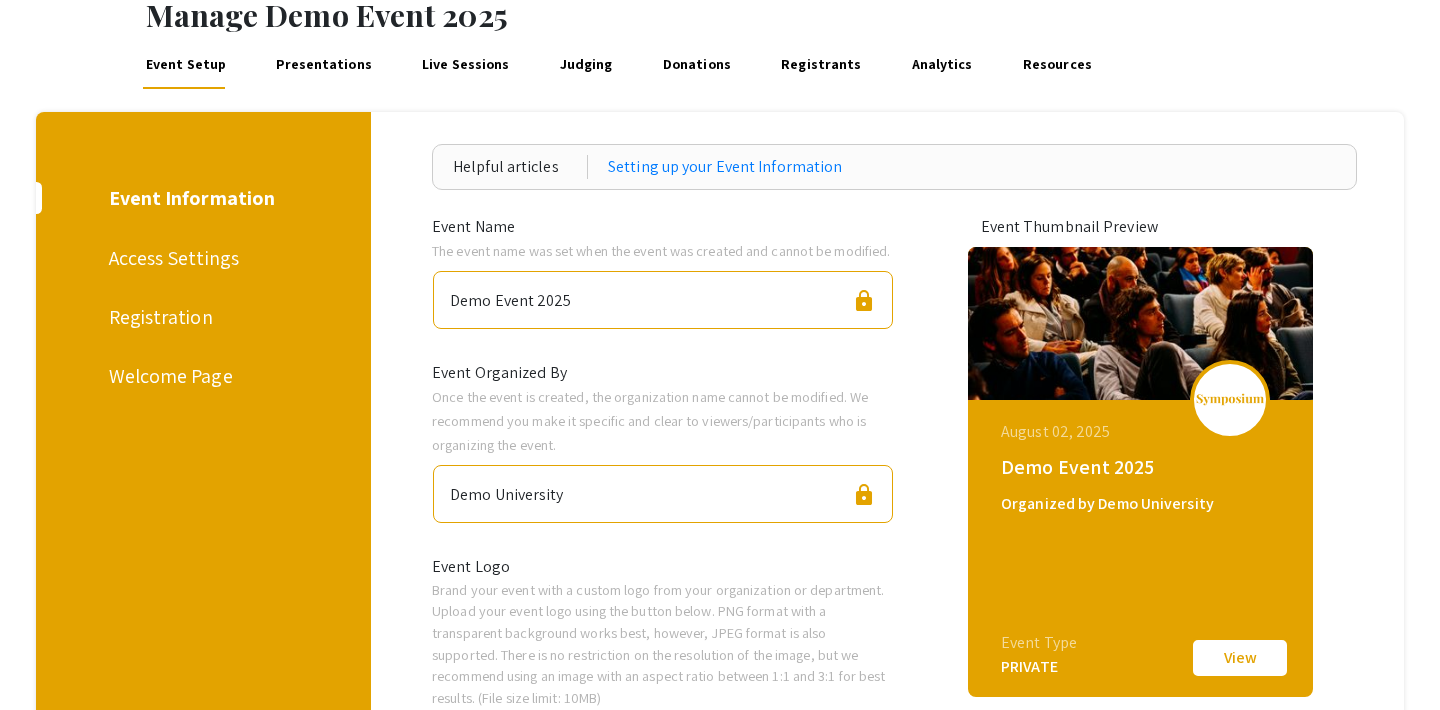 click on "Access Settings" at bounding box center [200, 258] 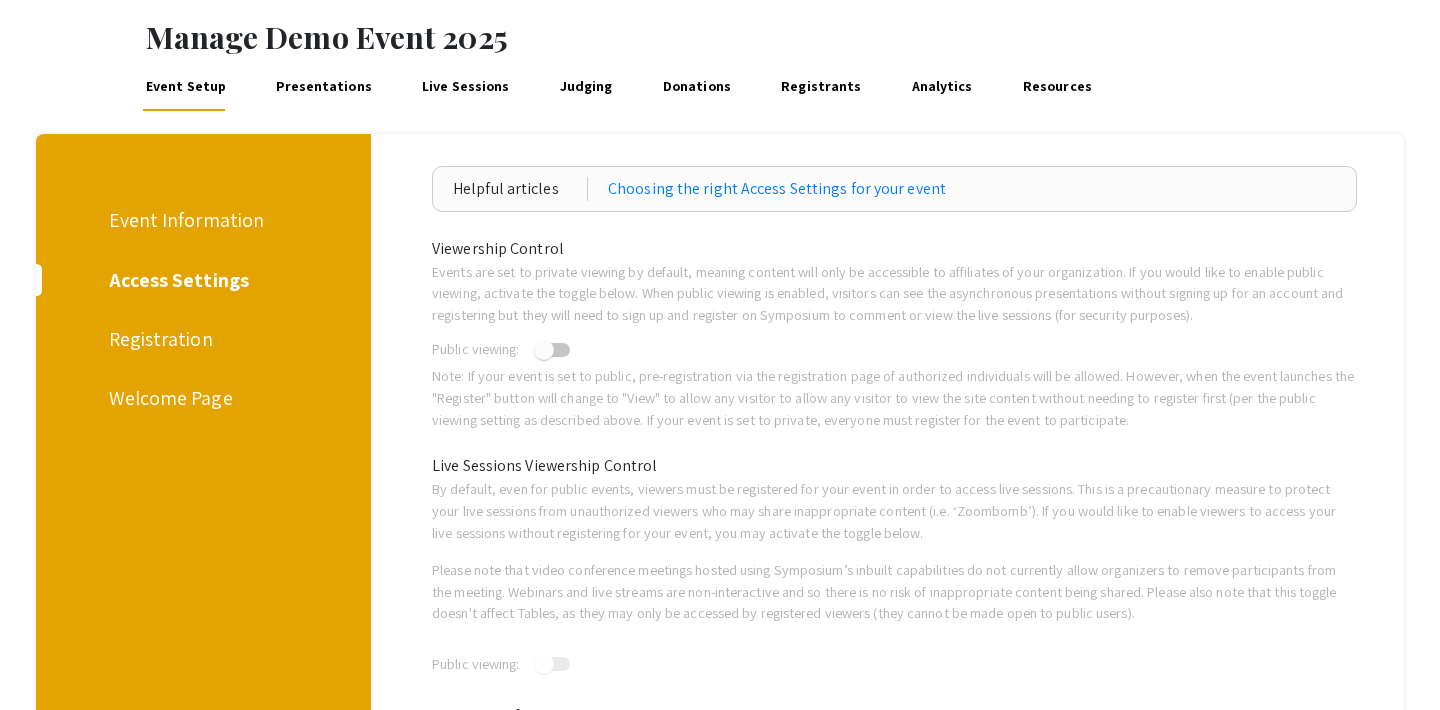 scroll, scrollTop: 88, scrollLeft: 0, axis: vertical 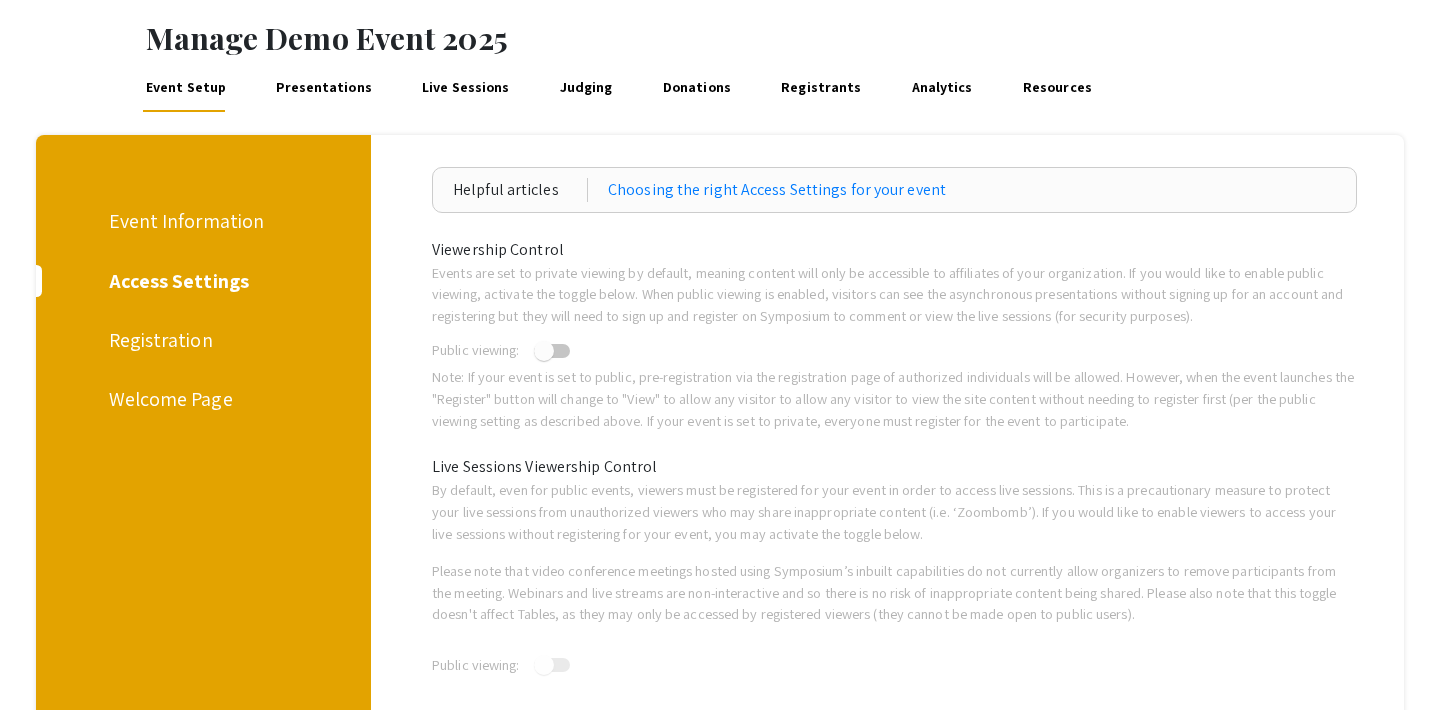 click on "Registration" at bounding box center [200, 340] 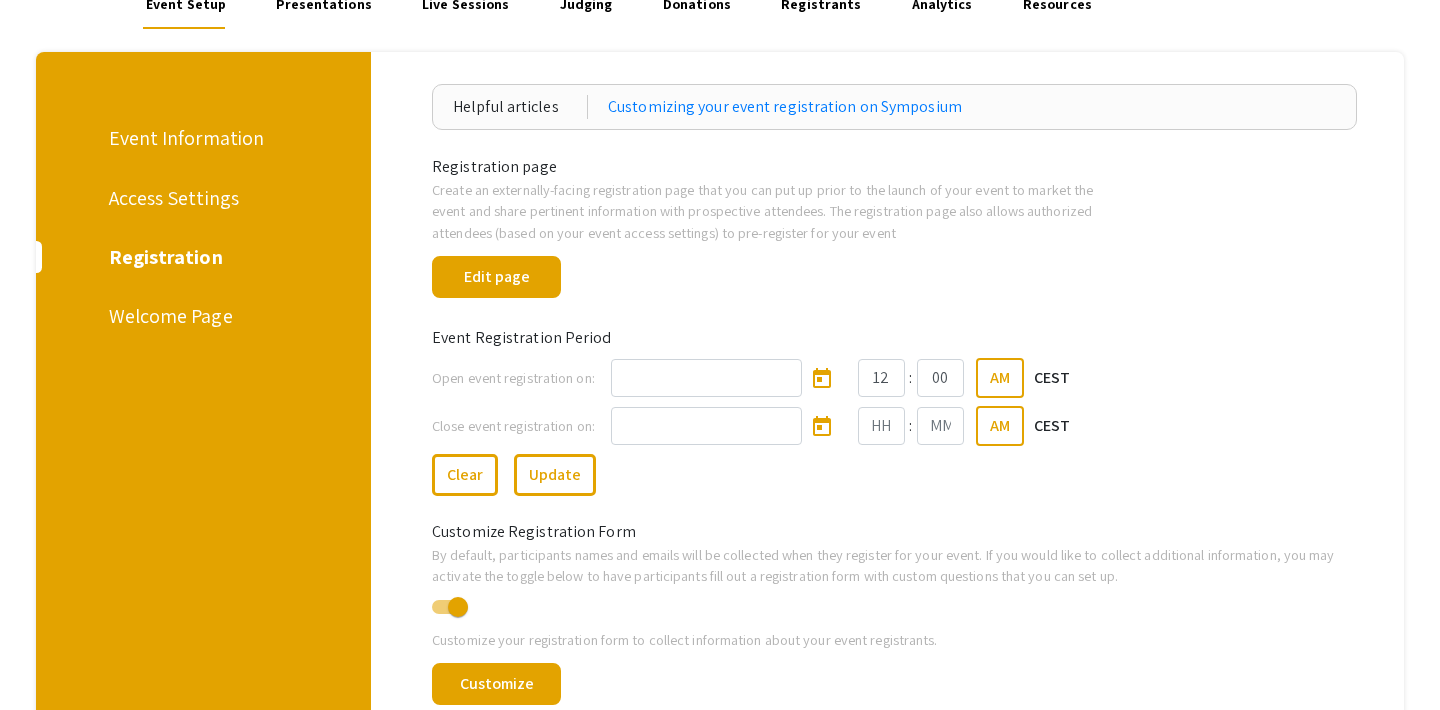 scroll, scrollTop: 172, scrollLeft: 0, axis: vertical 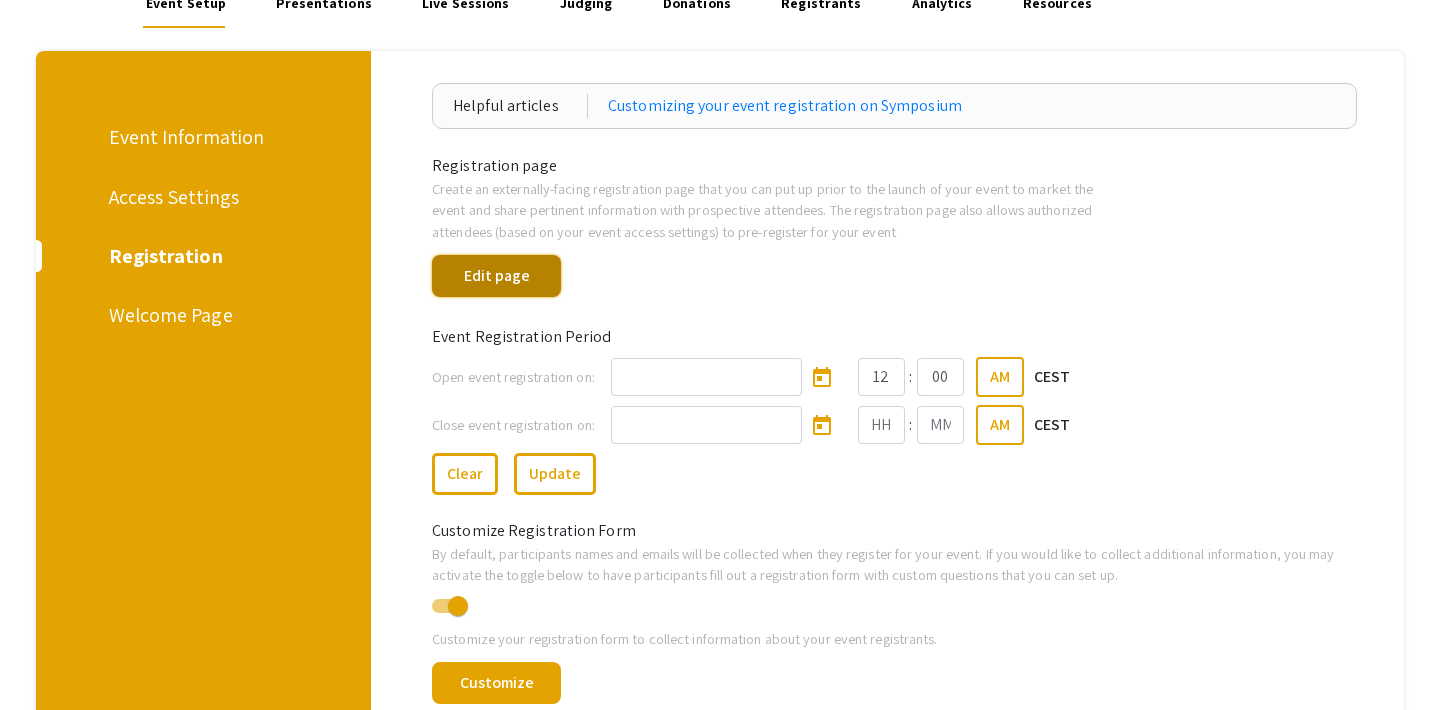 click on "Edit page" at bounding box center (496, 276) 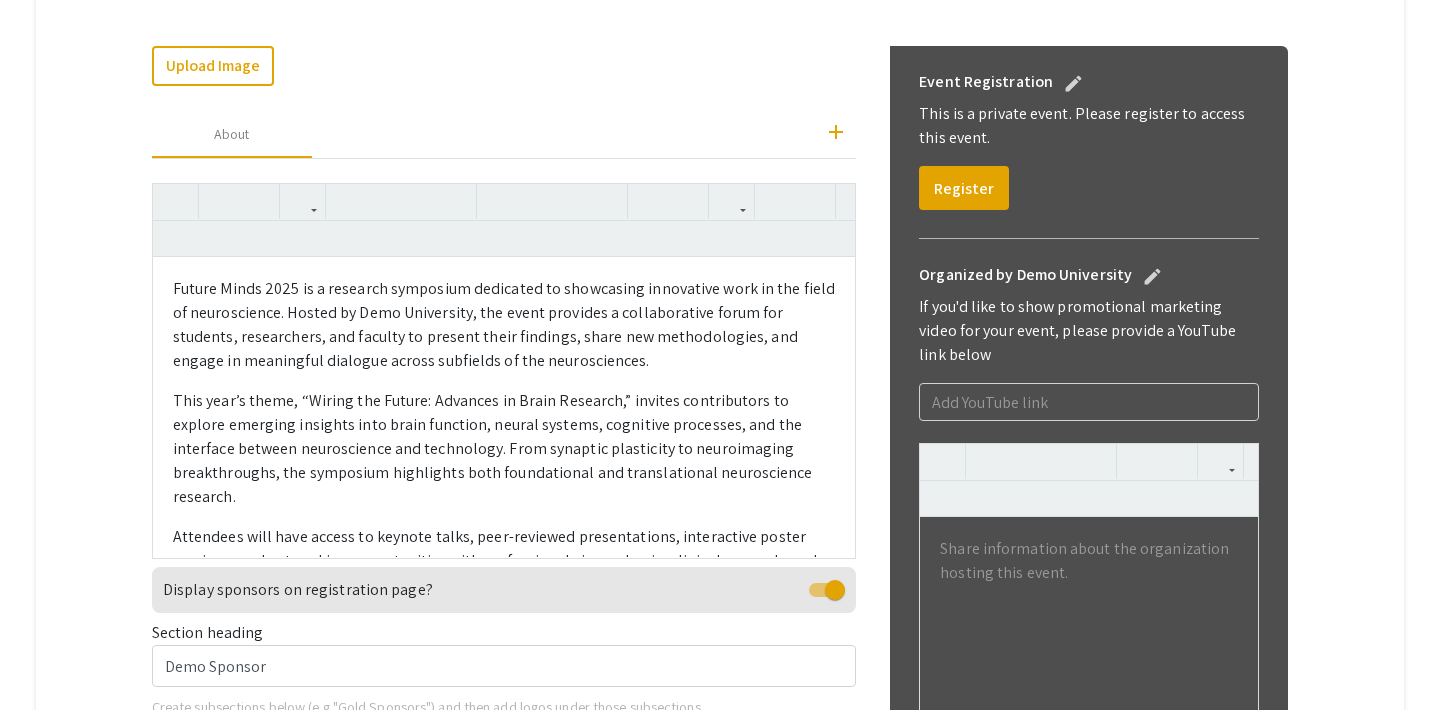 scroll, scrollTop: 510, scrollLeft: 0, axis: vertical 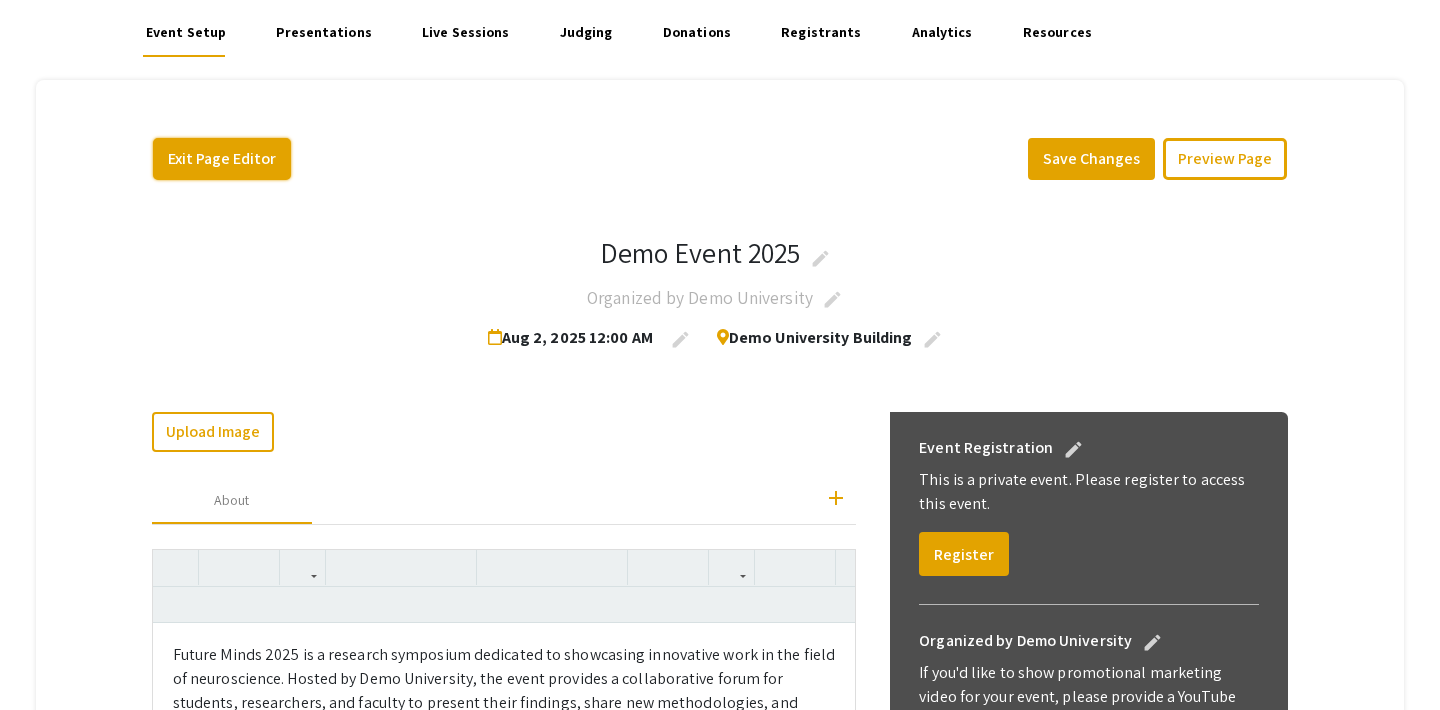 click on "Exit Page Editor" 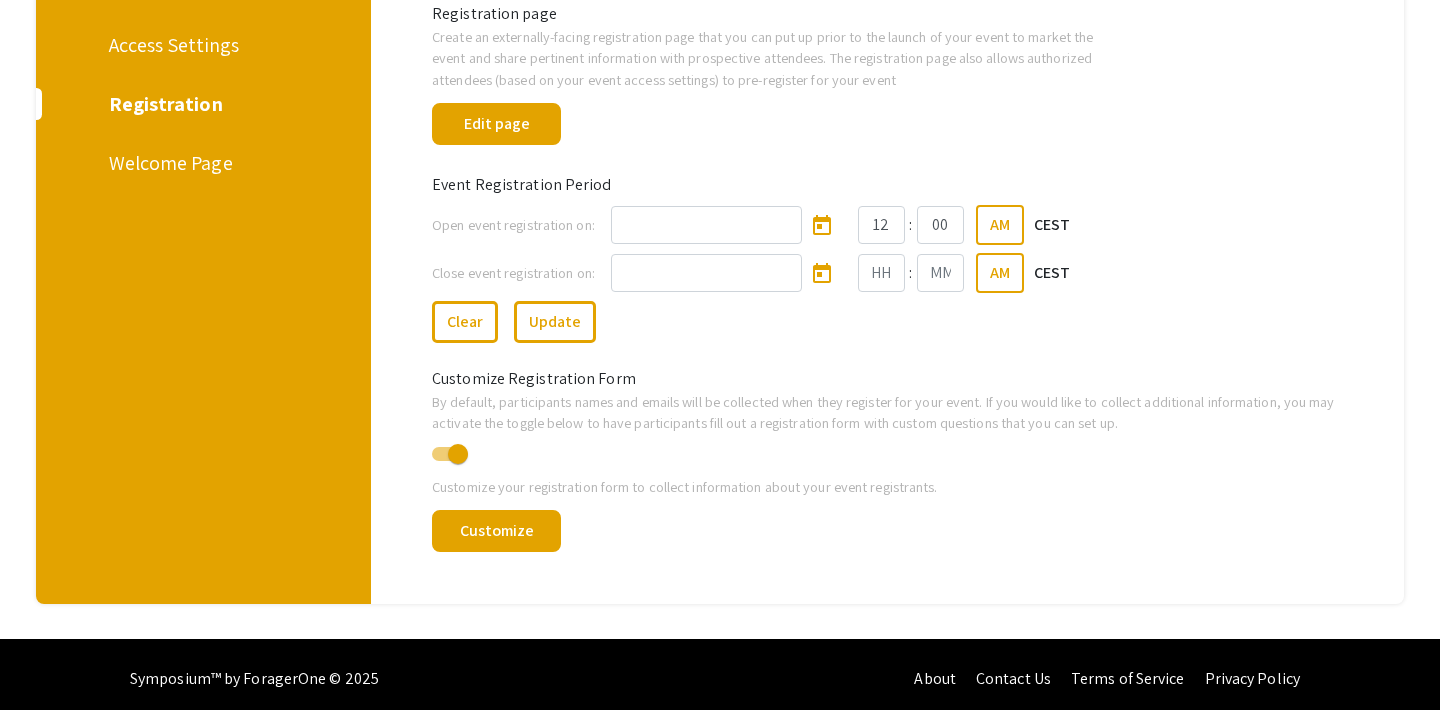 scroll, scrollTop: 333, scrollLeft: 0, axis: vertical 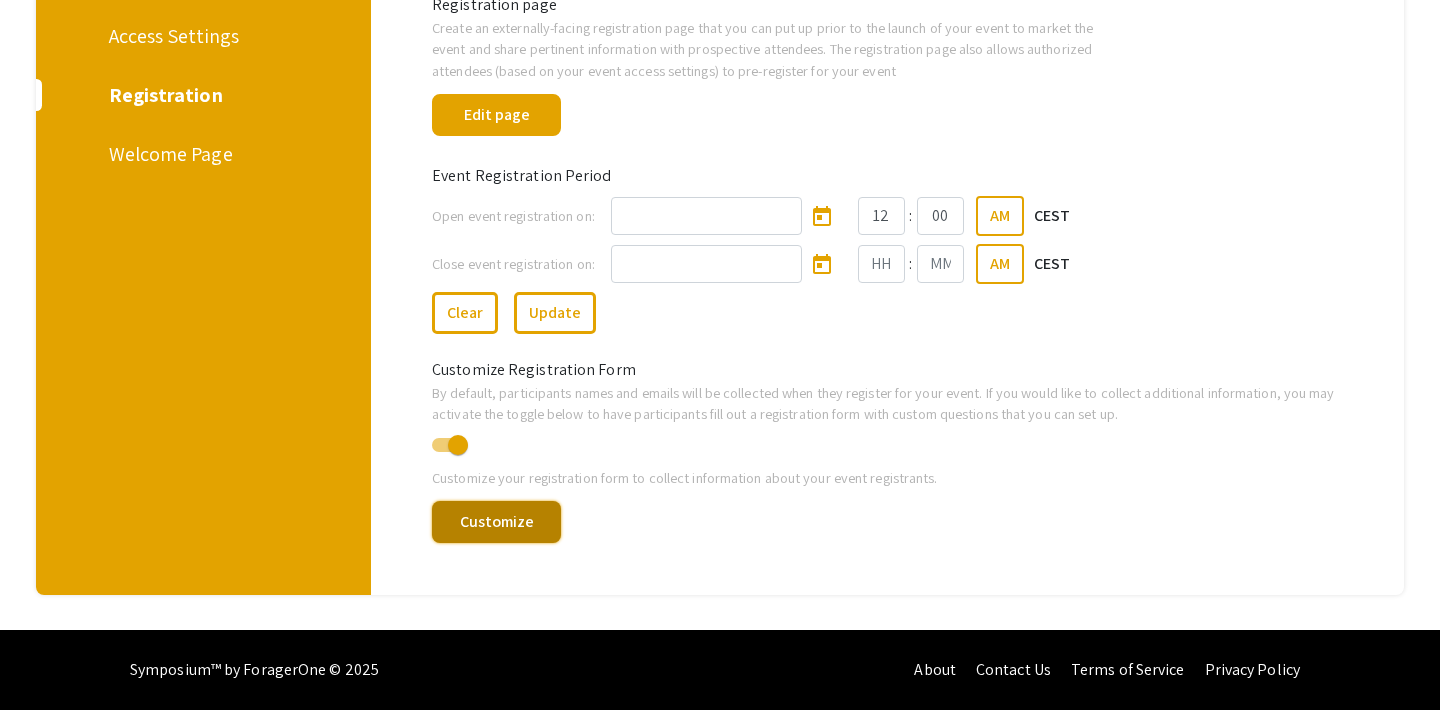 click on "Customize" at bounding box center [496, 522] 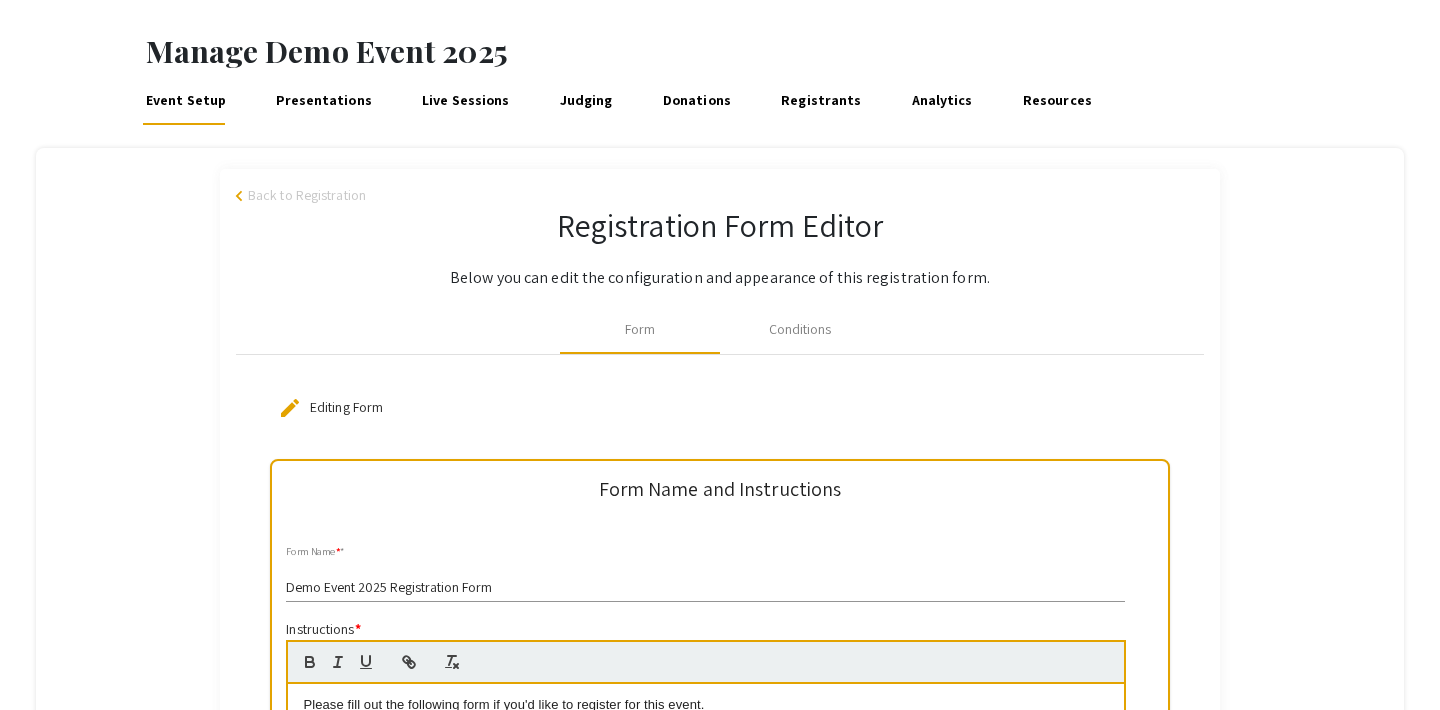scroll, scrollTop: 64, scrollLeft: 0, axis: vertical 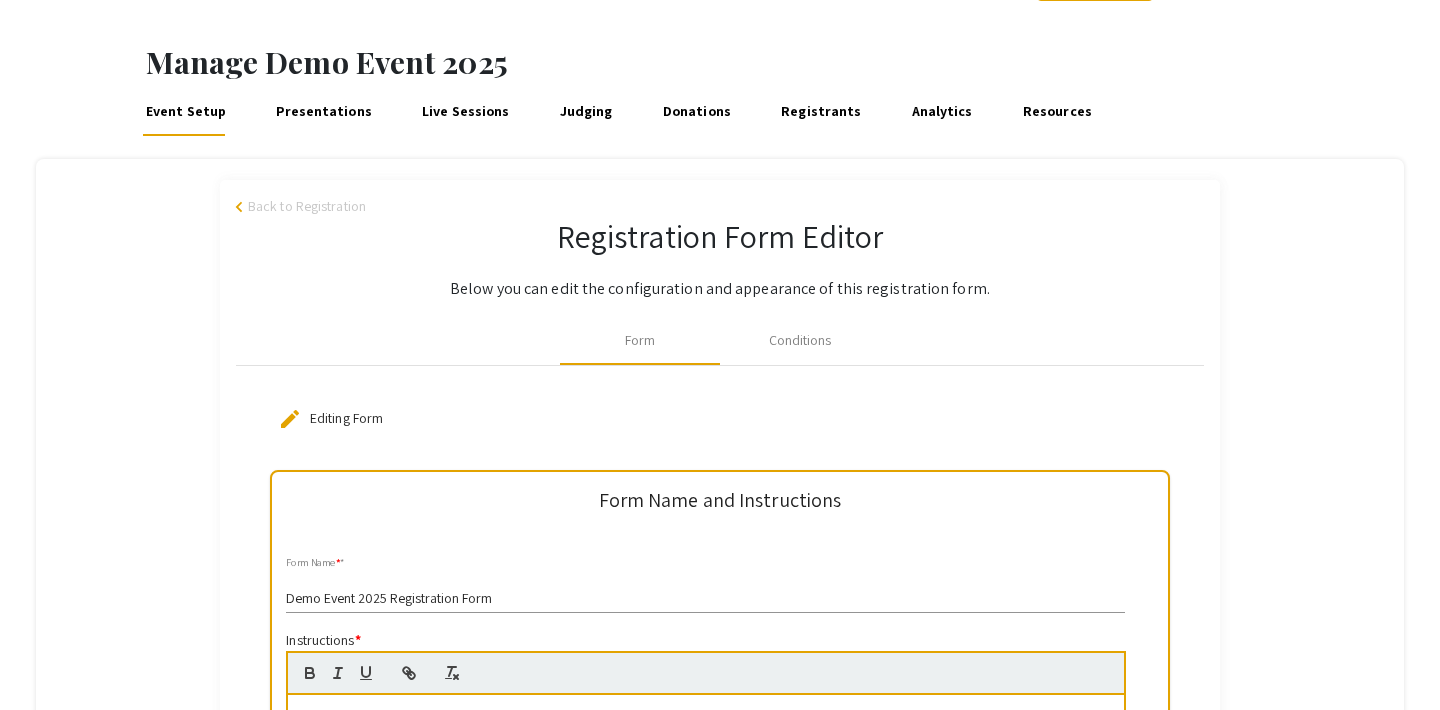 click on "Back to Registration" at bounding box center (307, 206) 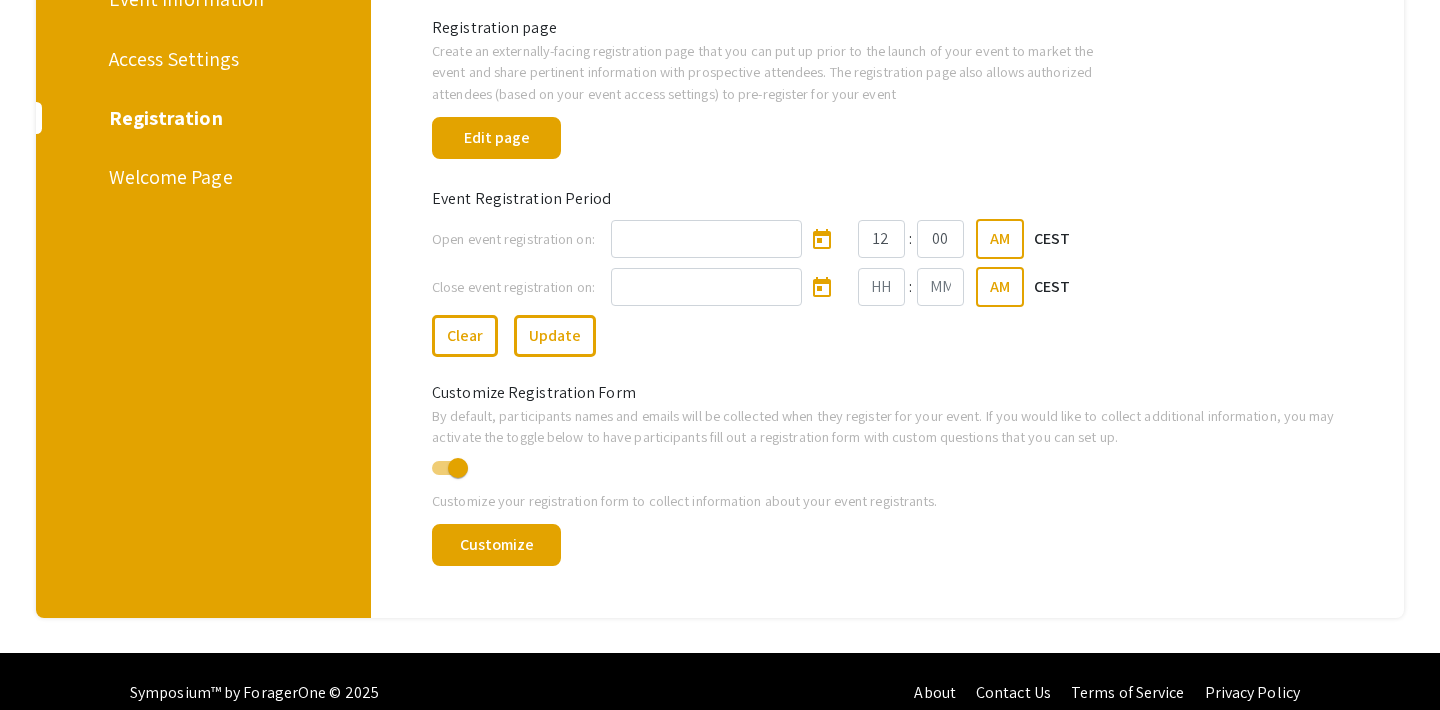 scroll, scrollTop: 312, scrollLeft: 0, axis: vertical 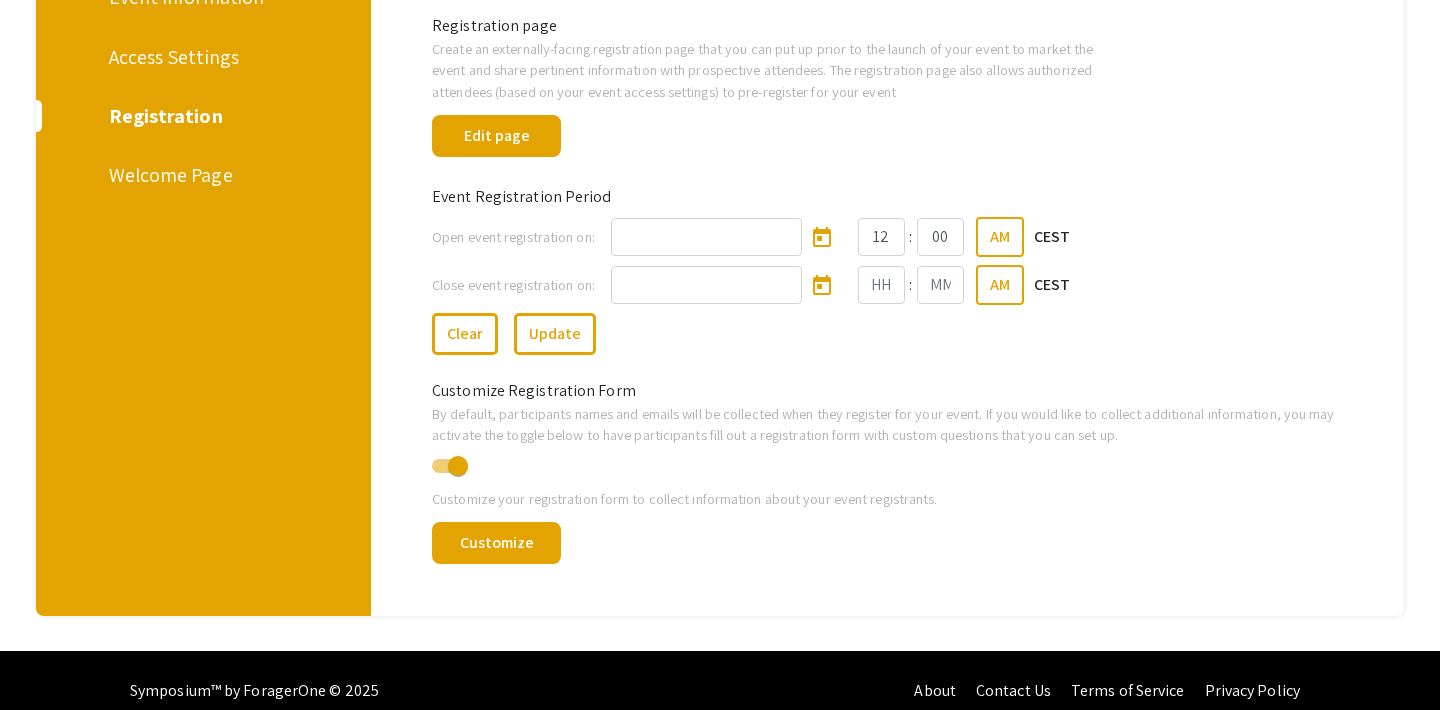 click on "Welcome Page" at bounding box center [200, 175] 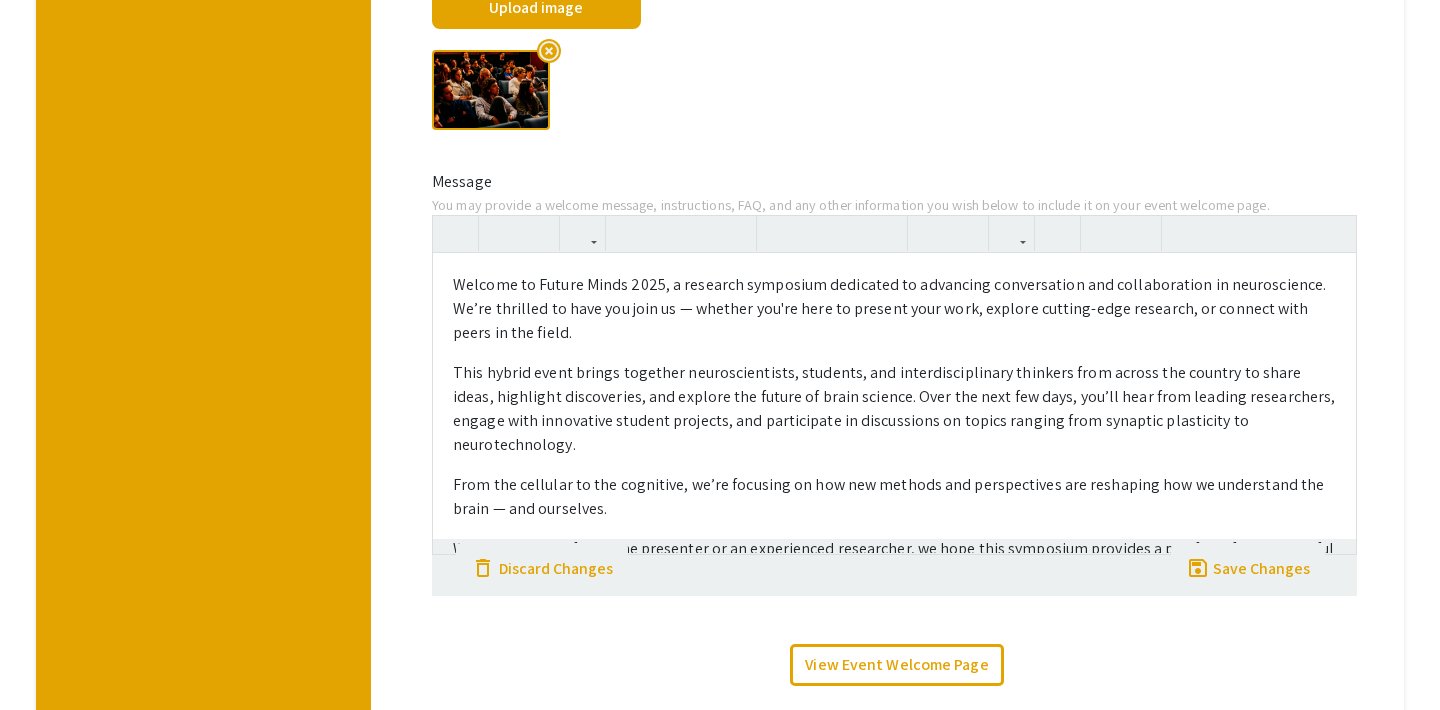 scroll, scrollTop: 531, scrollLeft: 0, axis: vertical 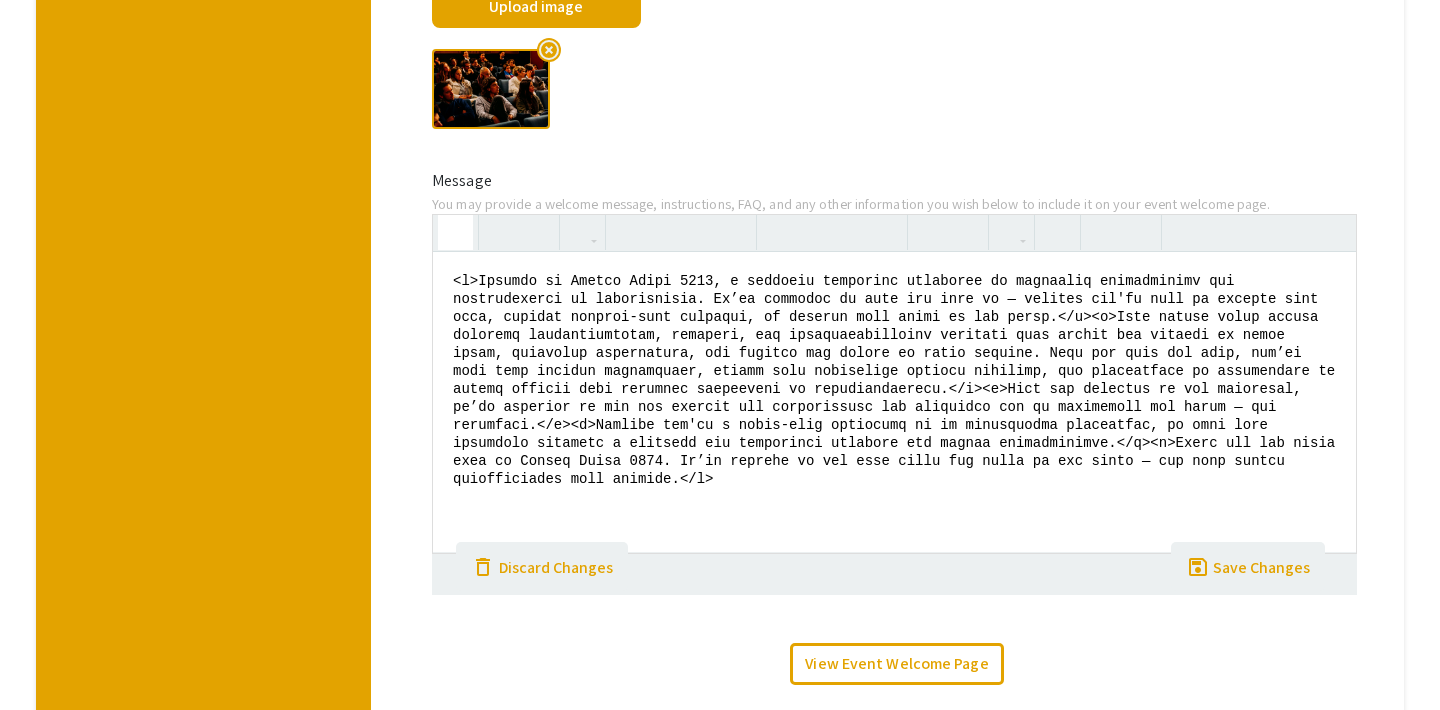 click 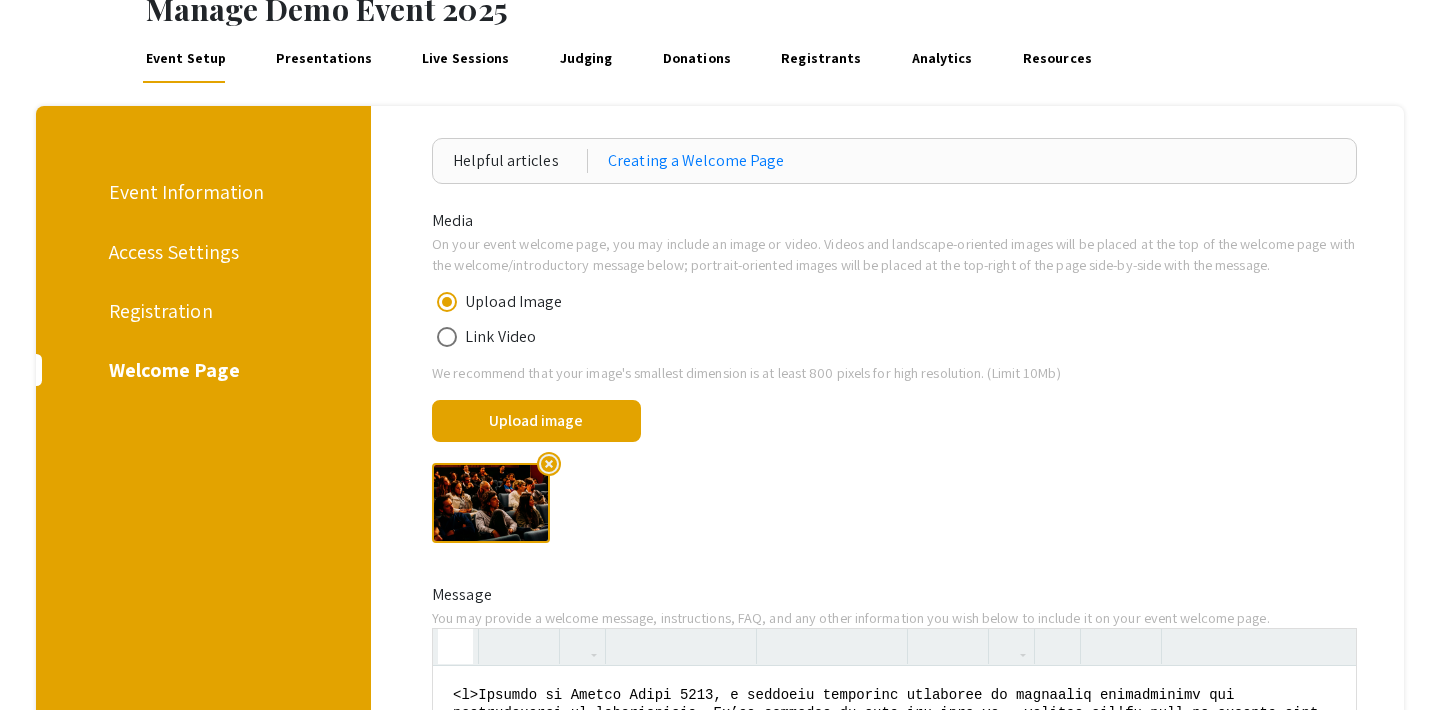 scroll, scrollTop: 0, scrollLeft: 0, axis: both 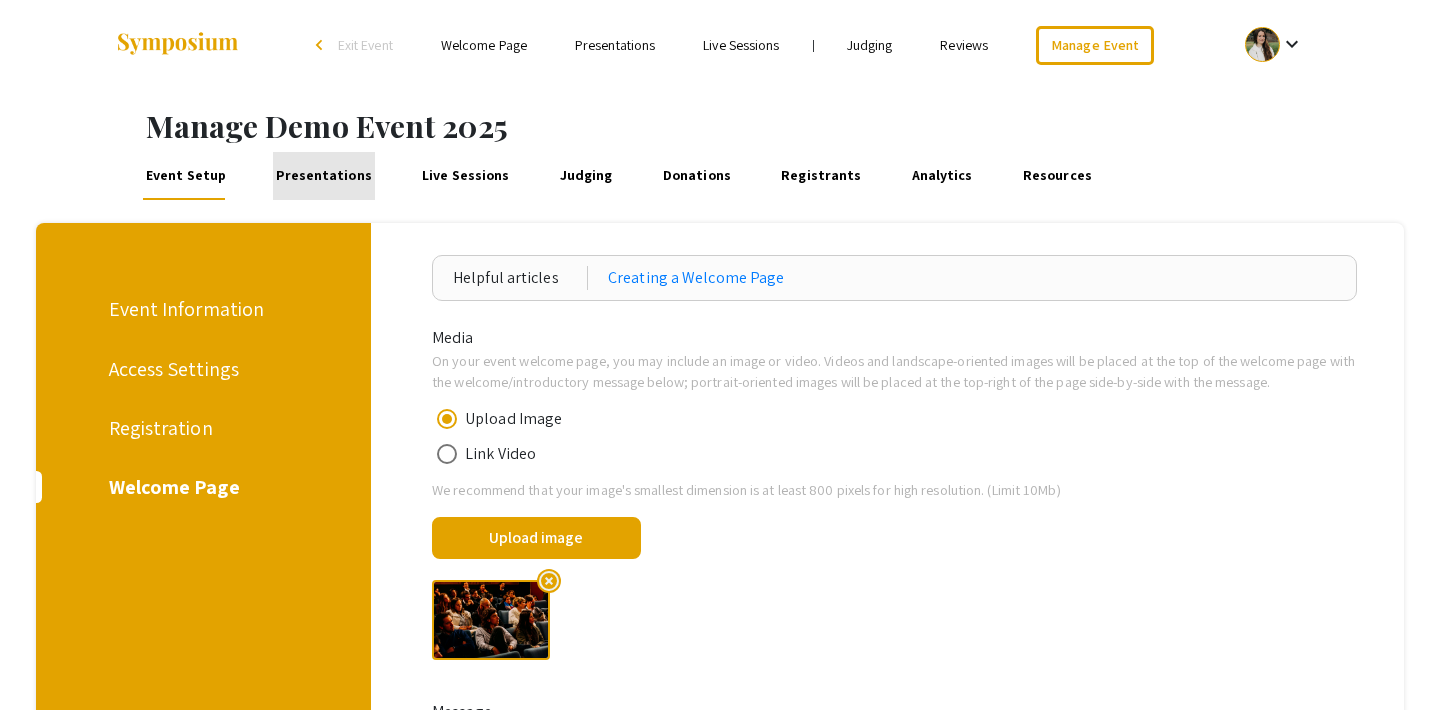 click on "Presentations" at bounding box center (324, 176) 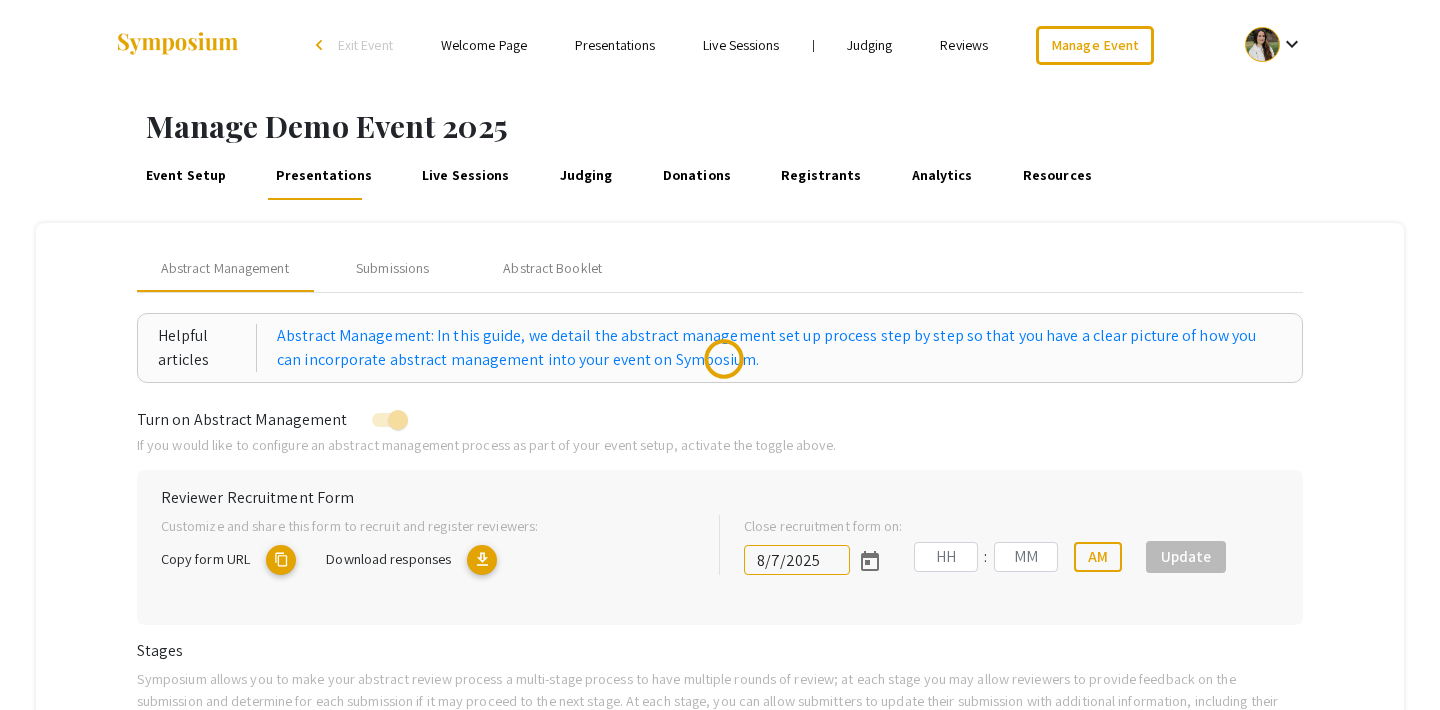 type on "8/1/2025" 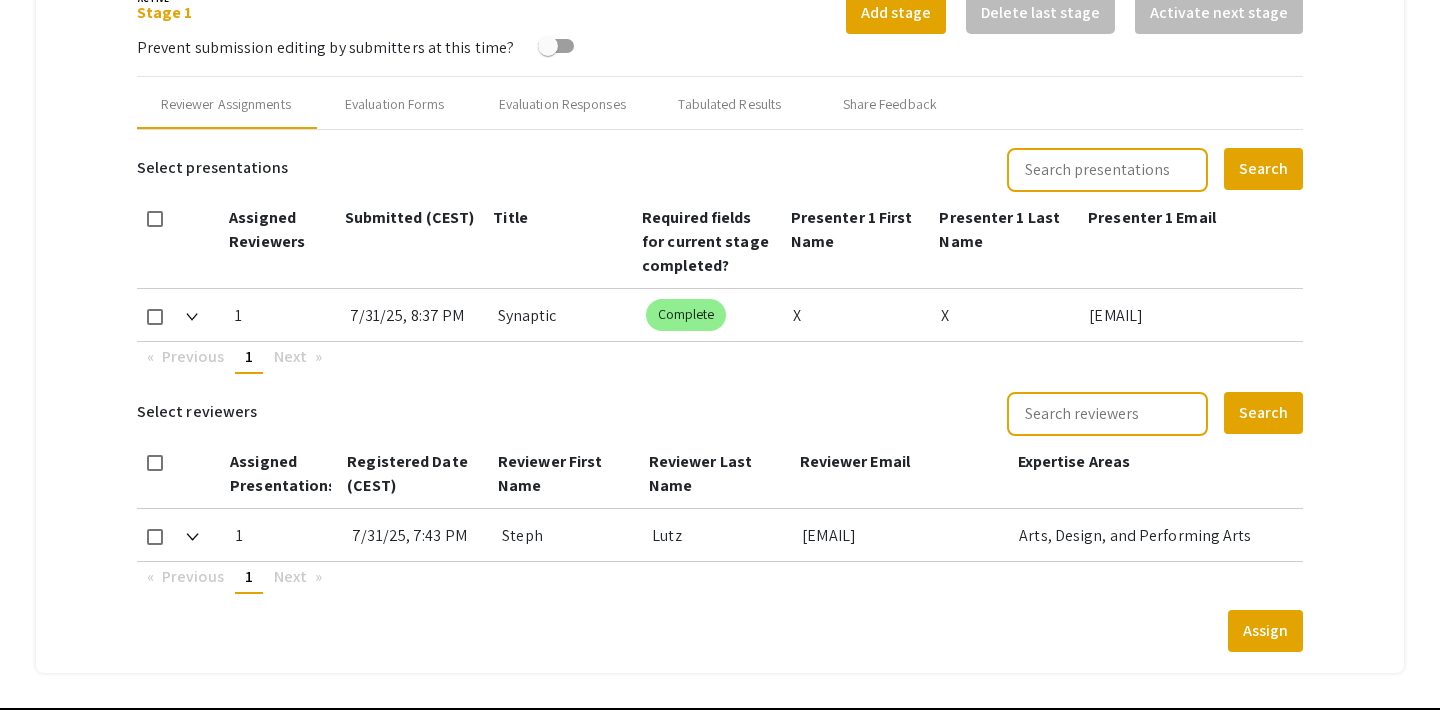 scroll, scrollTop: 781, scrollLeft: 0, axis: vertical 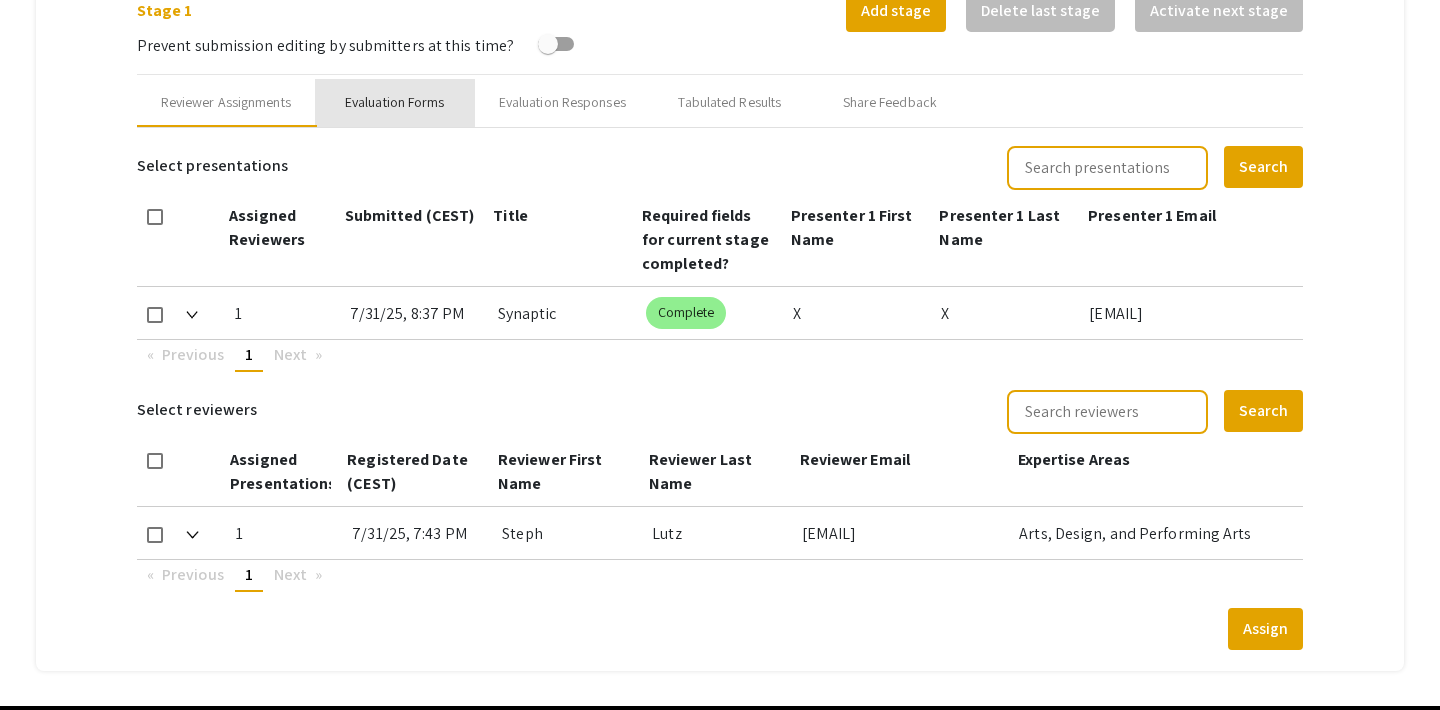 click on "Evaluation Forms" at bounding box center [395, 102] 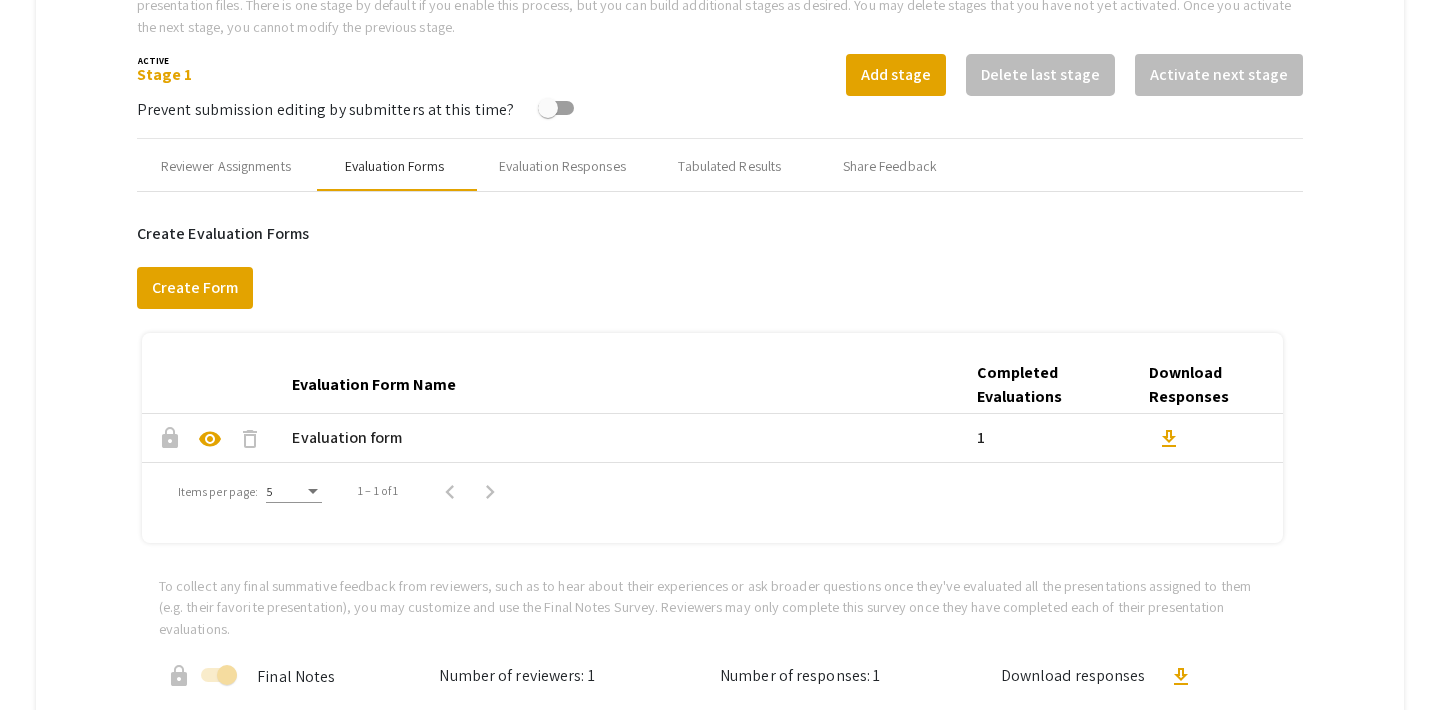 scroll, scrollTop: 708, scrollLeft: 0, axis: vertical 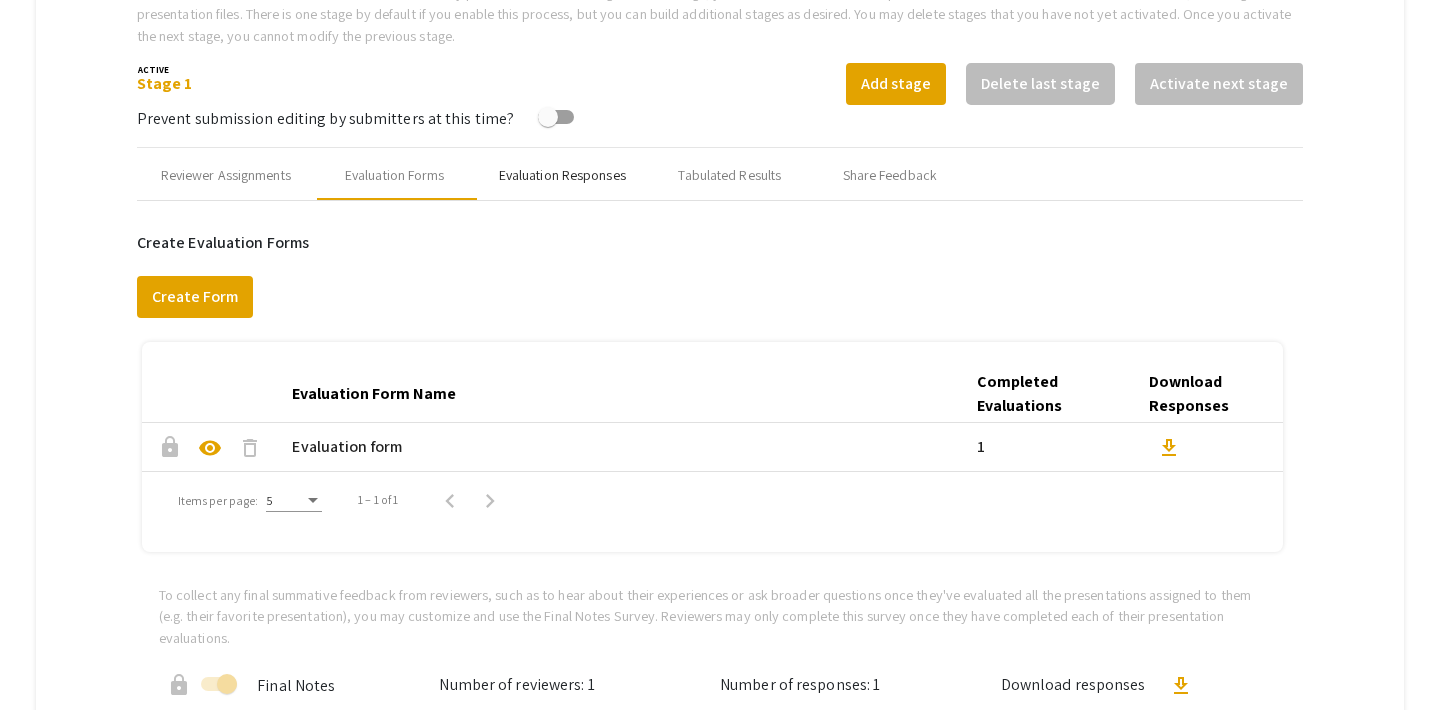 click on "Evaluation Responses" at bounding box center [562, 175] 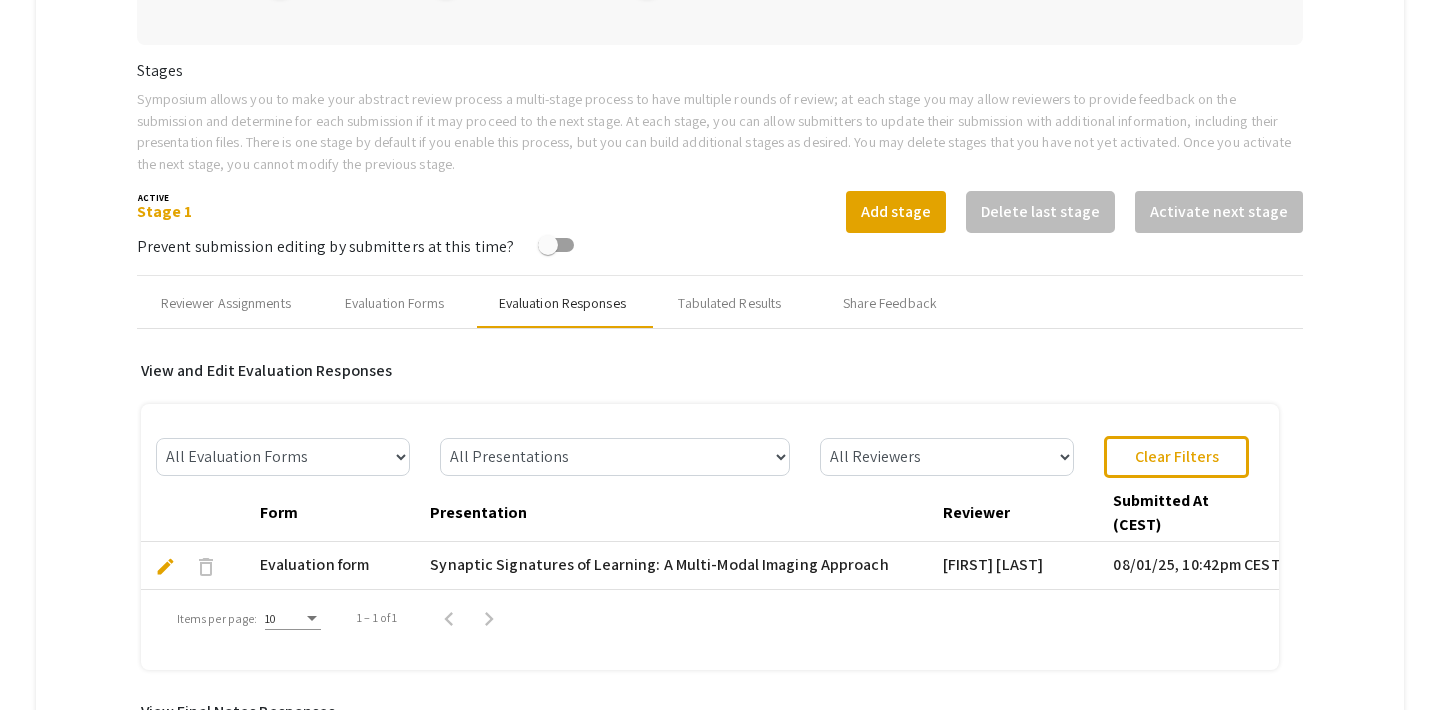 scroll, scrollTop: 568, scrollLeft: 0, axis: vertical 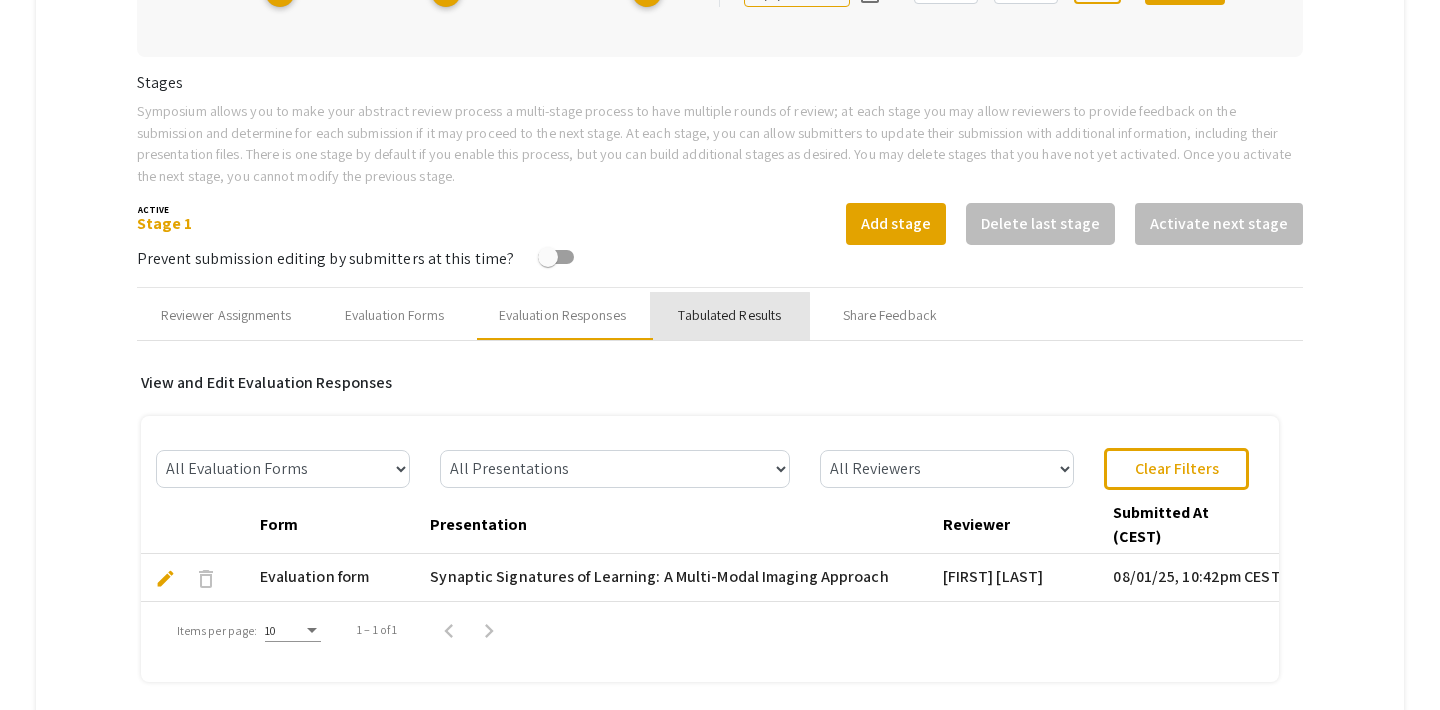click on "Tabulated Results" at bounding box center [729, 315] 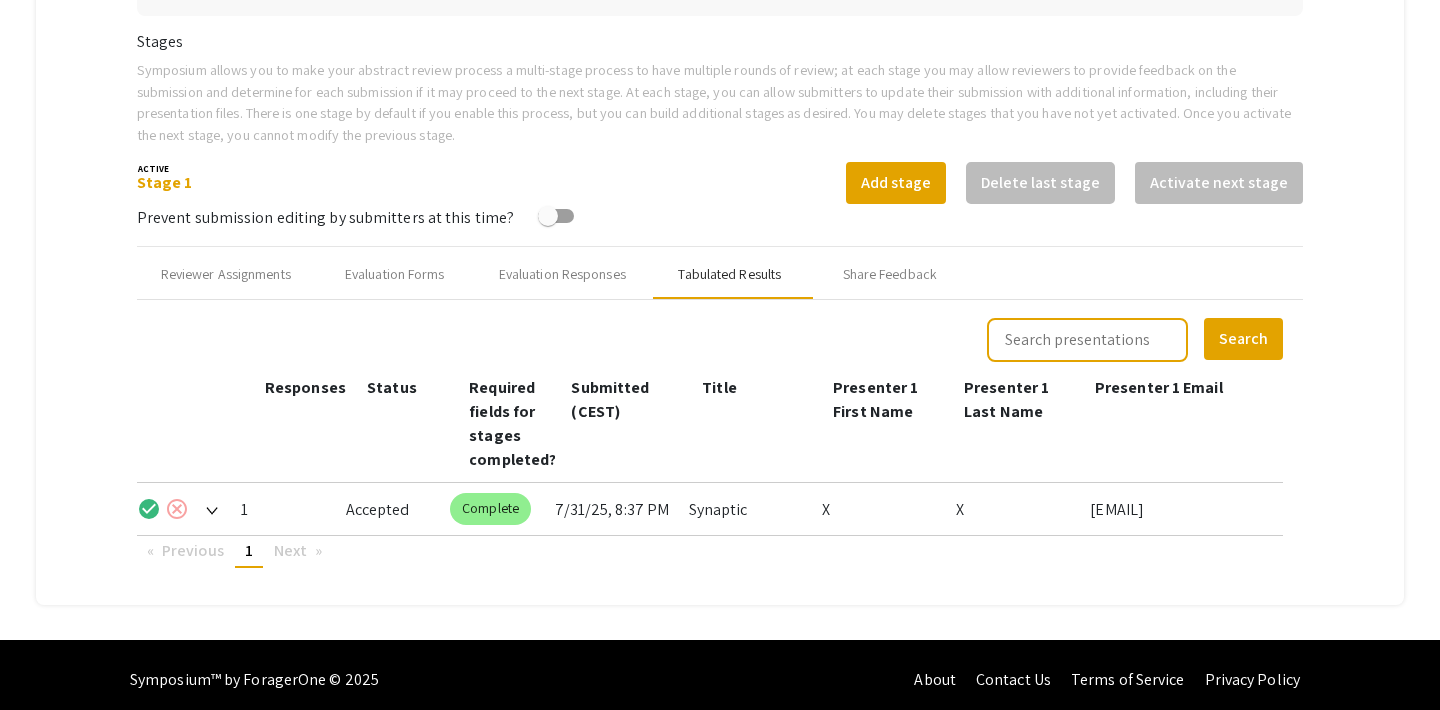 scroll, scrollTop: 619, scrollLeft: 0, axis: vertical 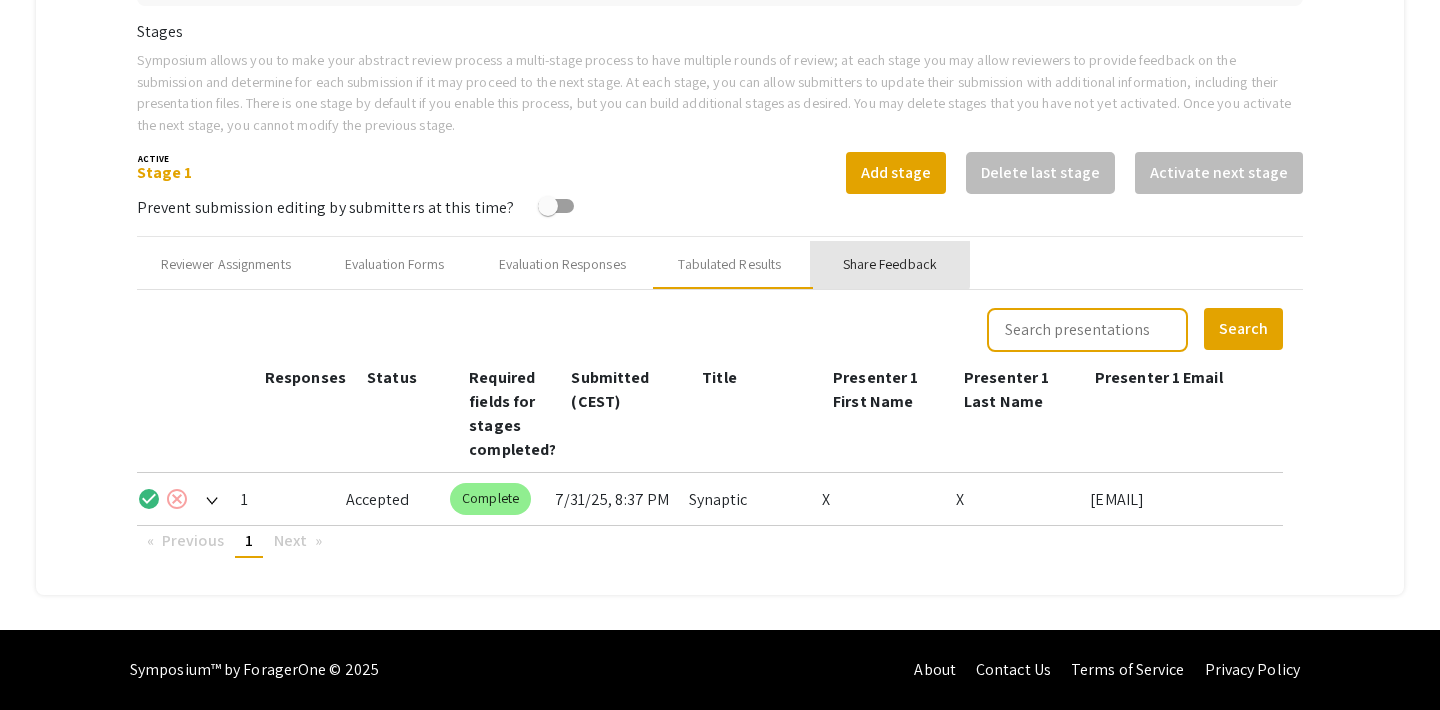click on "Share Feedback" at bounding box center (890, 264) 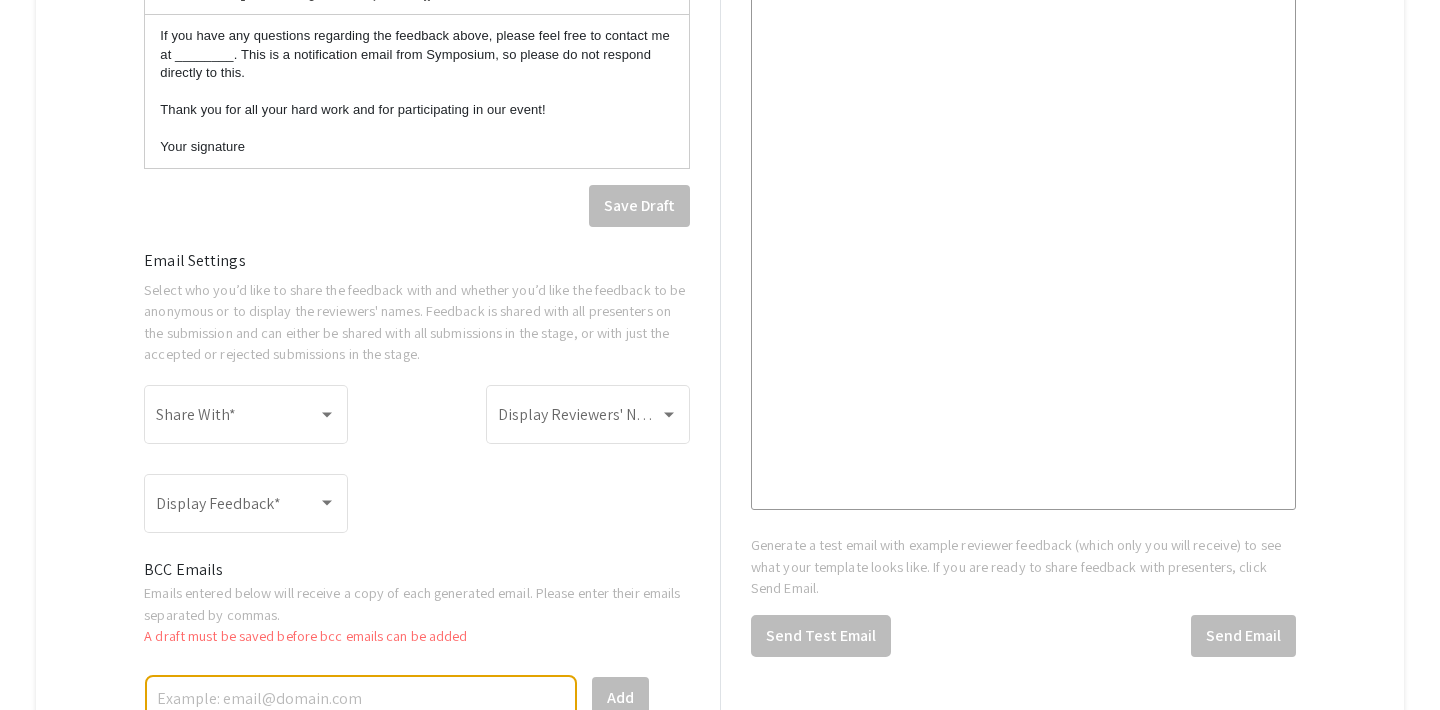 scroll, scrollTop: 1382, scrollLeft: 0, axis: vertical 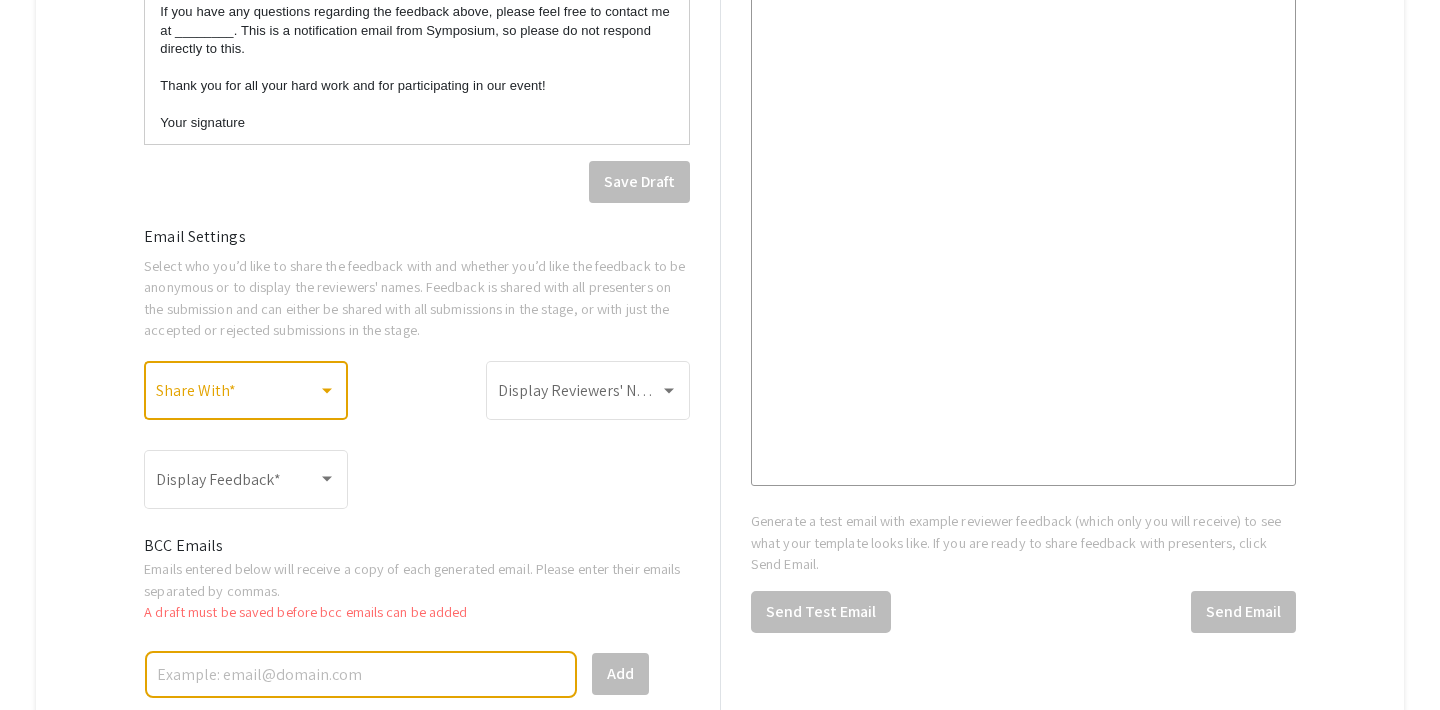click at bounding box center (237, 395) 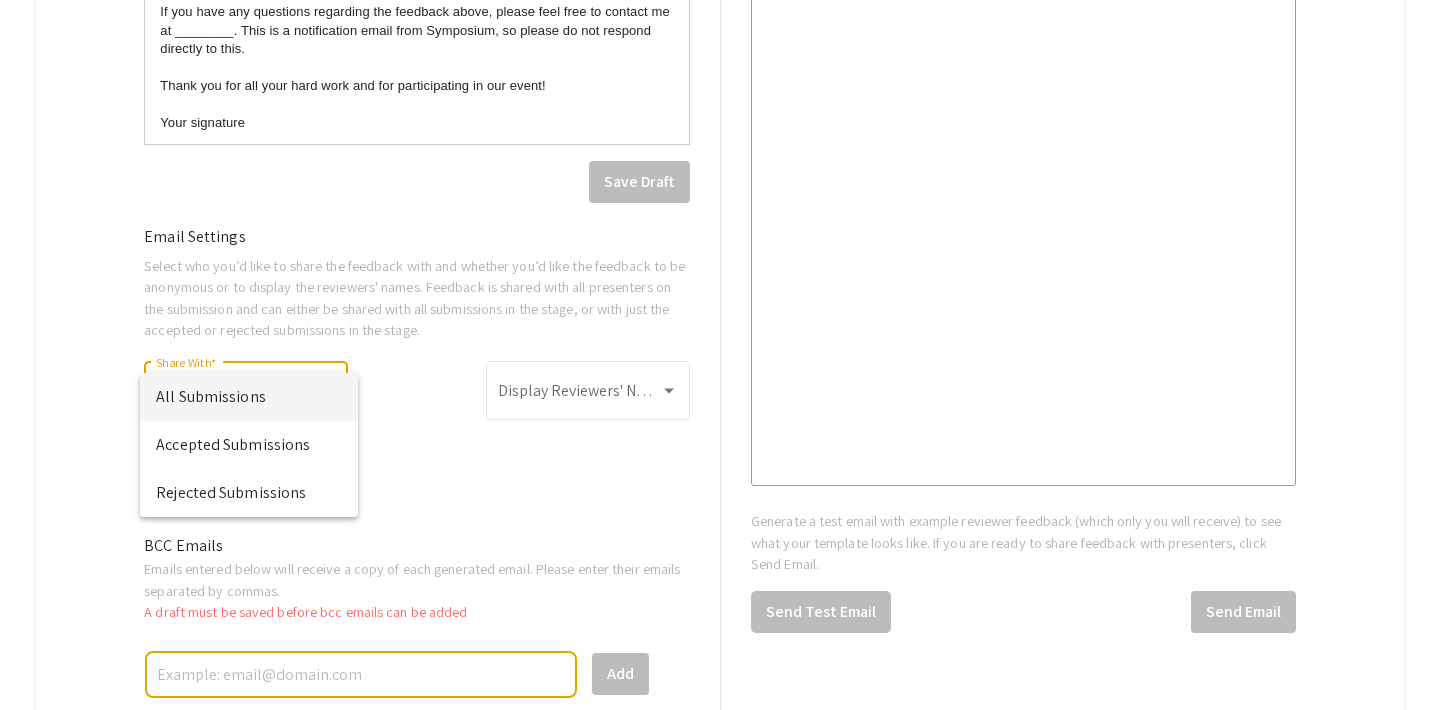 click at bounding box center (720, 355) 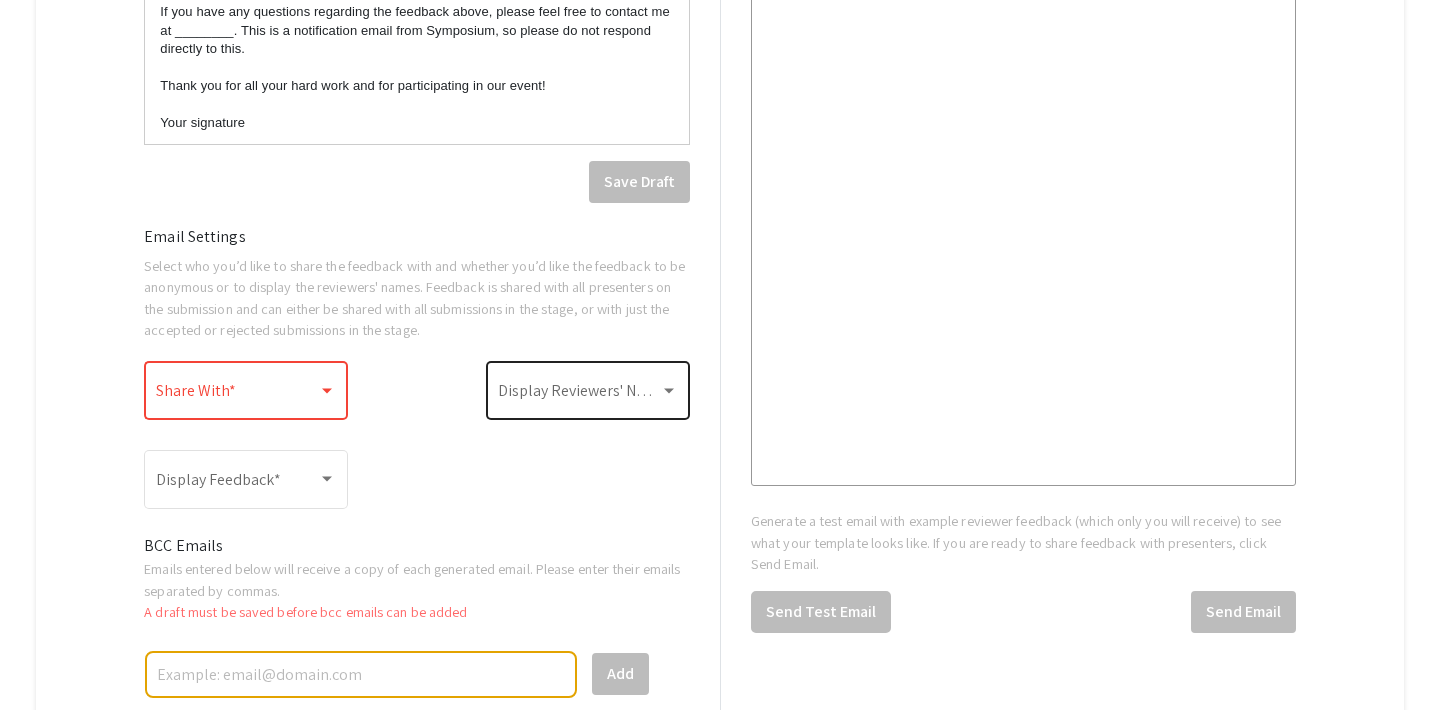 click at bounding box center (579, 395) 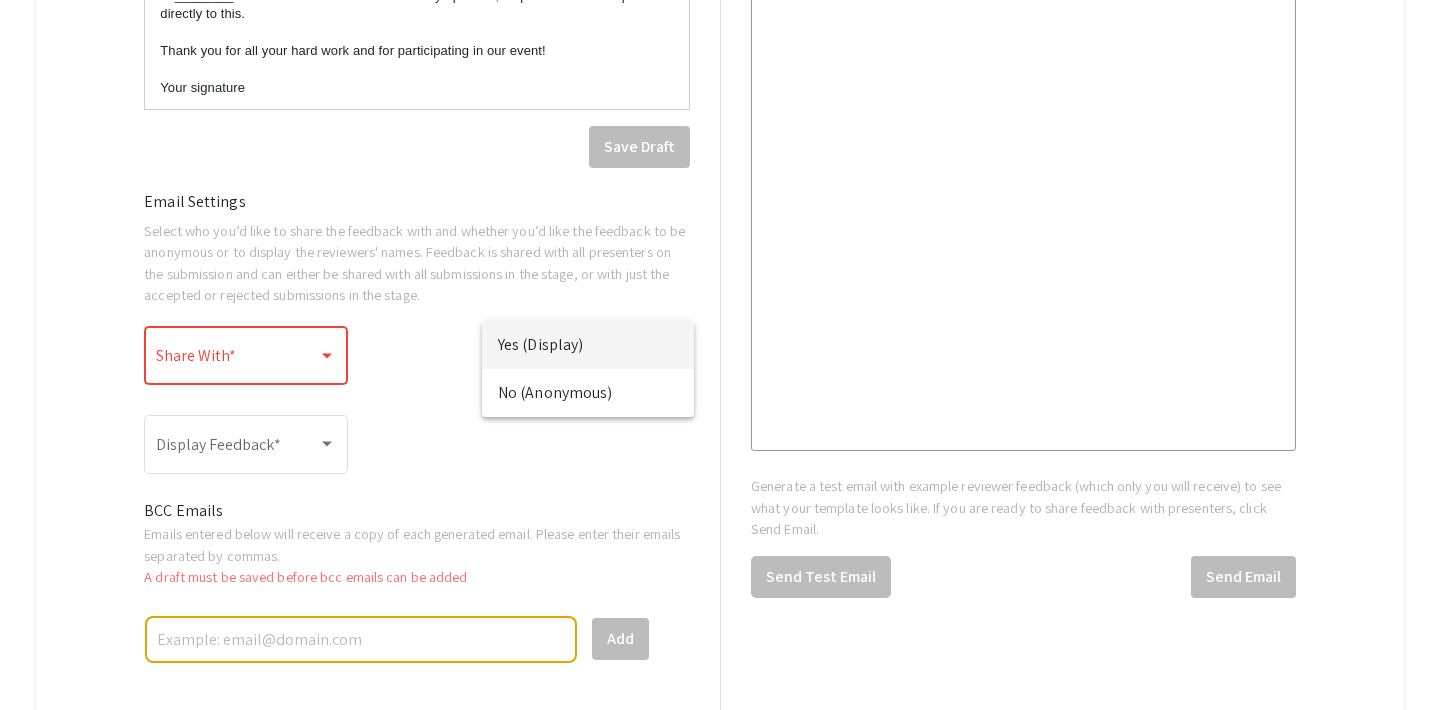 scroll, scrollTop: 1438, scrollLeft: 0, axis: vertical 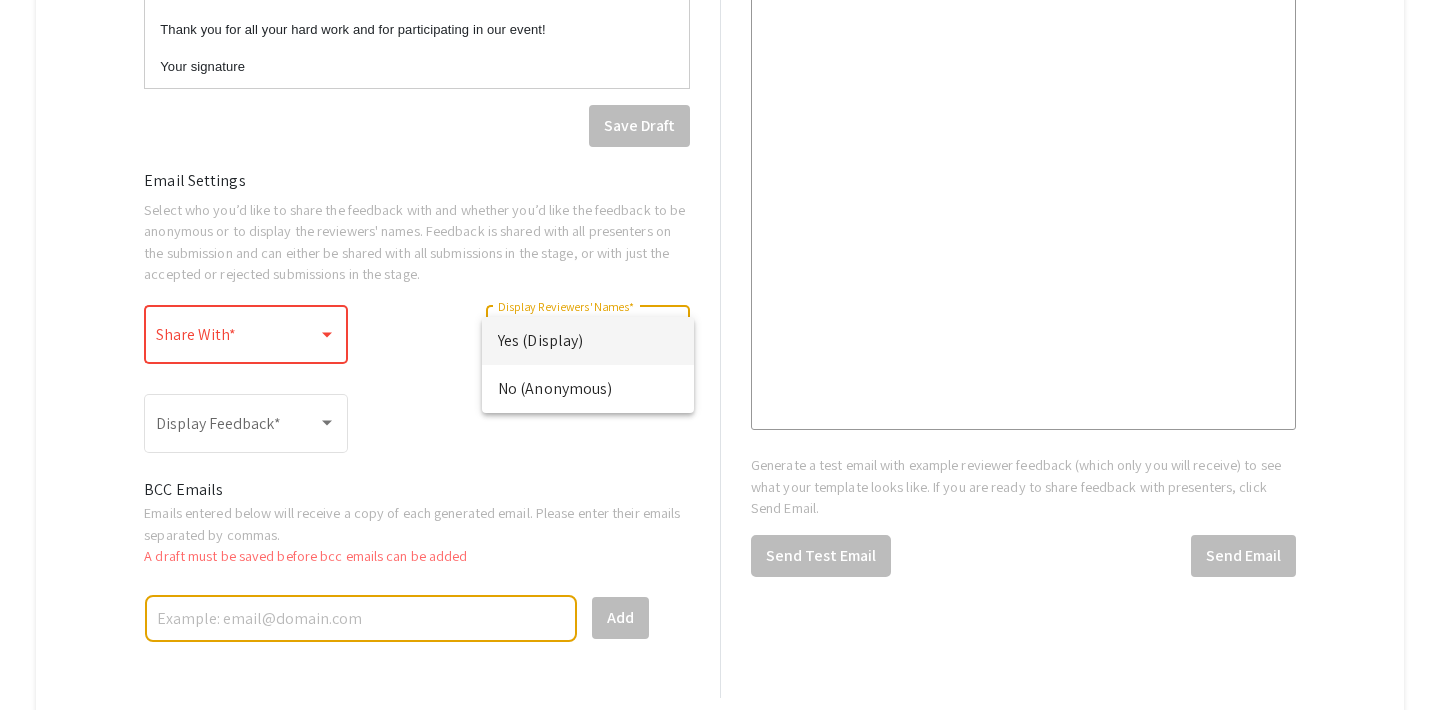 click at bounding box center [720, 355] 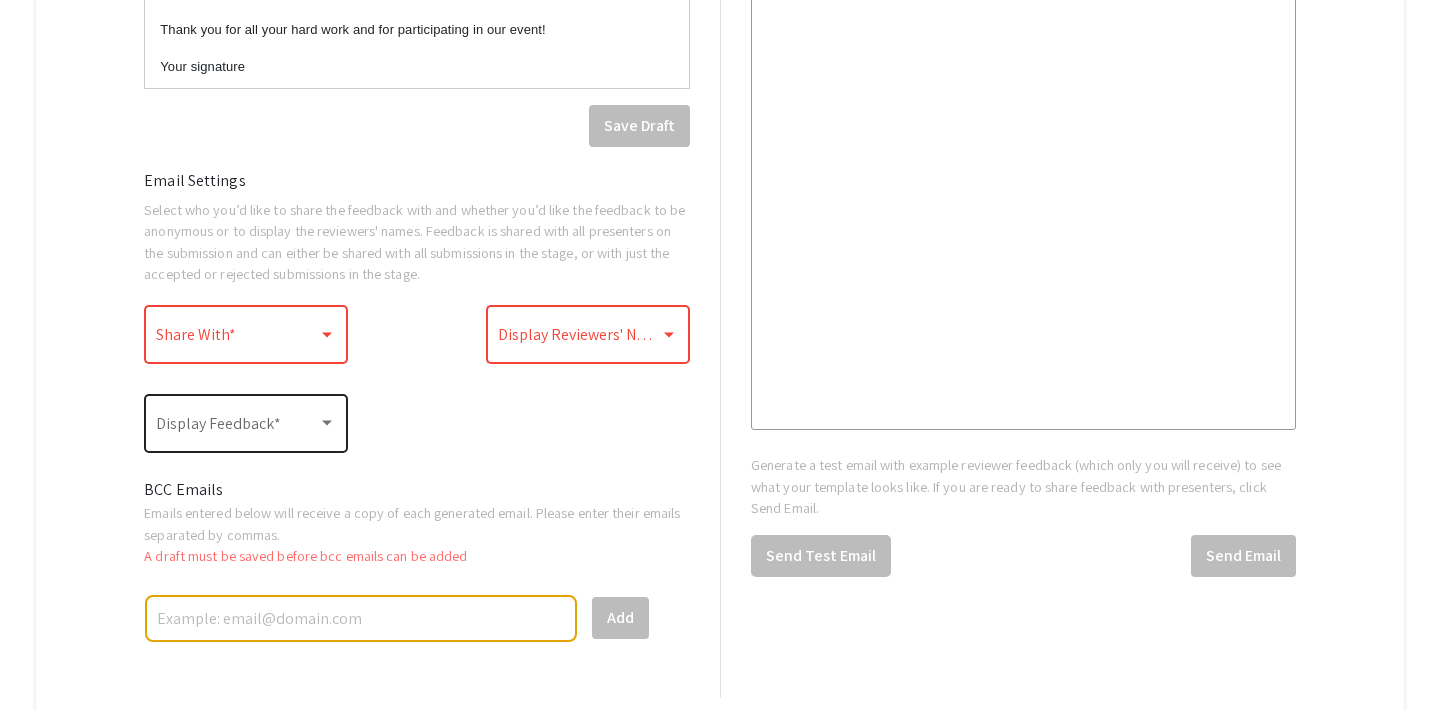 click at bounding box center [237, 428] 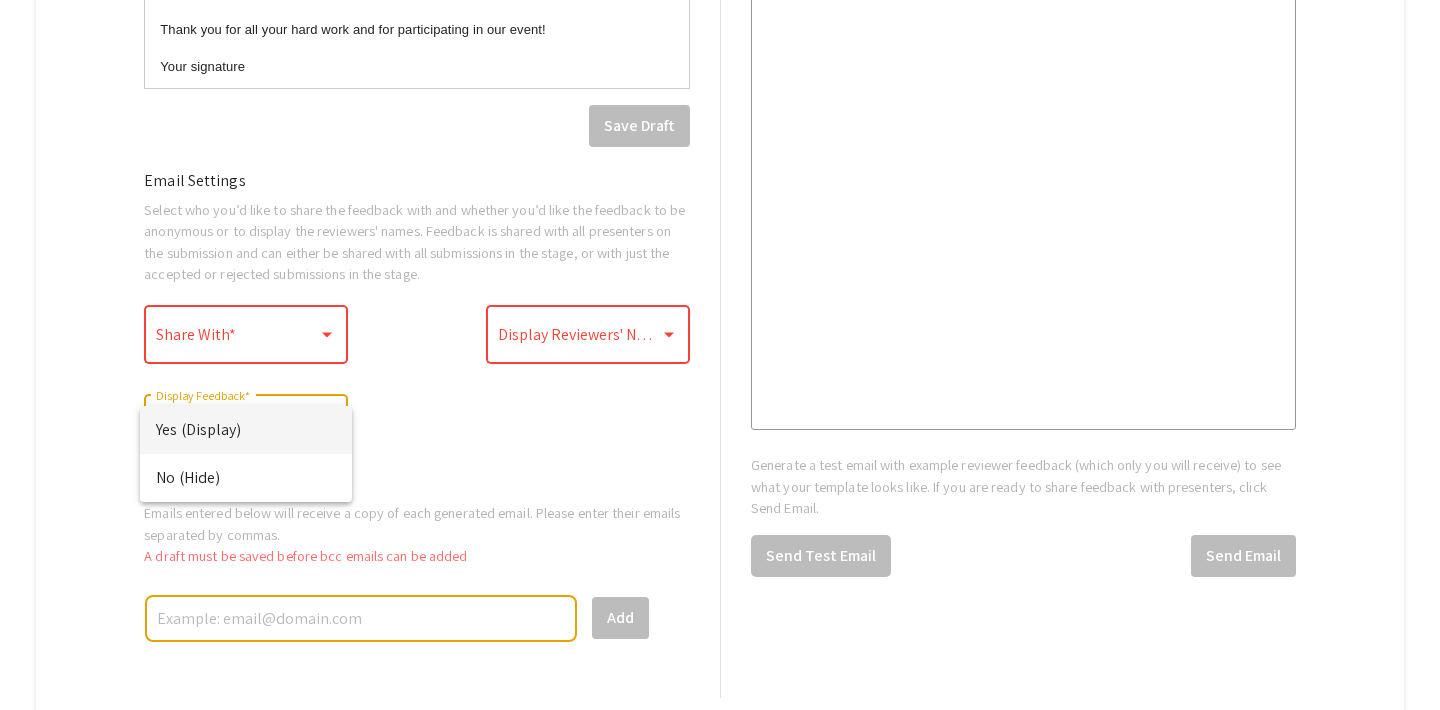 click at bounding box center [720, 355] 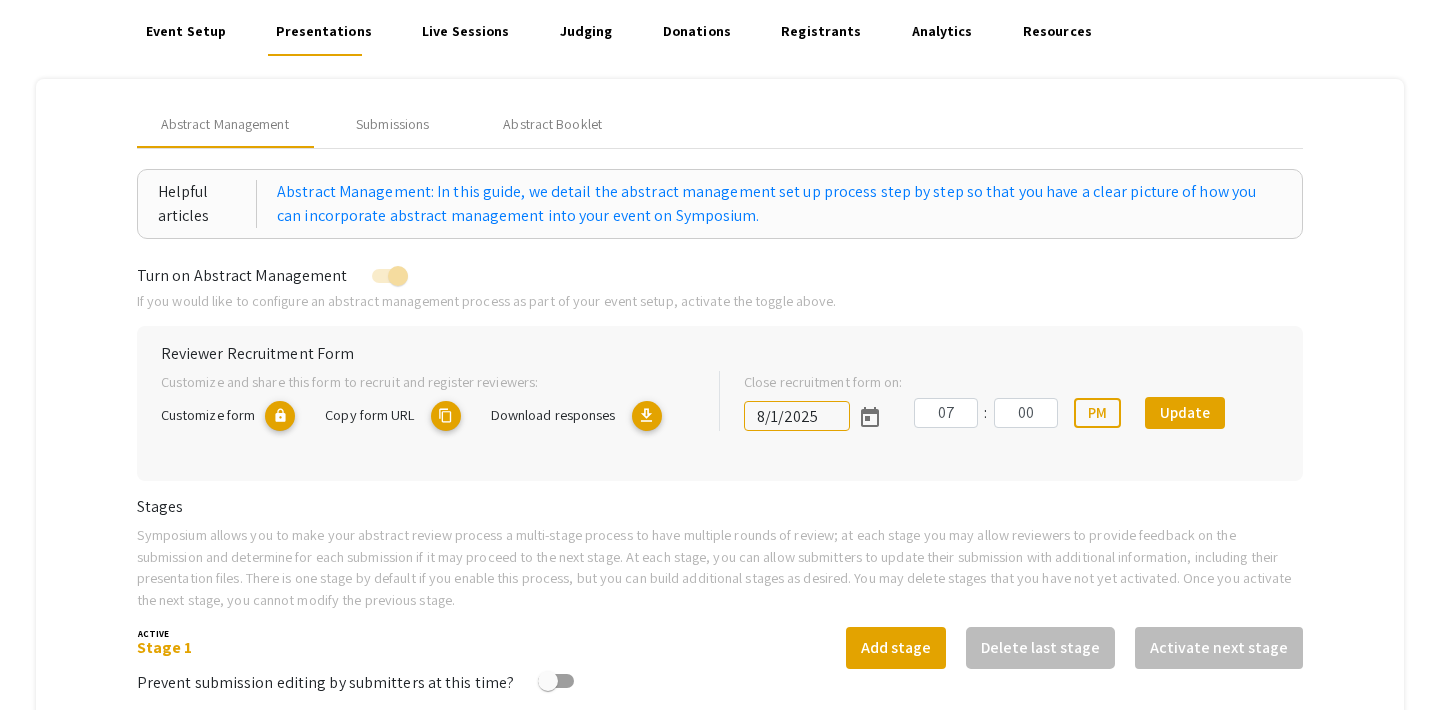 scroll, scrollTop: 116, scrollLeft: 0, axis: vertical 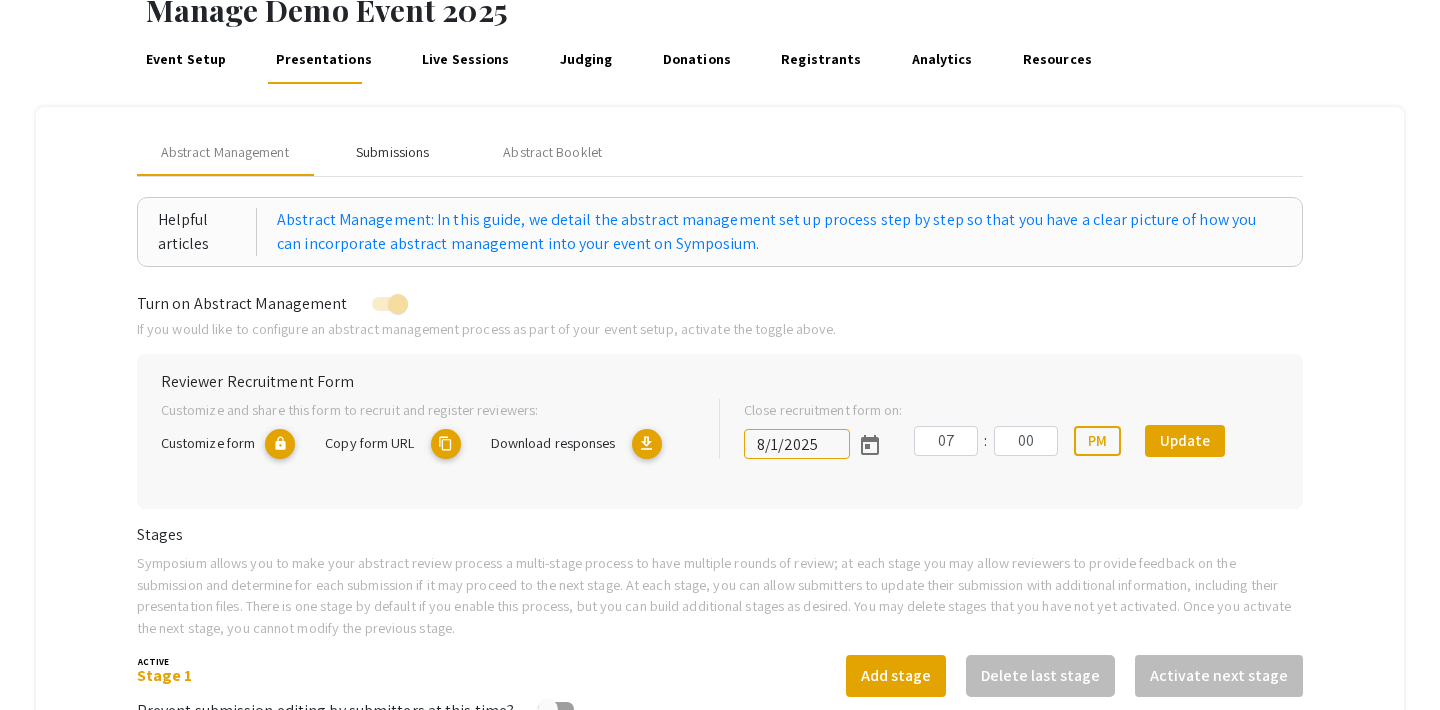 click on "Submissions" at bounding box center (392, 152) 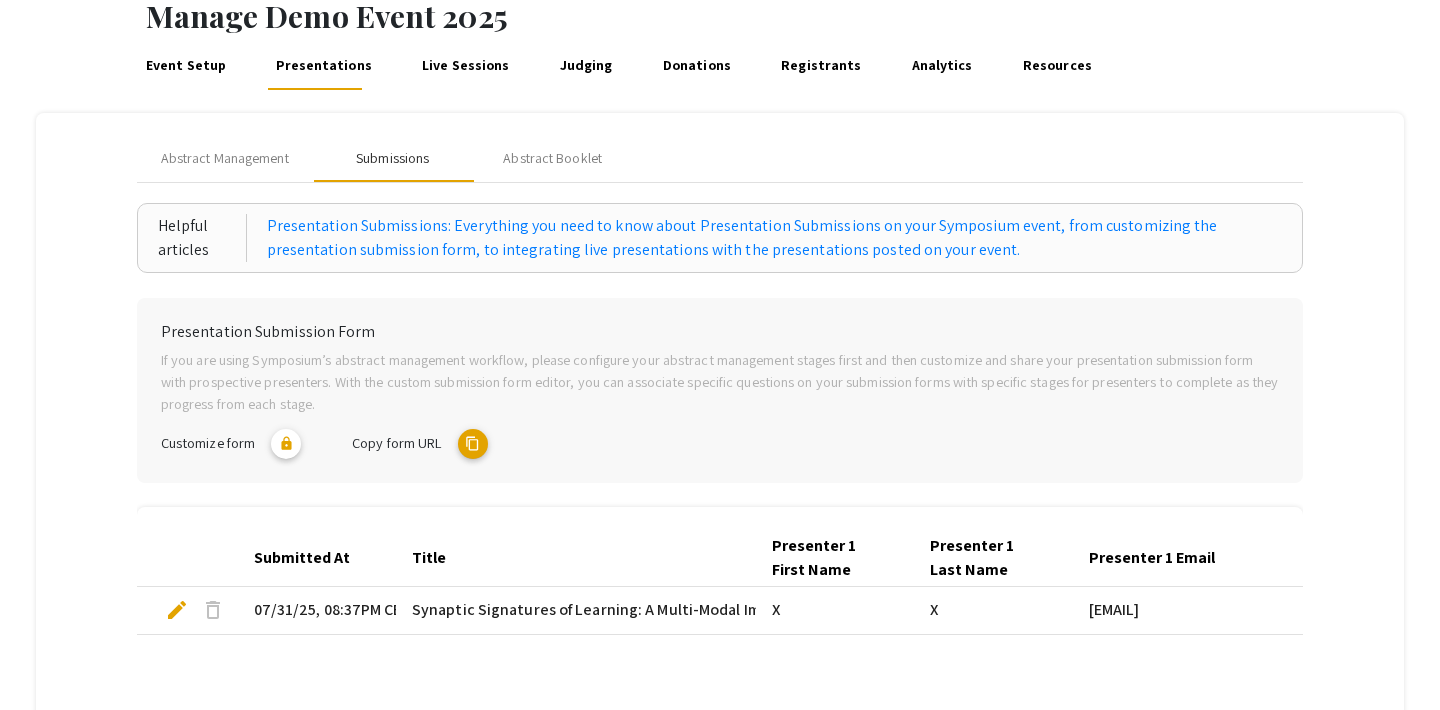 scroll, scrollTop: 112, scrollLeft: 0, axis: vertical 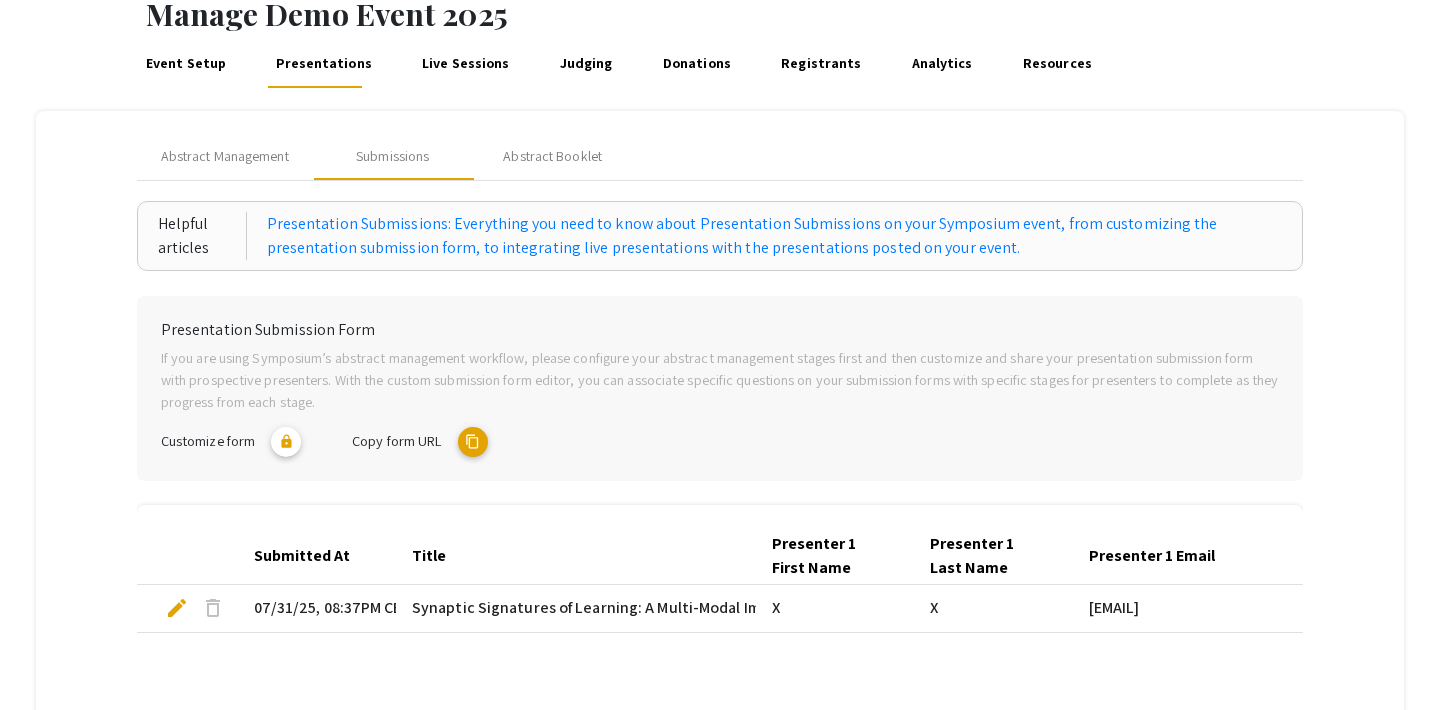 click on "content_copy" at bounding box center (473, 442) 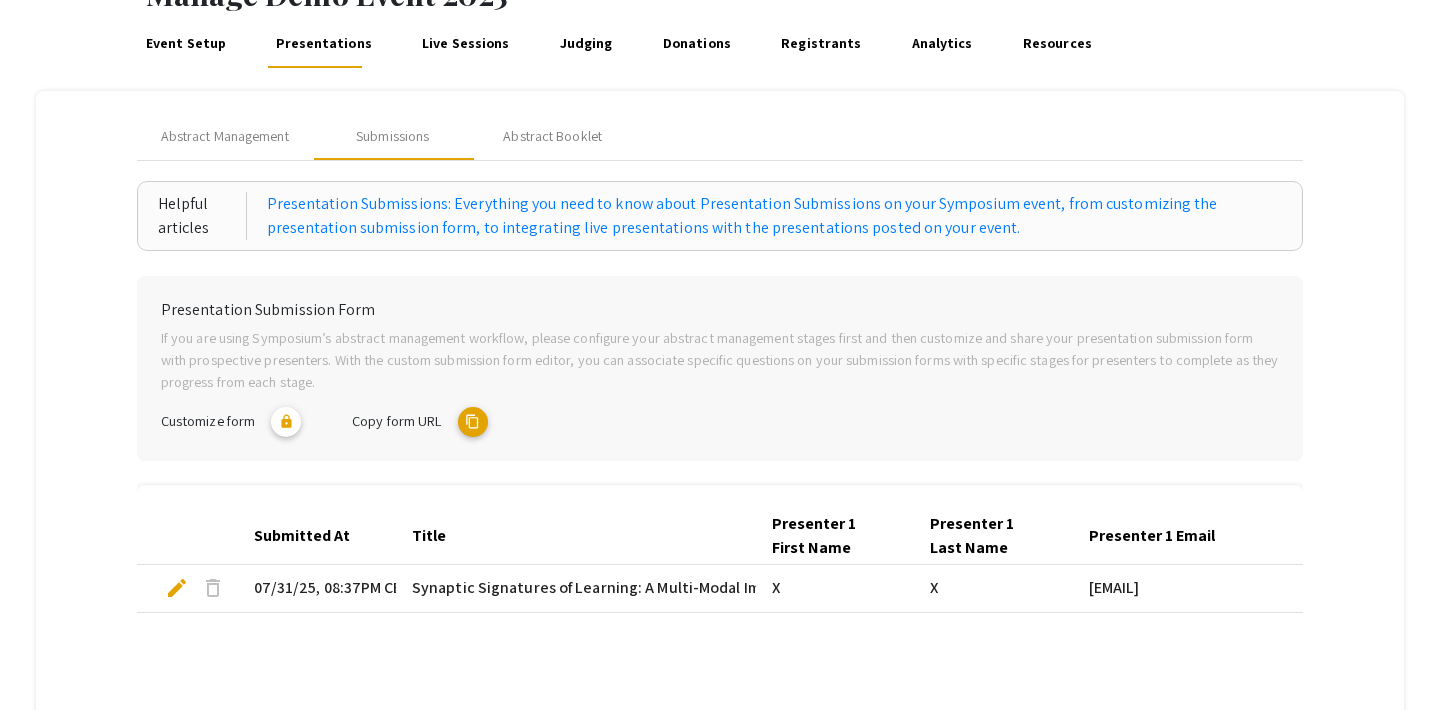 scroll, scrollTop: 124, scrollLeft: 0, axis: vertical 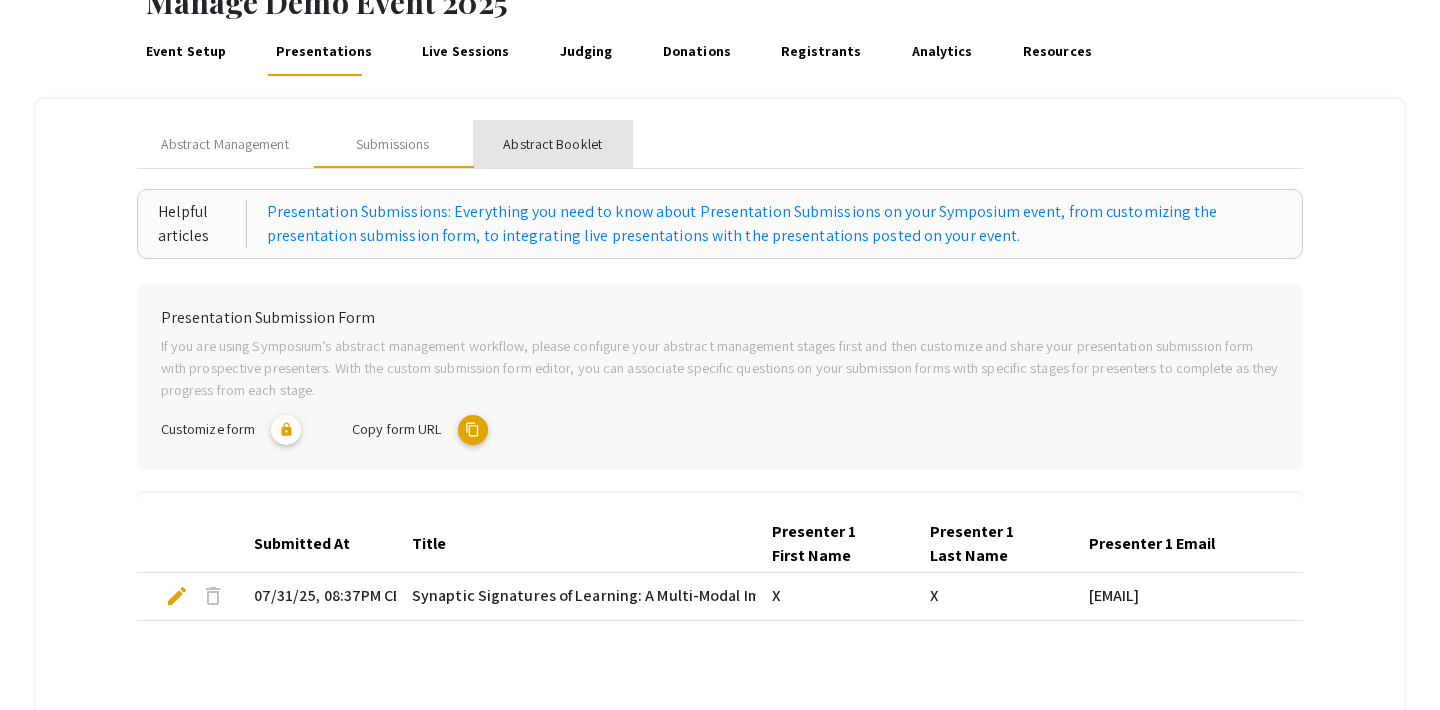 click on "Abstract Booklet" at bounding box center (552, 144) 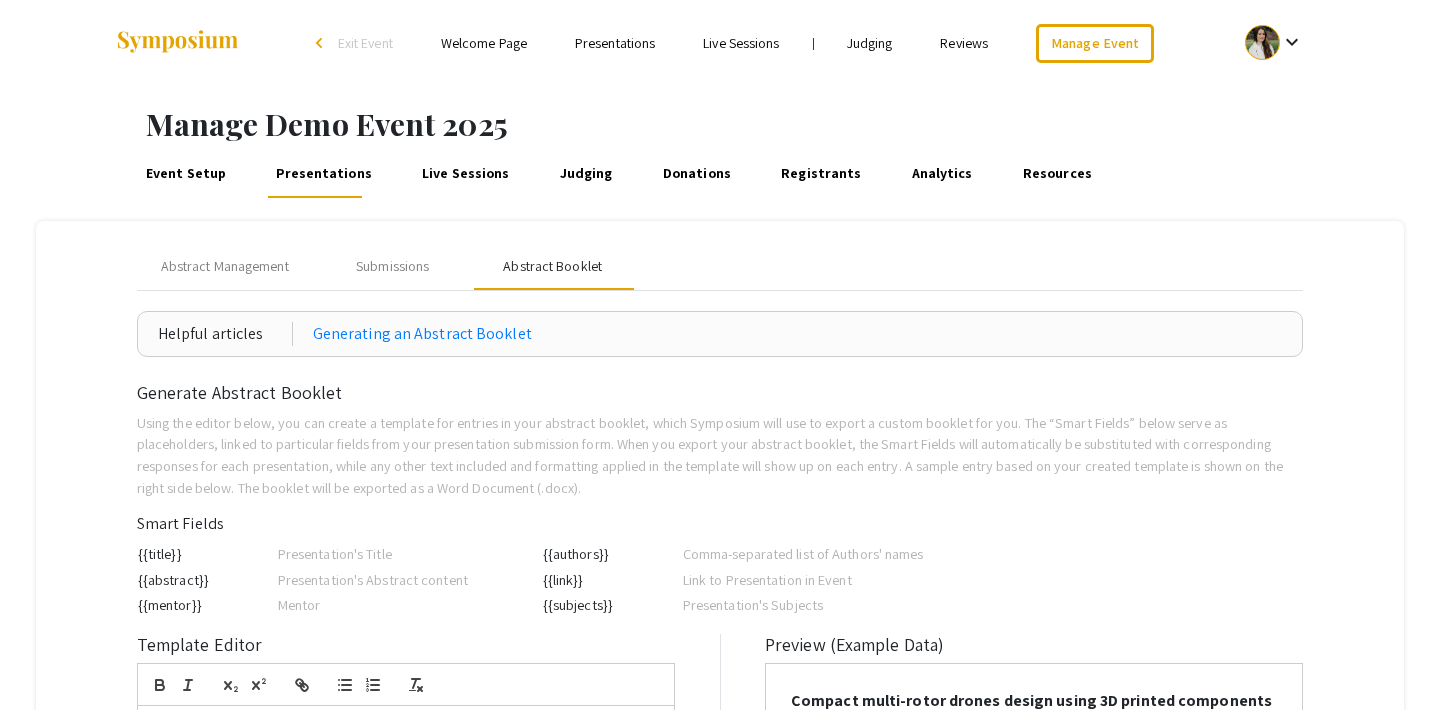 scroll, scrollTop: 0, scrollLeft: 0, axis: both 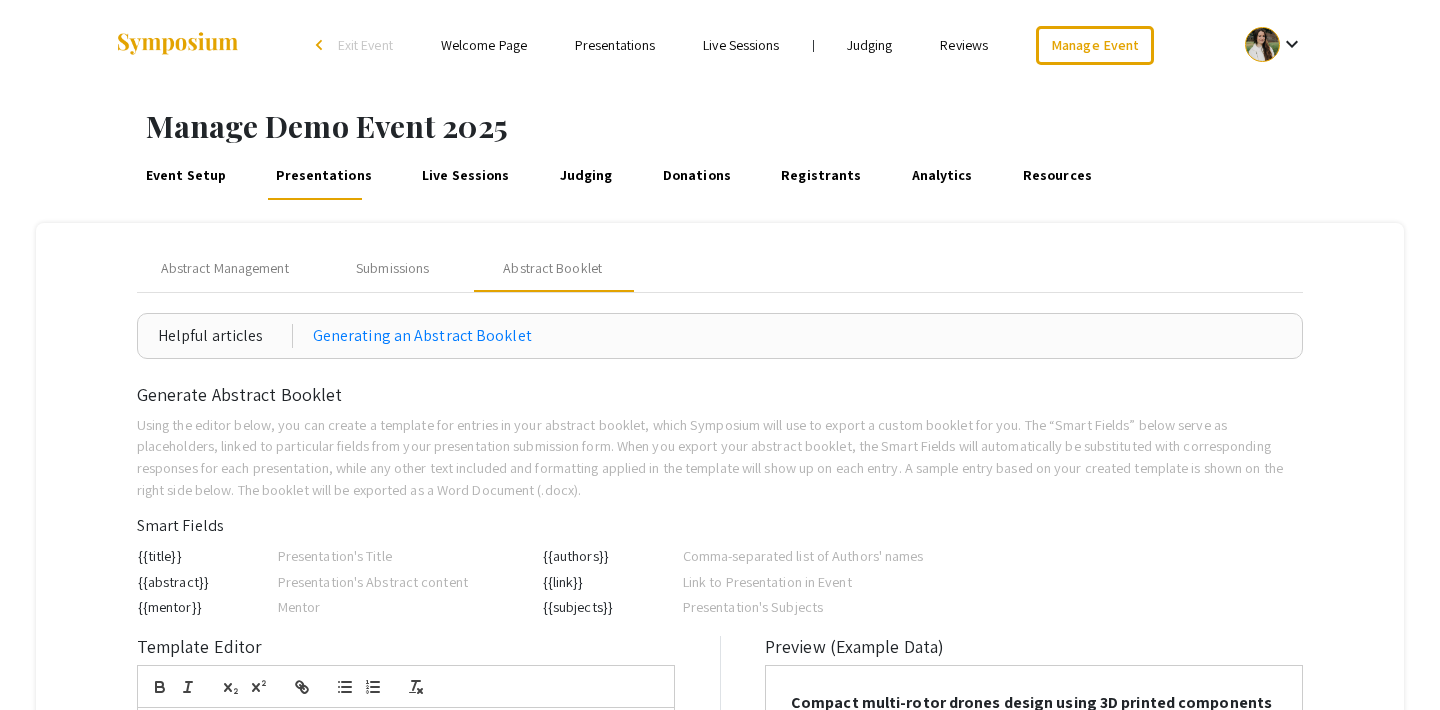 click on "Live Sessions" at bounding box center (466, 176) 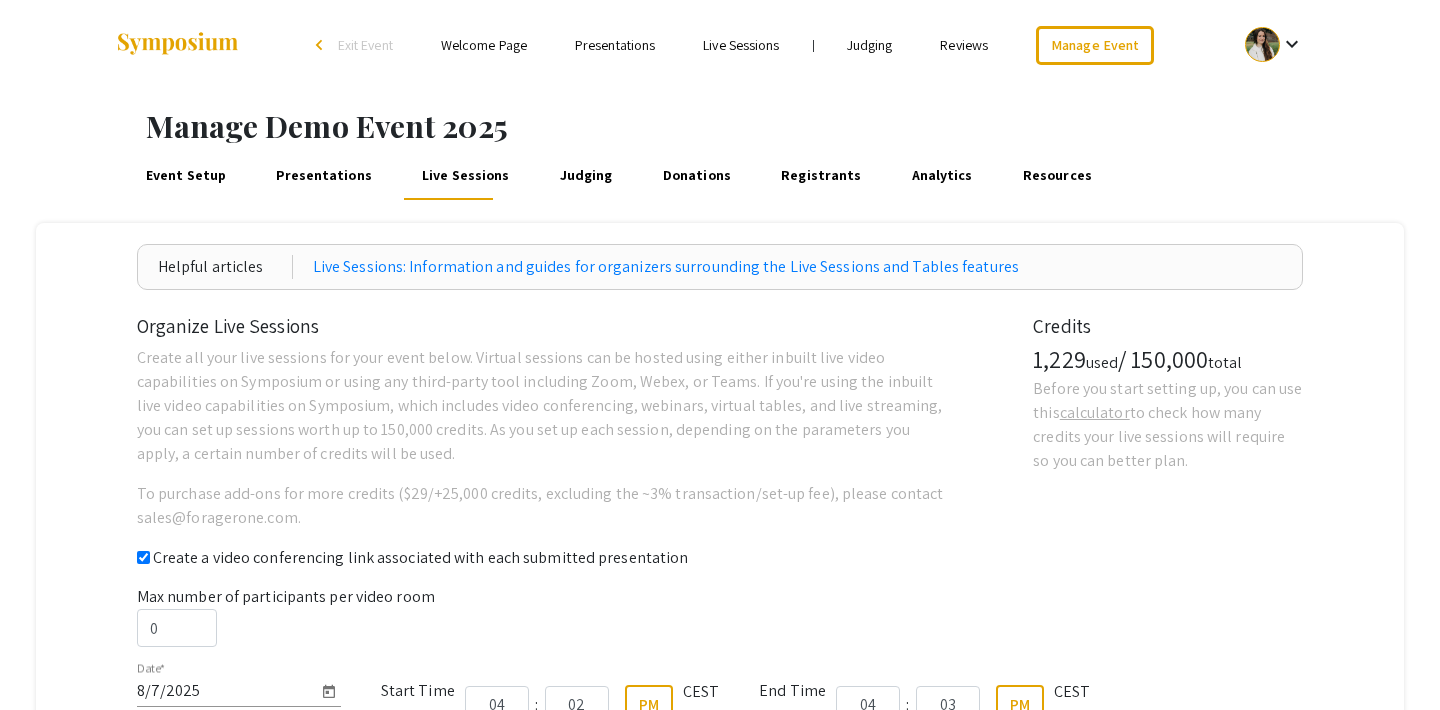 checkbox on "true" 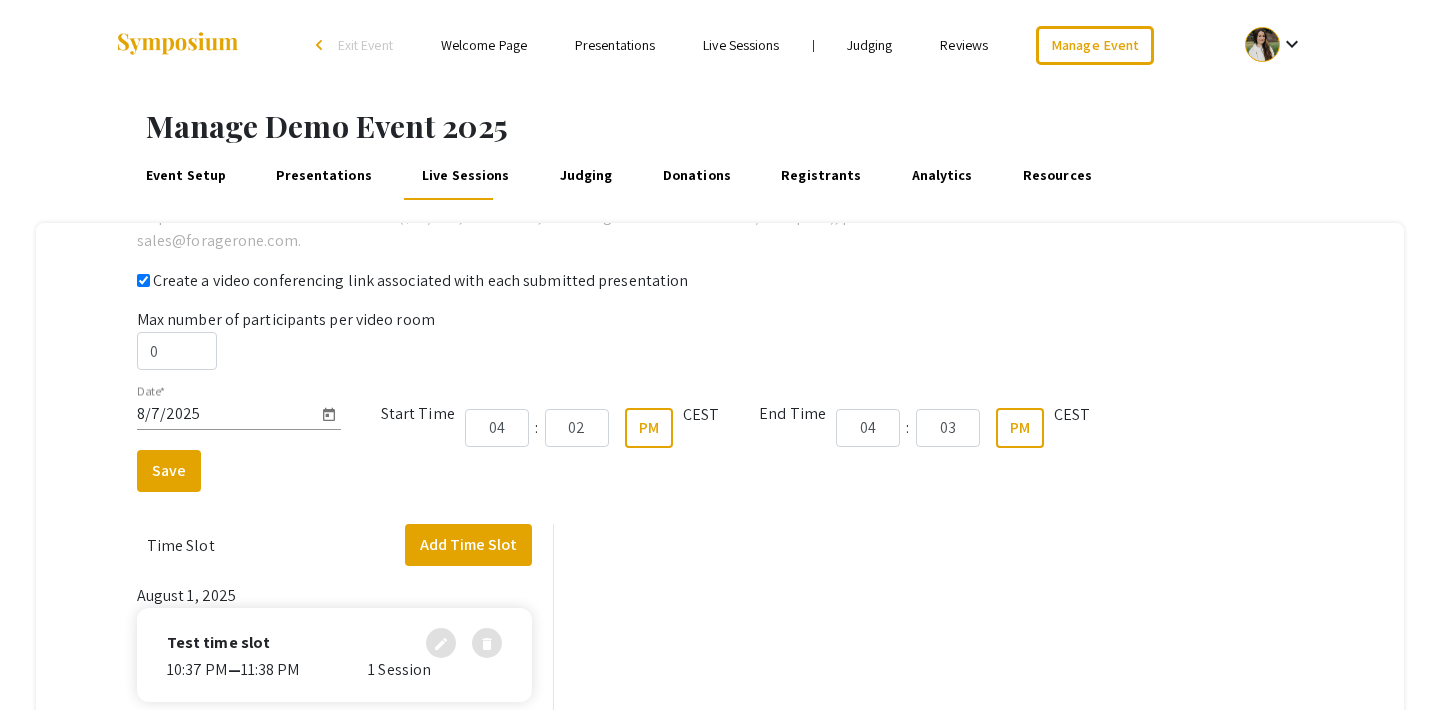 scroll, scrollTop: 278, scrollLeft: 0, axis: vertical 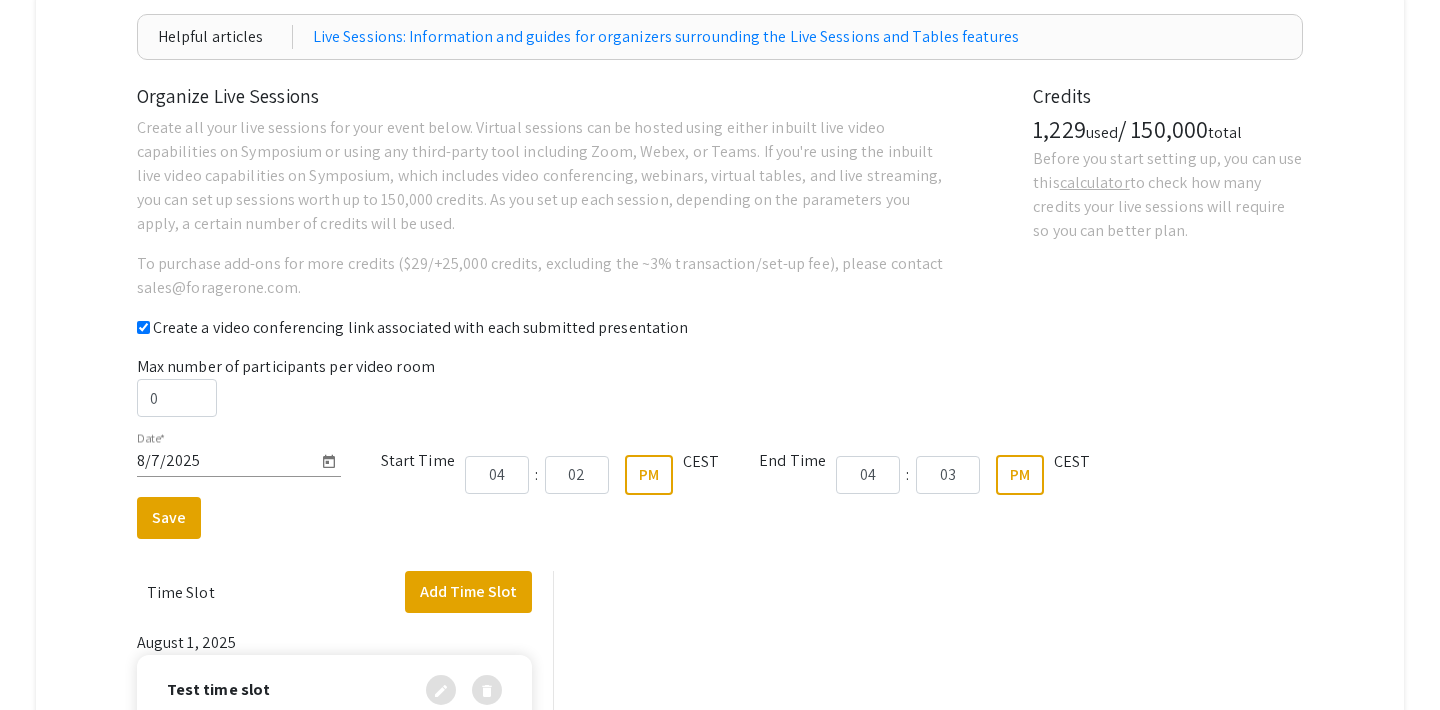 click on "calculator" 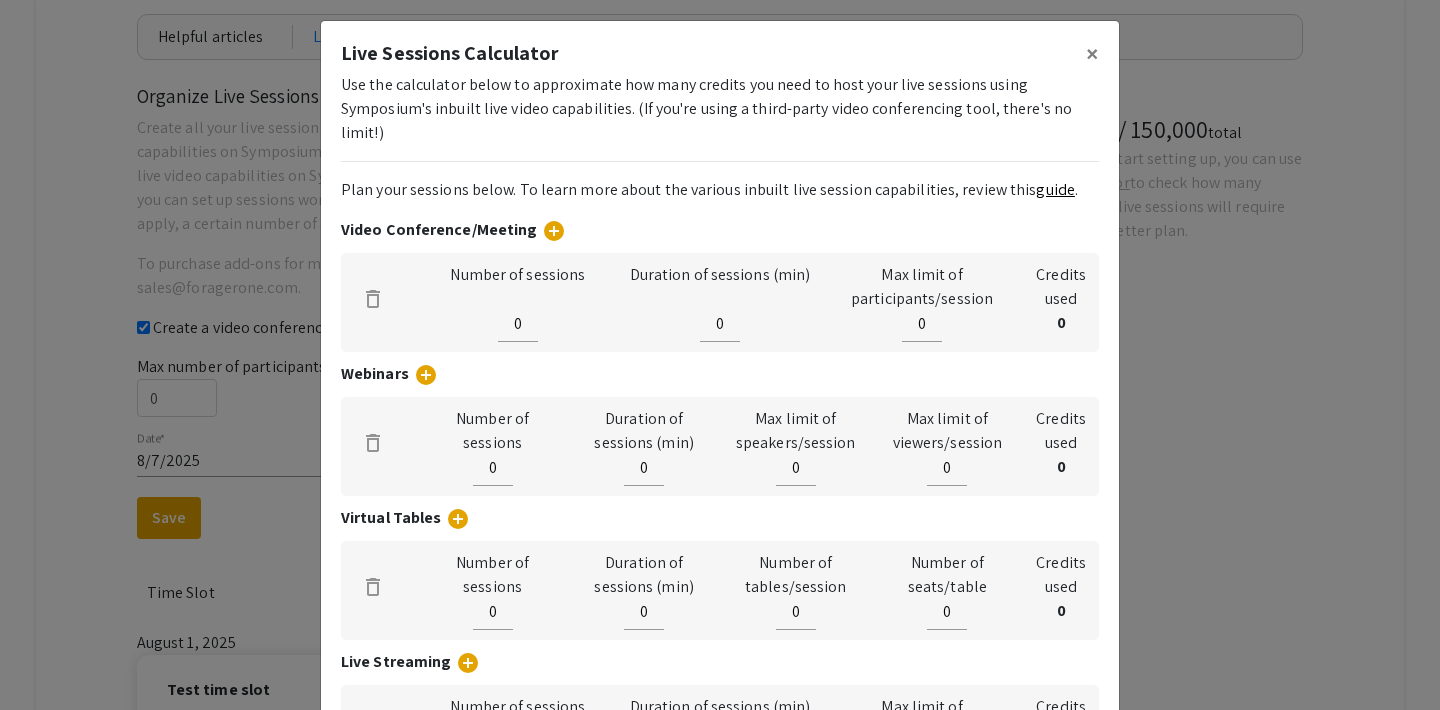 scroll, scrollTop: 9, scrollLeft: 0, axis: vertical 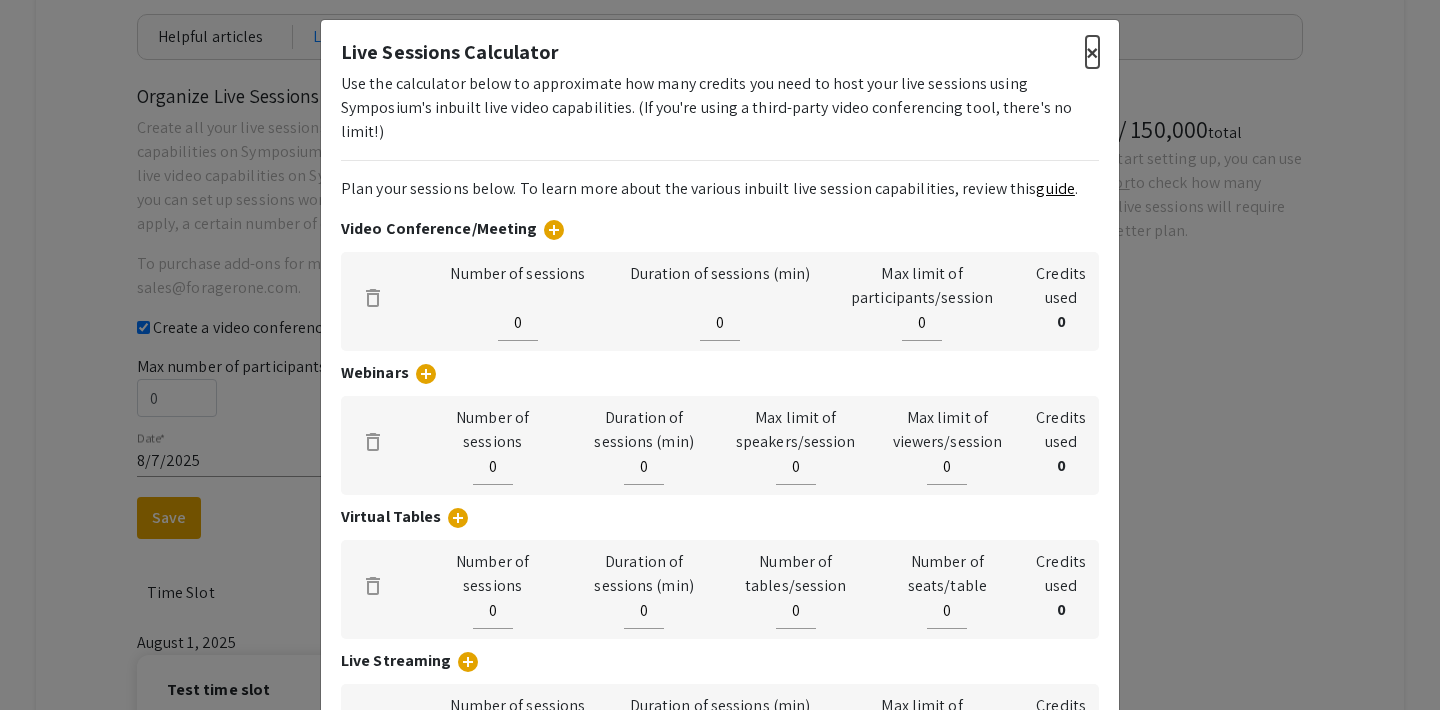 click on "×" 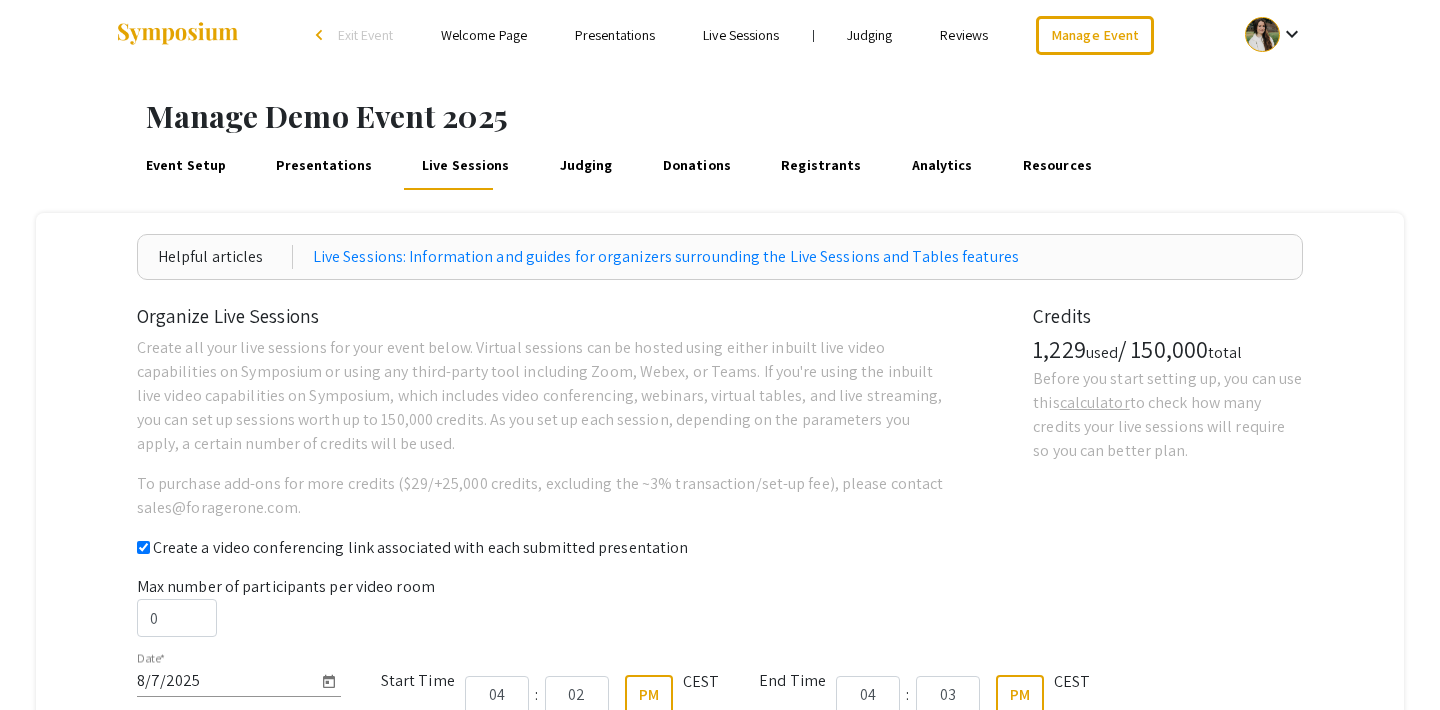 scroll, scrollTop: 0, scrollLeft: 0, axis: both 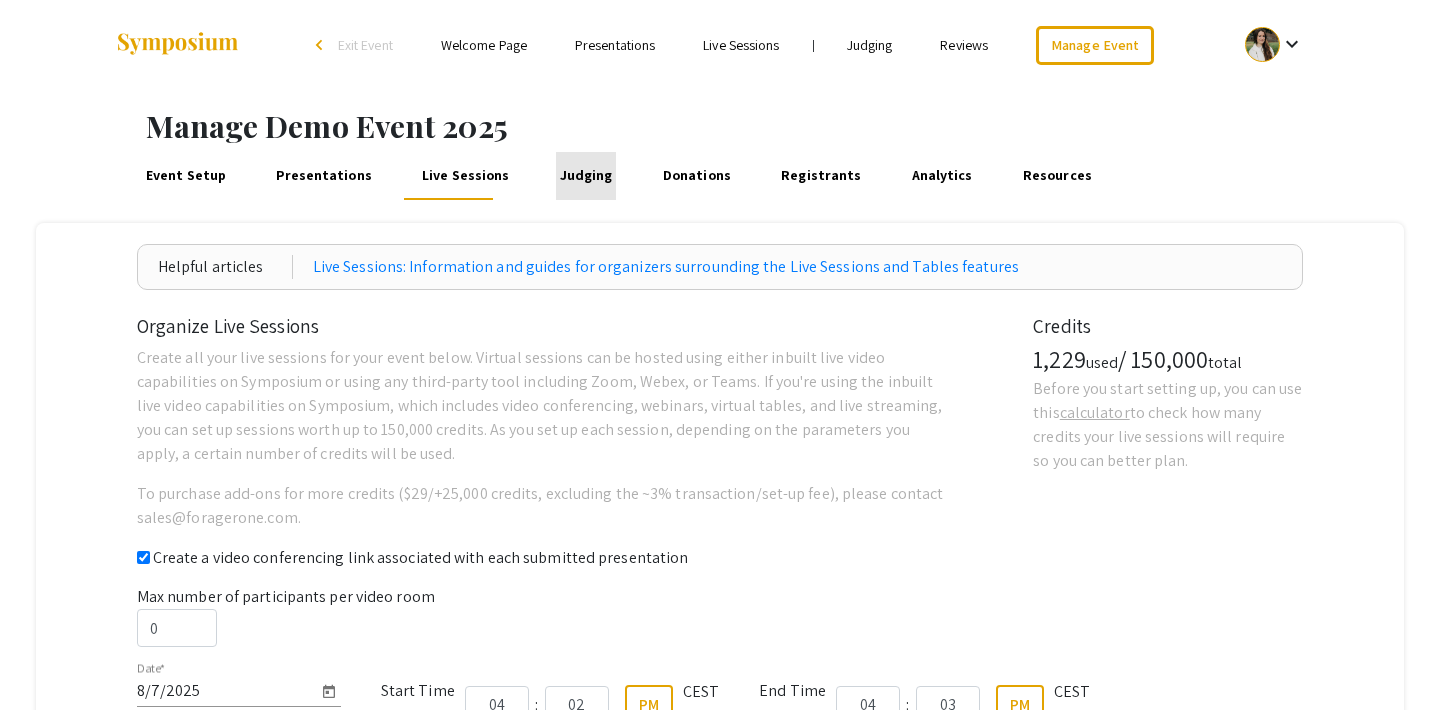 click on "Judging" at bounding box center (586, 176) 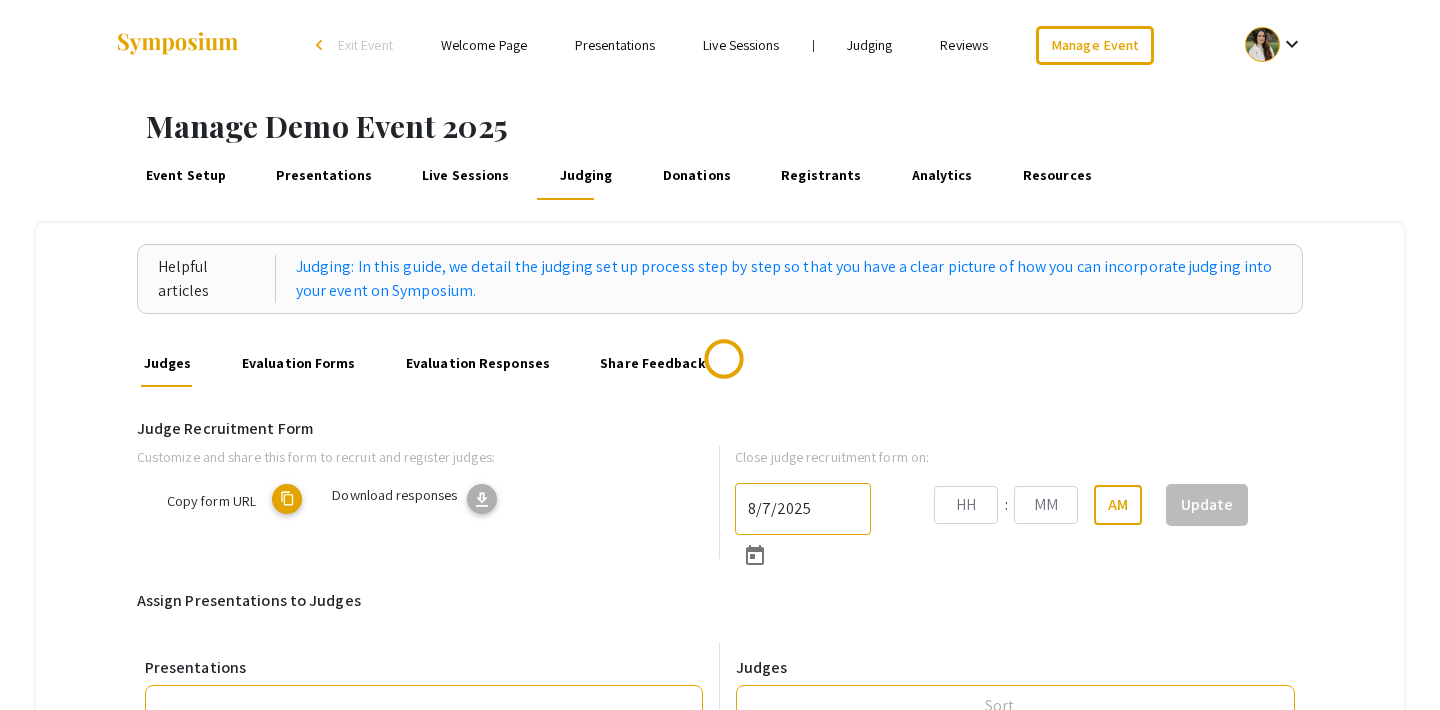 type on "8/31/2025" 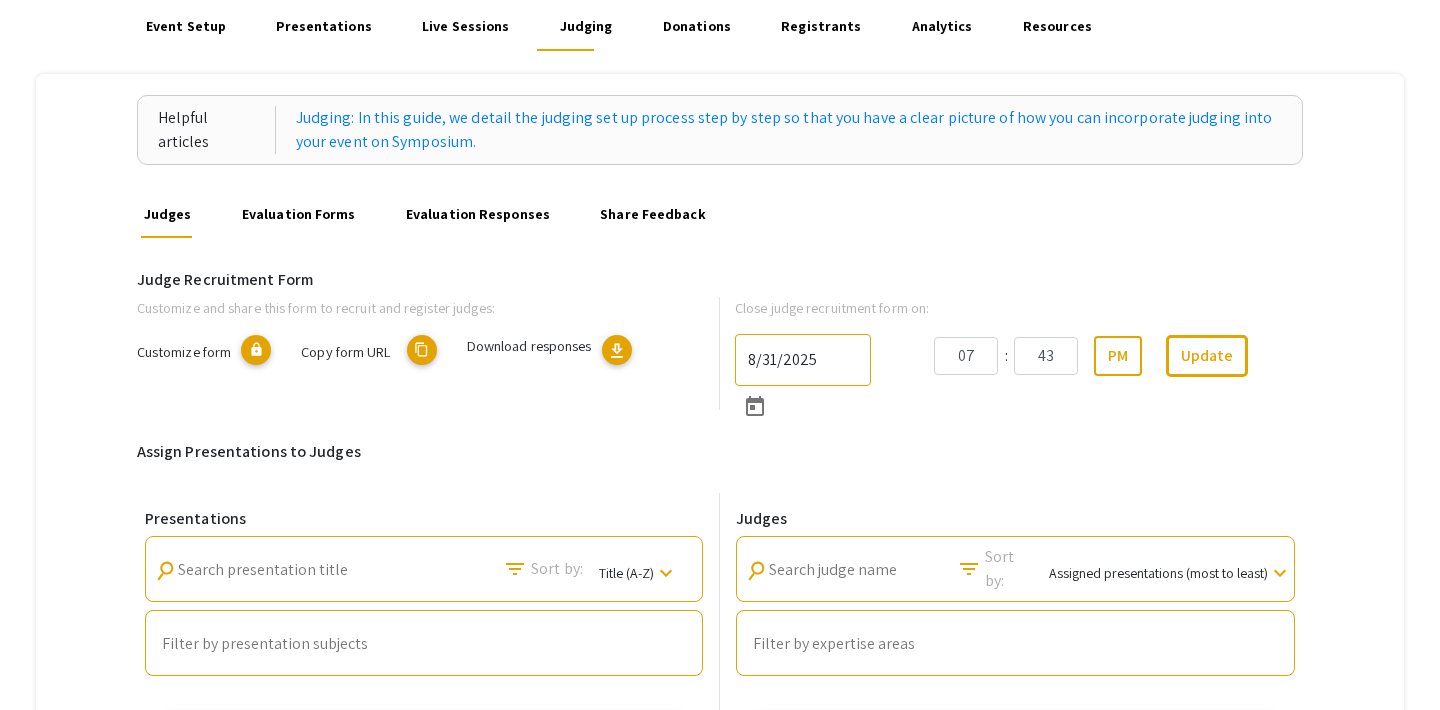 scroll, scrollTop: 142, scrollLeft: 0, axis: vertical 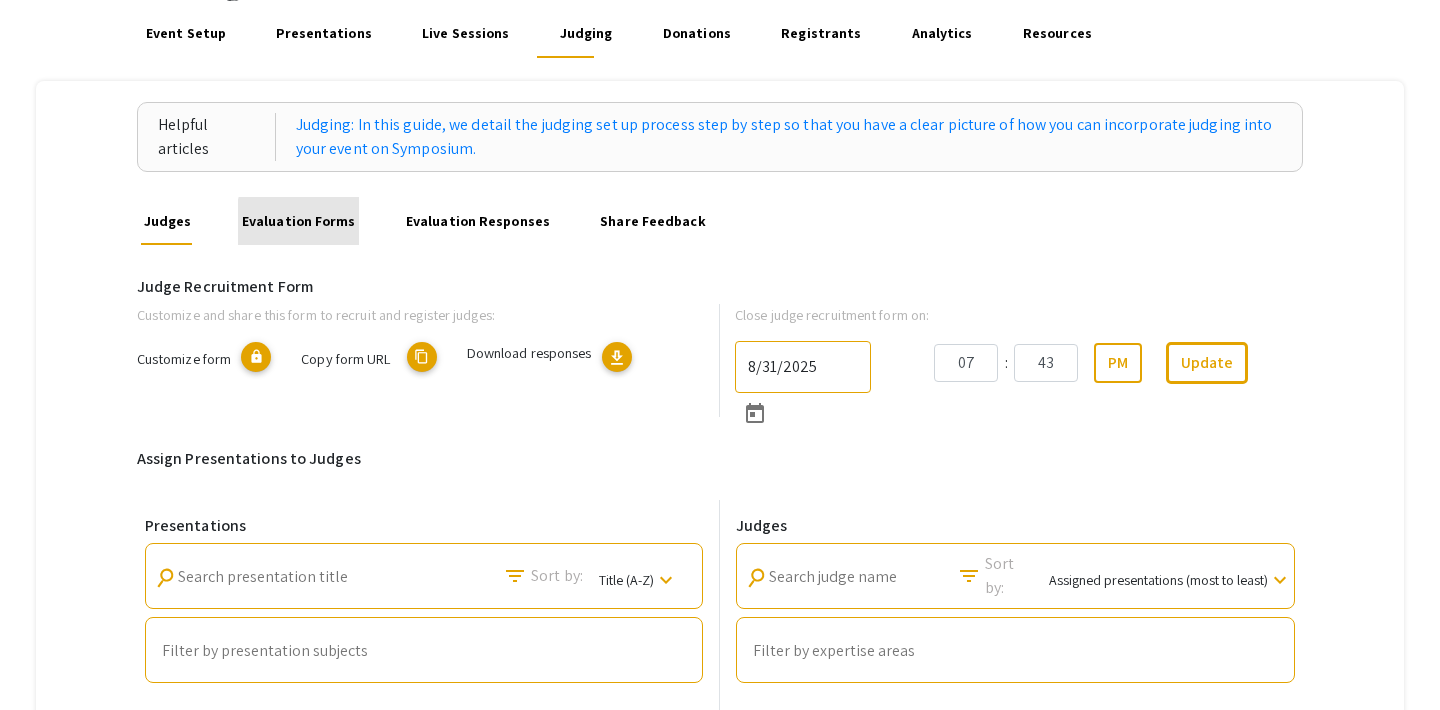 click on "Evaluation Forms" at bounding box center [298, 221] 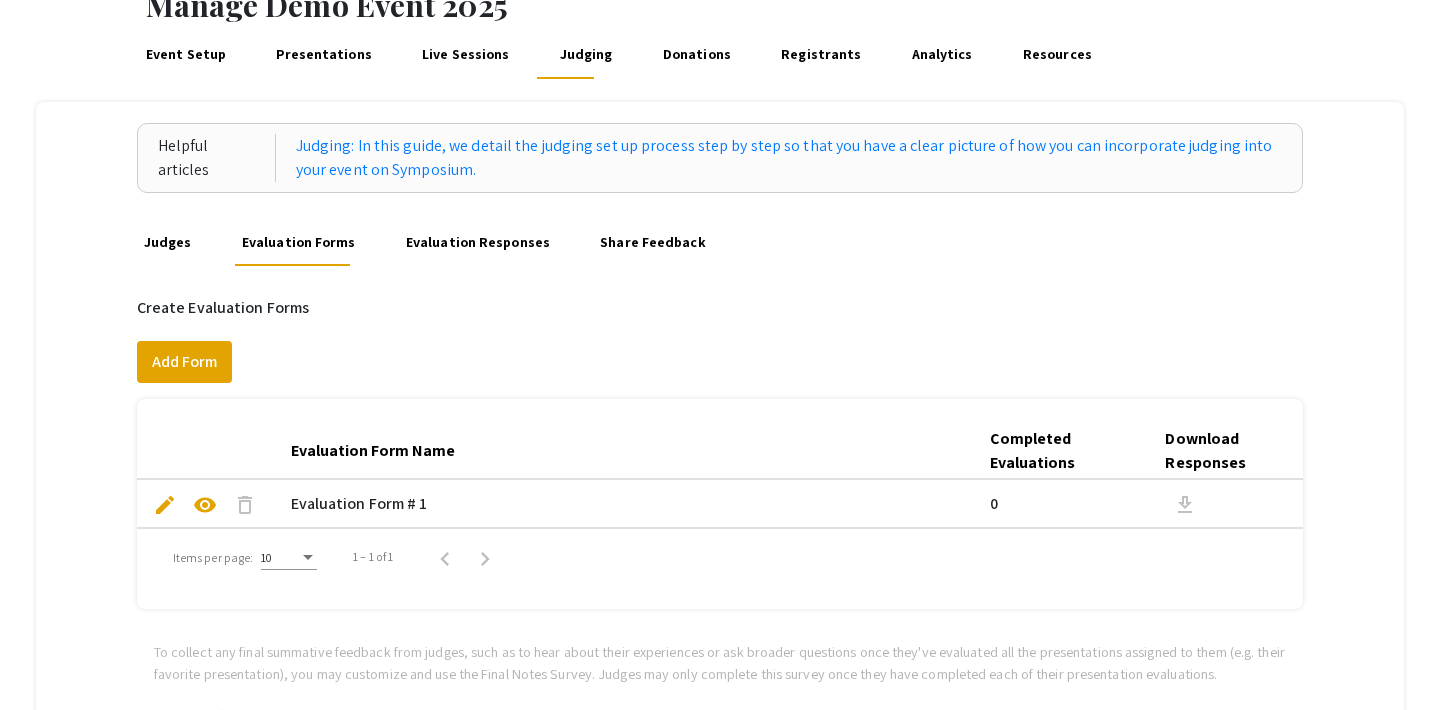 scroll, scrollTop: 109, scrollLeft: 0, axis: vertical 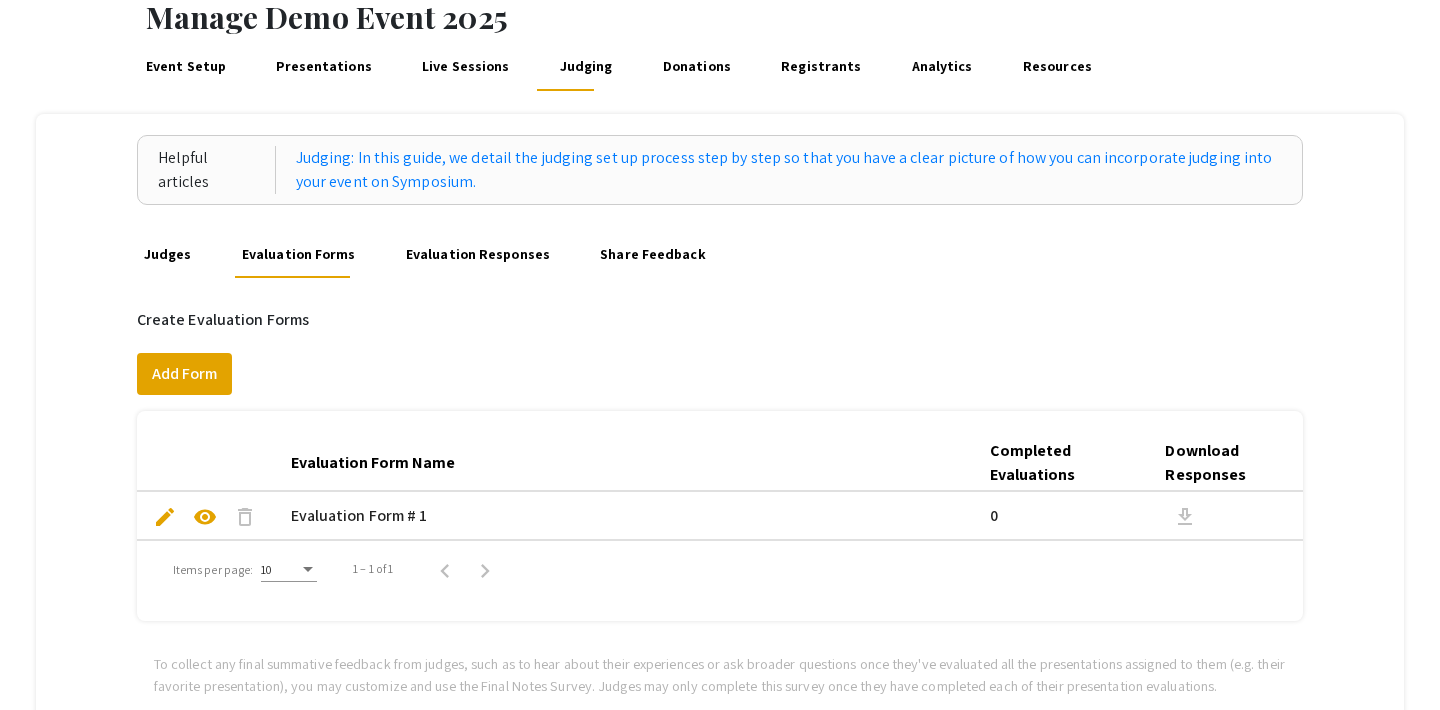 click on "Evaluation Responses" at bounding box center (477, 254) 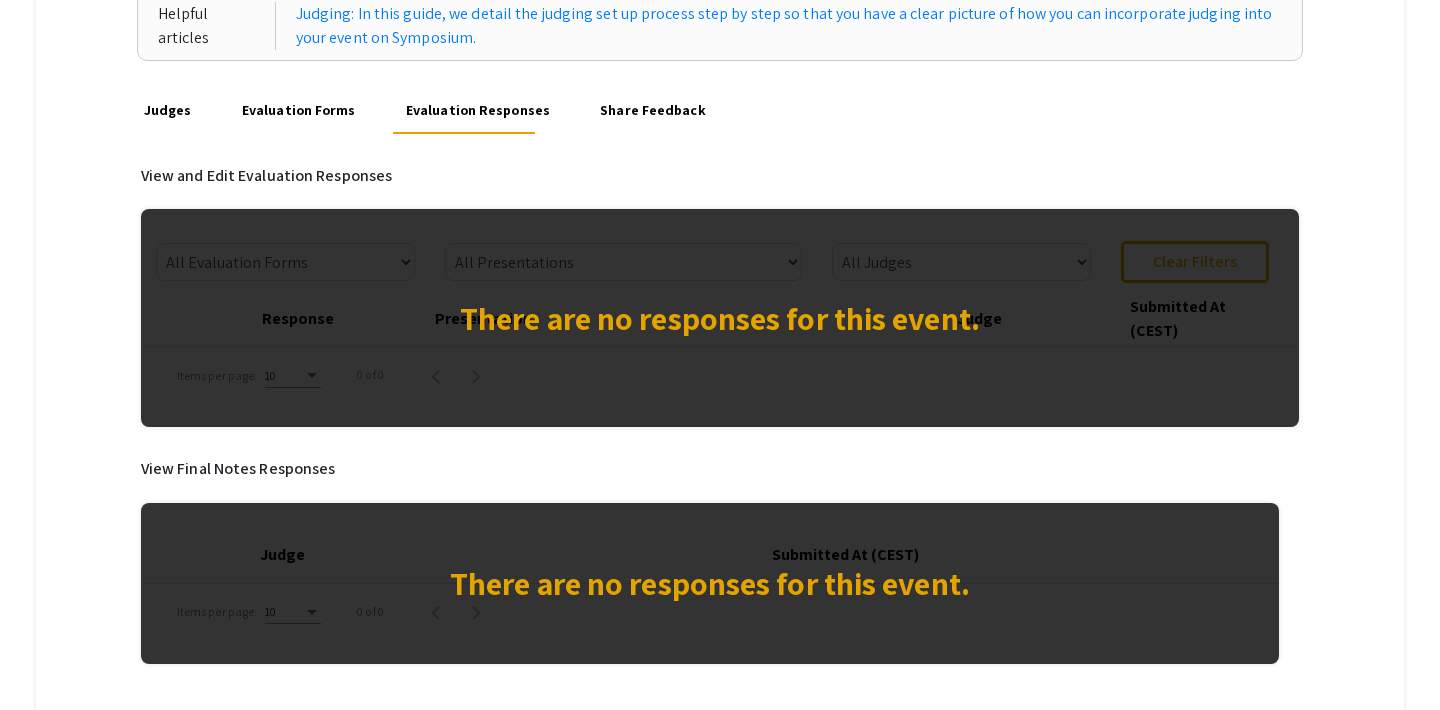 scroll, scrollTop: 268, scrollLeft: 0, axis: vertical 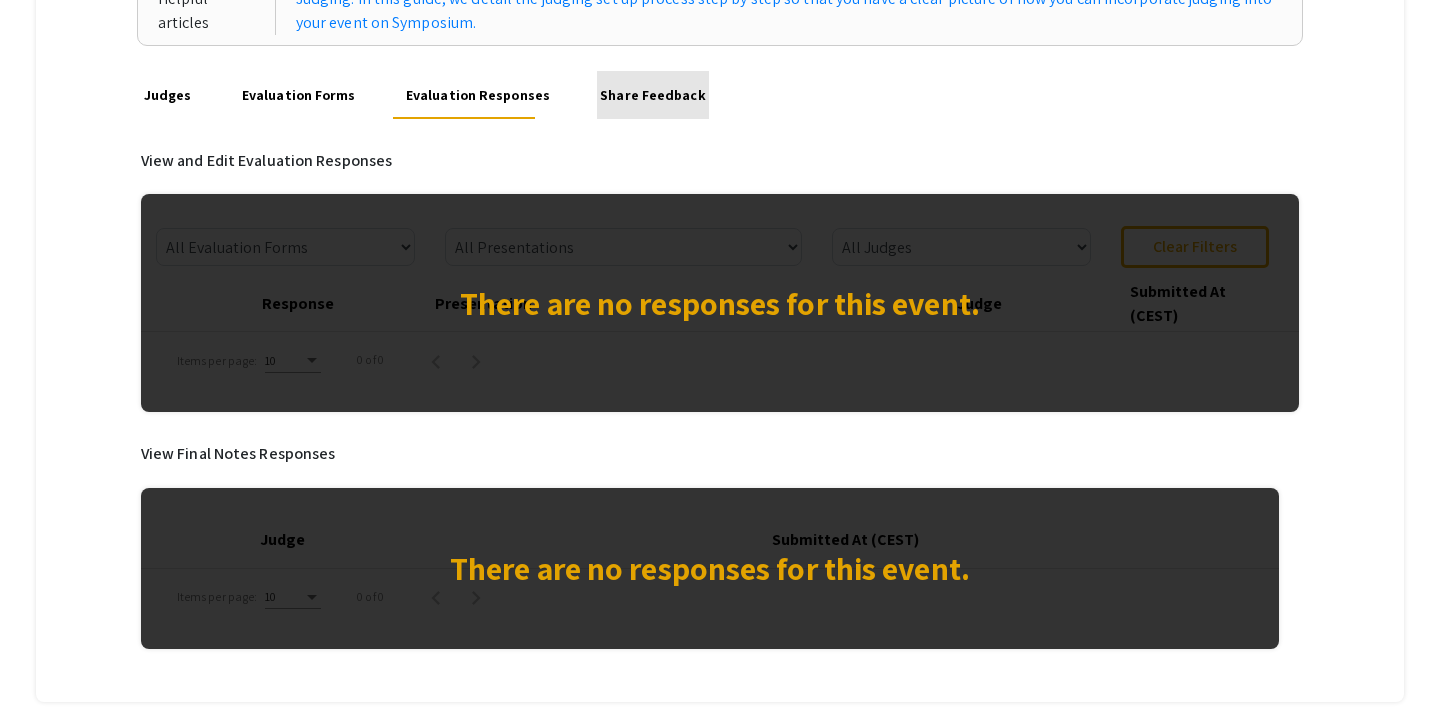 click on "Share Feedback" at bounding box center (653, 95) 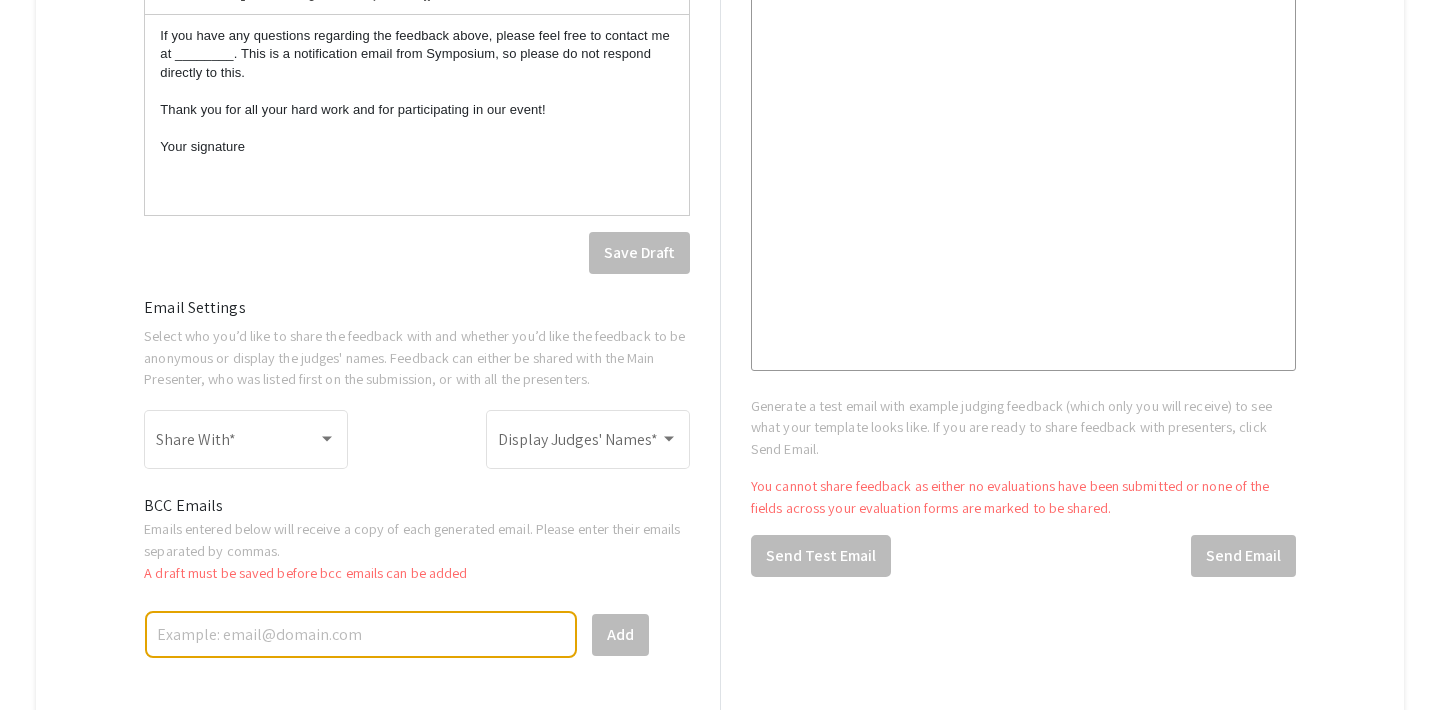 scroll, scrollTop: 975, scrollLeft: 0, axis: vertical 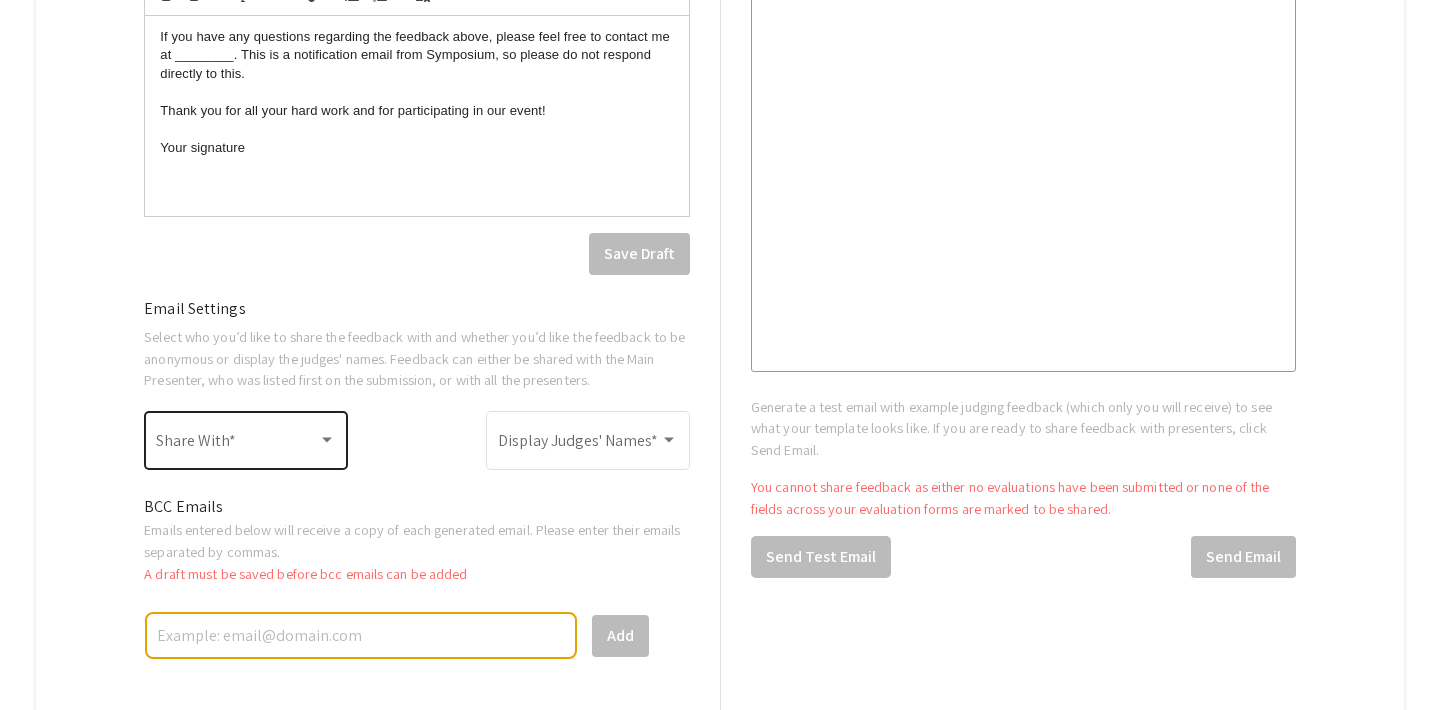 click at bounding box center (246, 445) 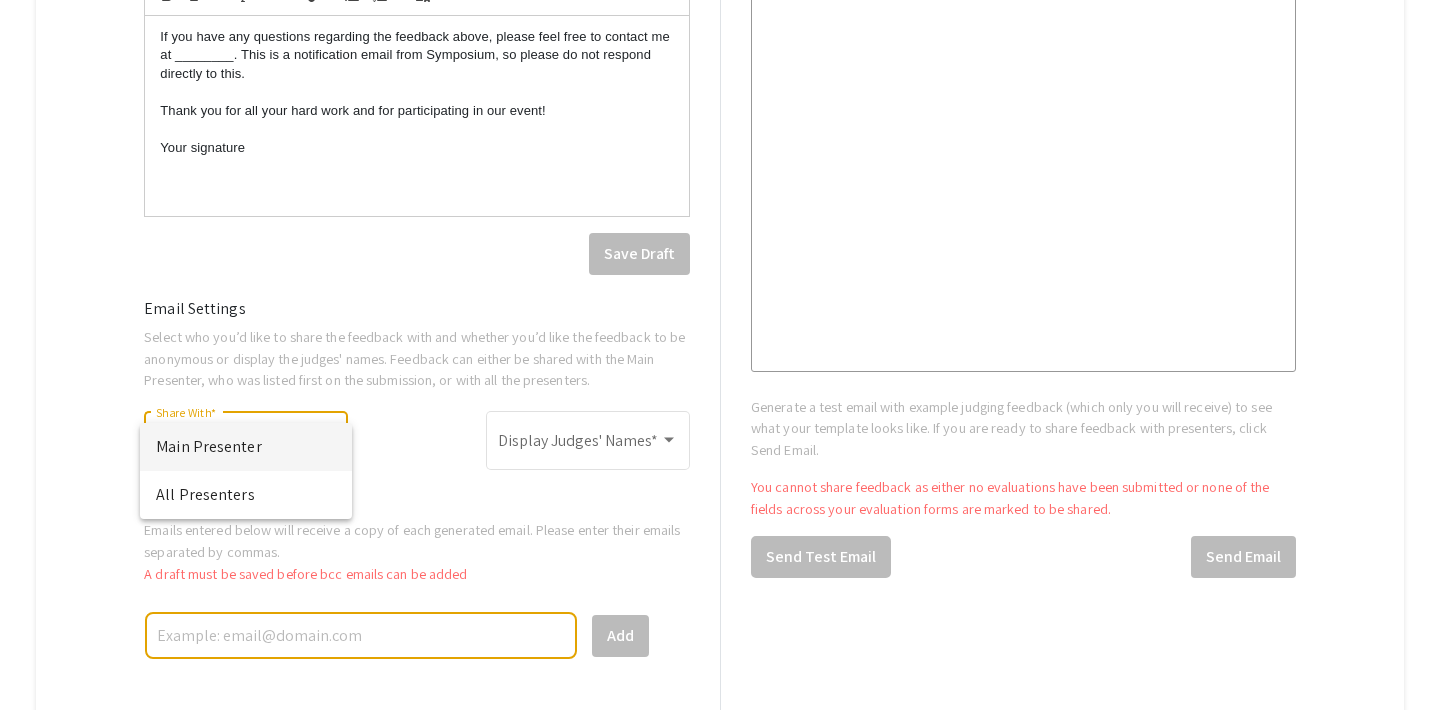 click at bounding box center (720, 355) 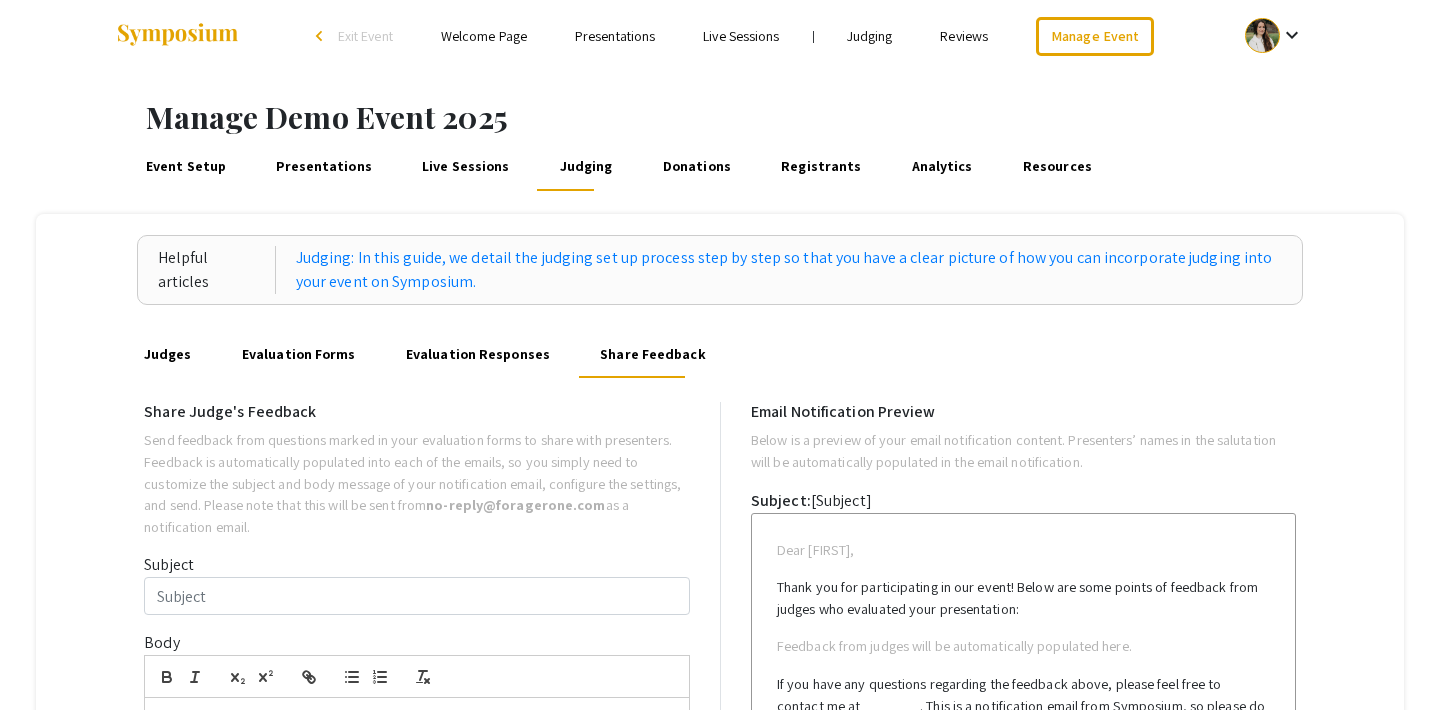 scroll, scrollTop: 0, scrollLeft: 0, axis: both 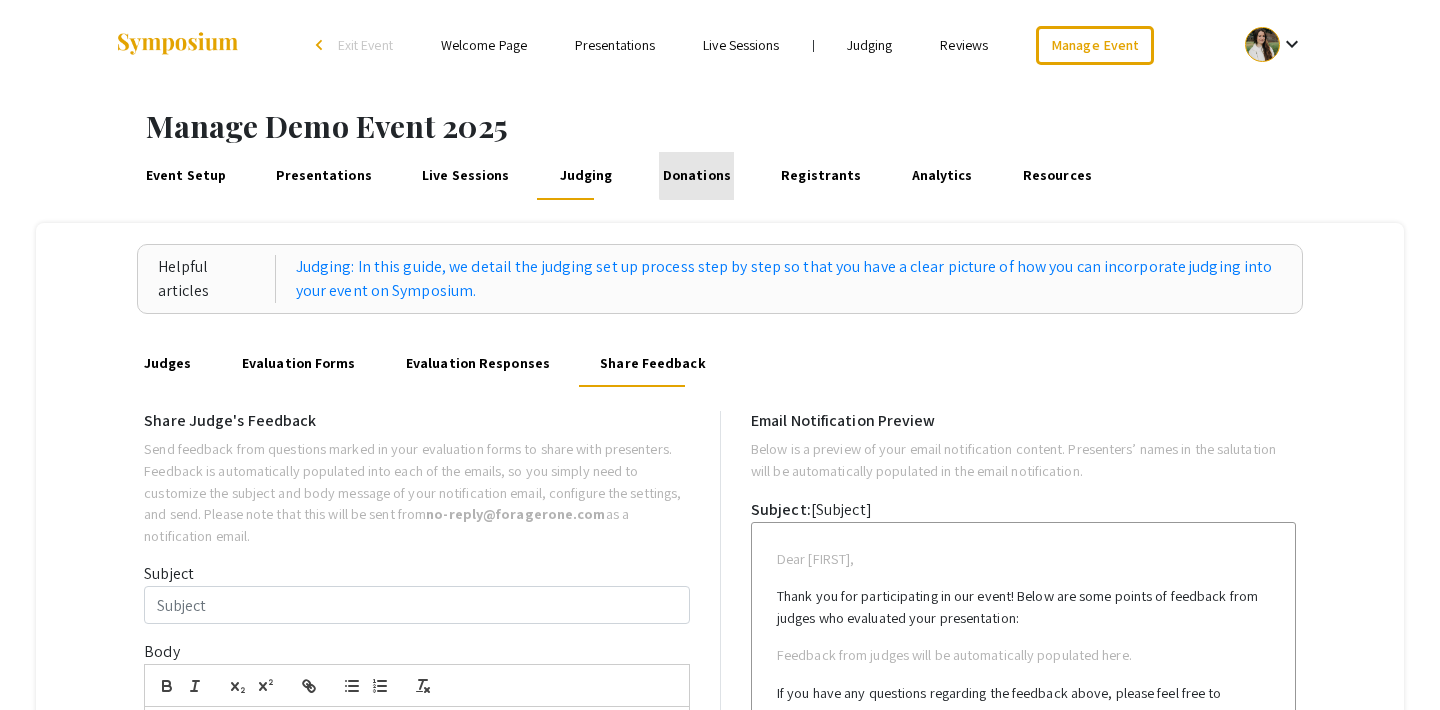click on "Donations" at bounding box center [696, 176] 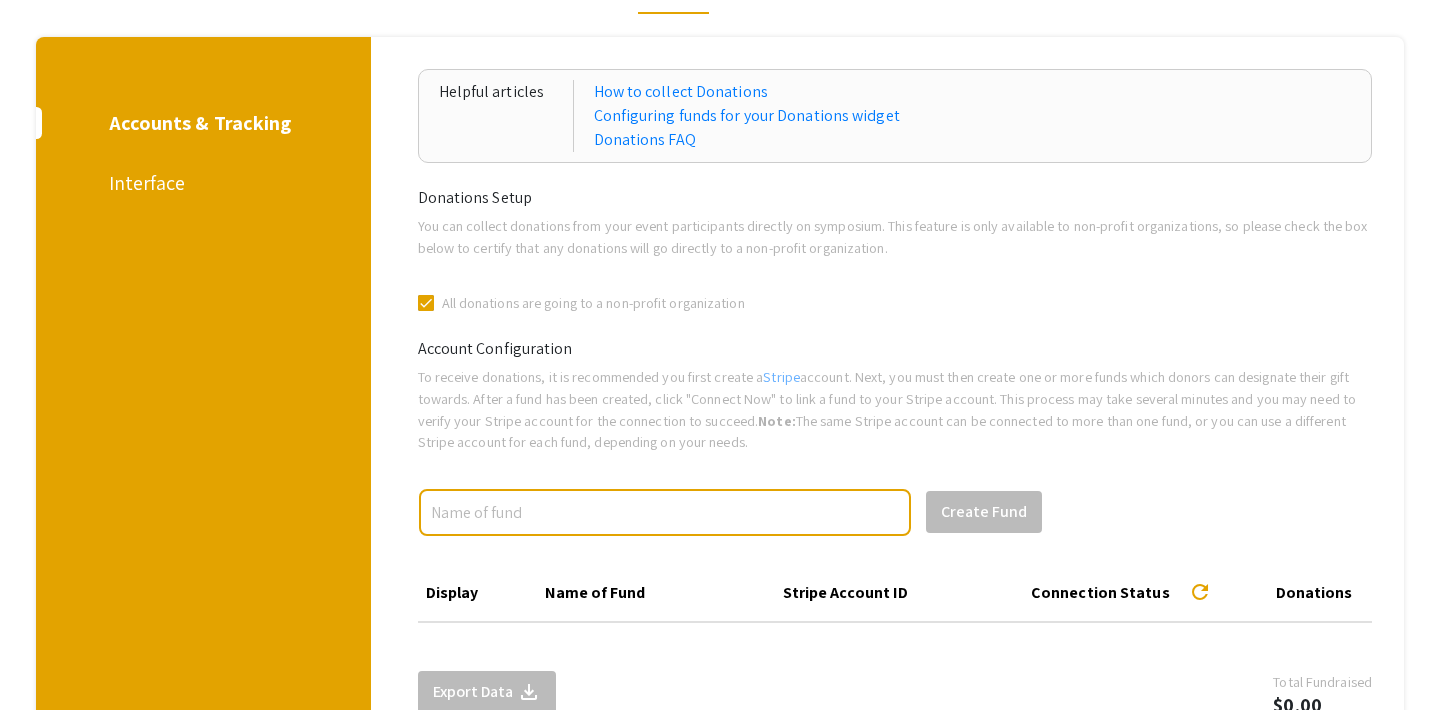 scroll, scrollTop: 161, scrollLeft: 0, axis: vertical 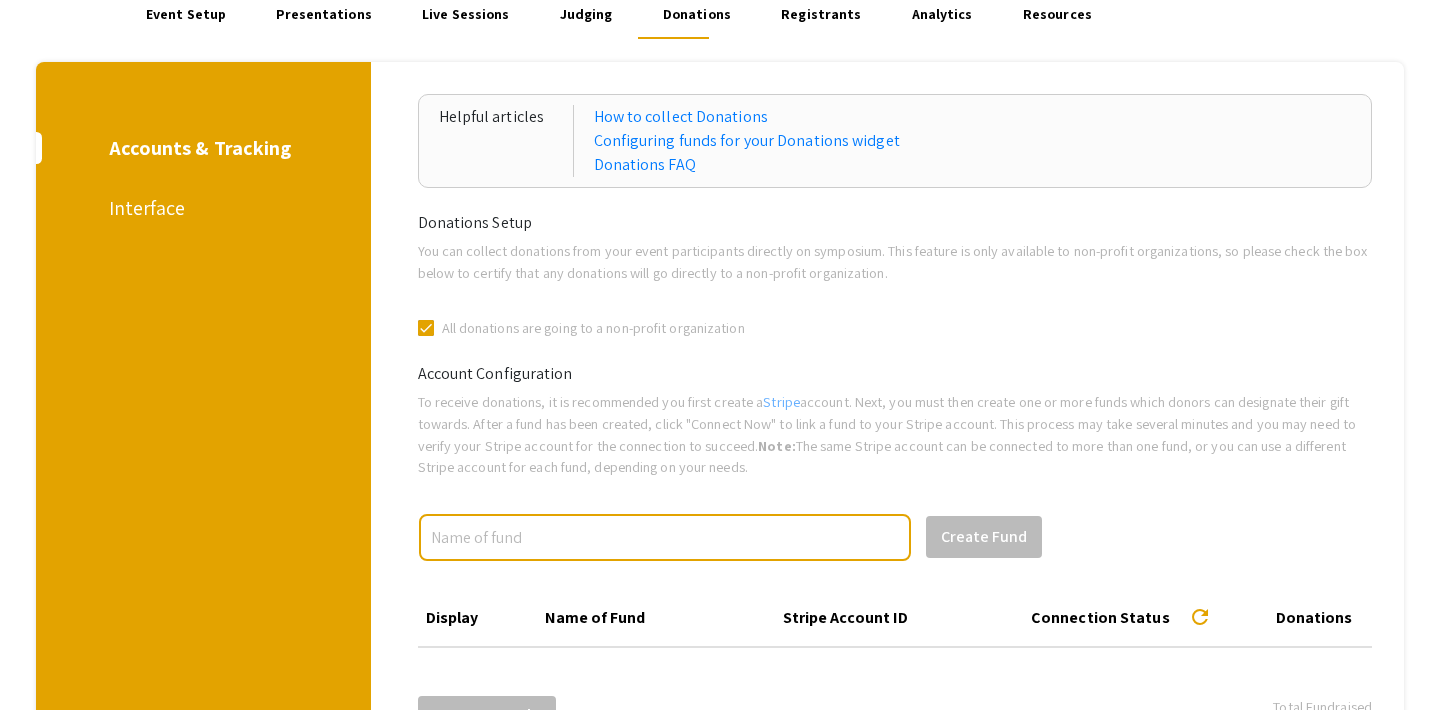 click on "Interface" at bounding box center (200, 208) 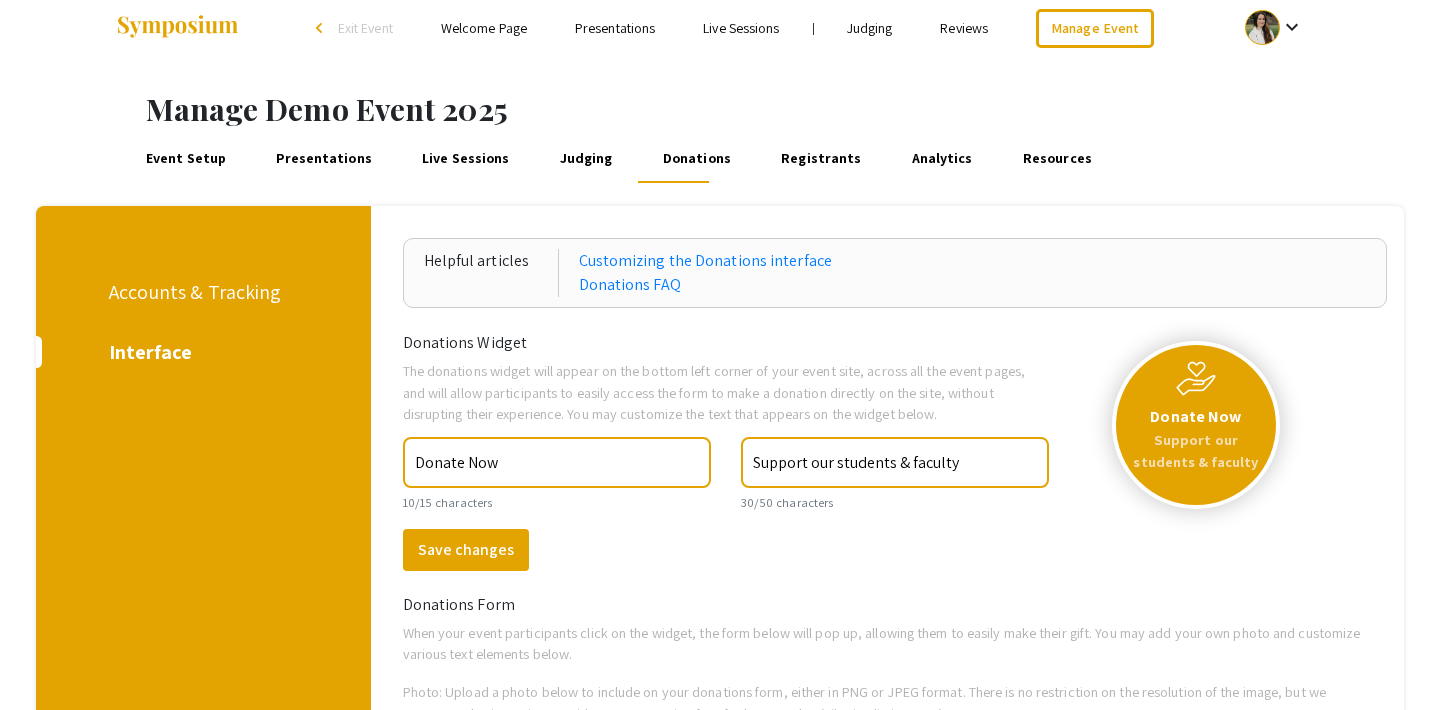 scroll, scrollTop: 3, scrollLeft: 0, axis: vertical 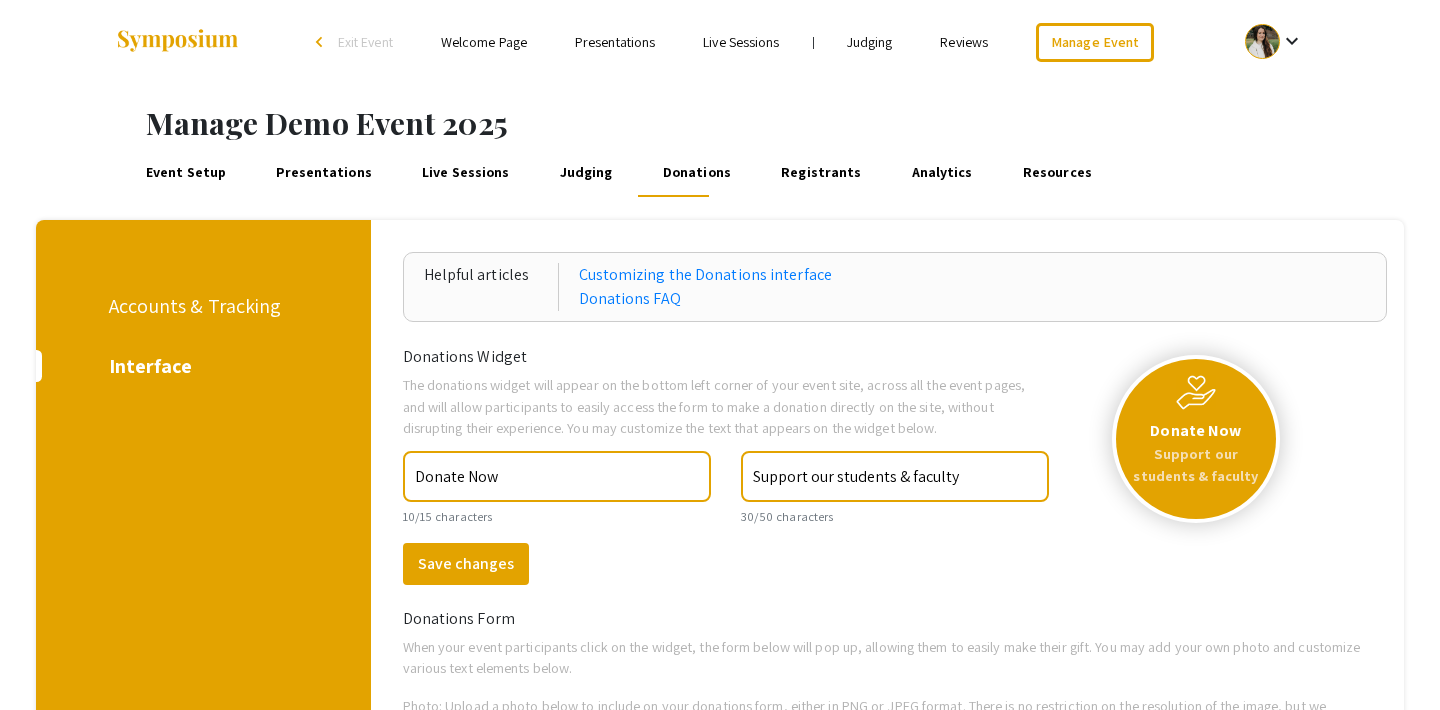 click on "Registrants" at bounding box center [821, 173] 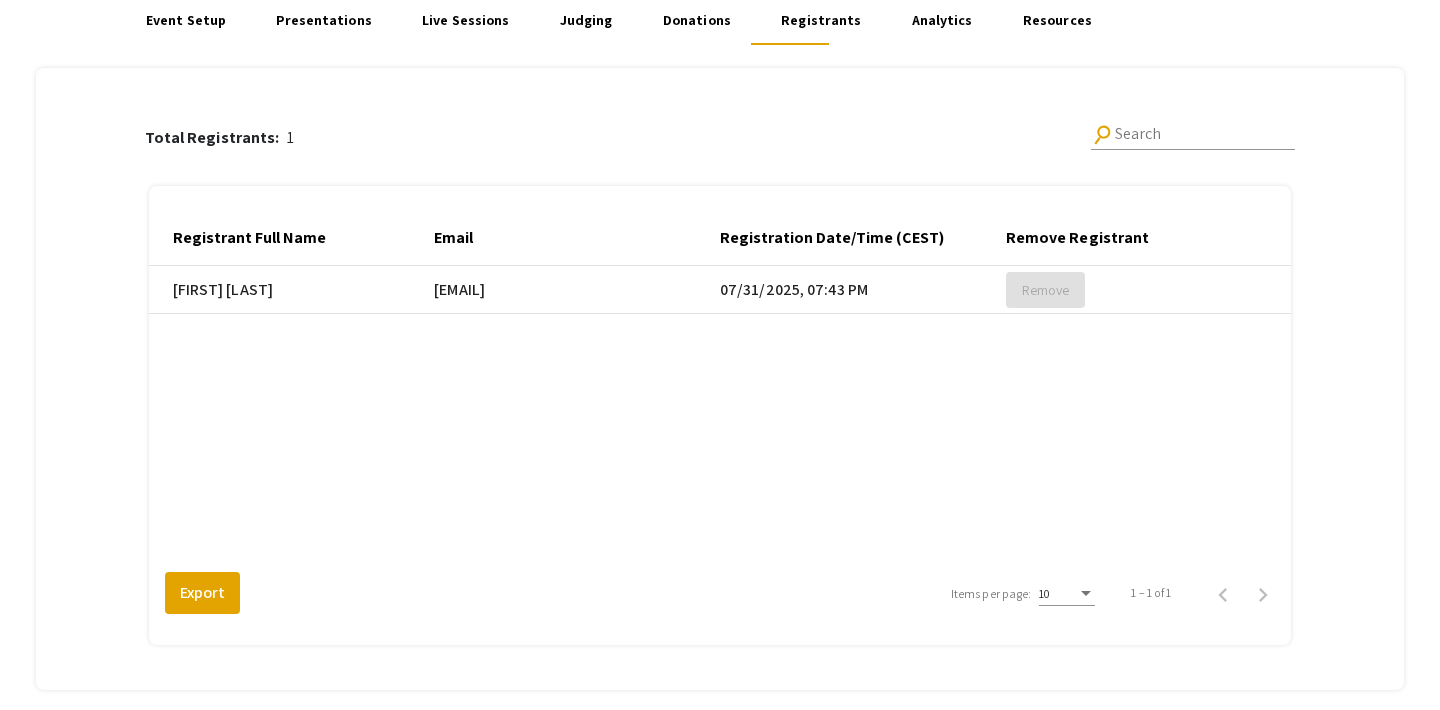 scroll, scrollTop: 156, scrollLeft: 0, axis: vertical 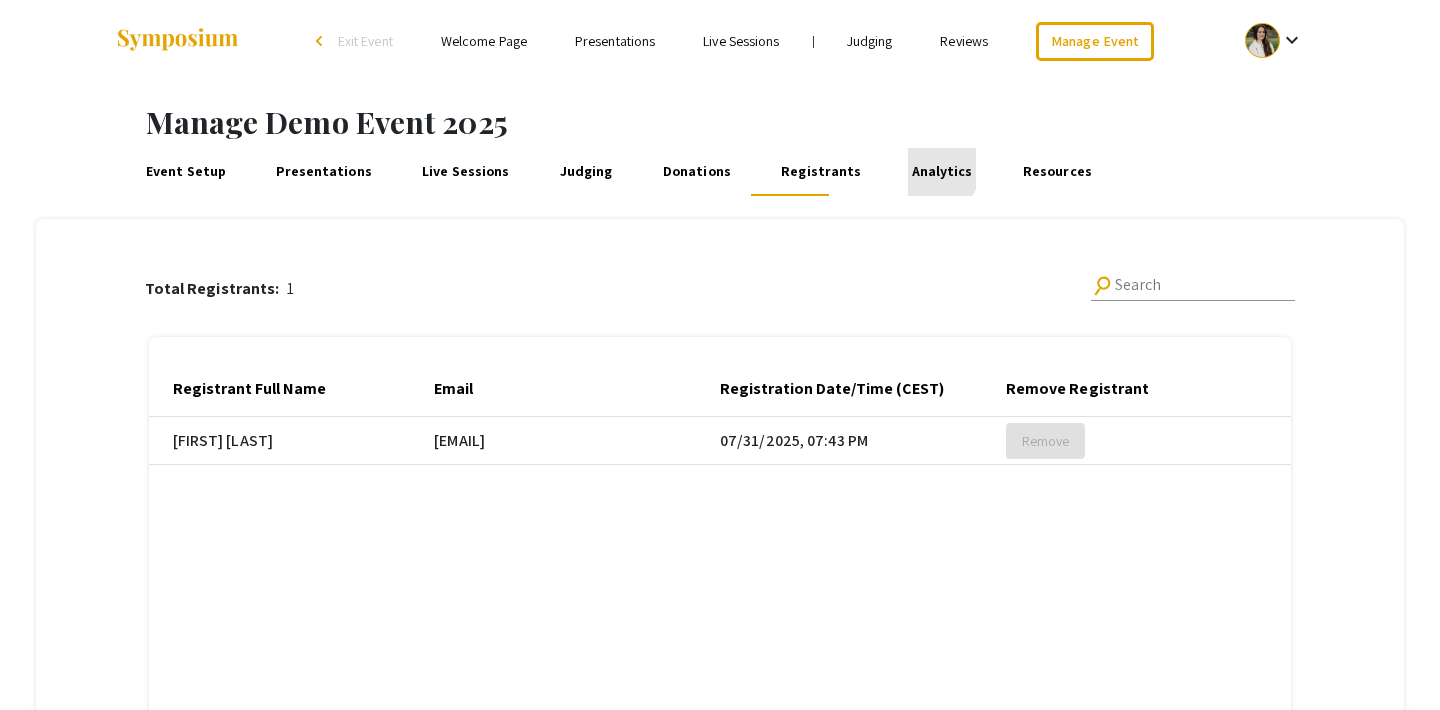 click on "Analytics" at bounding box center [942, 172] 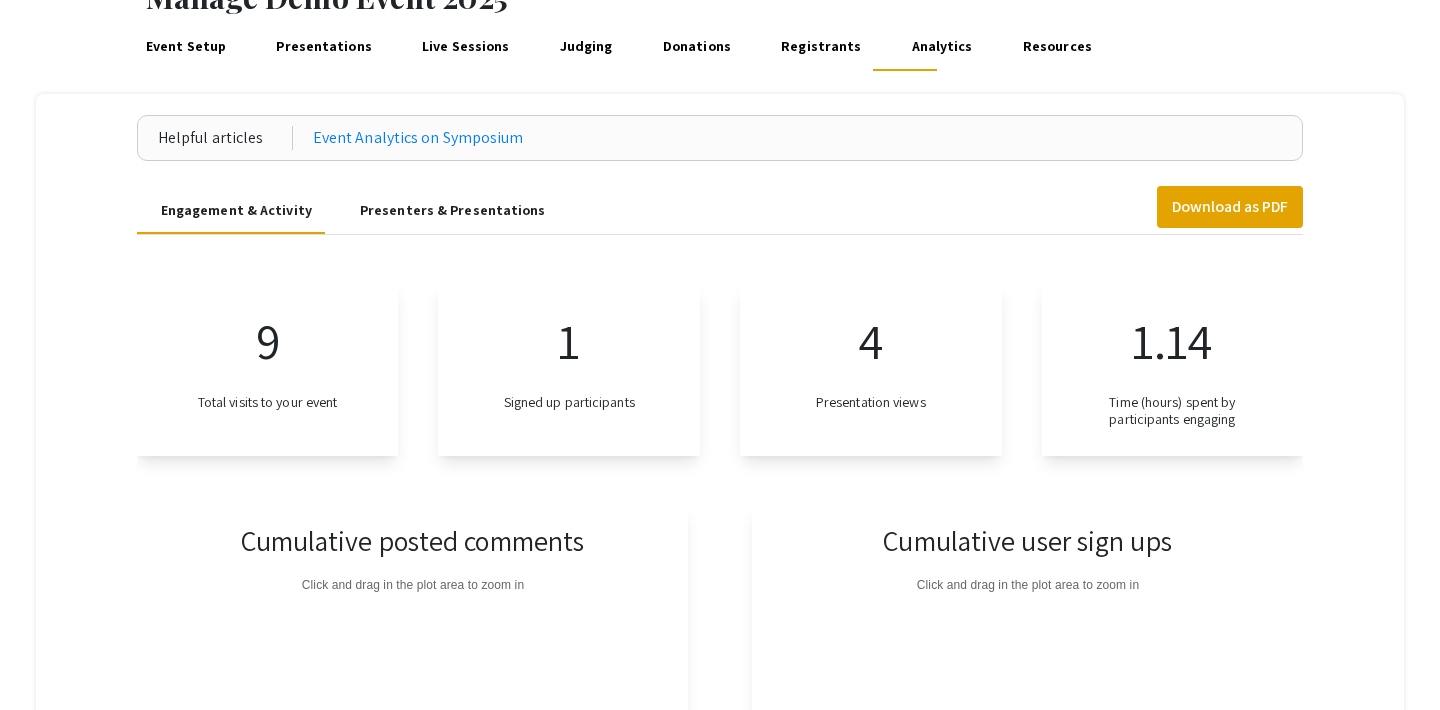 scroll, scrollTop: 0, scrollLeft: 0, axis: both 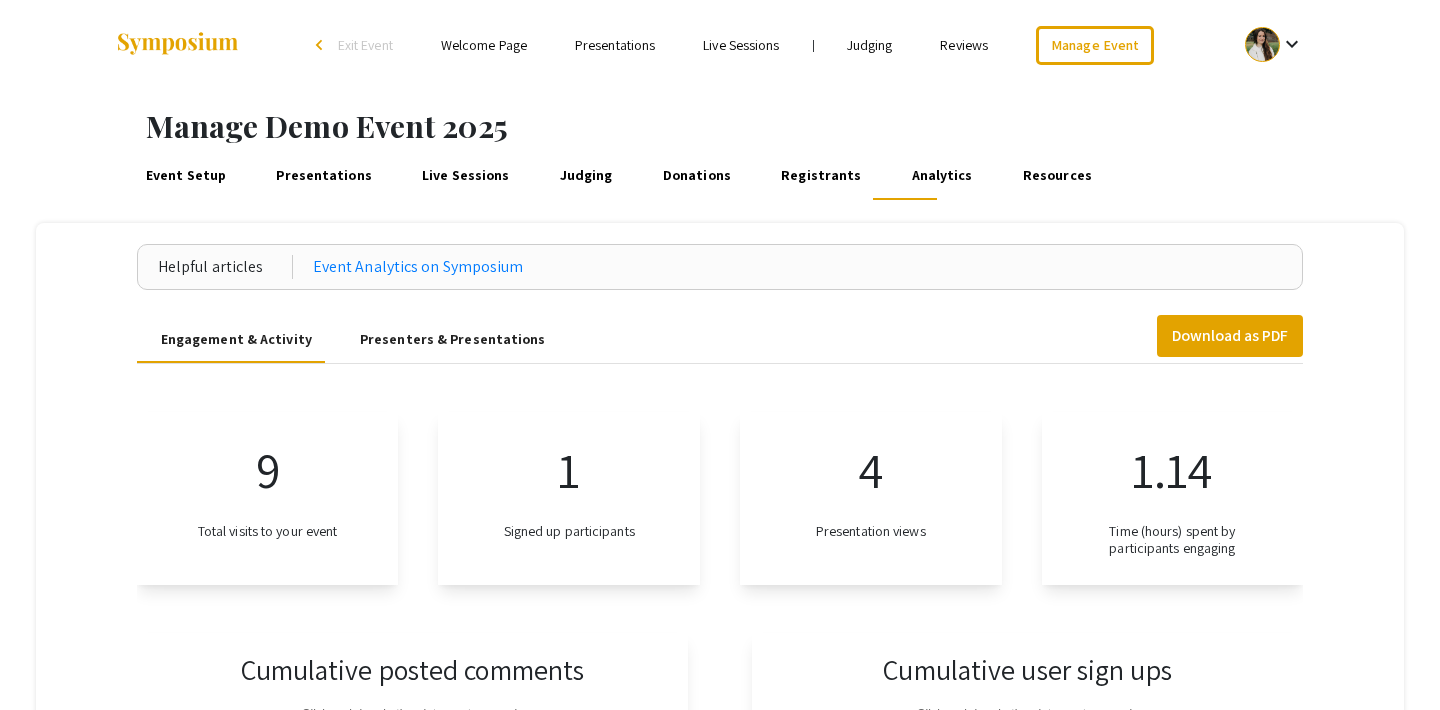 click on "Presenters & Presentations" at bounding box center [453, 339] 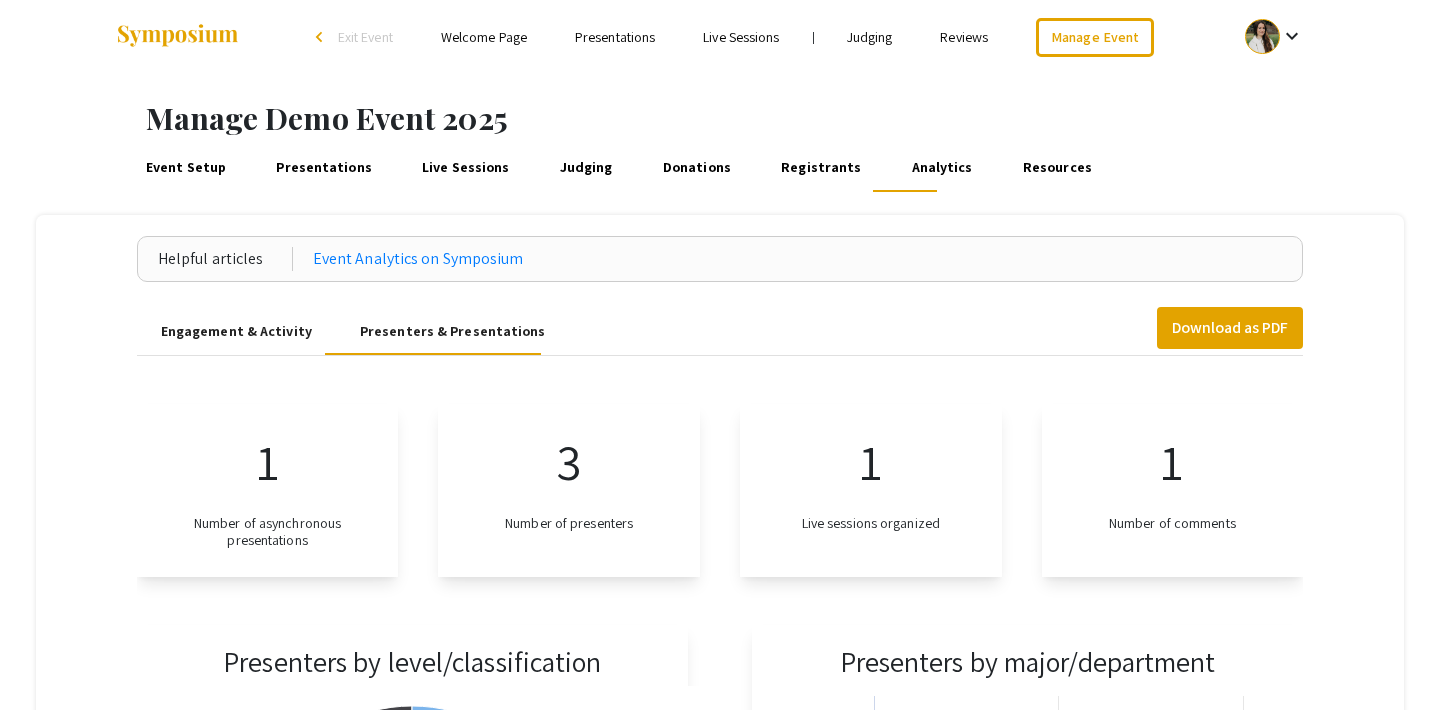 scroll, scrollTop: 0, scrollLeft: 0, axis: both 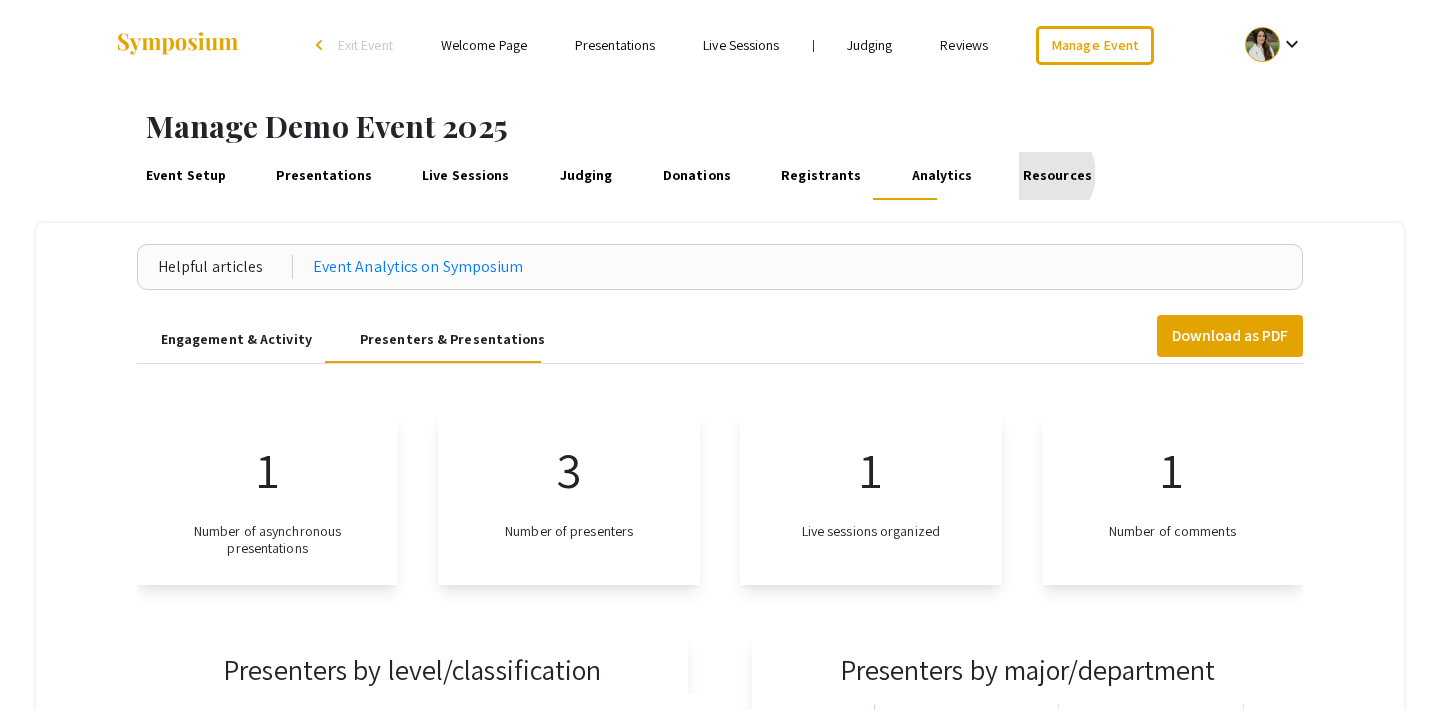 click on "Resources" at bounding box center [1057, 176] 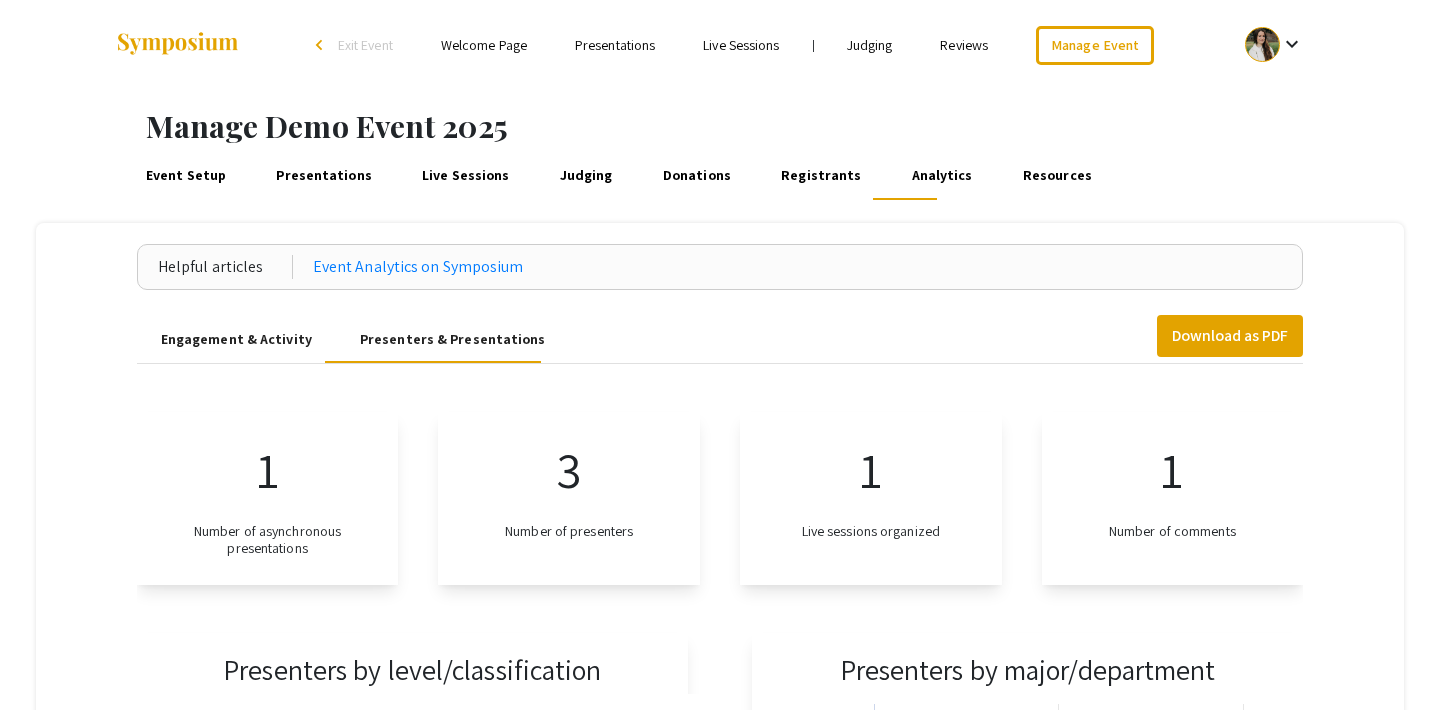 click on "Exit Event" at bounding box center [365, 45] 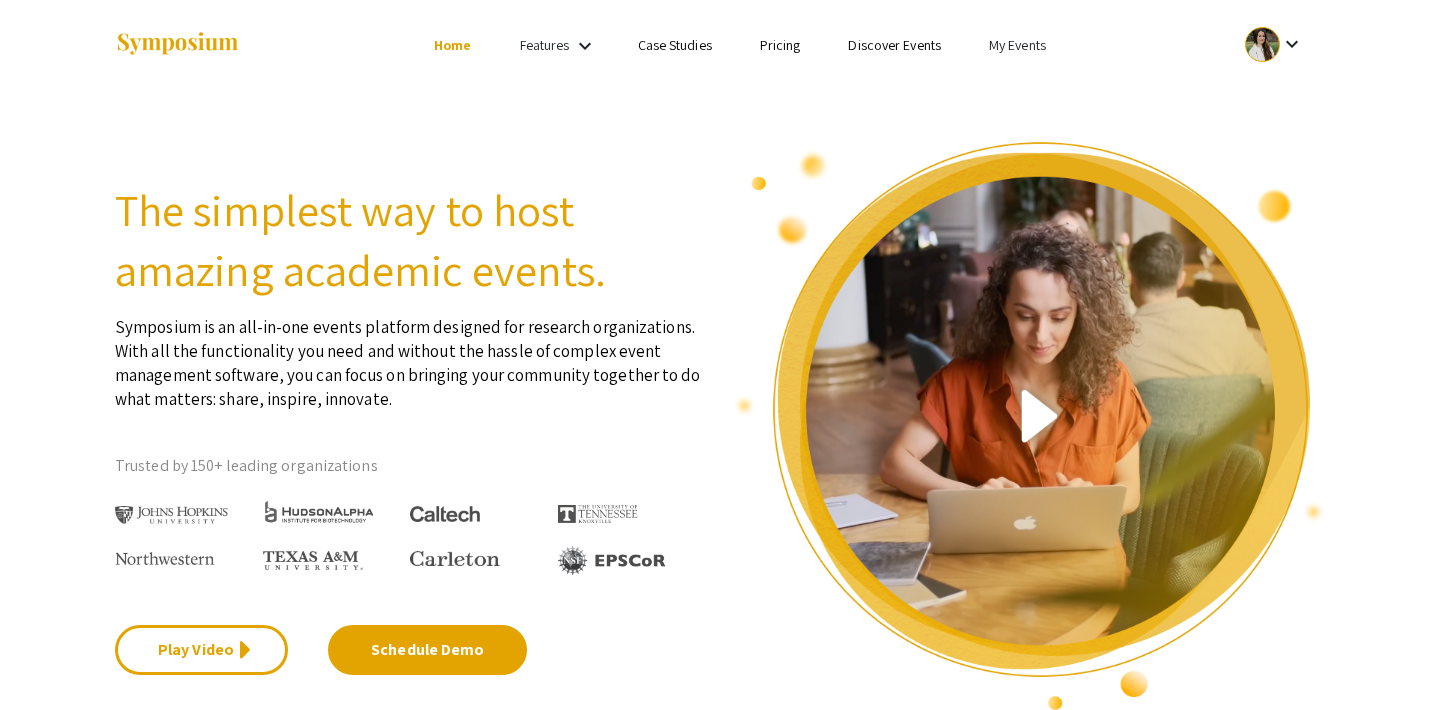 click on "My Events" at bounding box center [1017, 45] 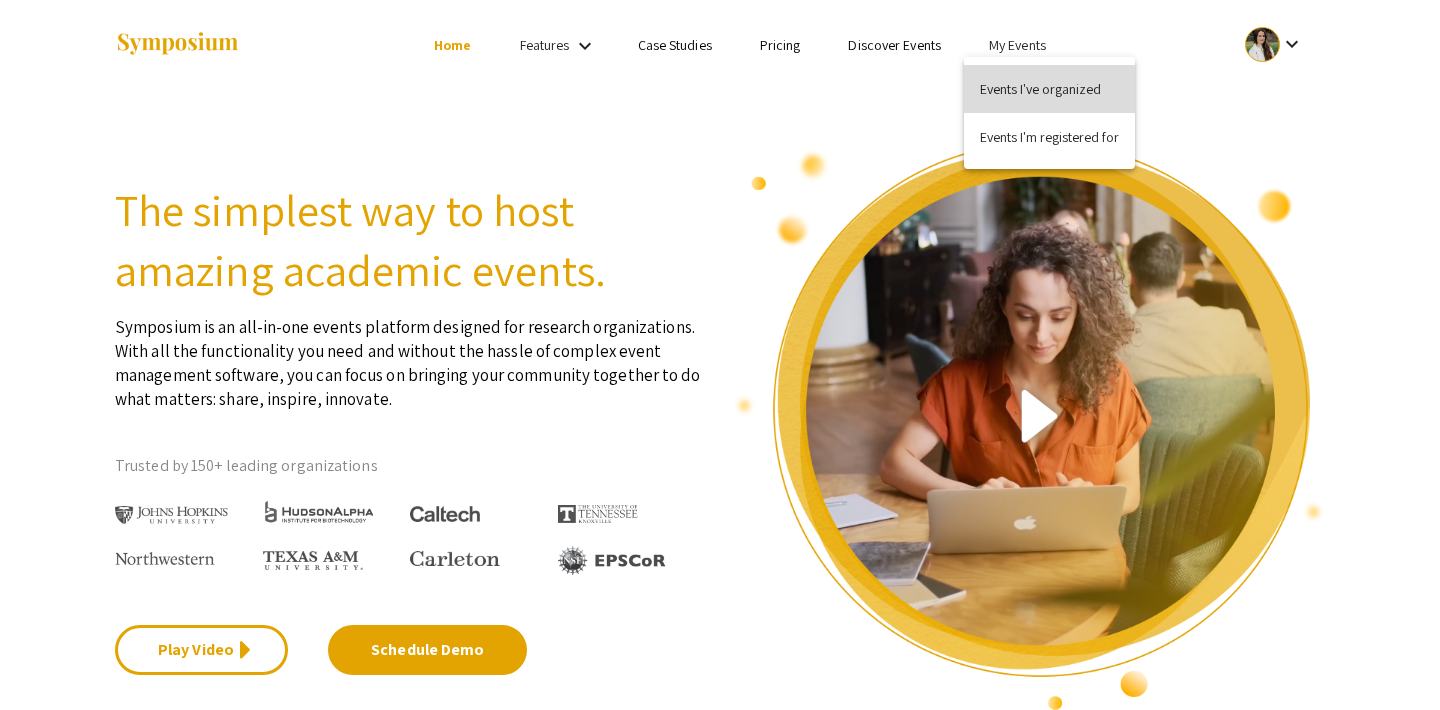 click on "Events I've organized" at bounding box center [1049, 89] 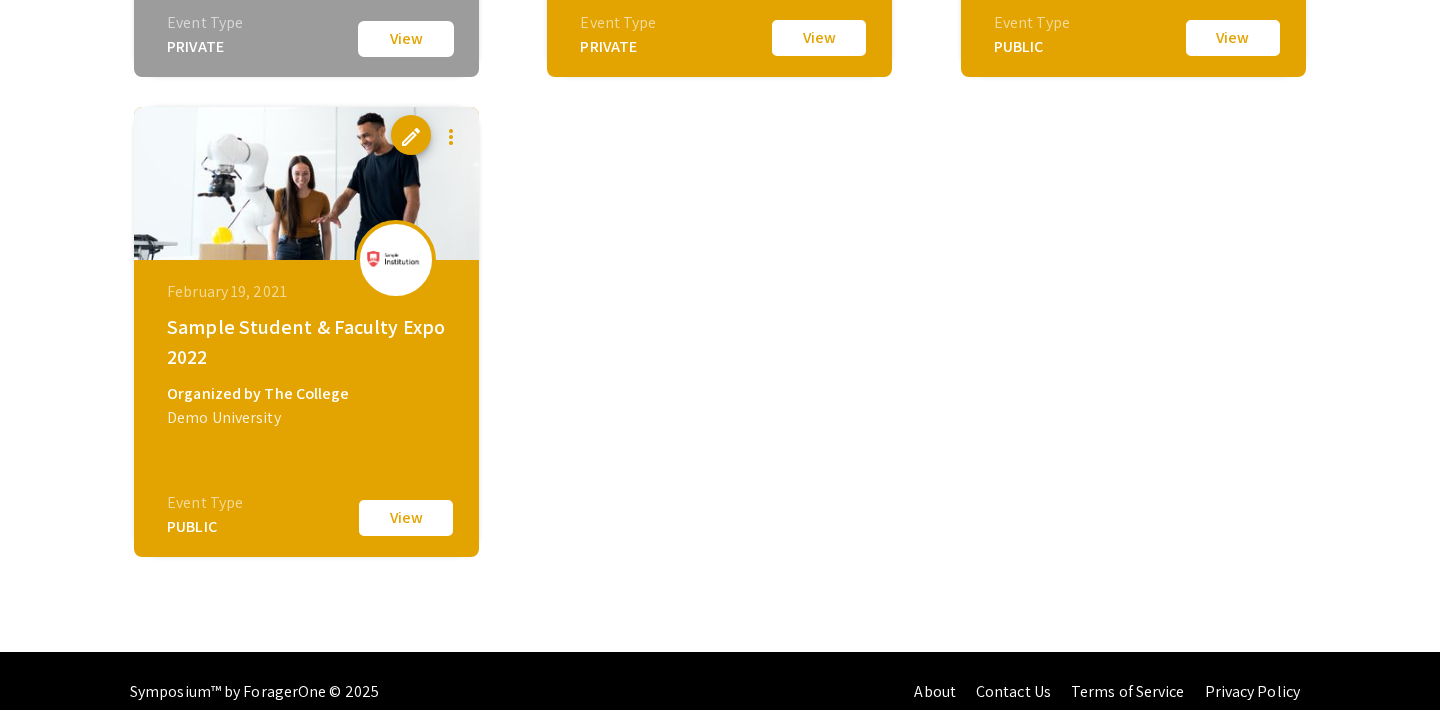 scroll, scrollTop: 1566, scrollLeft: 0, axis: vertical 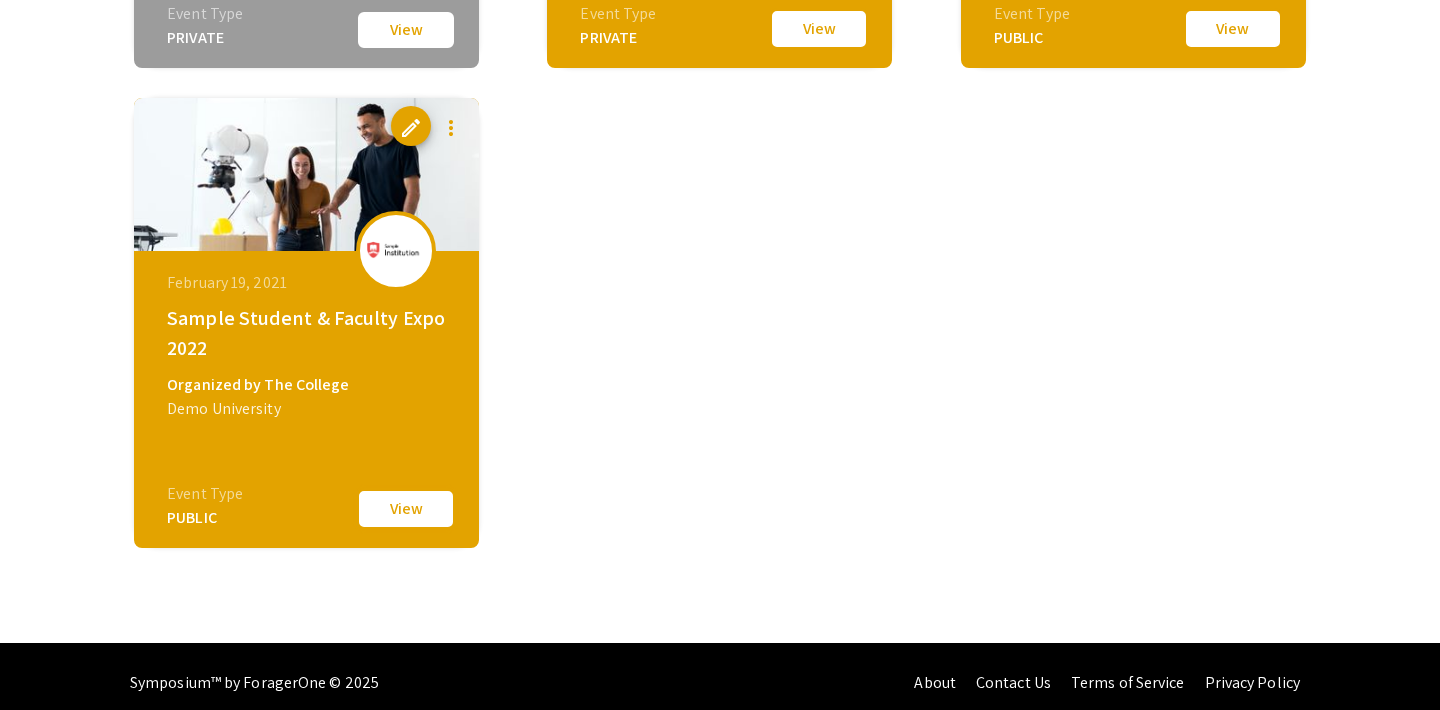 click on "View" 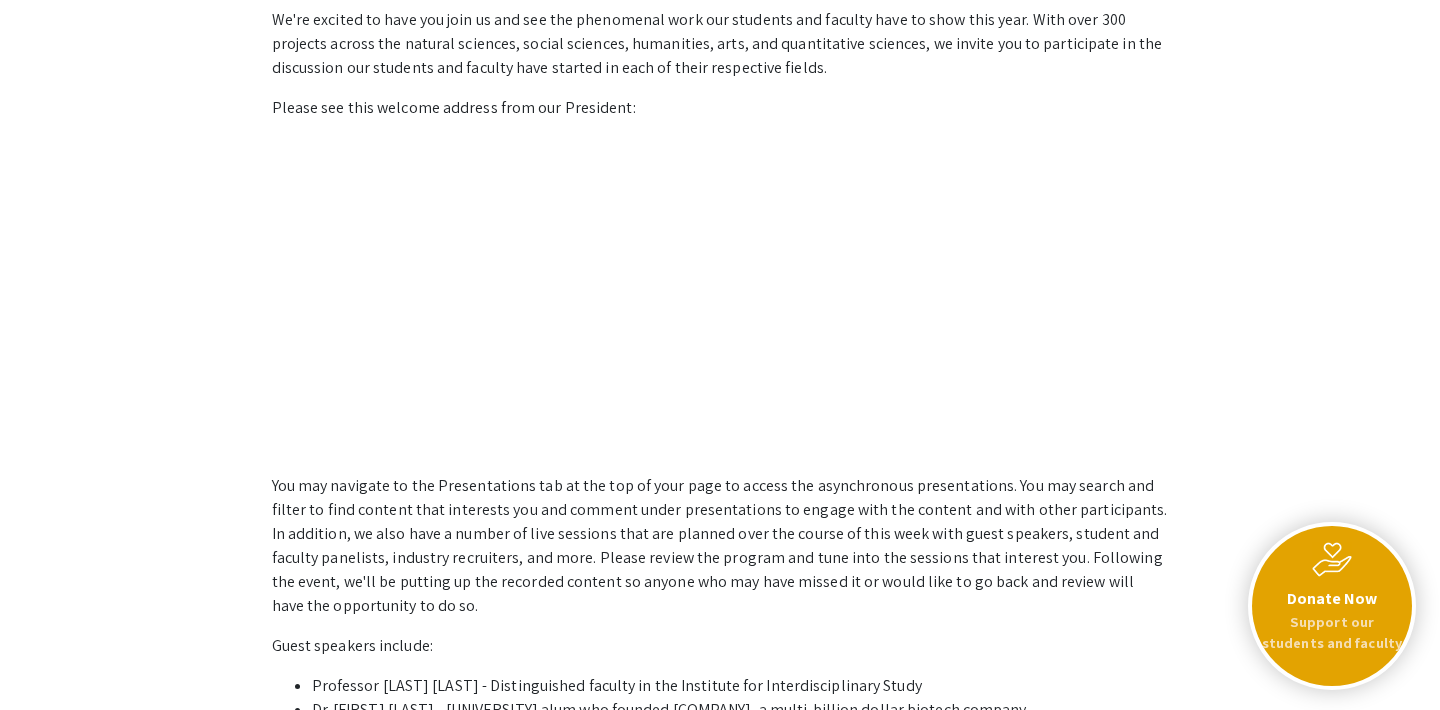 scroll, scrollTop: 0, scrollLeft: 0, axis: both 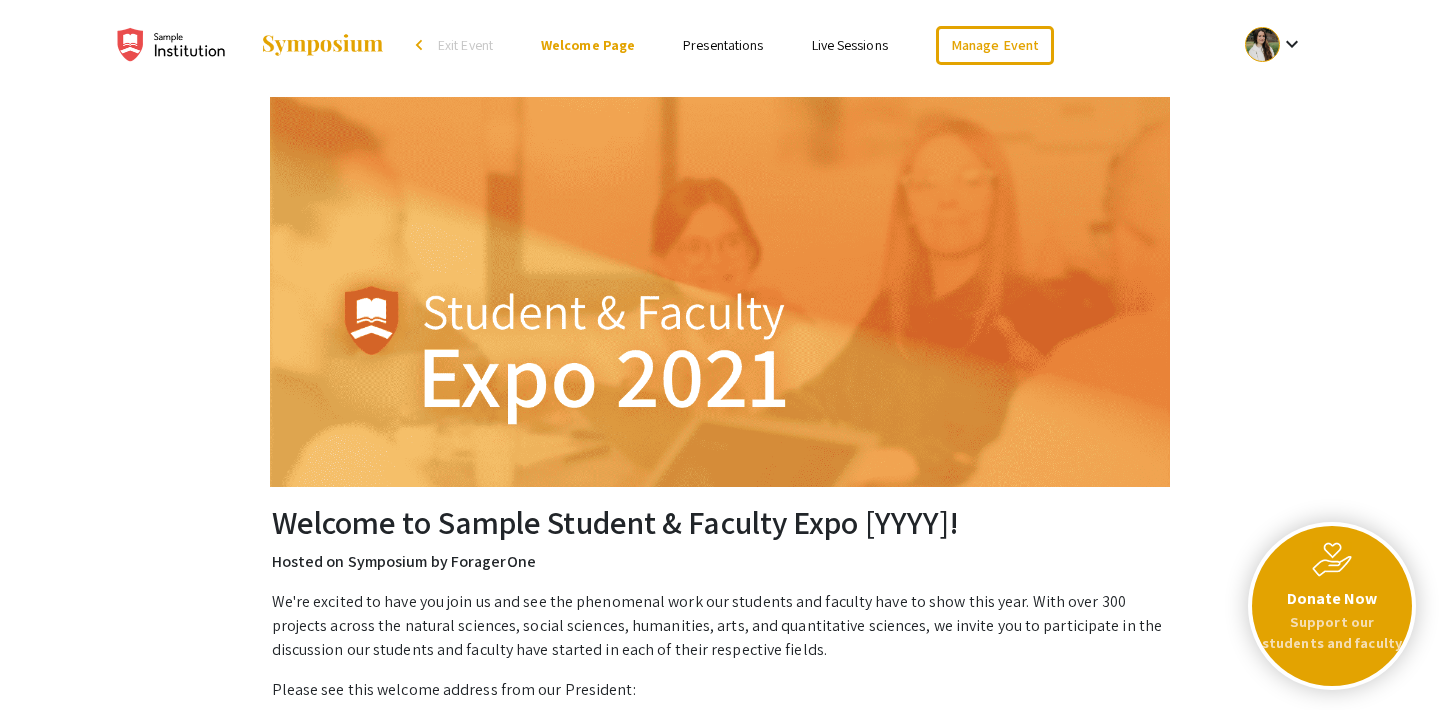 click on "Presentations" at bounding box center [723, 45] 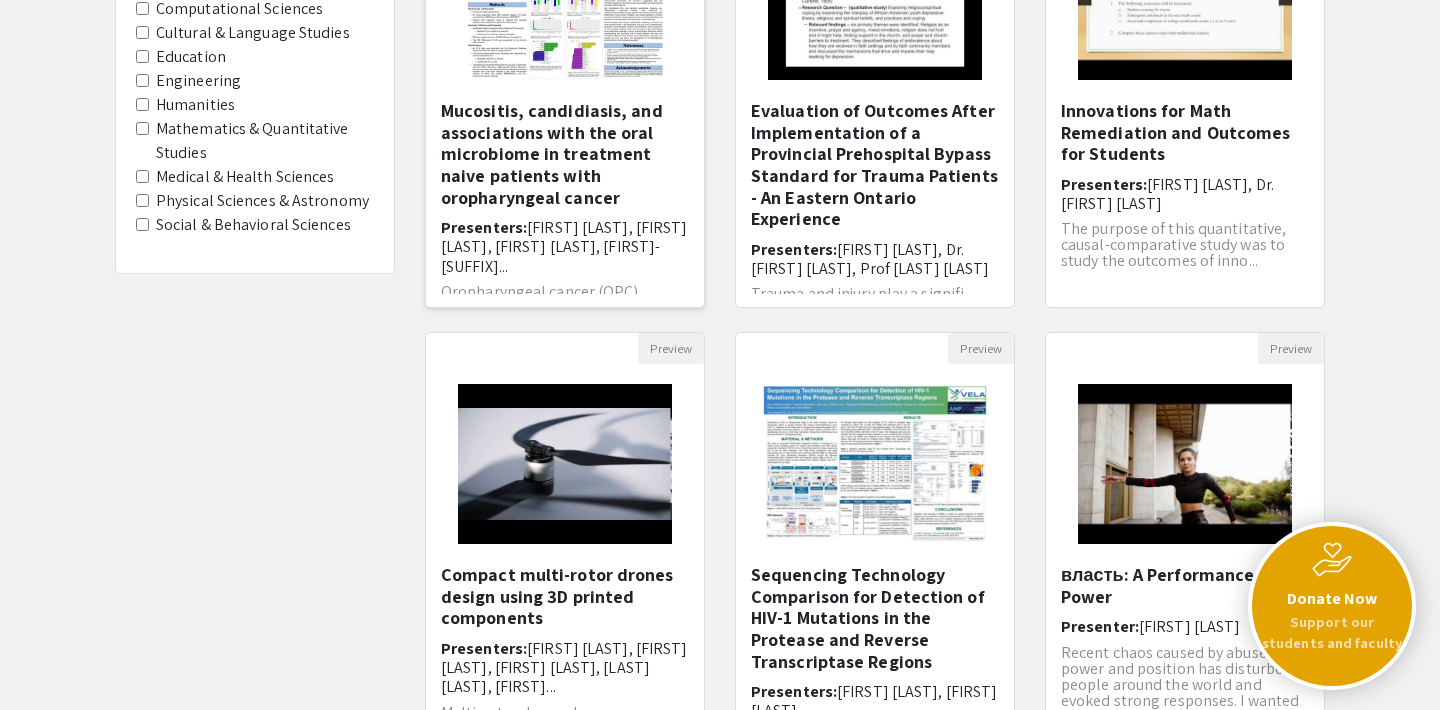 scroll, scrollTop: 0, scrollLeft: 0, axis: both 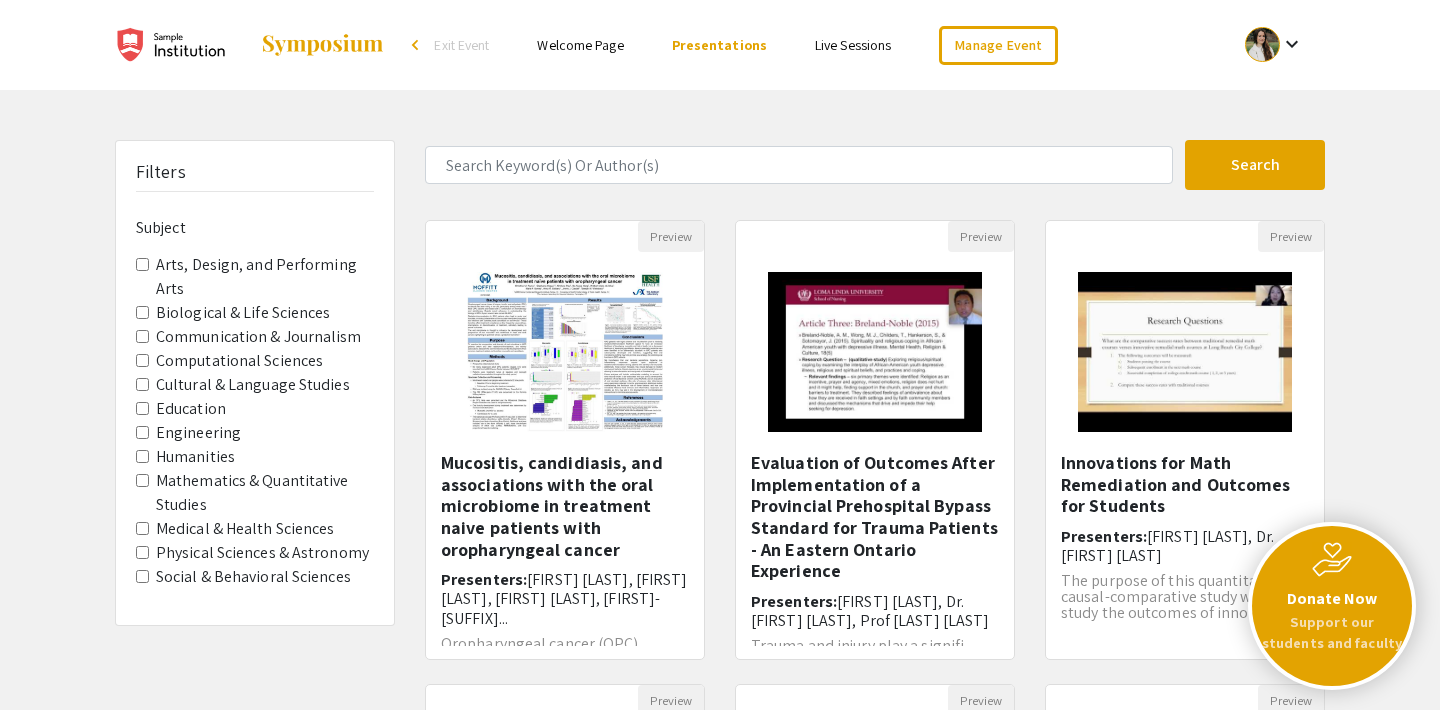click on "Live Sessions" at bounding box center [853, 45] 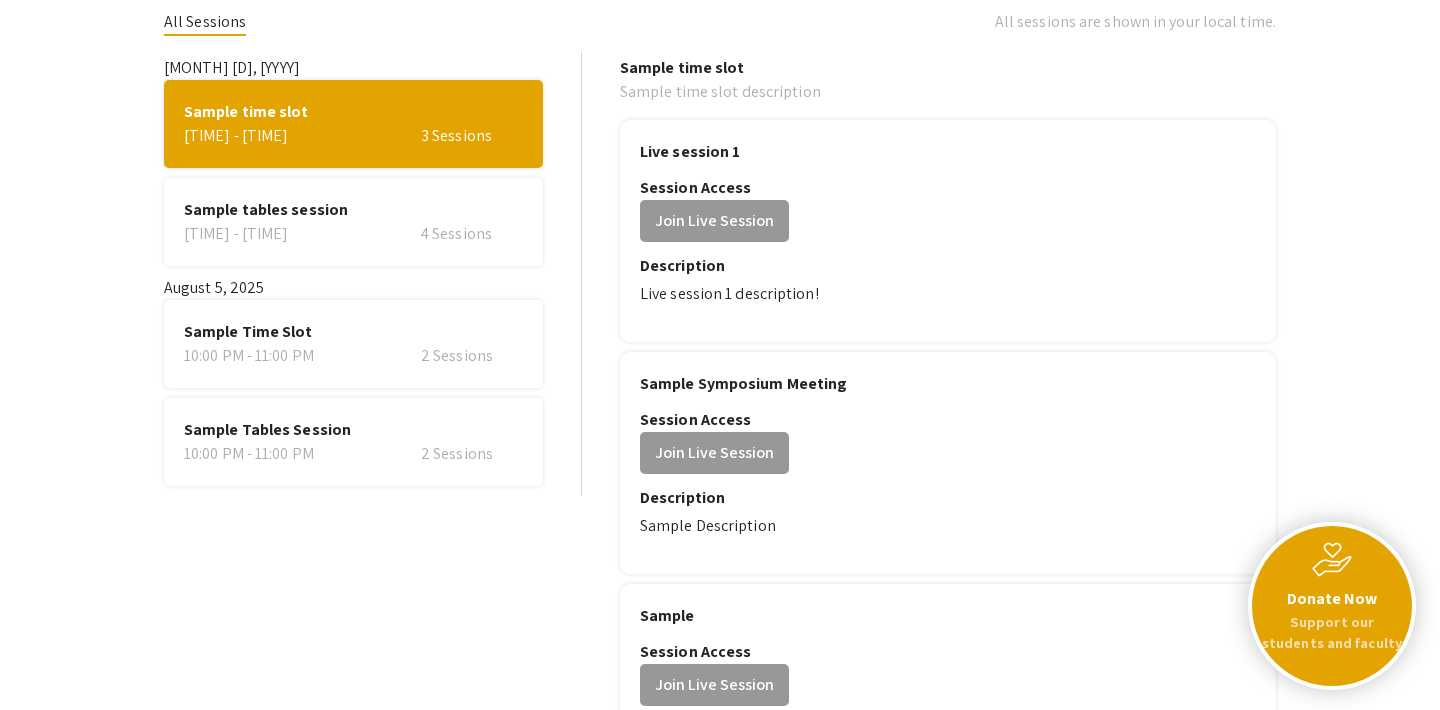 scroll, scrollTop: 0, scrollLeft: 0, axis: both 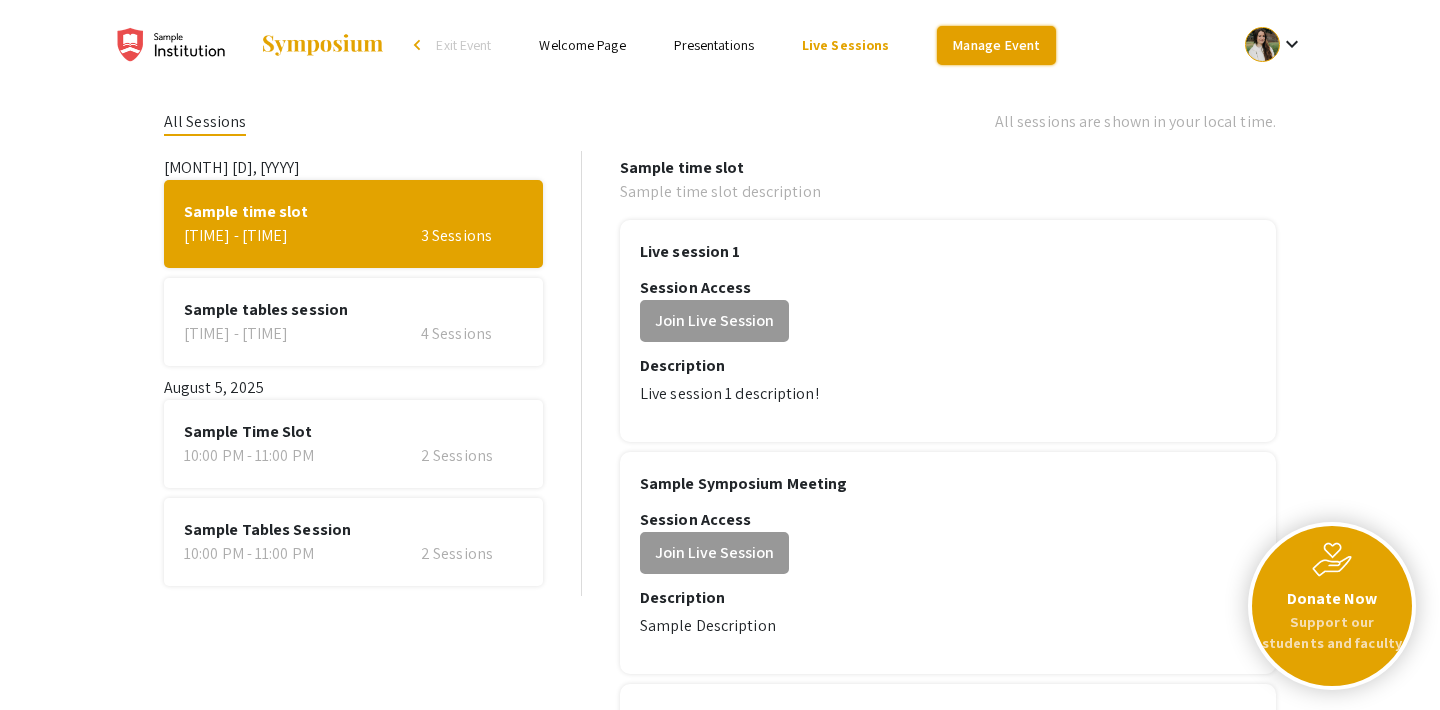 click on "Manage Event" at bounding box center [996, 45] 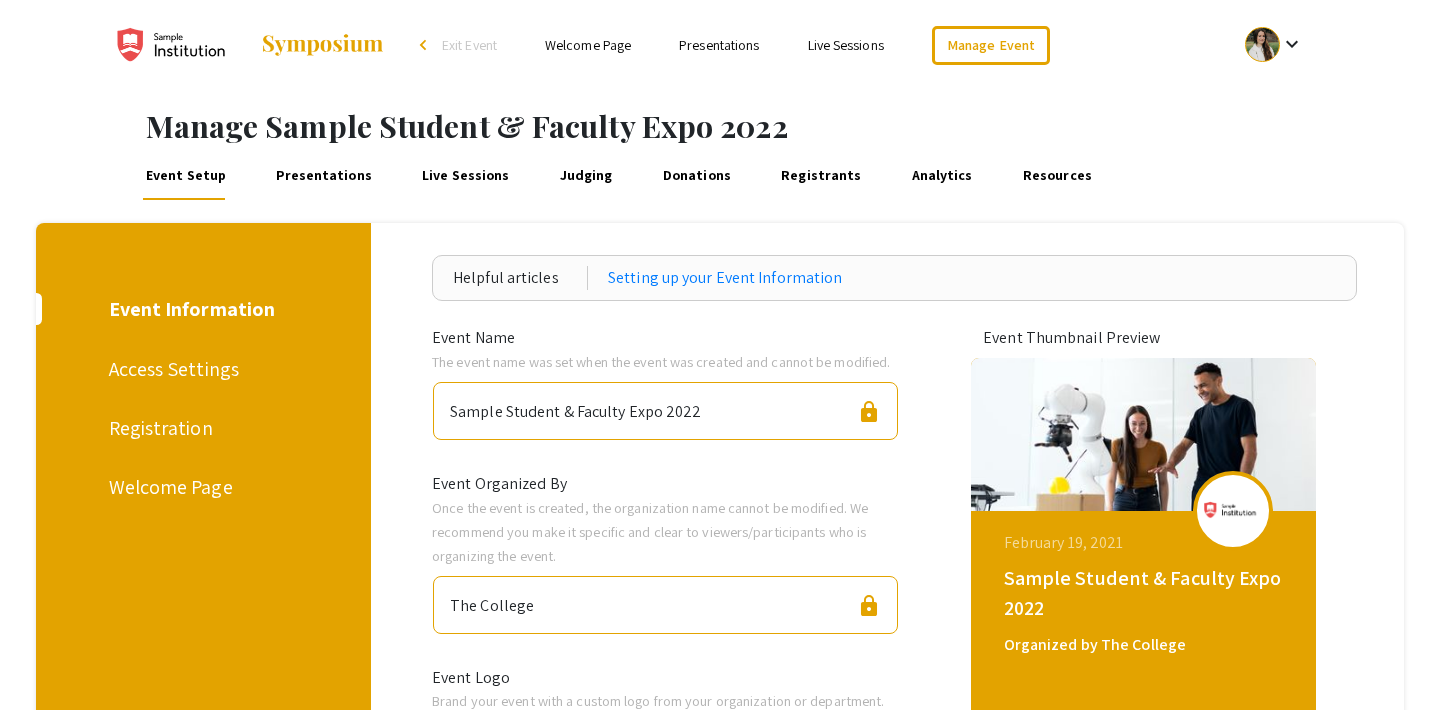 click on "Live Sessions" at bounding box center (846, 45) 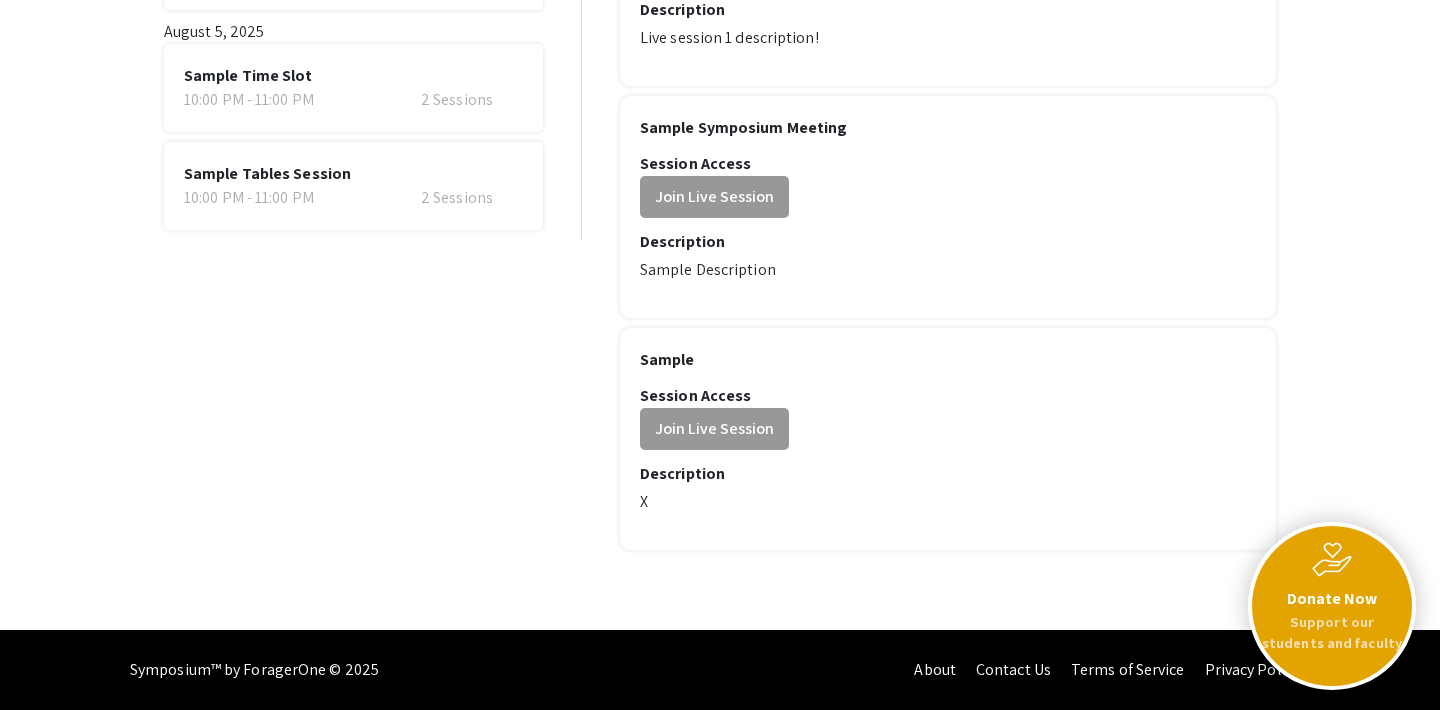scroll, scrollTop: 0, scrollLeft: 0, axis: both 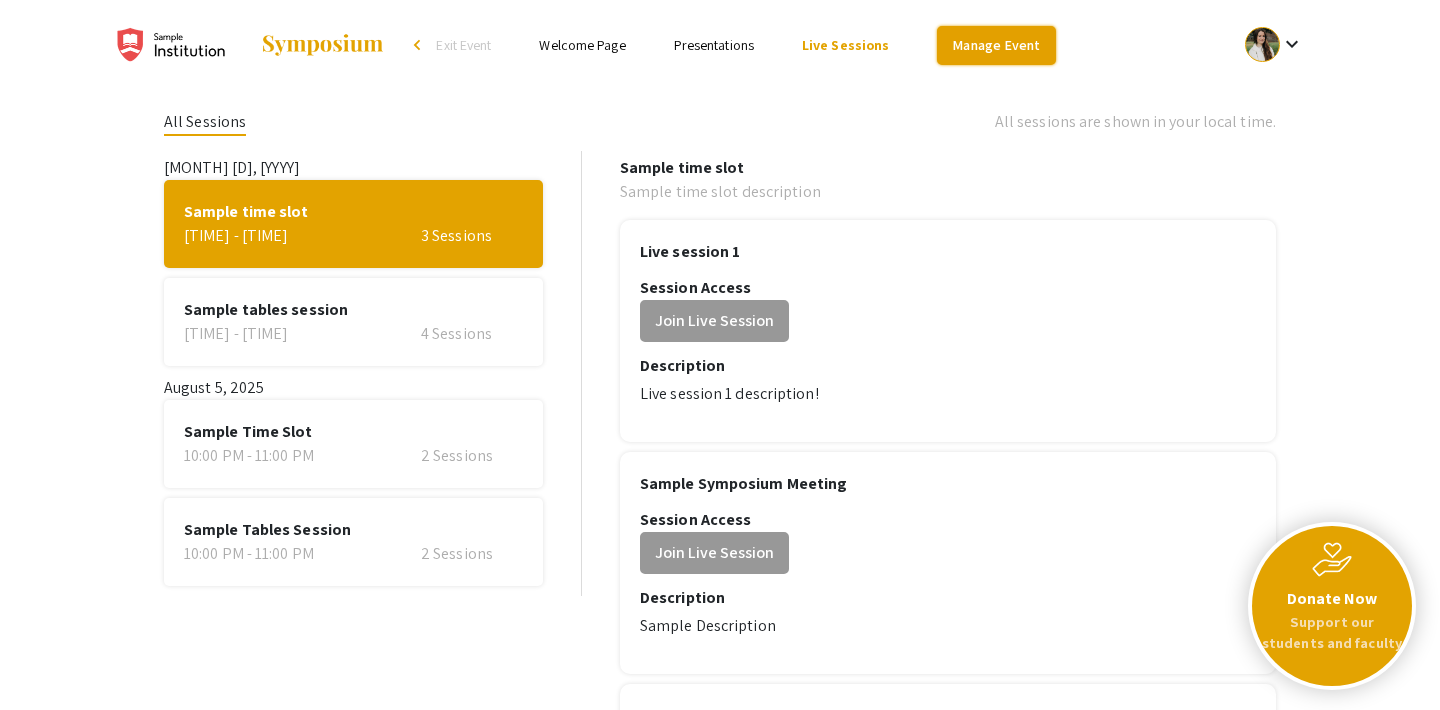 click on "Manage Event" at bounding box center (996, 45) 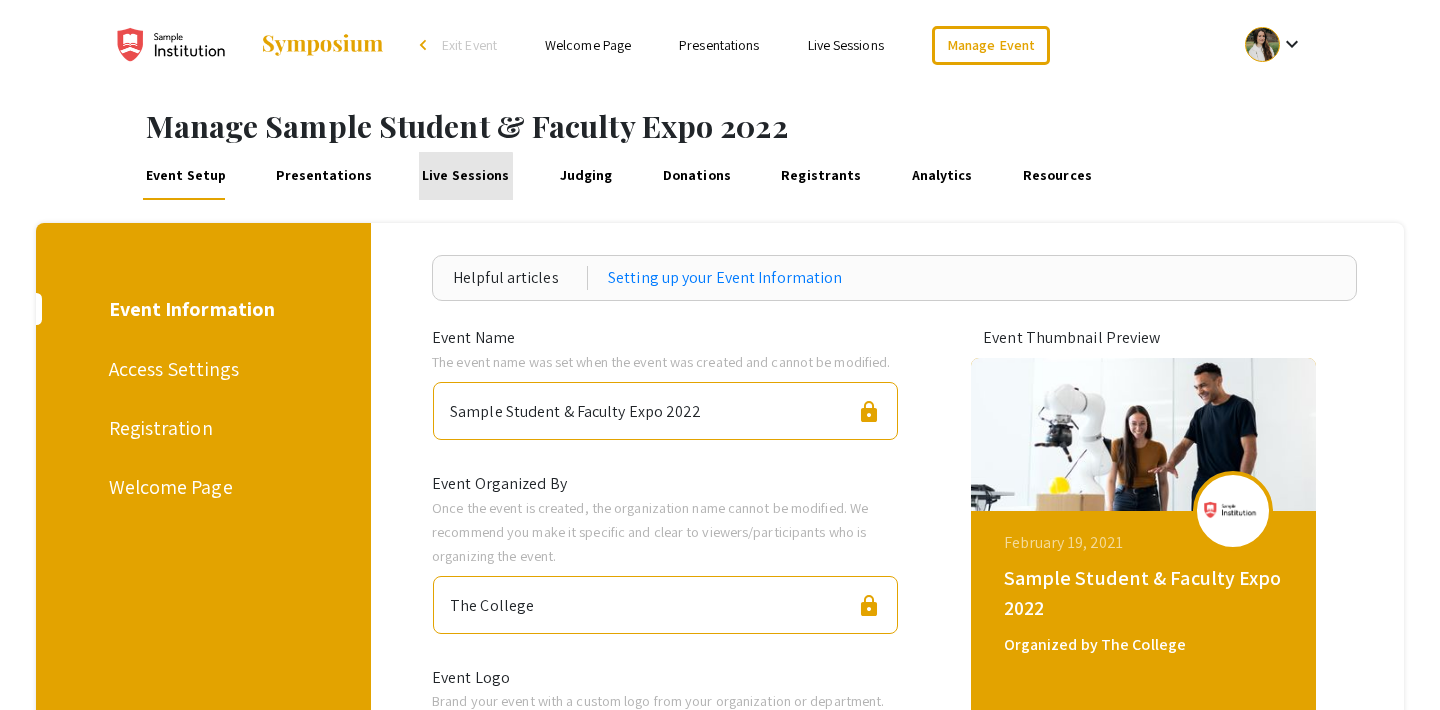 click on "Live Sessions" at bounding box center [466, 176] 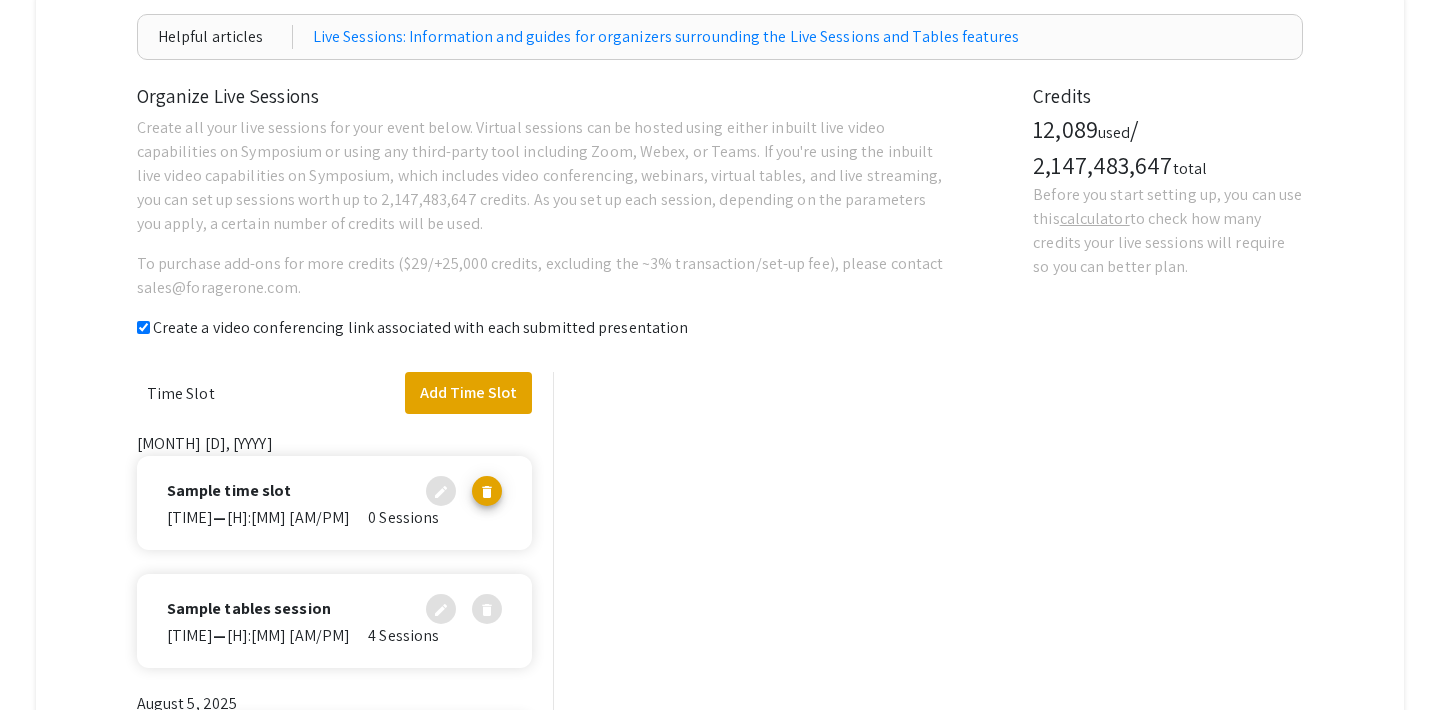 checkbox on "true" 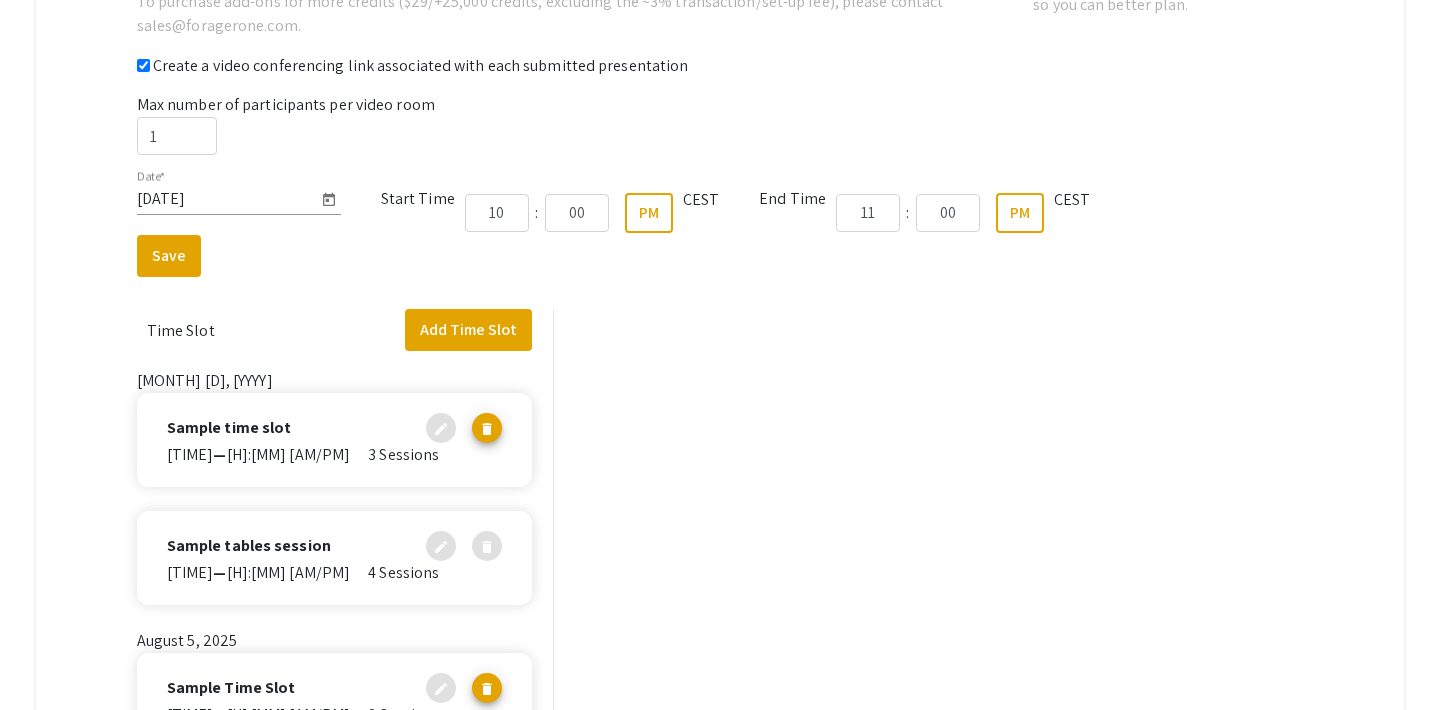 scroll, scrollTop: 482, scrollLeft: 0, axis: vertical 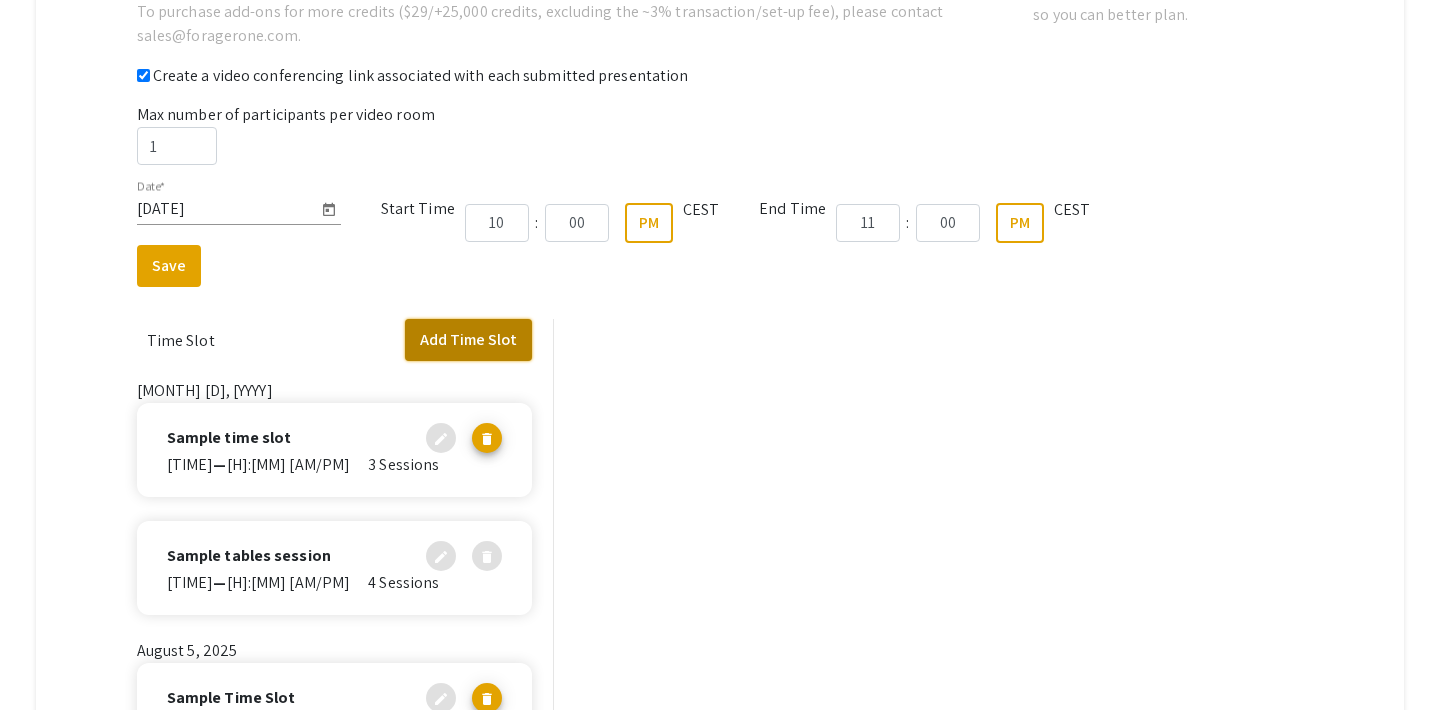 click on "Add Time Slot" 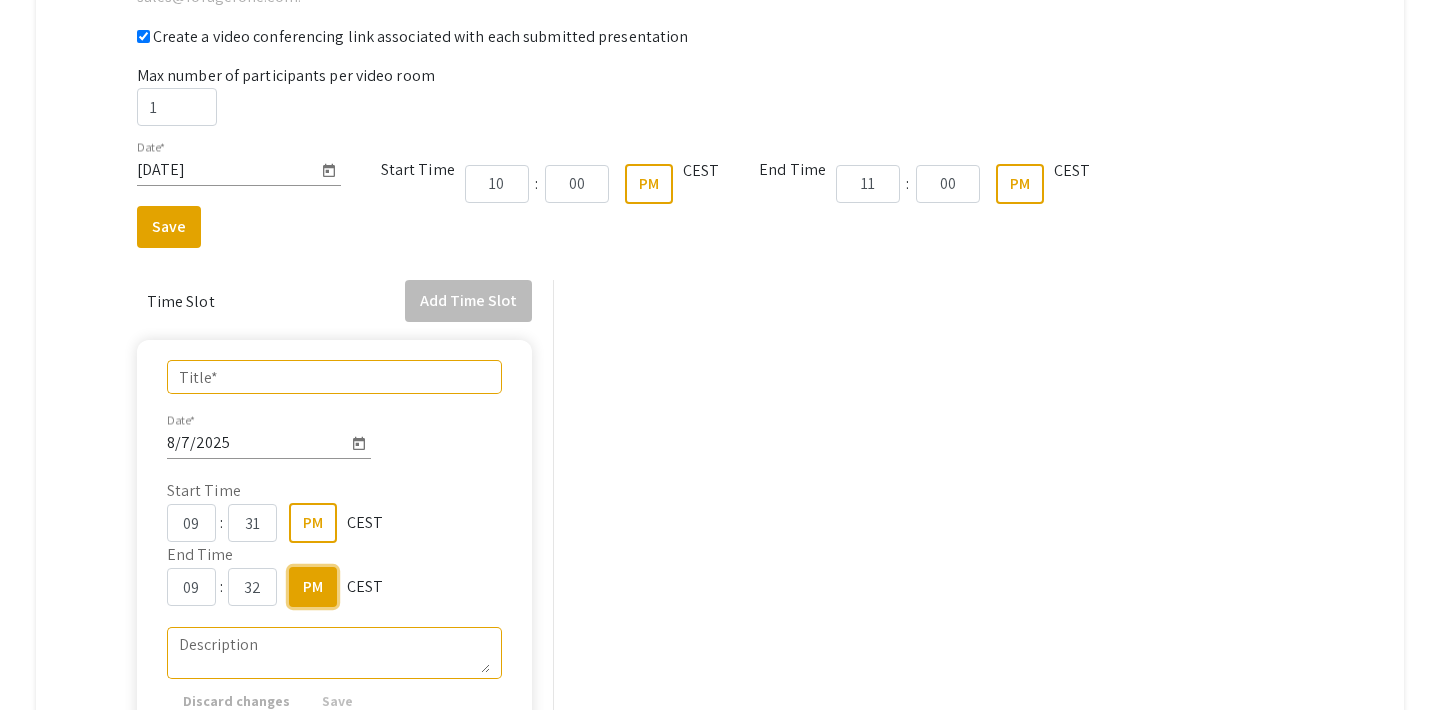 scroll, scrollTop: 31, scrollLeft: 0, axis: vertical 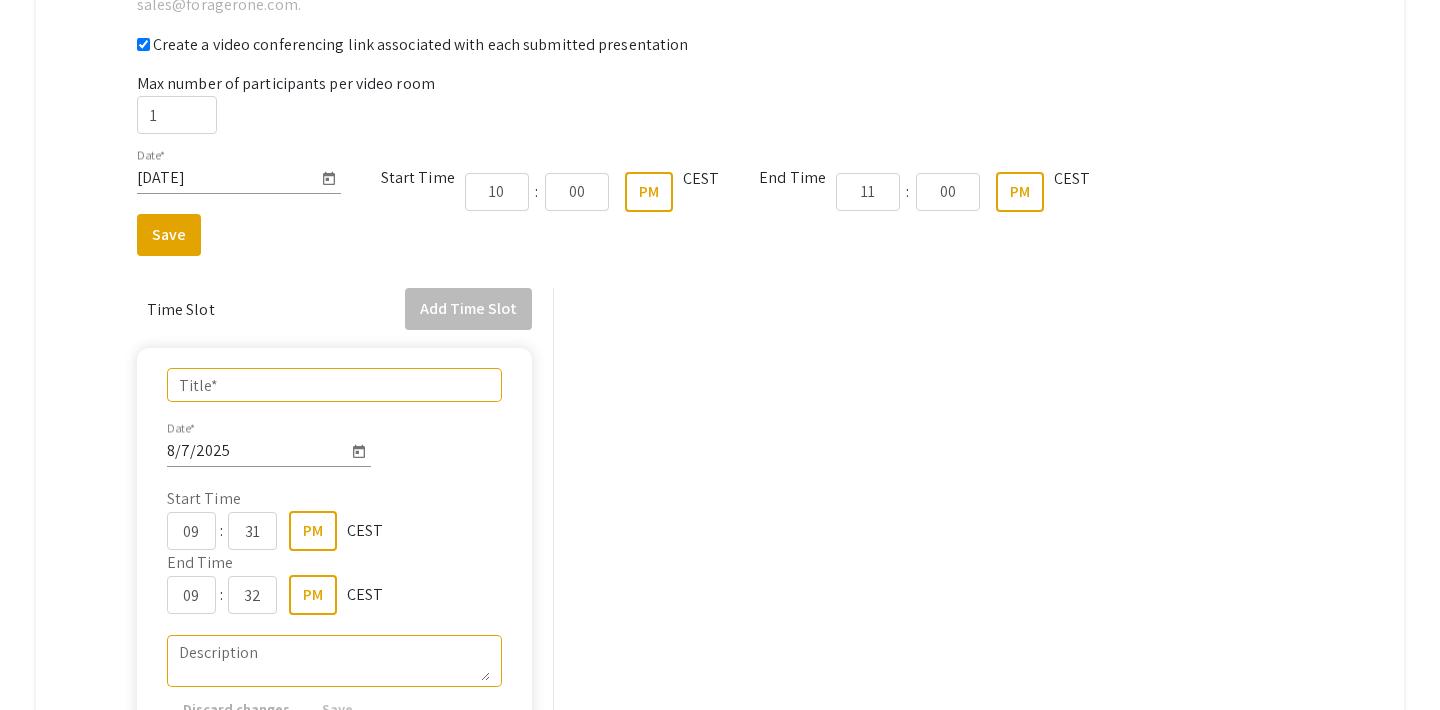 click on "[DATE]" at bounding box center [227, 178] 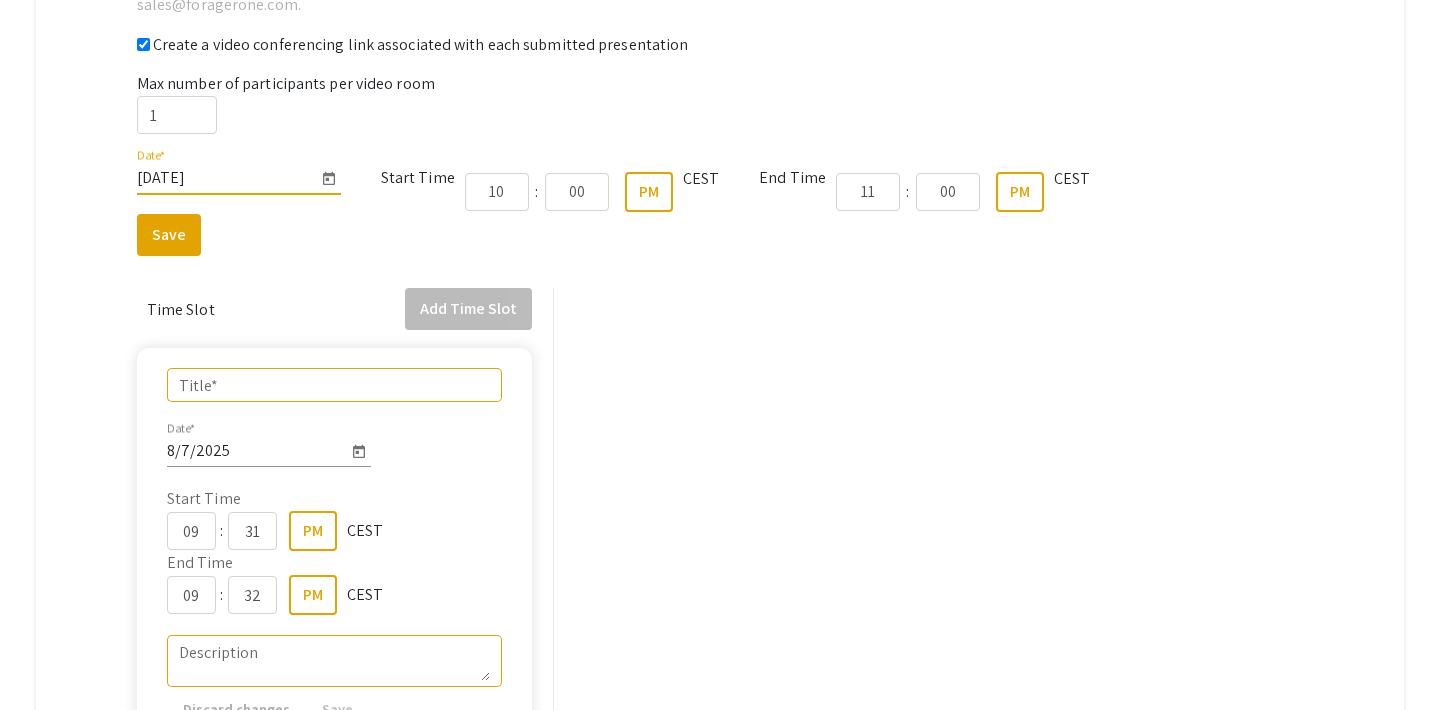 click on "[DATE]" at bounding box center [227, 178] 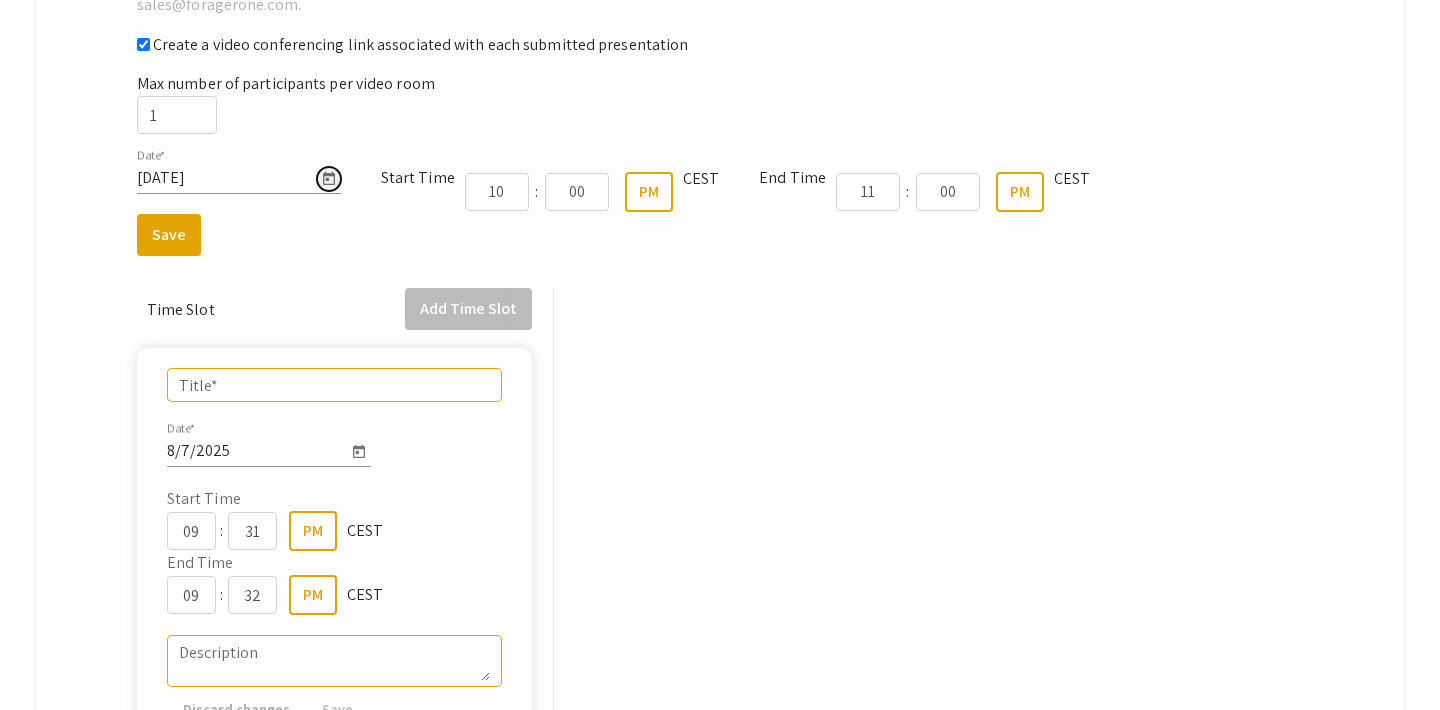 click 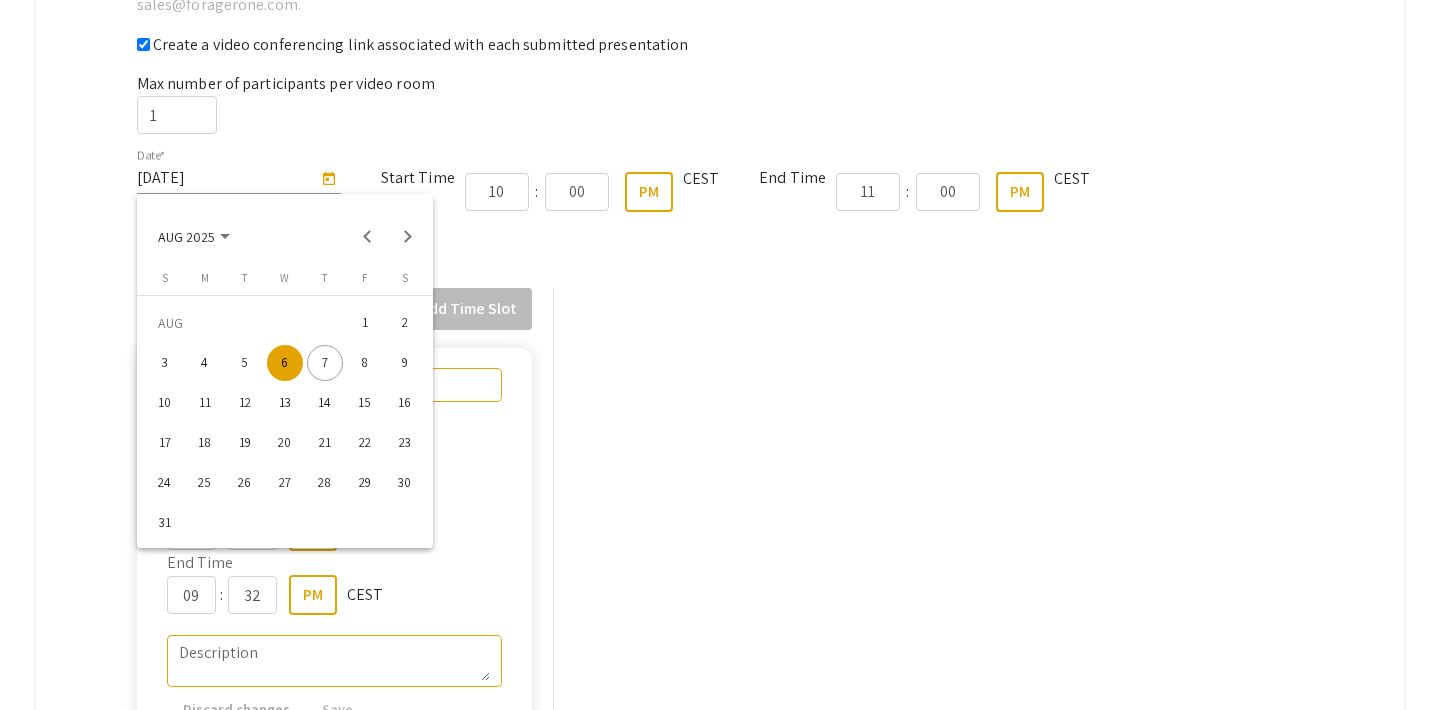 click on "8" at bounding box center (365, 363) 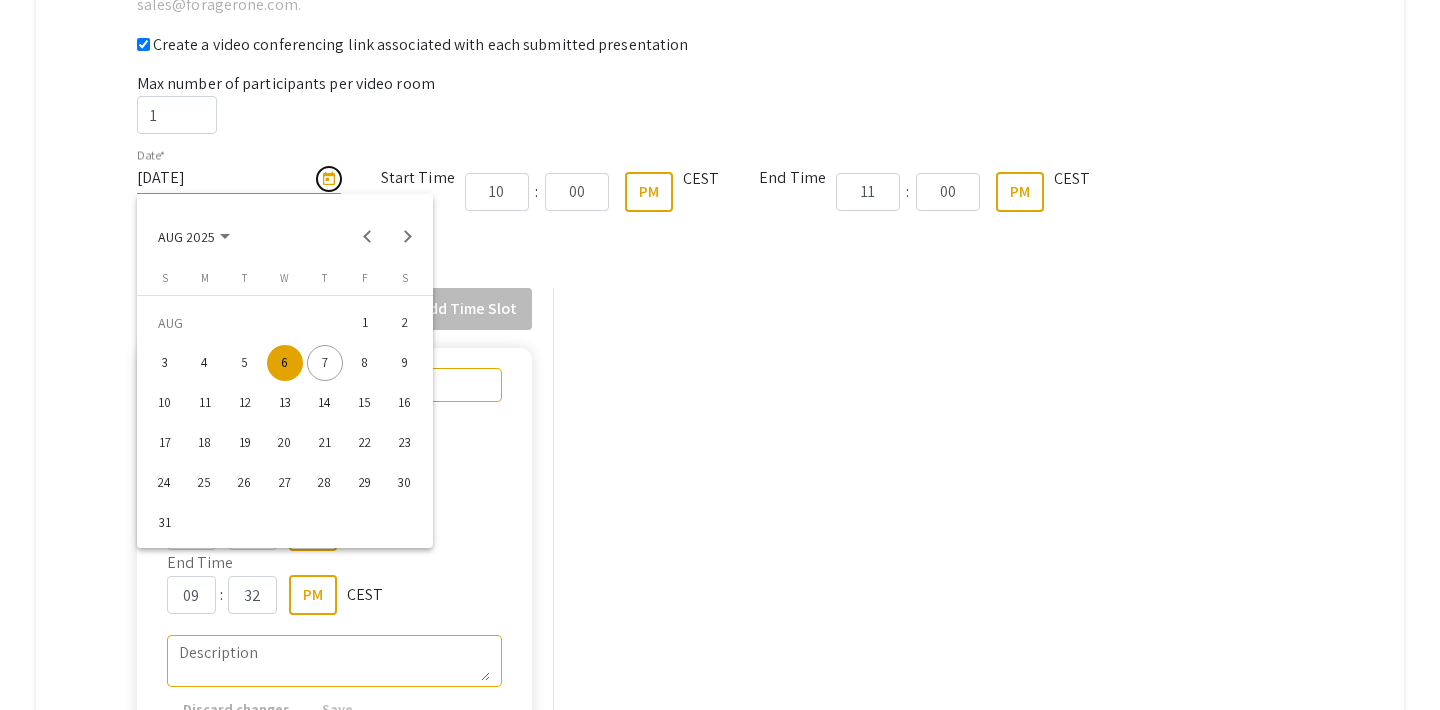 type on "8/8/2025" 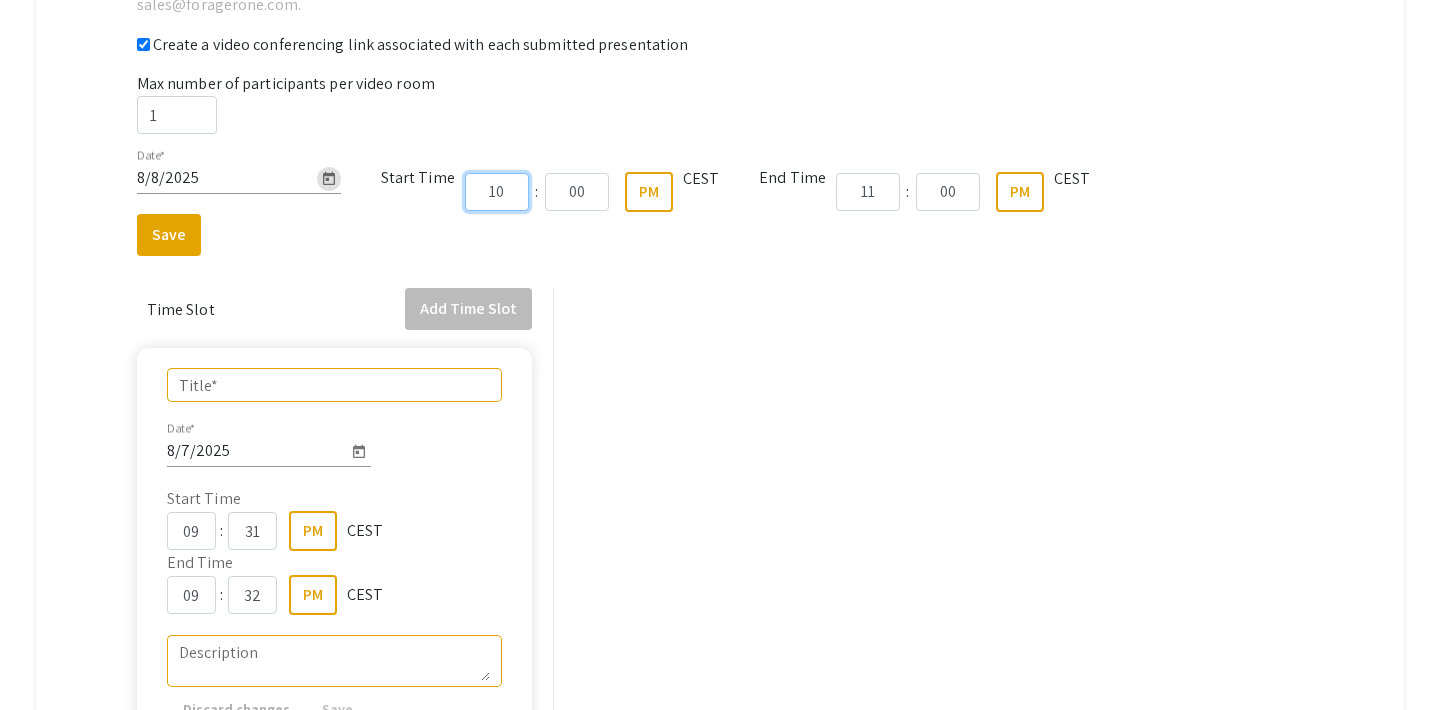 click on "10" 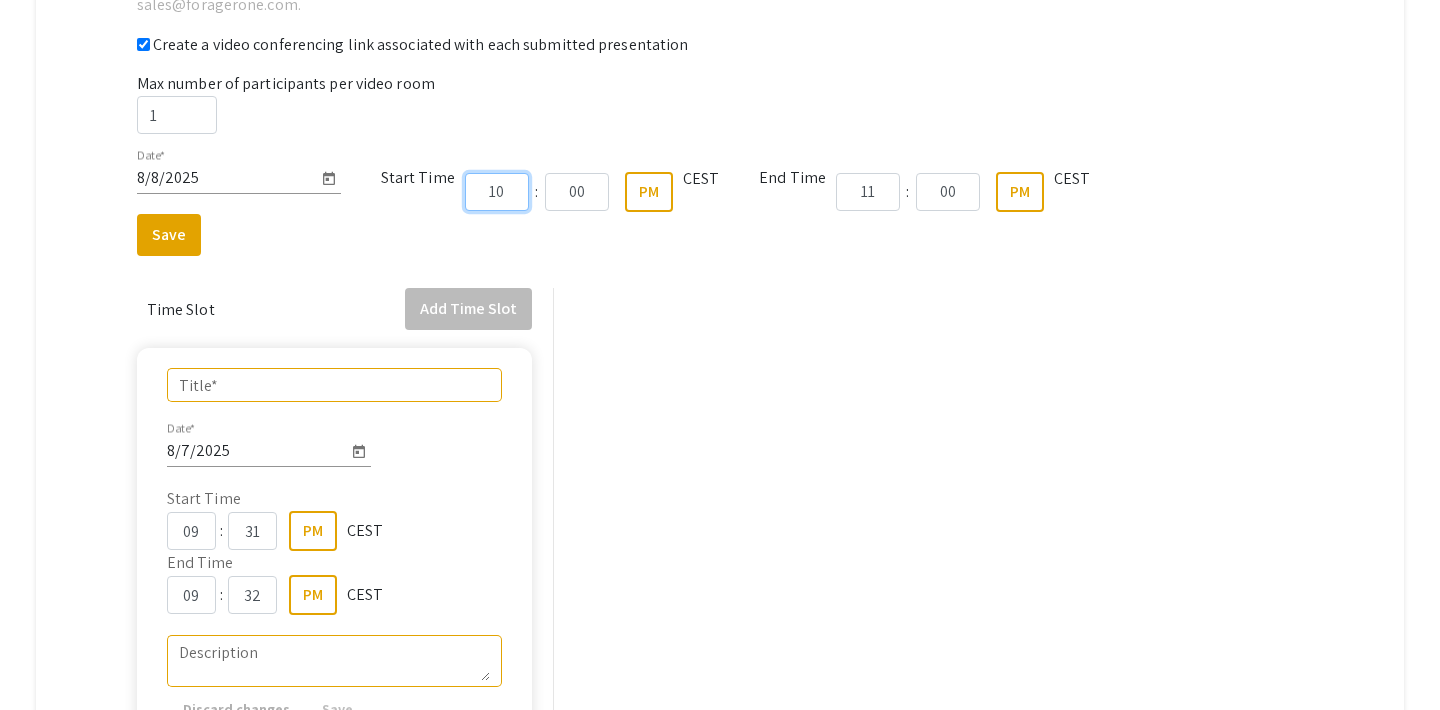 type on "1" 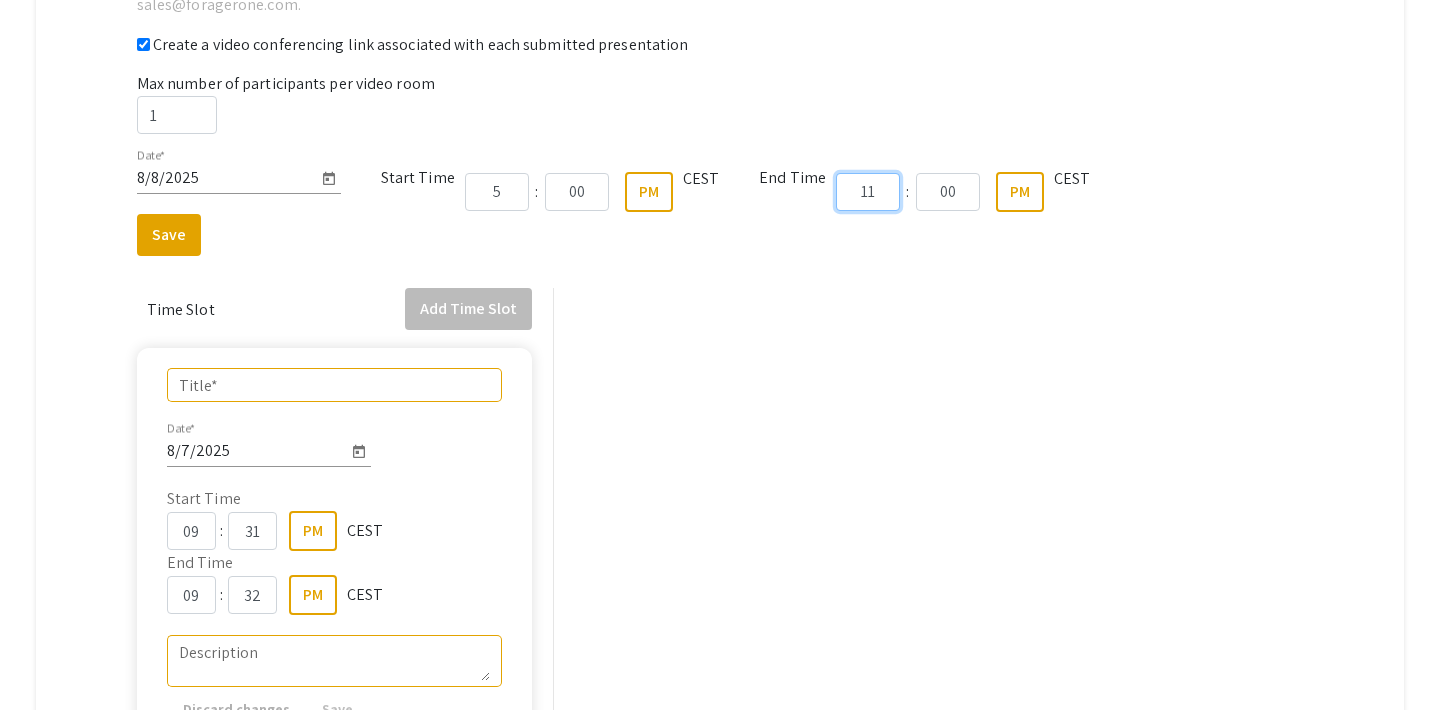 type on "05" 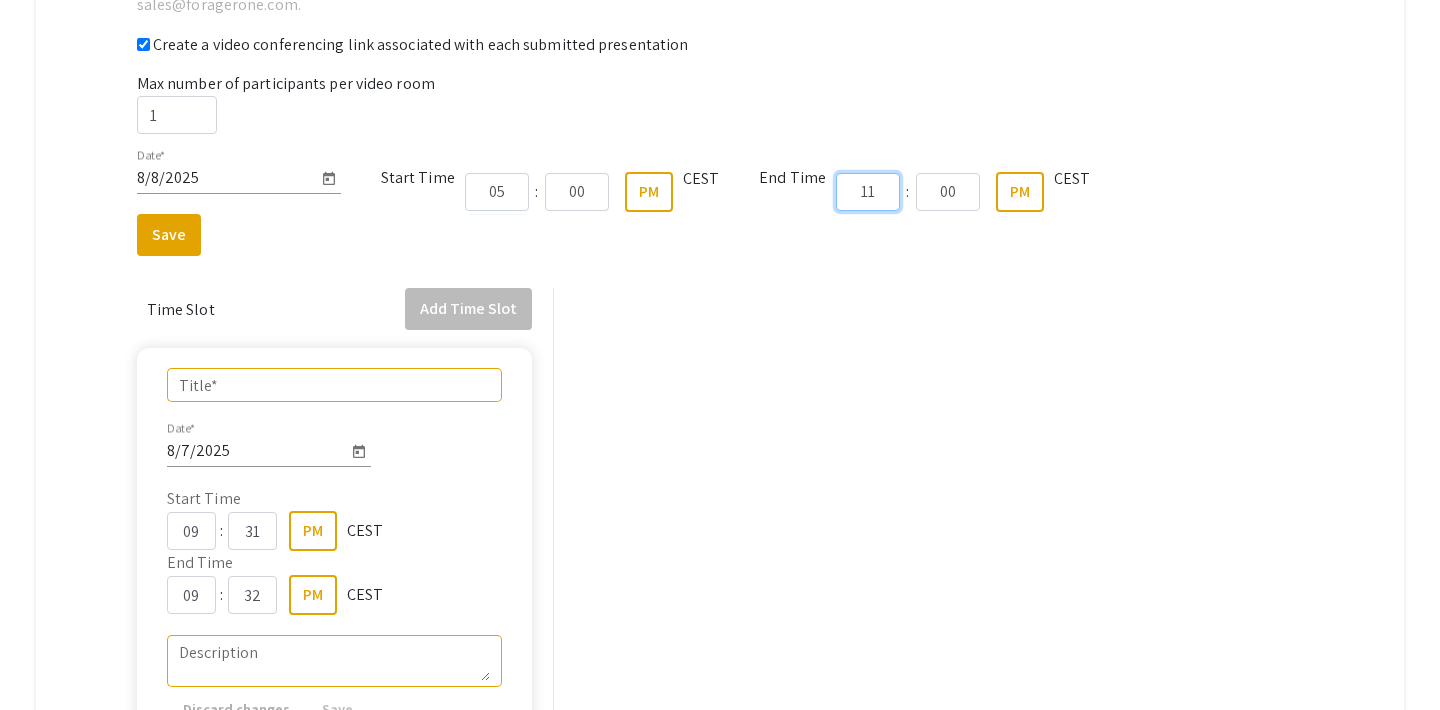 click on "11" 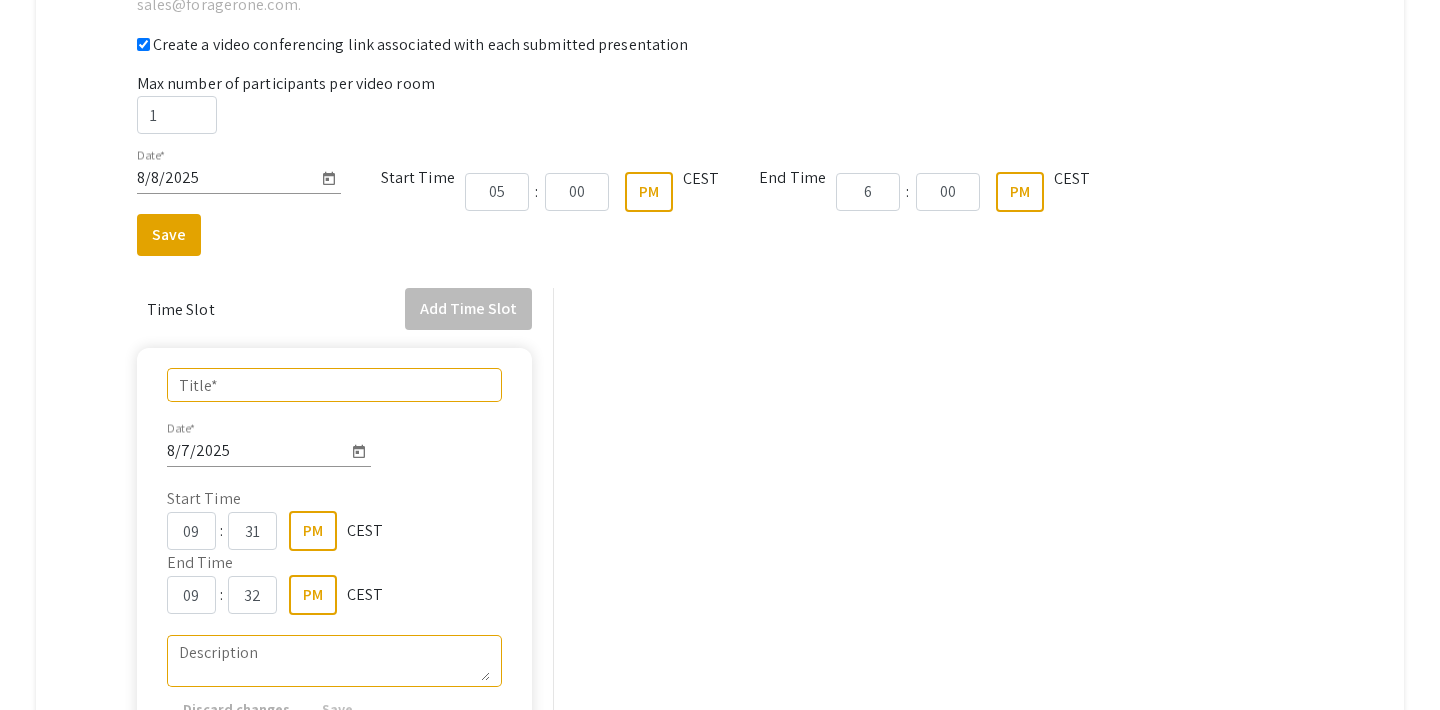 type on "06" 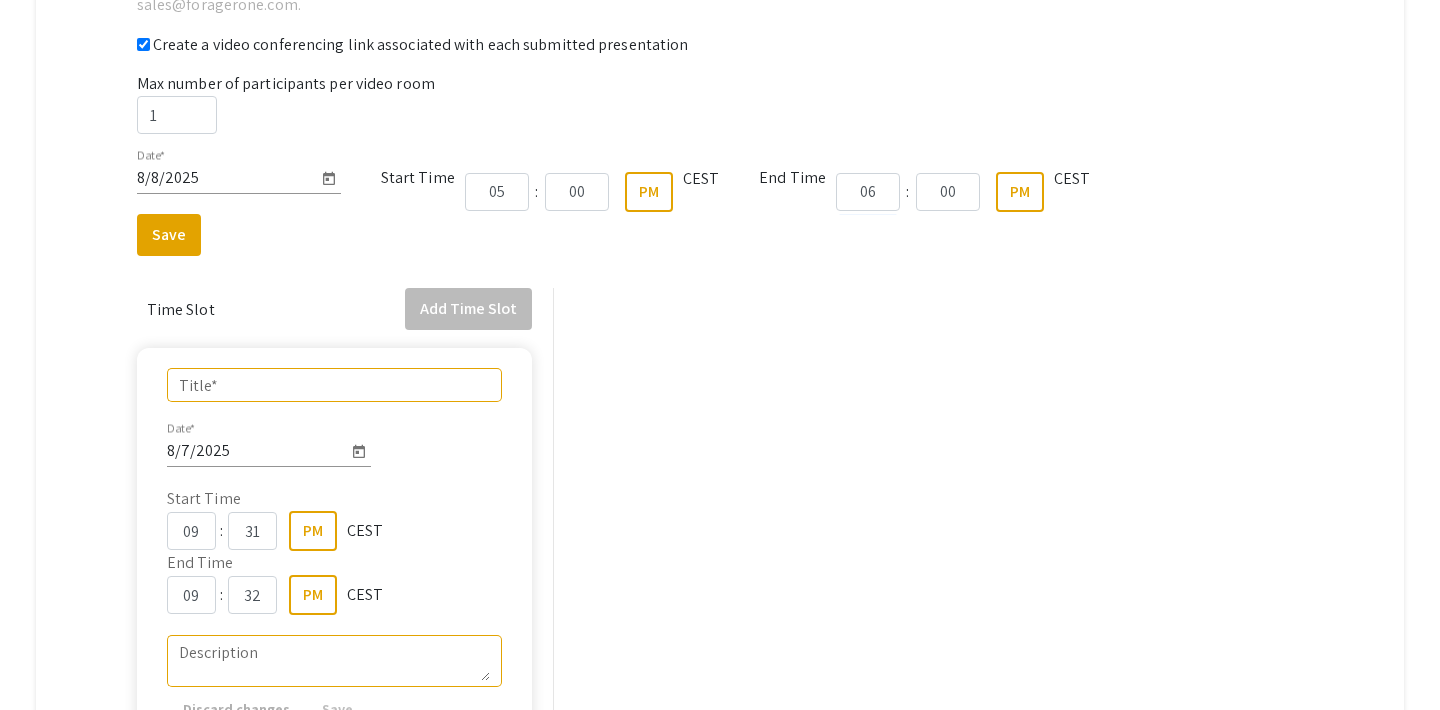 click 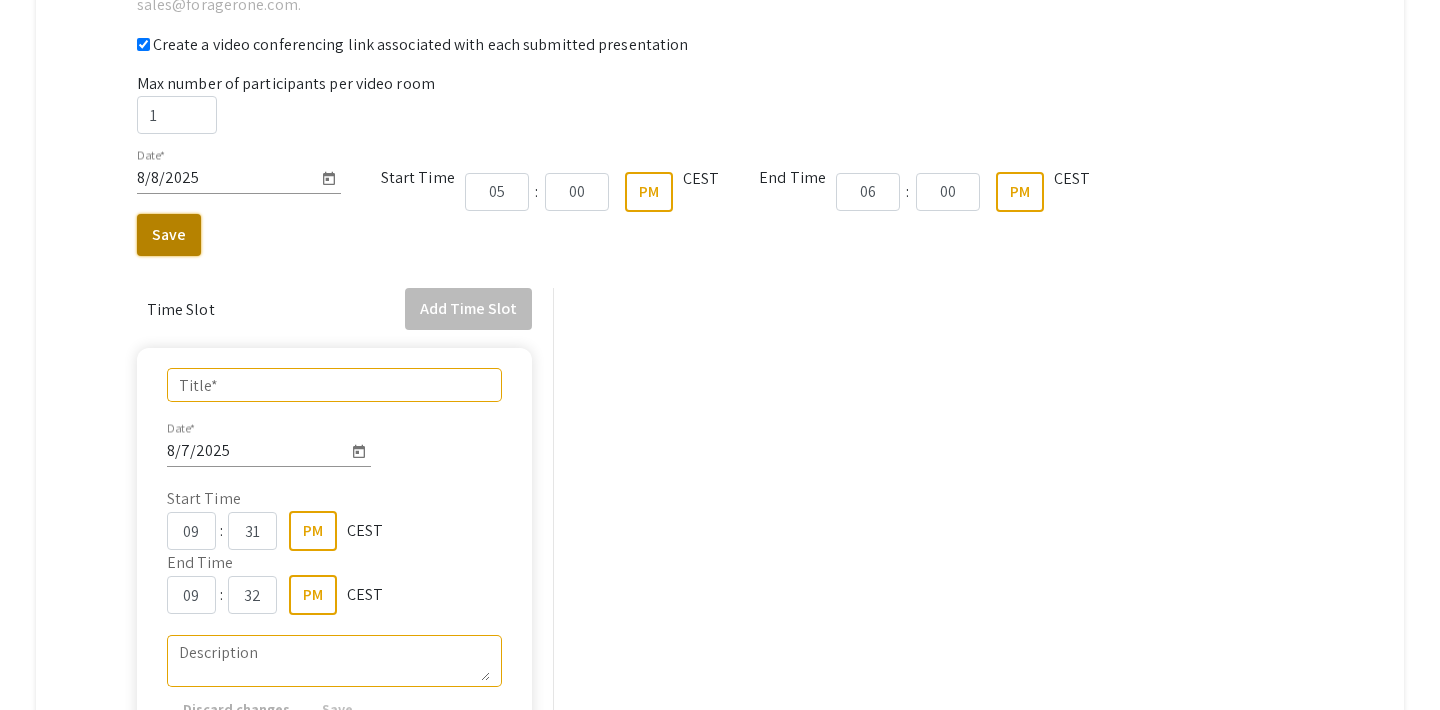 click on "Save" 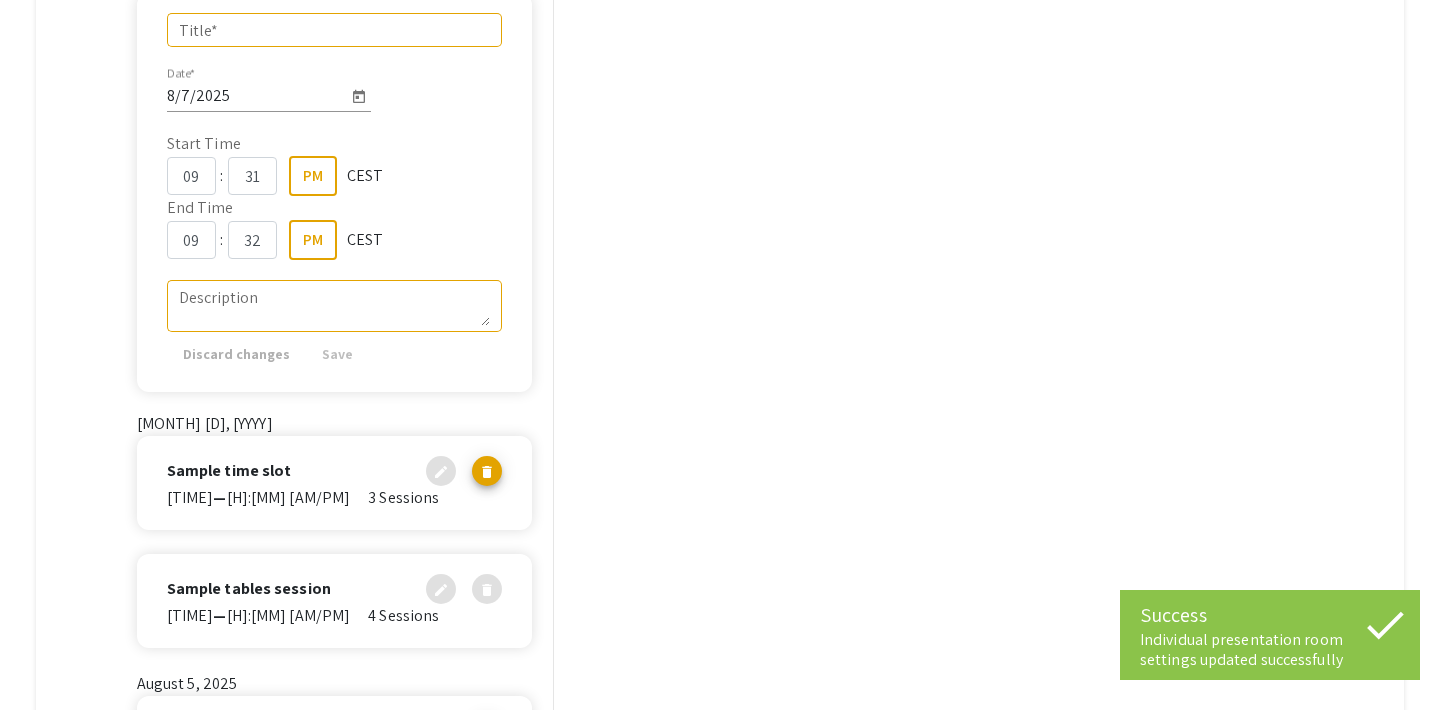 scroll, scrollTop: 413, scrollLeft: 0, axis: vertical 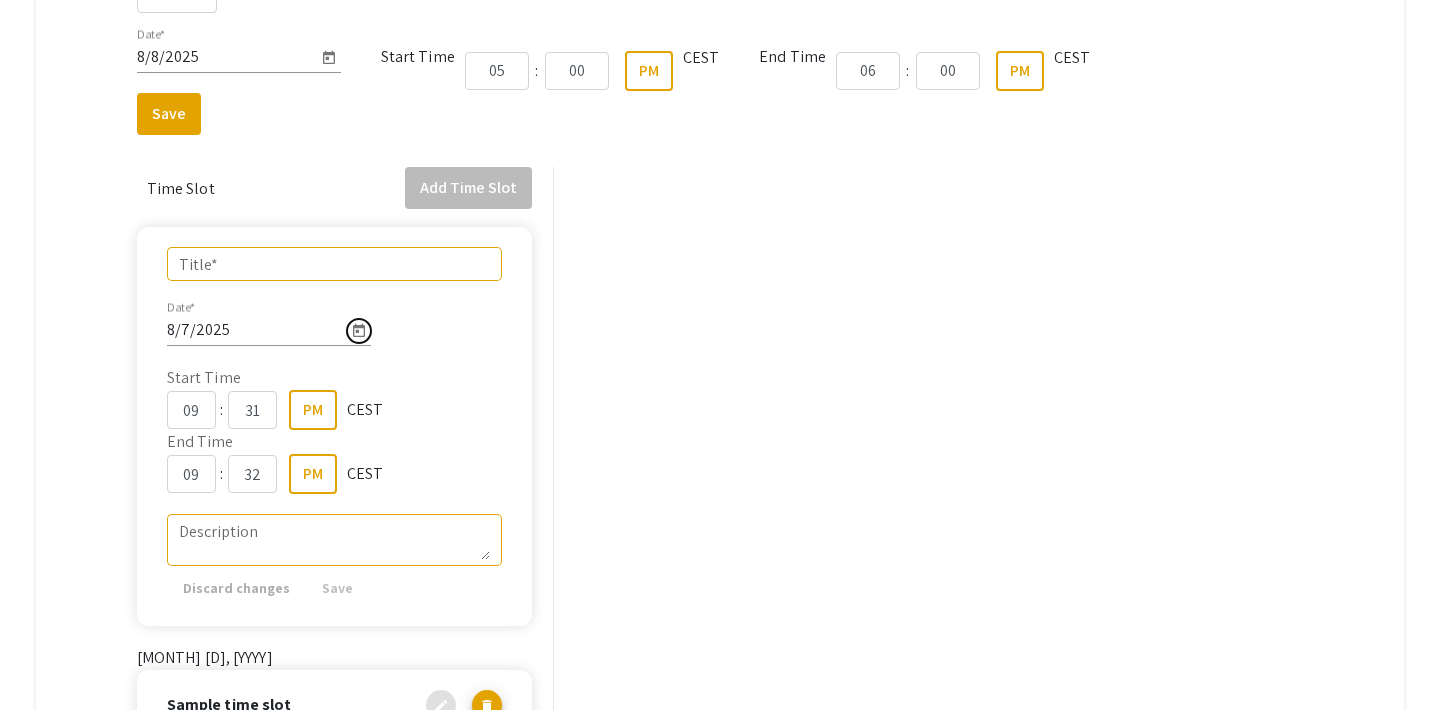 click 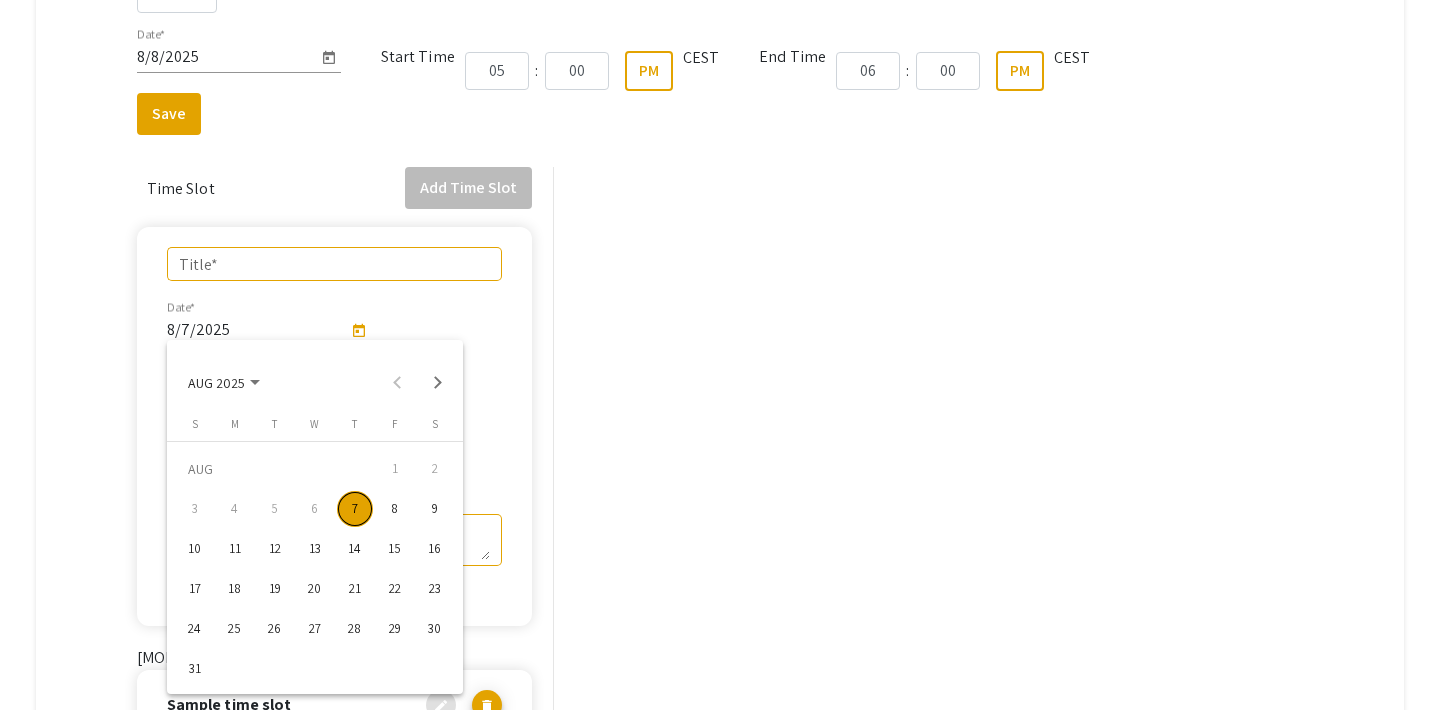 click on "8" at bounding box center (395, 509) 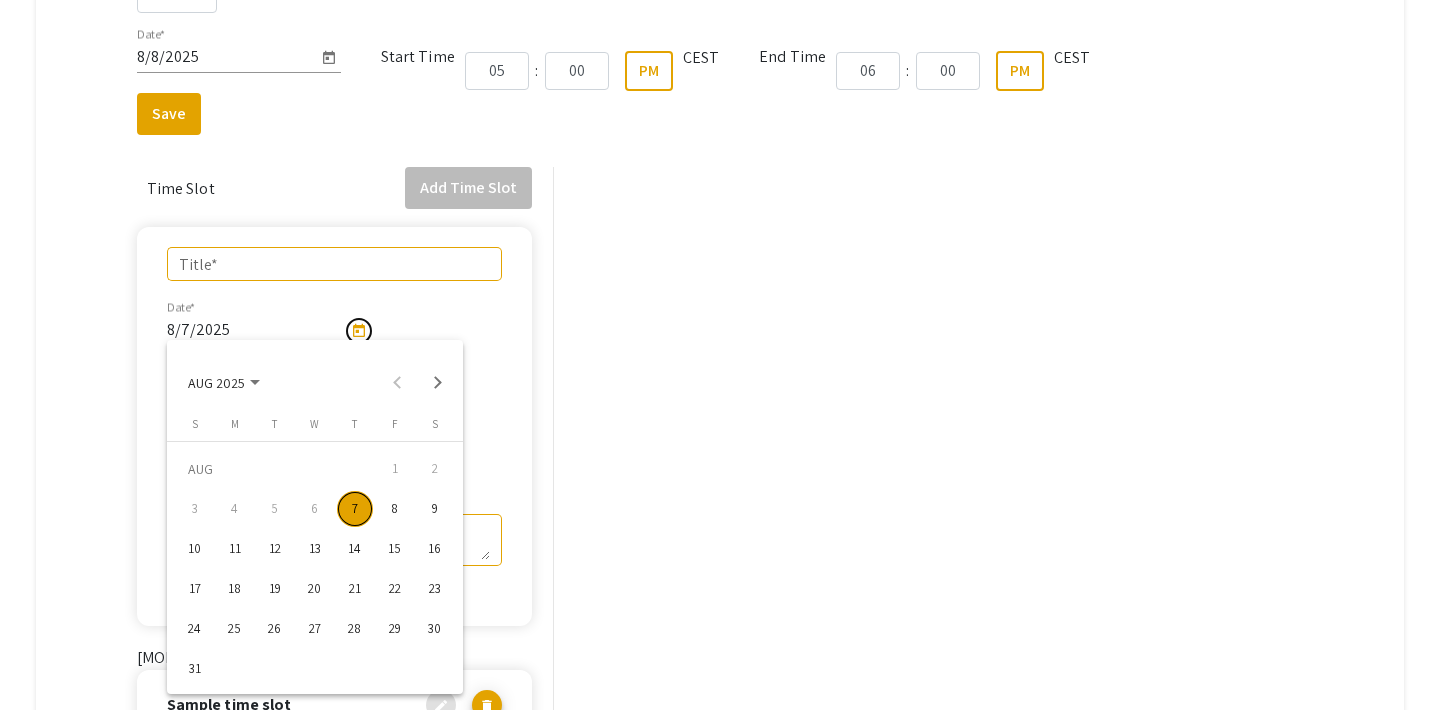 type on "8/8/2025" 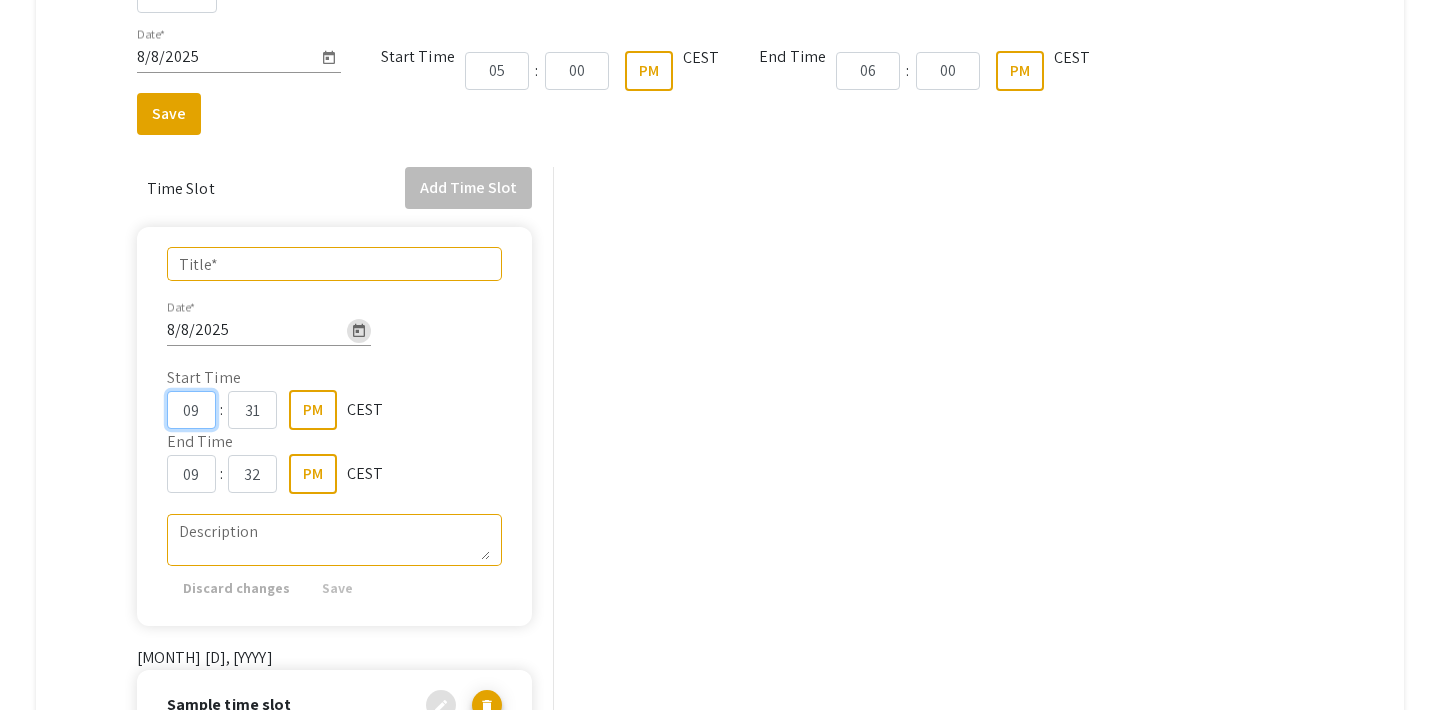 click on "09" 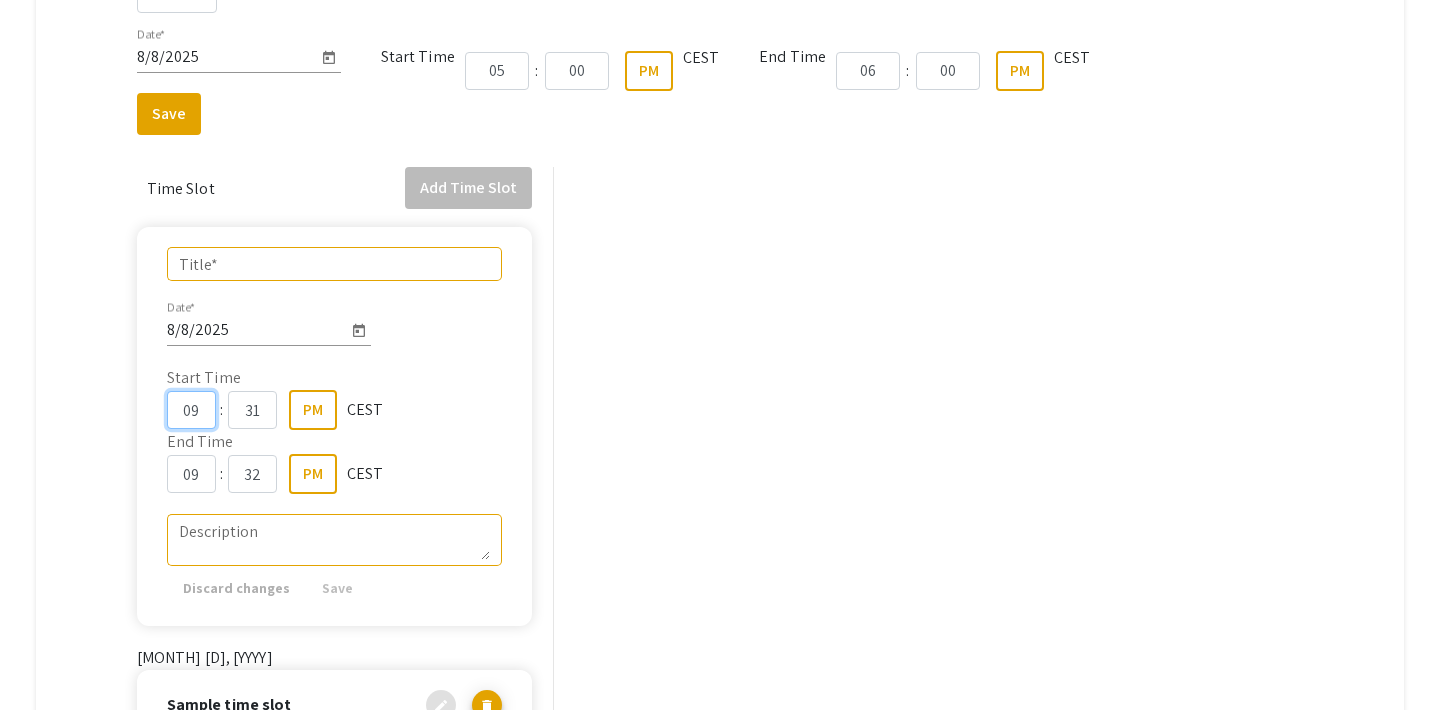 click on "09" 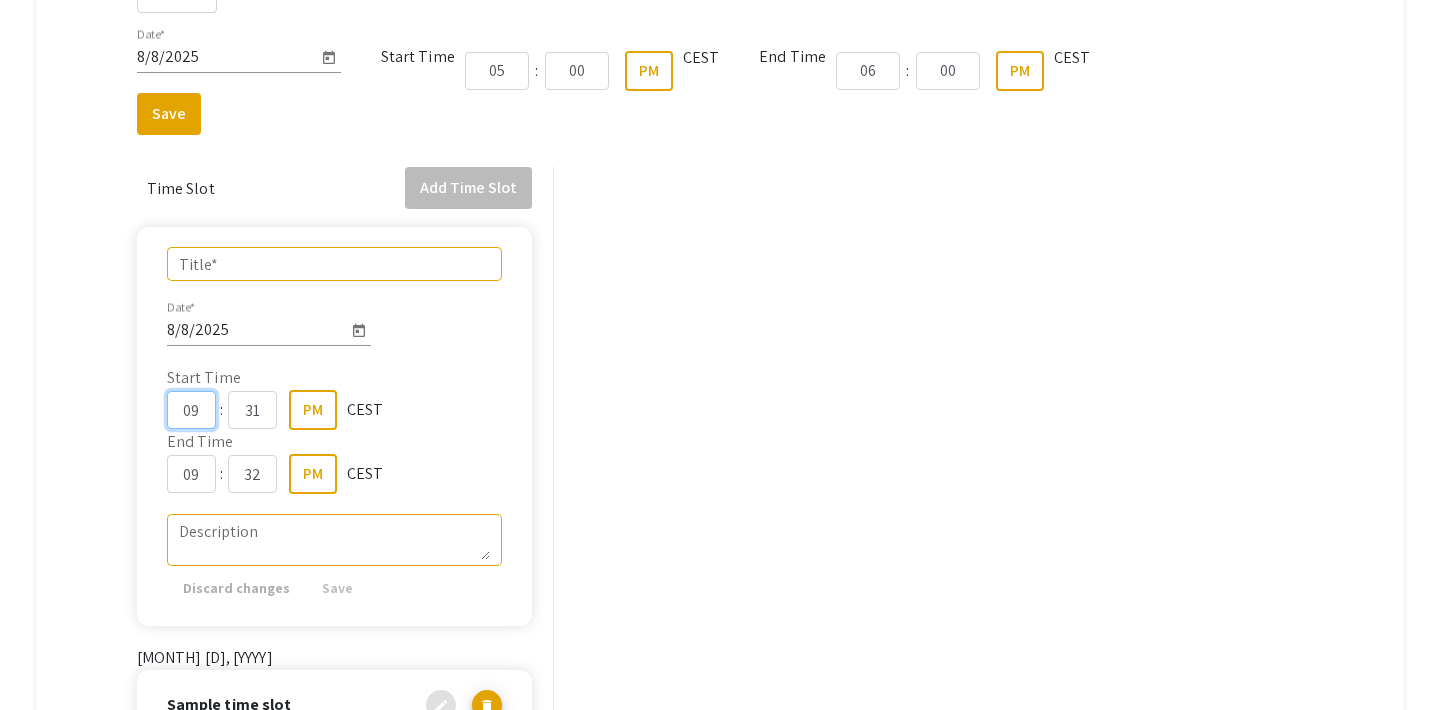 click on "09" 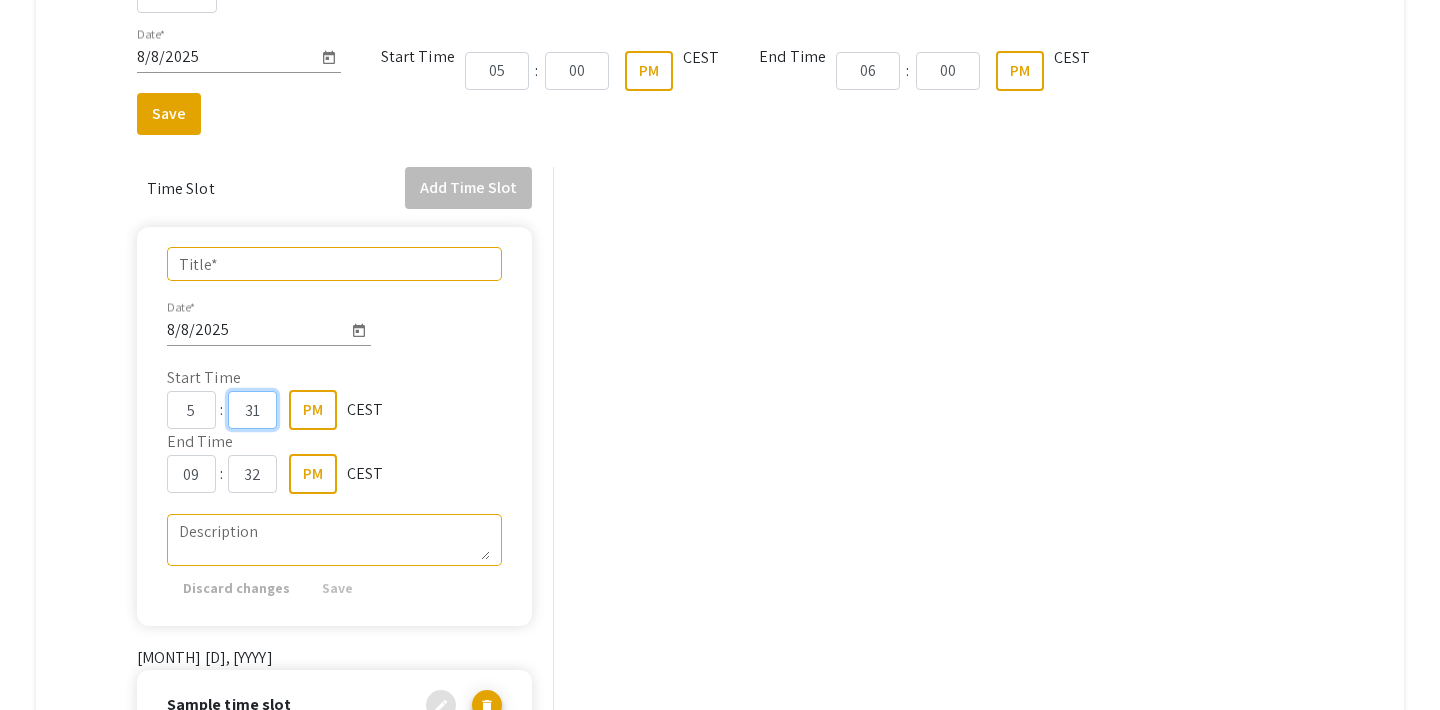 type on "05" 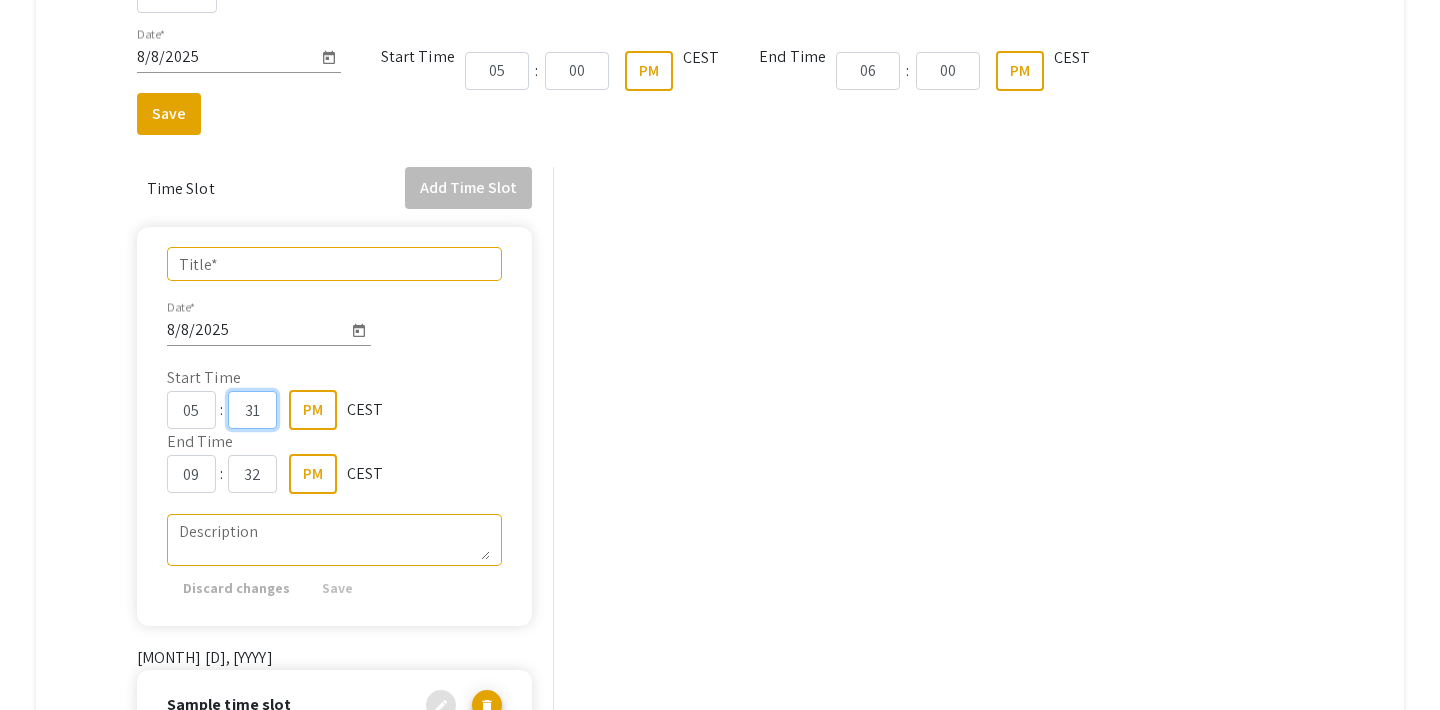 click on "31" 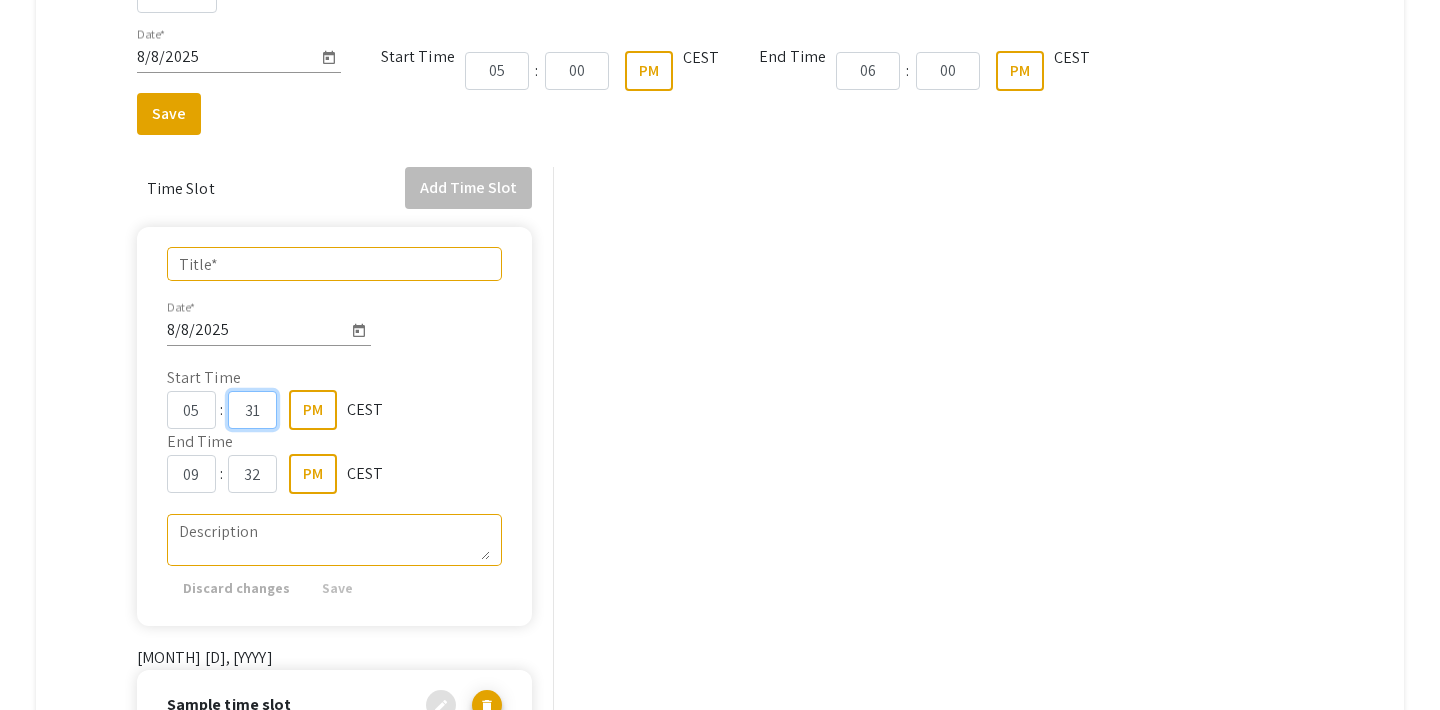 click on "31" 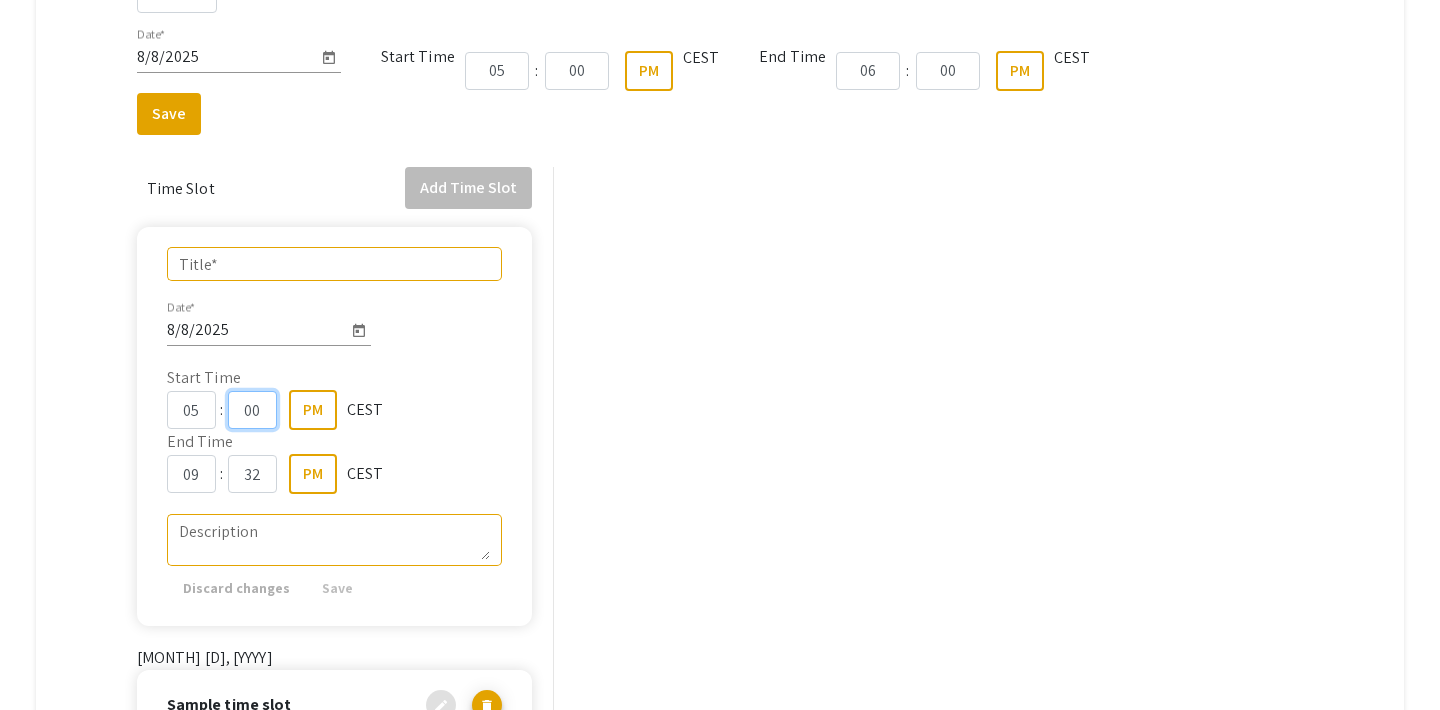type on "00" 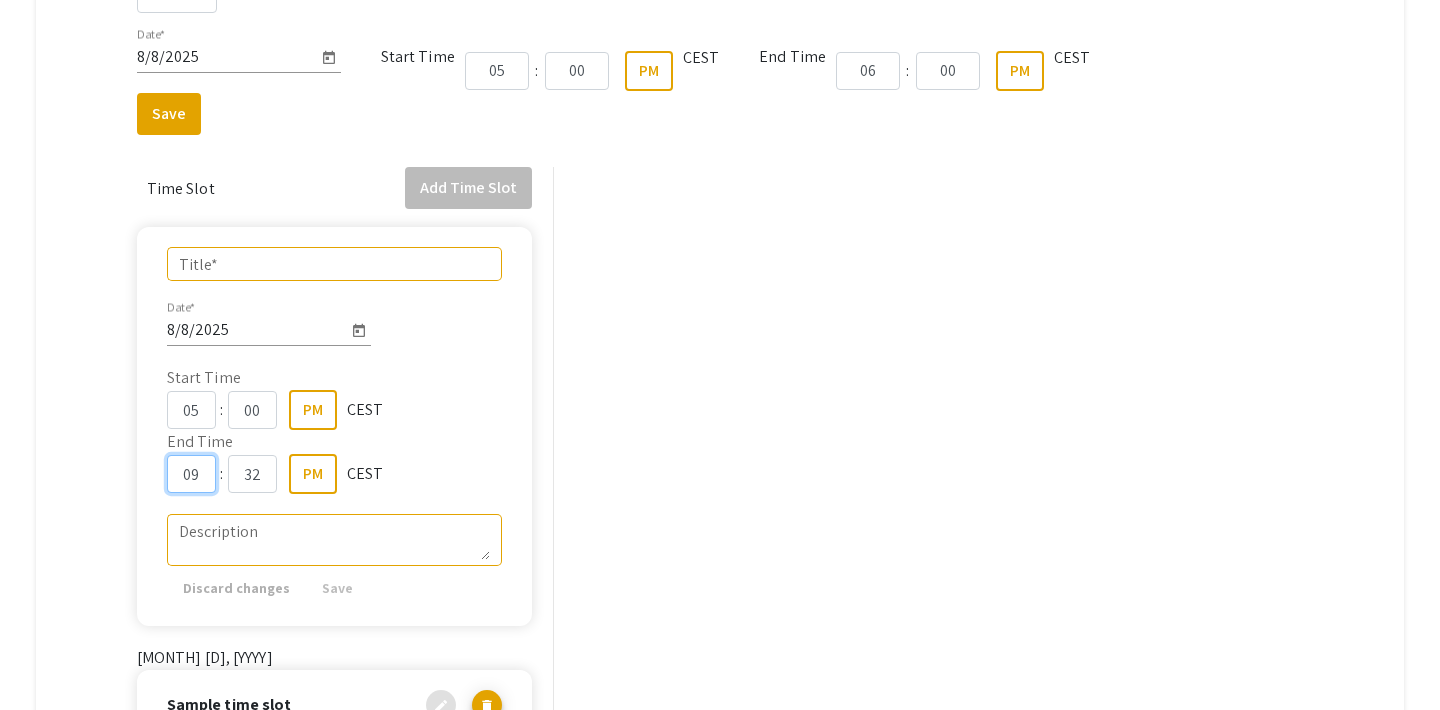 click on "09" 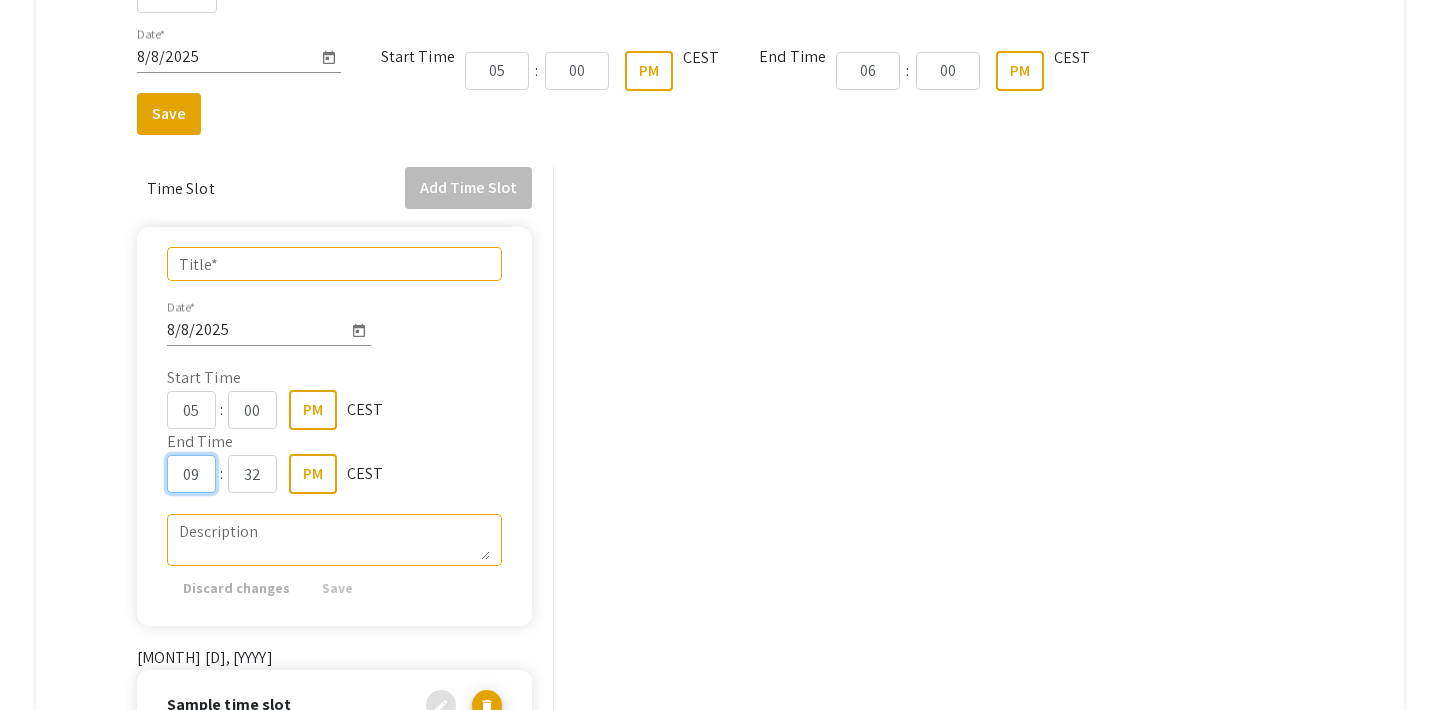 click on "09" 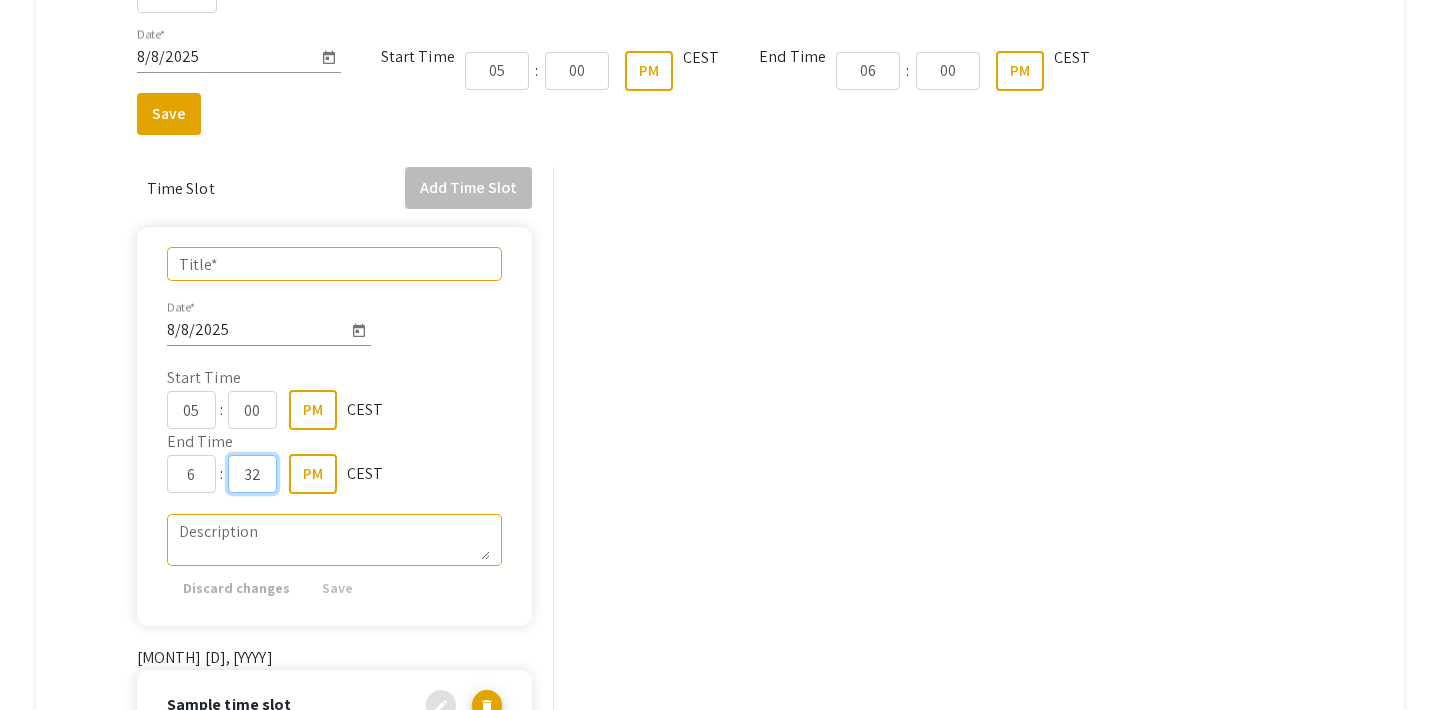 type on "06" 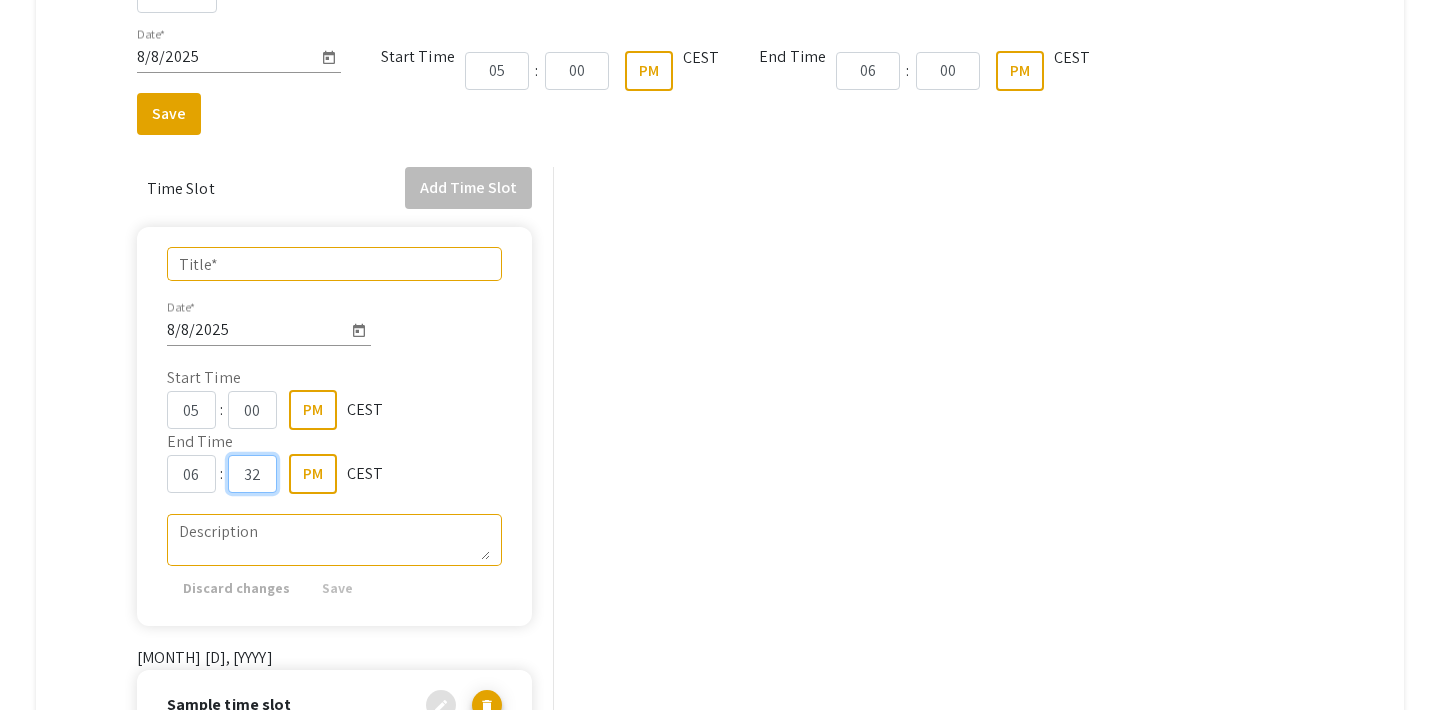 click on "32" 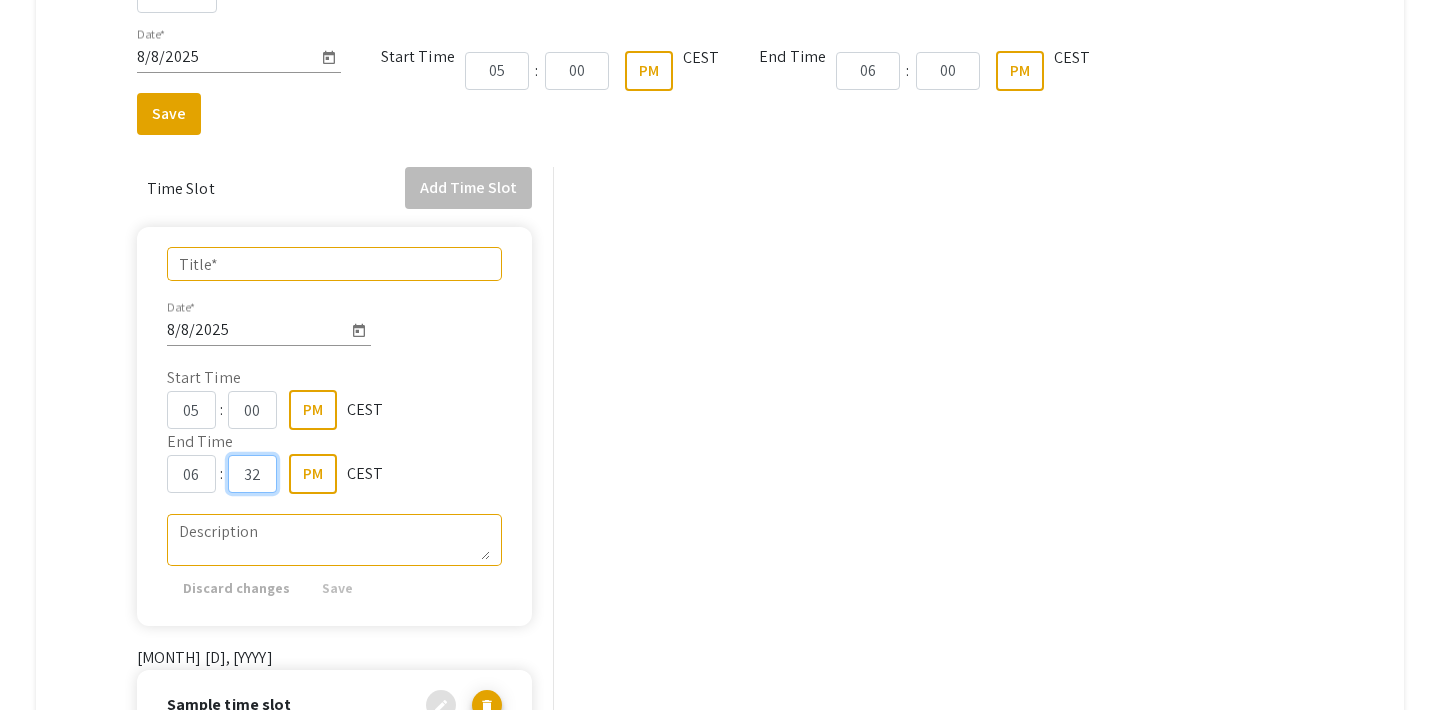 click on "32" 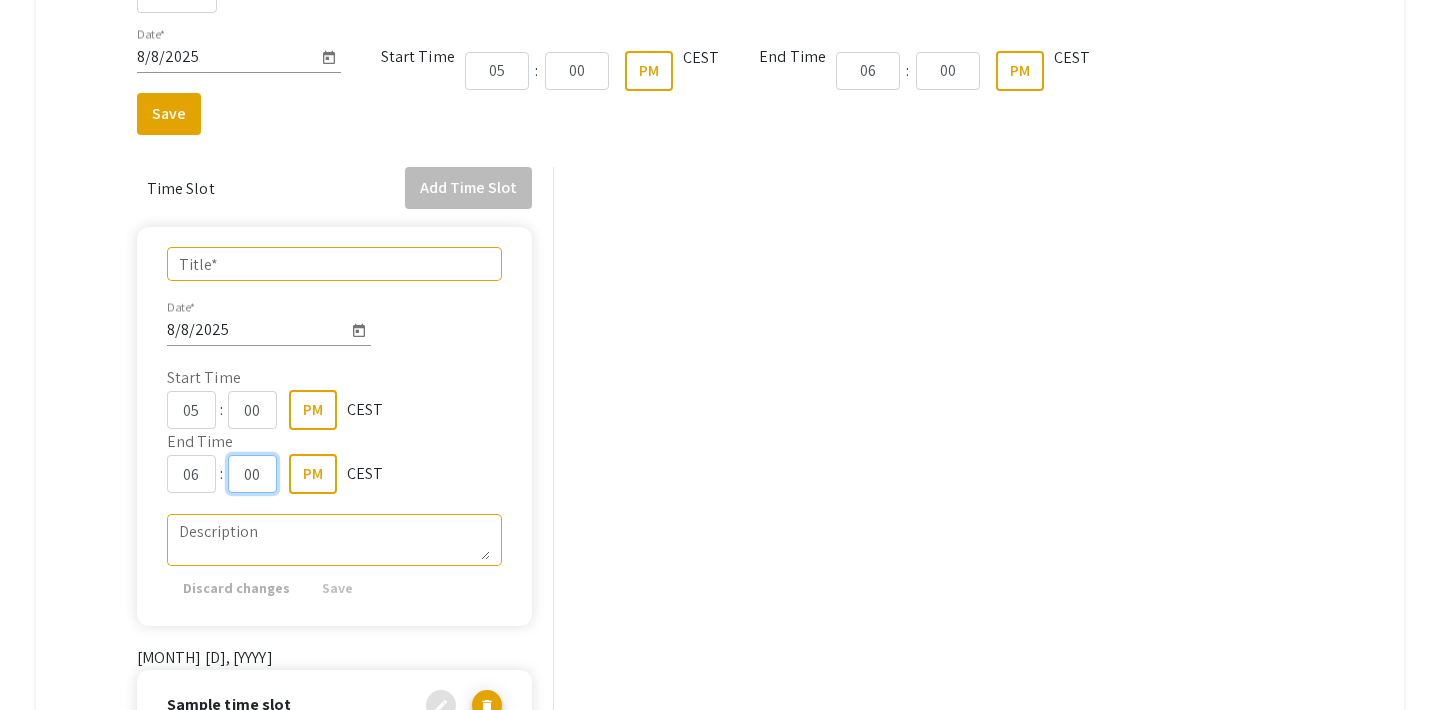scroll, scrollTop: 413, scrollLeft: 0, axis: vertical 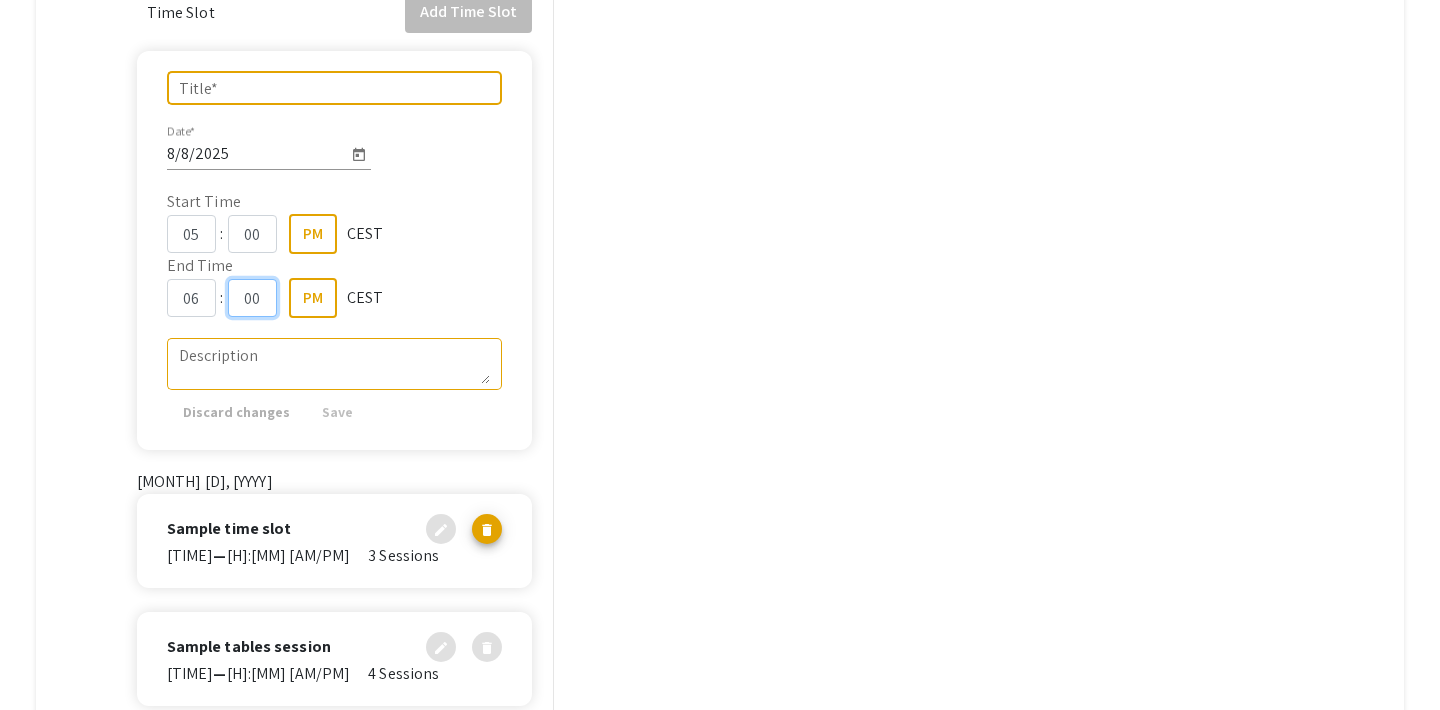 type on "00" 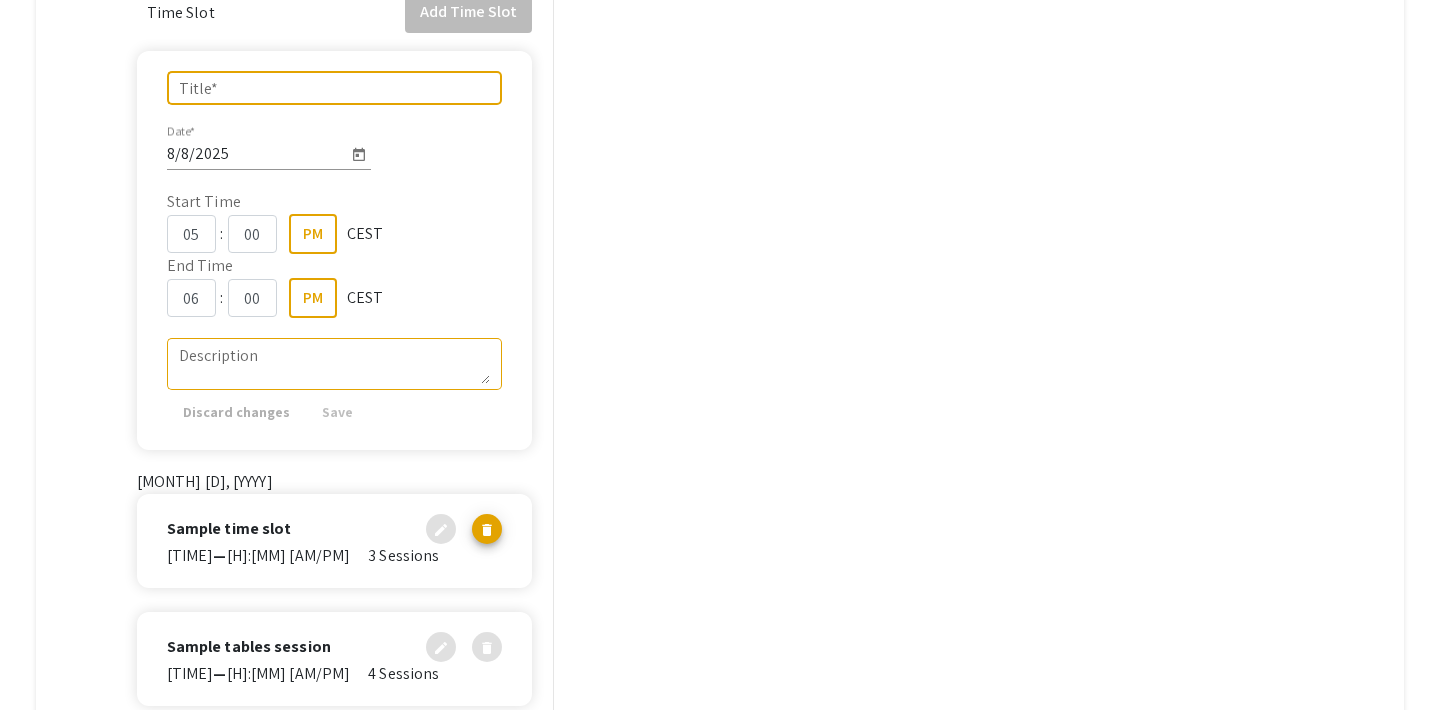 click on "Title   *" 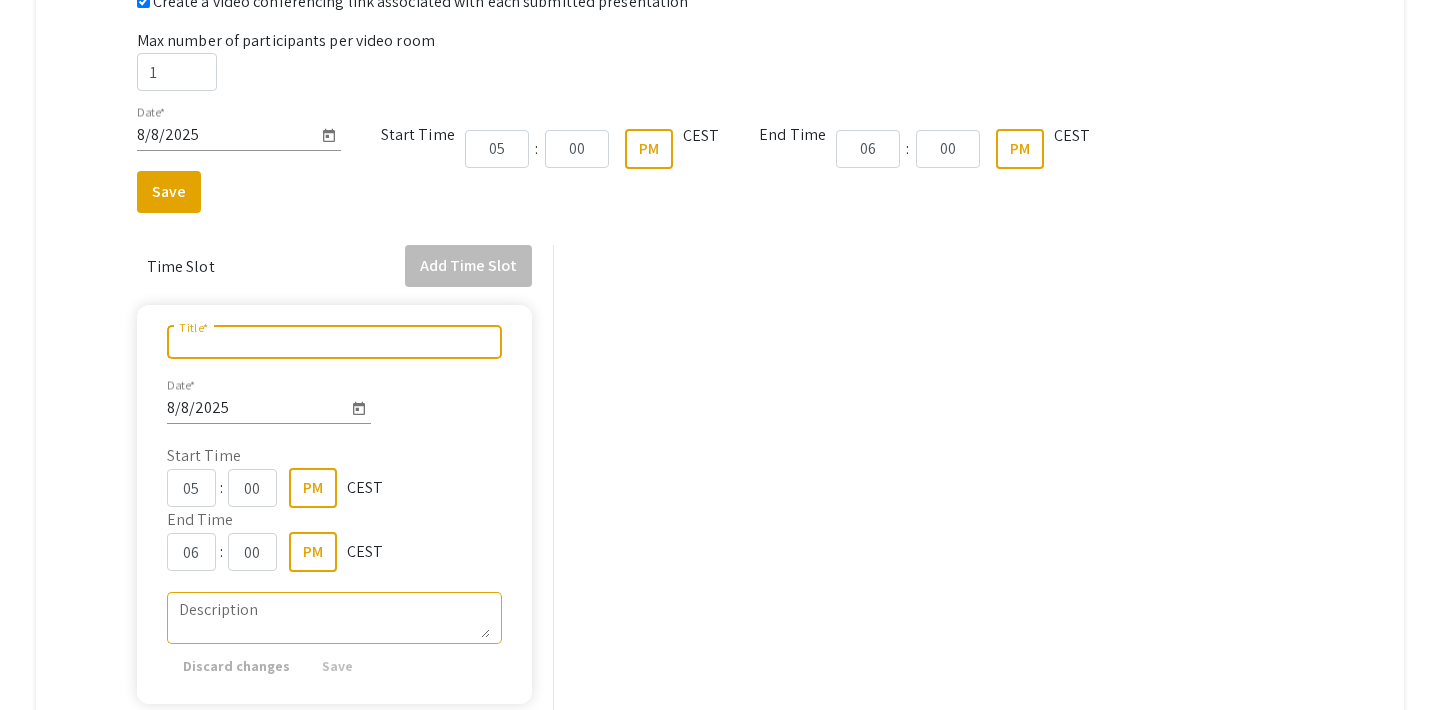 scroll, scrollTop: 0, scrollLeft: 0, axis: both 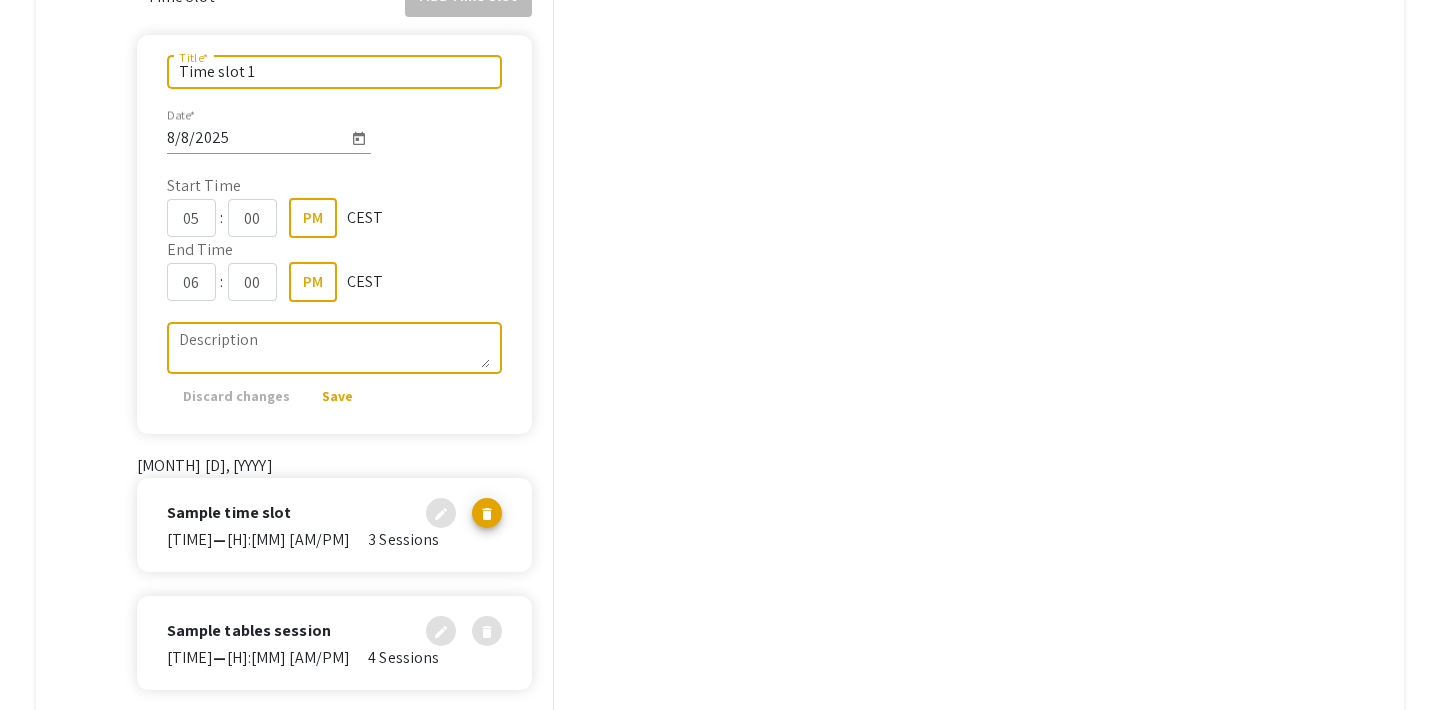 type on "Time slot 1" 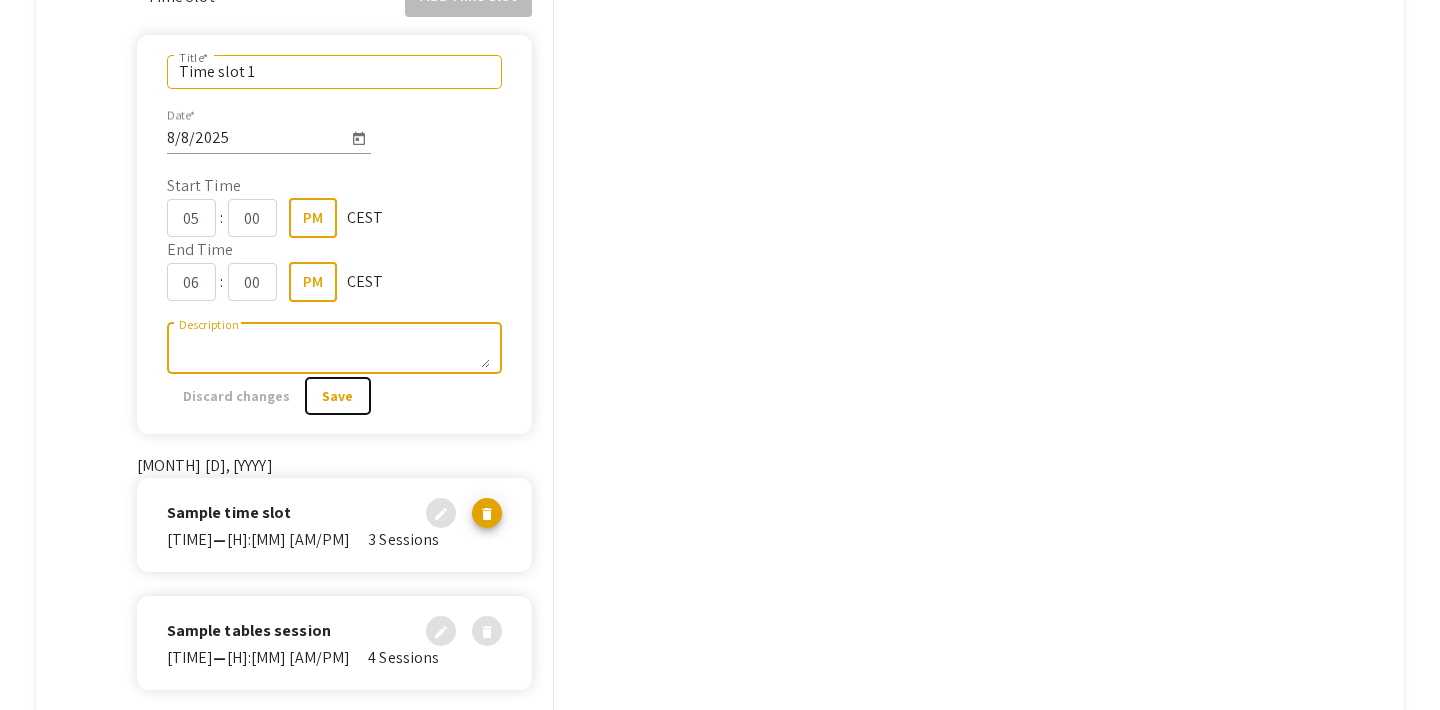click on "Save" 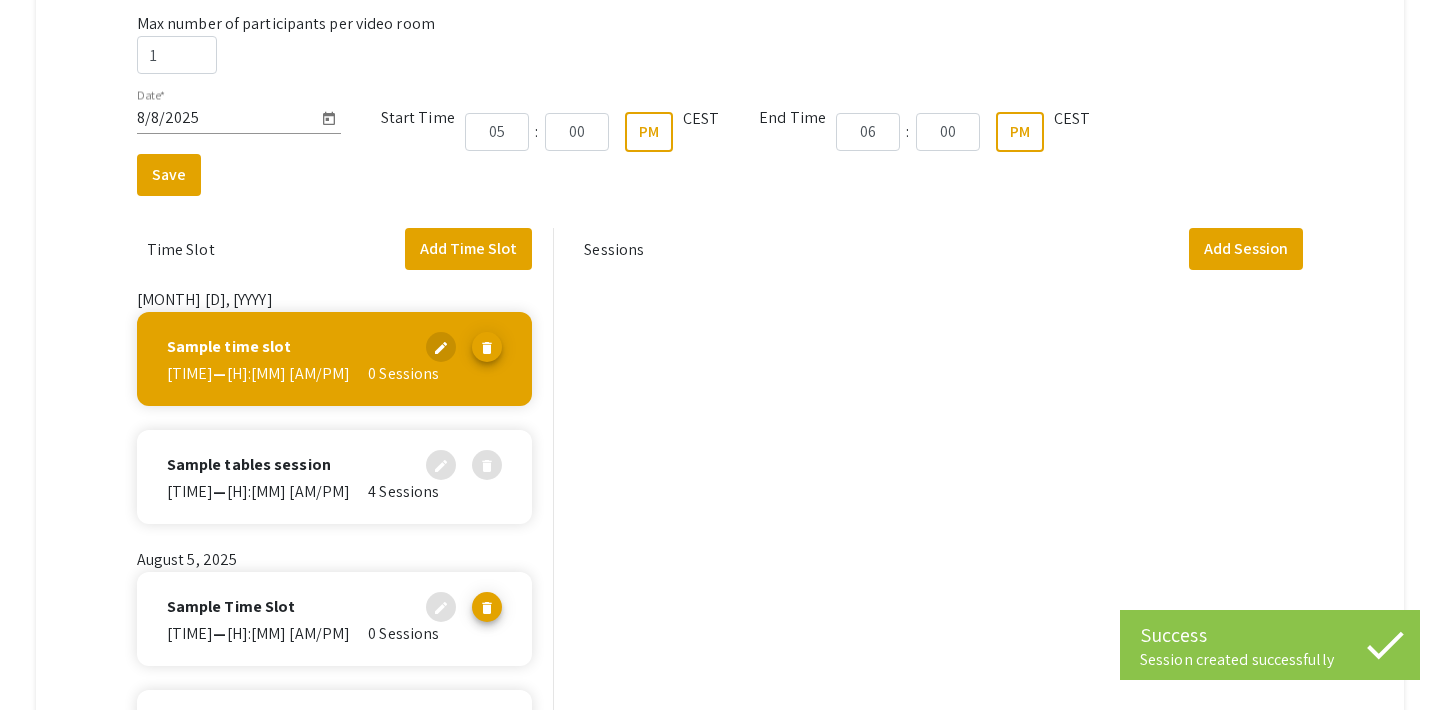 scroll, scrollTop: 690, scrollLeft: 0, axis: vertical 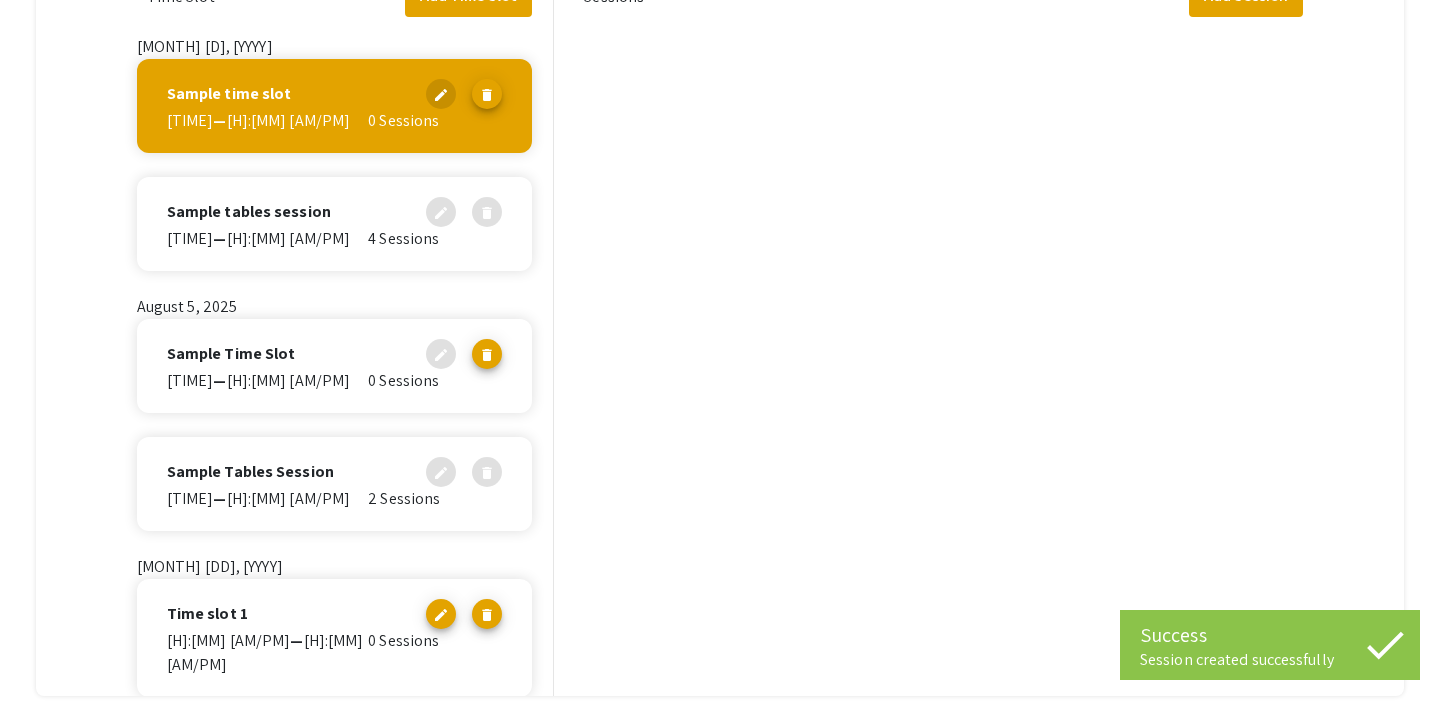 click on "[TIME]  —  [TIME]" 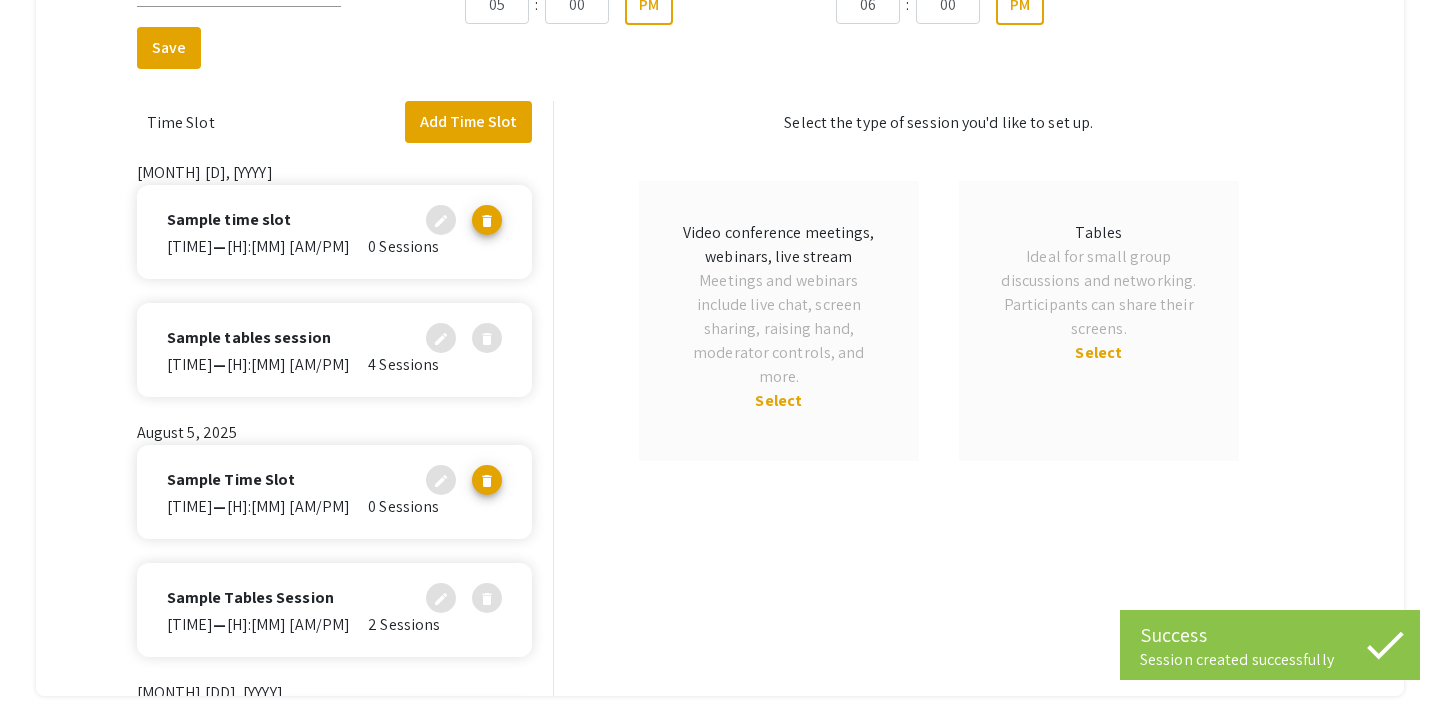 scroll, scrollTop: 9, scrollLeft: 0, axis: vertical 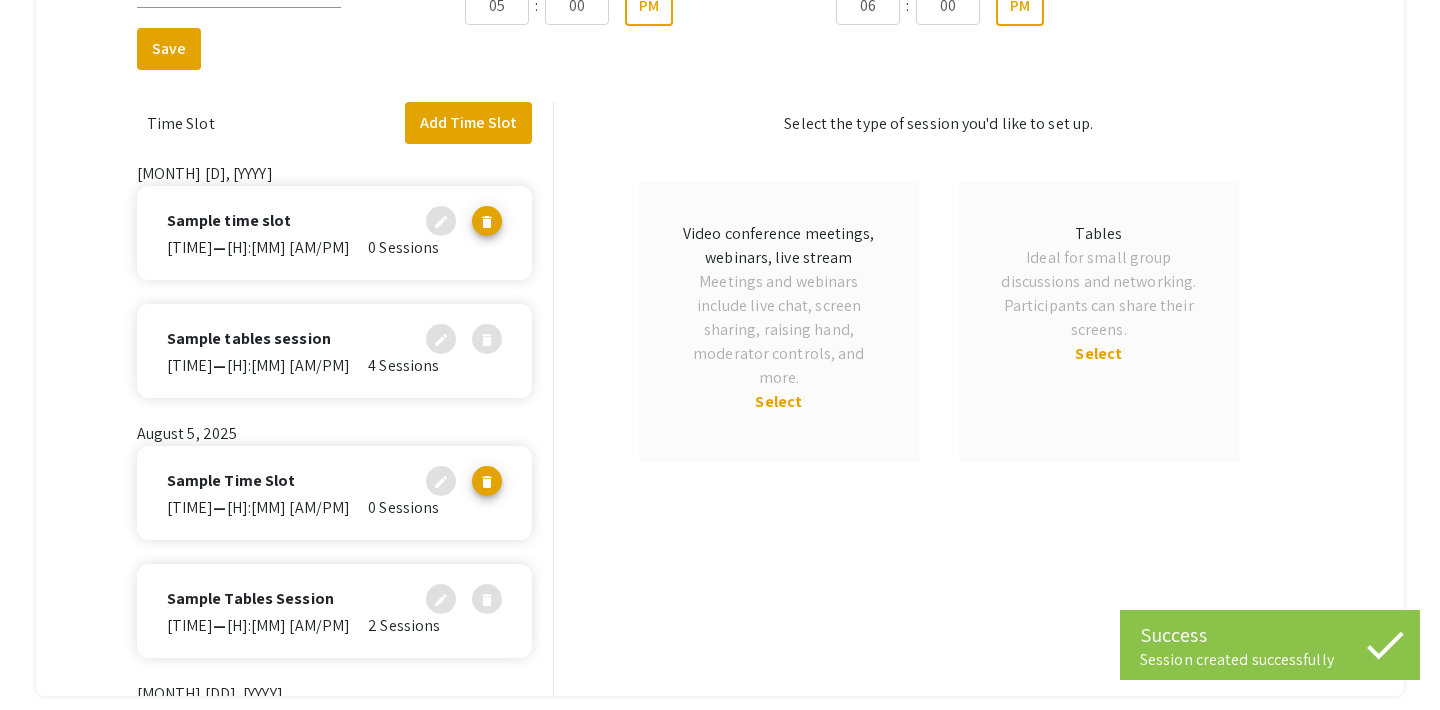 click on "Select" 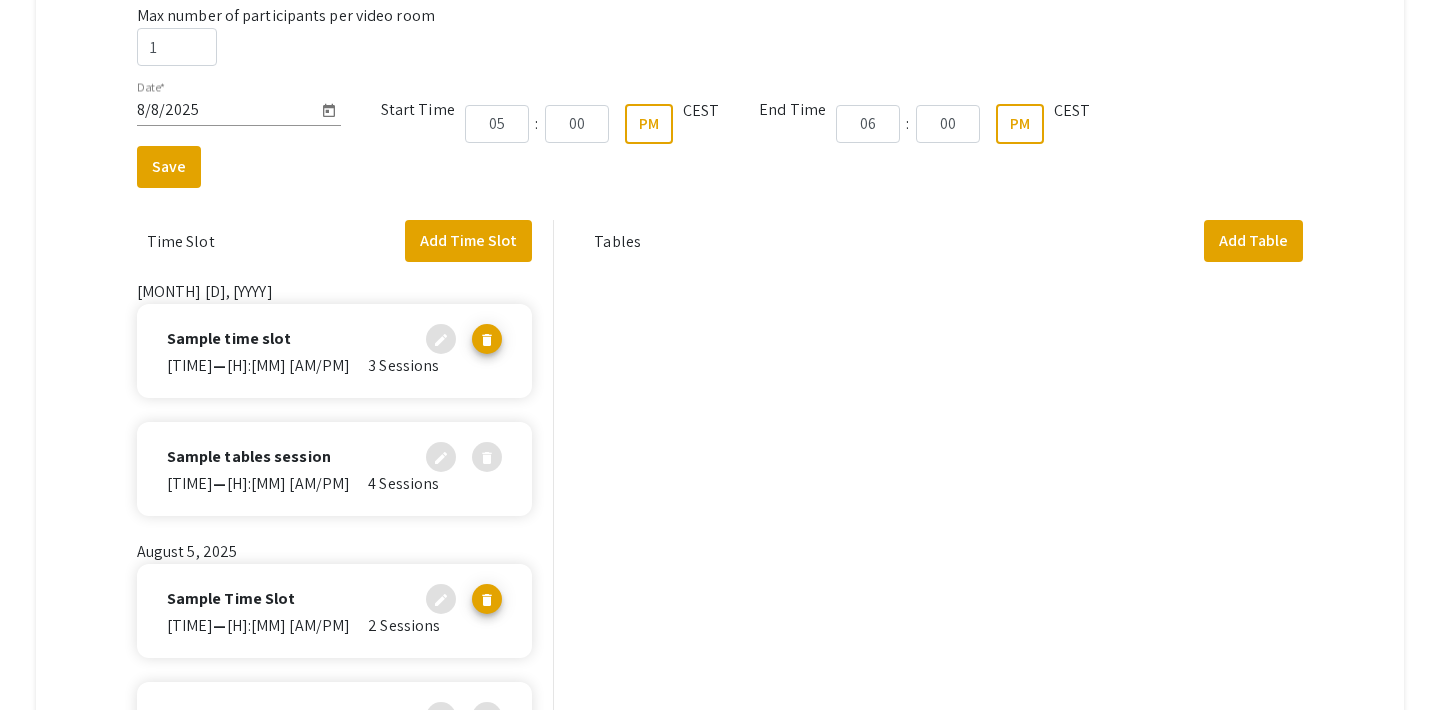 scroll, scrollTop: 543, scrollLeft: 0, axis: vertical 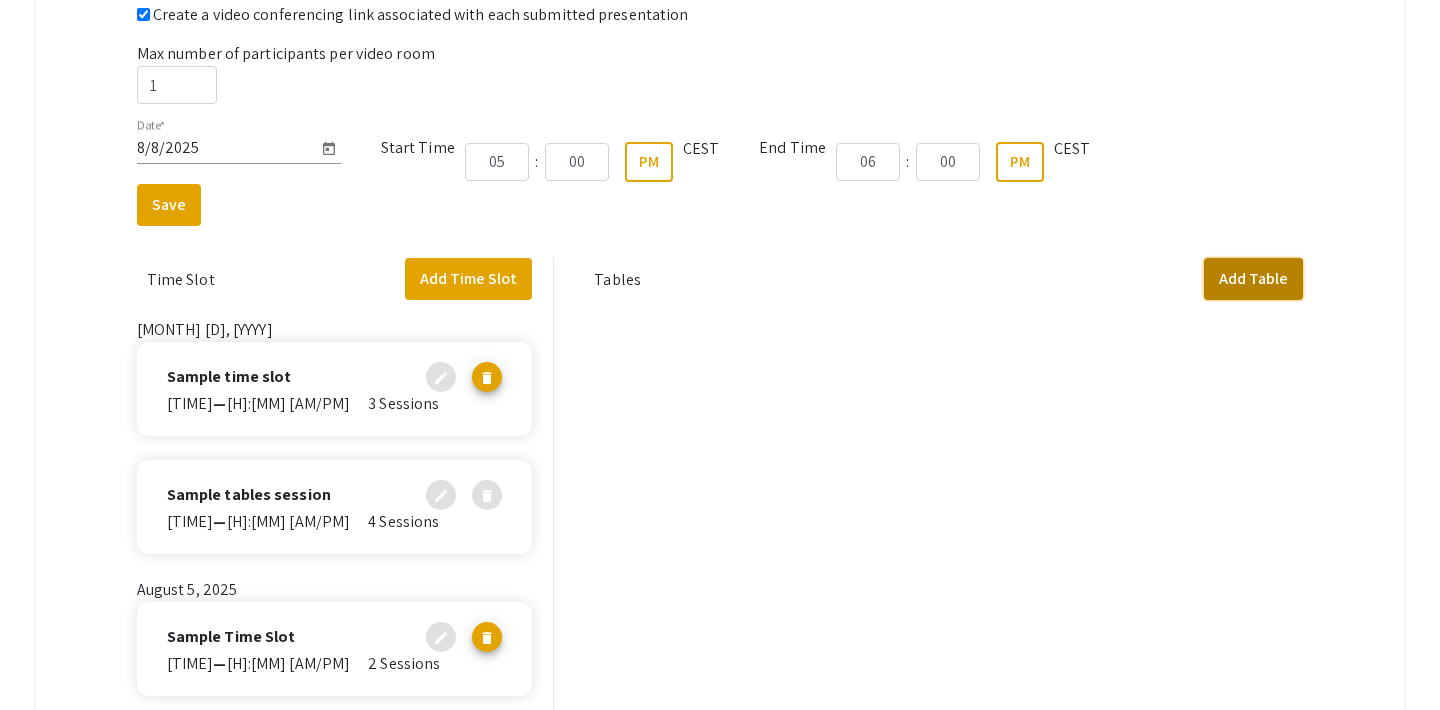 click on "Add Table" 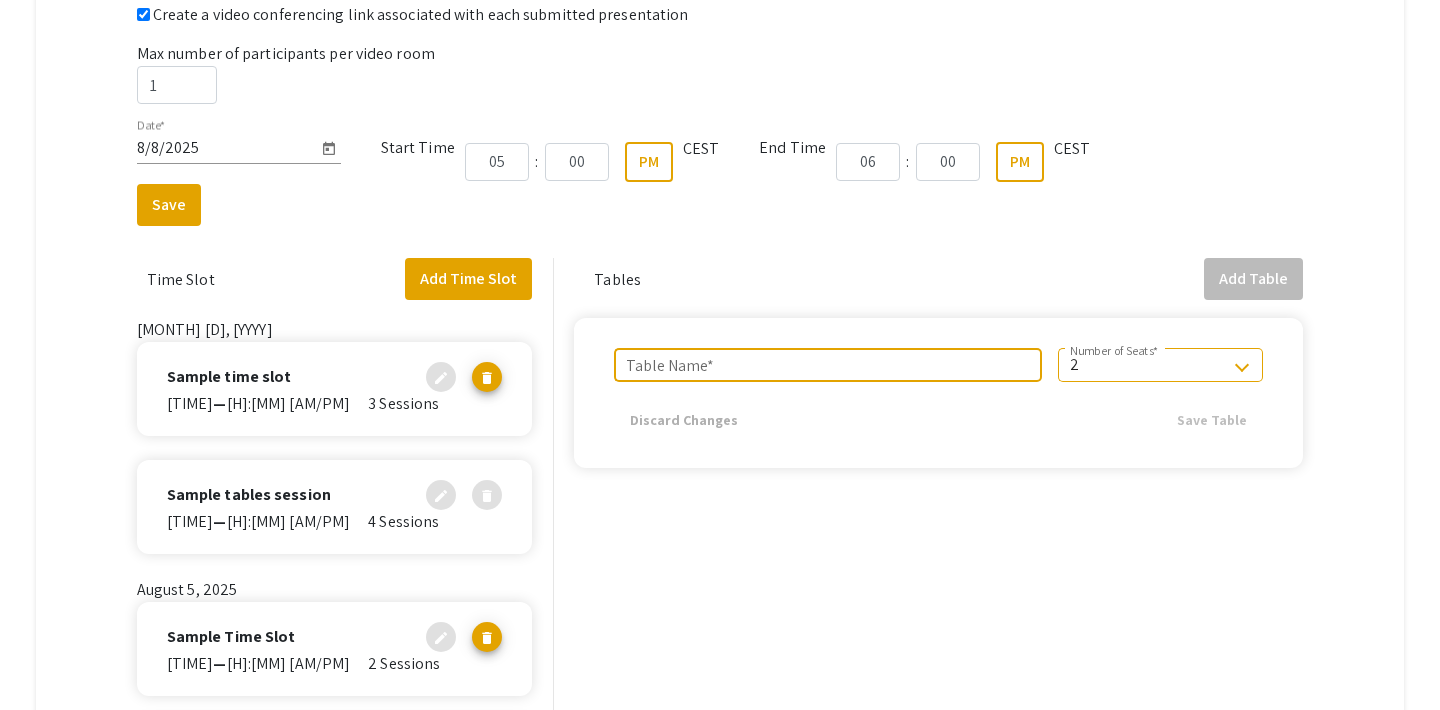 click on "Table Name  *" at bounding box center [827, 365] 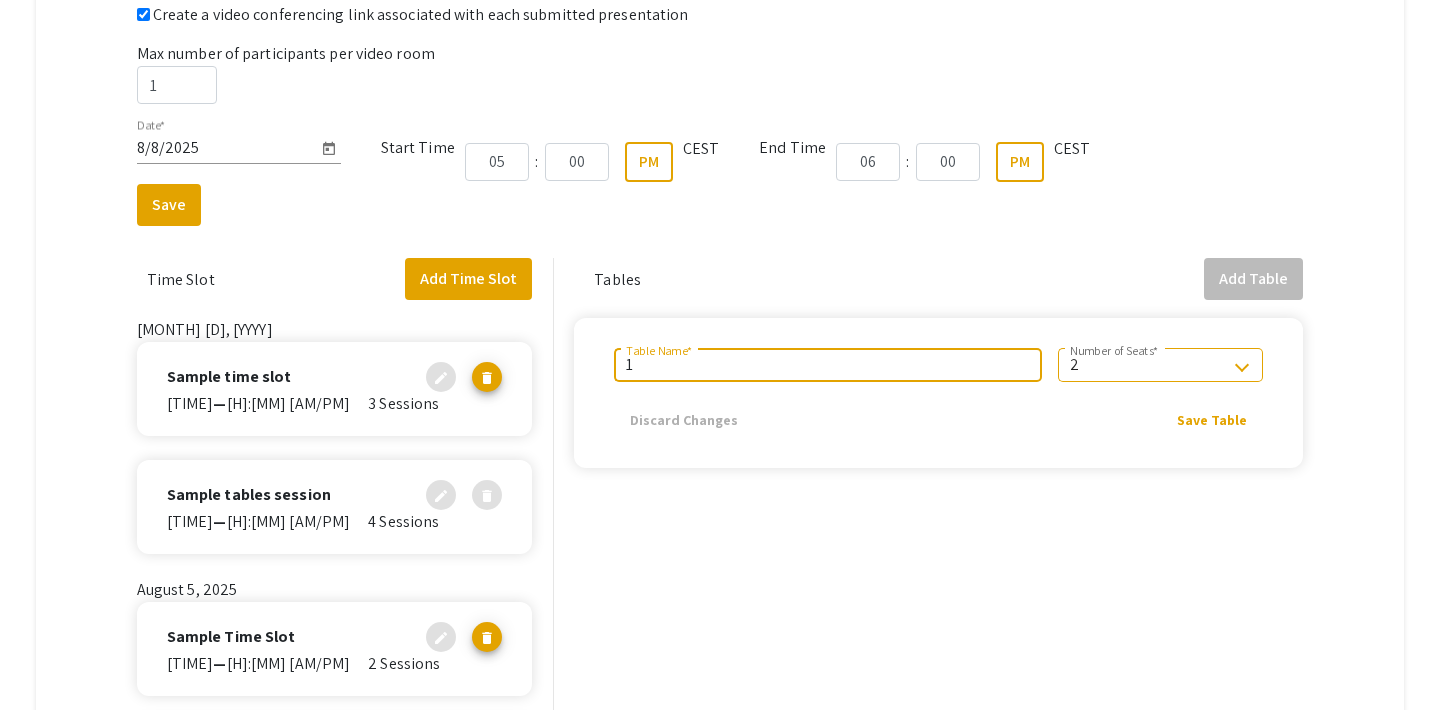 type on "1" 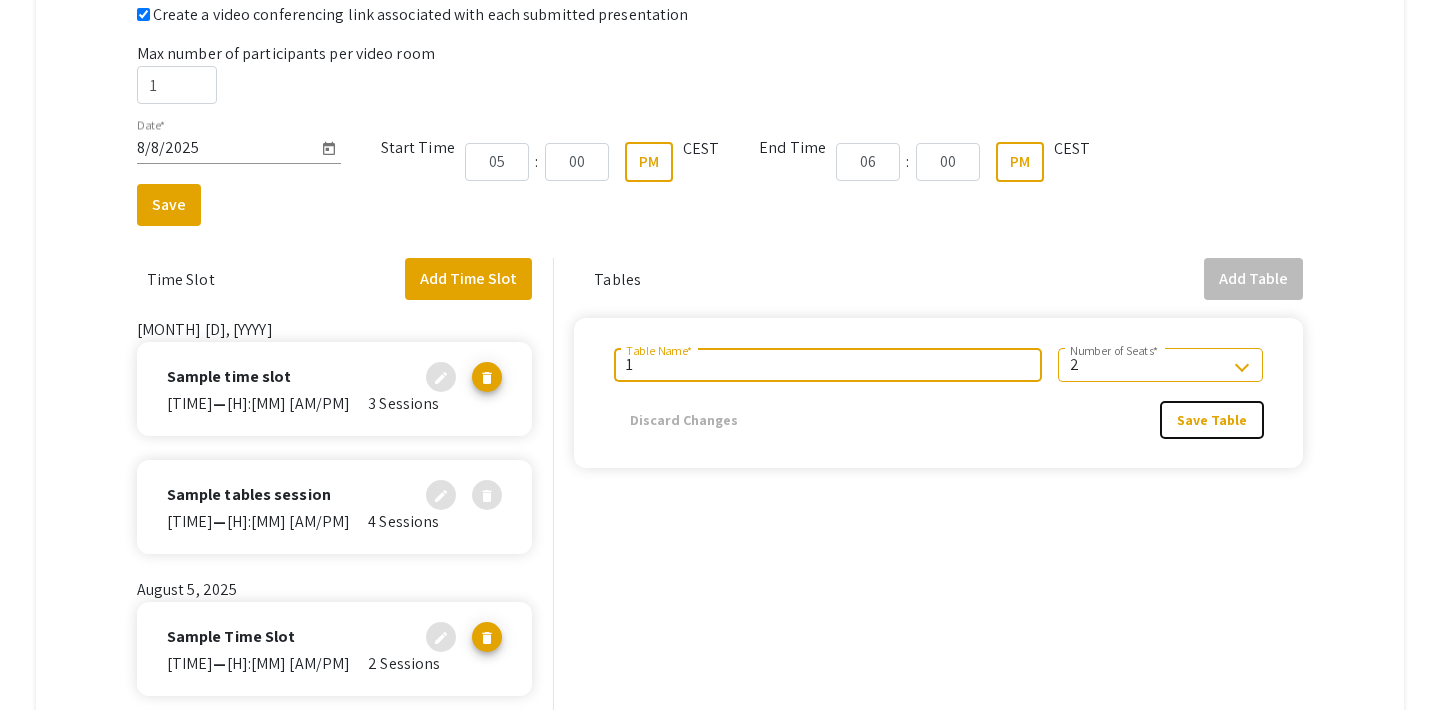 click on "Save Table" at bounding box center [1212, 420] 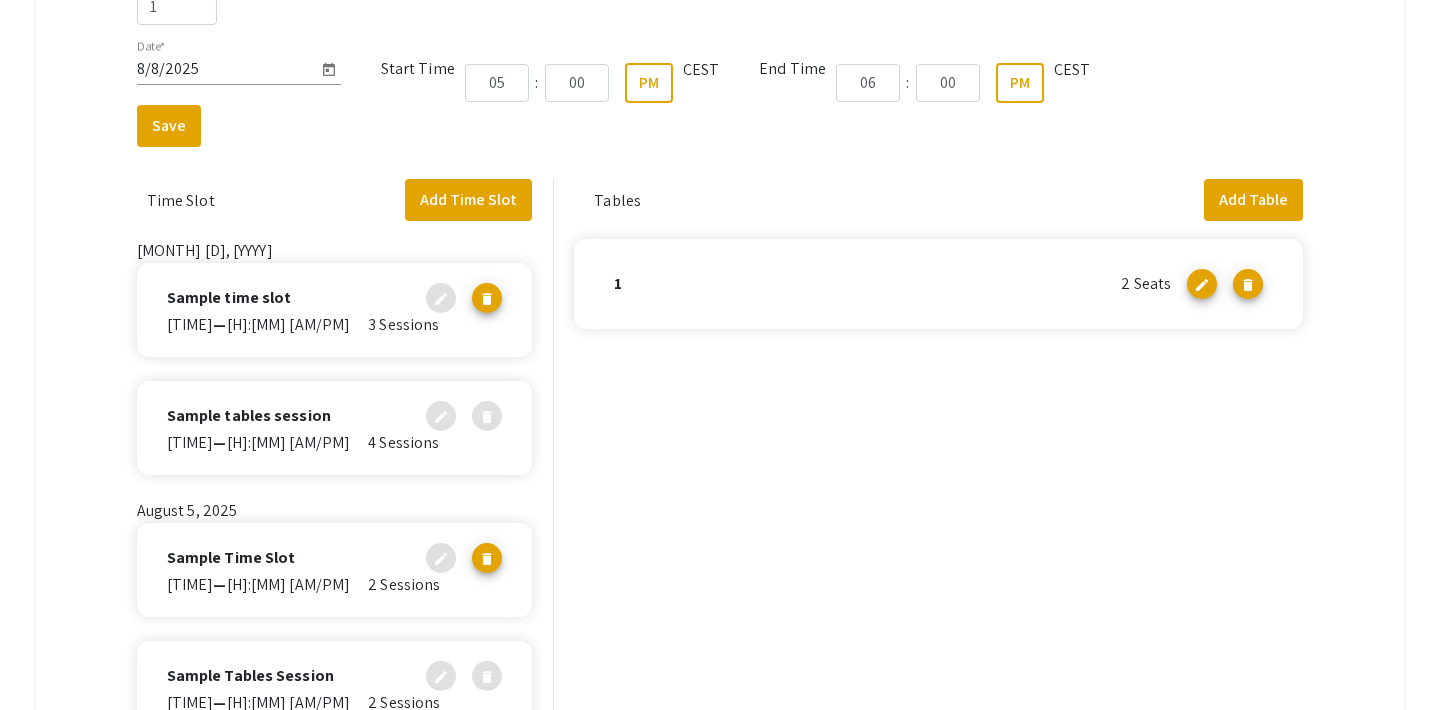 scroll, scrollTop: 94, scrollLeft: 0, axis: vertical 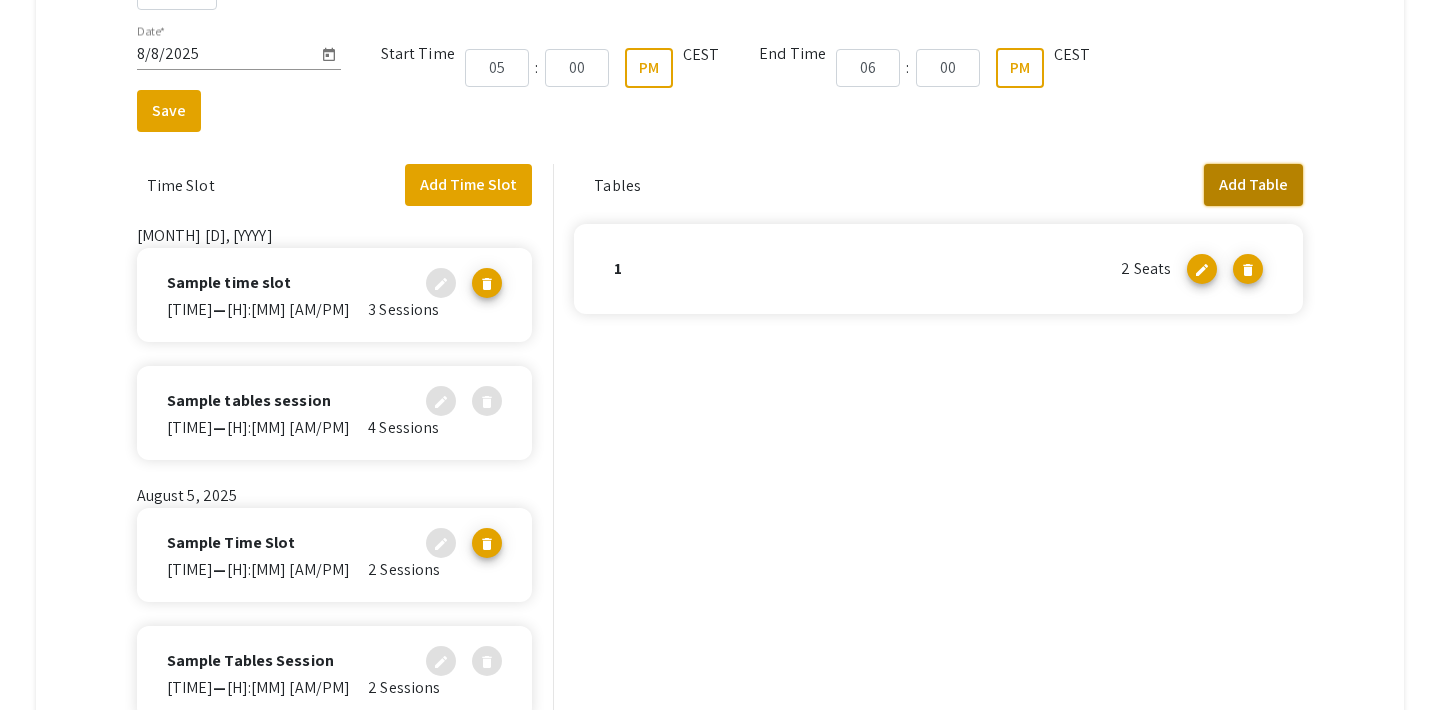 click on "Add Table" 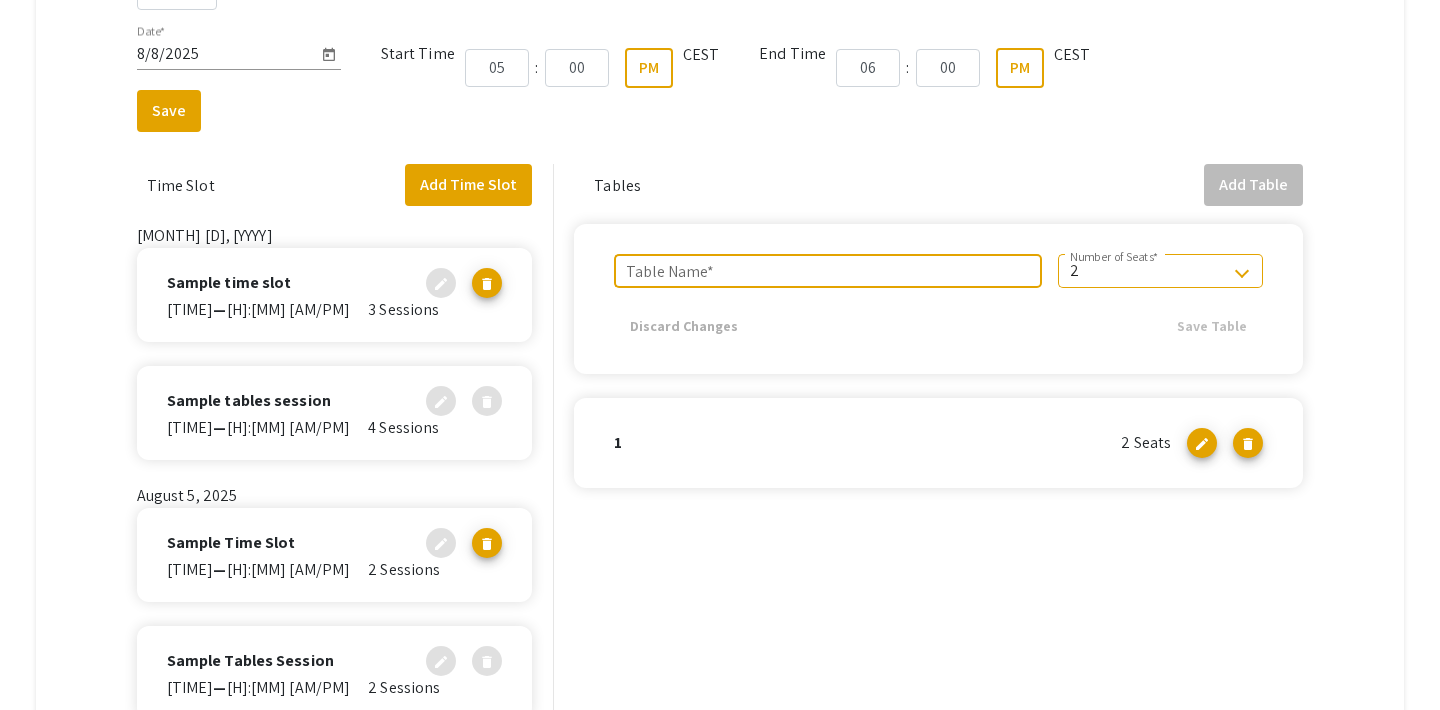 click on "Table Name  *" at bounding box center [827, 271] 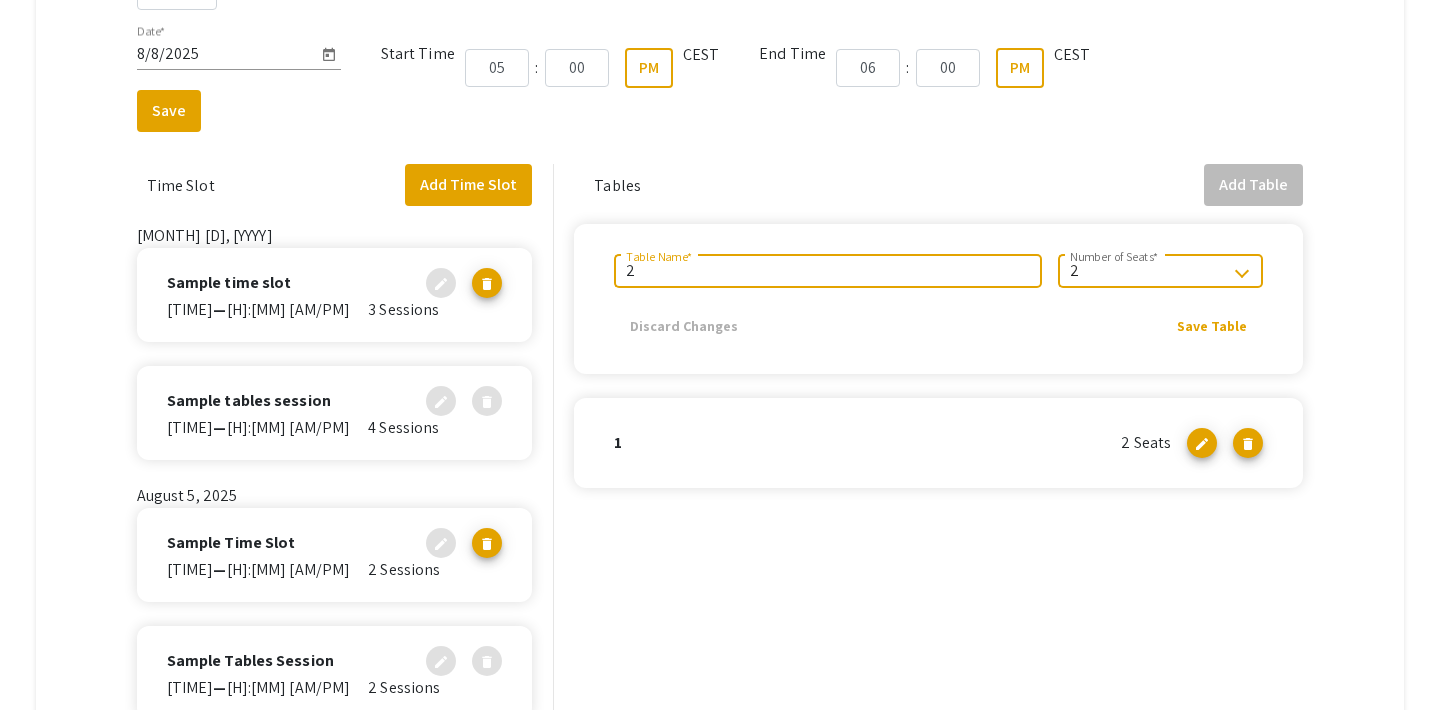 type on "2" 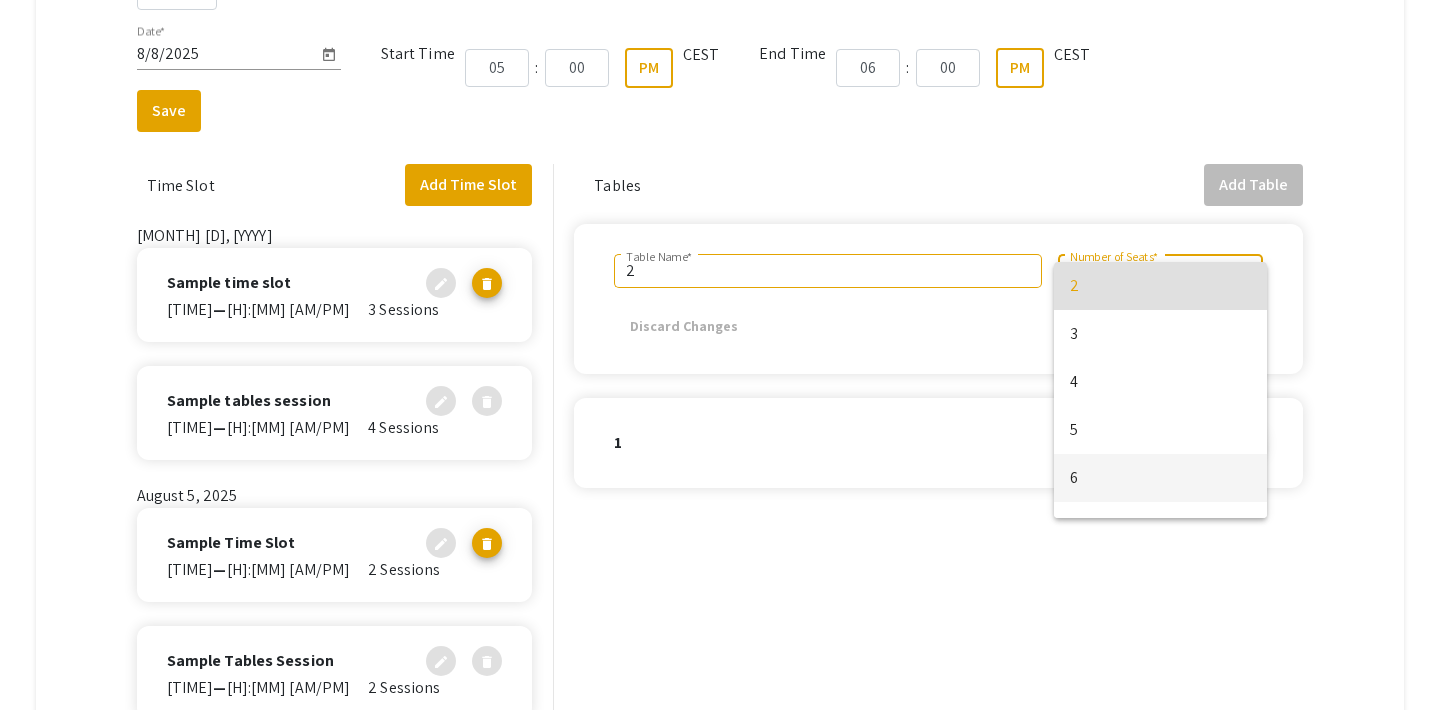 scroll, scrollTop: 80, scrollLeft: 0, axis: vertical 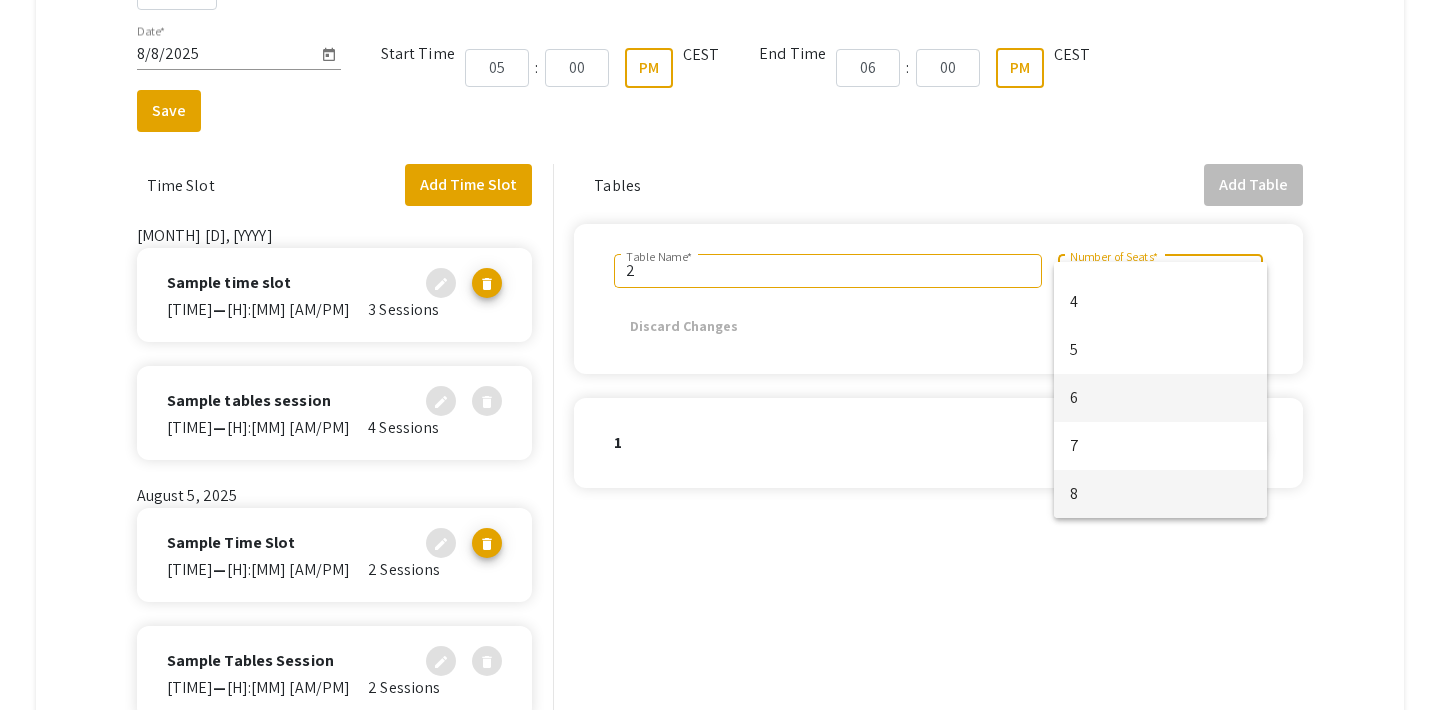 click on "8" at bounding box center [1161, 494] 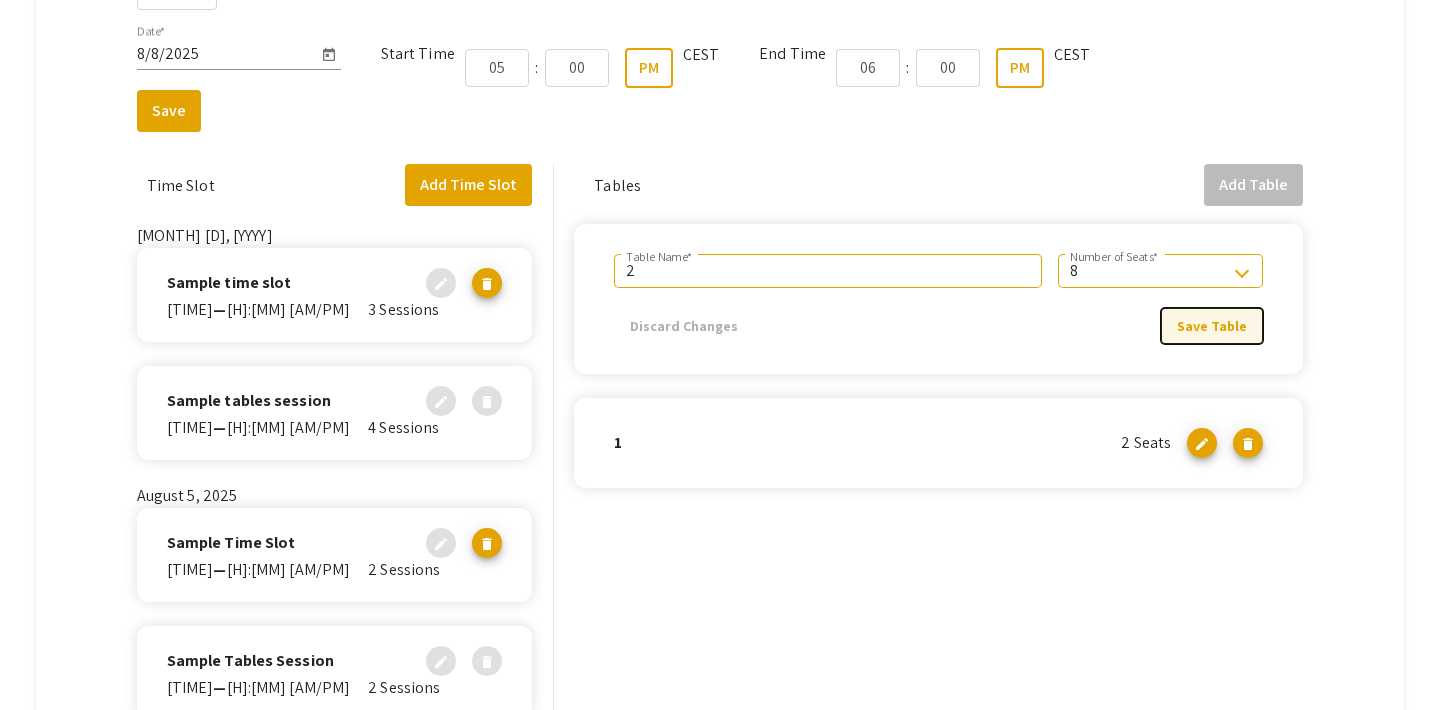 click on "Save Table" at bounding box center [1212, 326] 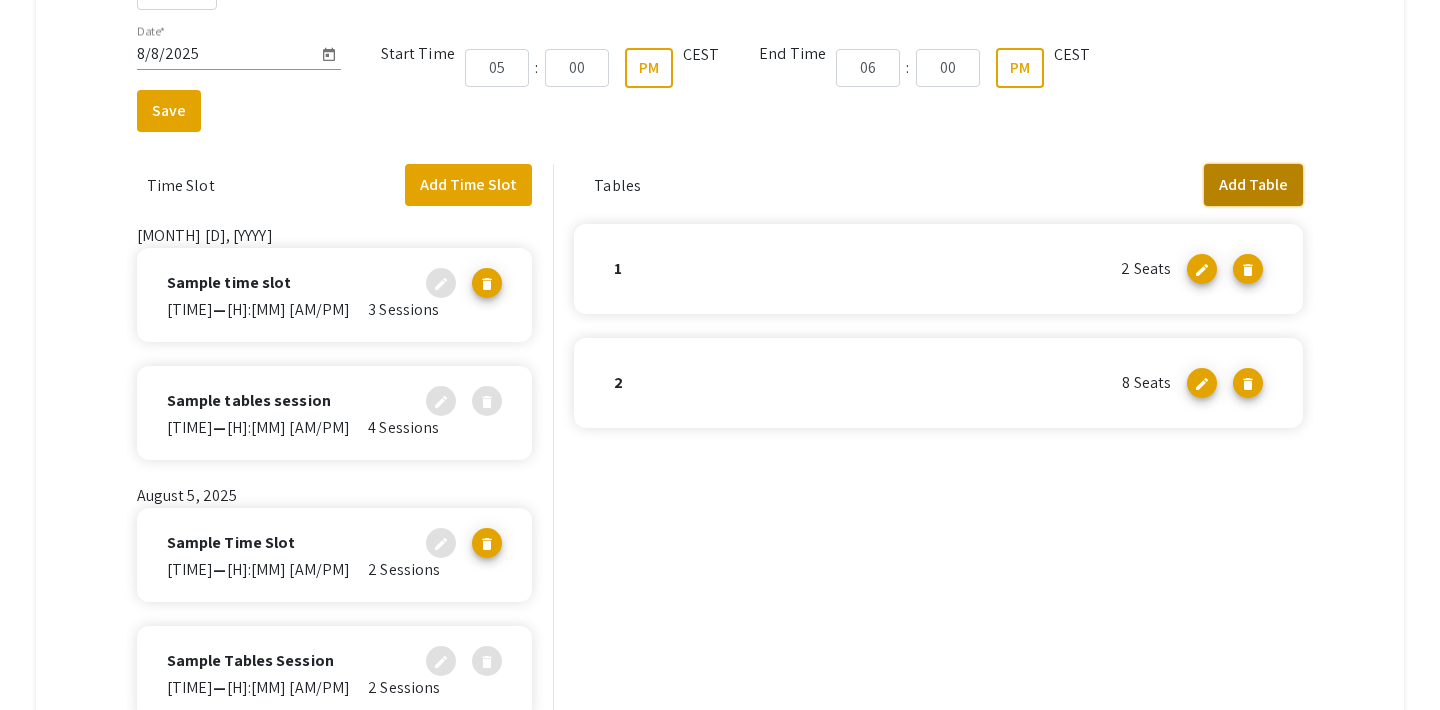 click on "Add Table" 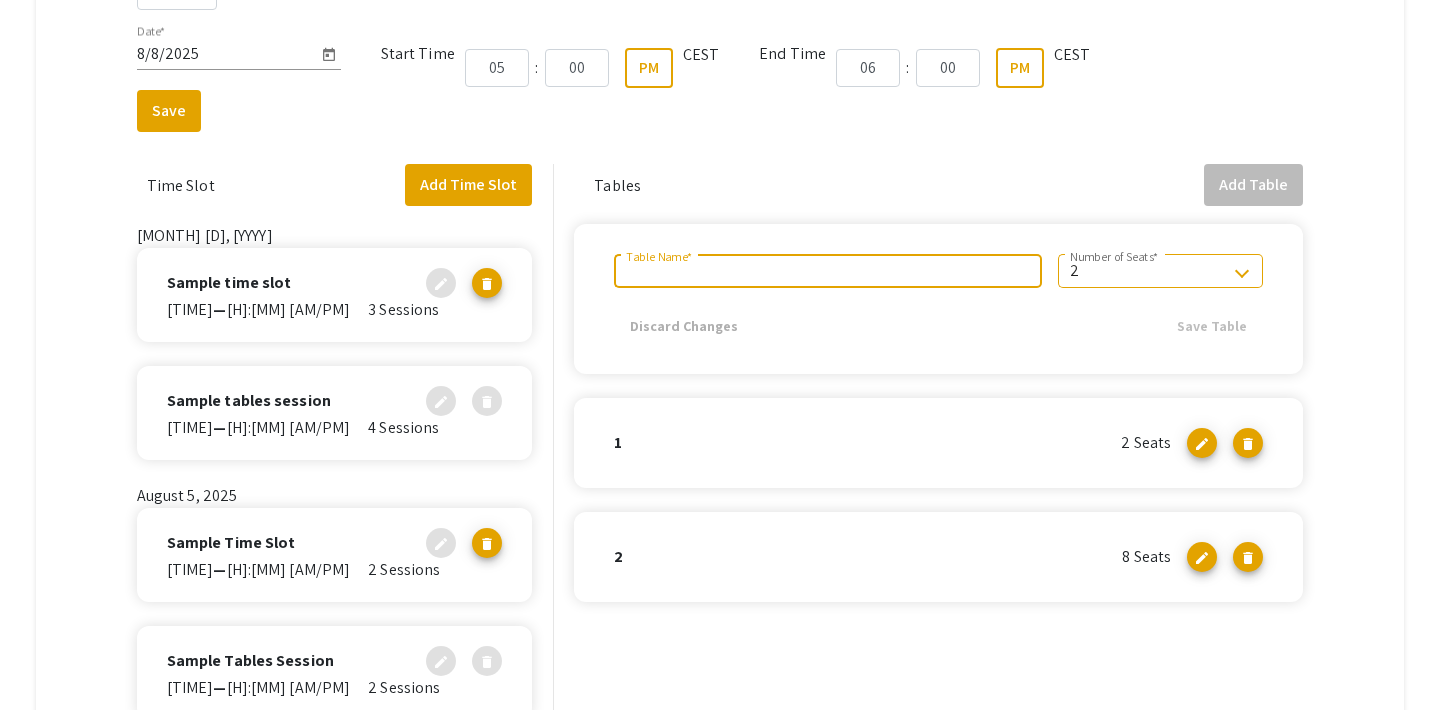click on "Table Name  *" at bounding box center (827, 271) 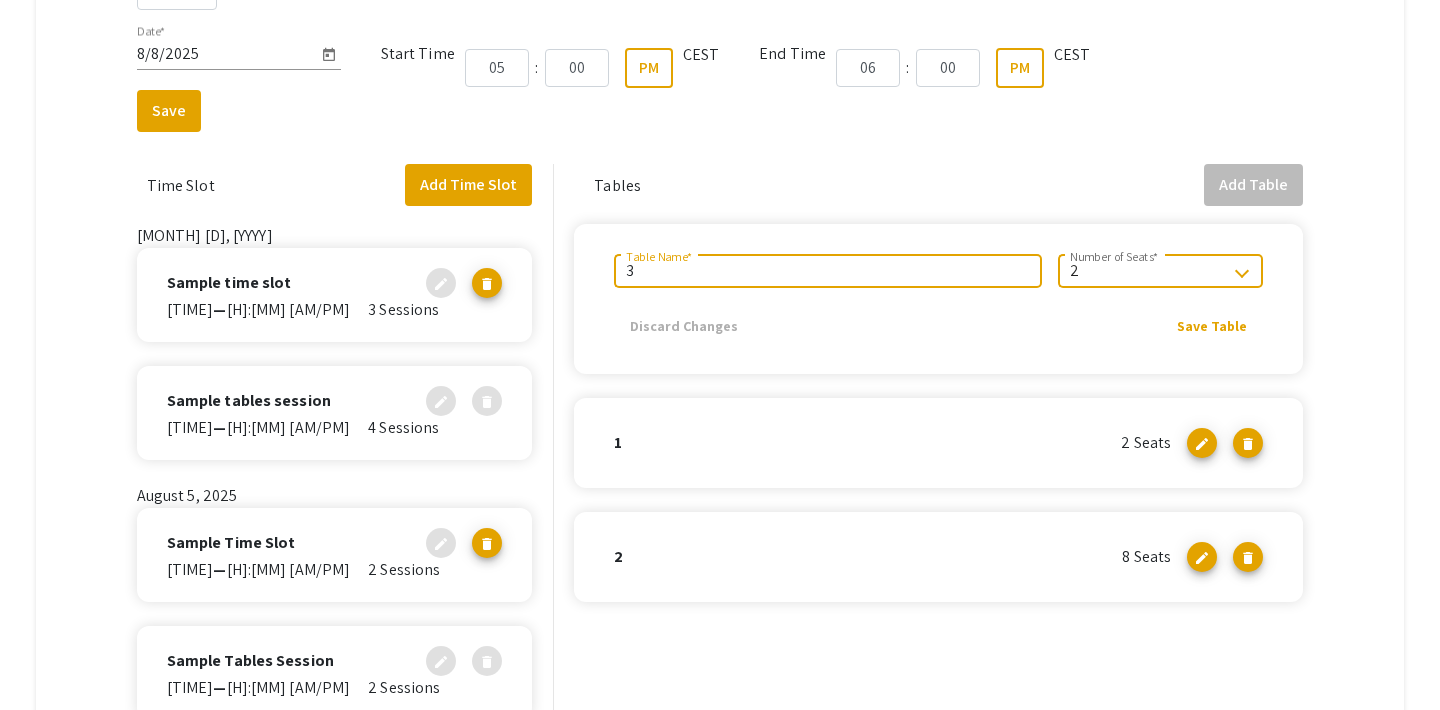 type on "3" 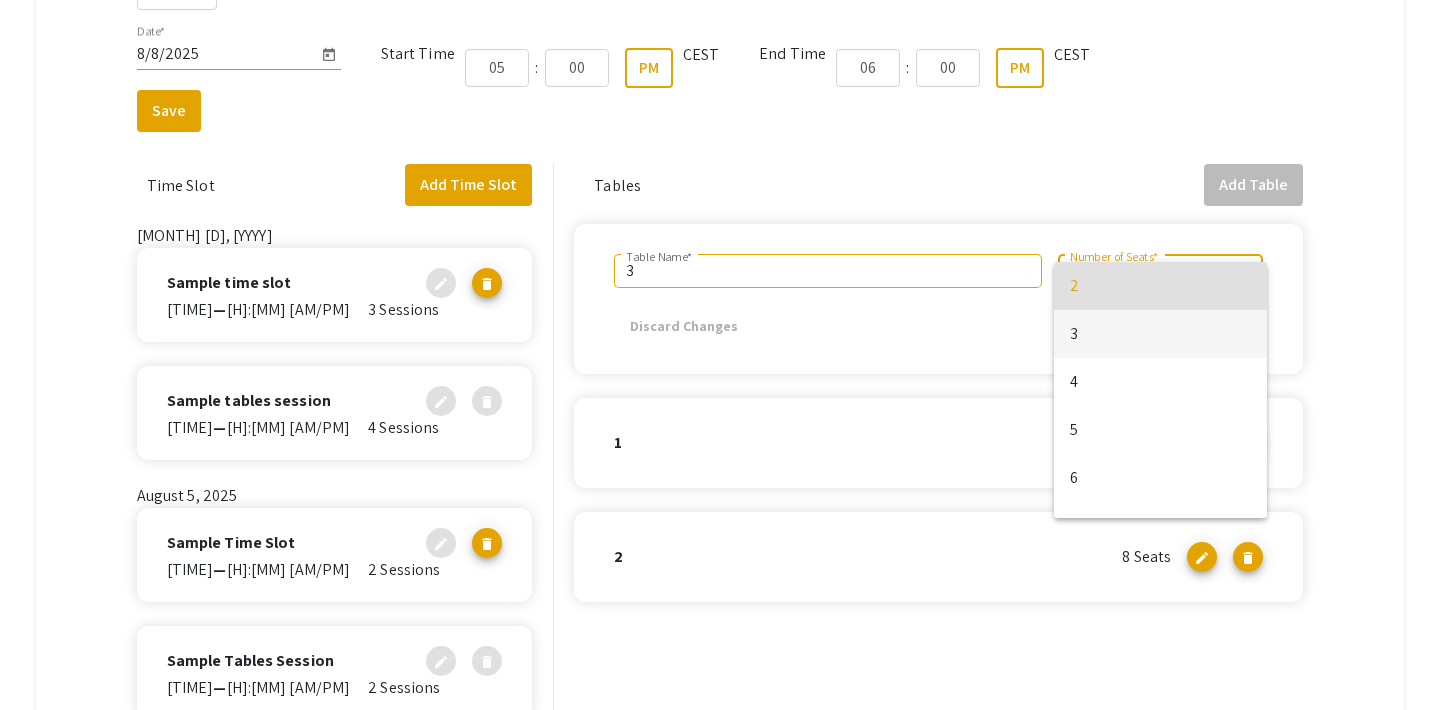 click on "3" at bounding box center [1161, 334] 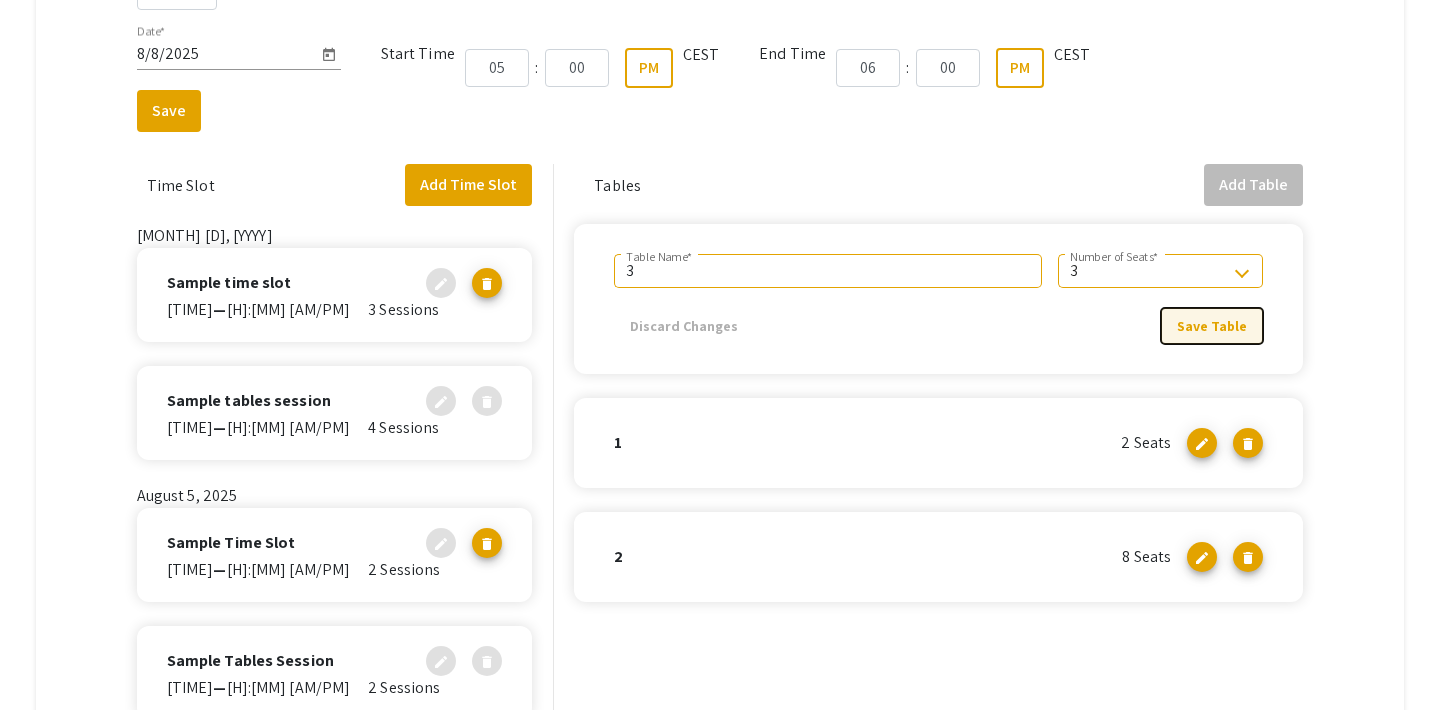 click on "Save Table" at bounding box center [1212, 326] 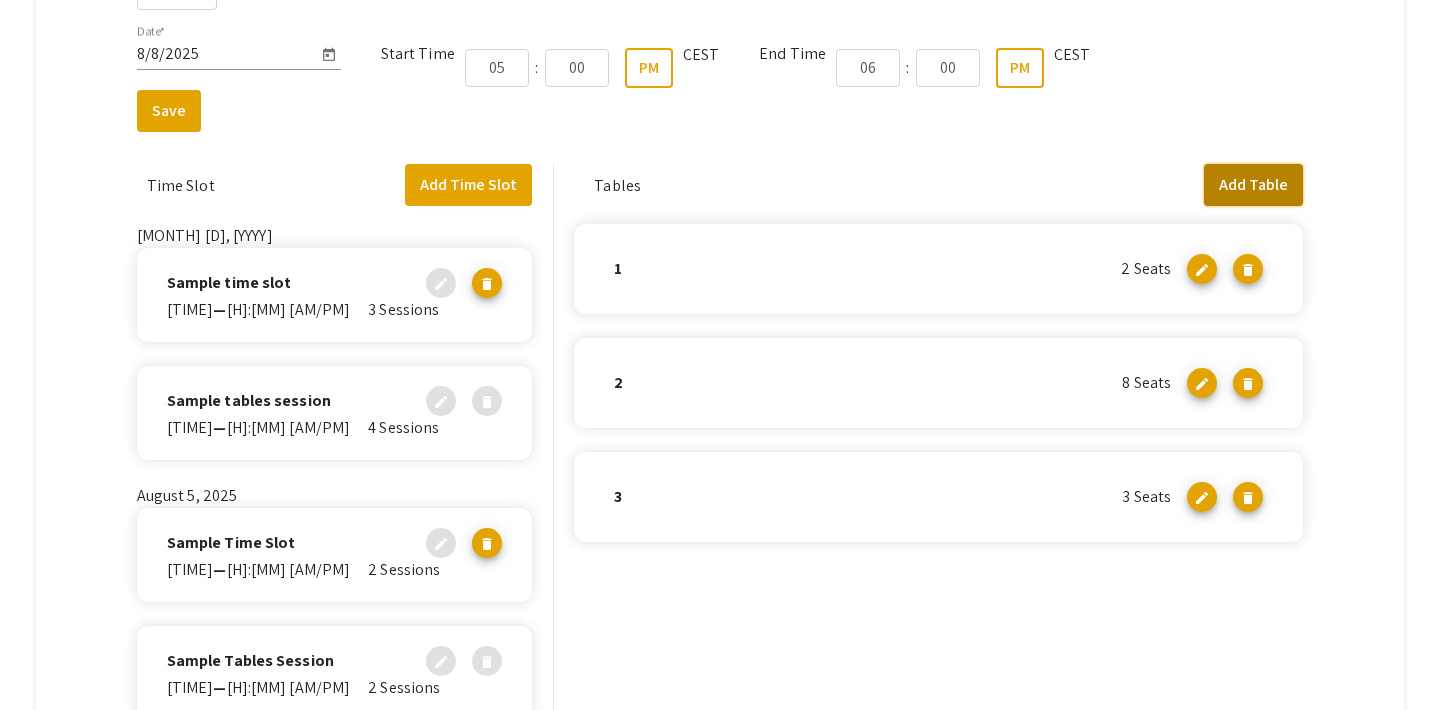 click on "Add Table" 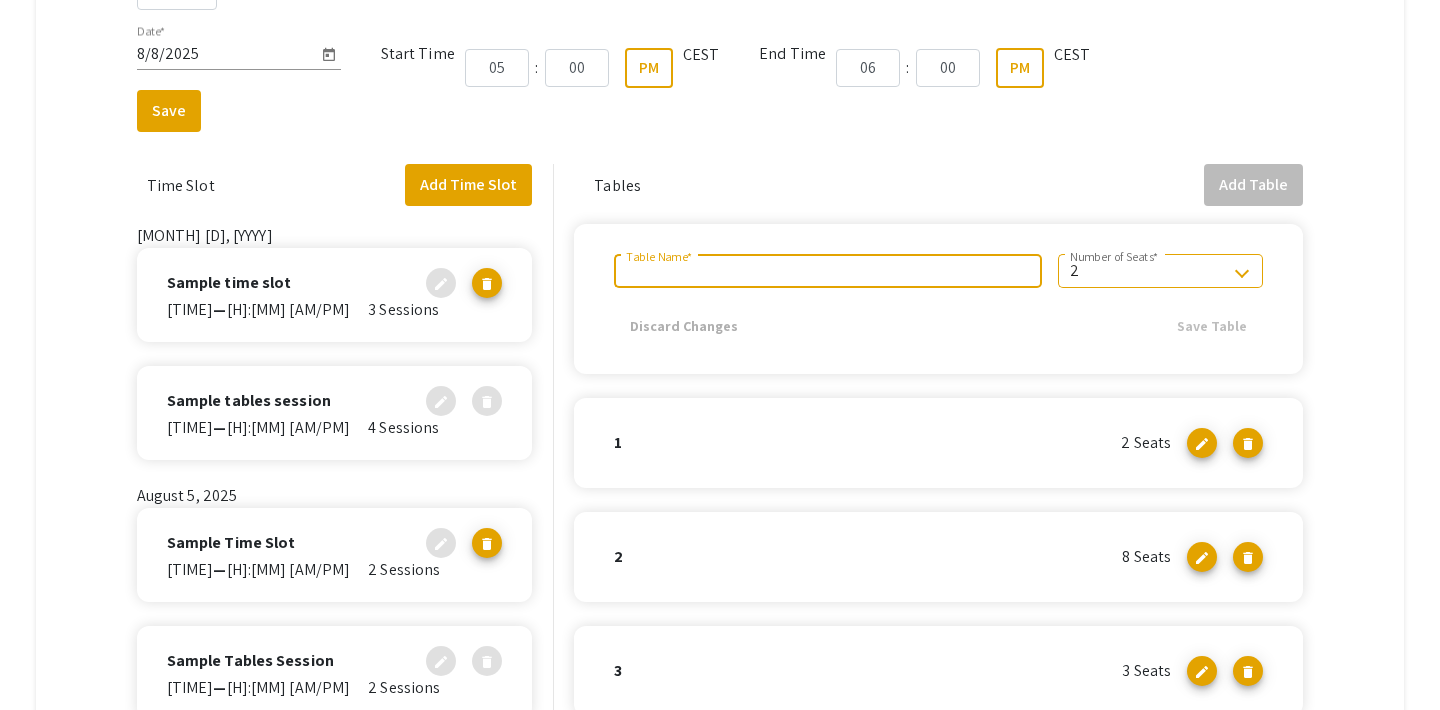 click on "Table Name  *" at bounding box center [827, 271] 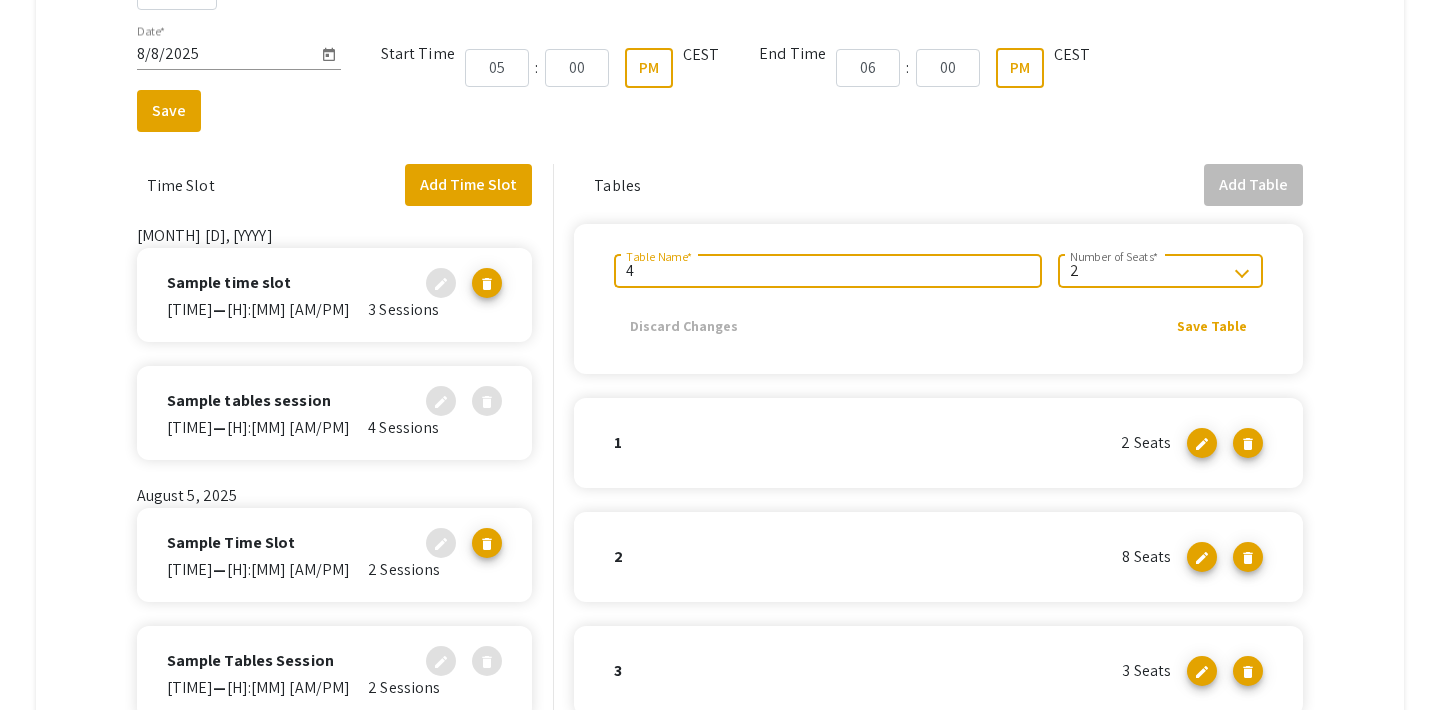 type on "4" 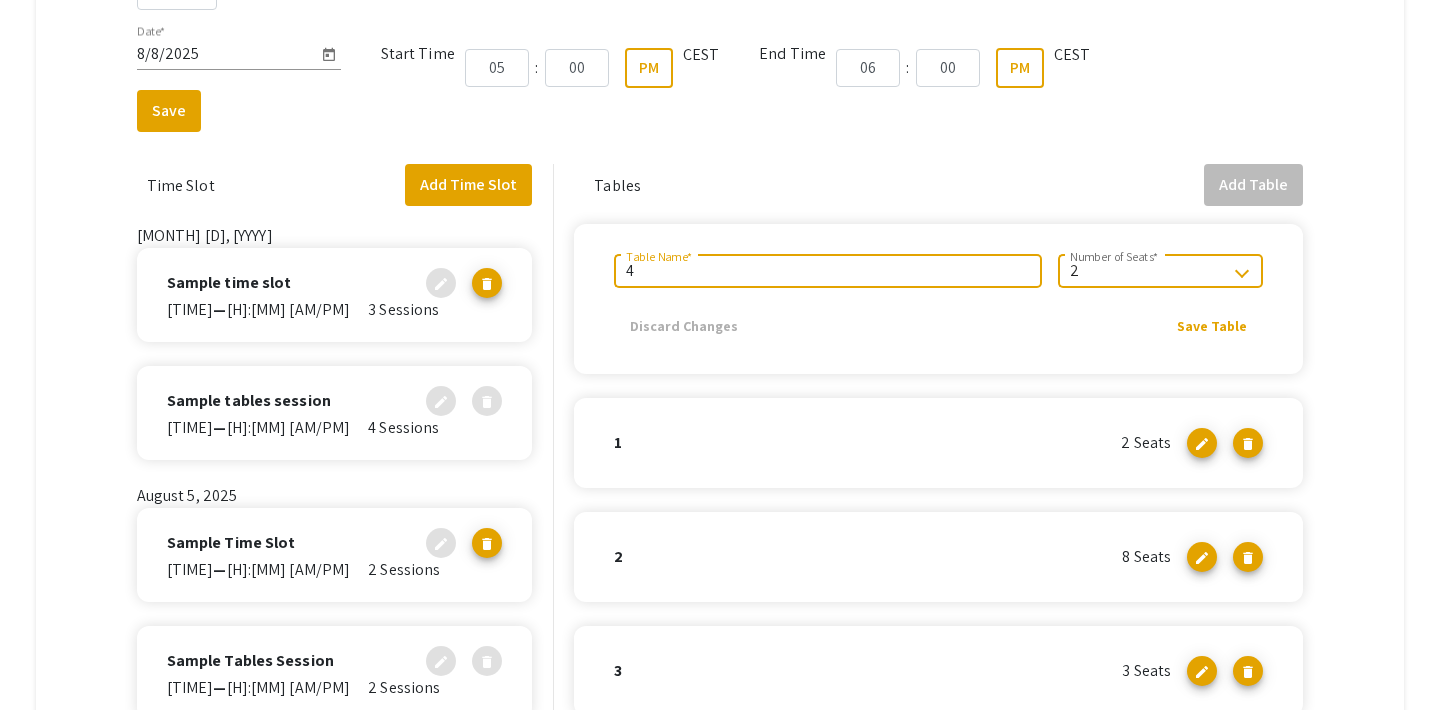 click on "2 Number of Seats  *" at bounding box center [1161, 271] 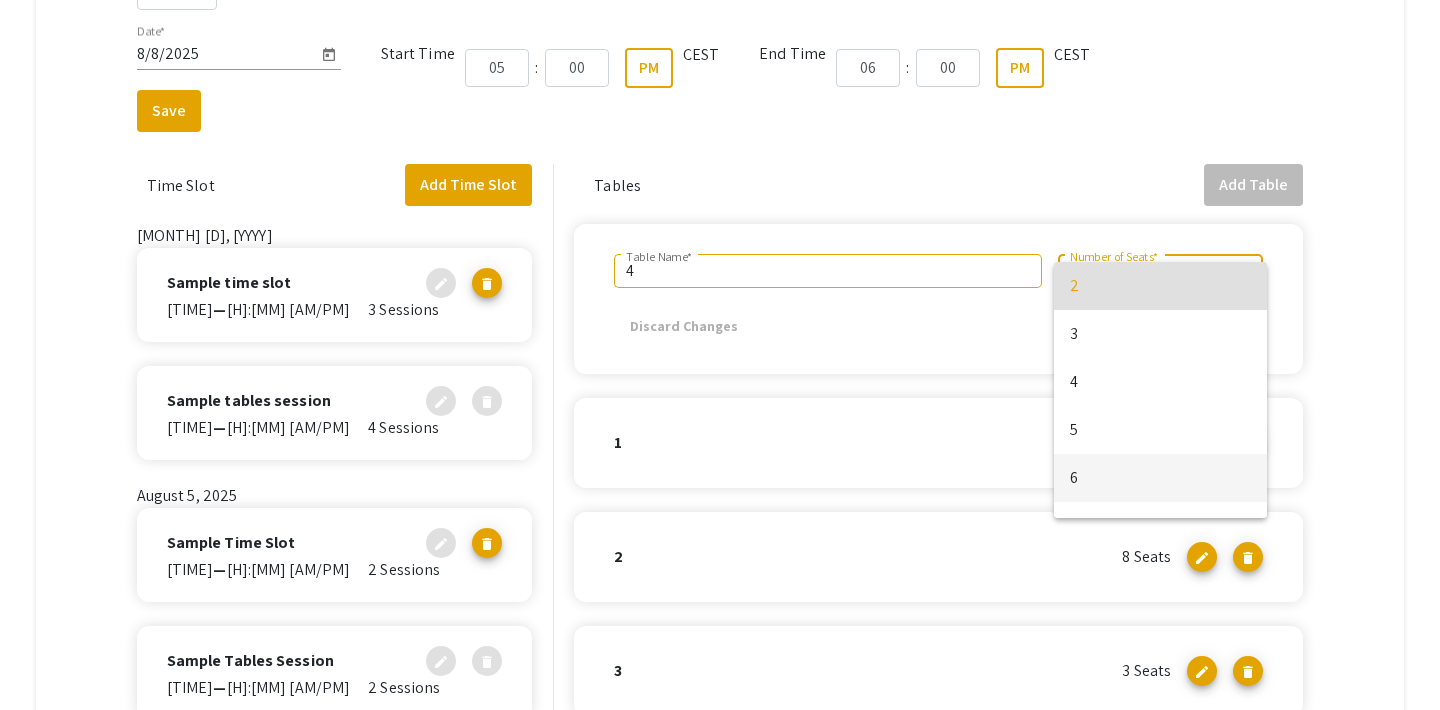 click on "6" at bounding box center (1161, 478) 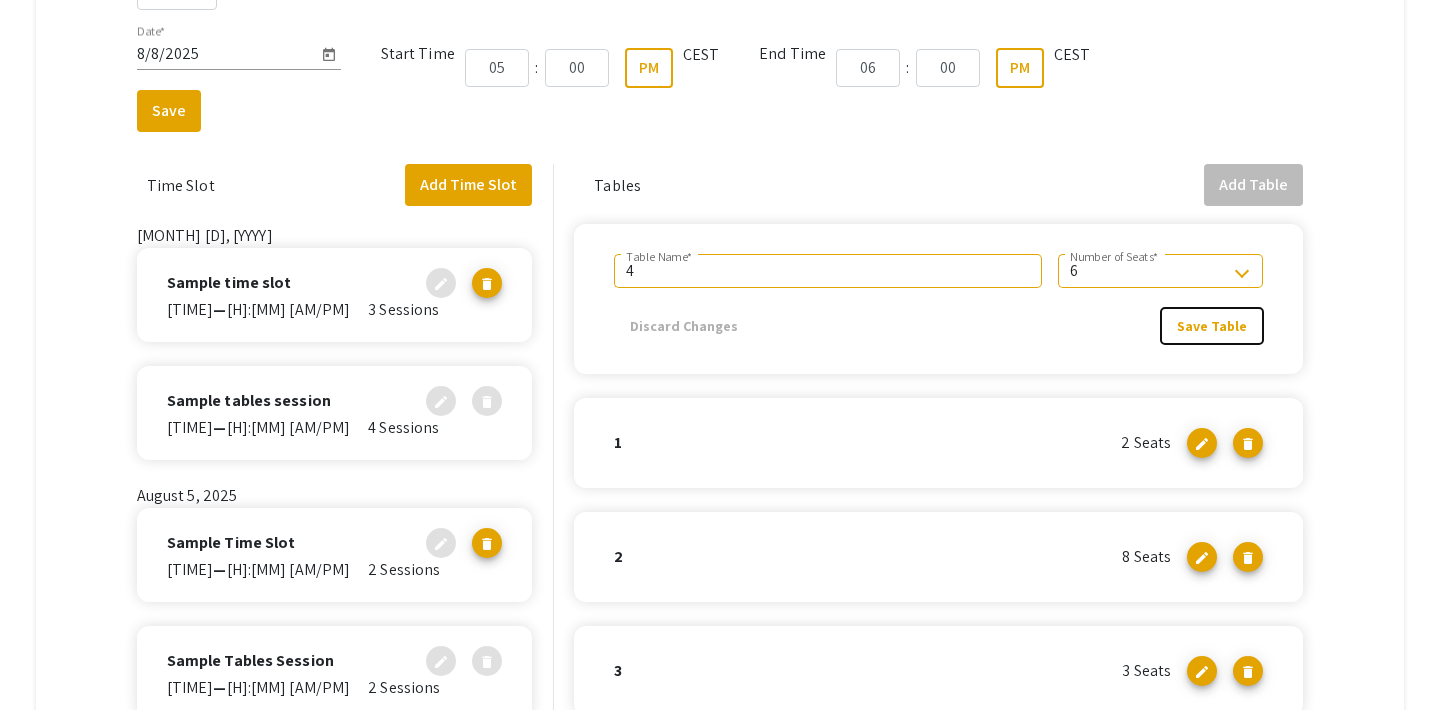 click on "Save Table" at bounding box center (1212, 326) 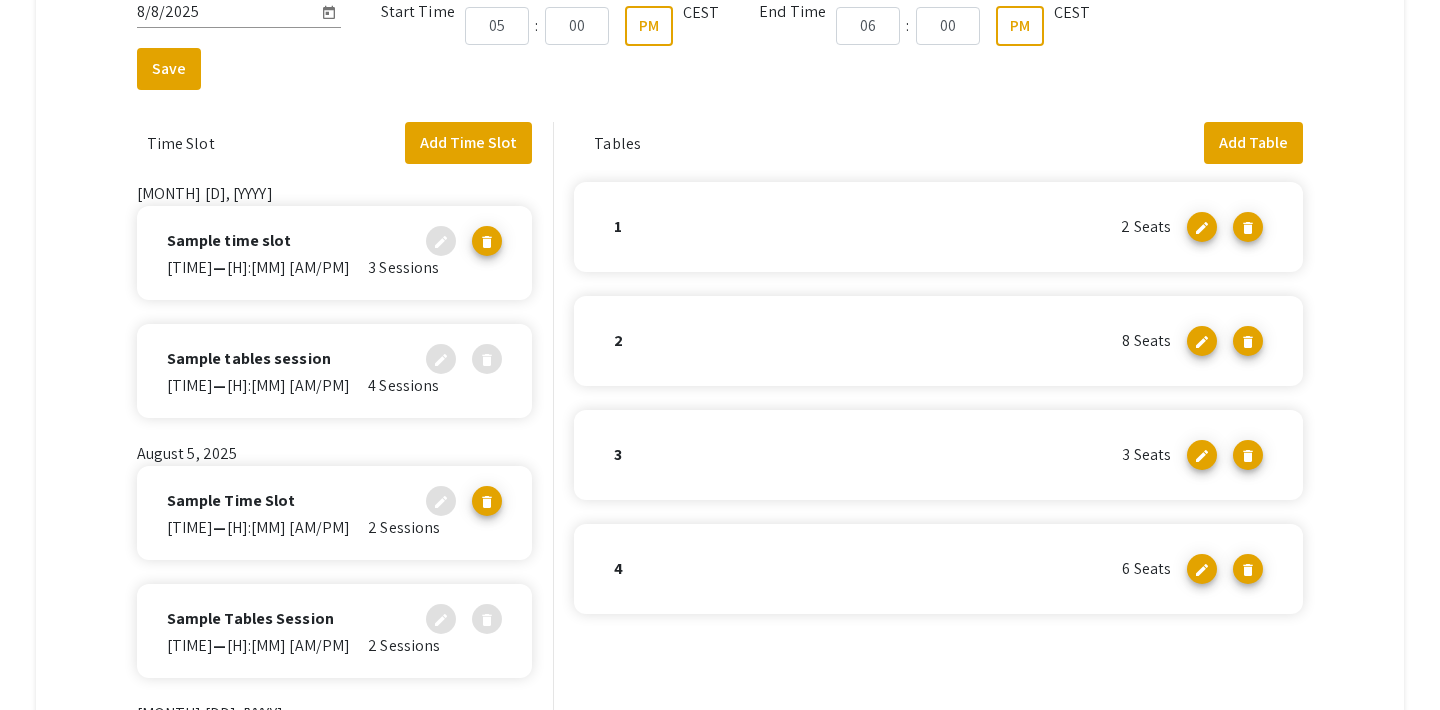 scroll, scrollTop: 134, scrollLeft: 0, axis: vertical 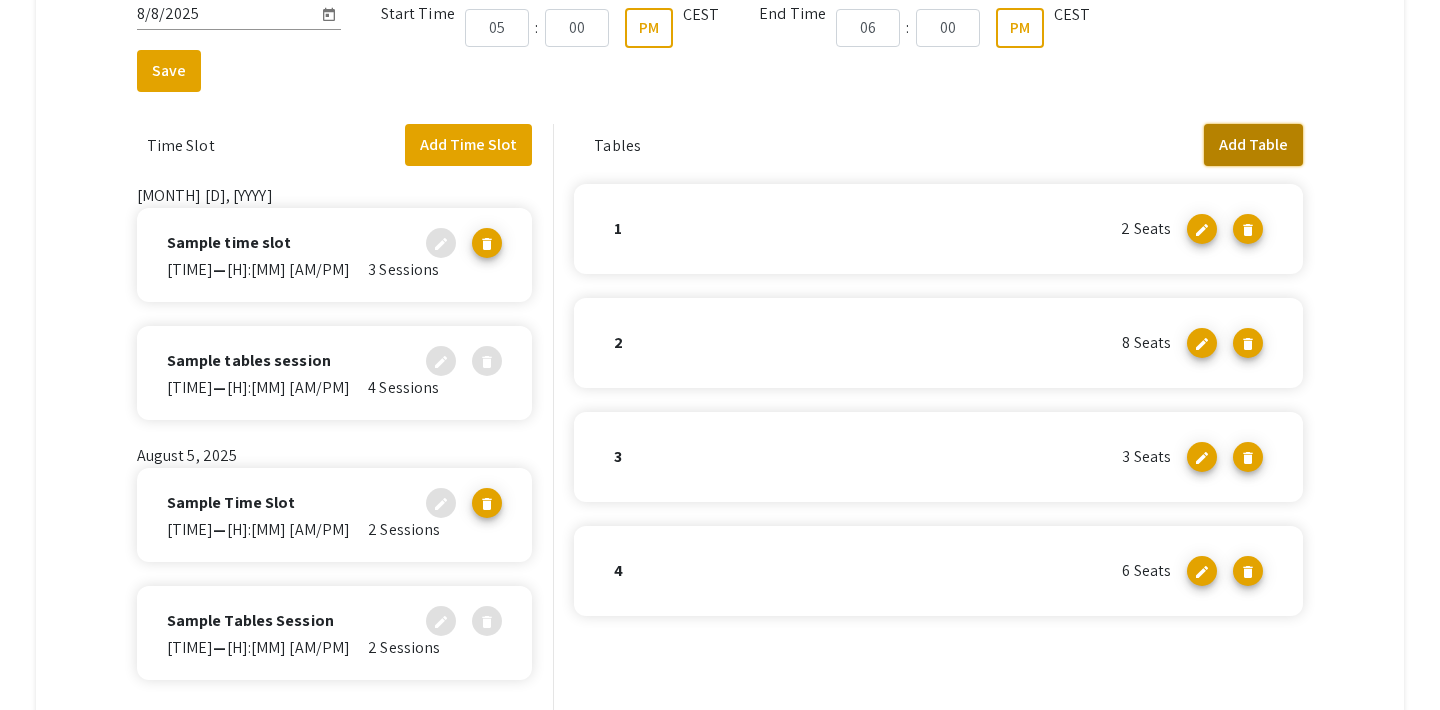 click on "Add Table" 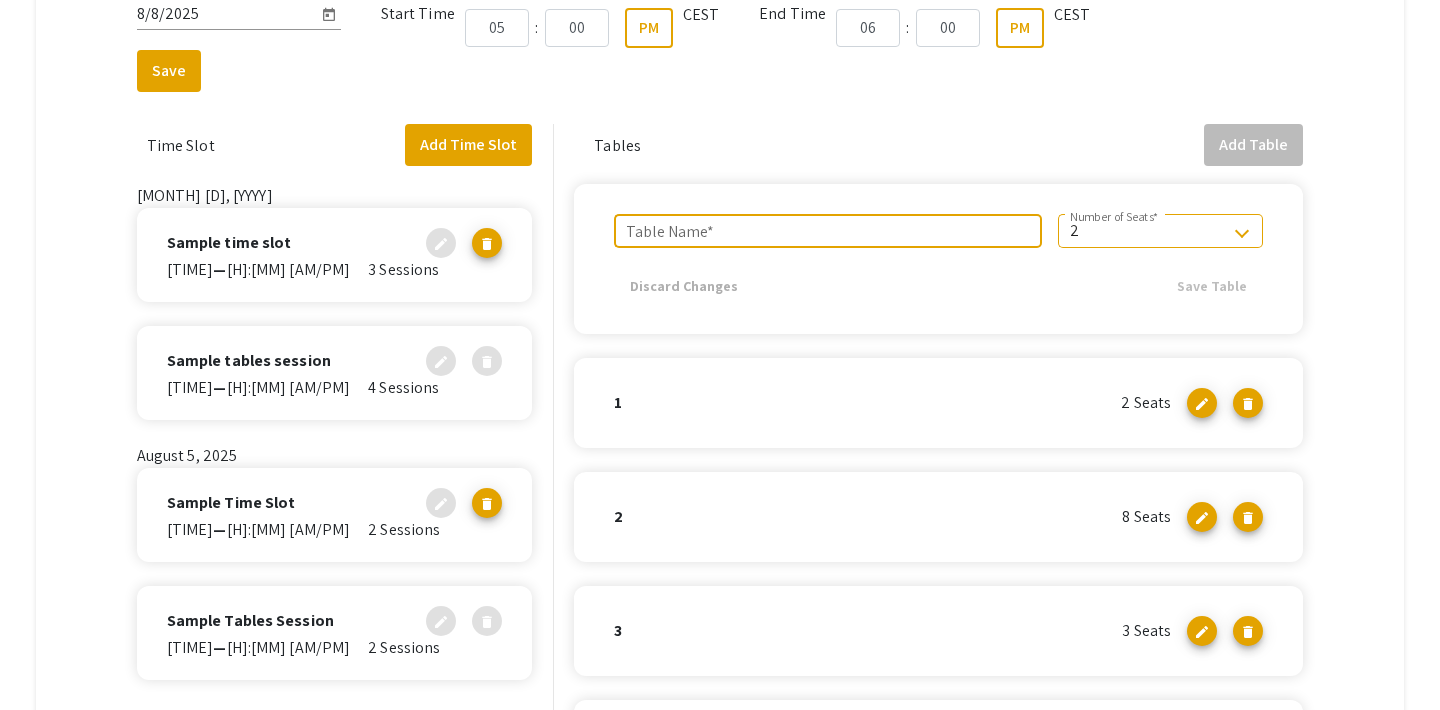 click on "Table Name  *" at bounding box center [827, 231] 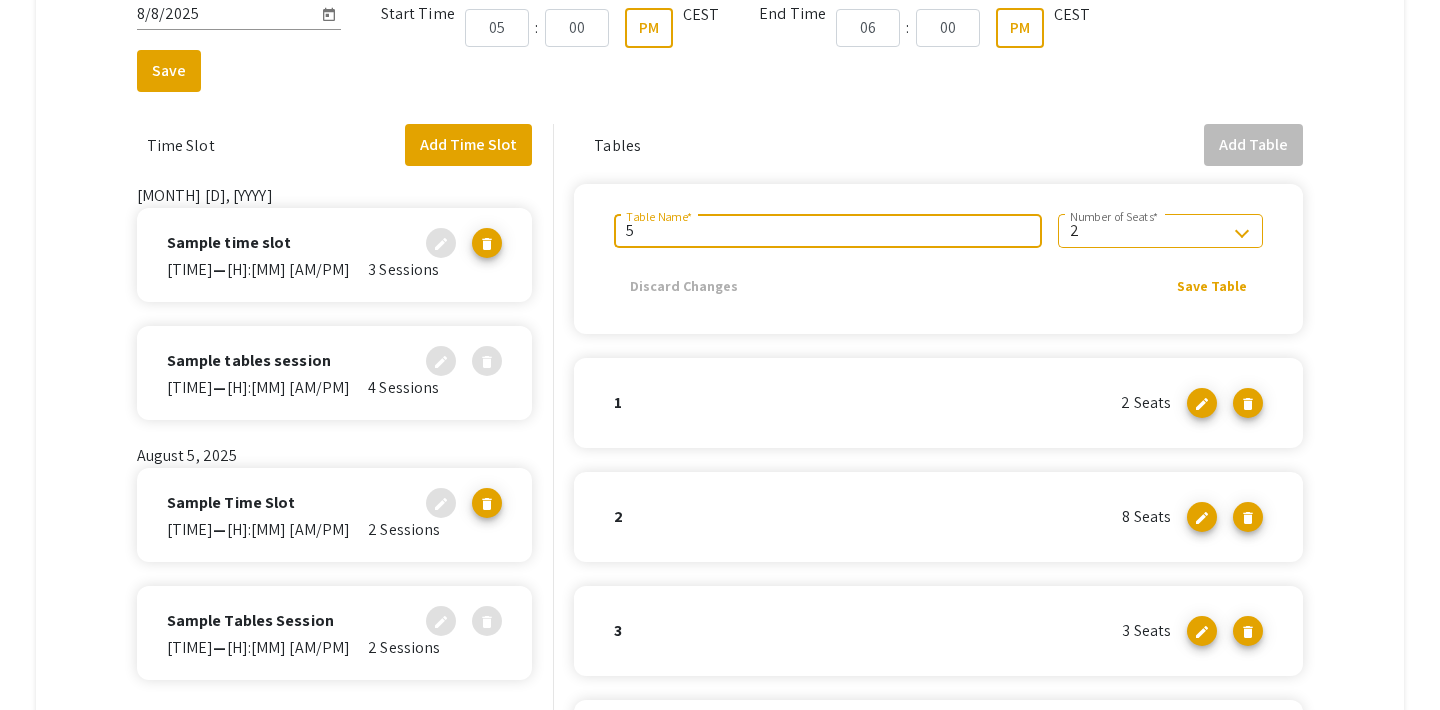 type on "5" 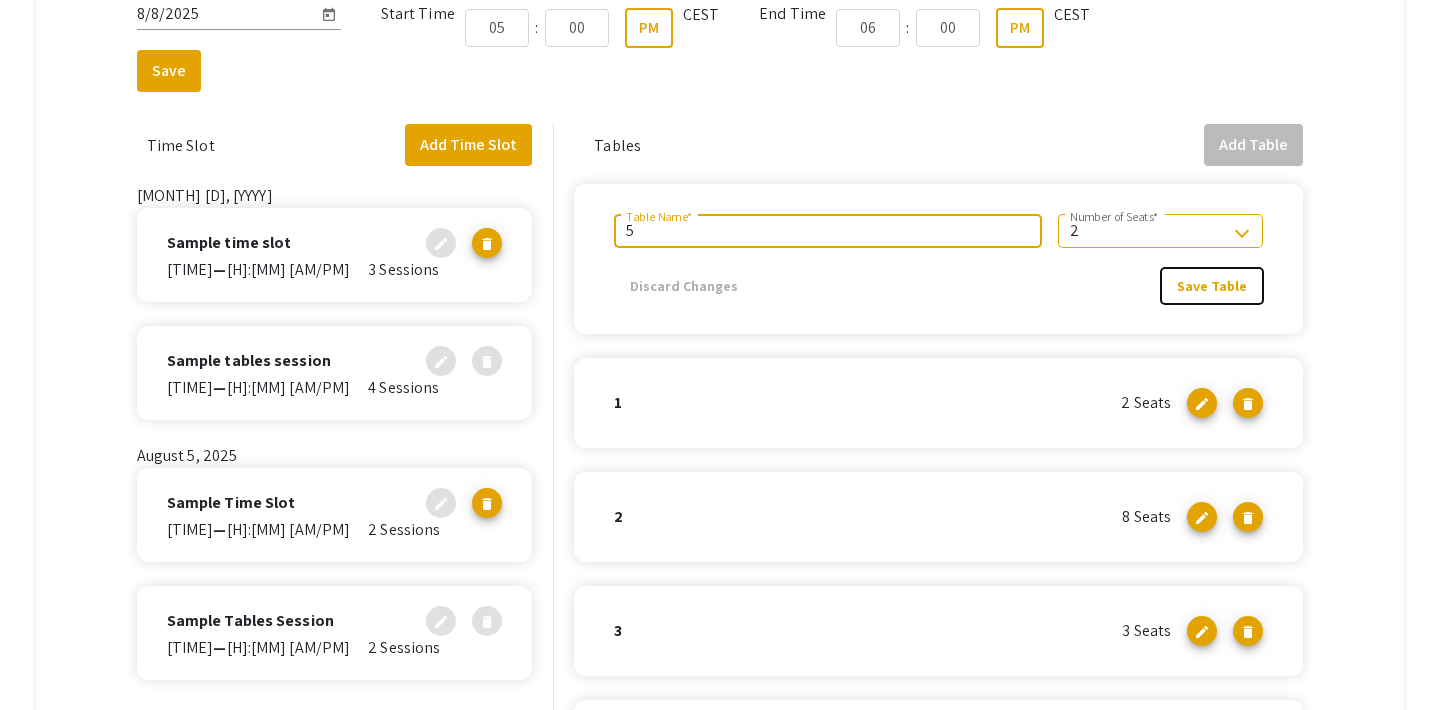 click on "Save Table" at bounding box center (1212, 286) 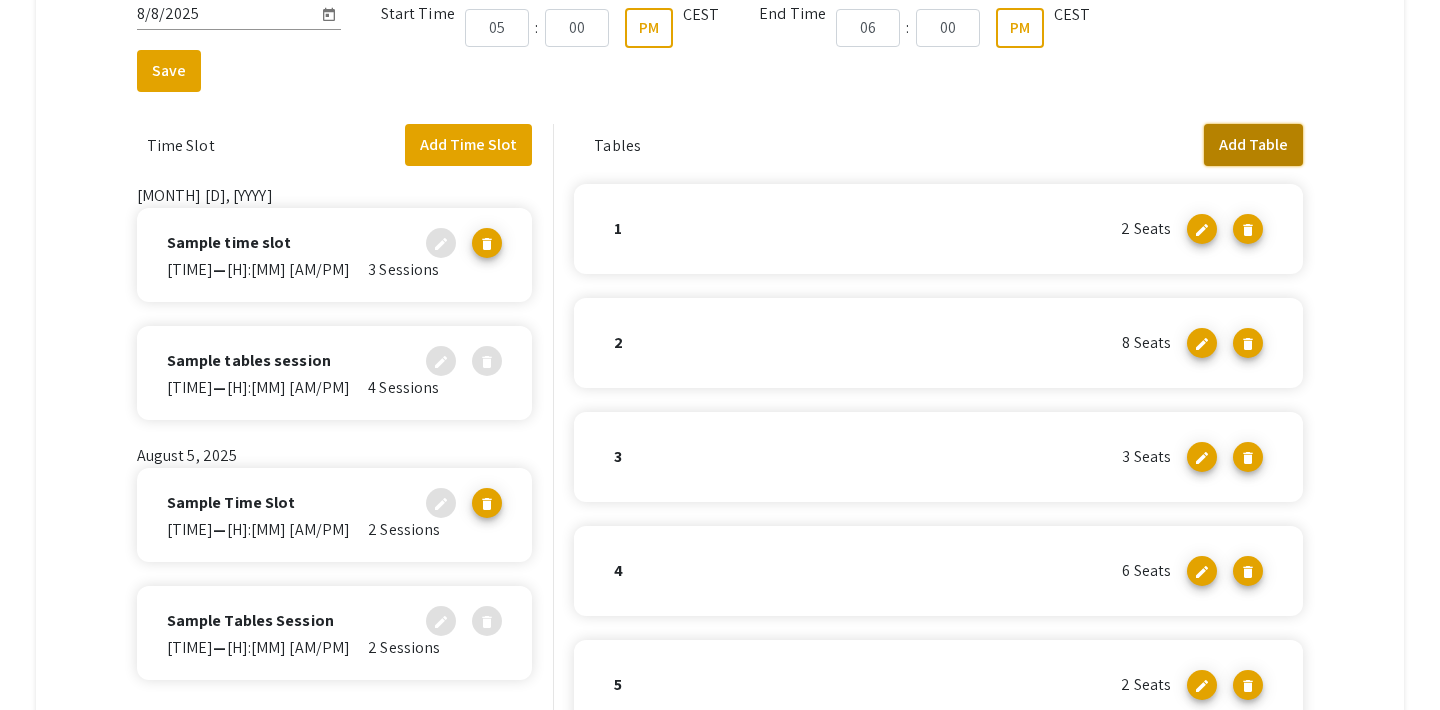 click on "Add Table" 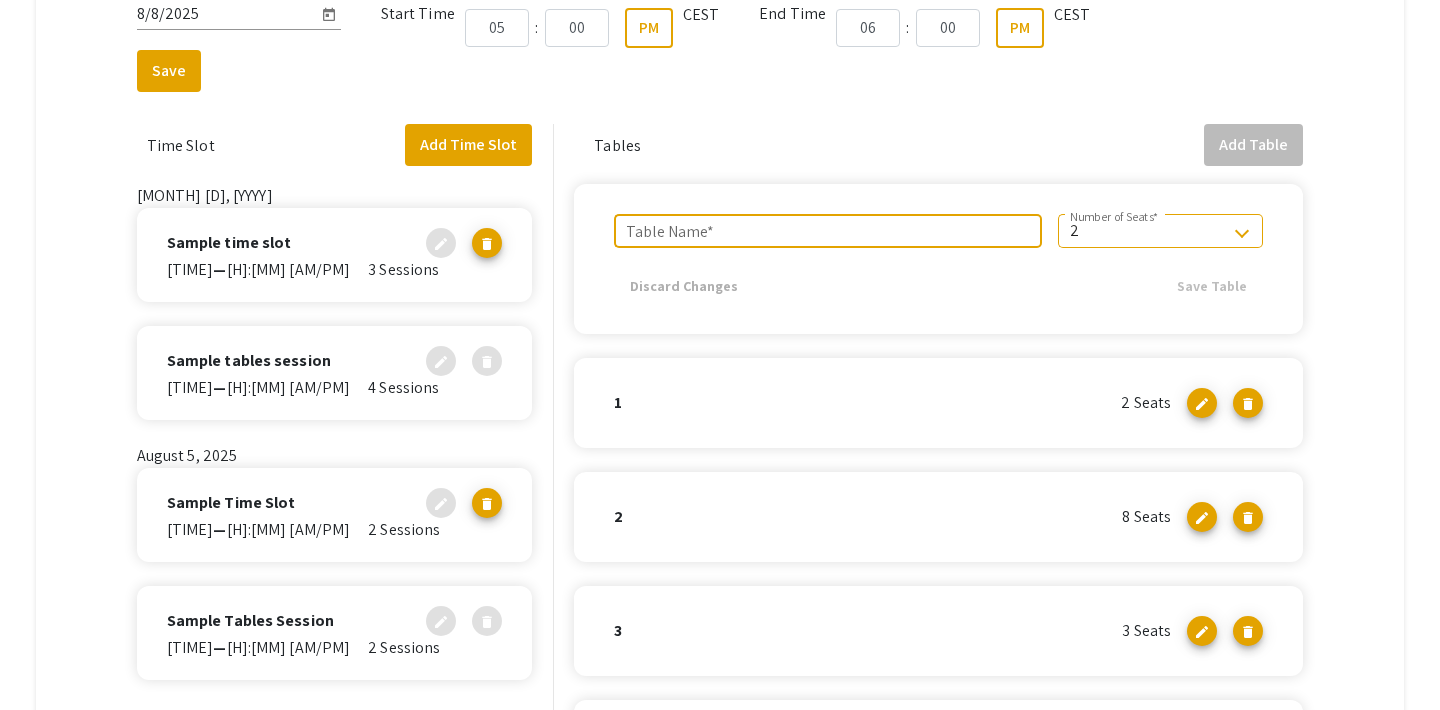 click on "Table Name  *" at bounding box center [827, 231] 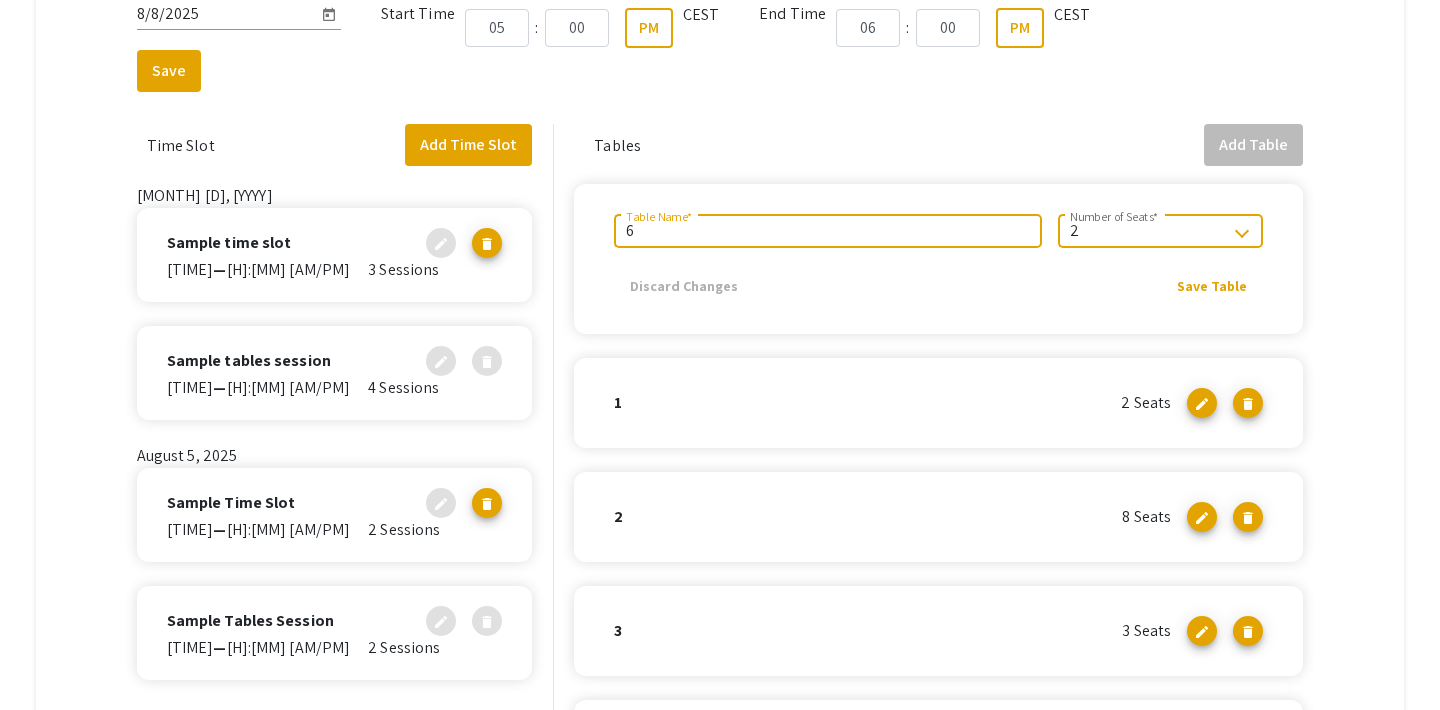type on "6" 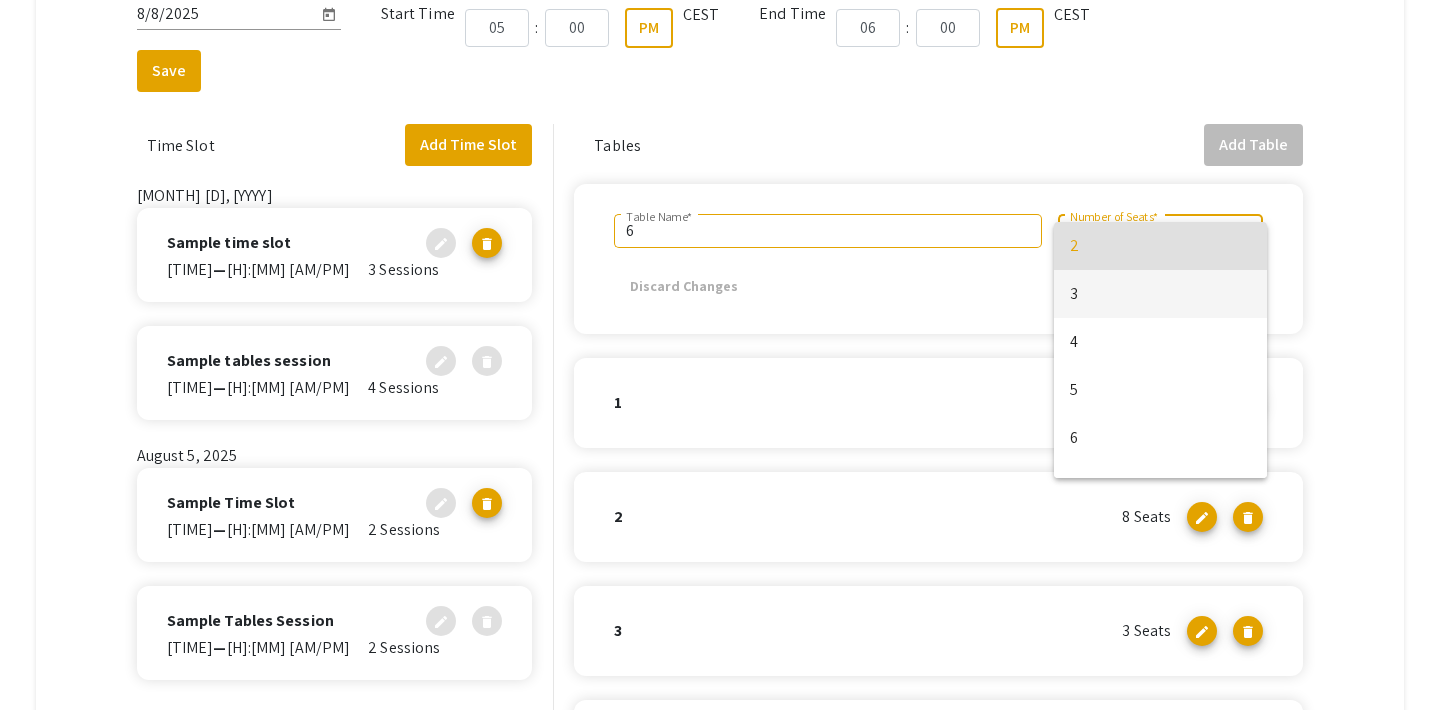 click on "3" at bounding box center (1161, 294) 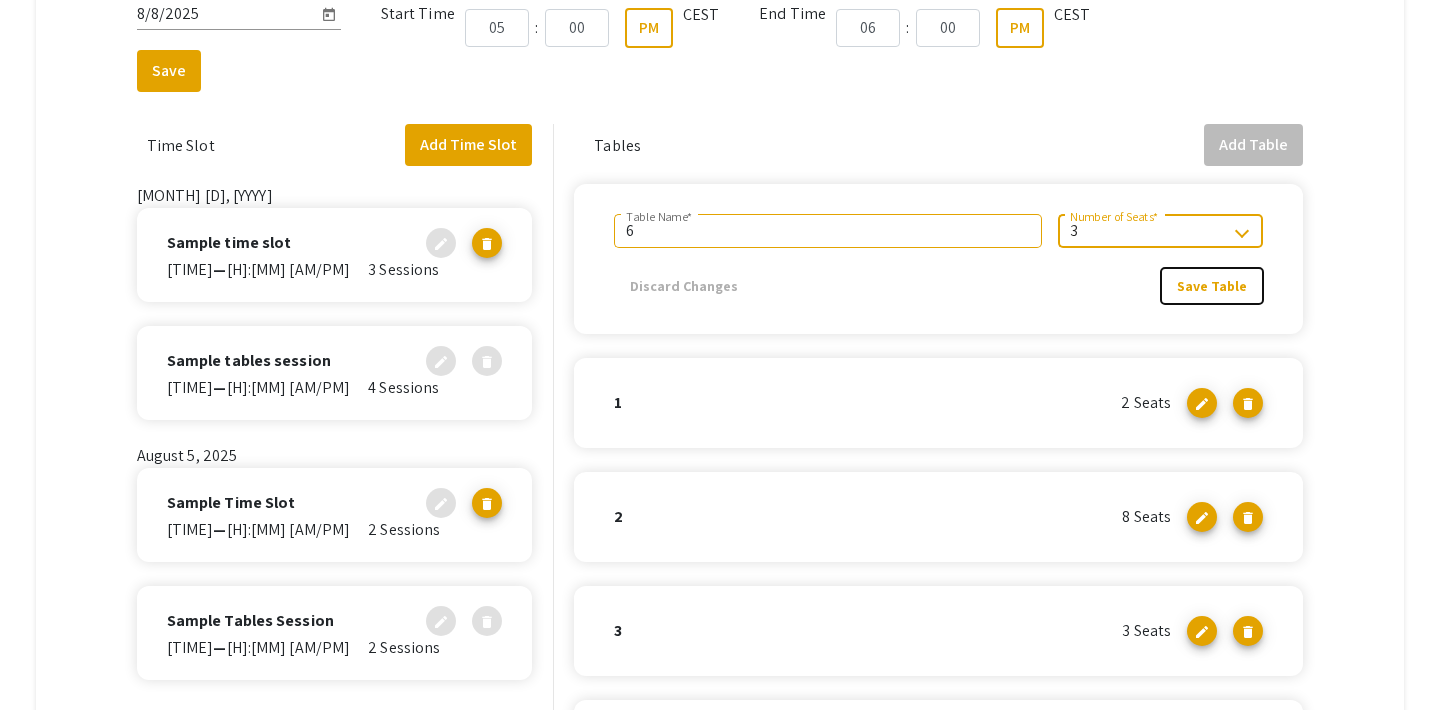 click on "Save Table" at bounding box center [1212, 286] 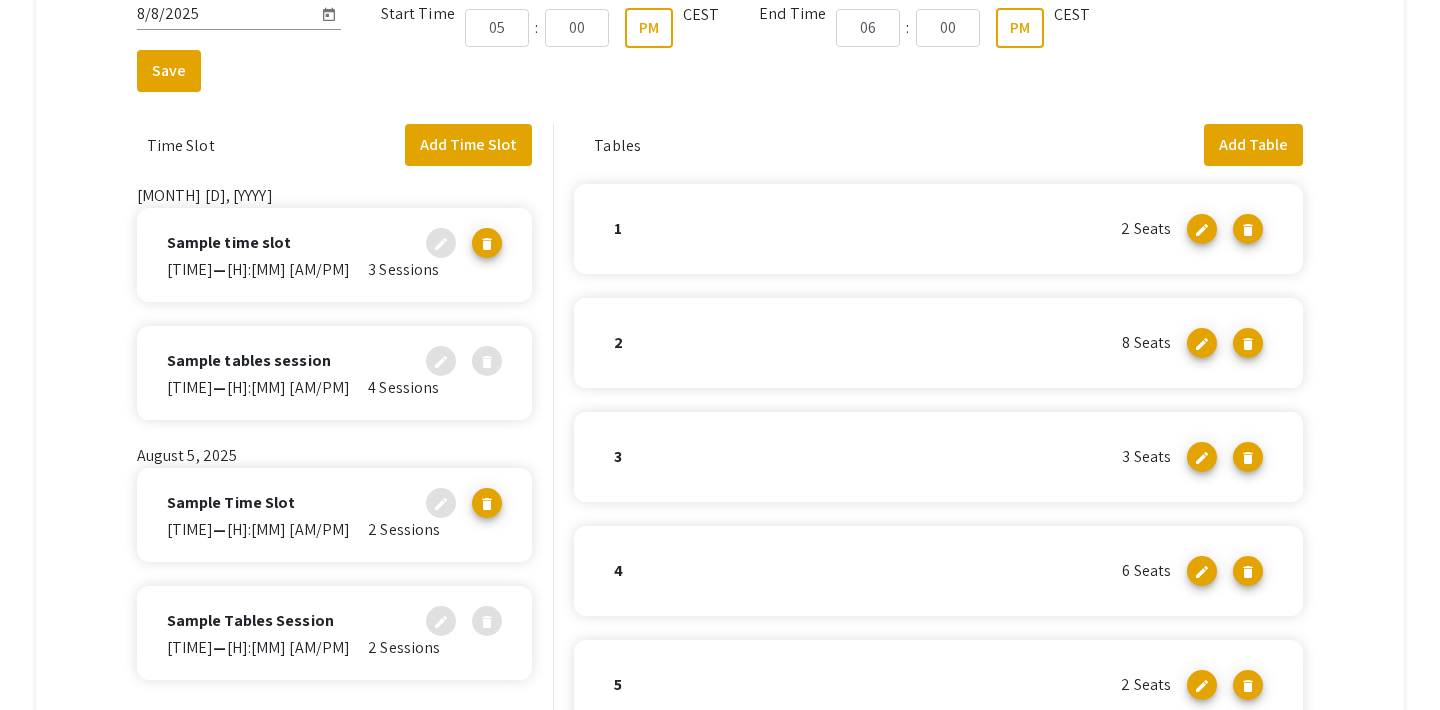 scroll, scrollTop: 150, scrollLeft: 0, axis: vertical 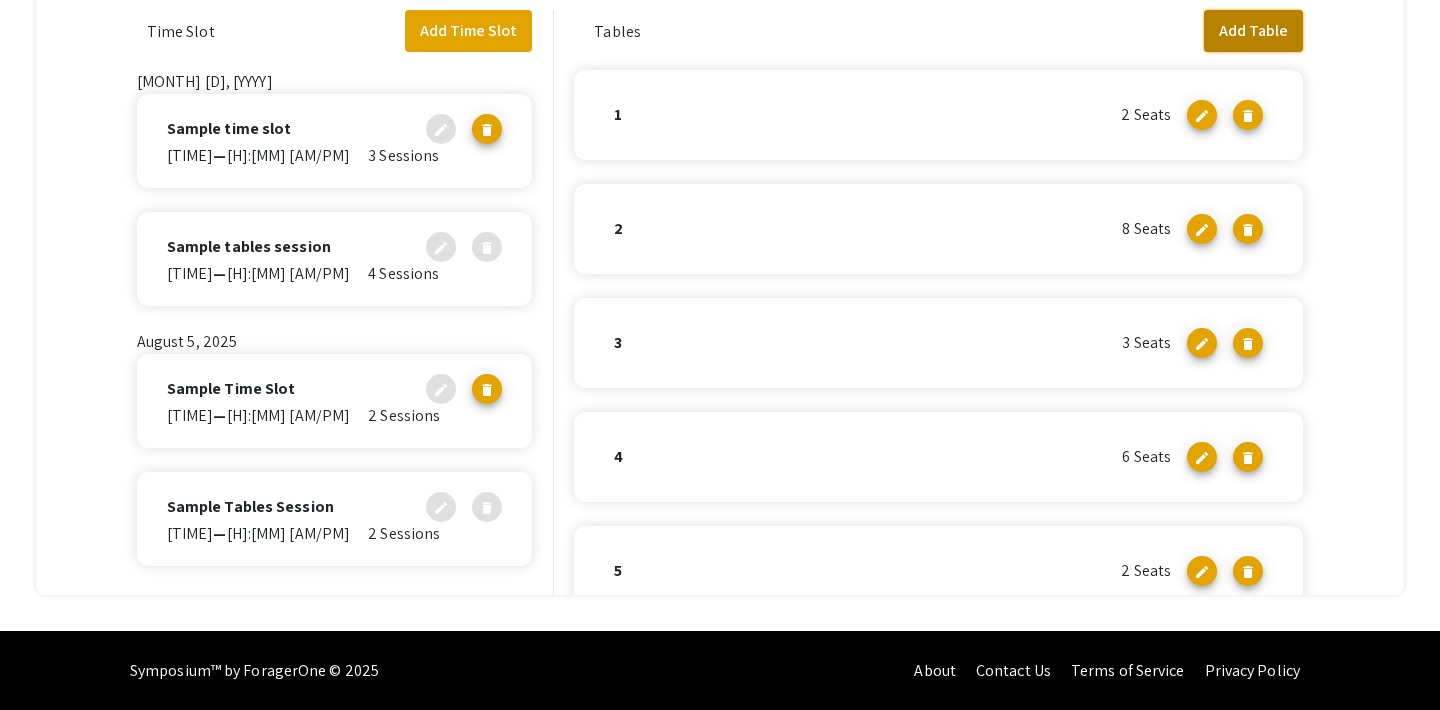 click on "Add Table" 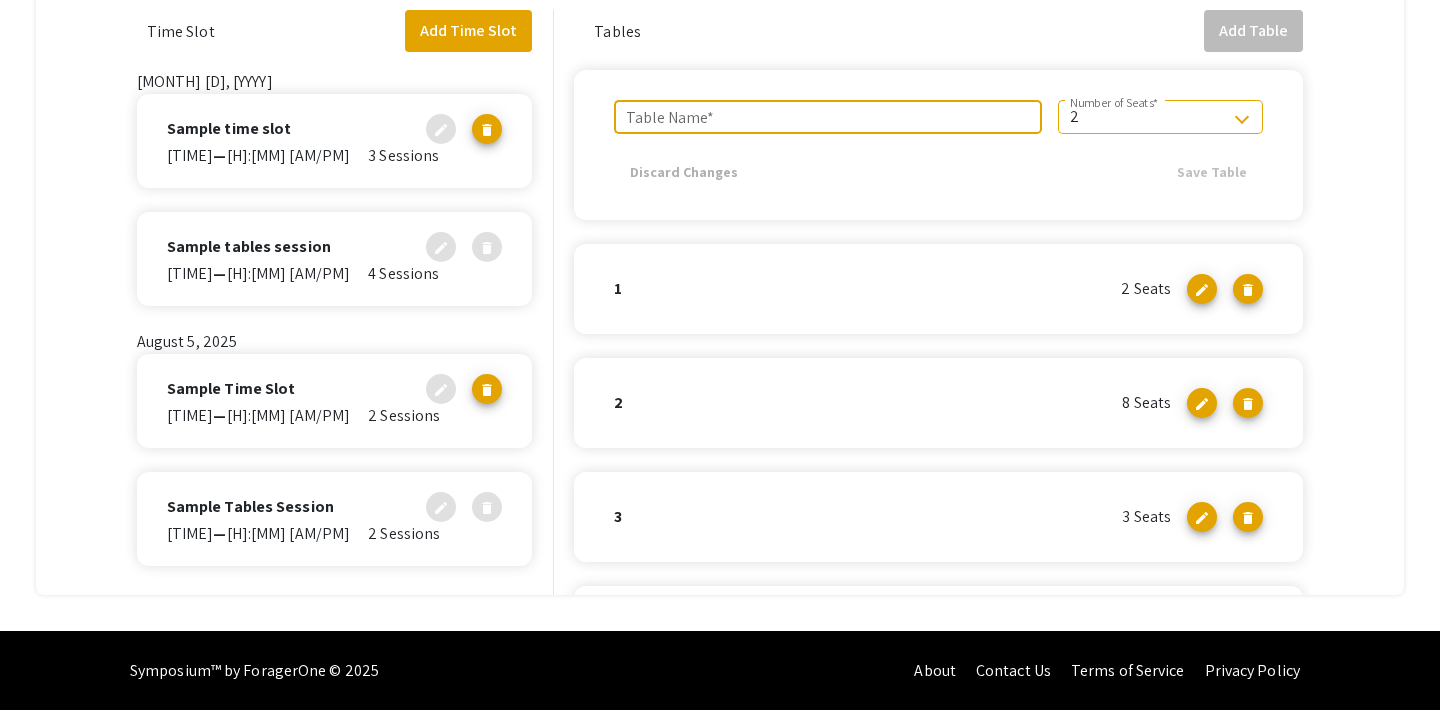 click on "Table Name  *" at bounding box center (827, 117) 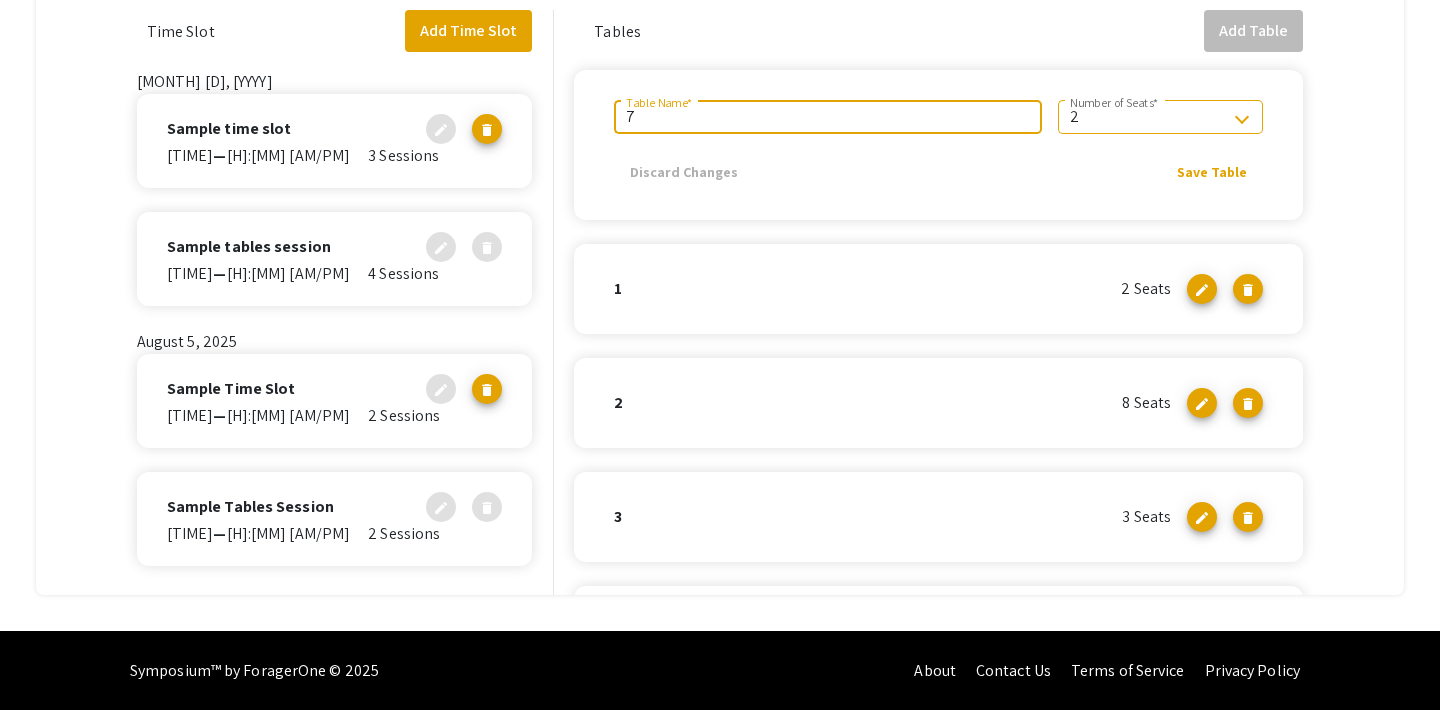 type on "7" 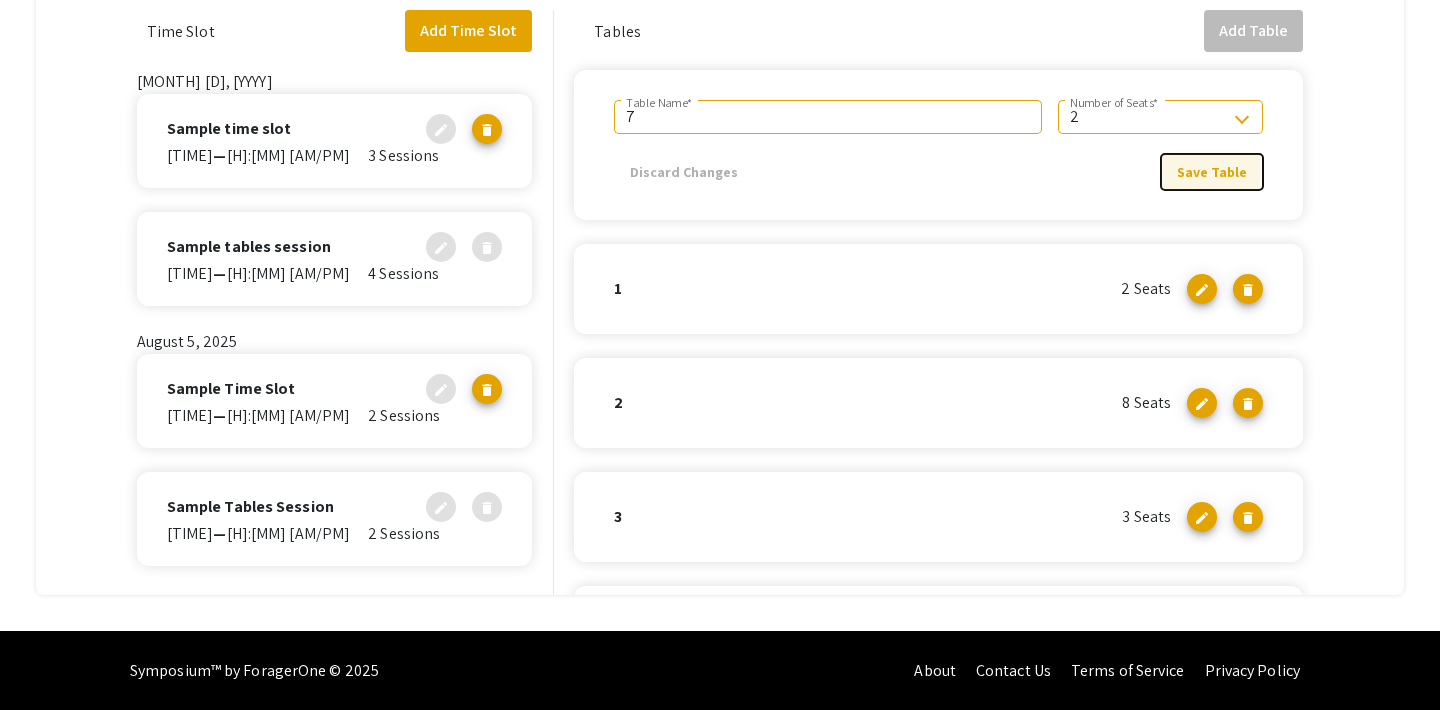 click on "Save Table" at bounding box center [1212, 172] 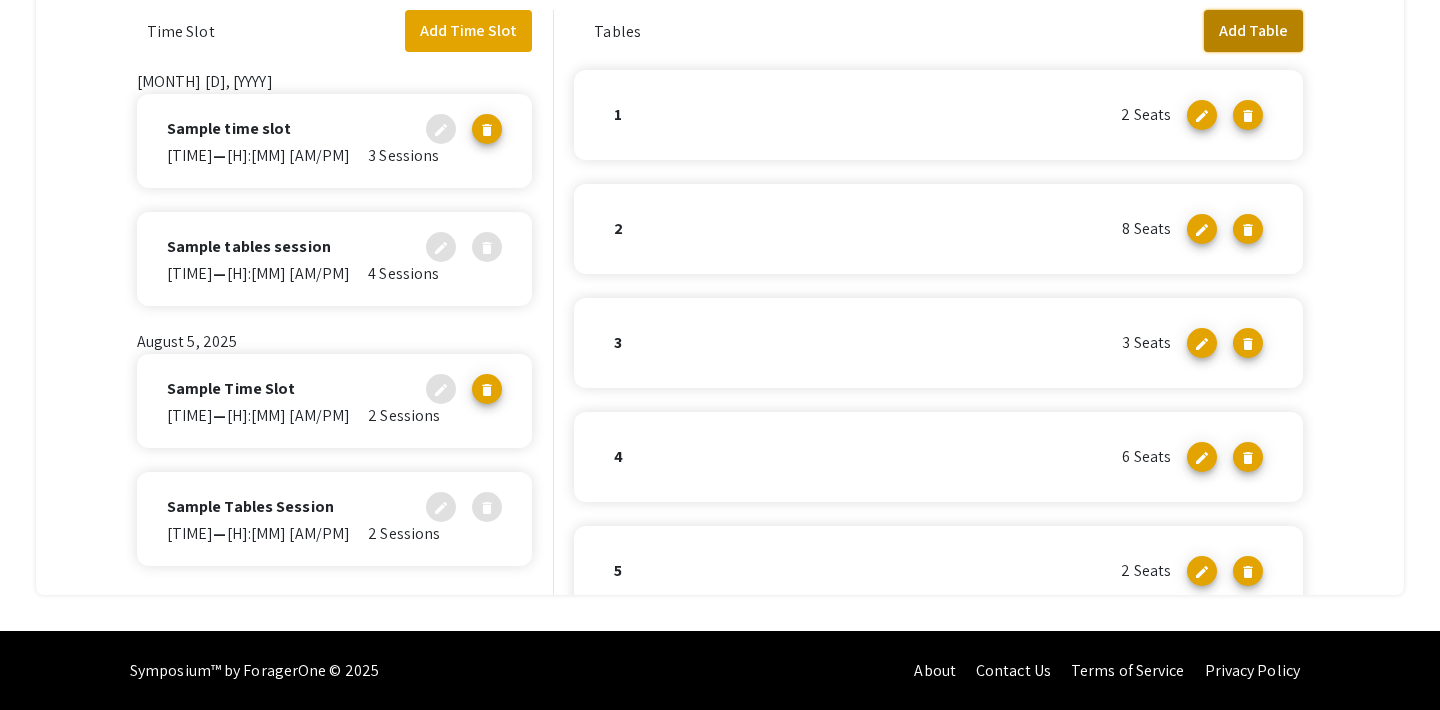 click on "Add Table" 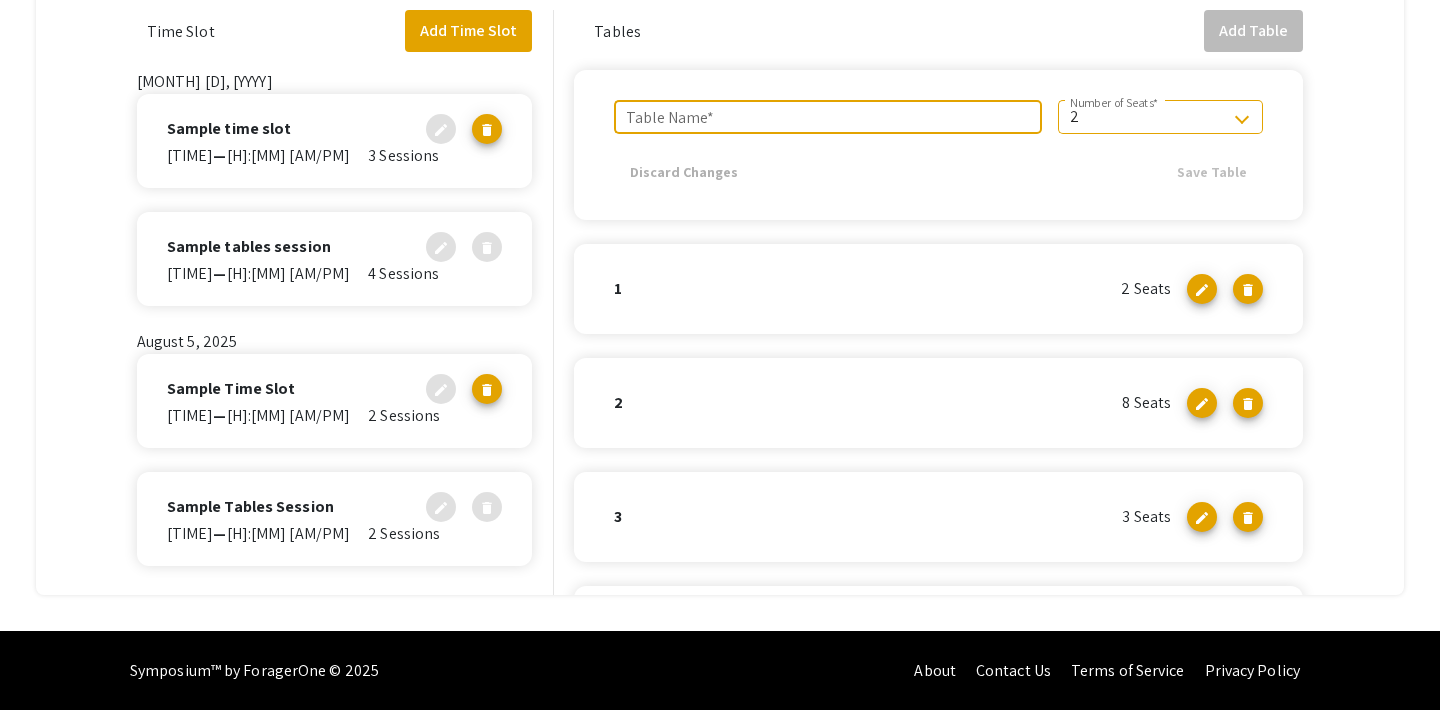 click on "Table Name  *" at bounding box center (827, 117) 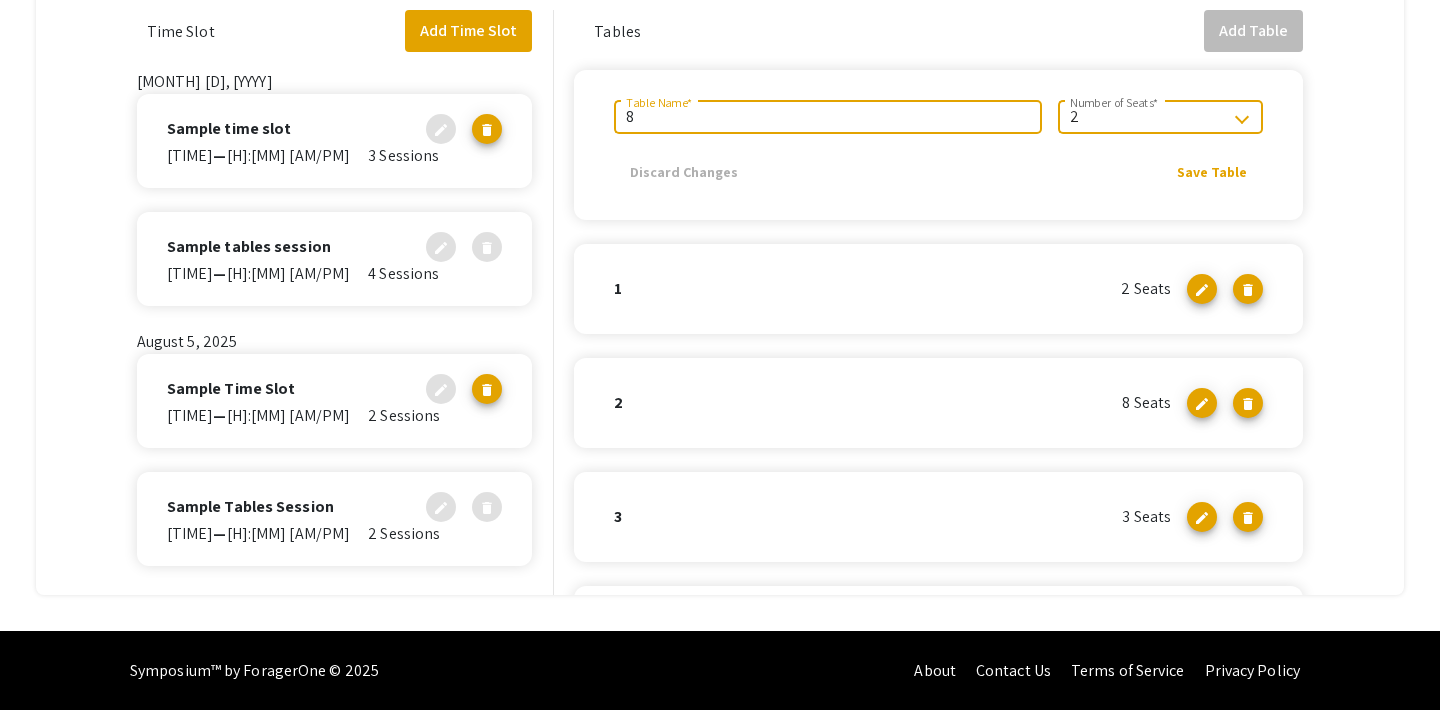 type on "8" 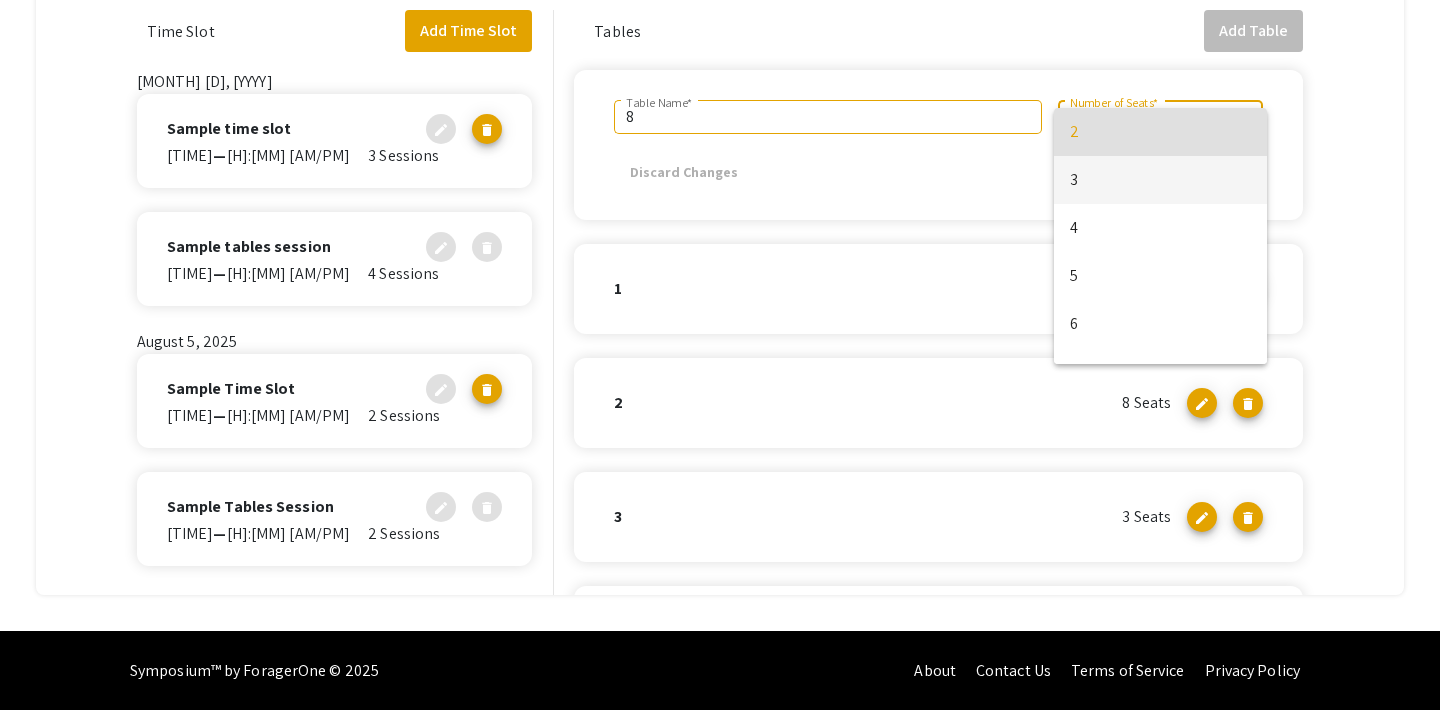 click on "3" at bounding box center [1161, 180] 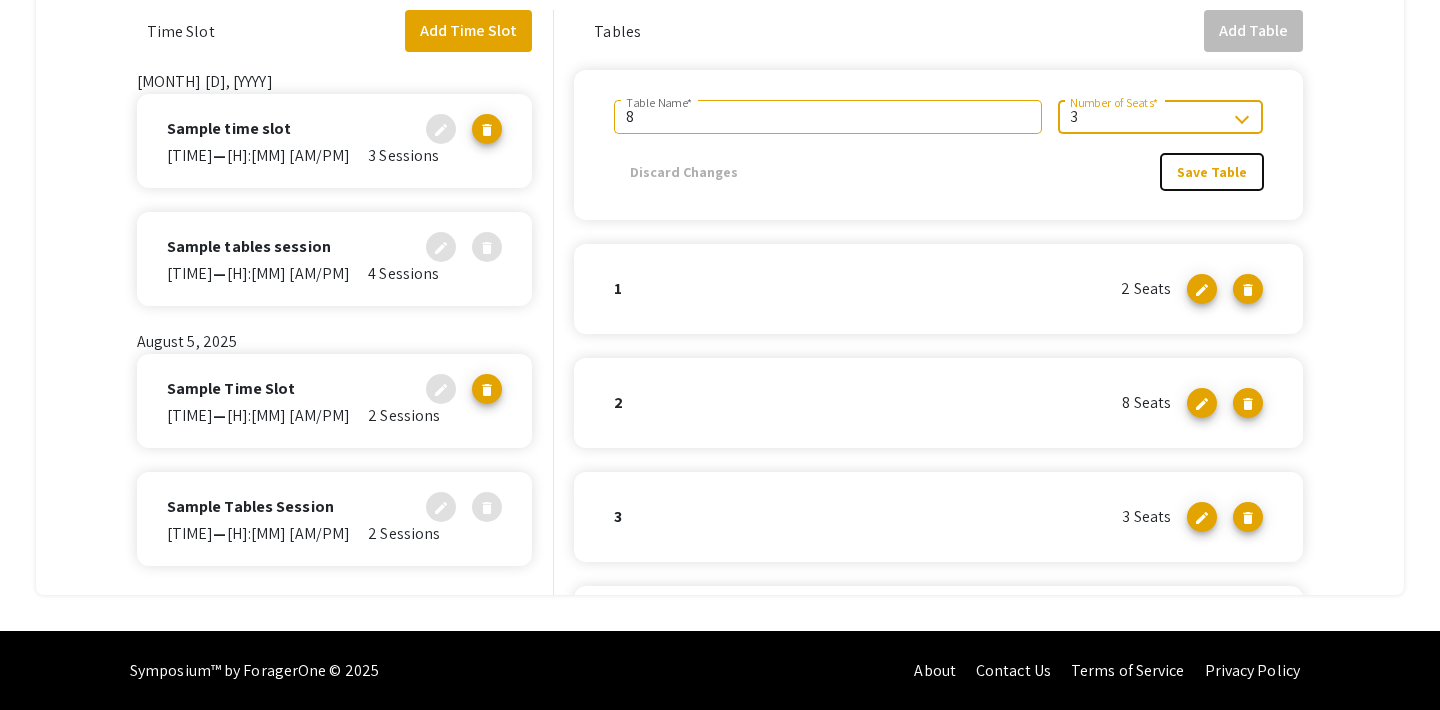 click on "Save Table" at bounding box center [1212, 172] 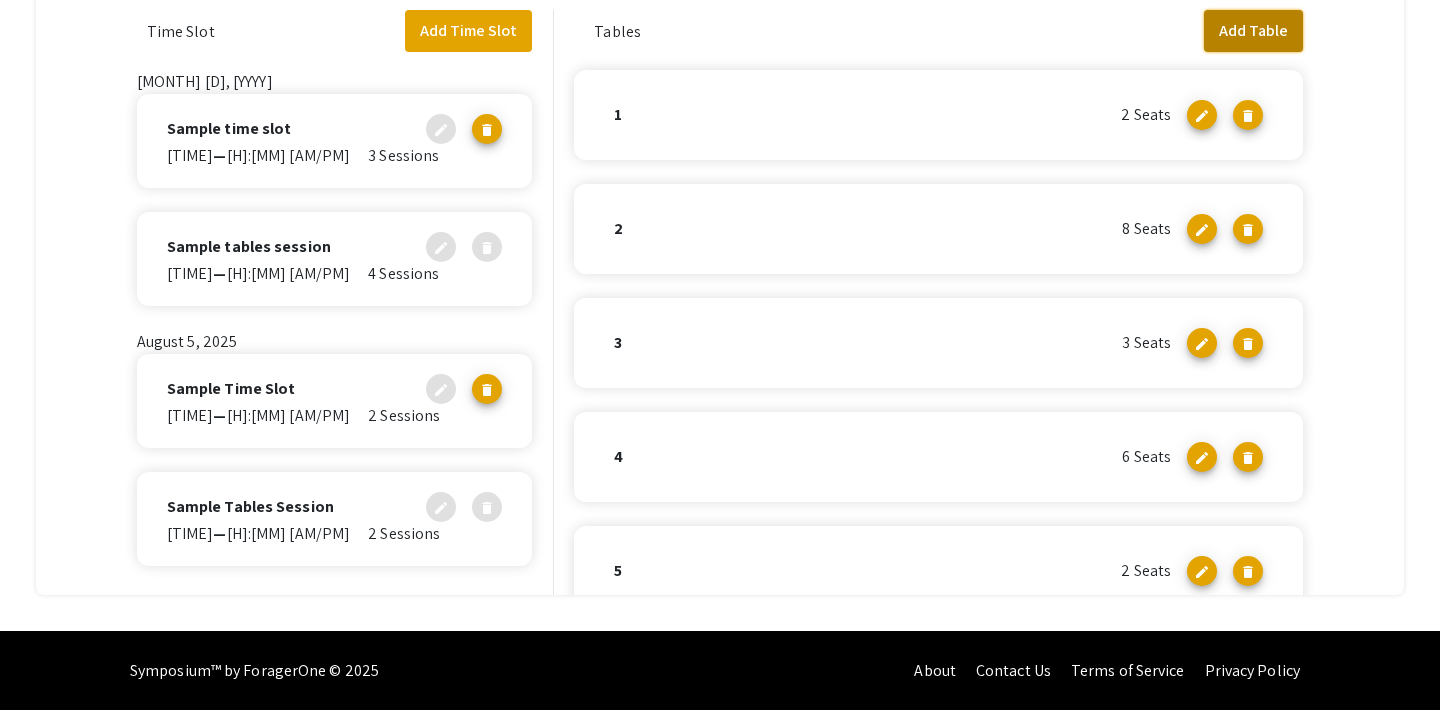 click on "Add Table" 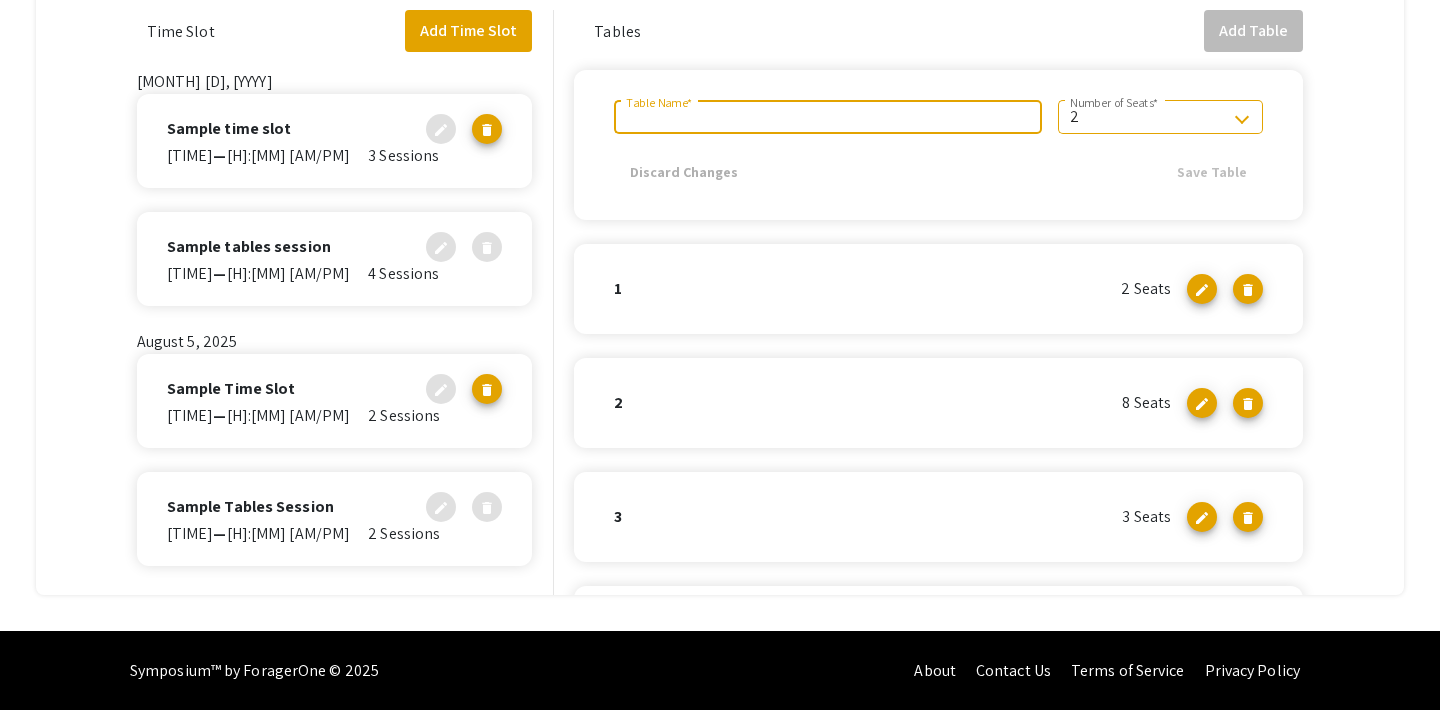 click on "Table Name  *" at bounding box center [827, 117] 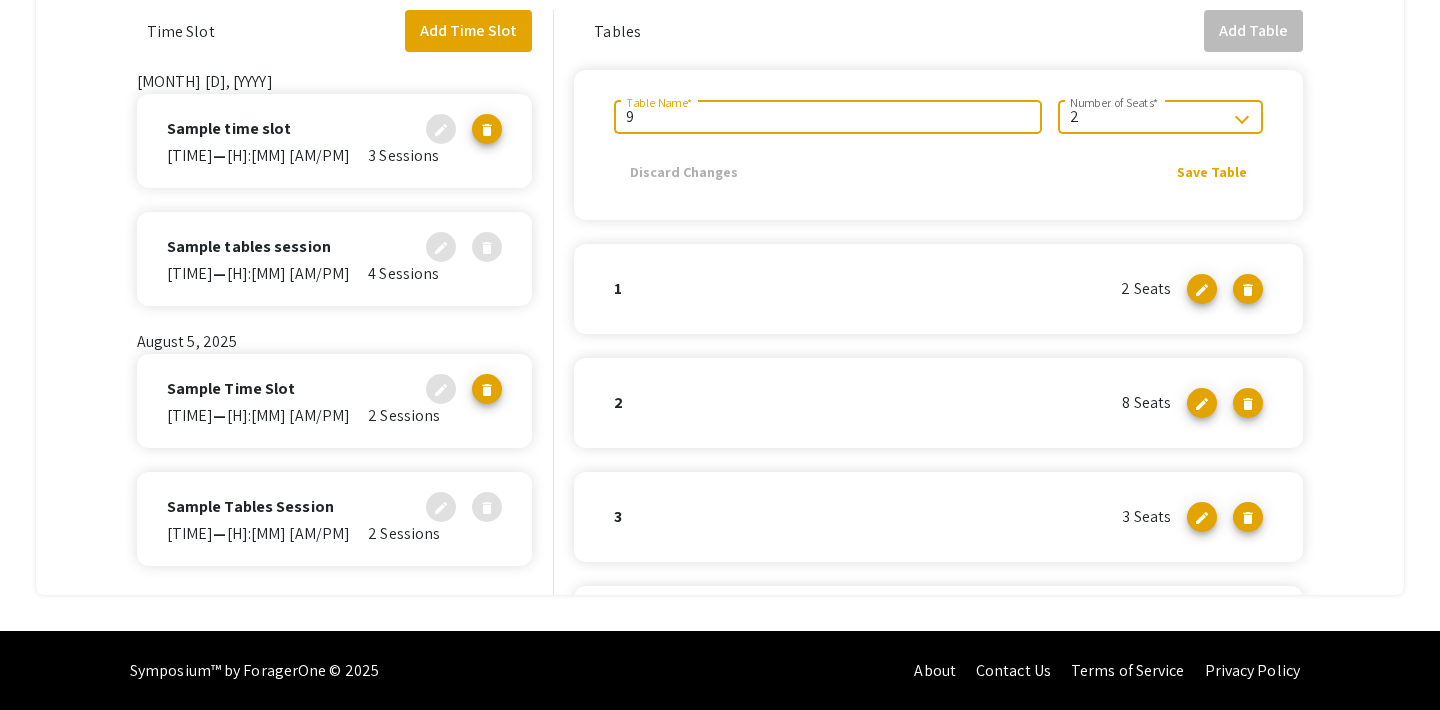 type on "9" 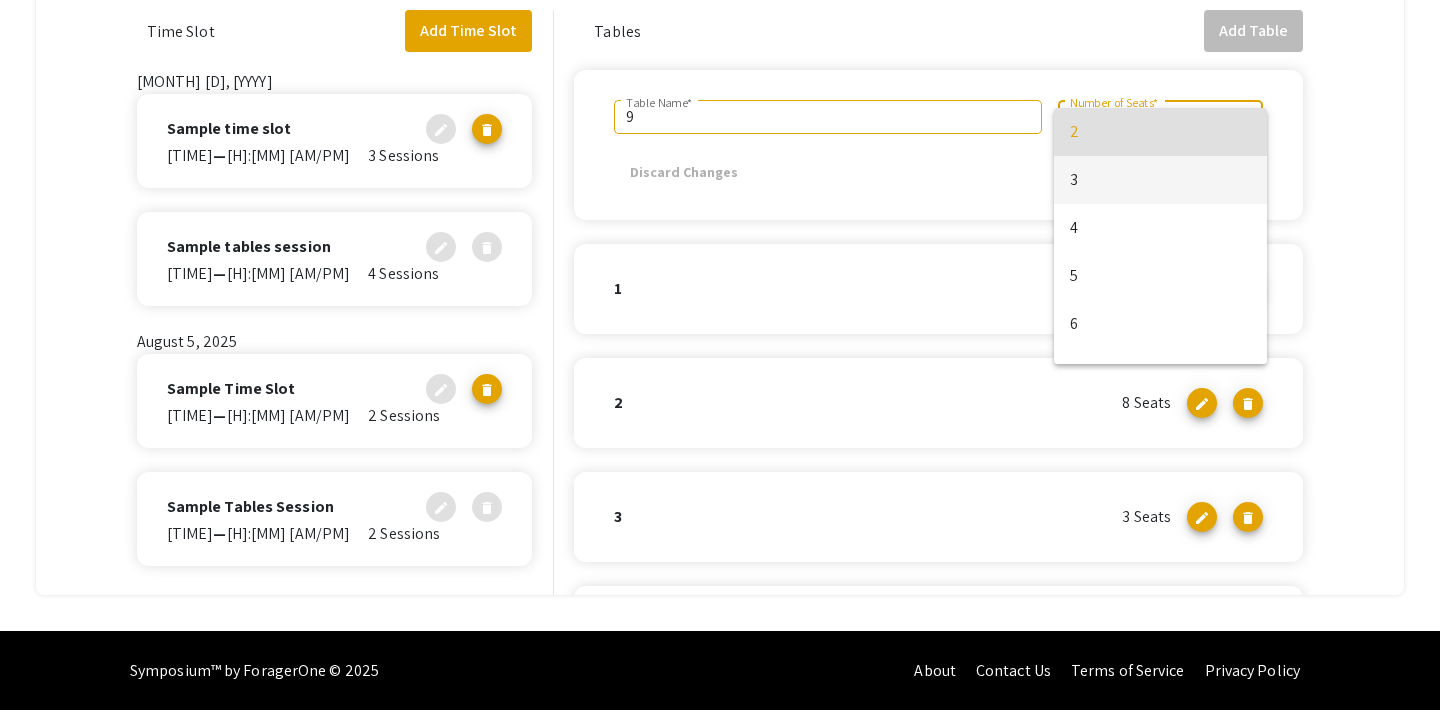 click on "3" at bounding box center [1161, 180] 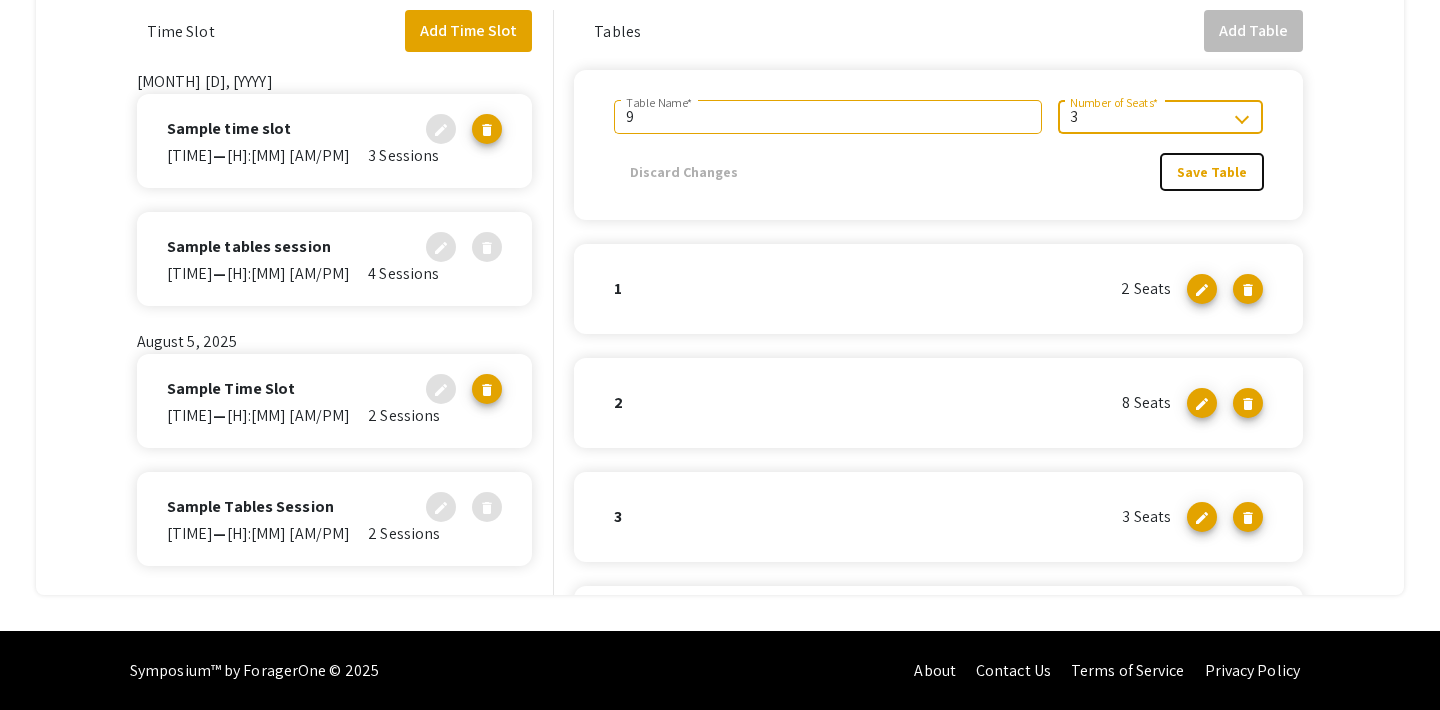 click on "Save Table" at bounding box center (1212, 172) 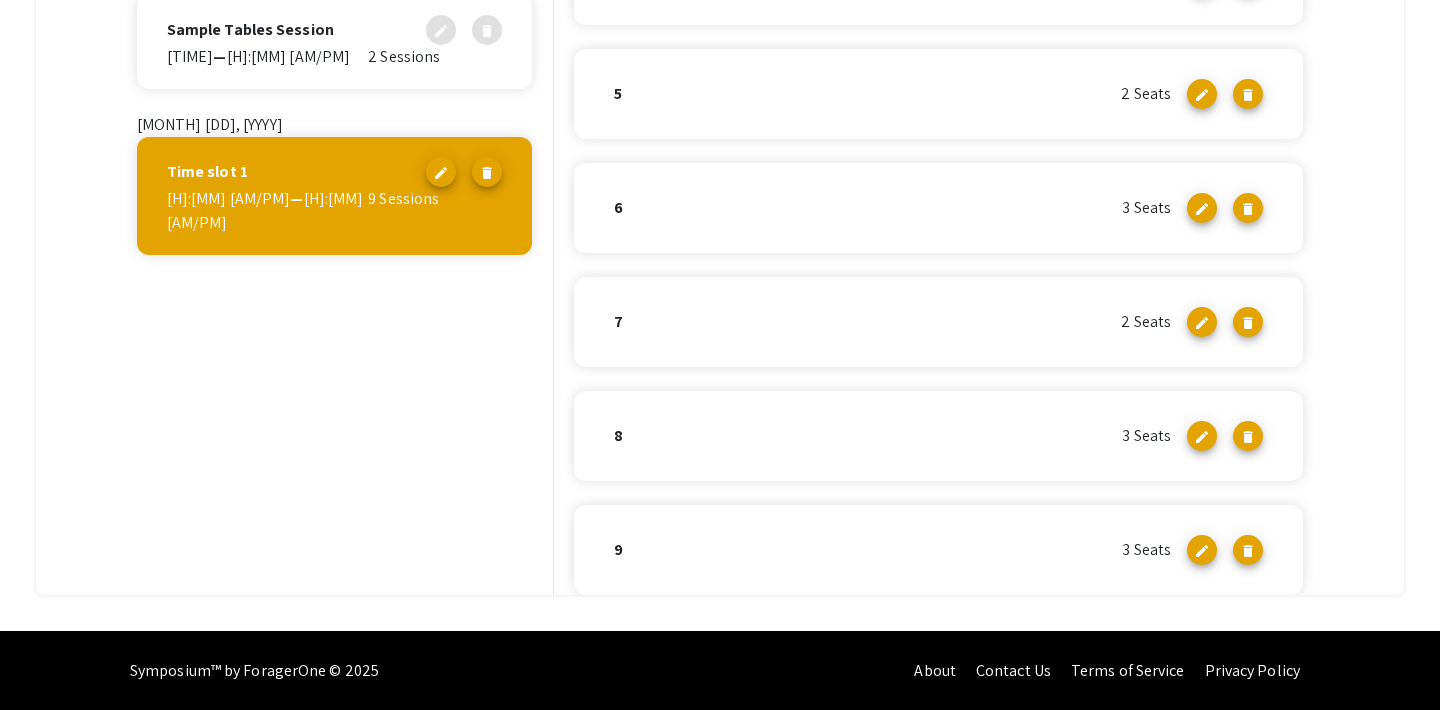 scroll, scrollTop: 492, scrollLeft: 0, axis: vertical 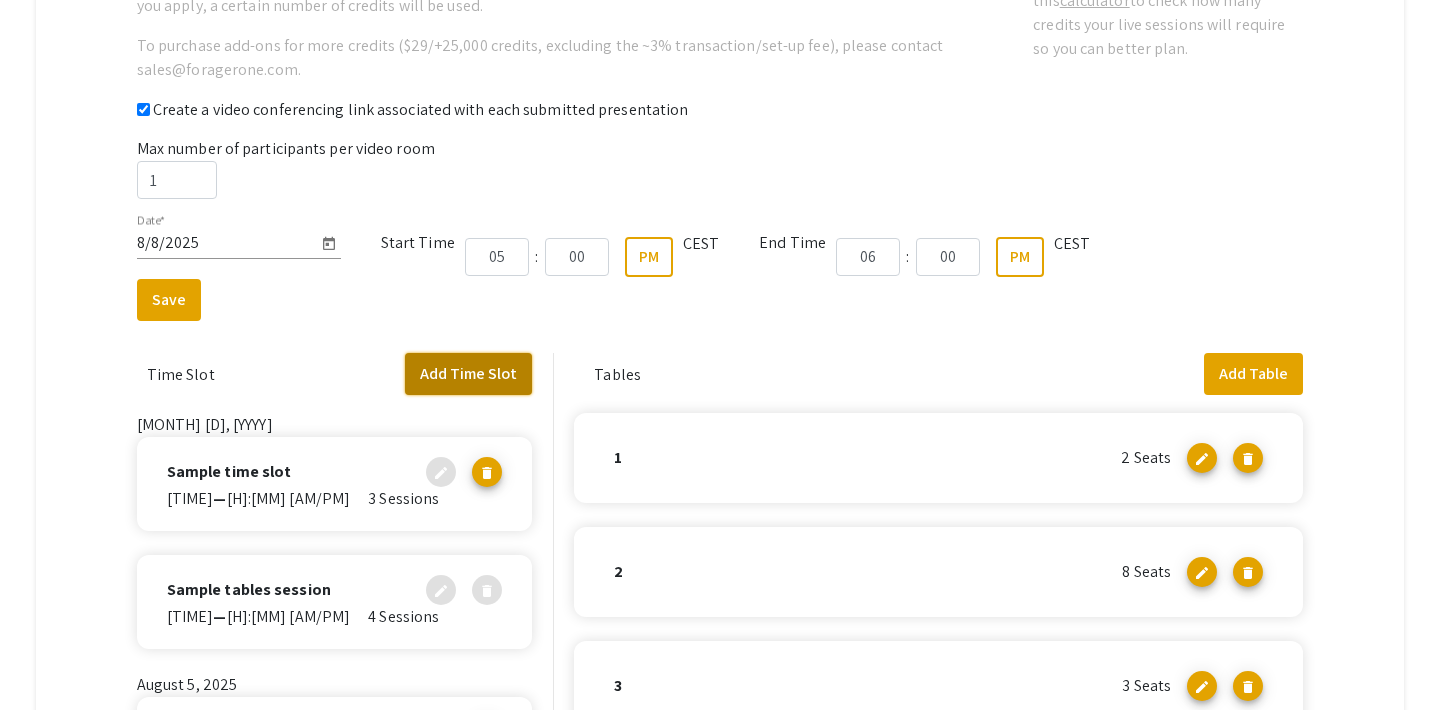 click on "Add Time Slot" 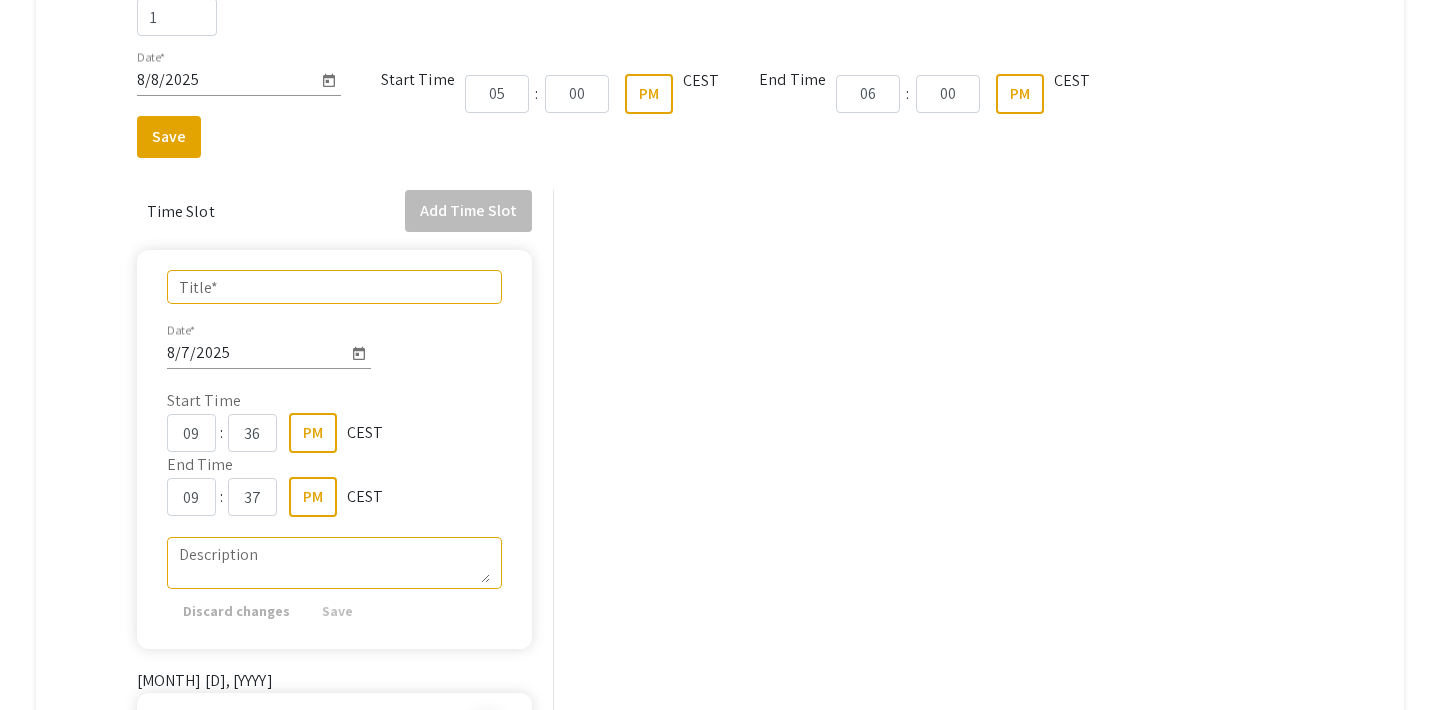 scroll, scrollTop: 177, scrollLeft: 0, axis: vertical 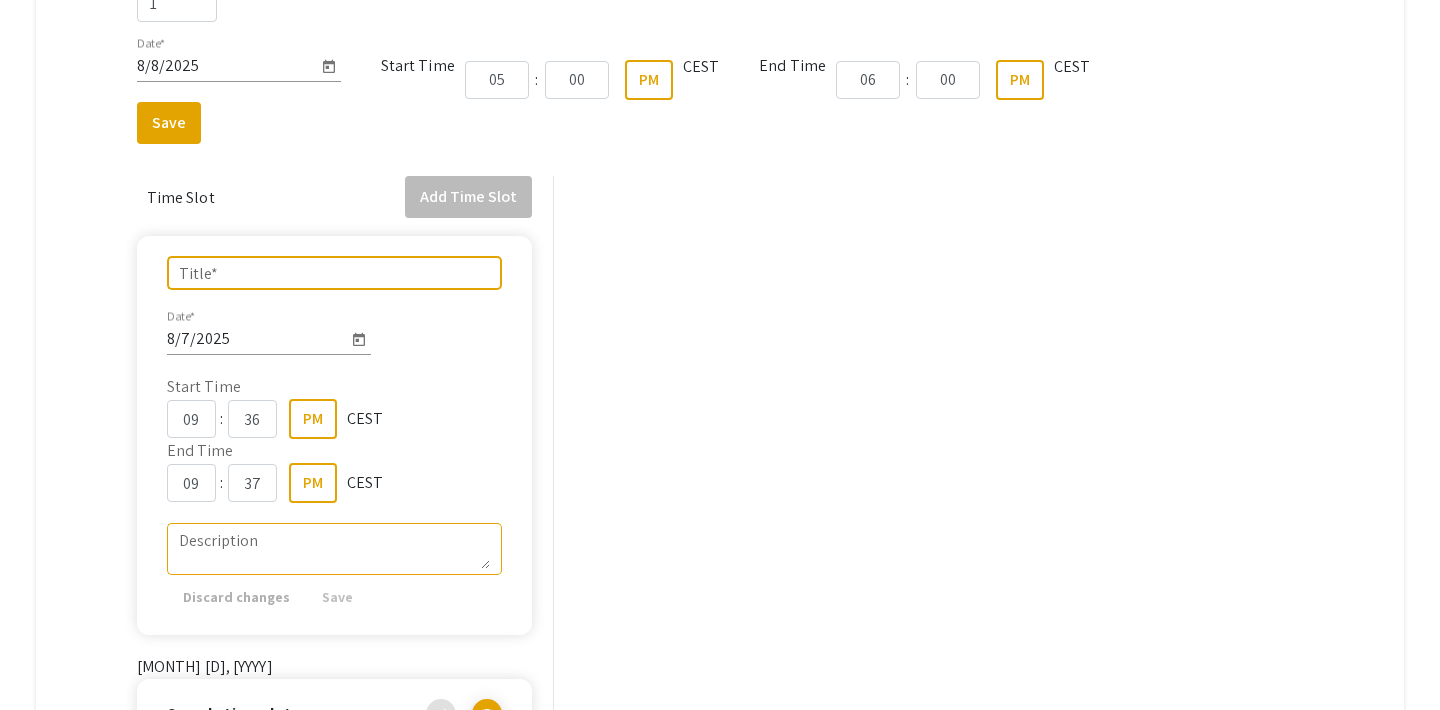 click on "Title   *" at bounding box center (335, 273) 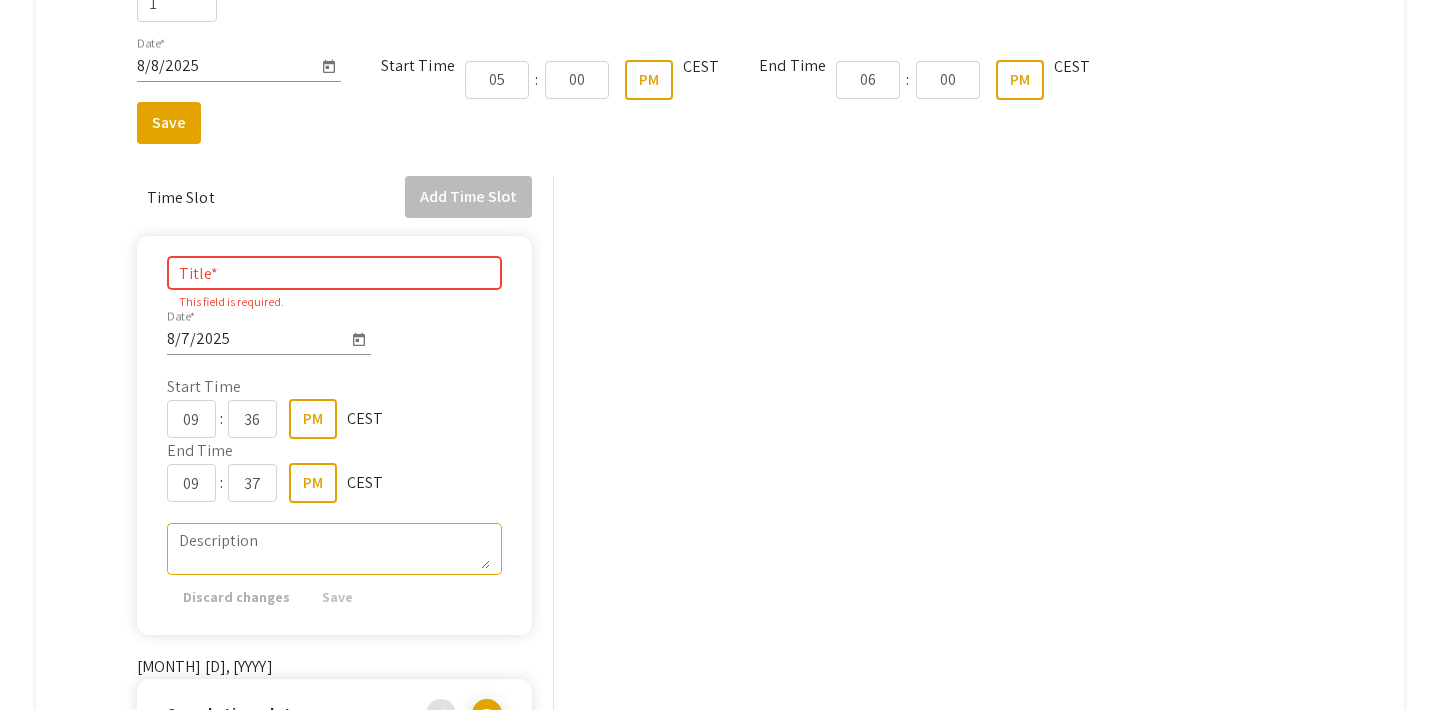 click on "Date * [M]/[D]/[YYYY] [START TIME] [H] : [MM] [AM/PM] [TIMEZONE] [END TIME] [H] : [MM] [AM/PM] [TIMEZONE]" 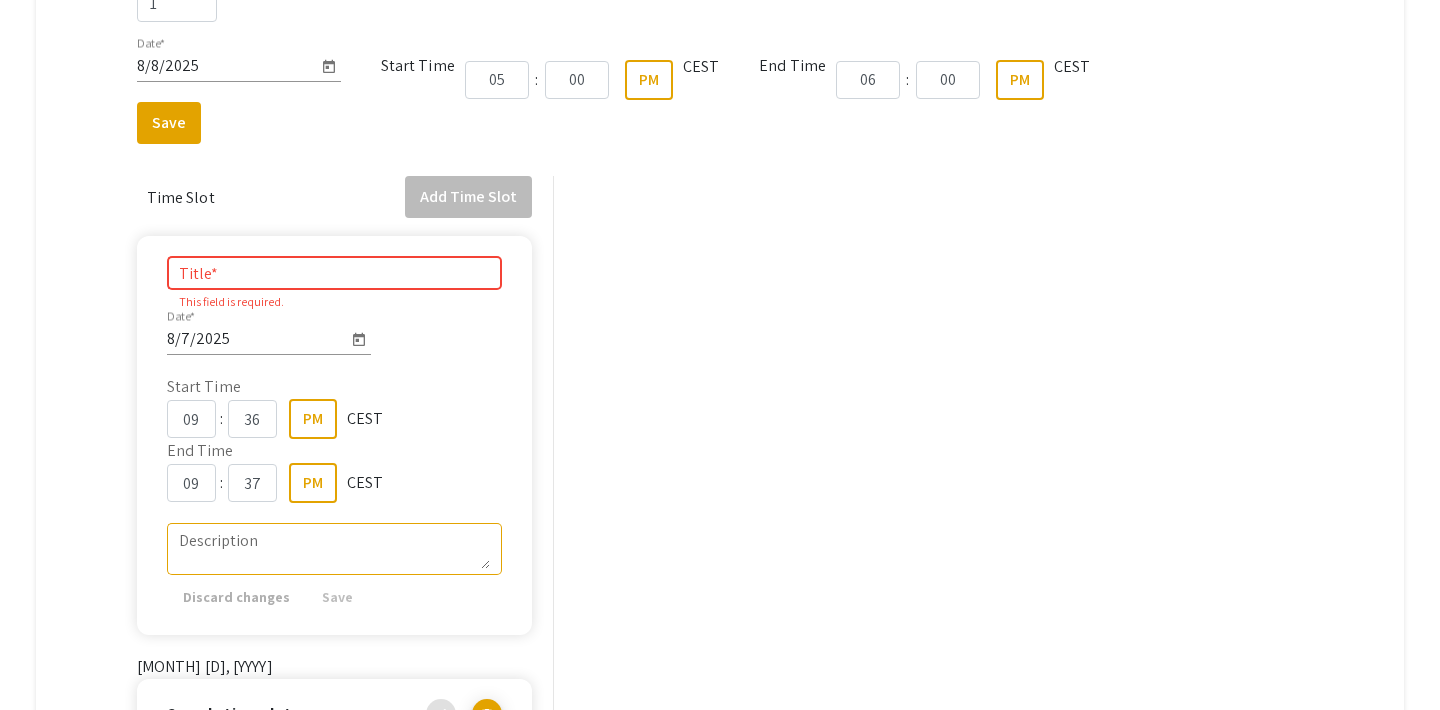 scroll, scrollTop: 555, scrollLeft: 0, axis: vertical 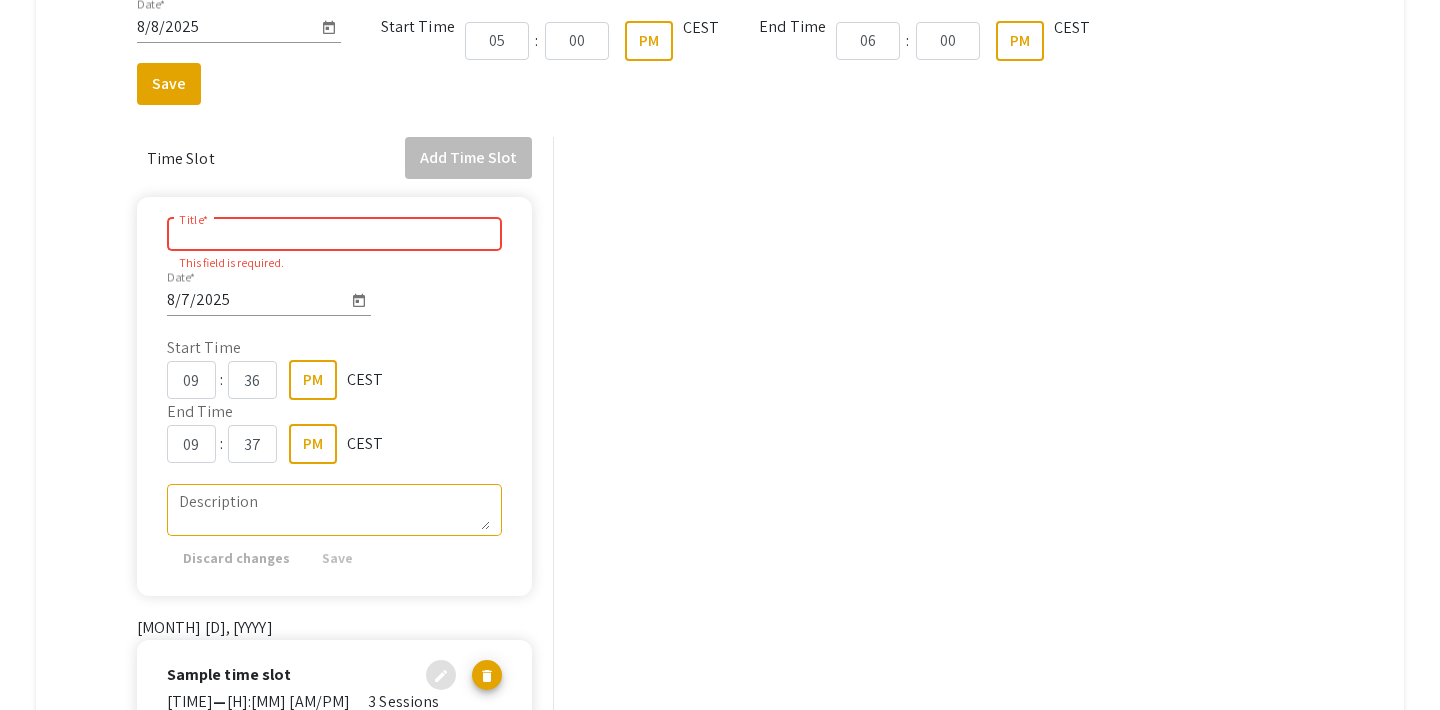 click on "Title   *" at bounding box center (335, 234) 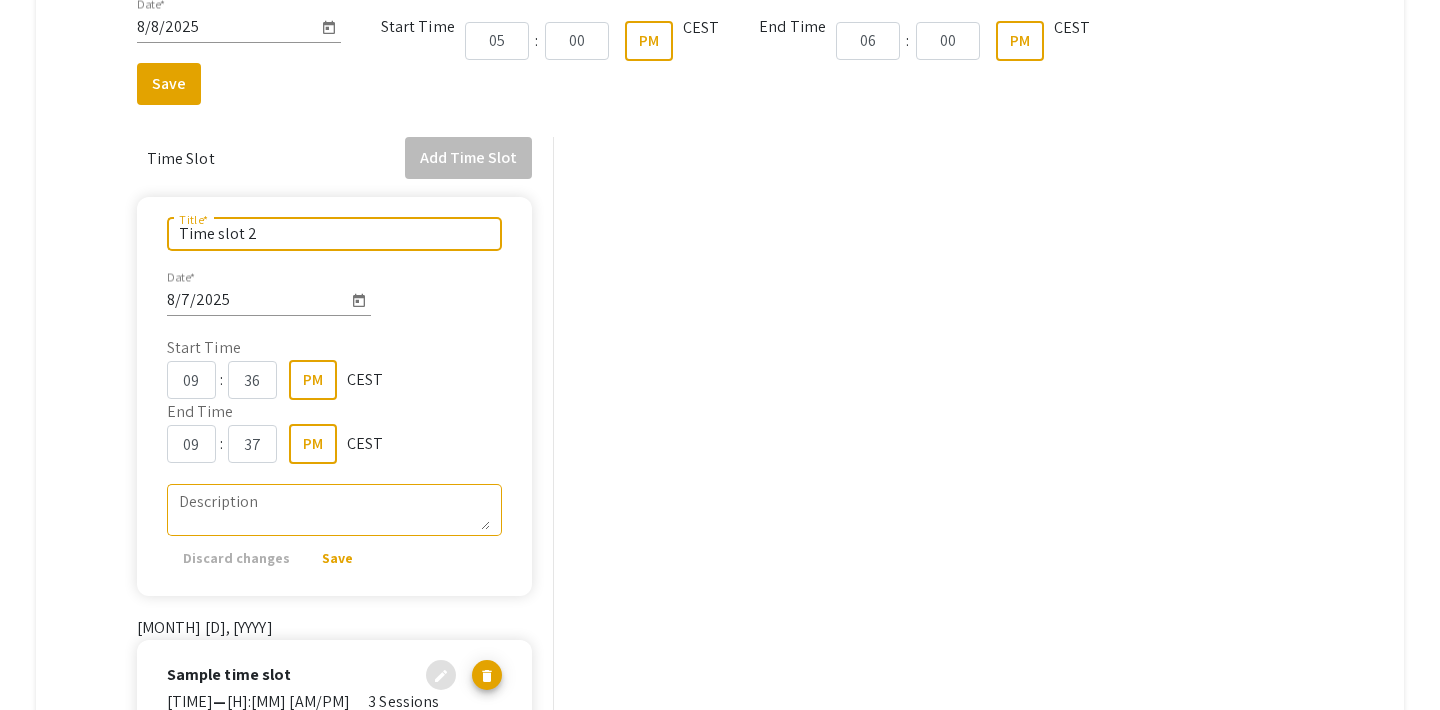 type on "Time slot 2" 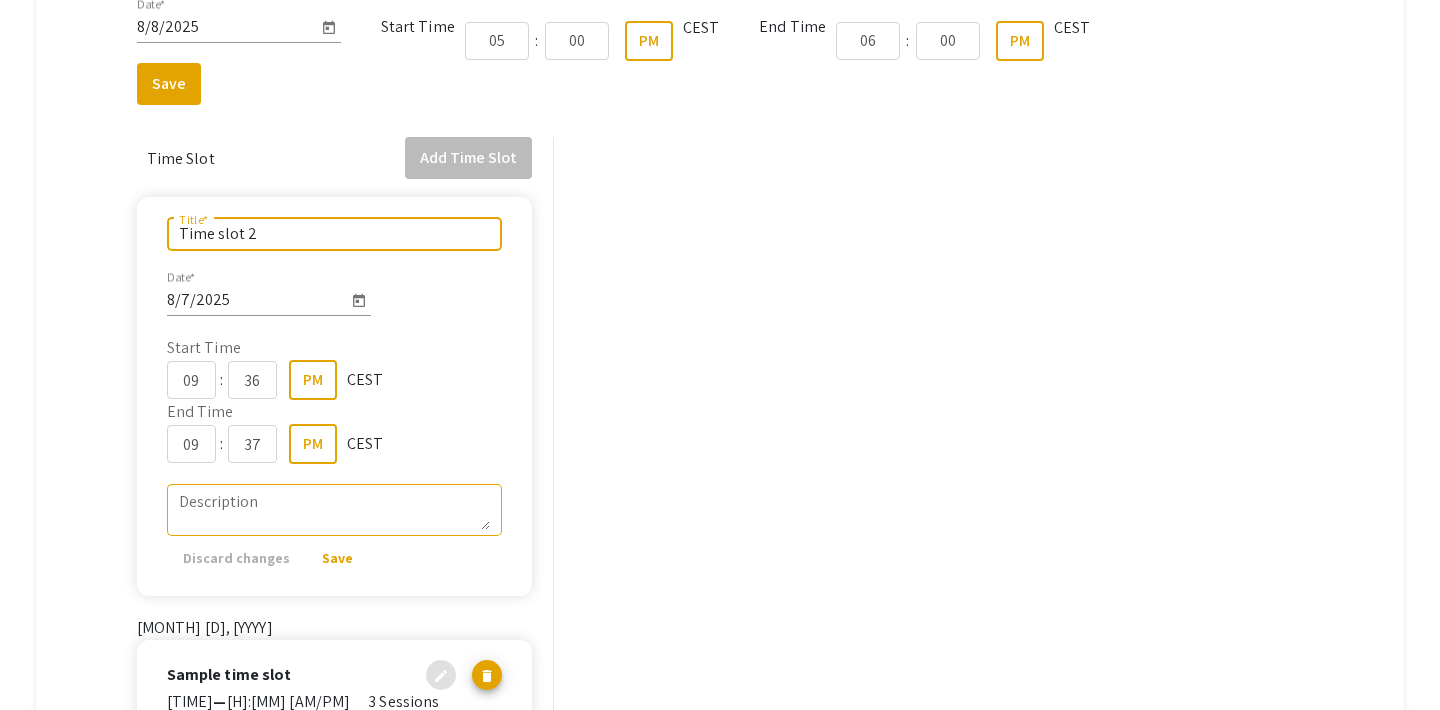 click on "8/7/2025" at bounding box center [257, 300] 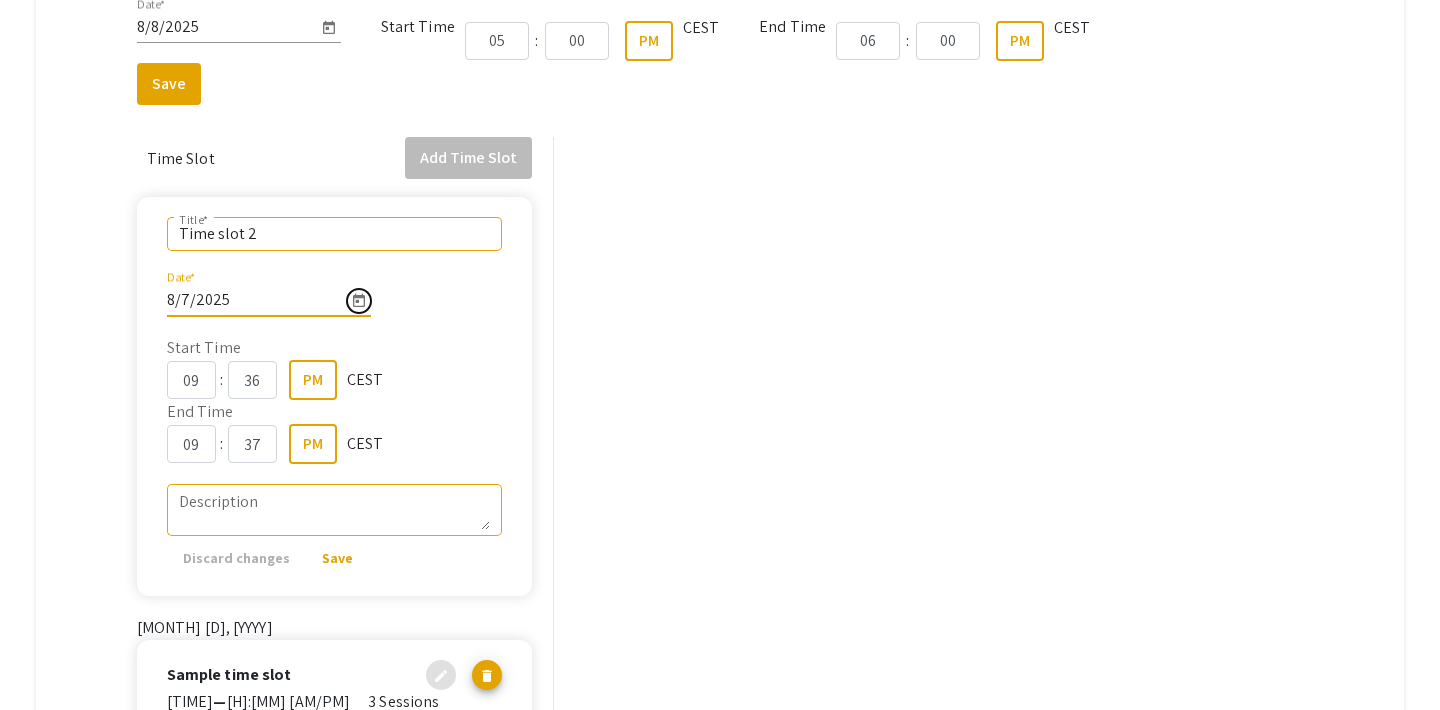 click 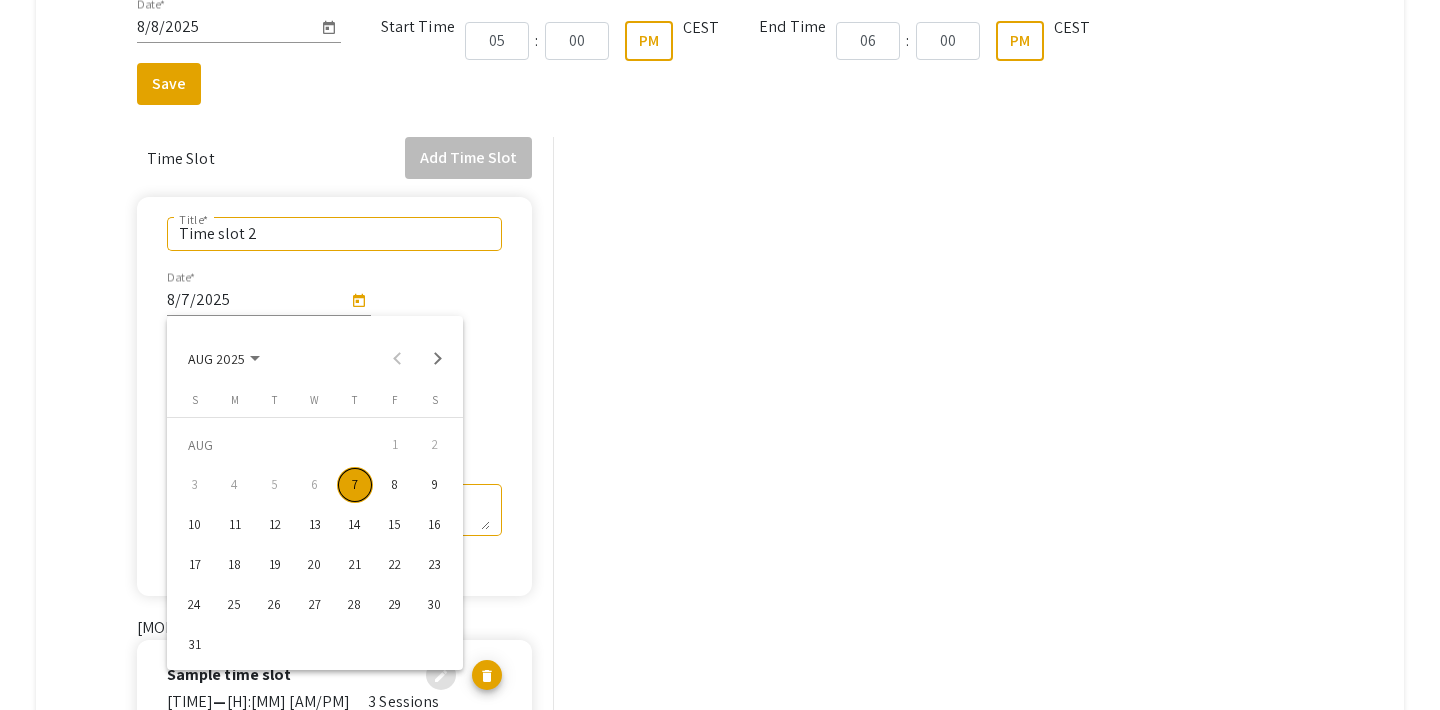 click on "8" at bounding box center [395, 485] 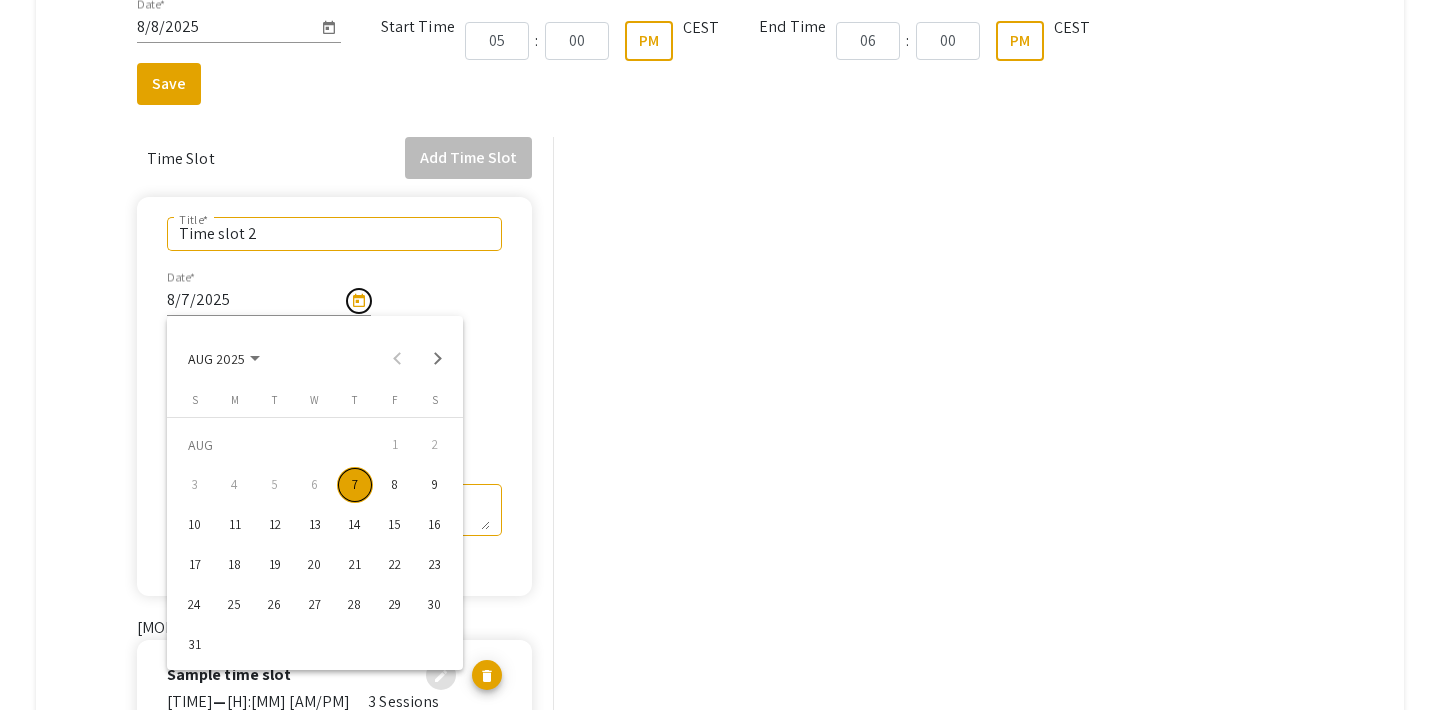 type on "8/8/2025" 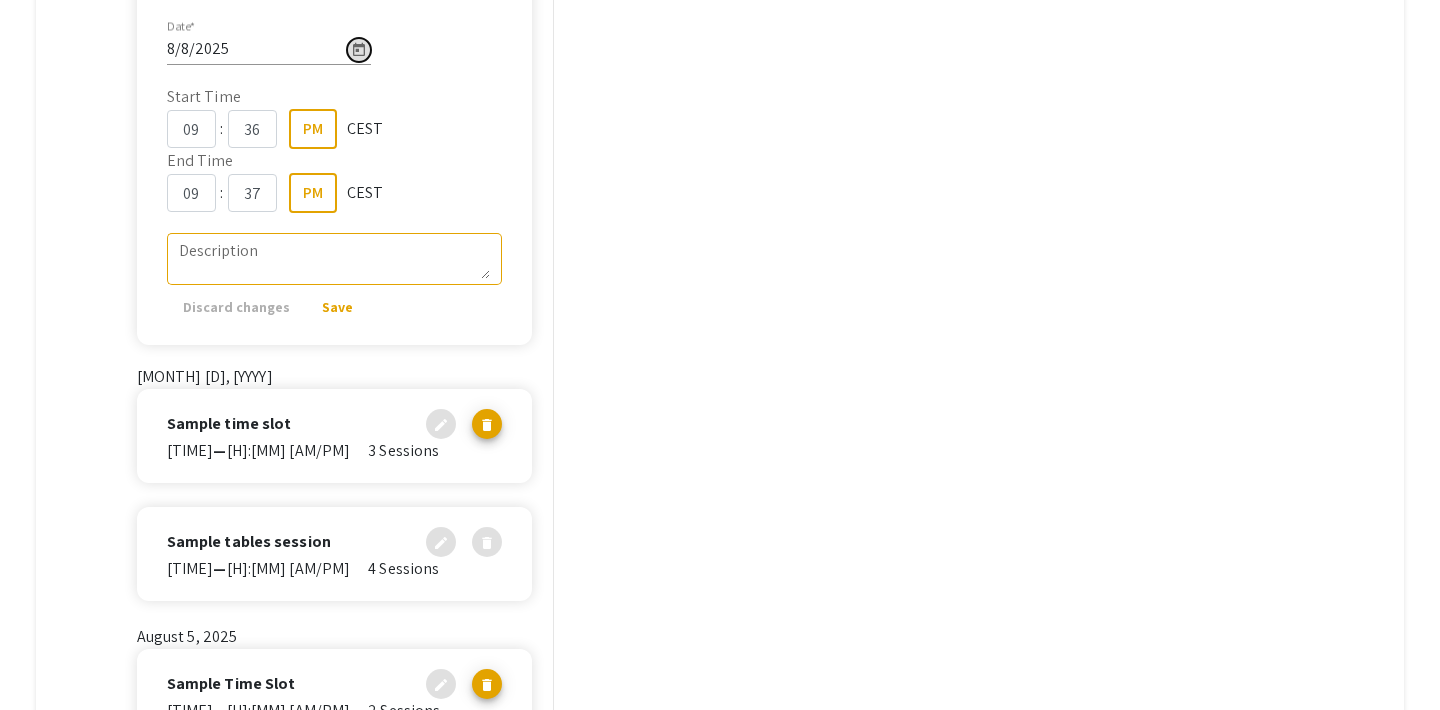 scroll, scrollTop: 255, scrollLeft: 0, axis: vertical 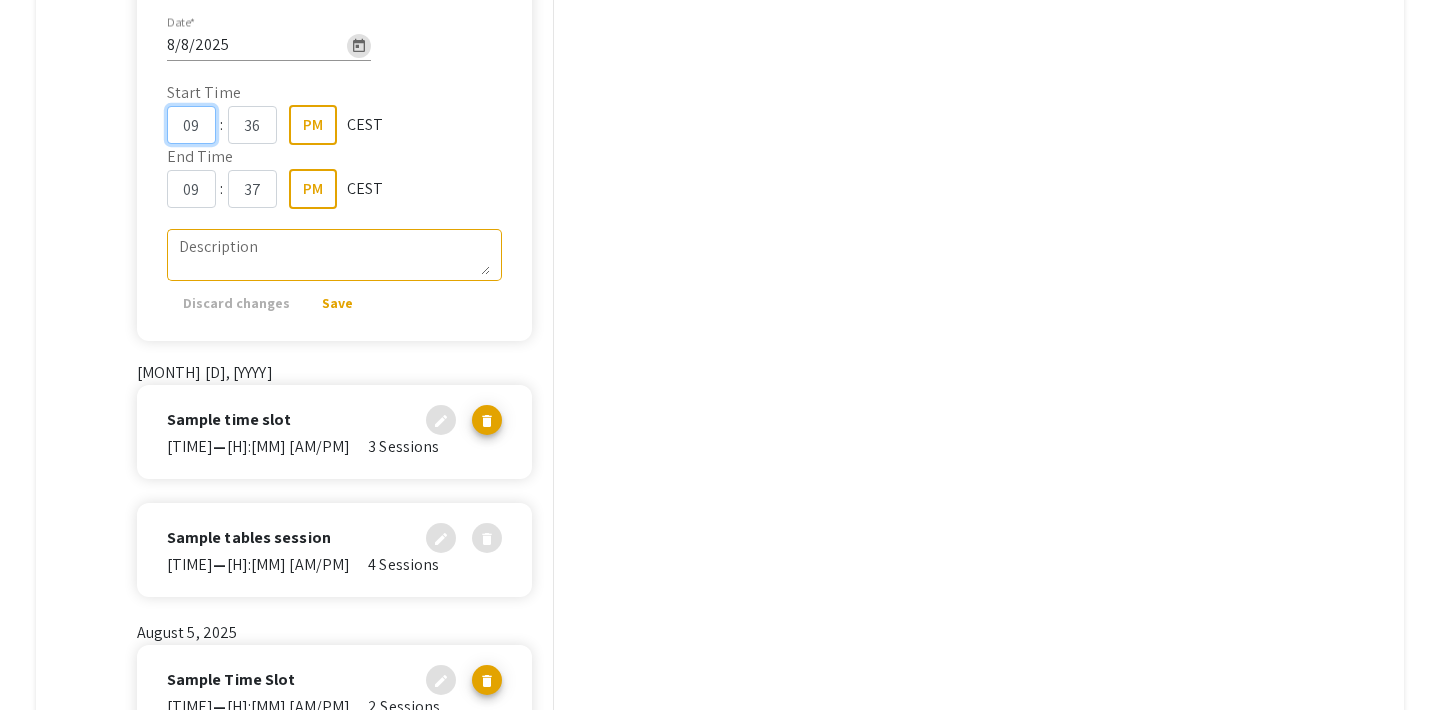 click on "09" 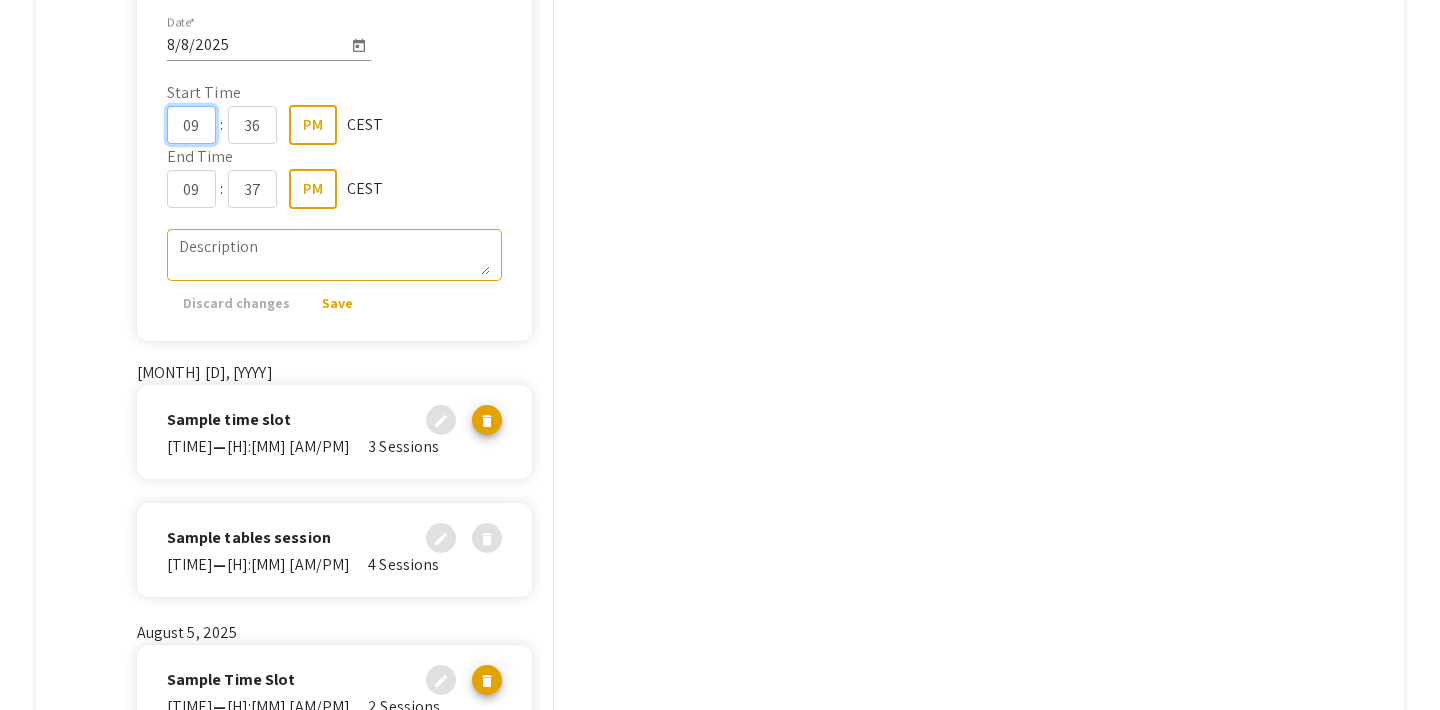 click on "09" 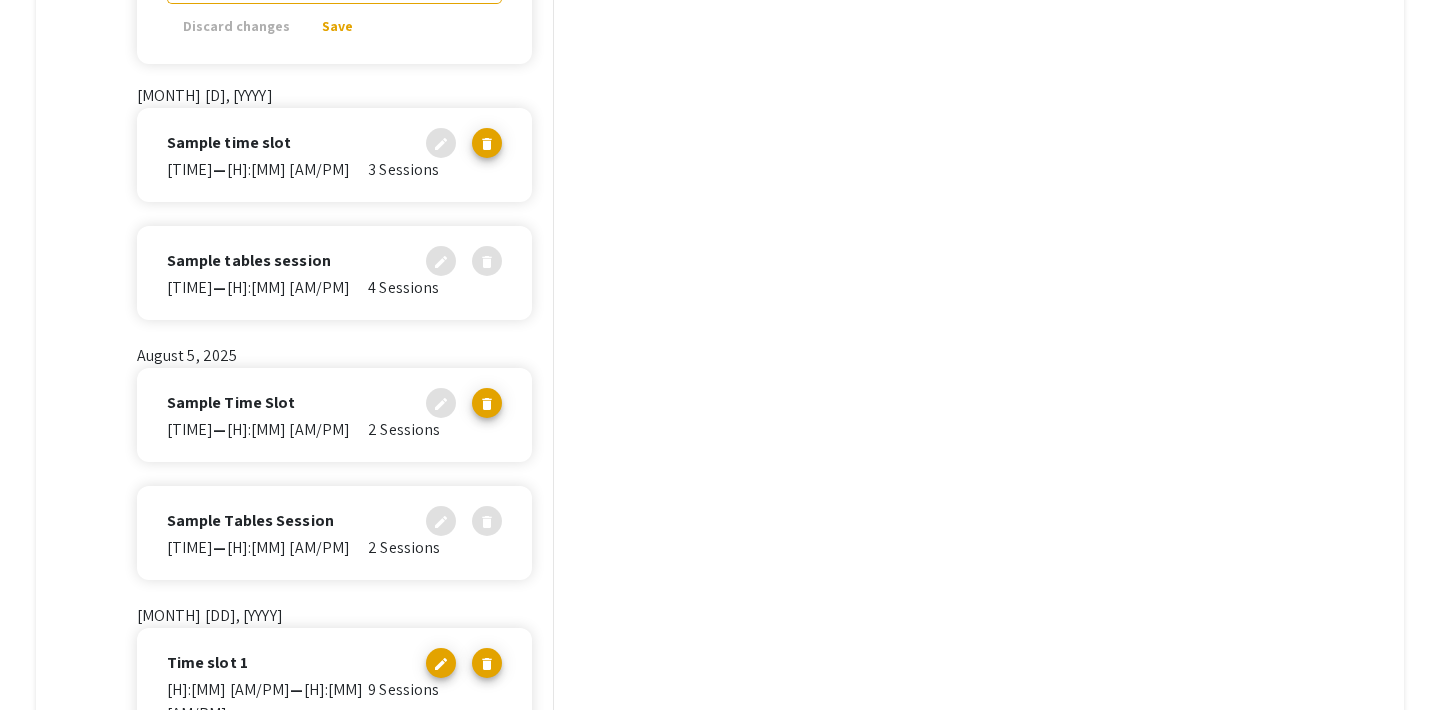 scroll, scrollTop: 555, scrollLeft: 0, axis: vertical 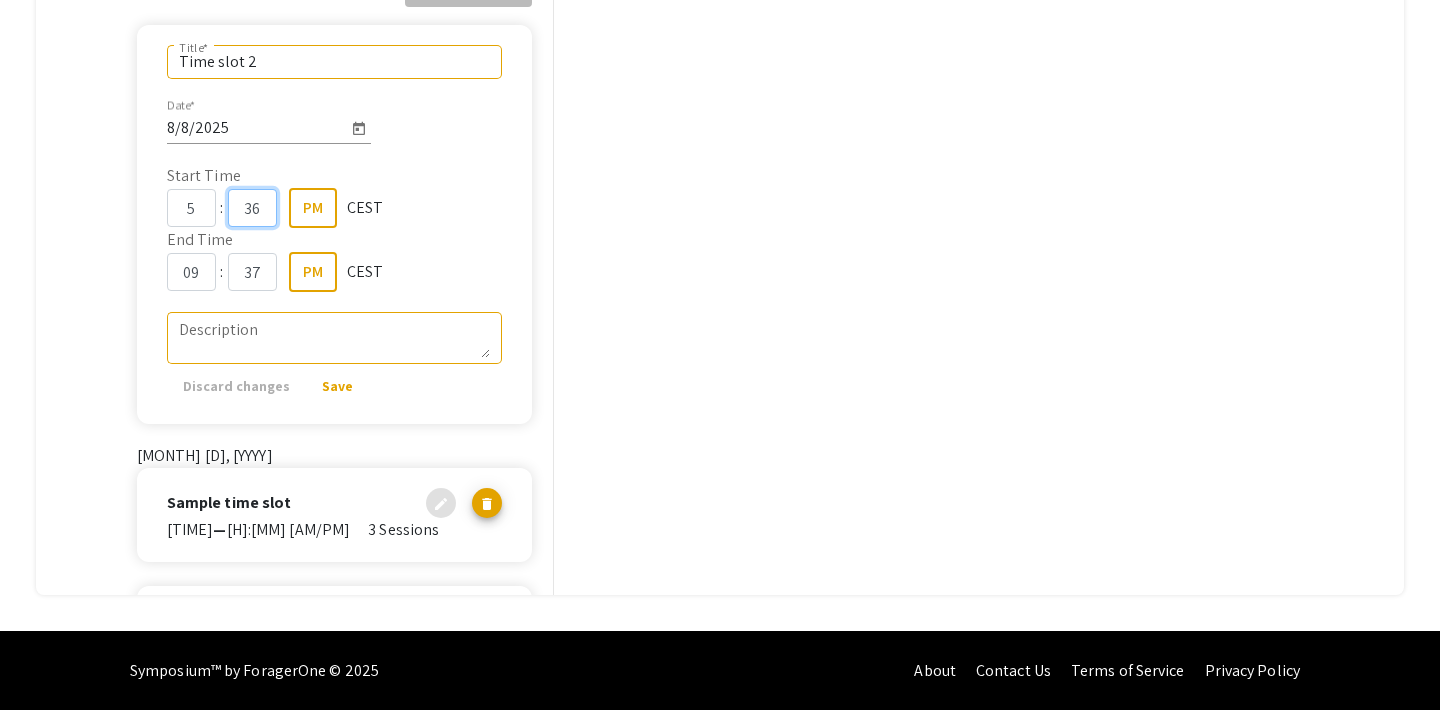 type on "05" 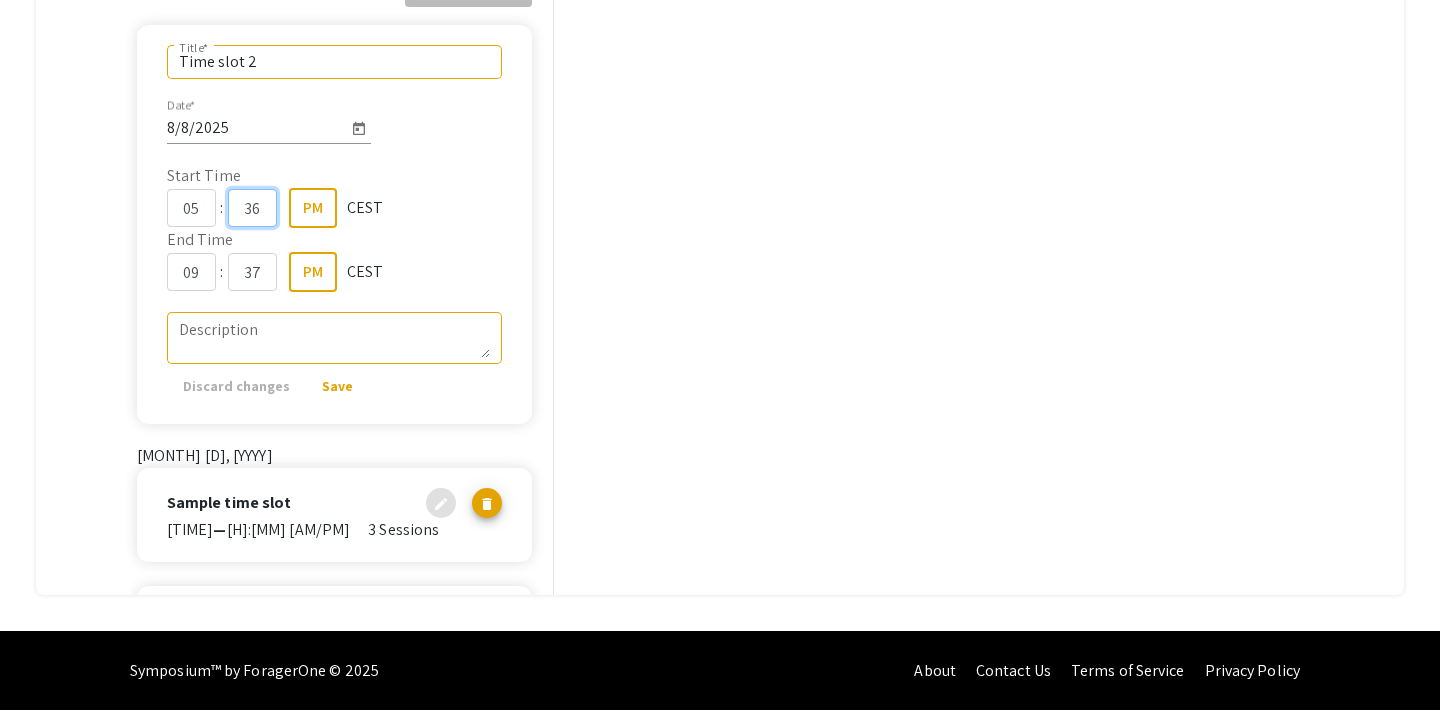 click on "36" 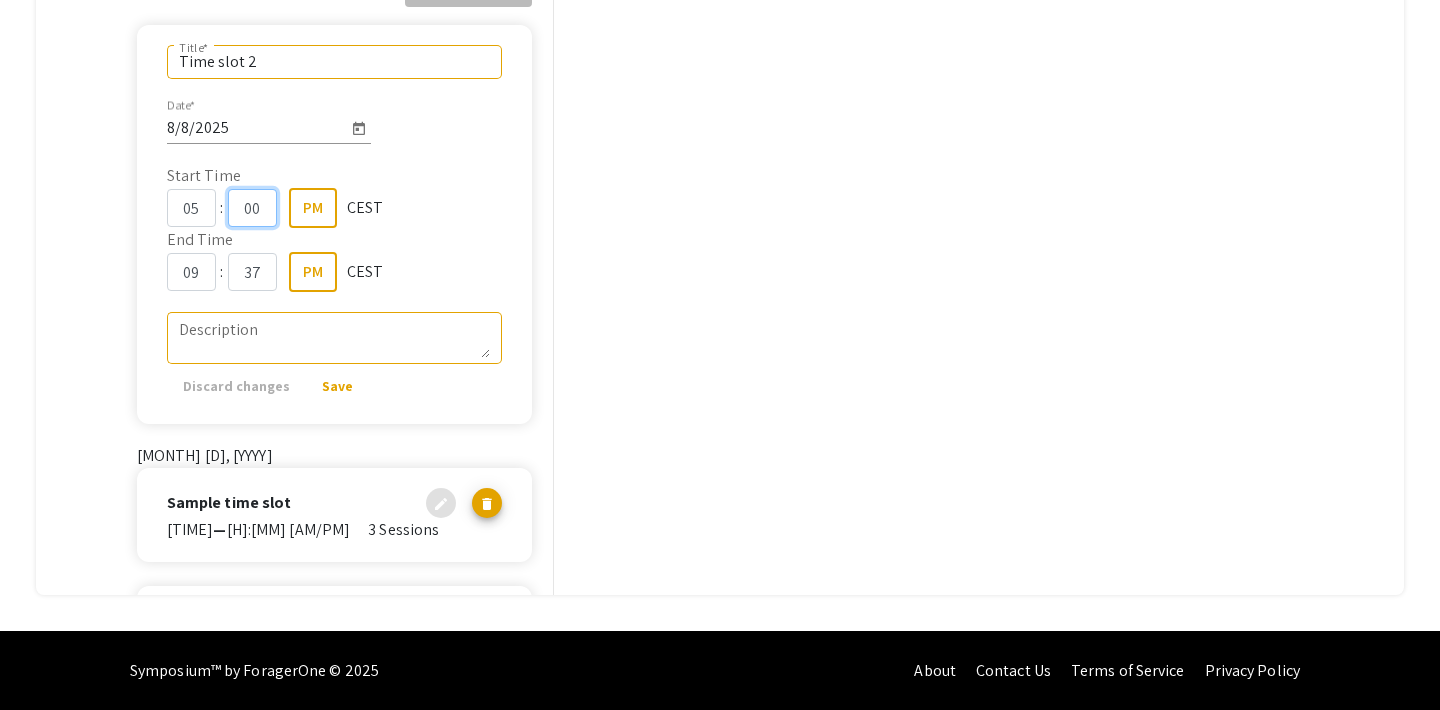 type on "00" 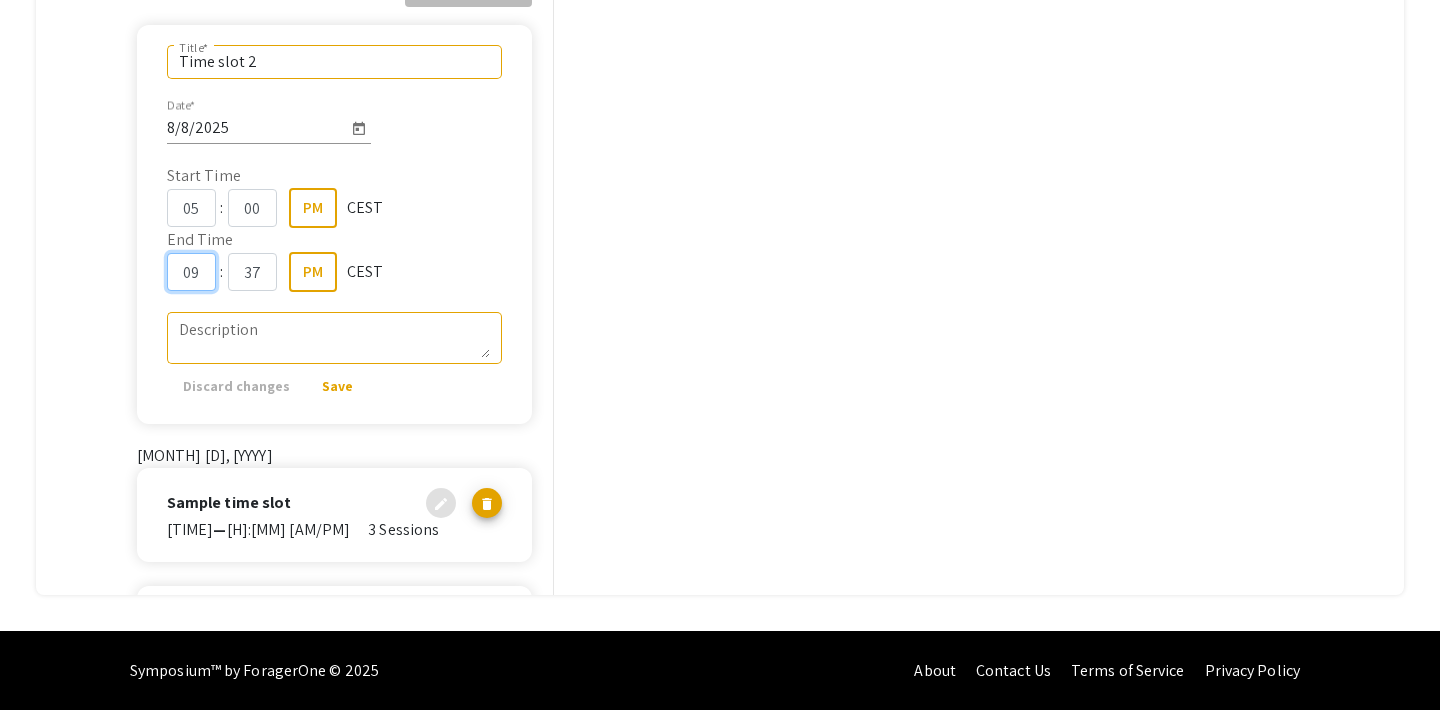 click on "09" 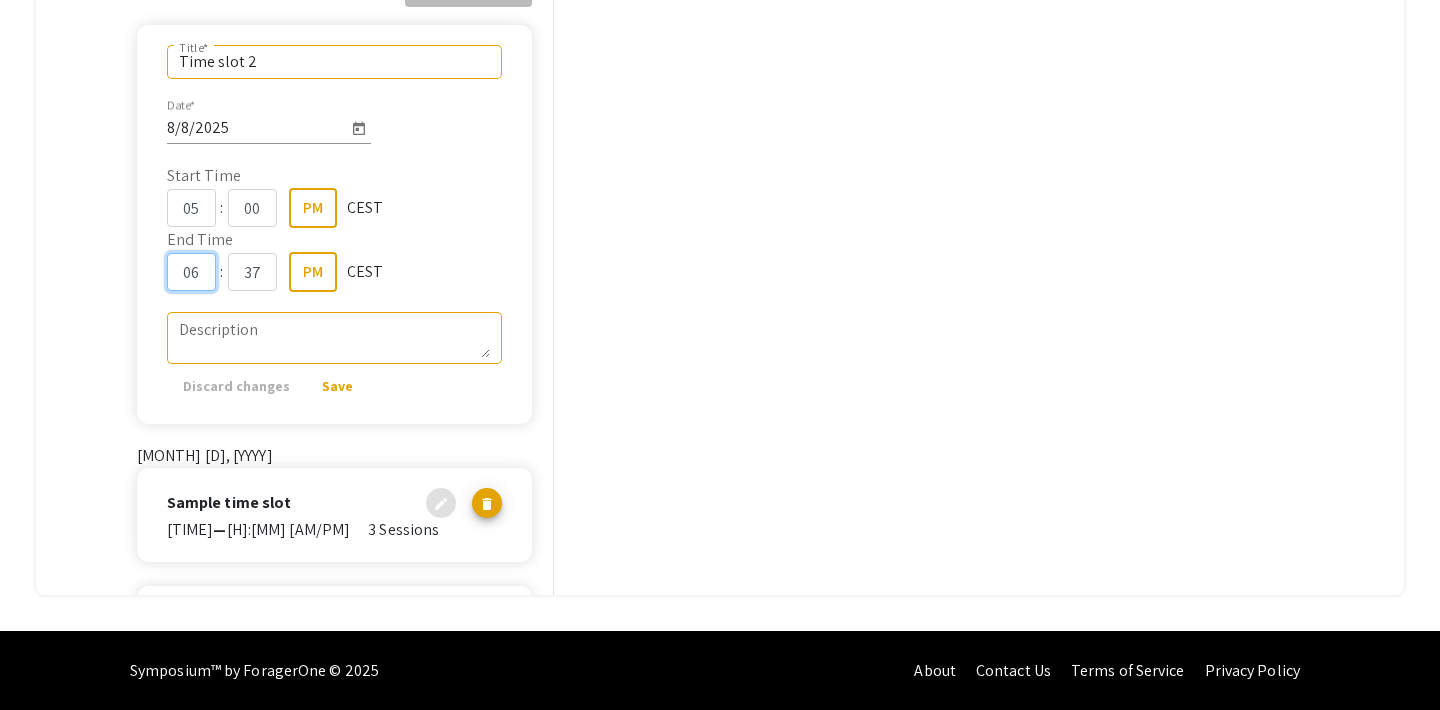 type on "06" 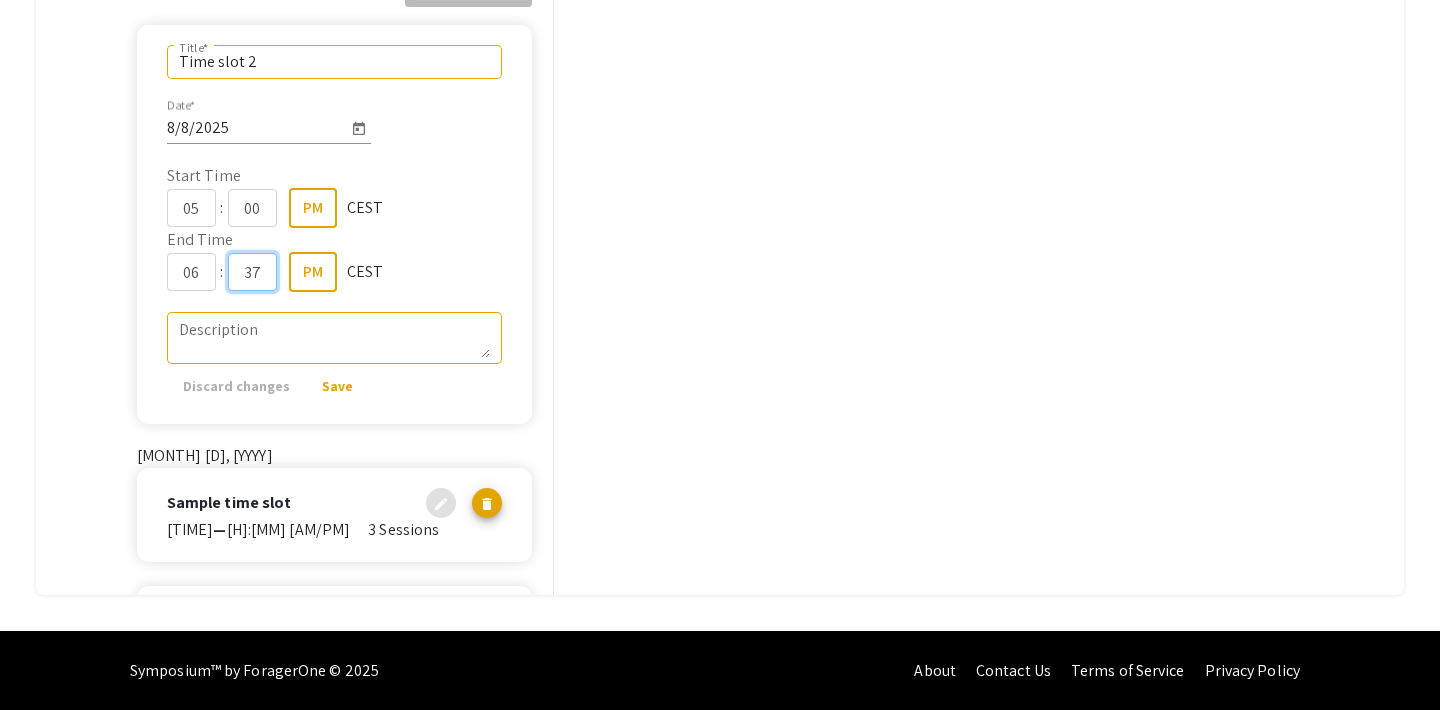 click on "37" 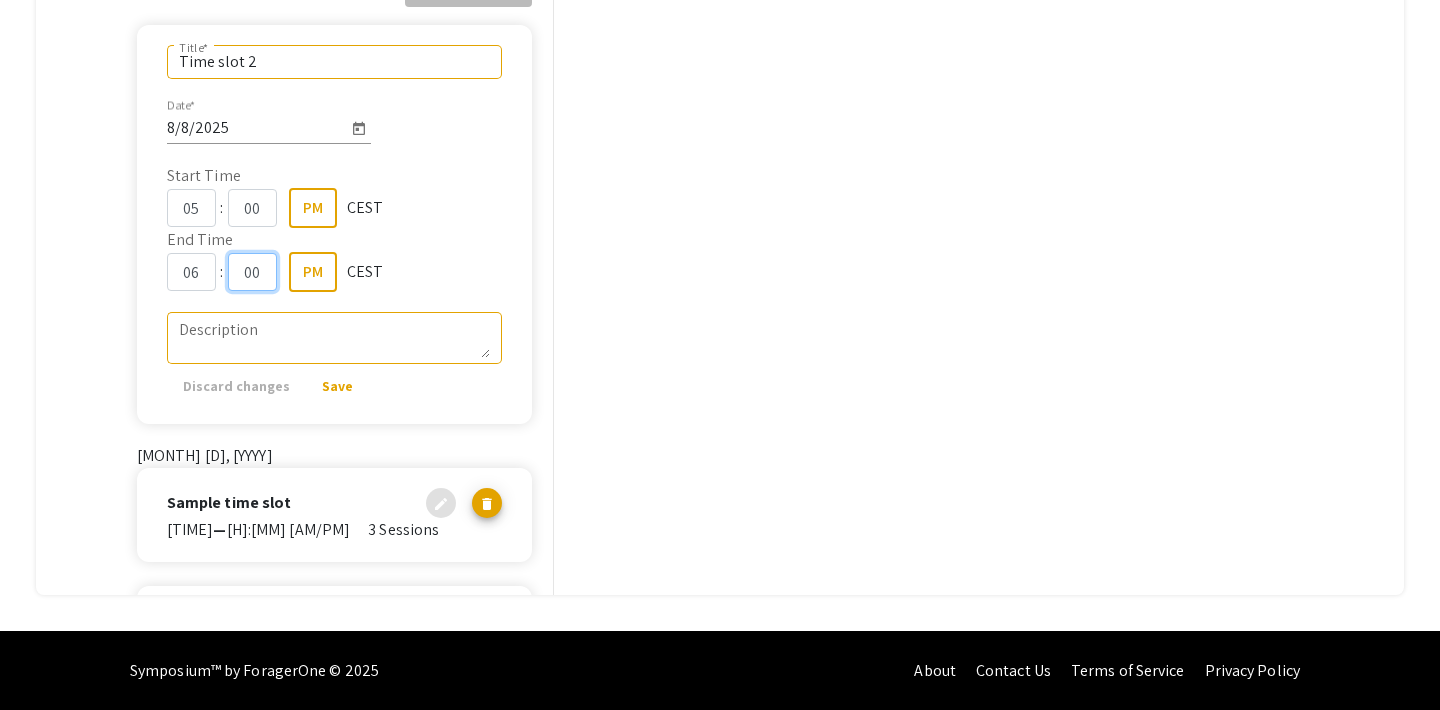type on "00" 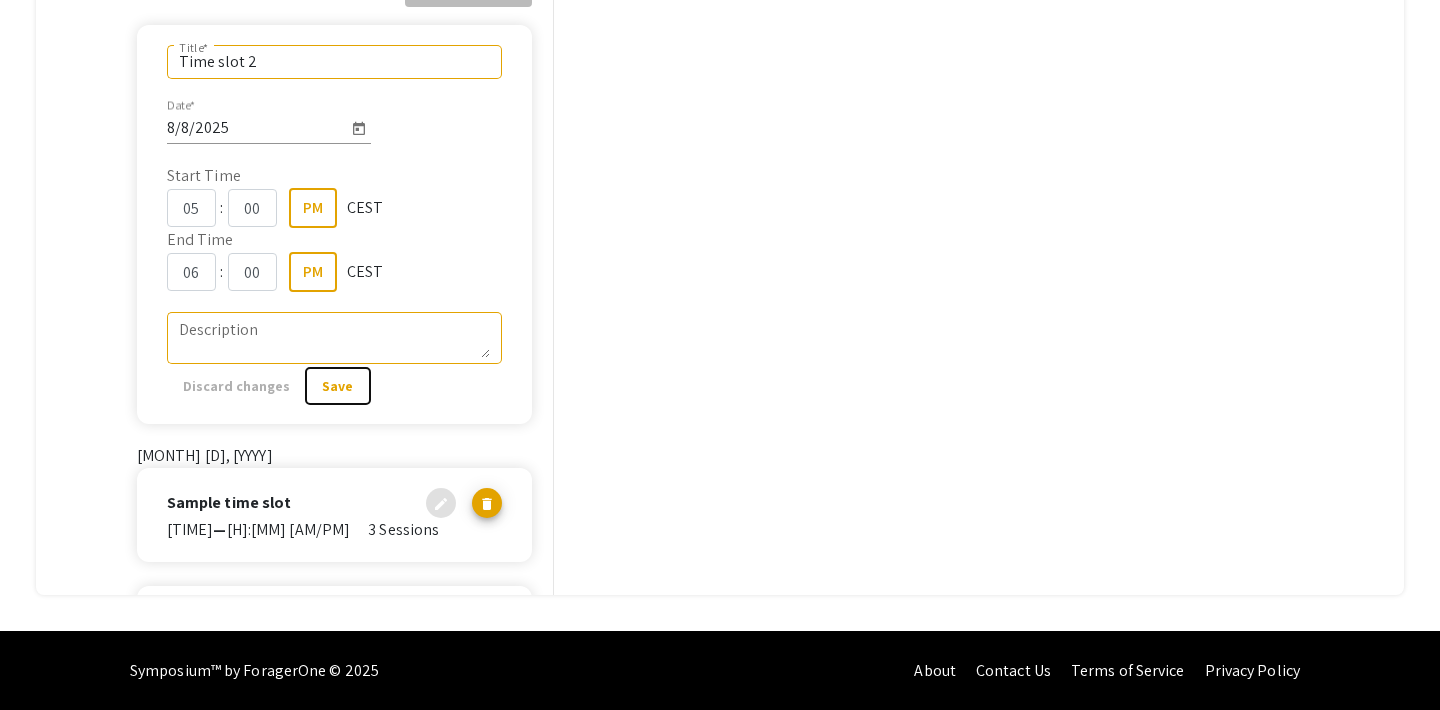 click on "Save" 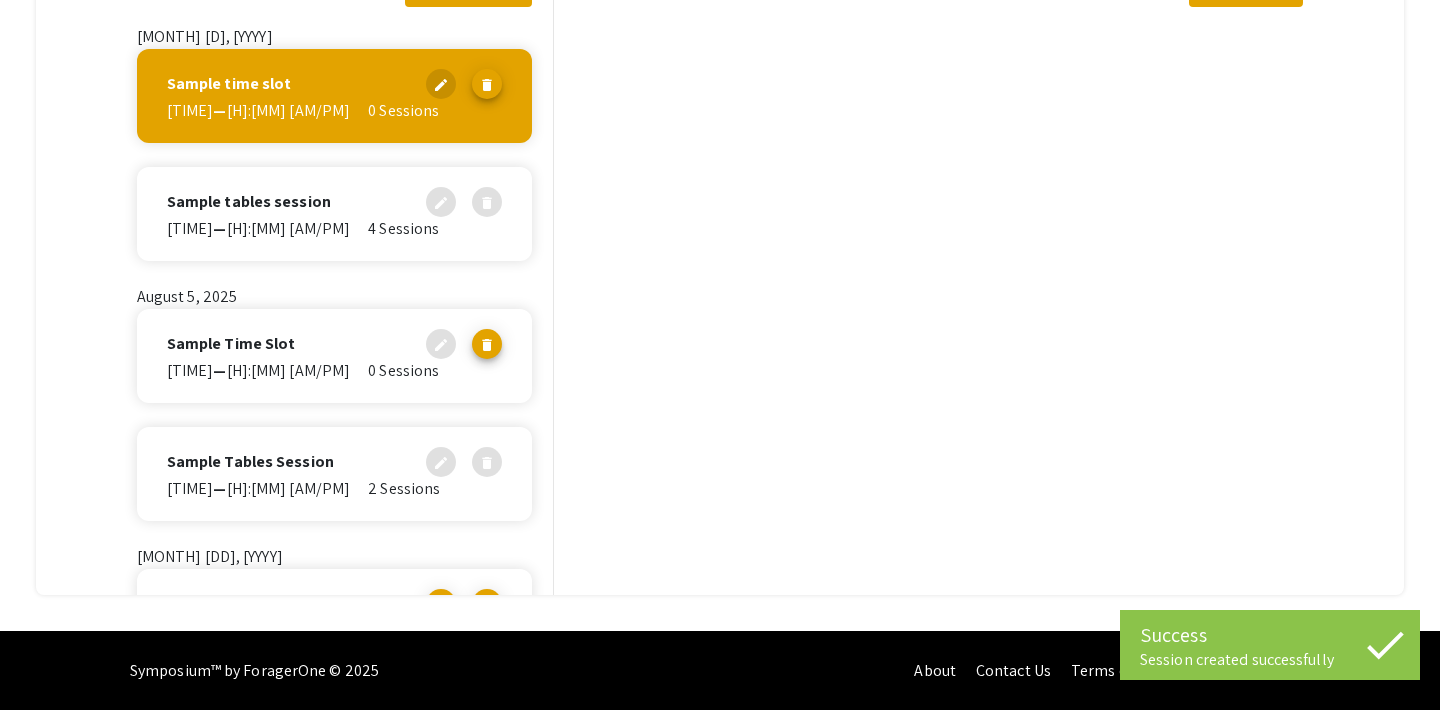 scroll, scrollTop: 254, scrollLeft: 0, axis: vertical 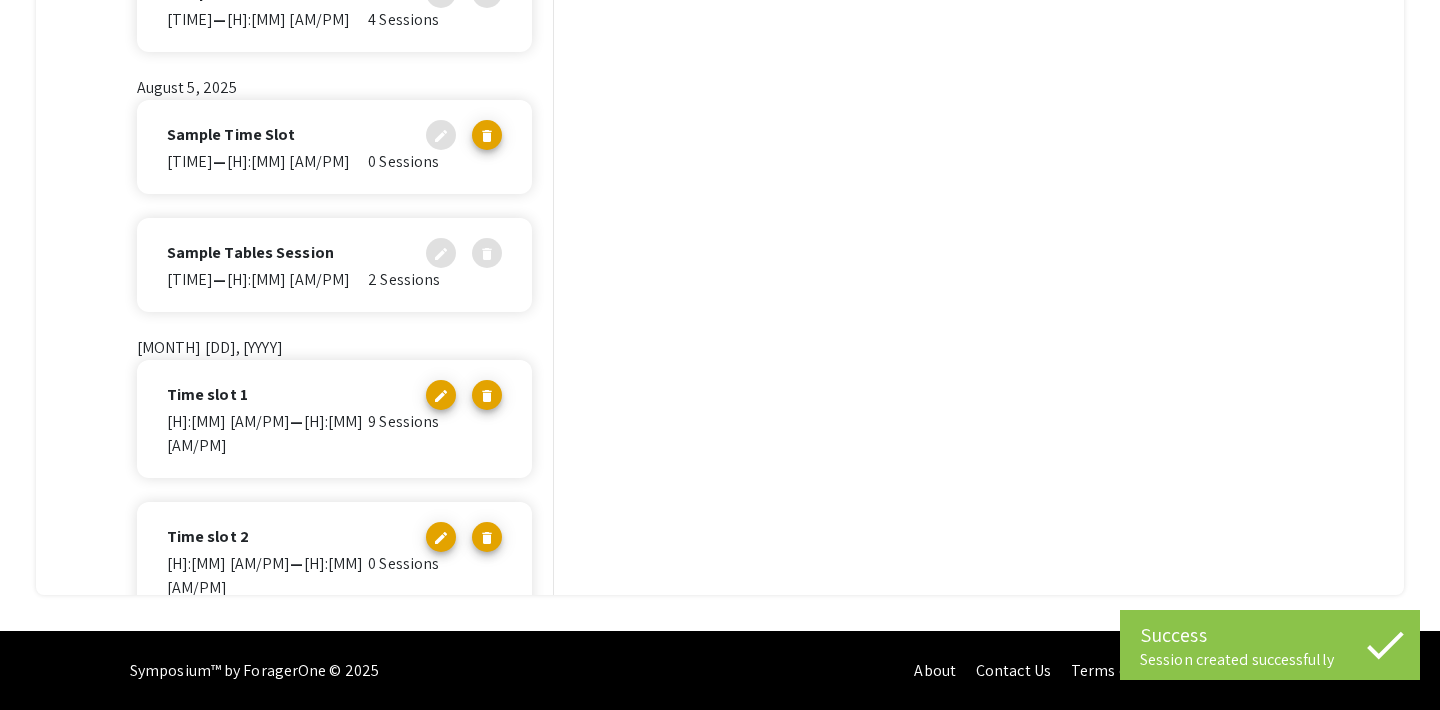 click on "Time slot 1 edit delete" 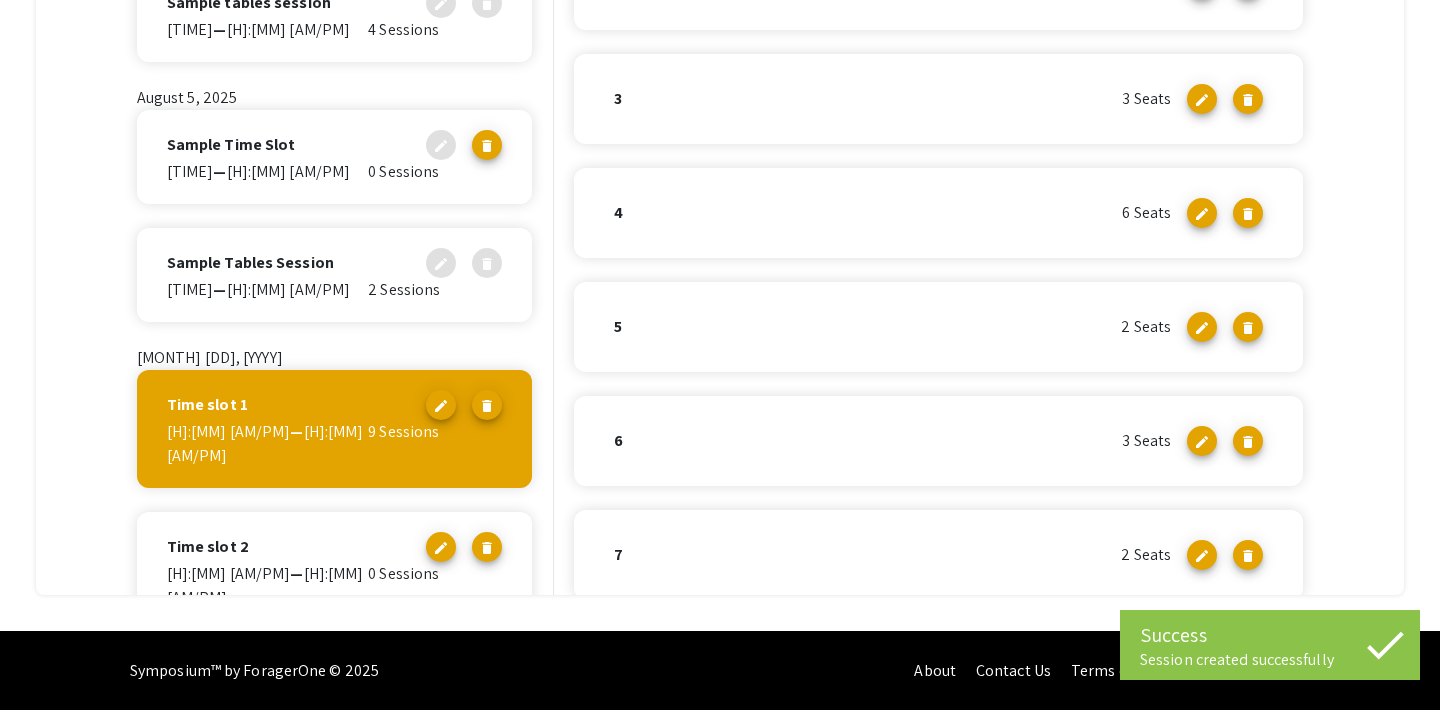 scroll, scrollTop: 492, scrollLeft: 0, axis: vertical 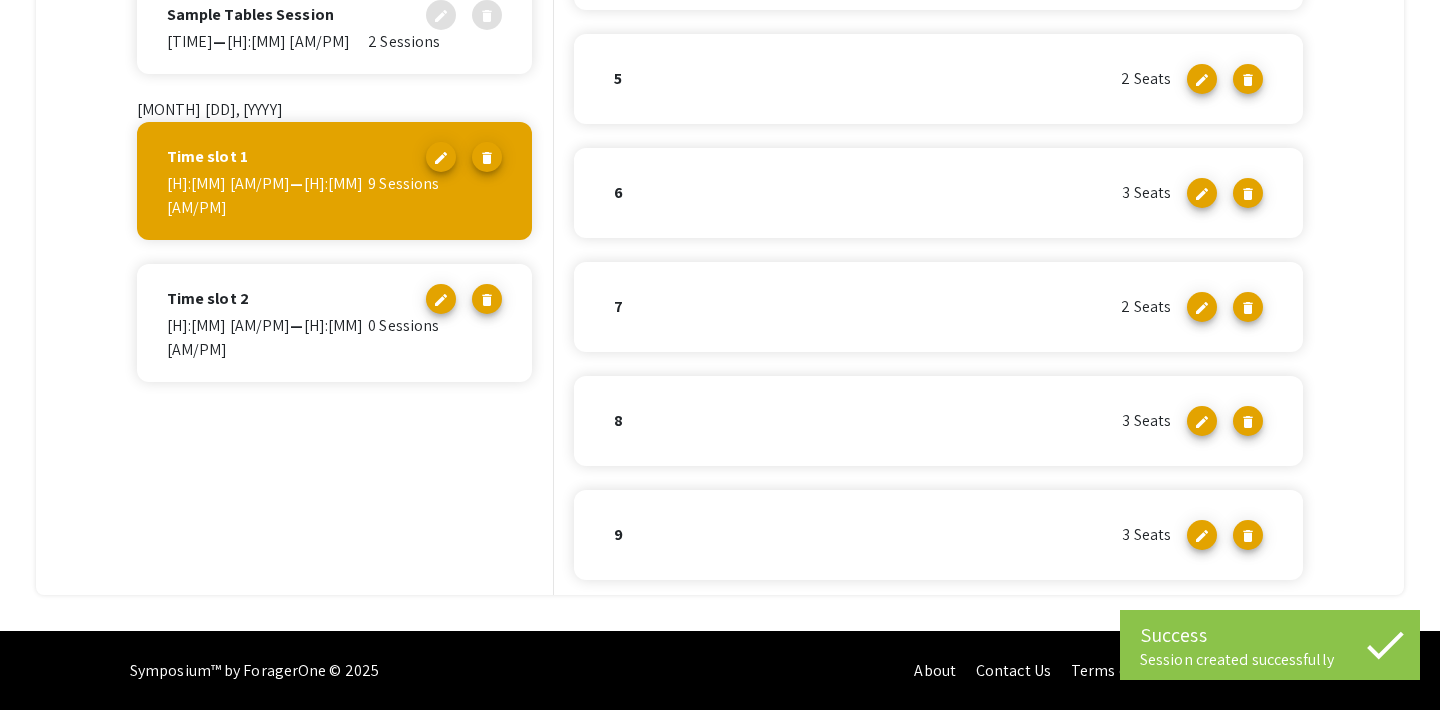 click on "Time slot 2 edit delete [TIME]  —  [TIME] [NUMBER] Sessions" 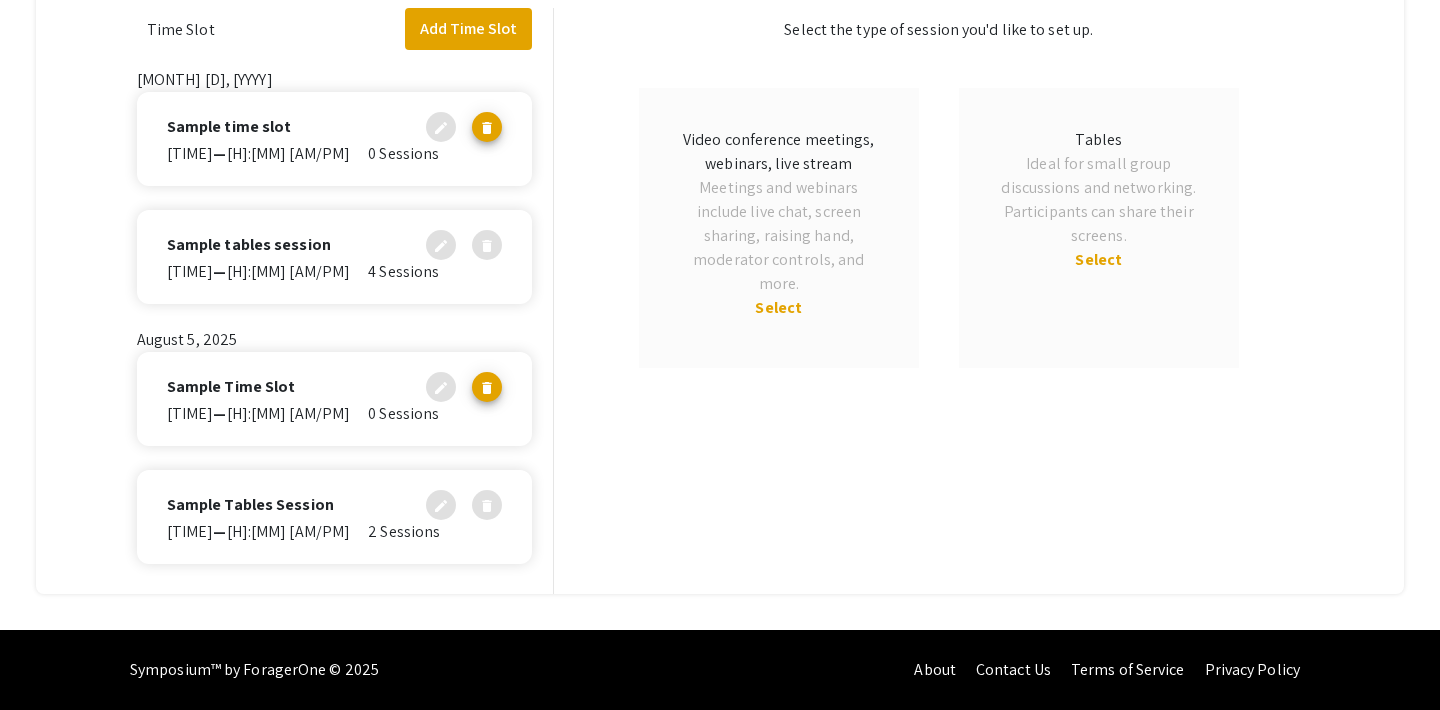 scroll, scrollTop: 0, scrollLeft: 0, axis: both 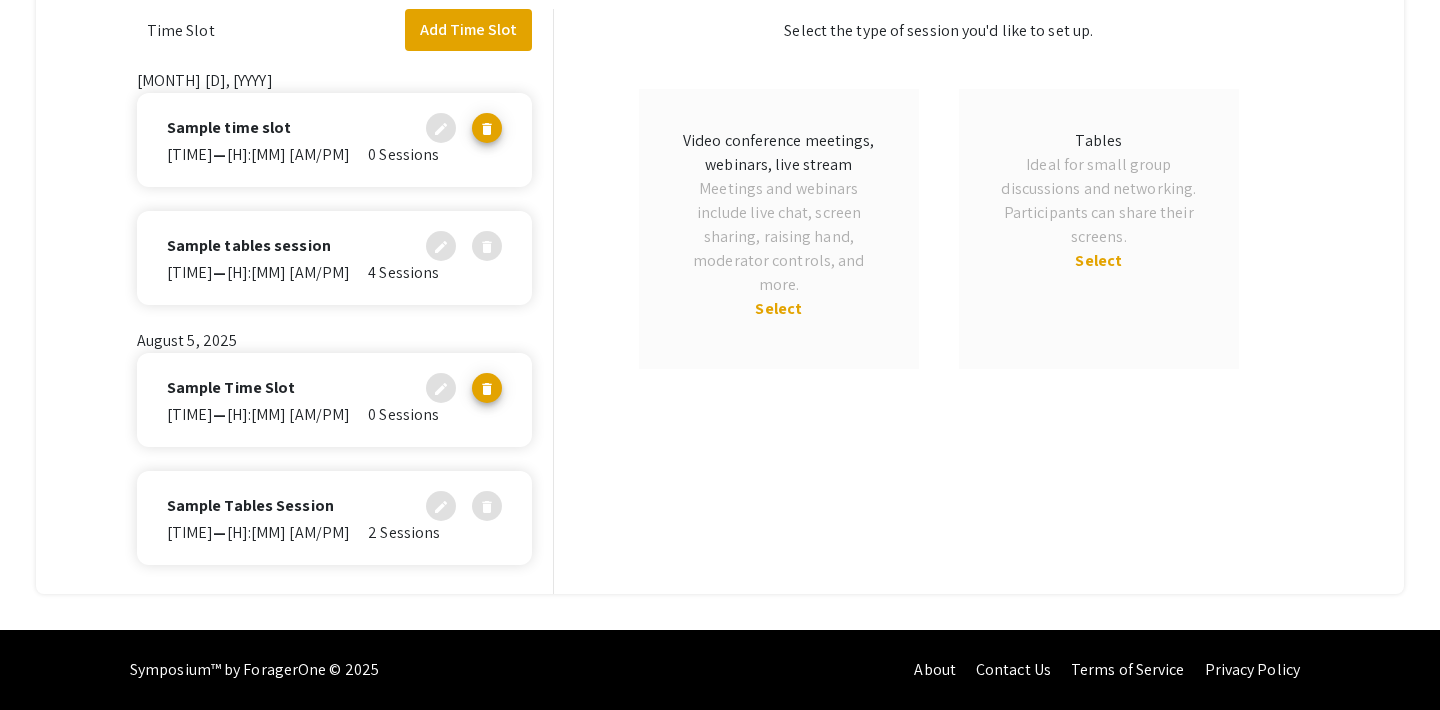 click on "Select" 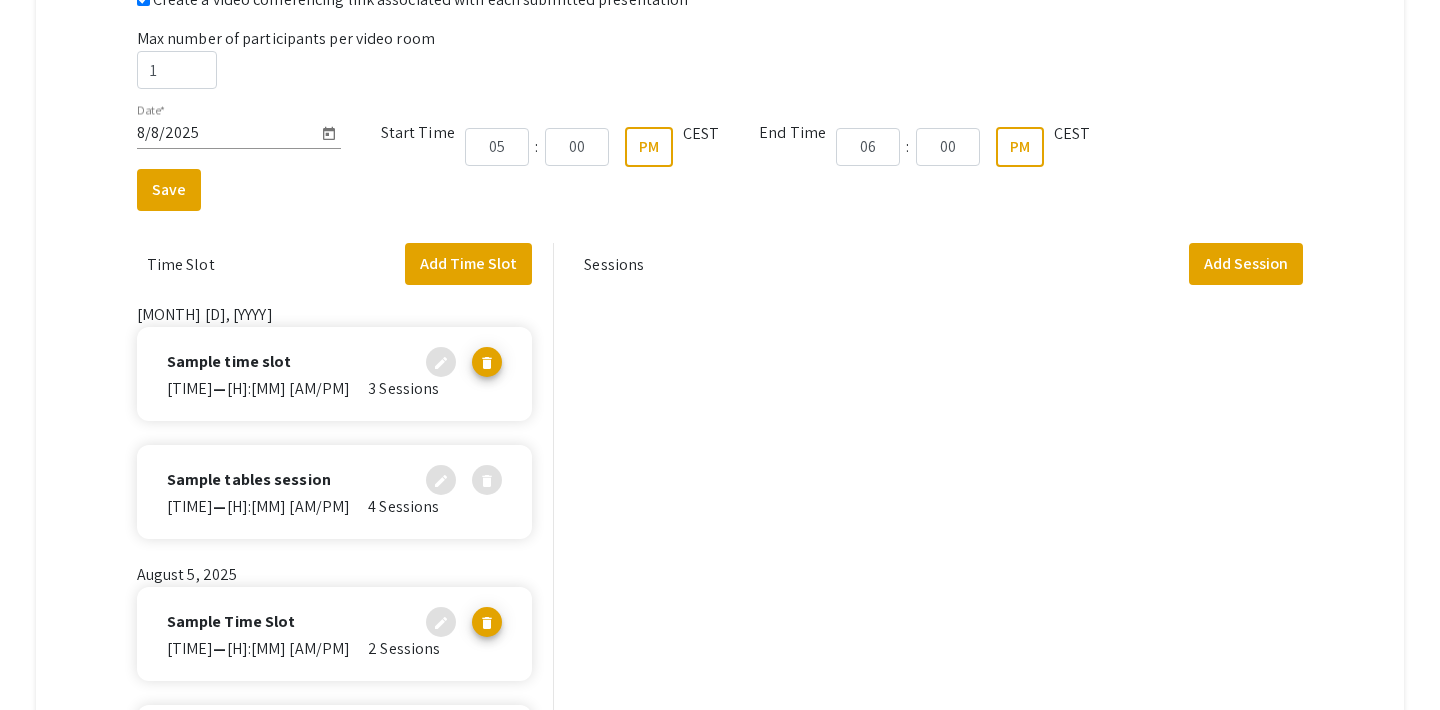 scroll, scrollTop: 557, scrollLeft: 0, axis: vertical 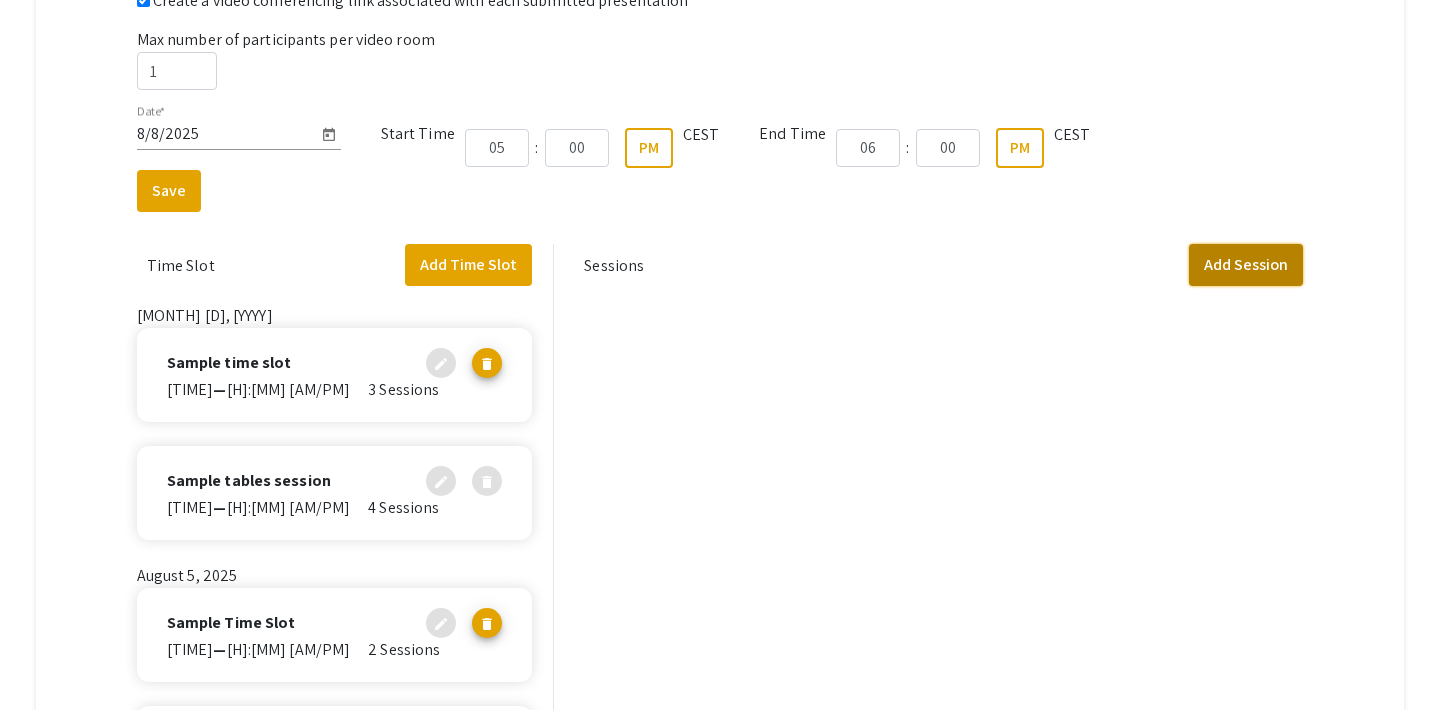 click on "Add Session" 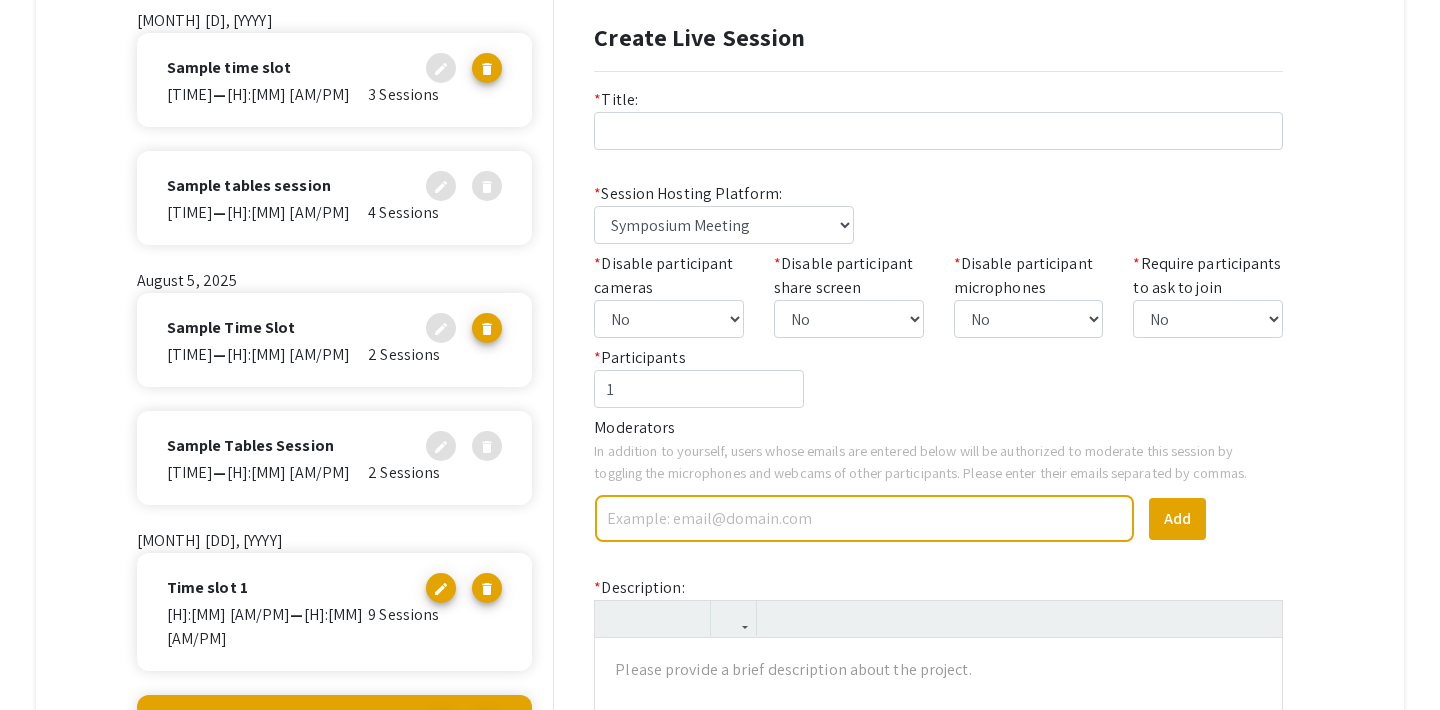 scroll, scrollTop: 345, scrollLeft: 0, axis: vertical 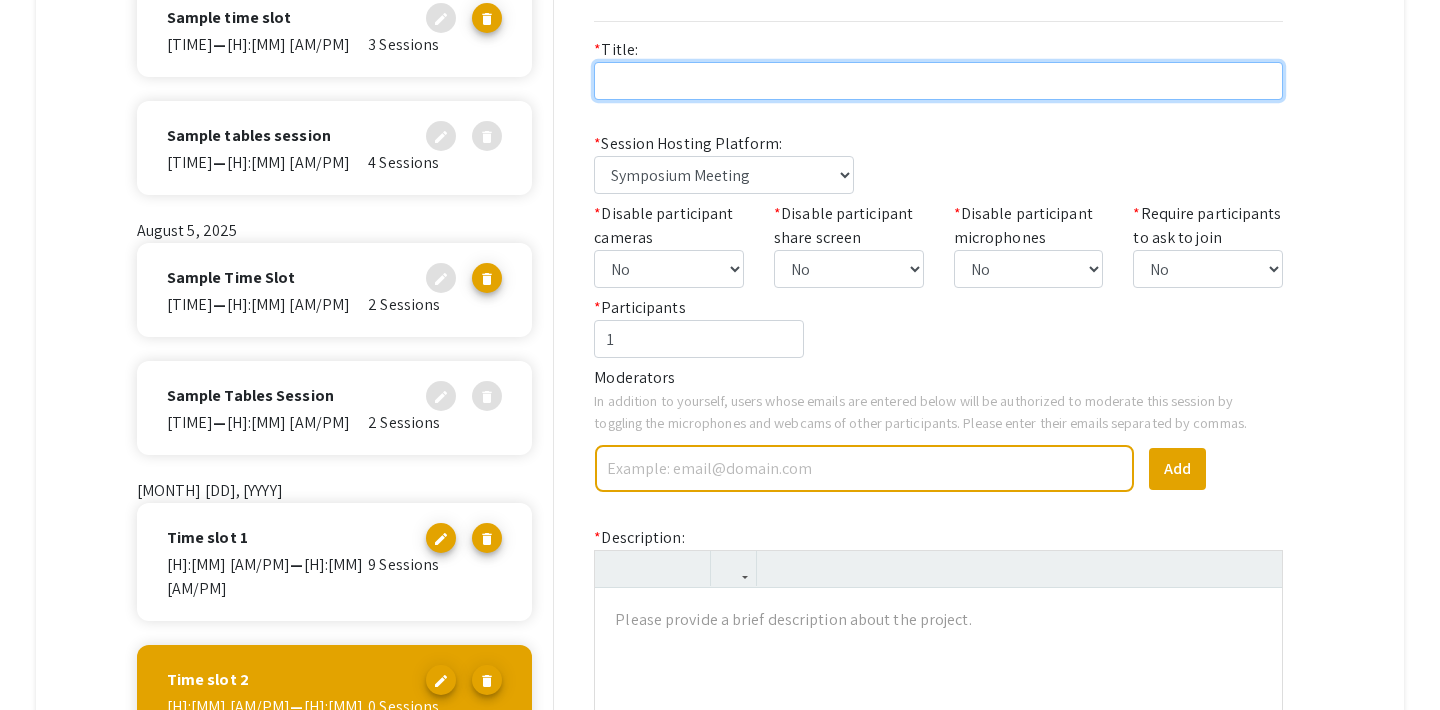 click at bounding box center [938, 81] 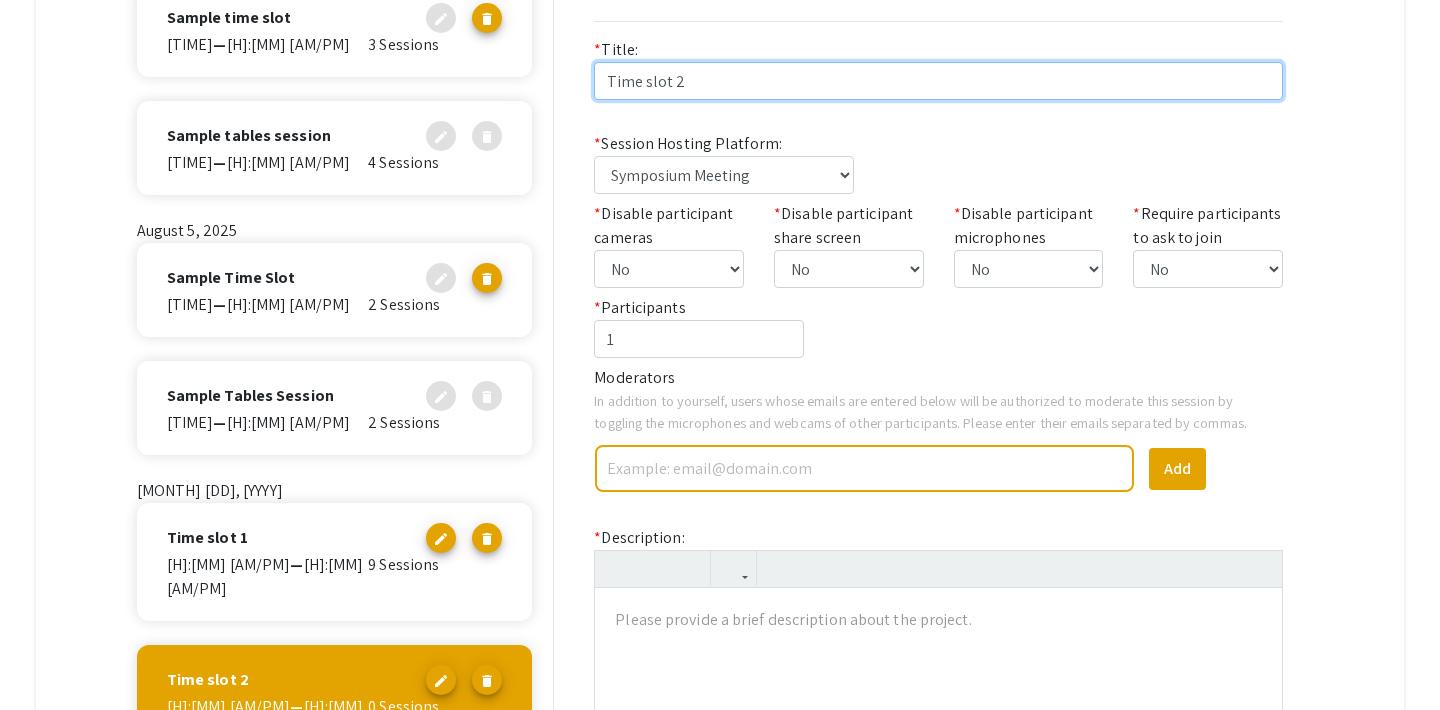 scroll, scrollTop: 404, scrollLeft: 0, axis: vertical 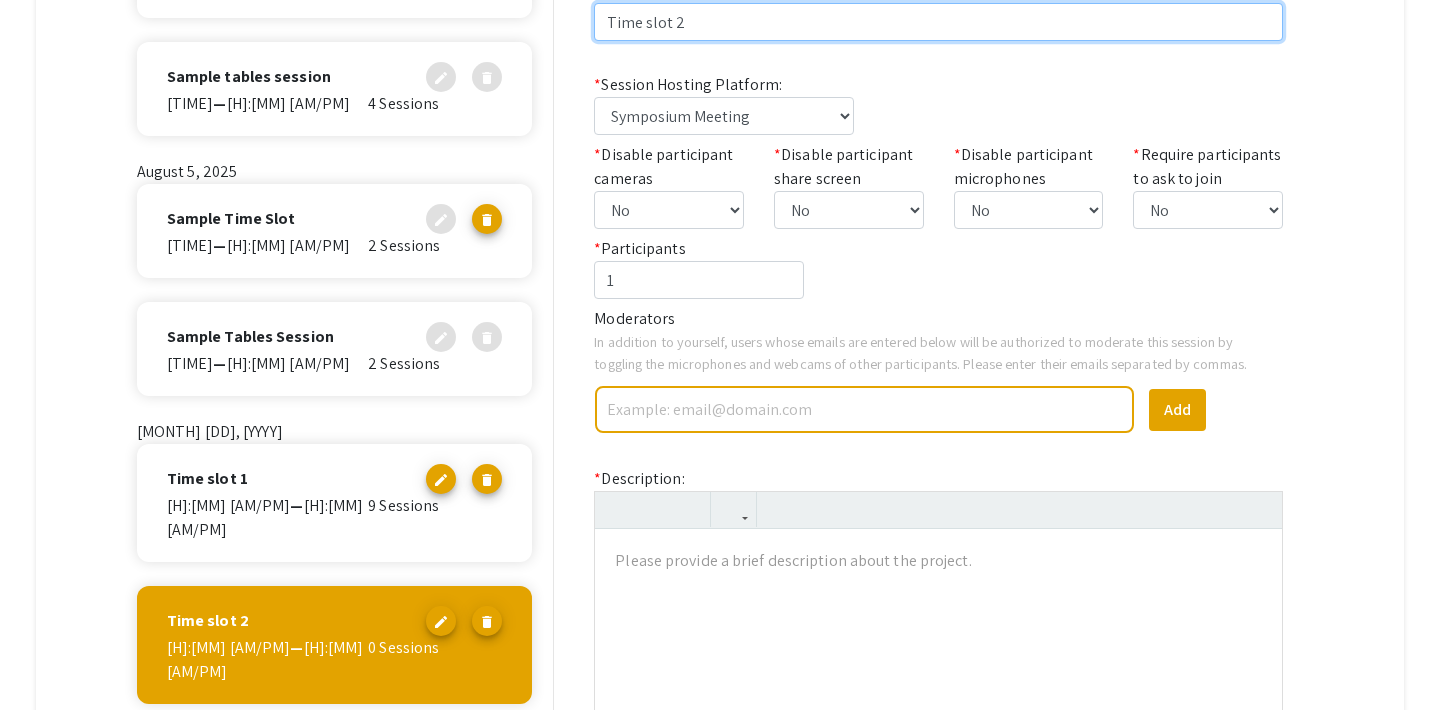 type on "Time slot 2" 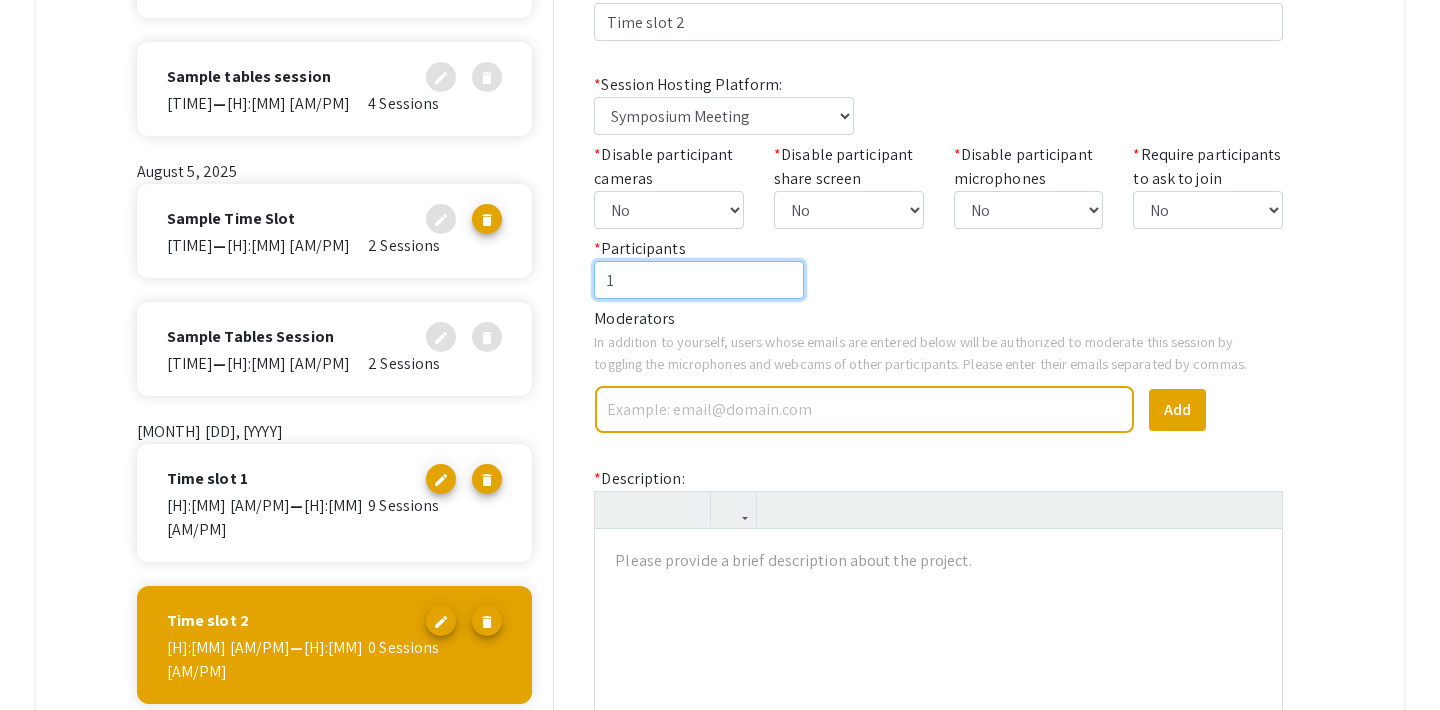 click on "1" at bounding box center (699, 280) 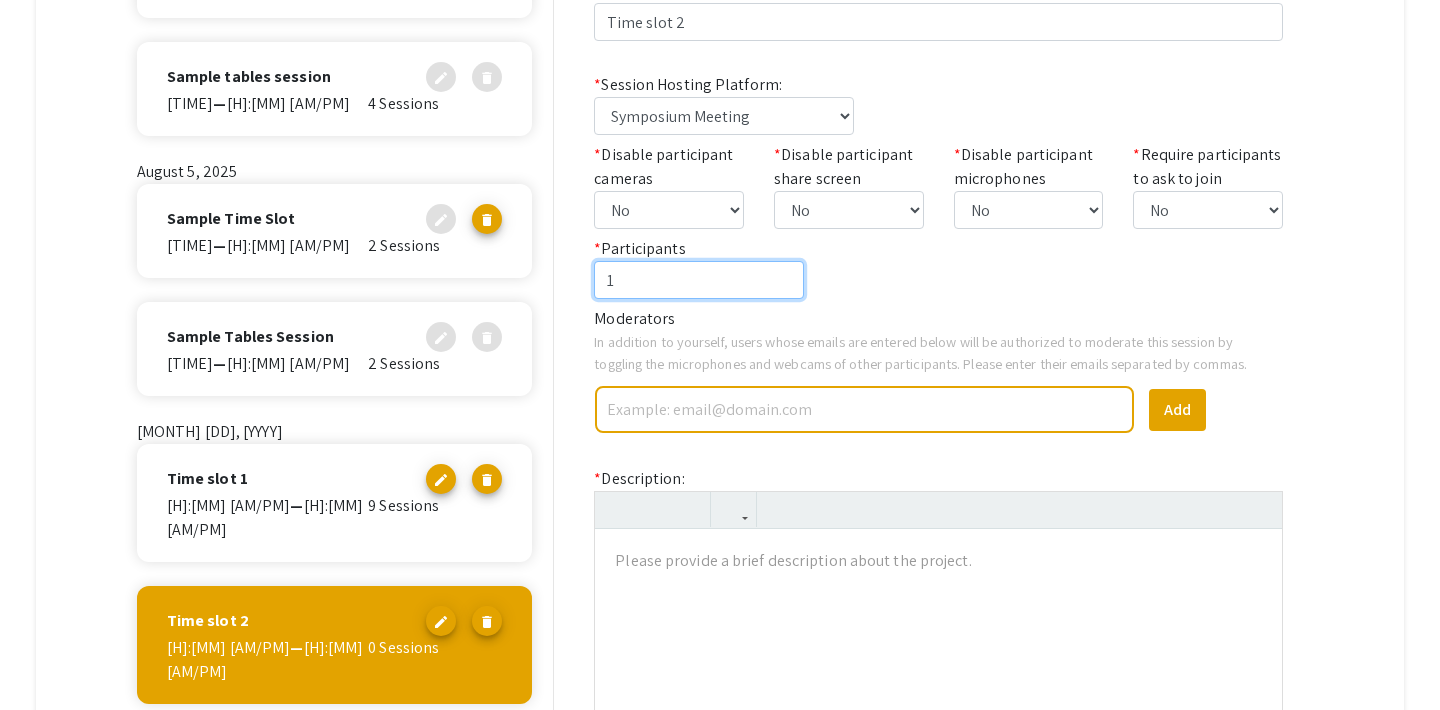 click on "1" at bounding box center [699, 280] 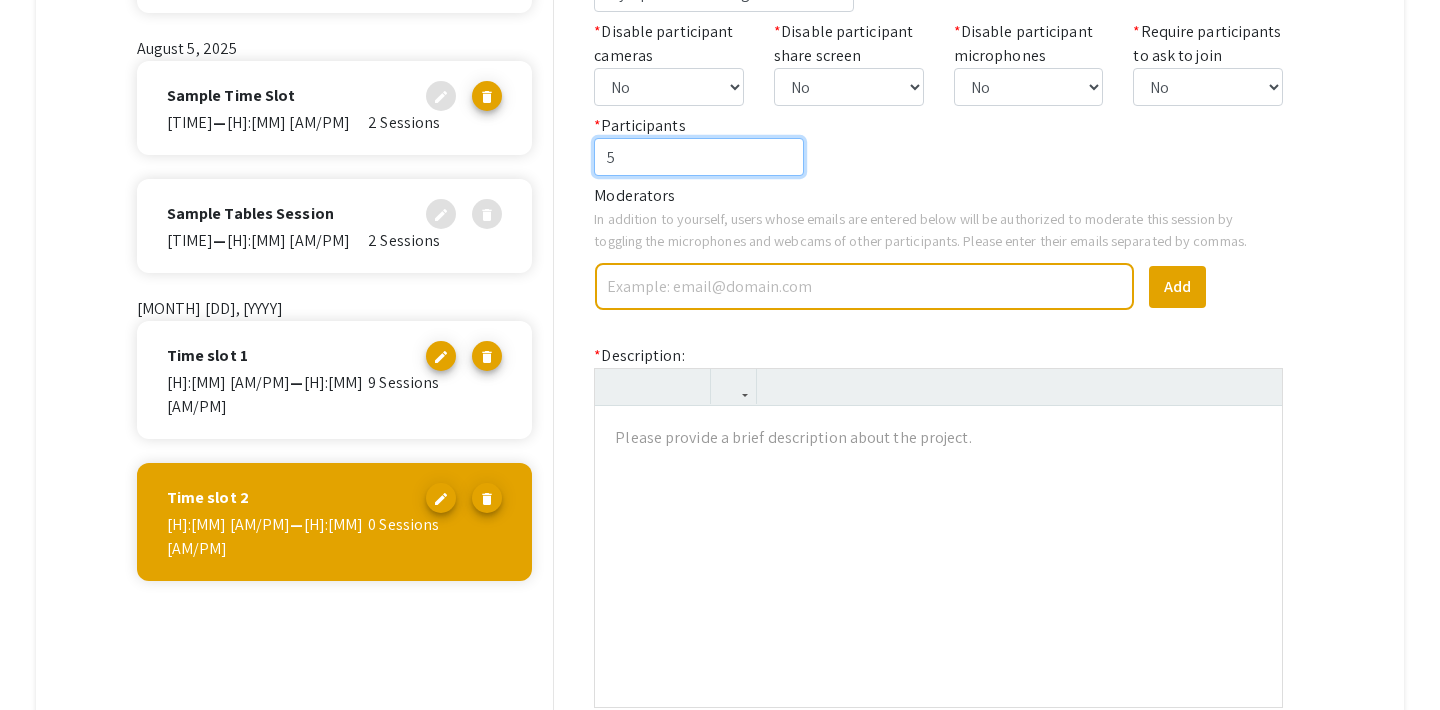 scroll, scrollTop: 539, scrollLeft: 0, axis: vertical 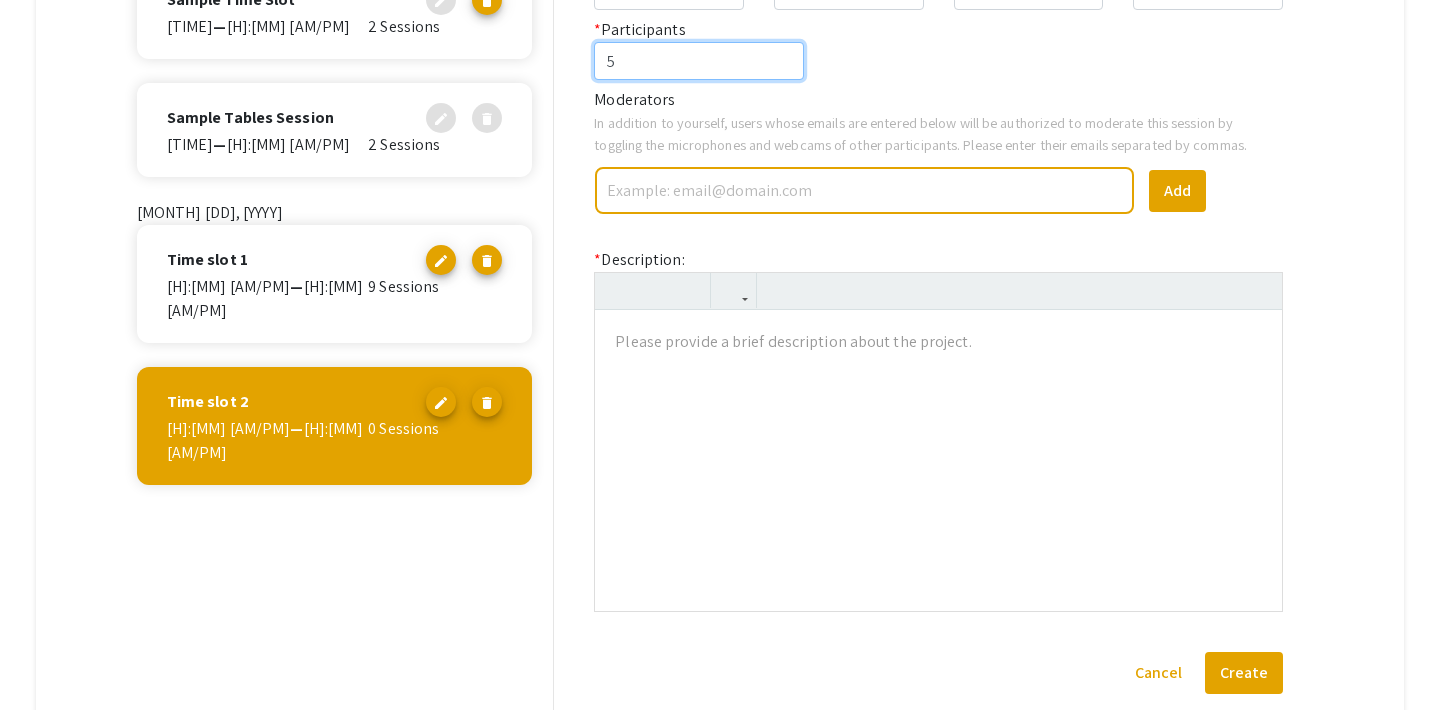 type on "5" 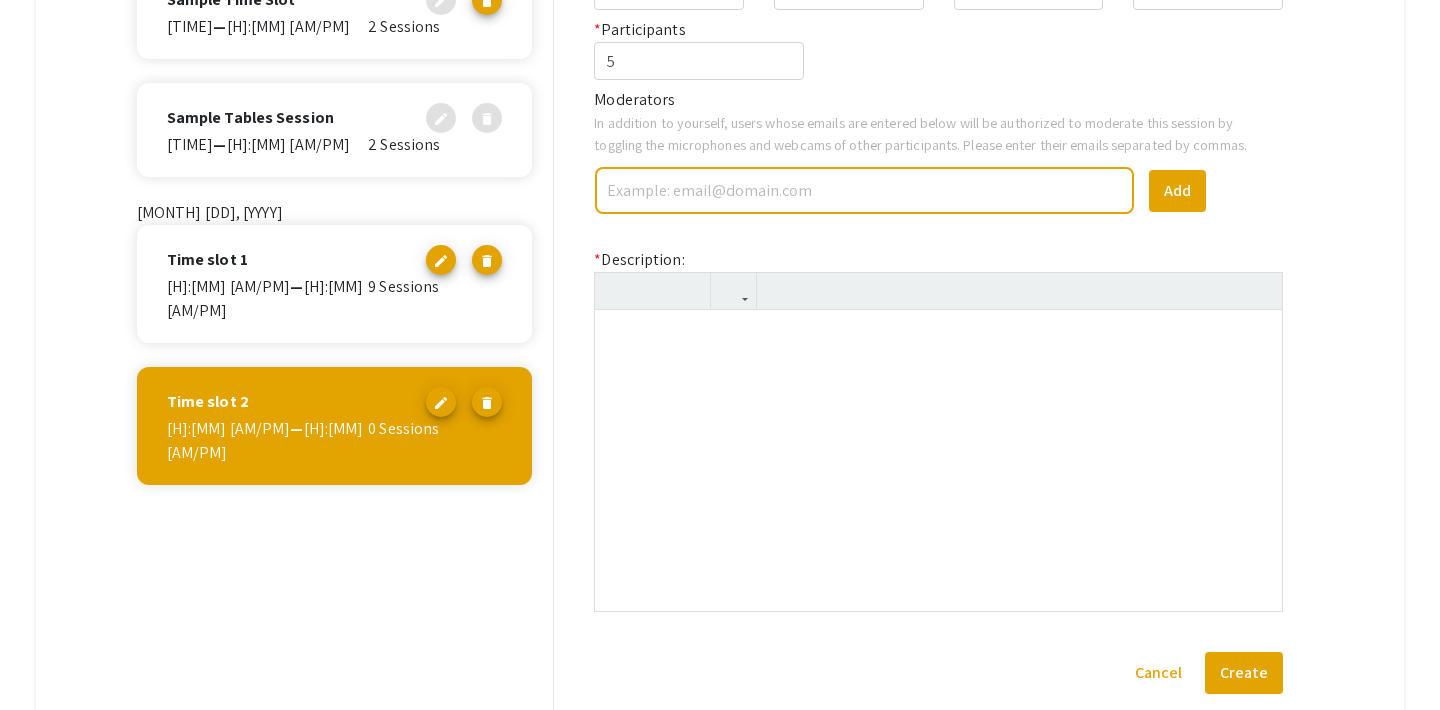 type 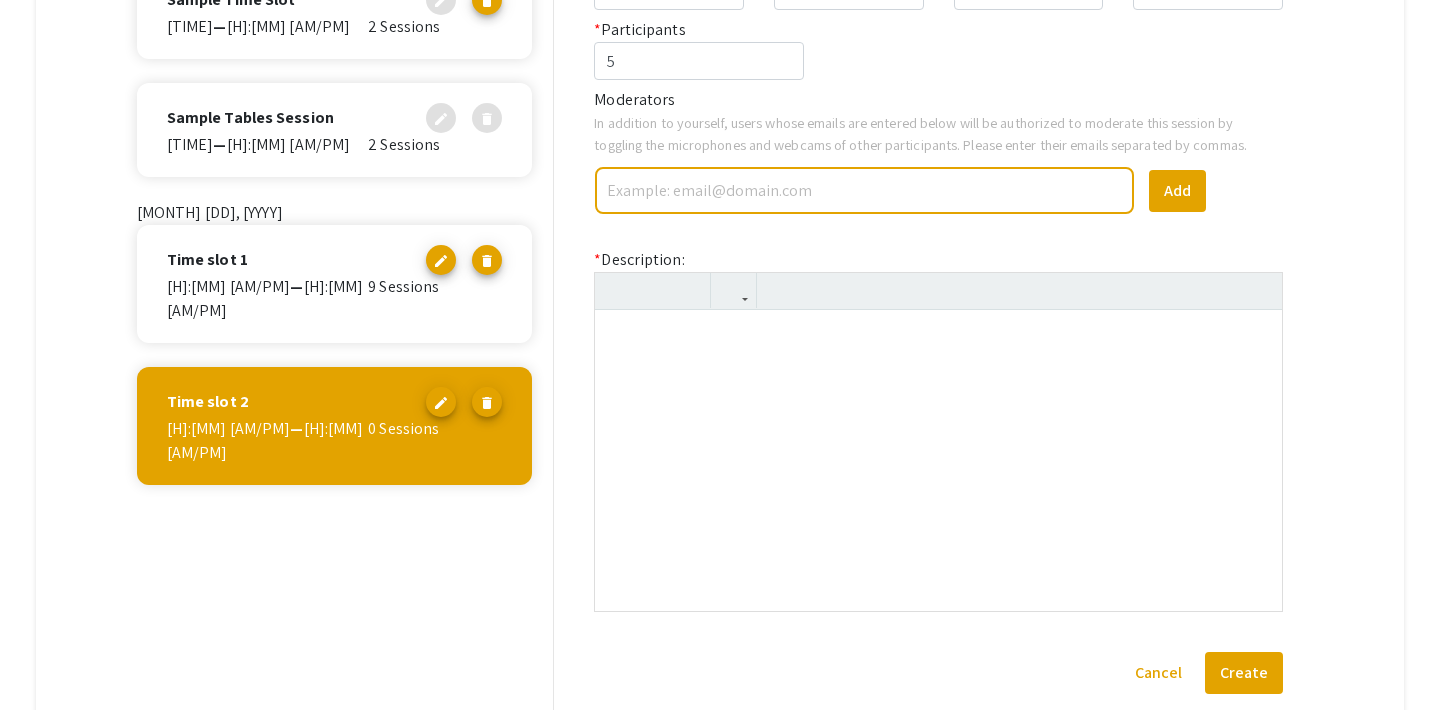 click at bounding box center [938, 460] 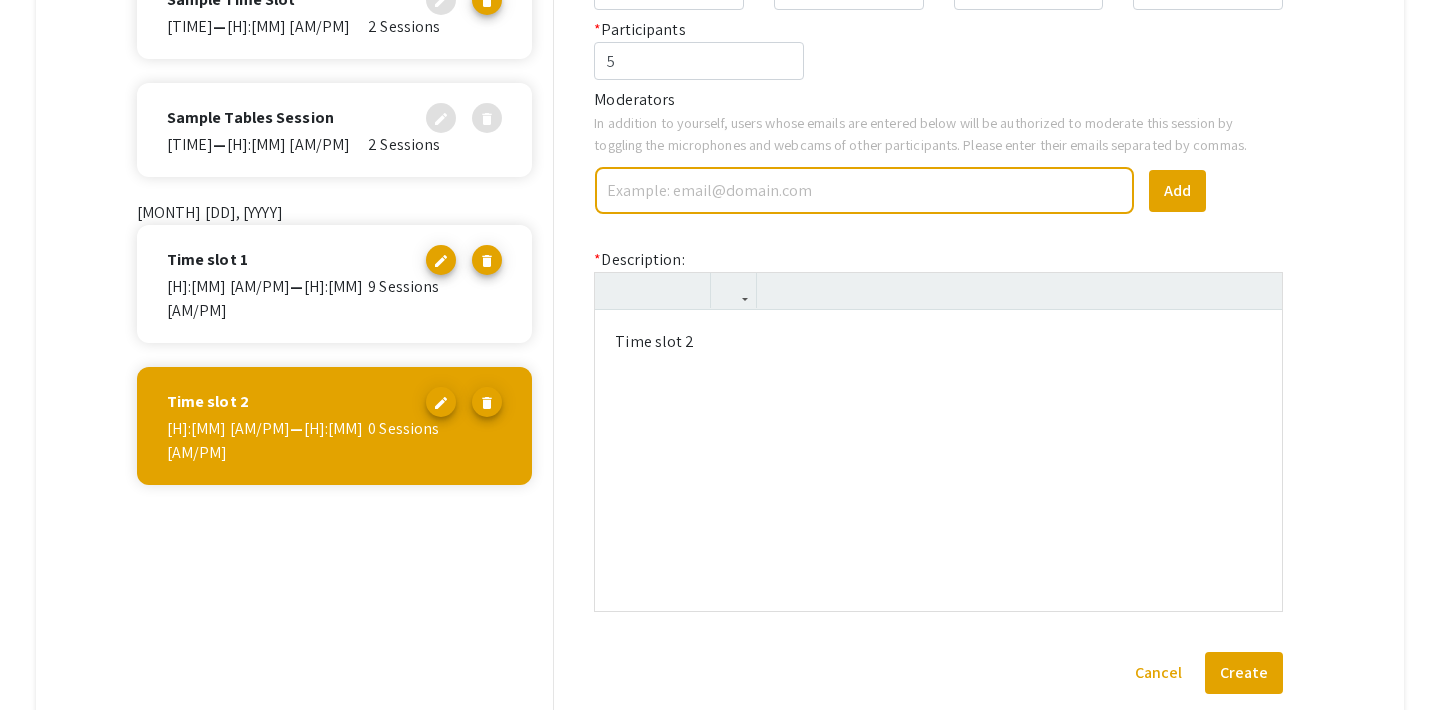 type on "<p>Time slot 2</p>" 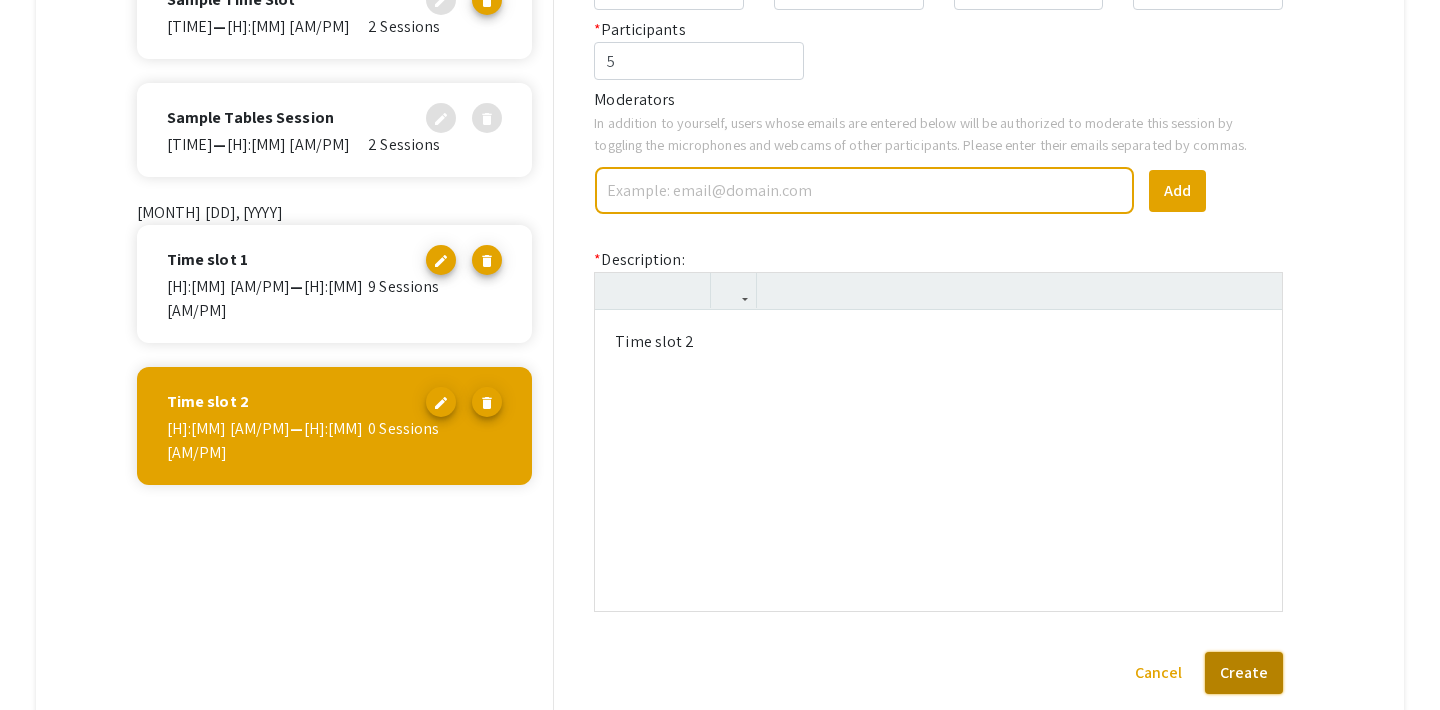 click on "Create" at bounding box center (1244, 673) 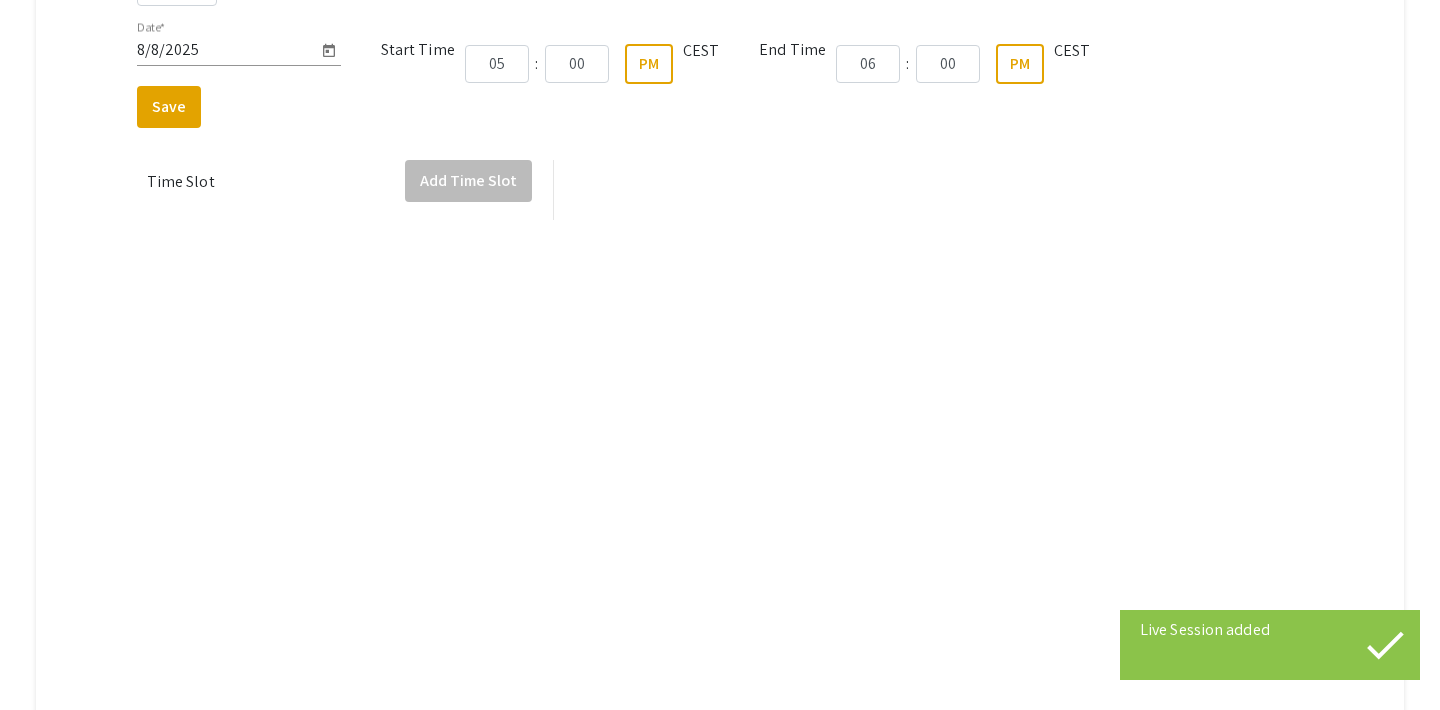 scroll, scrollTop: 792, scrollLeft: 0, axis: vertical 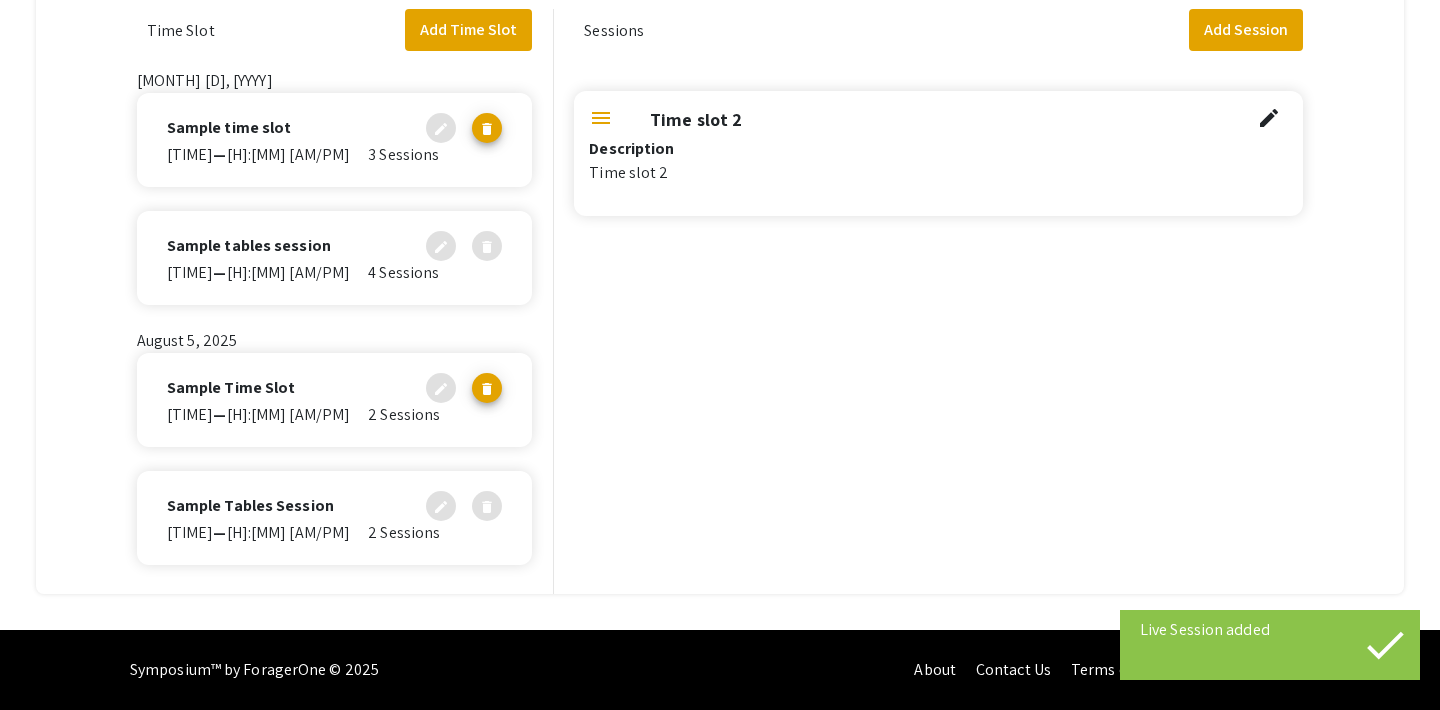 click on "Sample Time Slot edit delete" 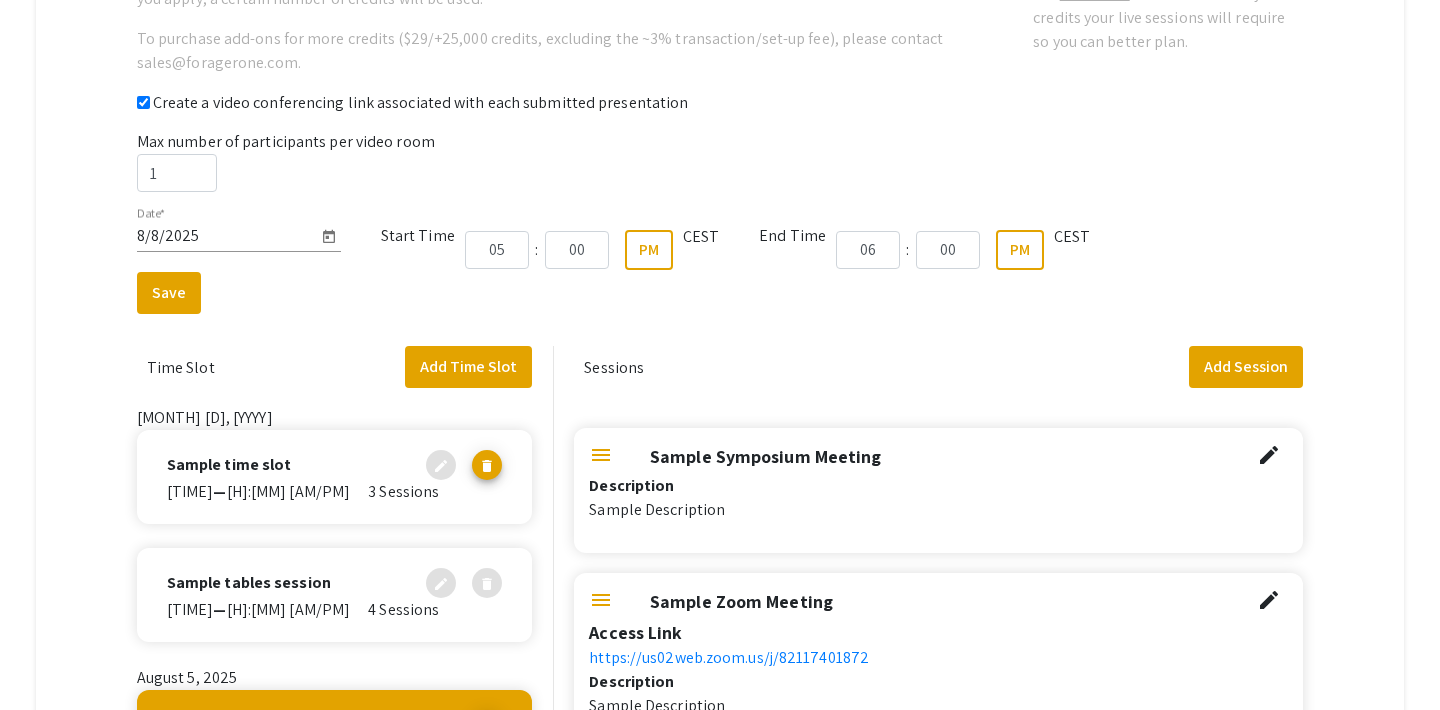 scroll, scrollTop: 448, scrollLeft: 0, axis: vertical 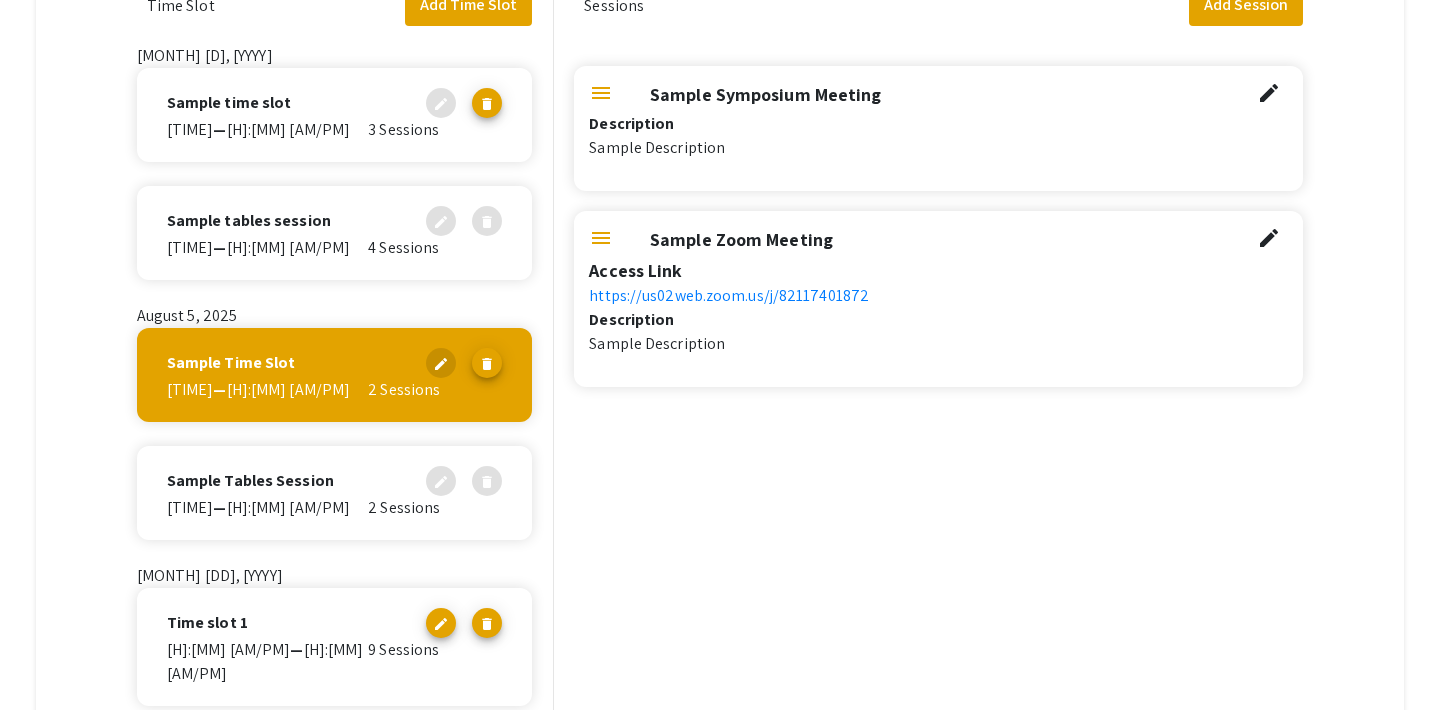 click on "Time slot 1 edit delete" 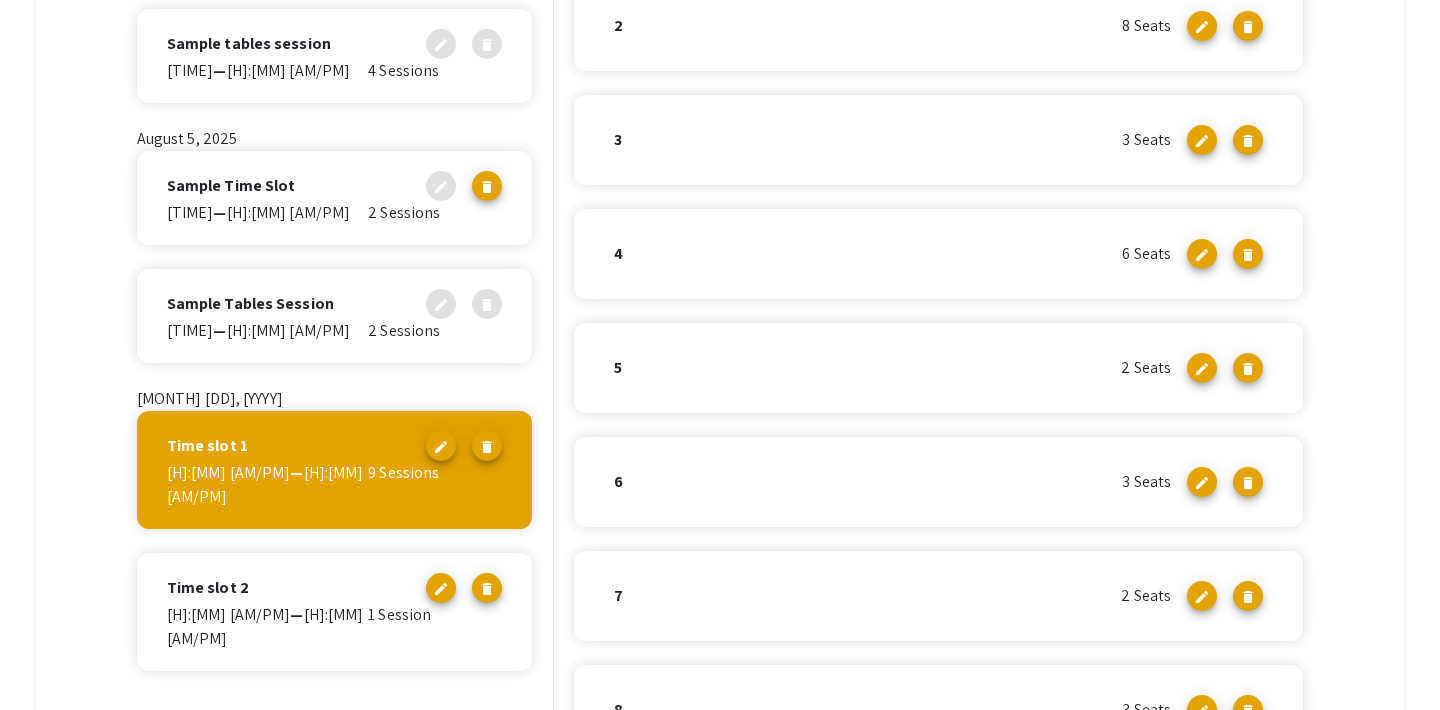 click on "[TIME]  —  [TIME]" 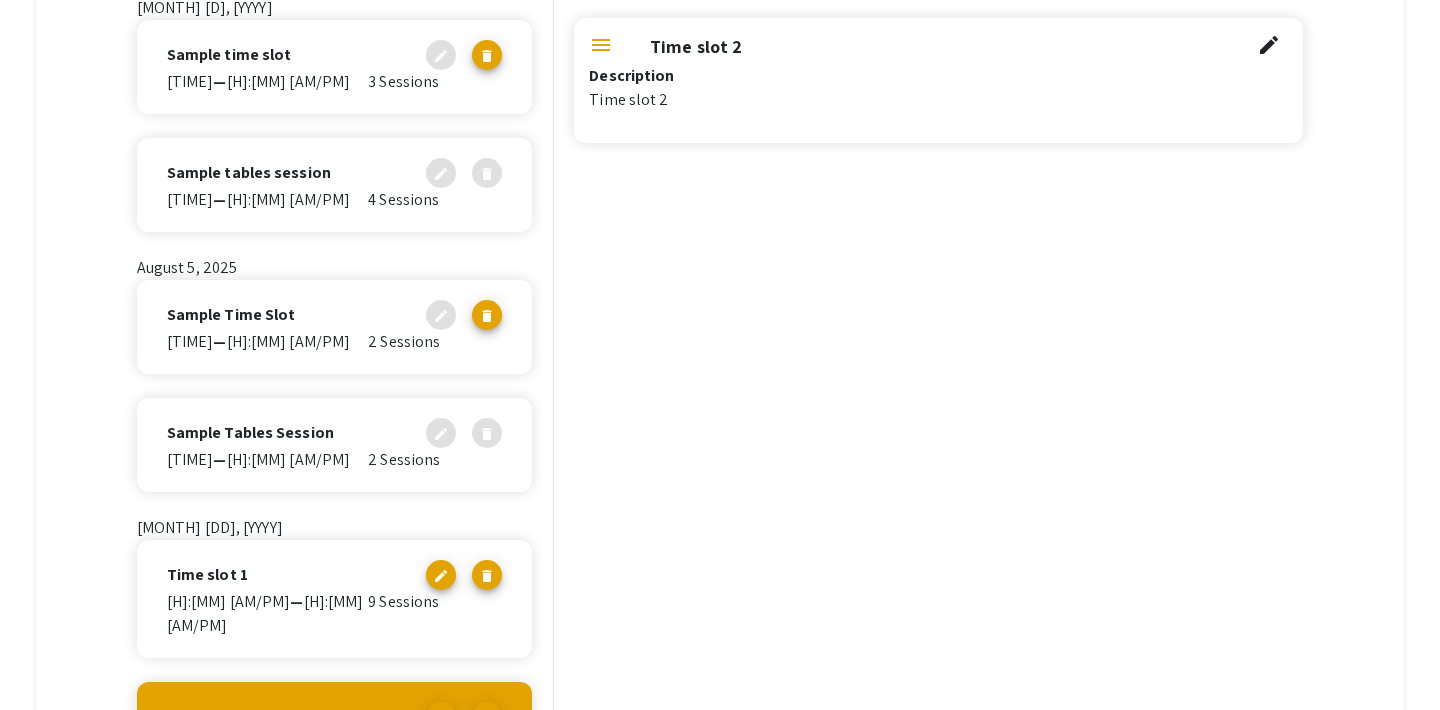 scroll, scrollTop: 254, scrollLeft: 0, axis: vertical 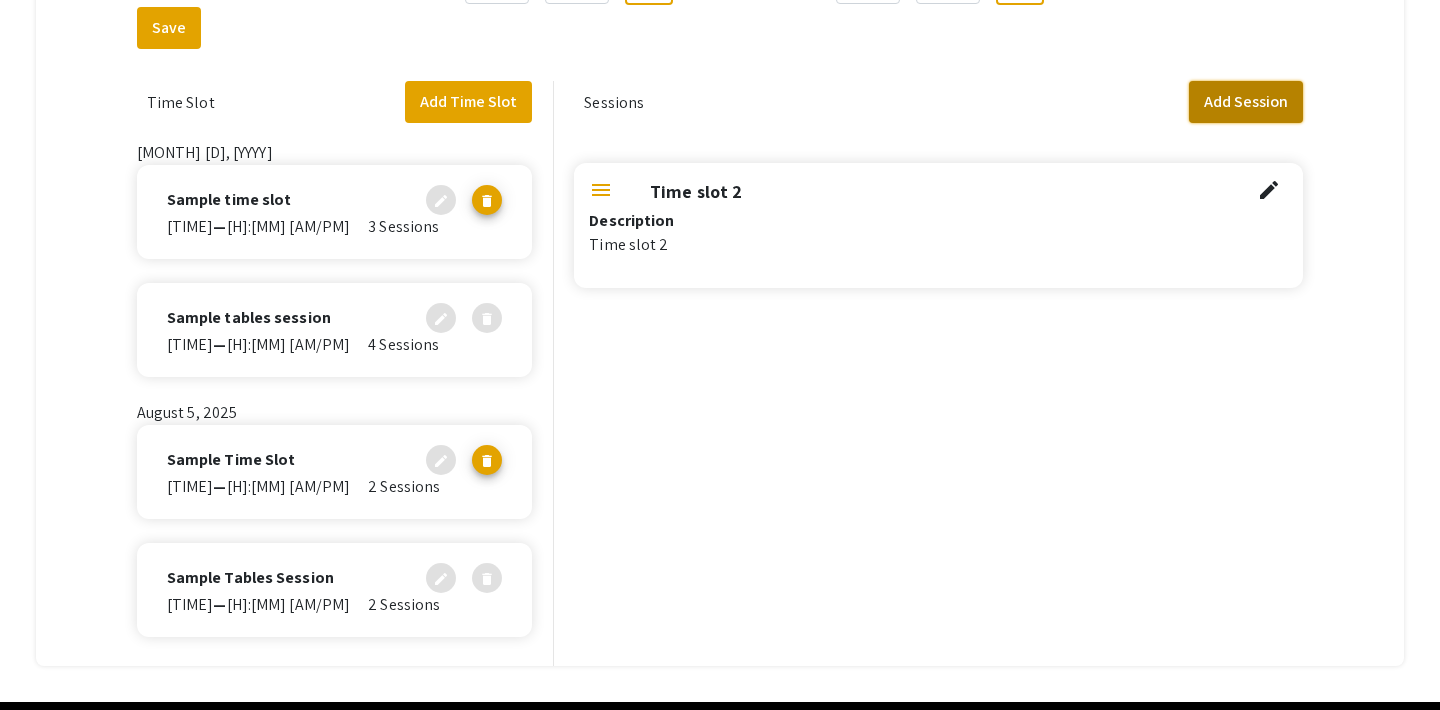 click on "Add Session" 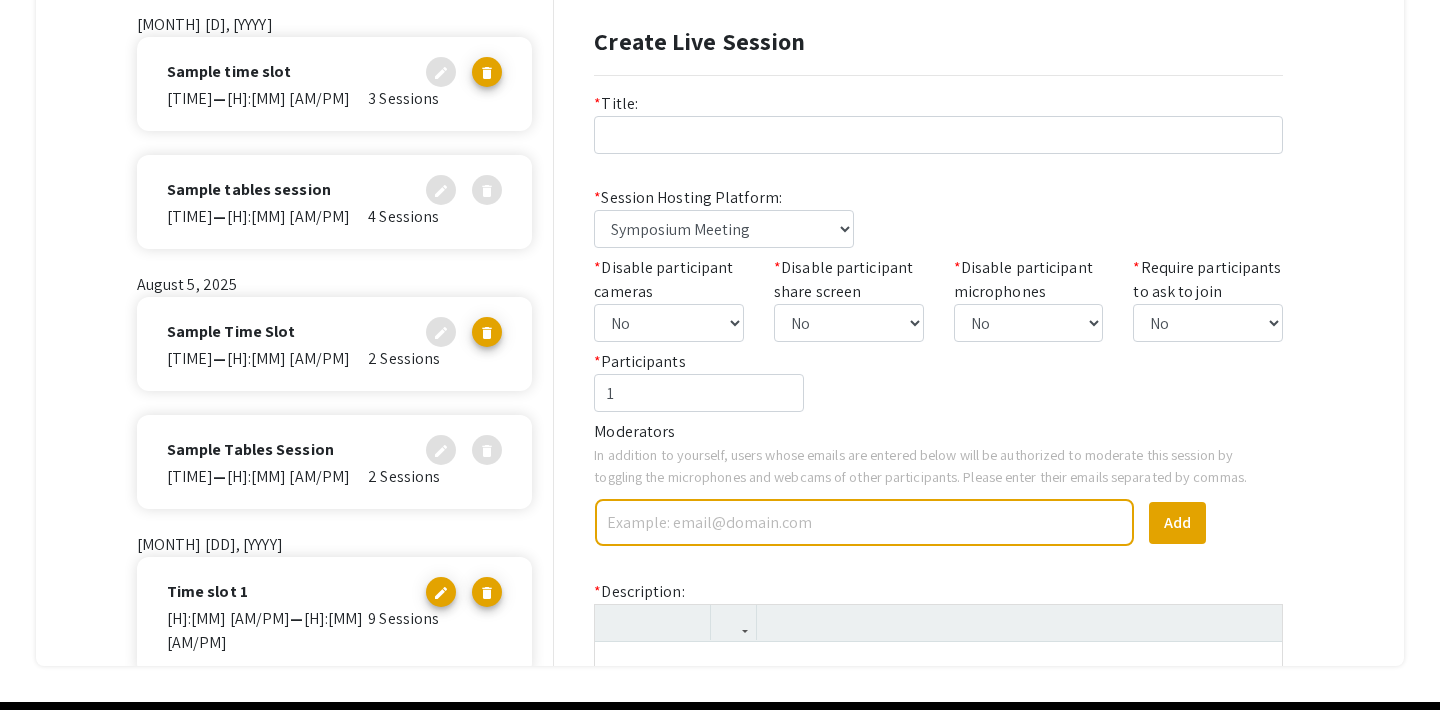 scroll, scrollTop: 129, scrollLeft: 0, axis: vertical 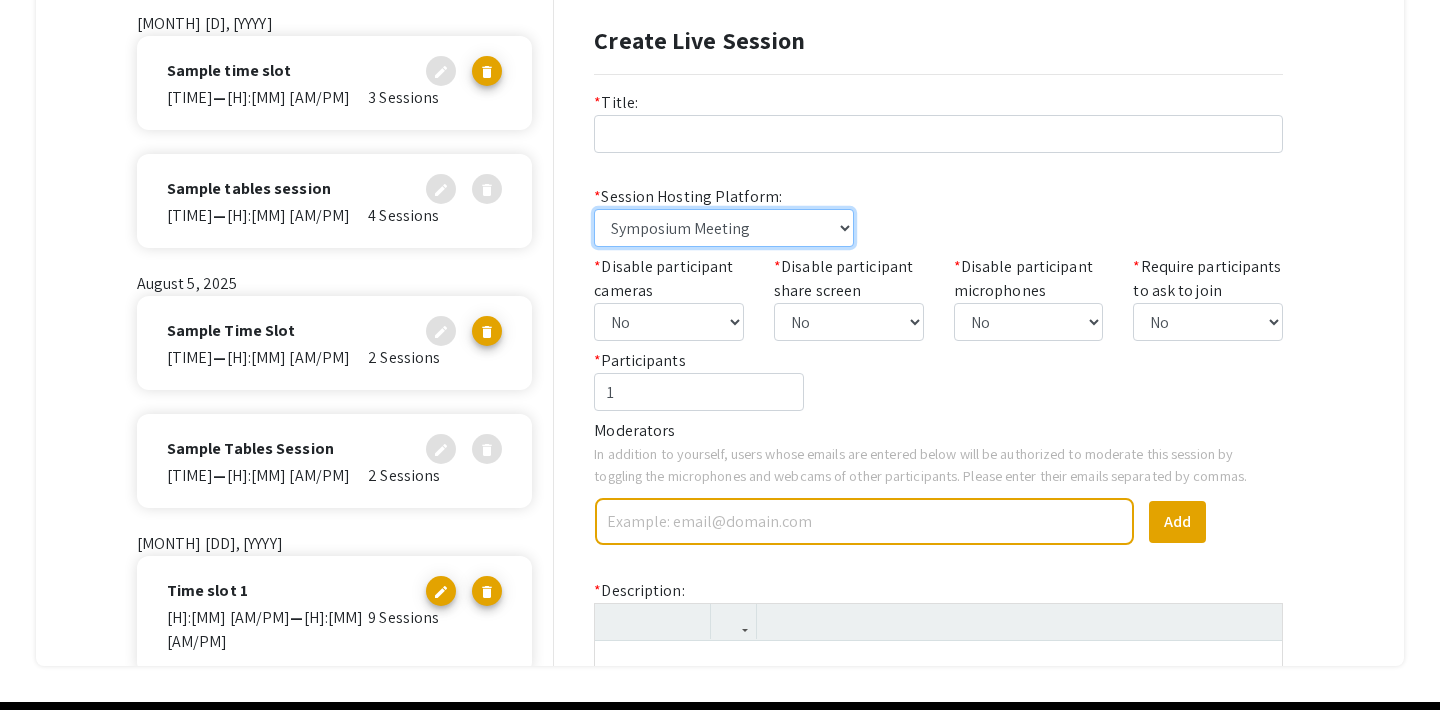 click on "Symposium Meeting Symposium Webinar Zoom, Webex, Teams, embedded video, or another tool" at bounding box center [723, 228] 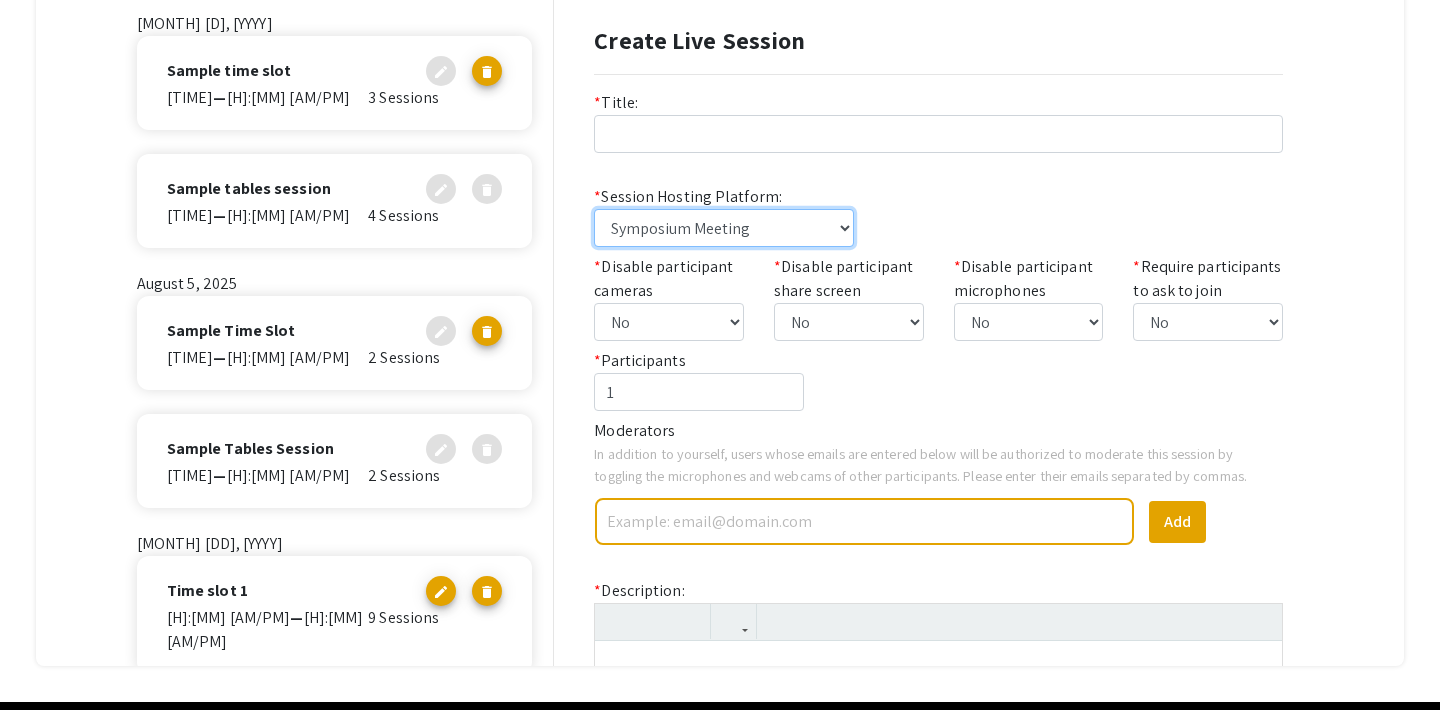 select on "link" 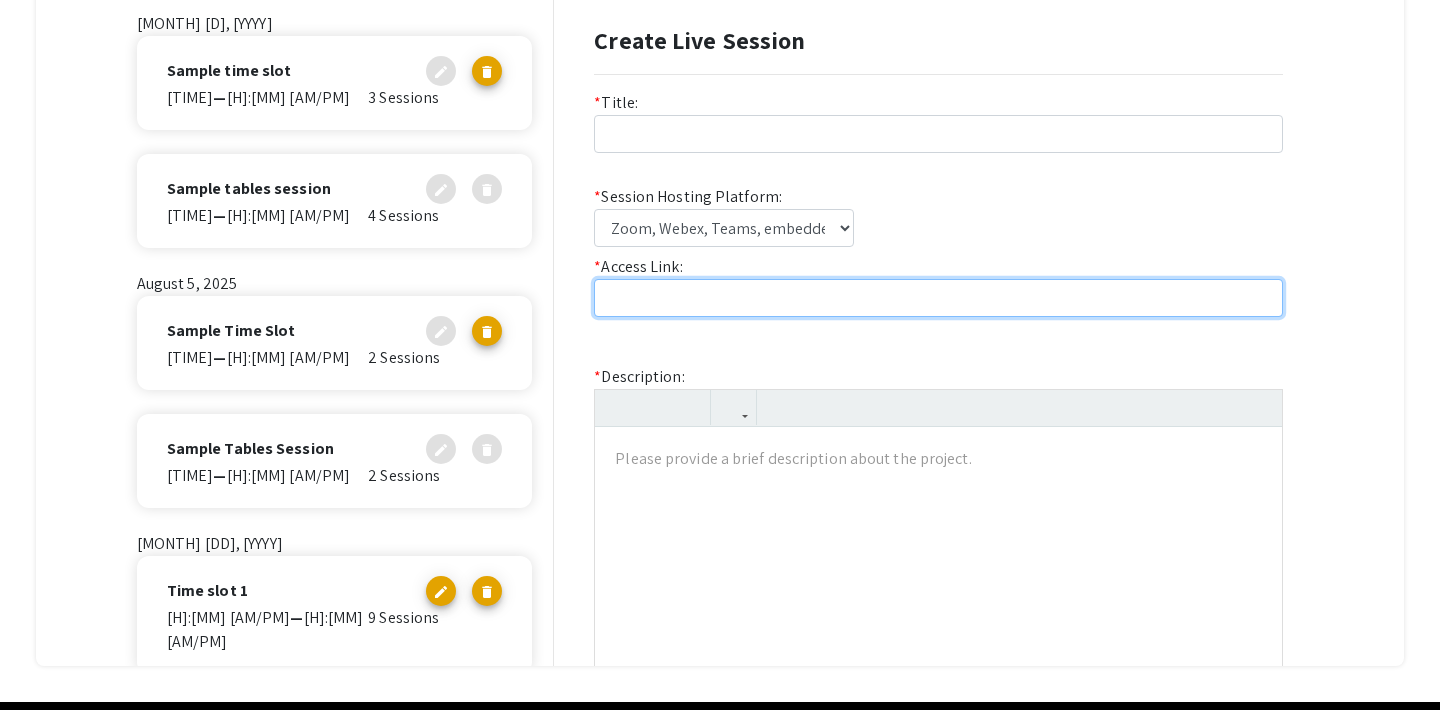 click at bounding box center (938, 298) 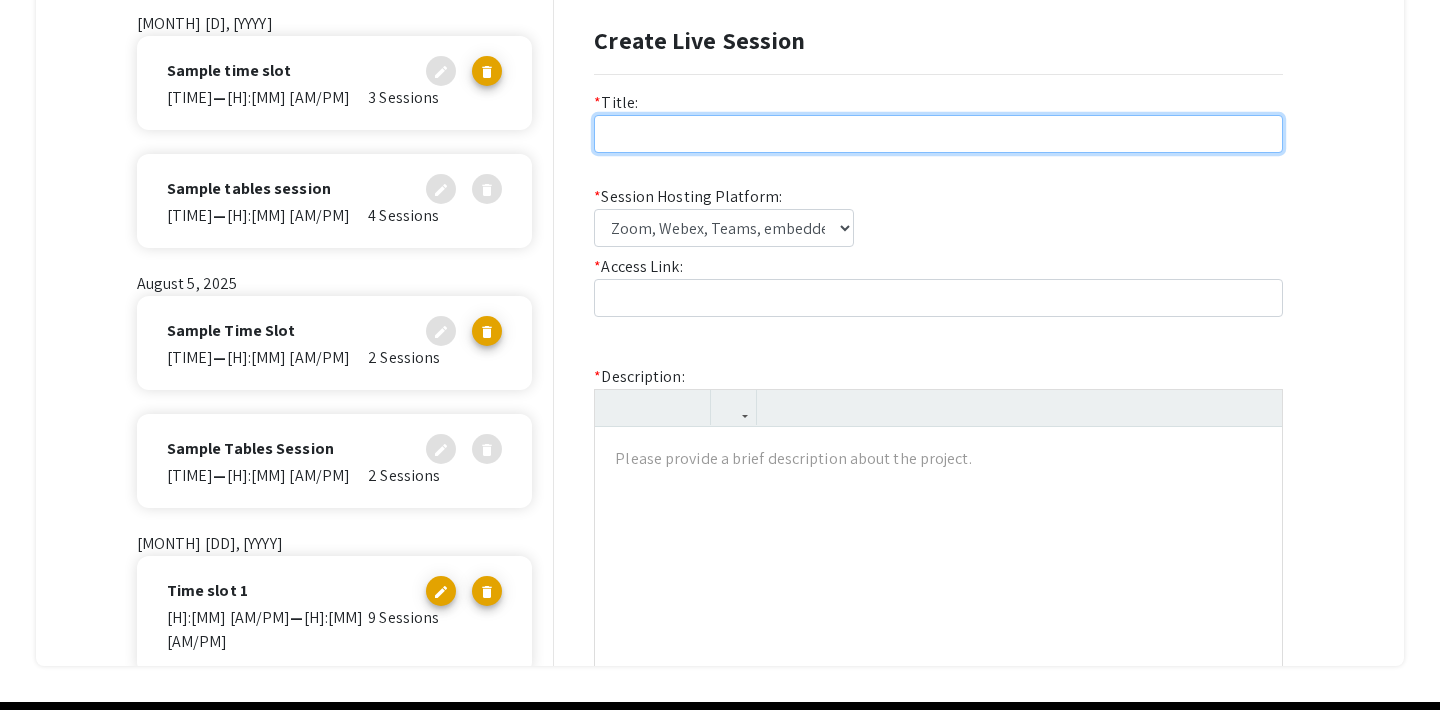 click at bounding box center (938, 134) 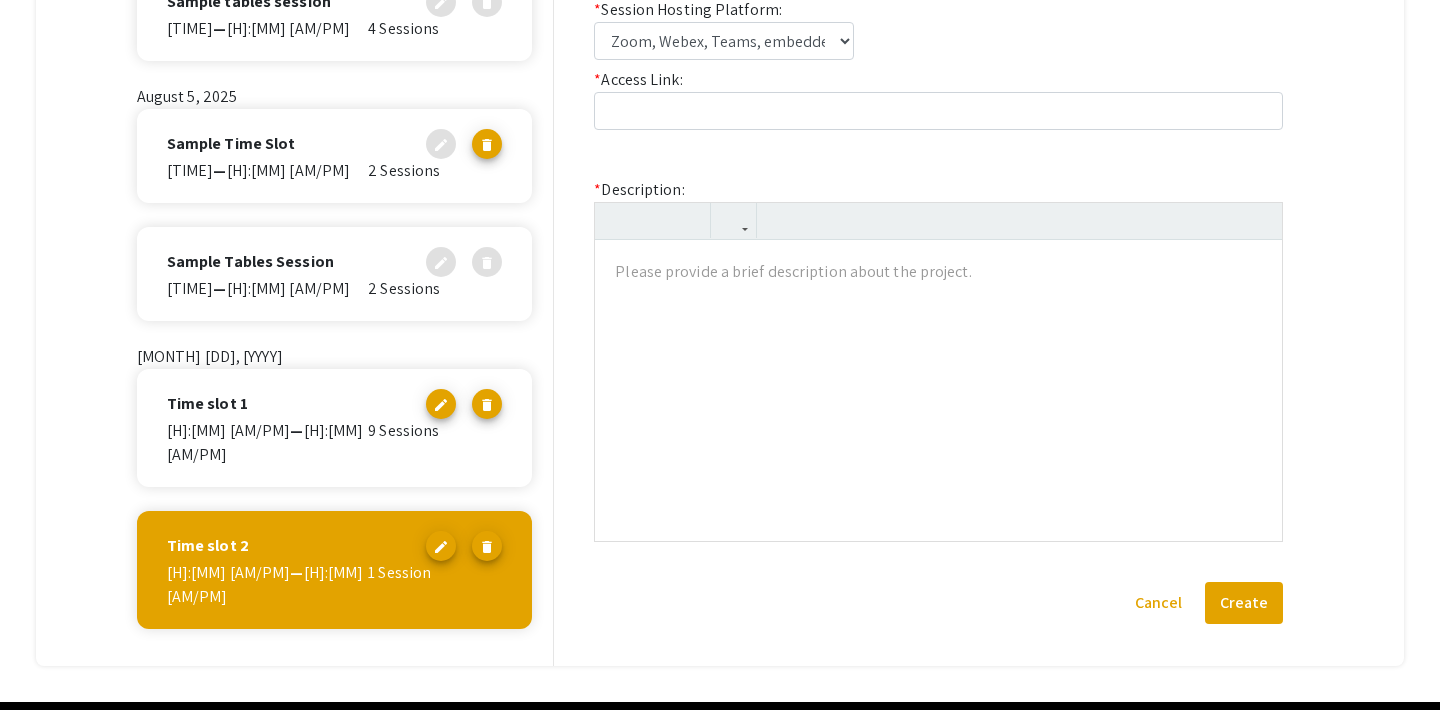 scroll, scrollTop: 86, scrollLeft: 0, axis: vertical 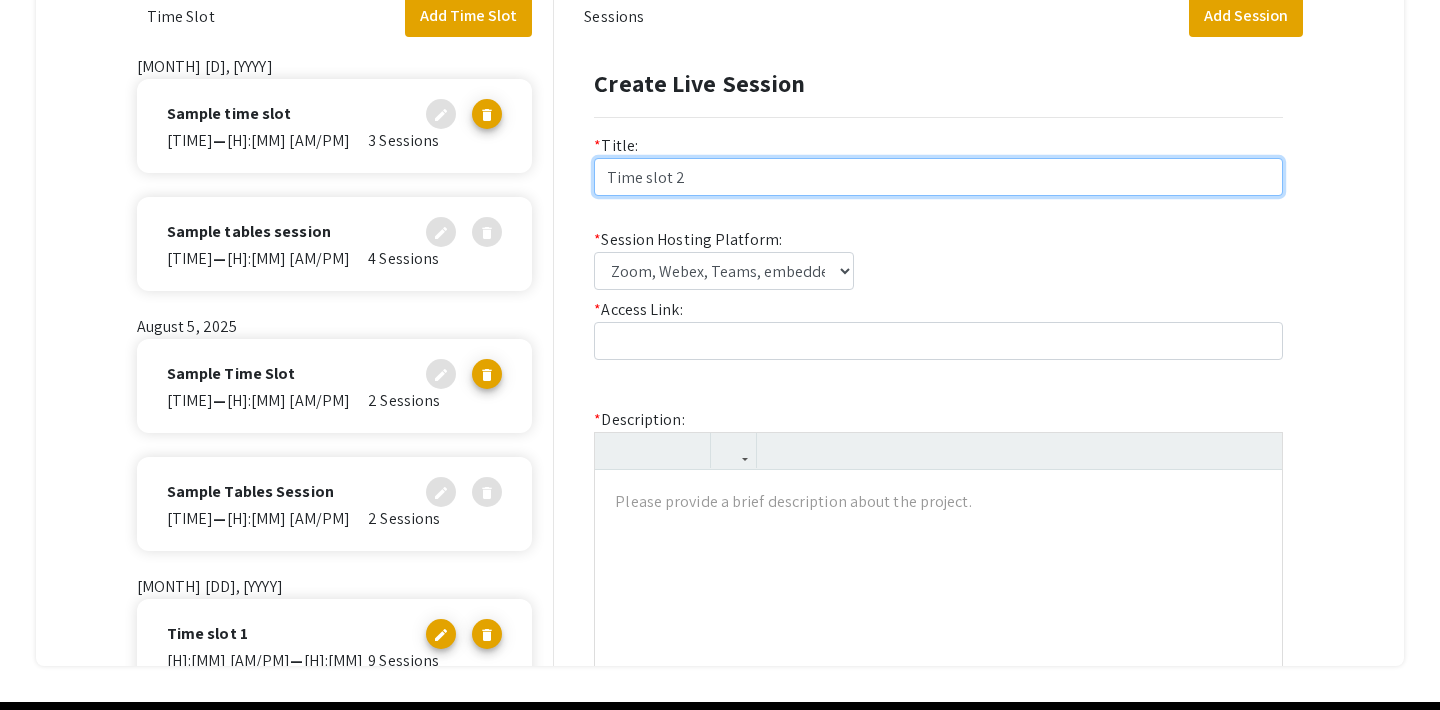 type on "Time slot 2" 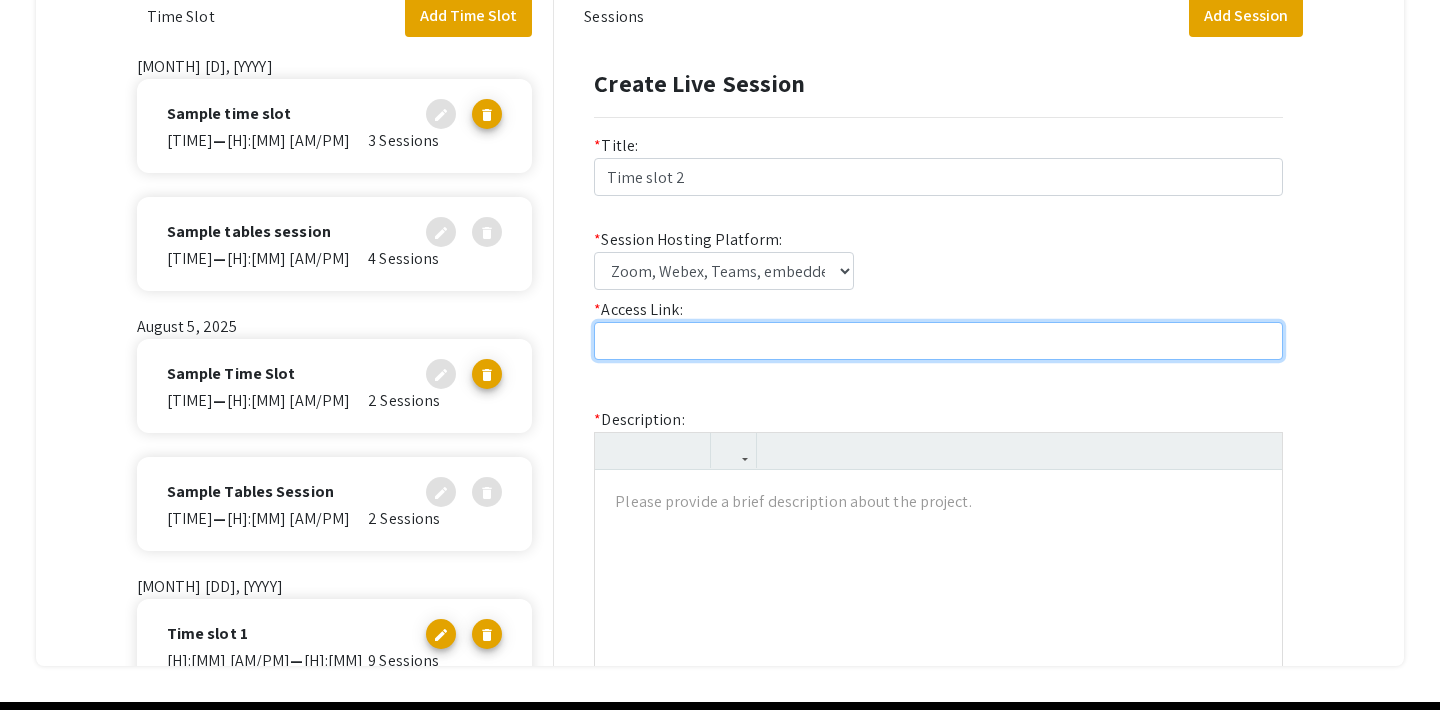 click at bounding box center [938, 341] 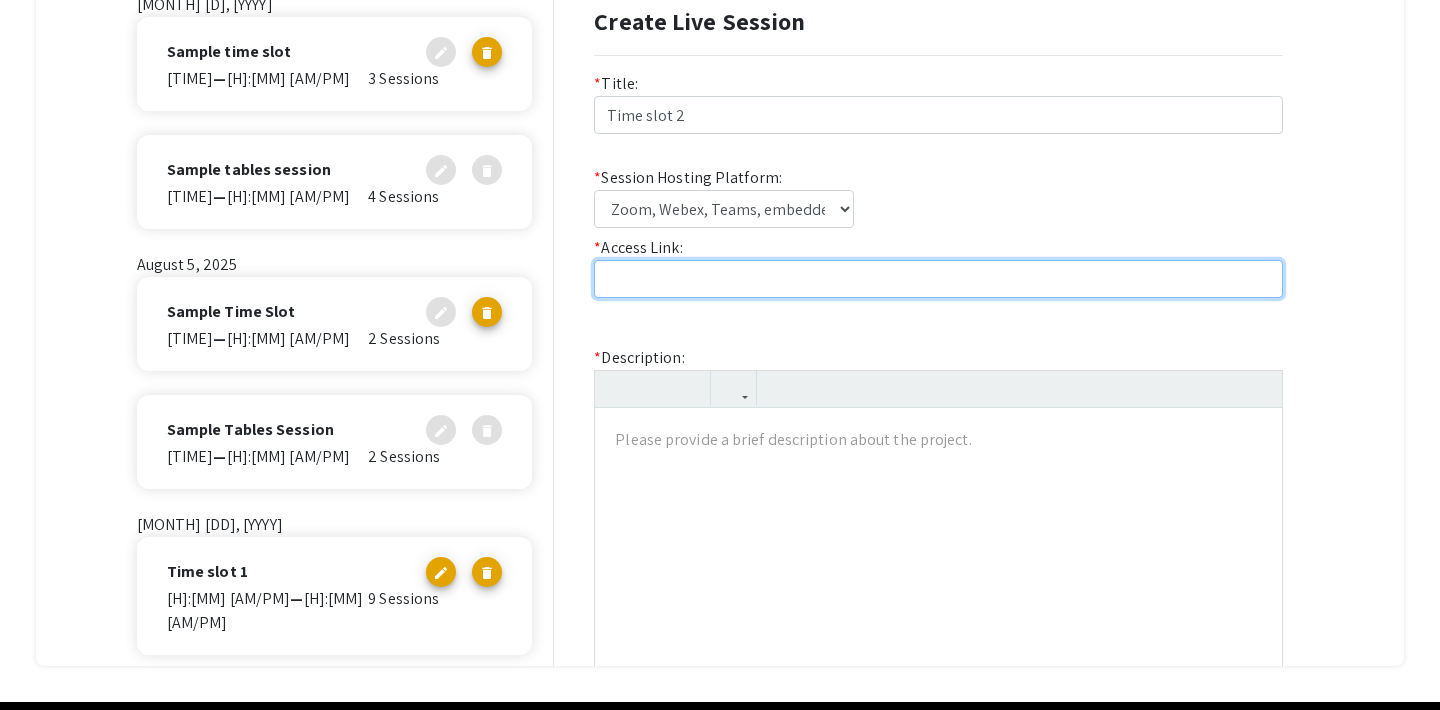 scroll, scrollTop: 159, scrollLeft: 0, axis: vertical 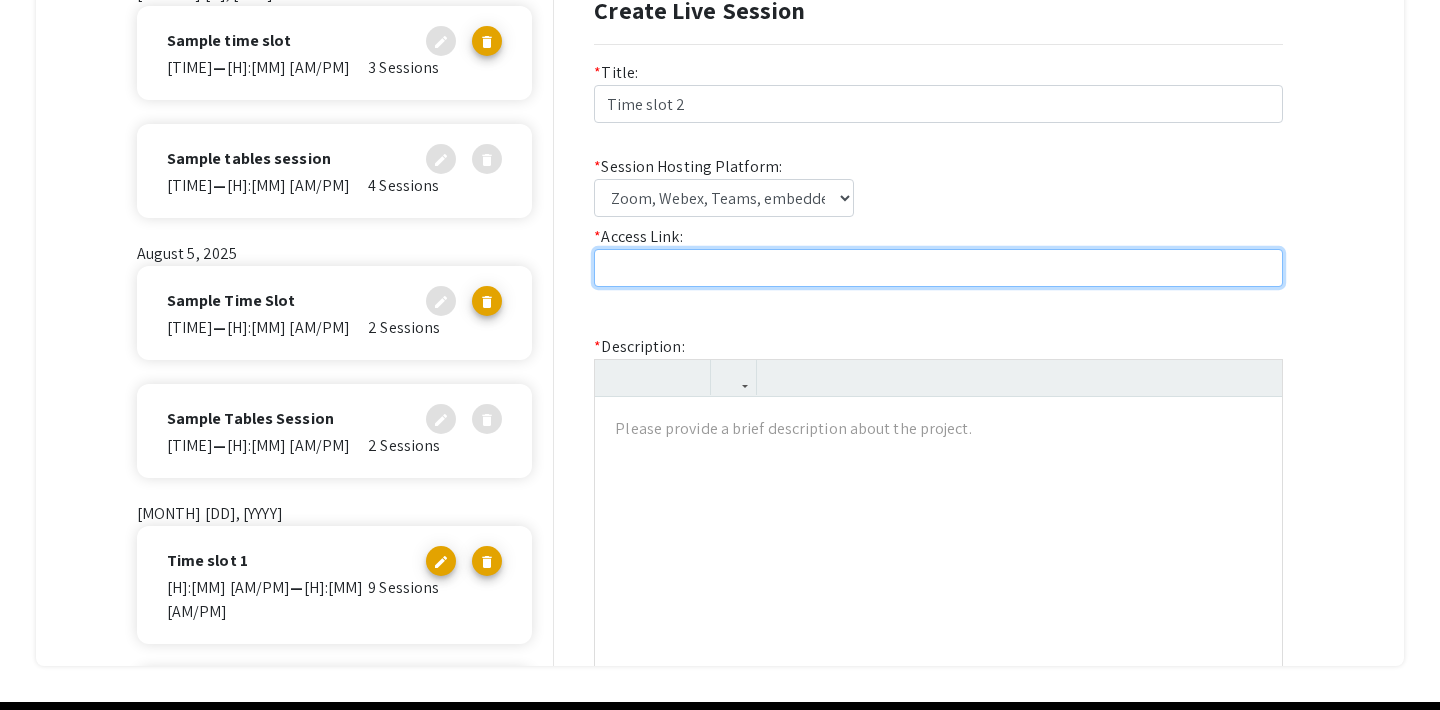 paste on "https://us02web.zoom.us/j/[NUMBER]" 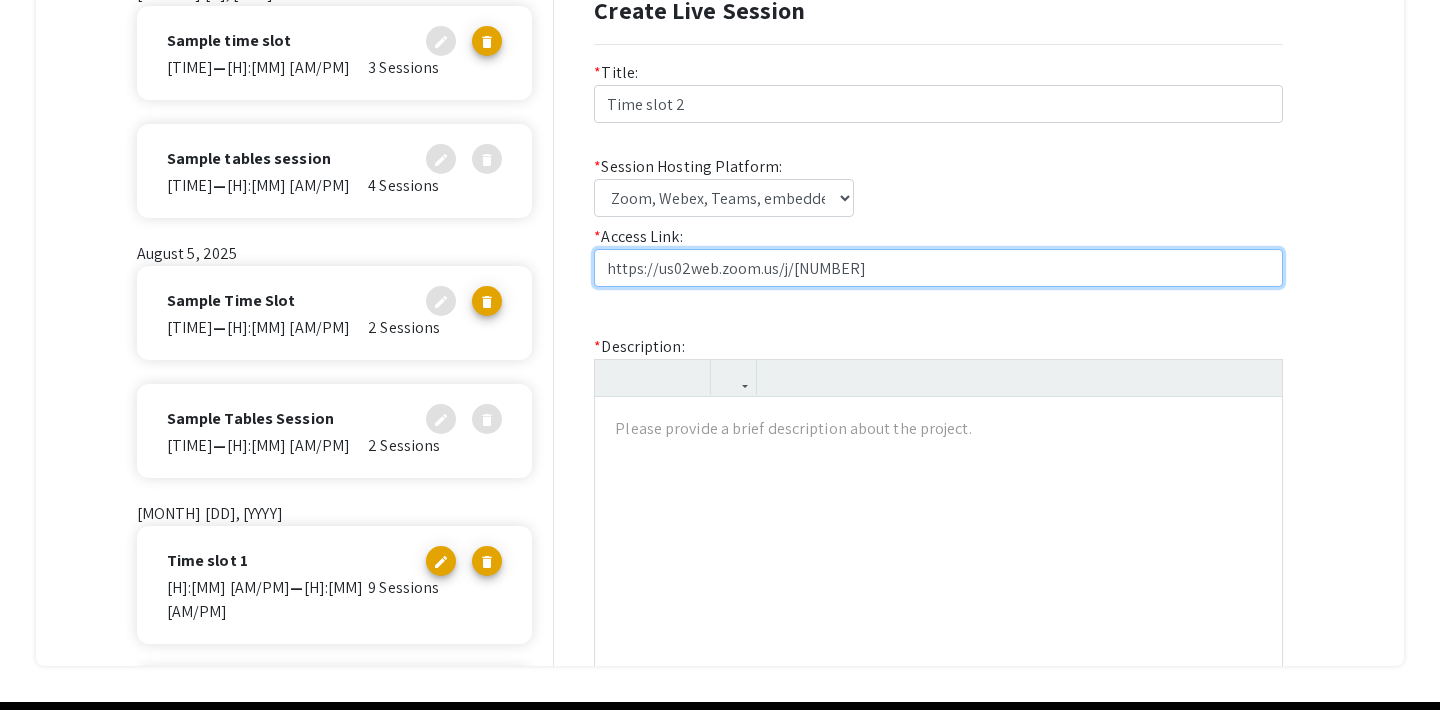 type on "https://us02web.zoom.us/j/[NUMBER]" 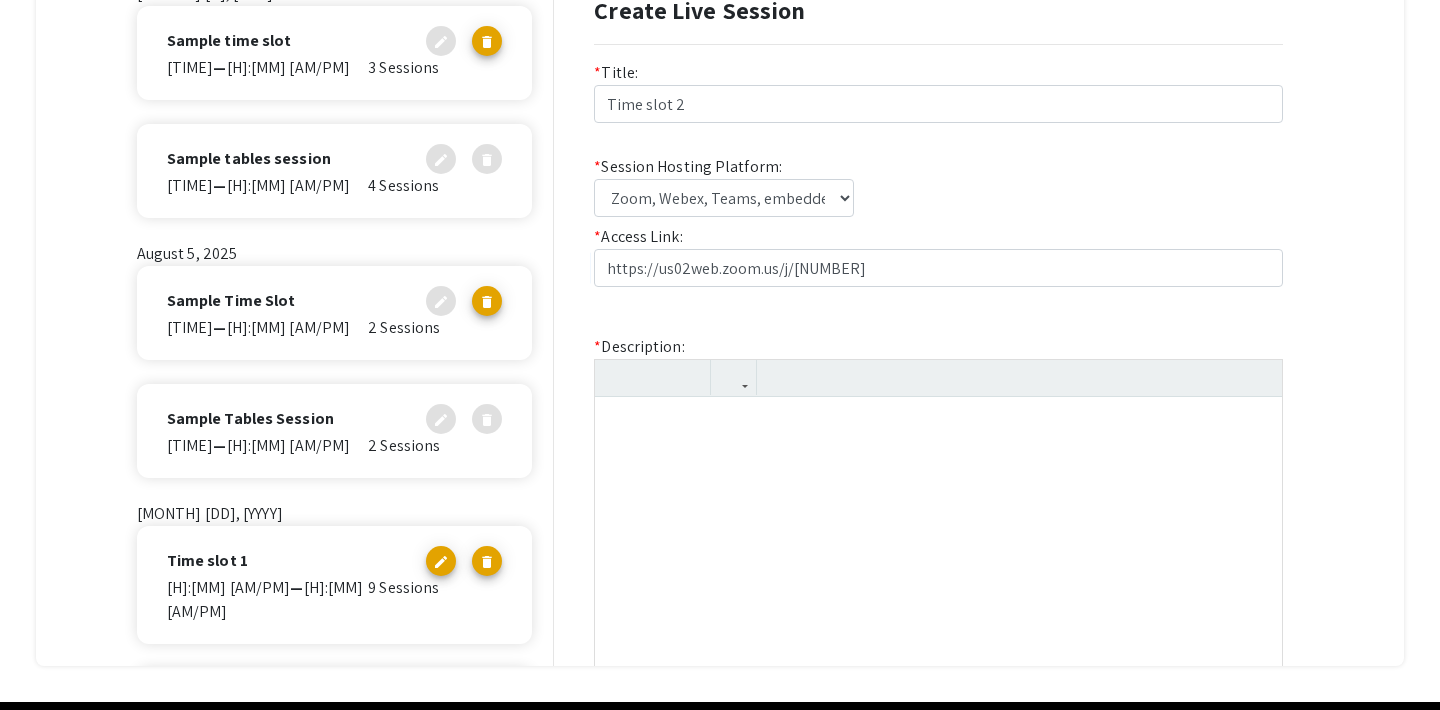 type 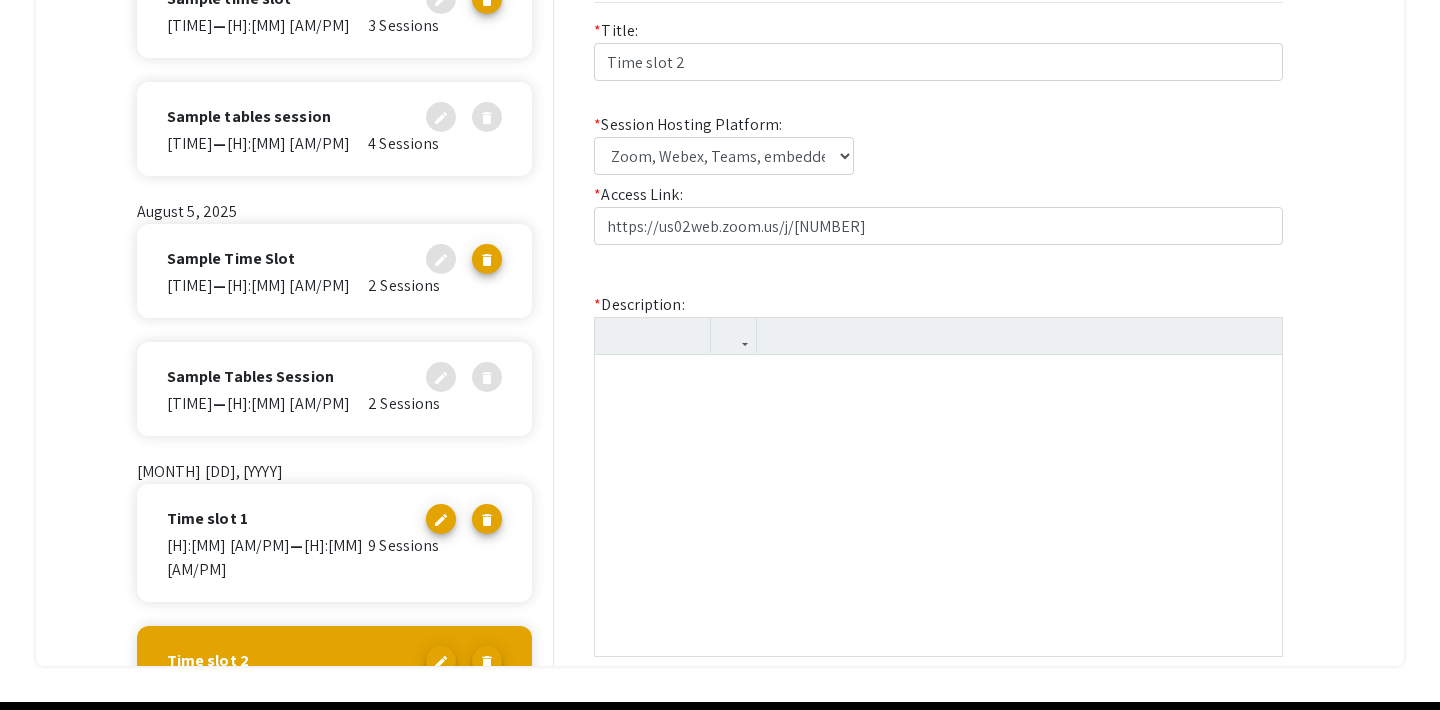 scroll, scrollTop: 325, scrollLeft: 0, axis: vertical 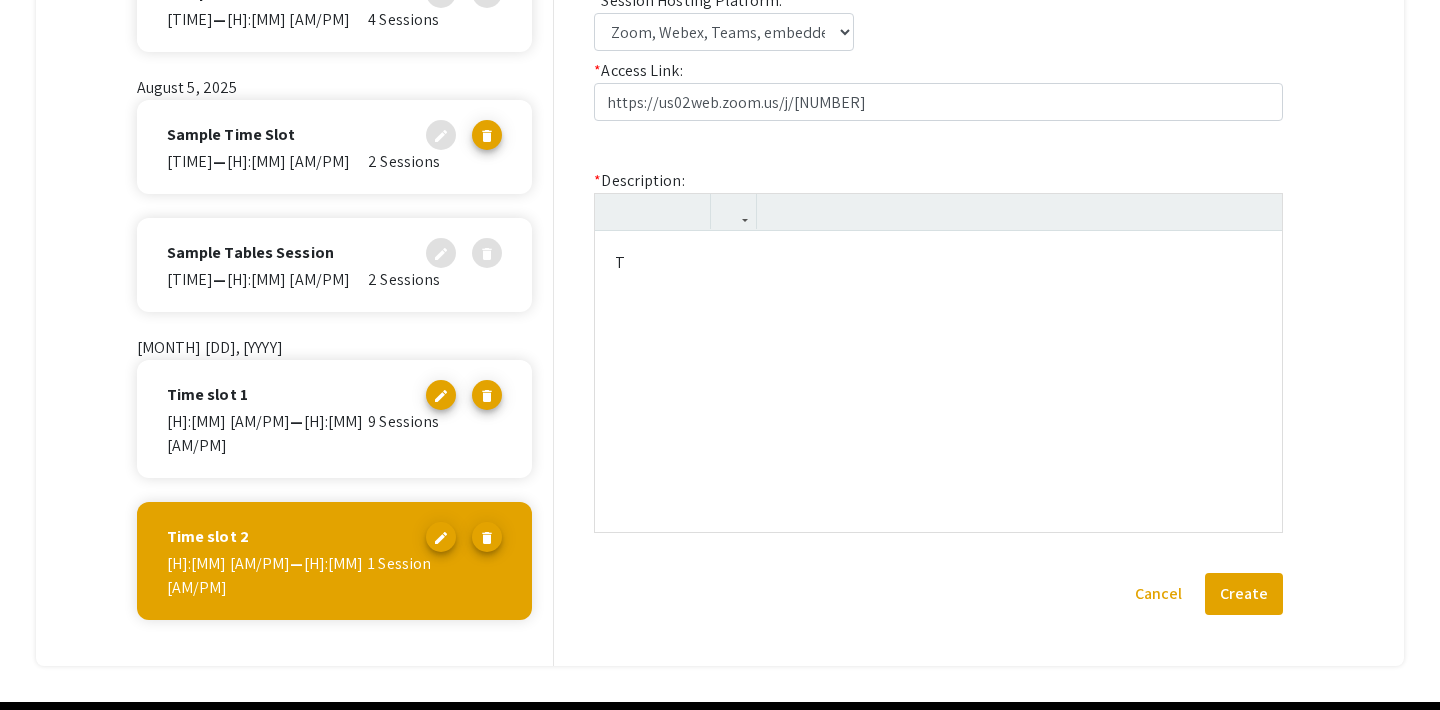 type on "T" 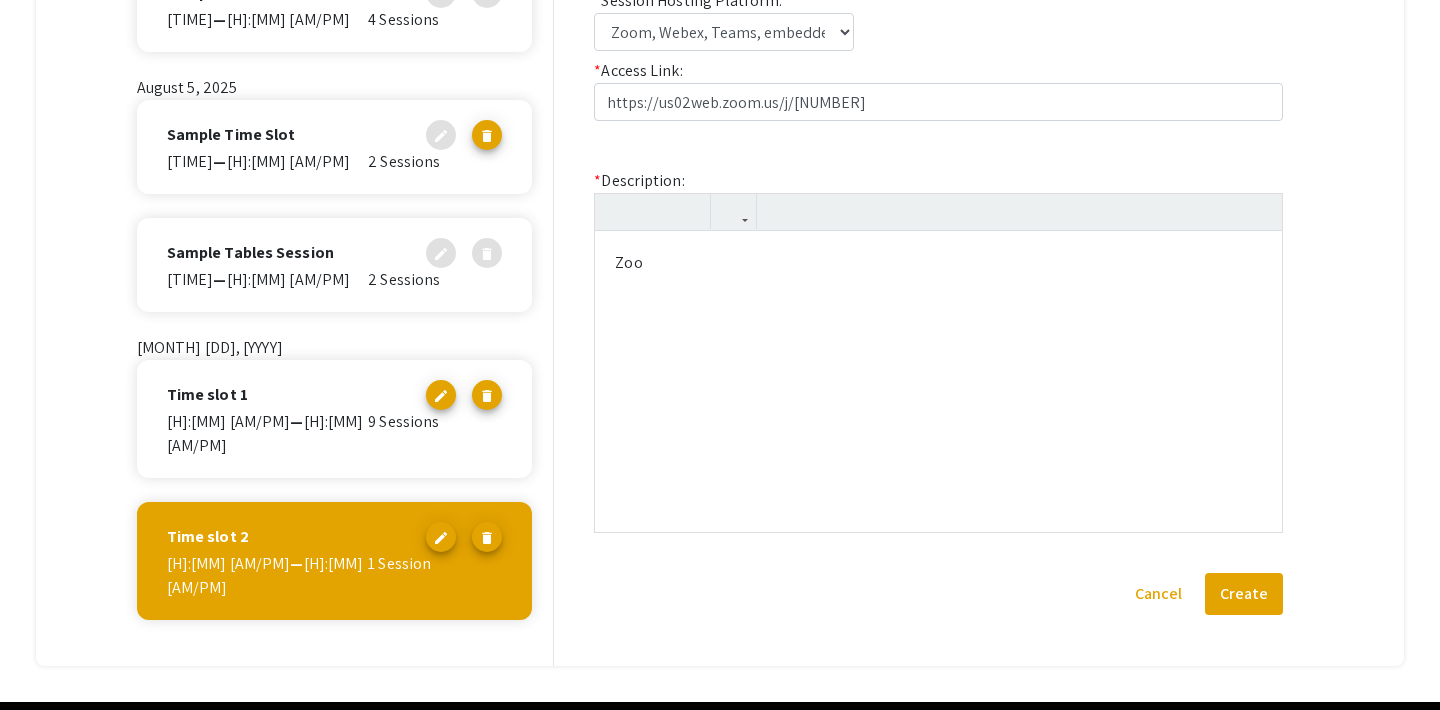 type on "<p>Zoom</p>" 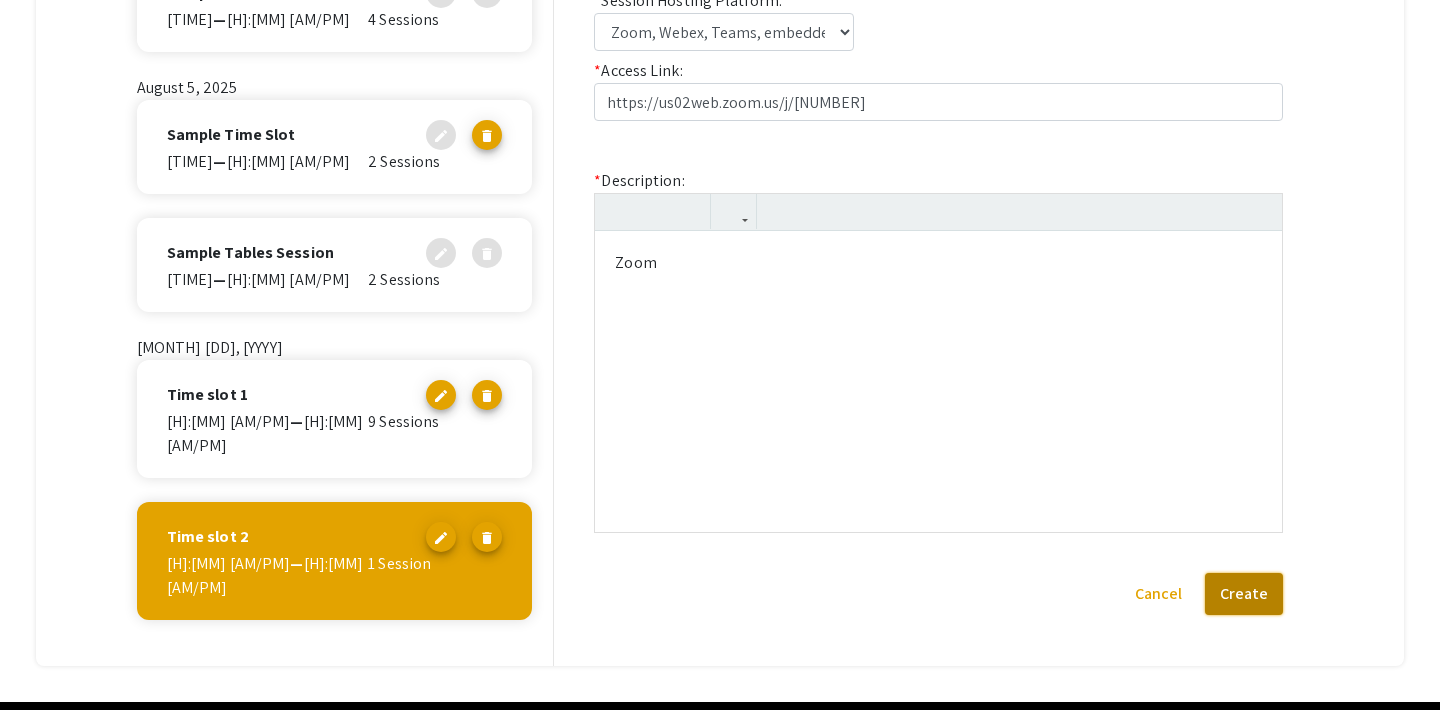click on "Create" at bounding box center [1244, 594] 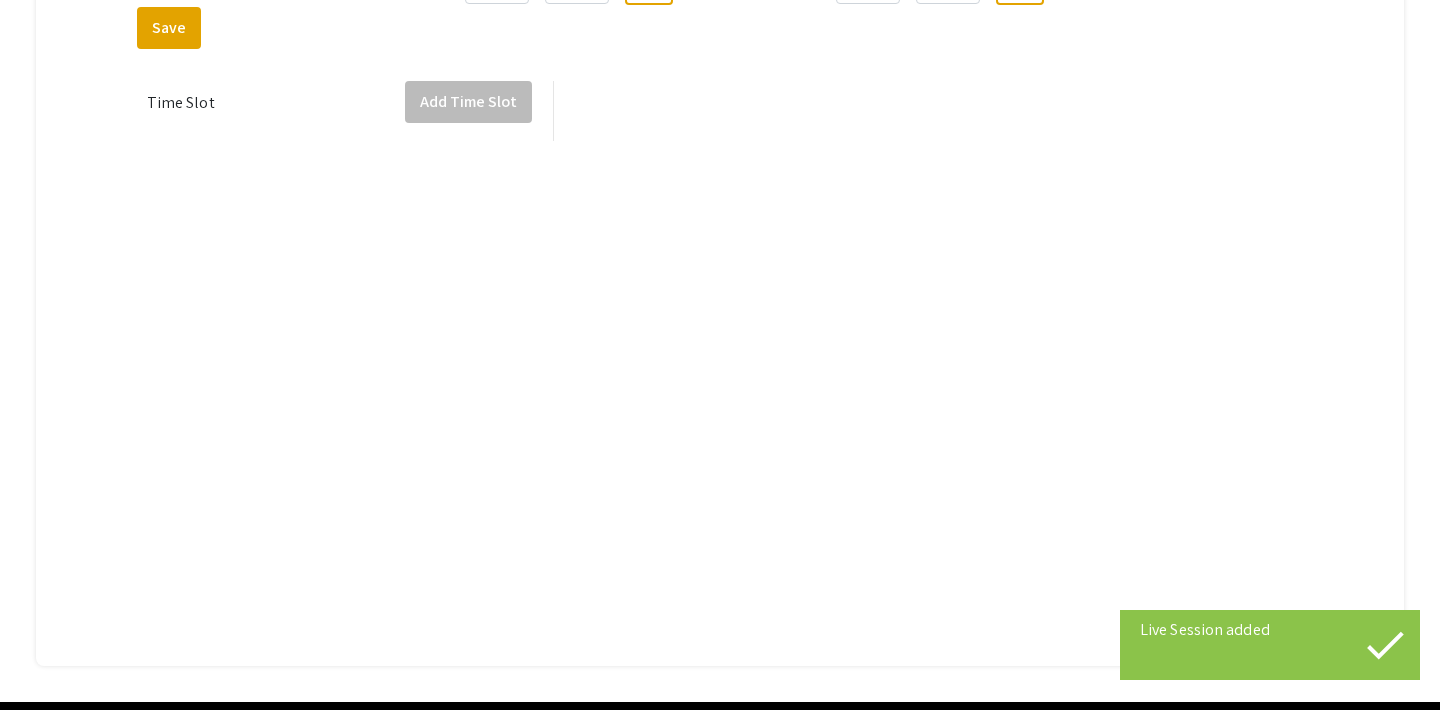 scroll, scrollTop: 0, scrollLeft: 0, axis: both 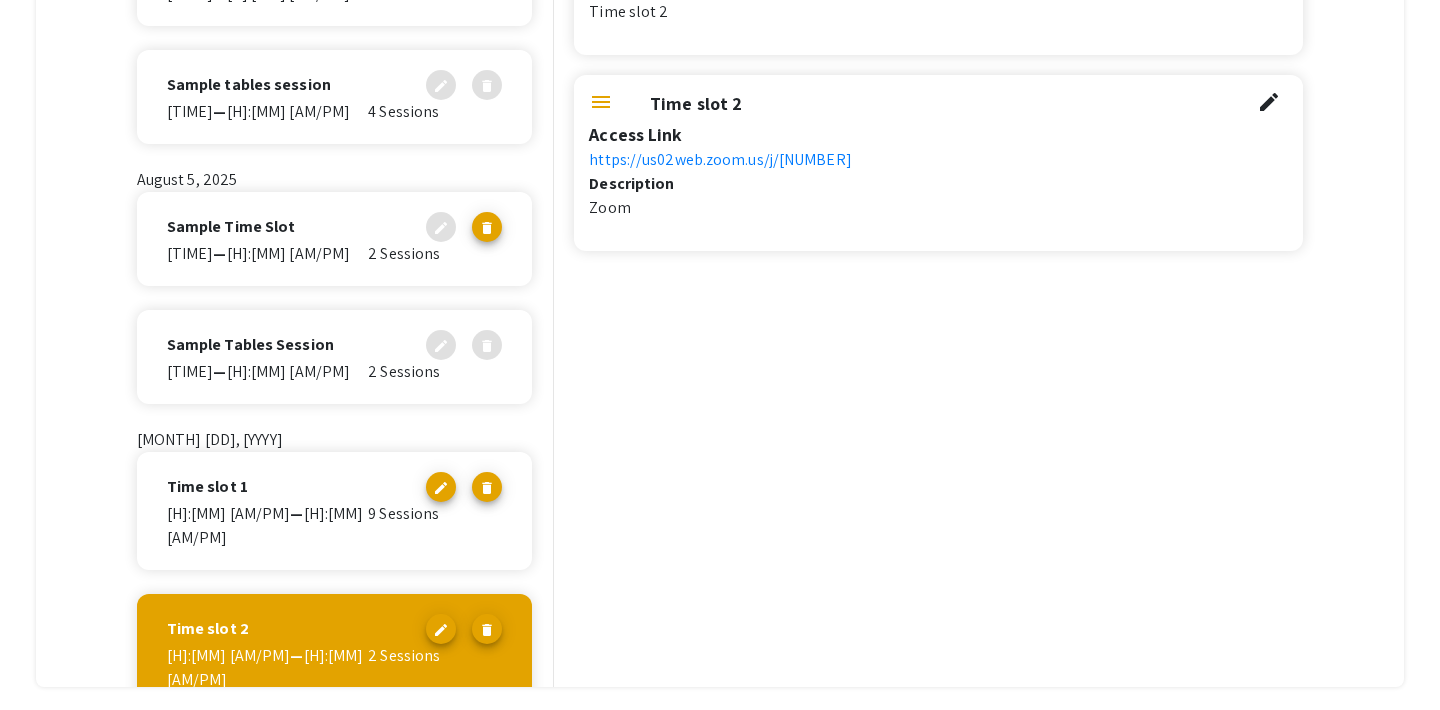 click on "Time slot 1 edit delete [TIME]  —  [TIME] [NUMBER] Sessions" 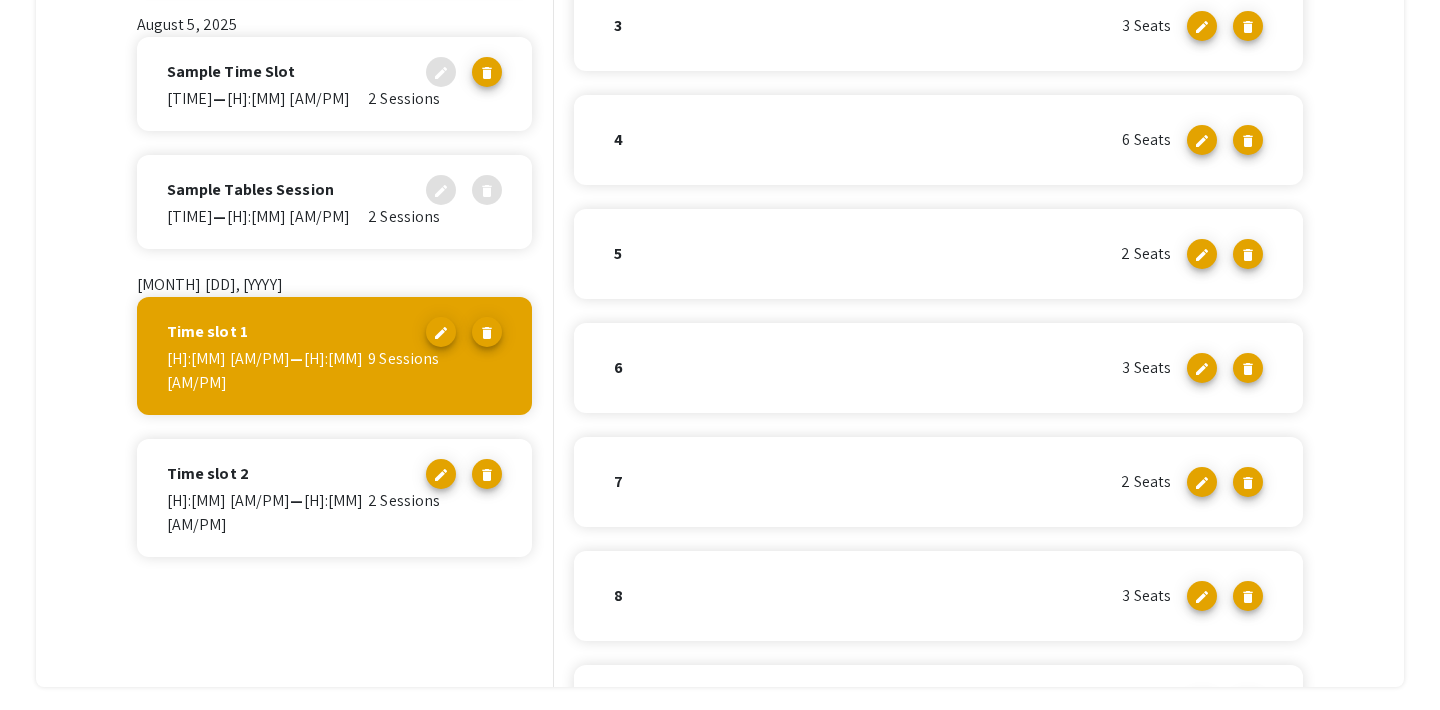 scroll, scrollTop: 492, scrollLeft: 0, axis: vertical 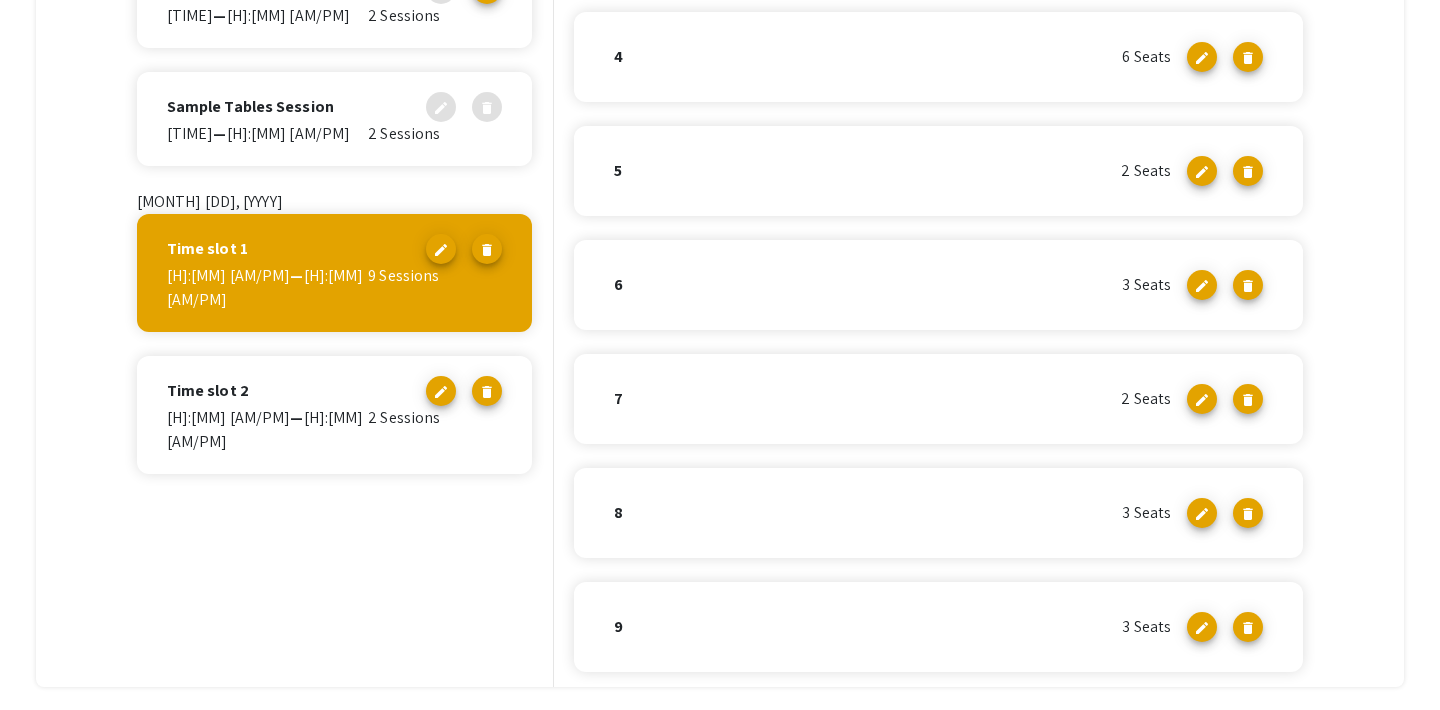 click on "[TIME]  —  [TIME]" 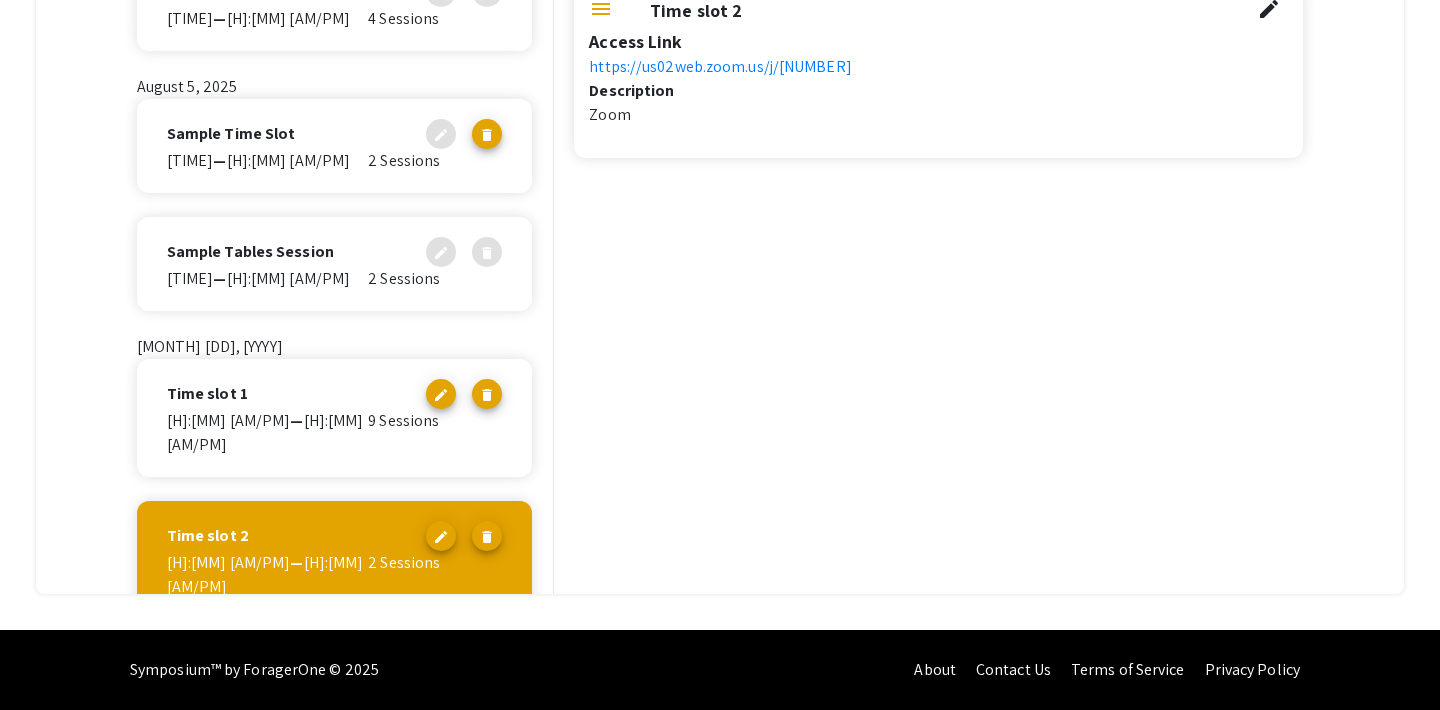 scroll, scrollTop: 0, scrollLeft: 0, axis: both 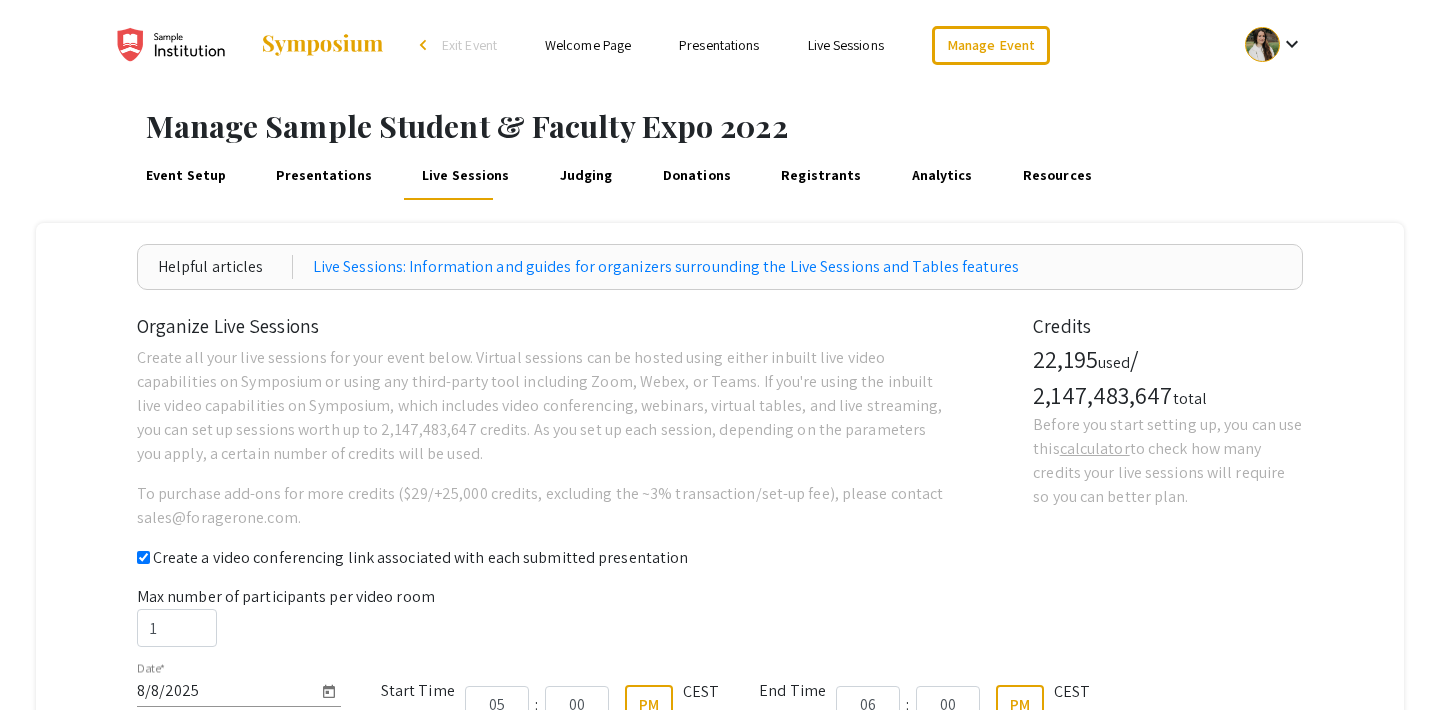click on "Presentations" at bounding box center (324, 176) 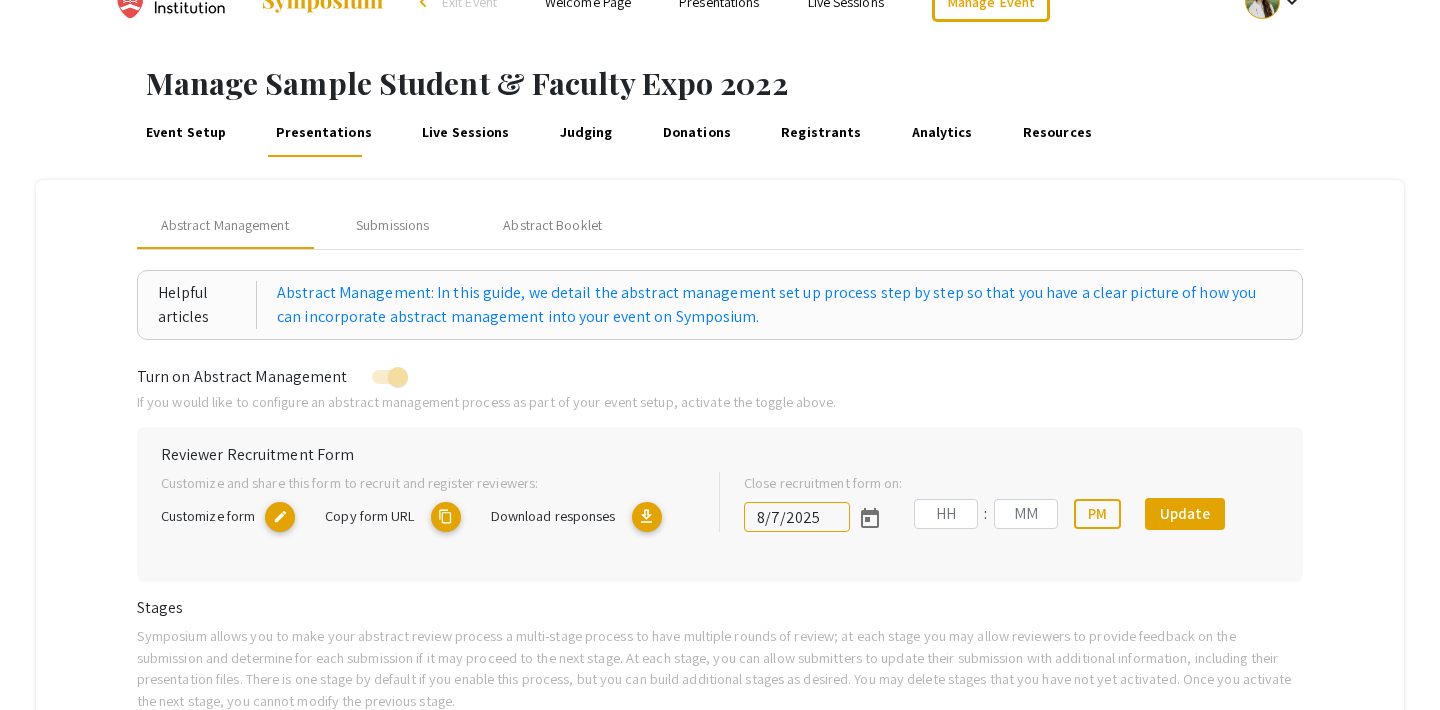 type on "[DATE]" 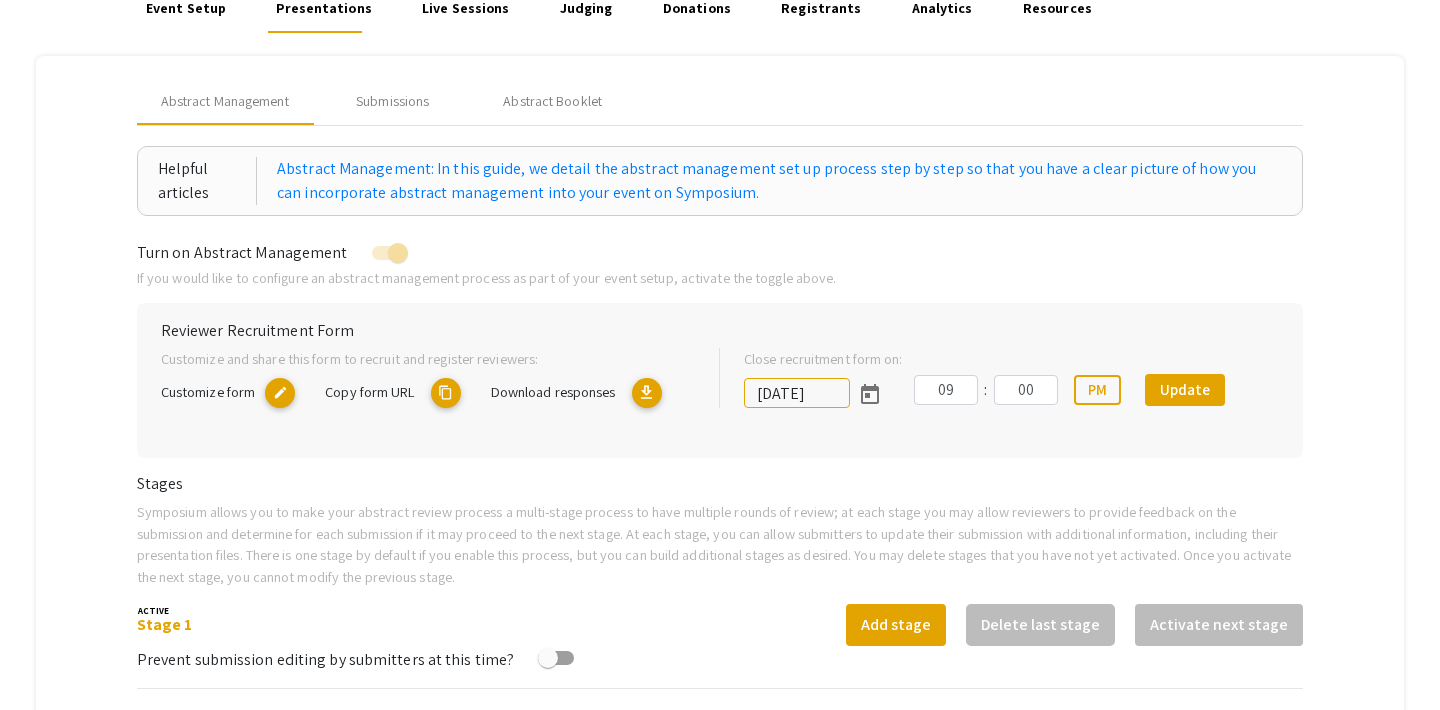 scroll, scrollTop: 0, scrollLeft: 0, axis: both 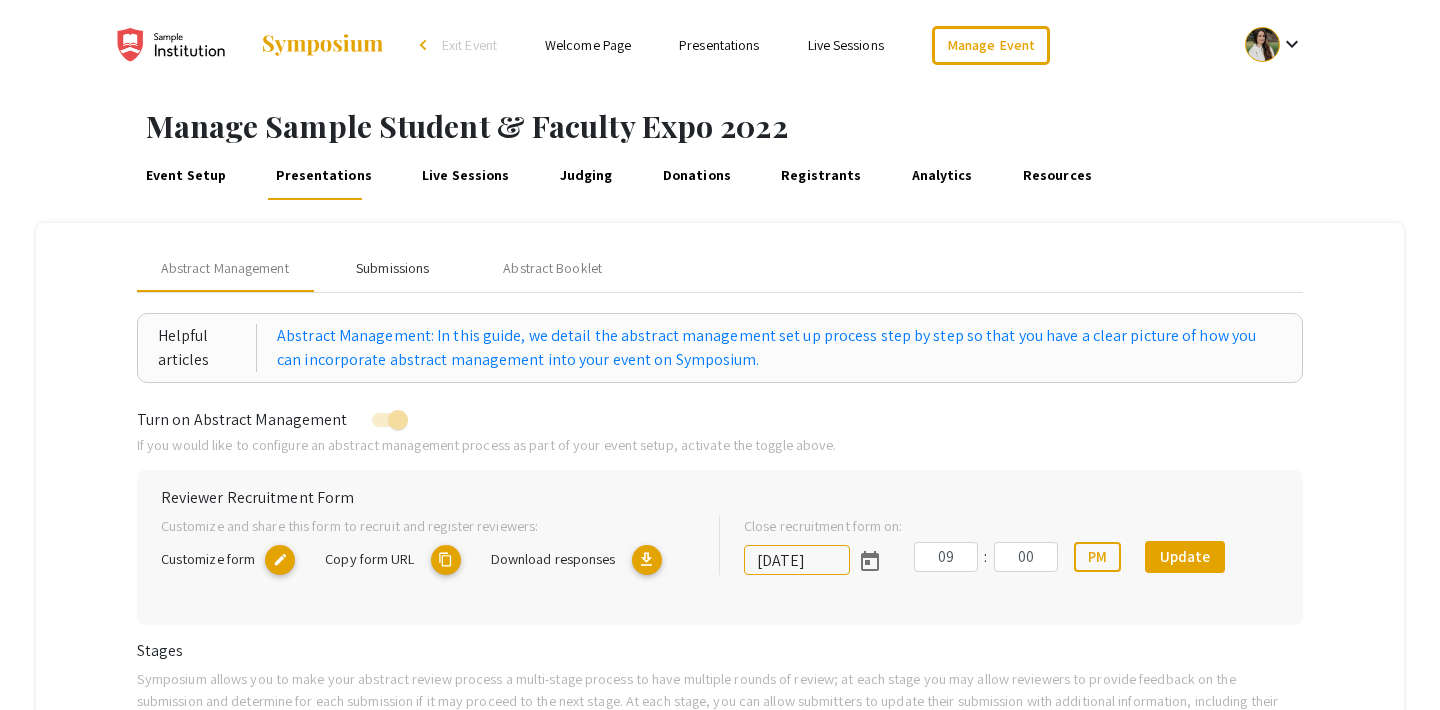 click on "Submissions" at bounding box center [393, 268] 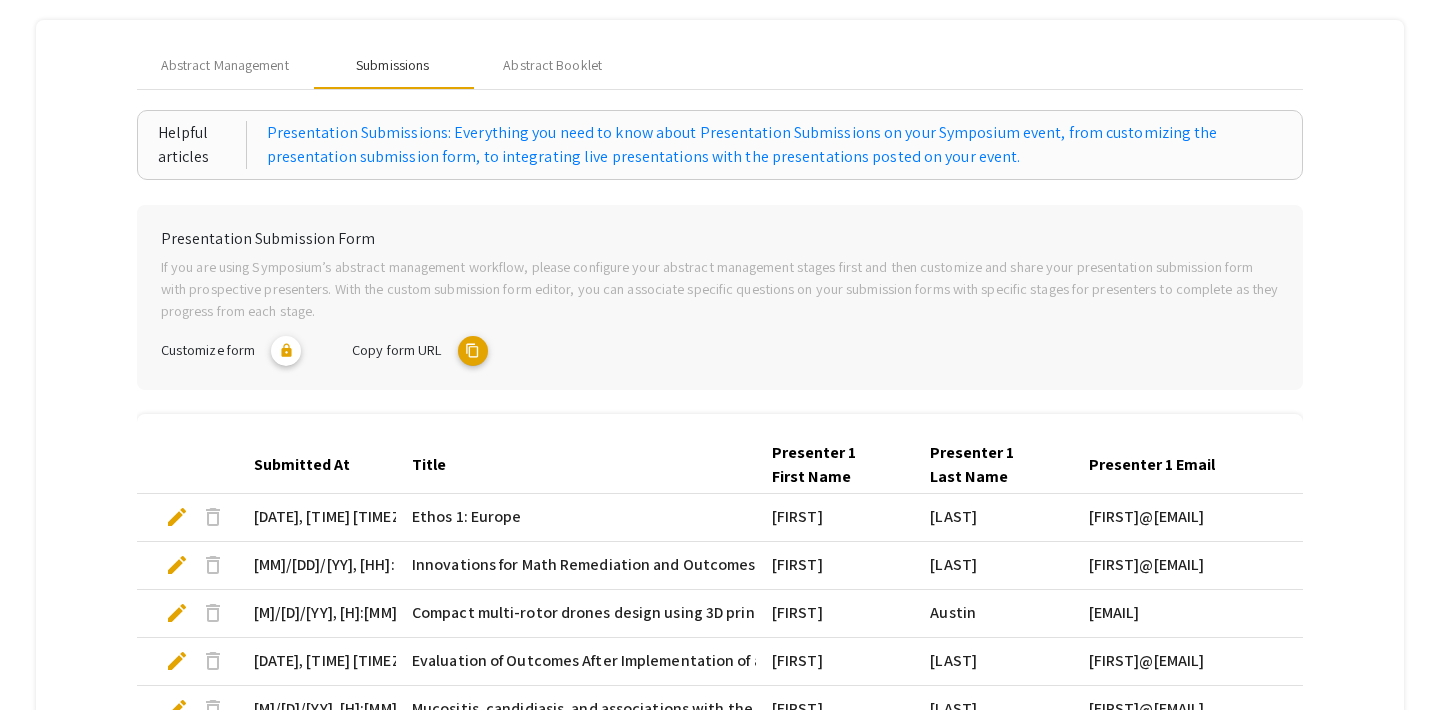 scroll, scrollTop: 108, scrollLeft: 0, axis: vertical 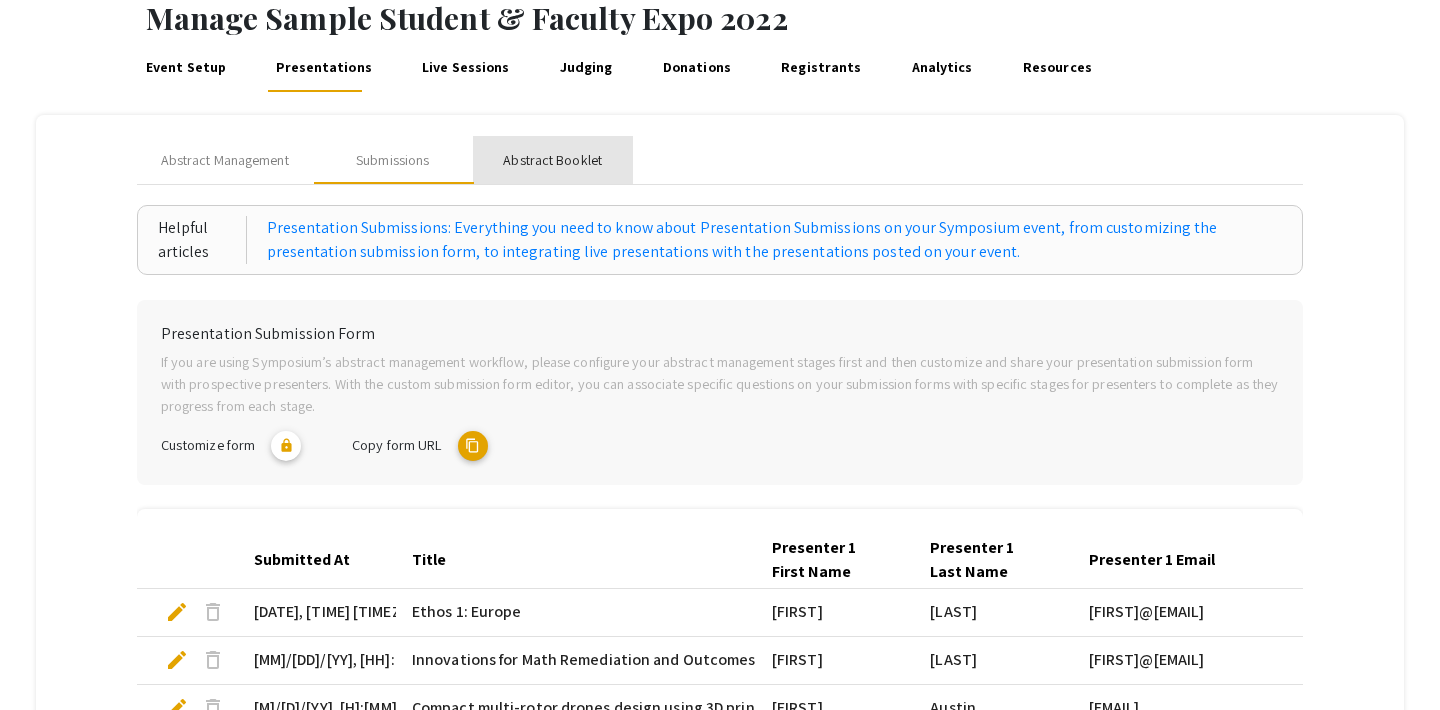 click on "Abstract Booklet" at bounding box center [552, 160] 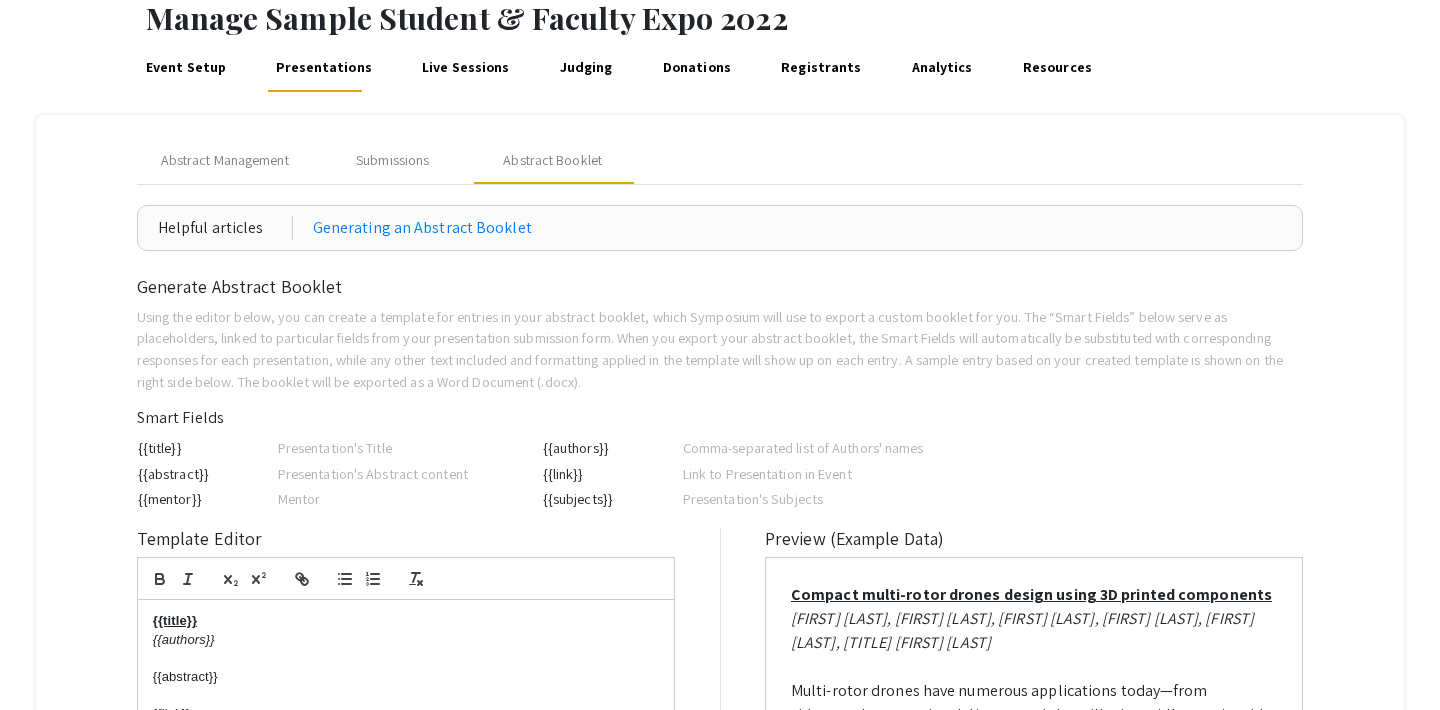 click on "Live Sessions" at bounding box center [466, 68] 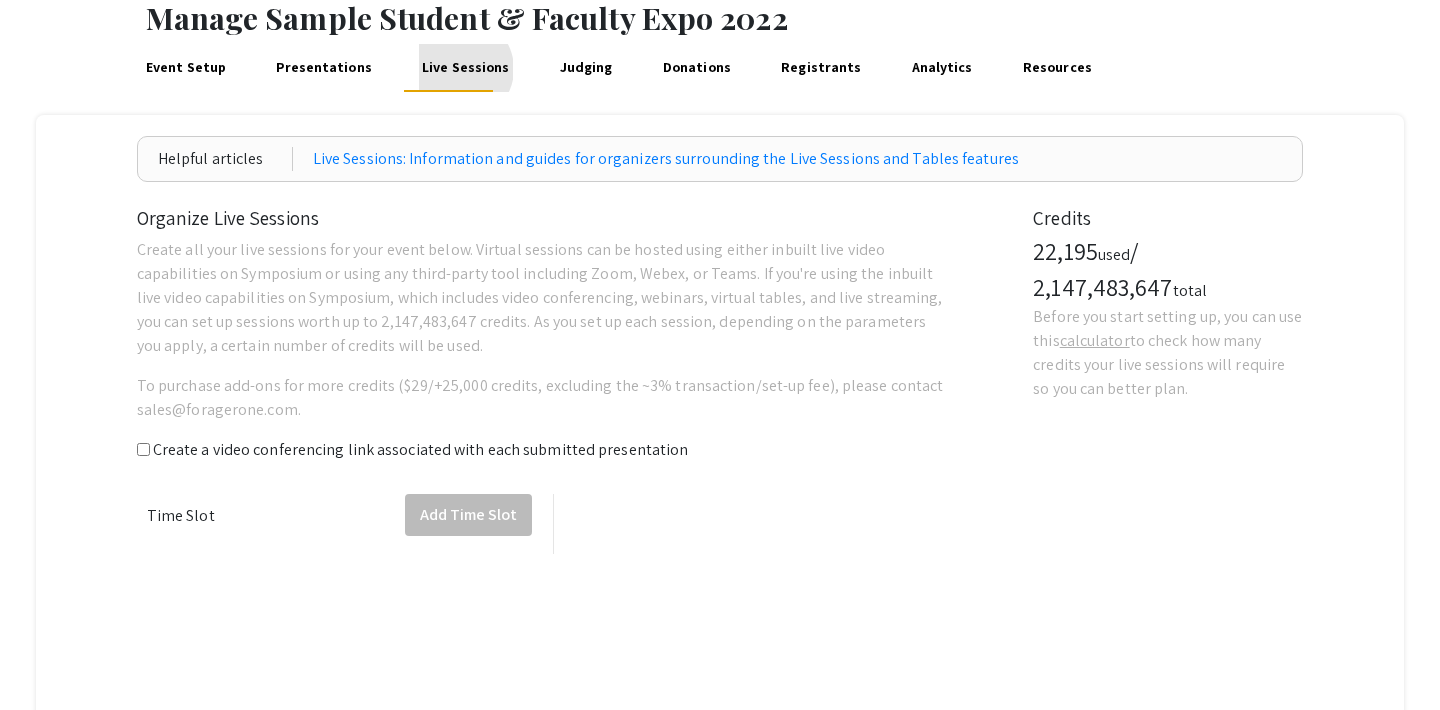 scroll, scrollTop: 0, scrollLeft: 0, axis: both 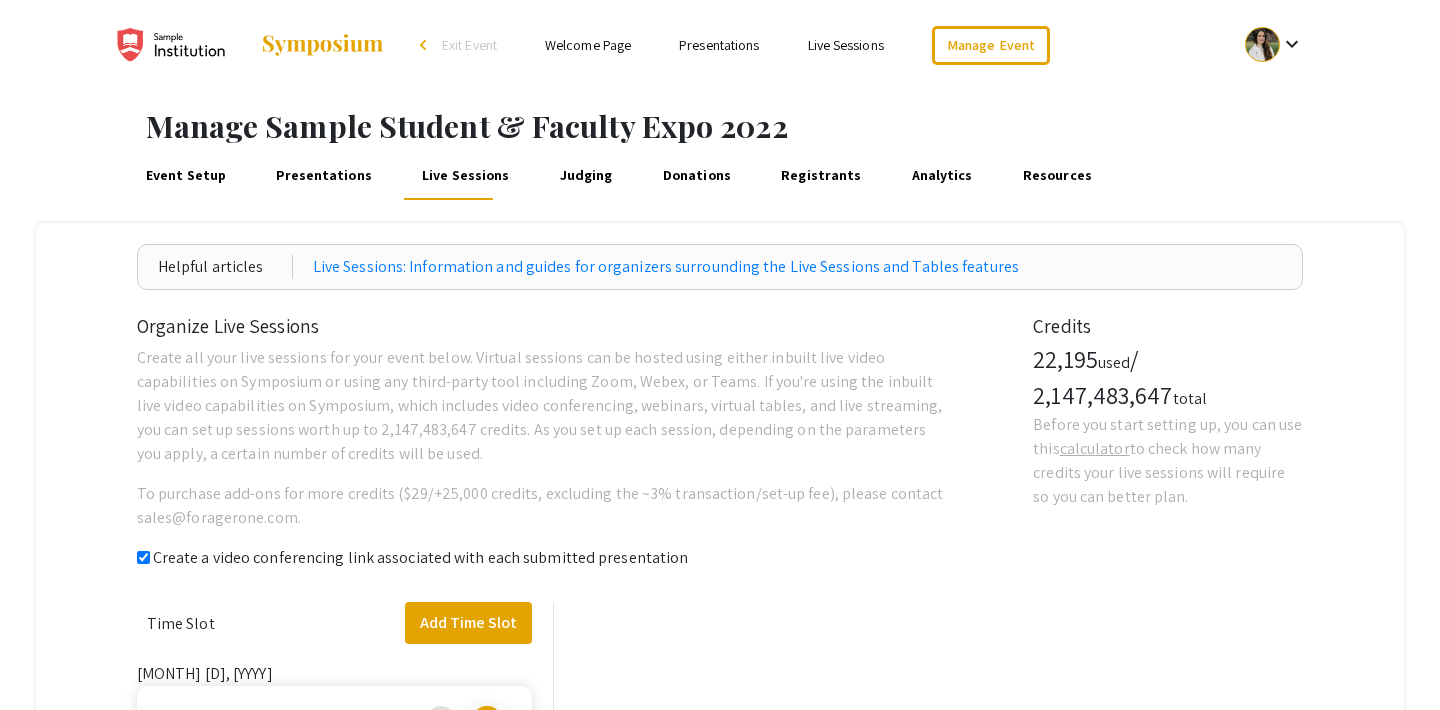 checkbox on "true" 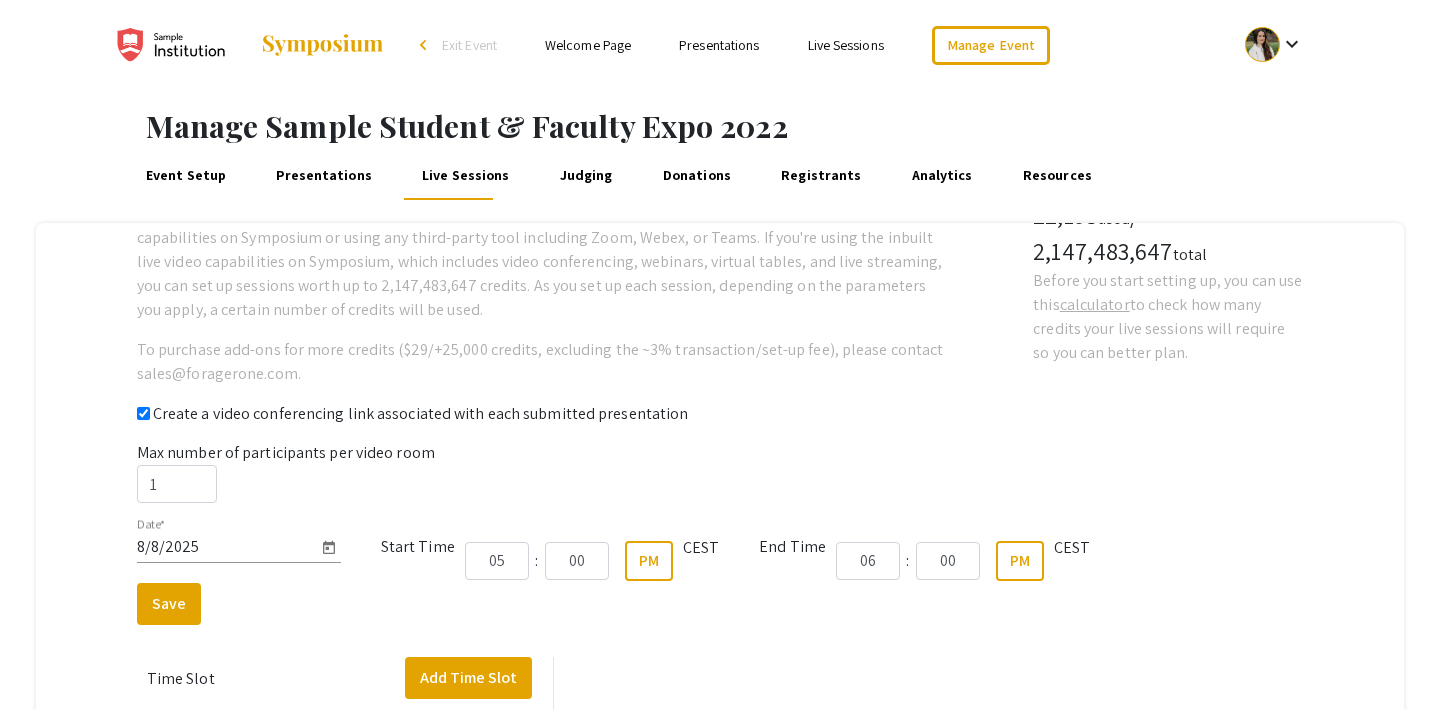 scroll, scrollTop: 0, scrollLeft: 0, axis: both 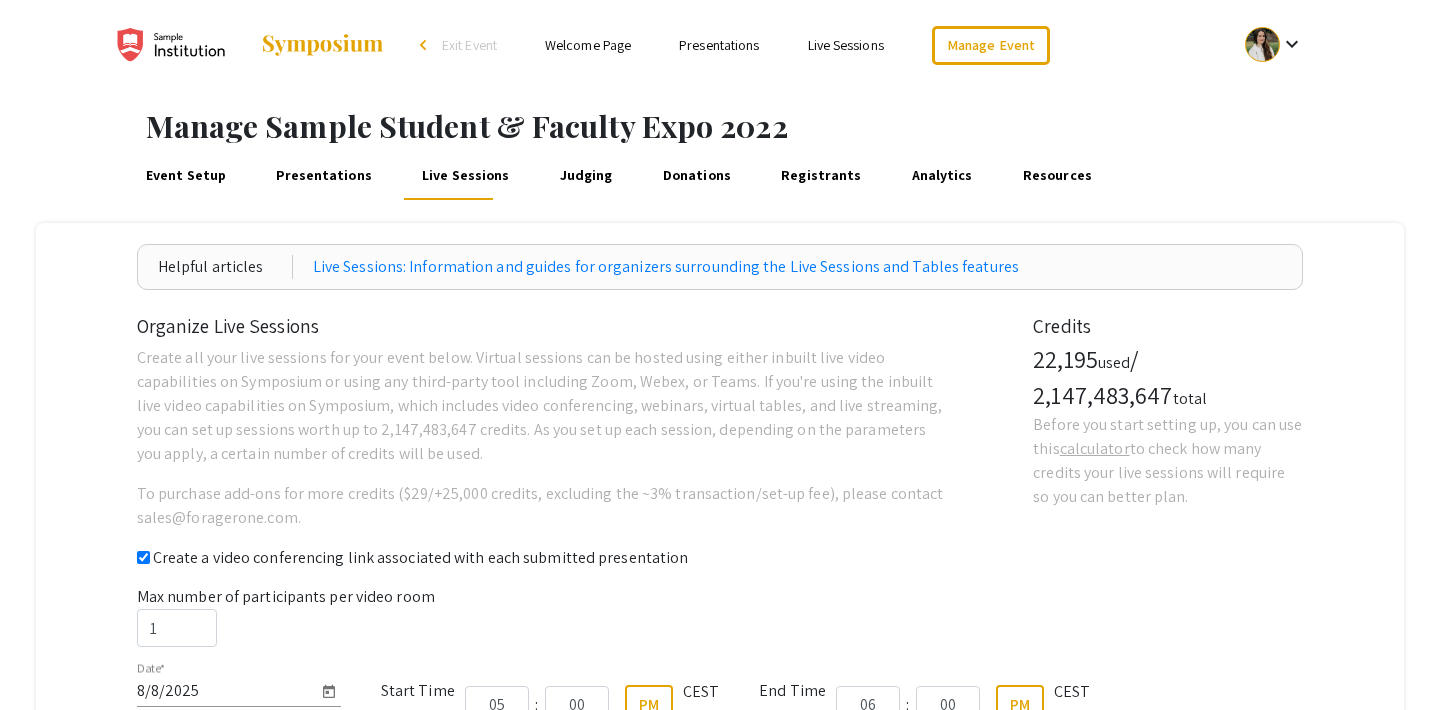 click on "Judging" at bounding box center [586, 176] 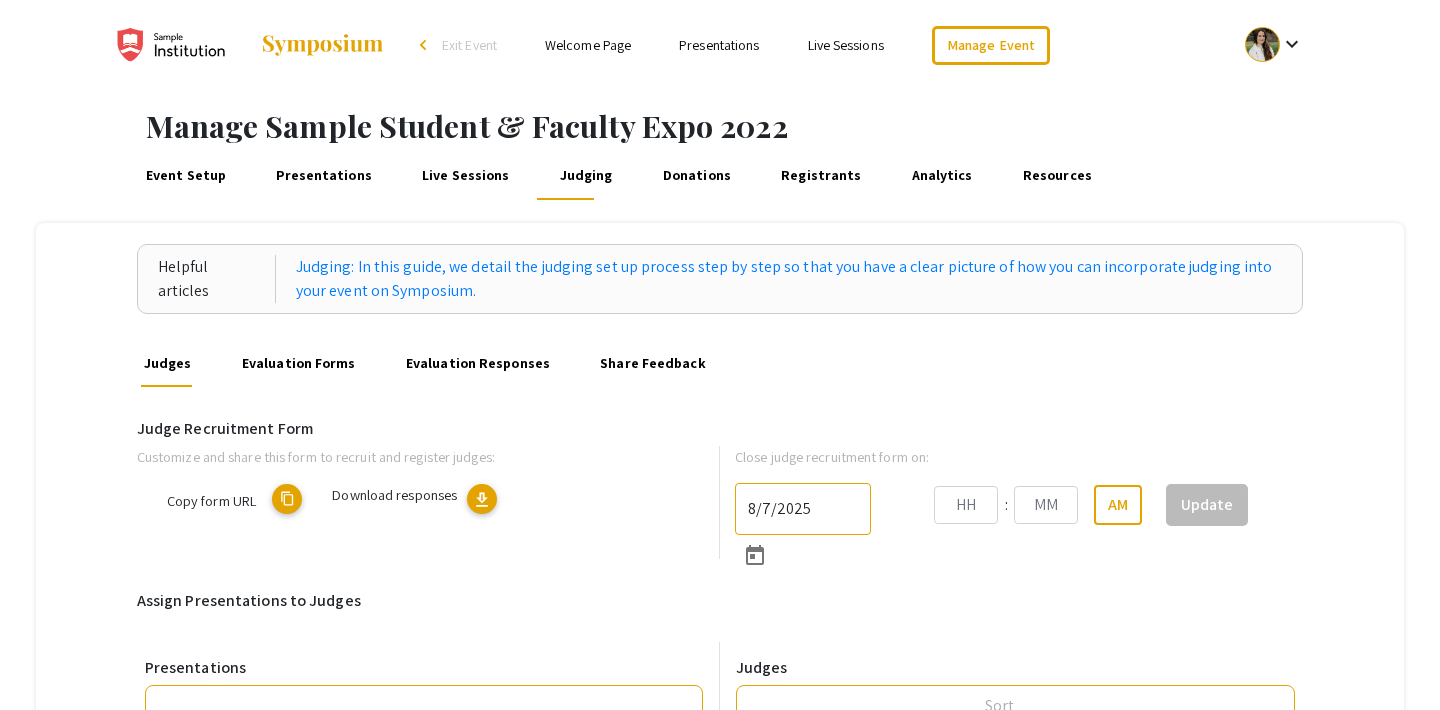 type on "[M]/[D]/[YYYY]" 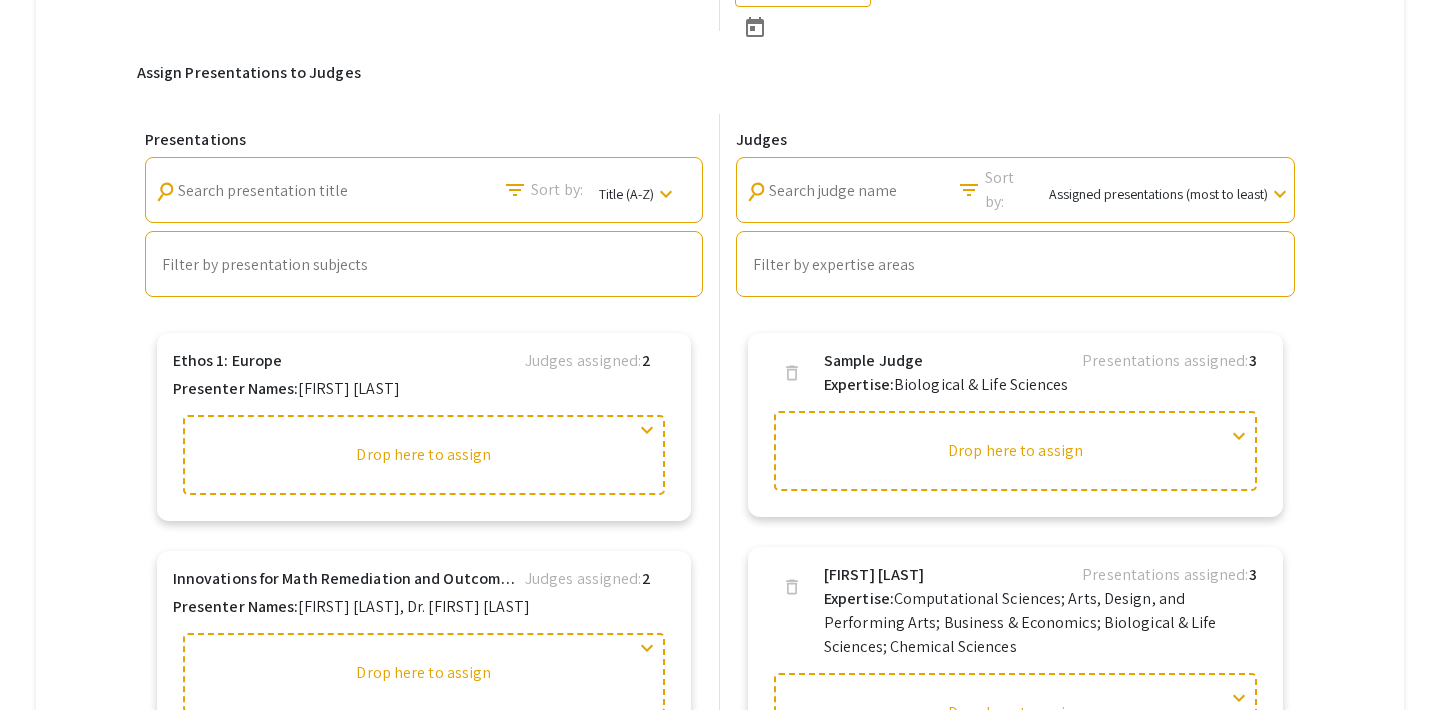 scroll, scrollTop: 696, scrollLeft: 0, axis: vertical 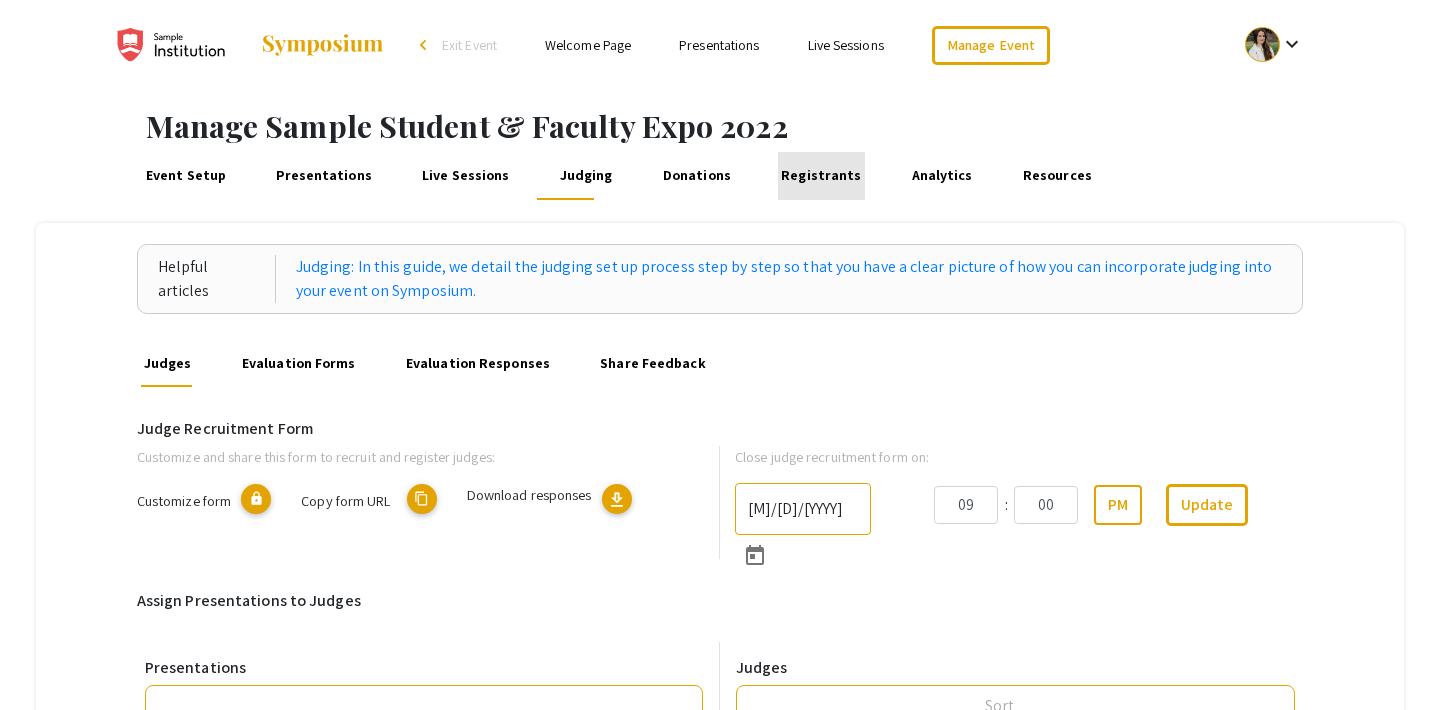 click on "Registrants" at bounding box center (821, 176) 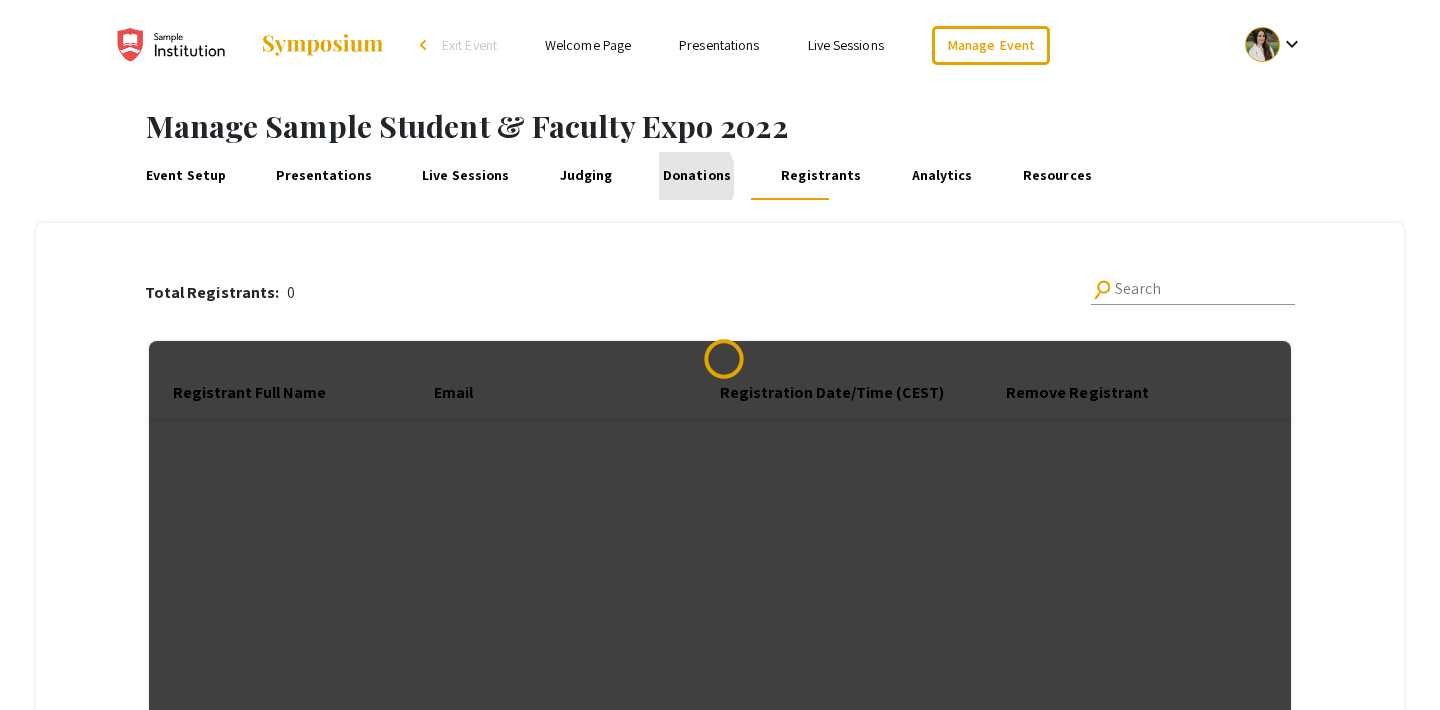 click on "Donations" at bounding box center (696, 176) 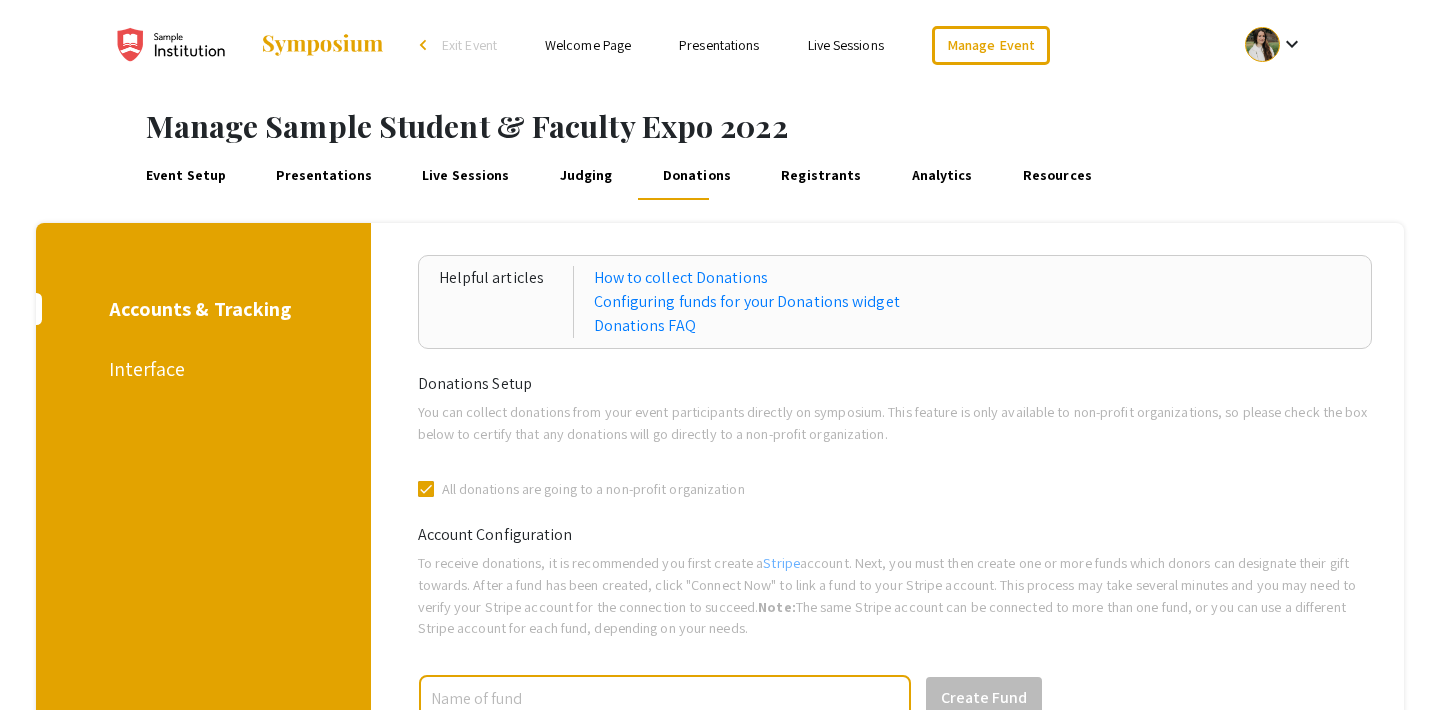 click on "Judging" at bounding box center [586, 176] 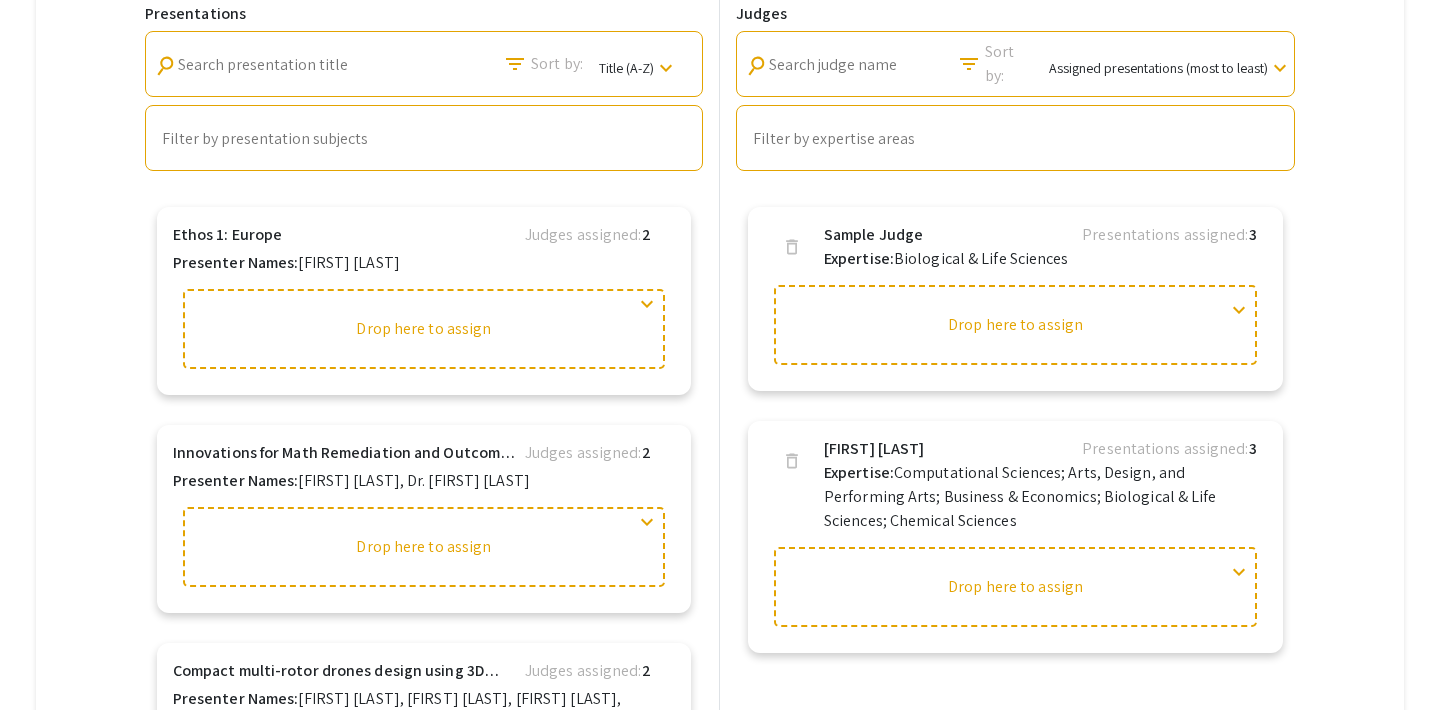 scroll, scrollTop: 659, scrollLeft: 0, axis: vertical 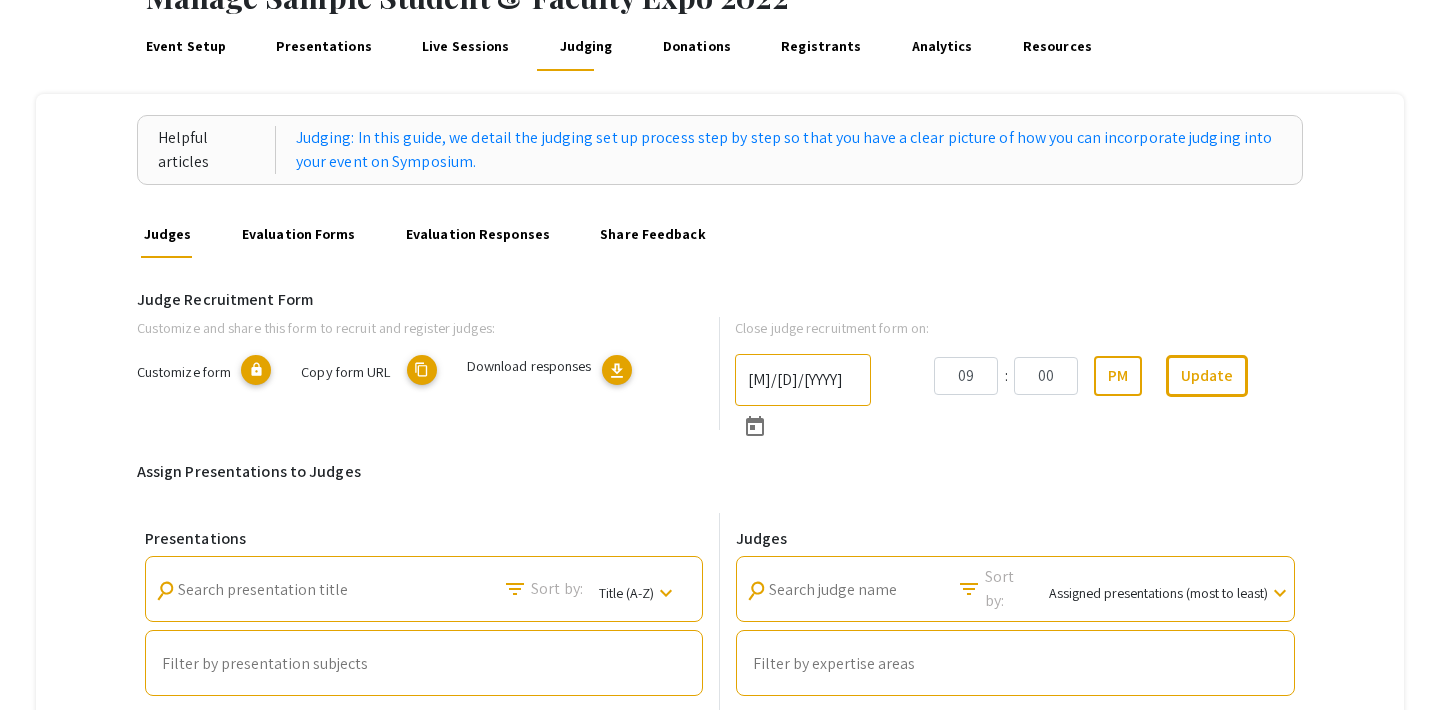 click on "Presentations" at bounding box center [324, 47] 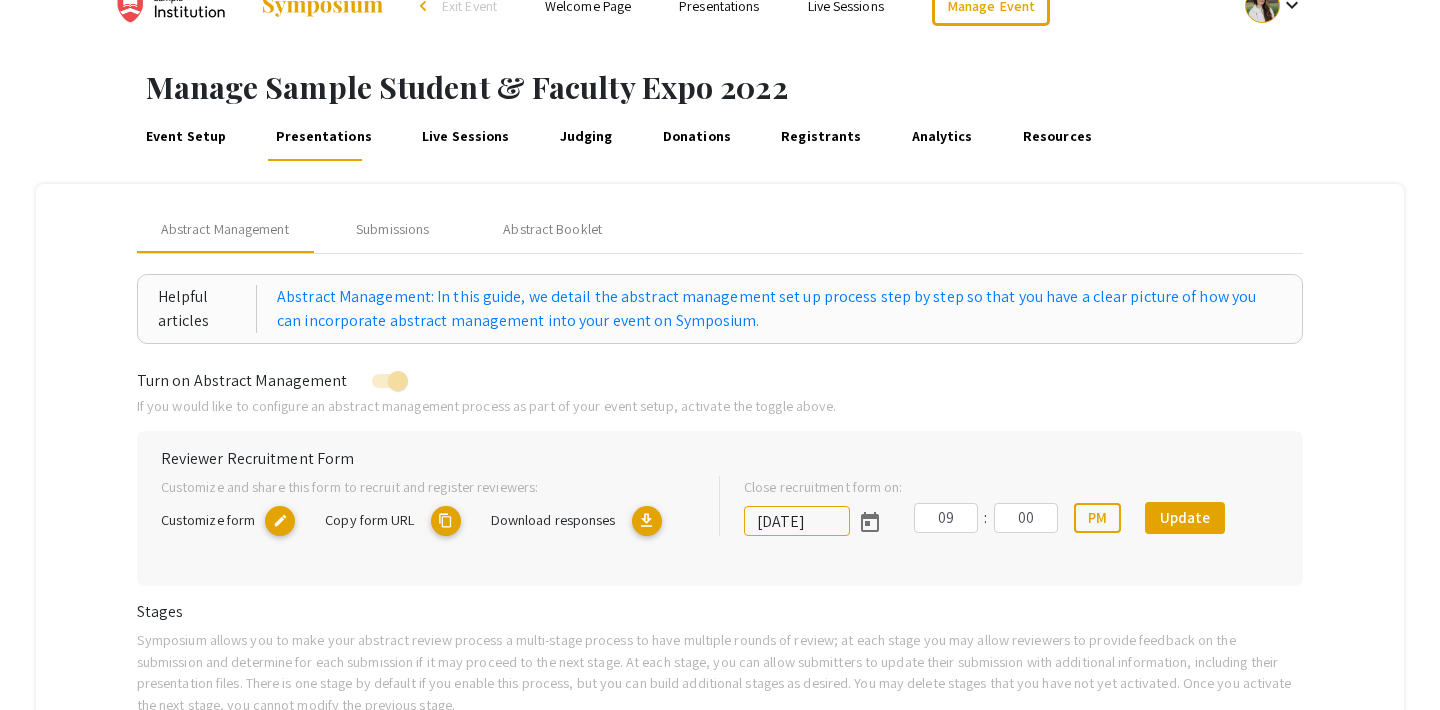 scroll, scrollTop: 0, scrollLeft: 0, axis: both 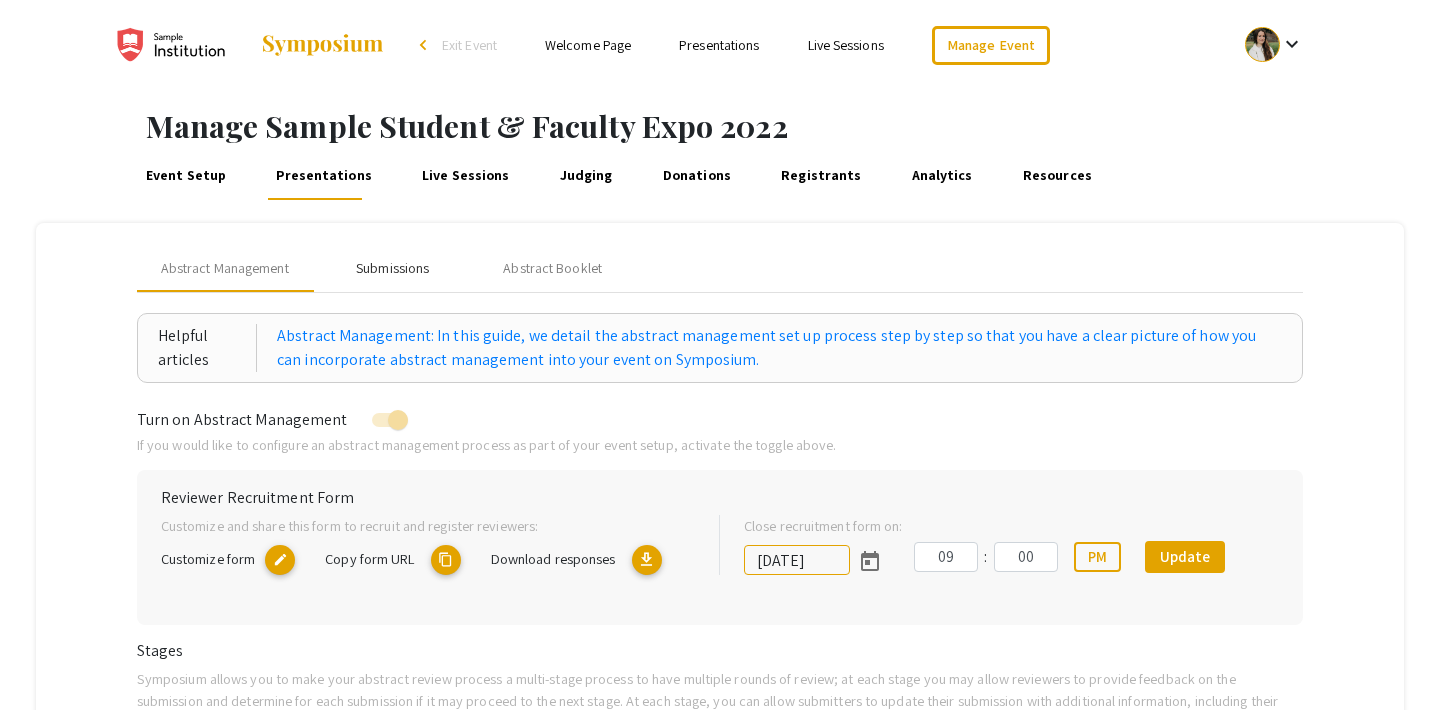 click on "Submissions" at bounding box center [392, 268] 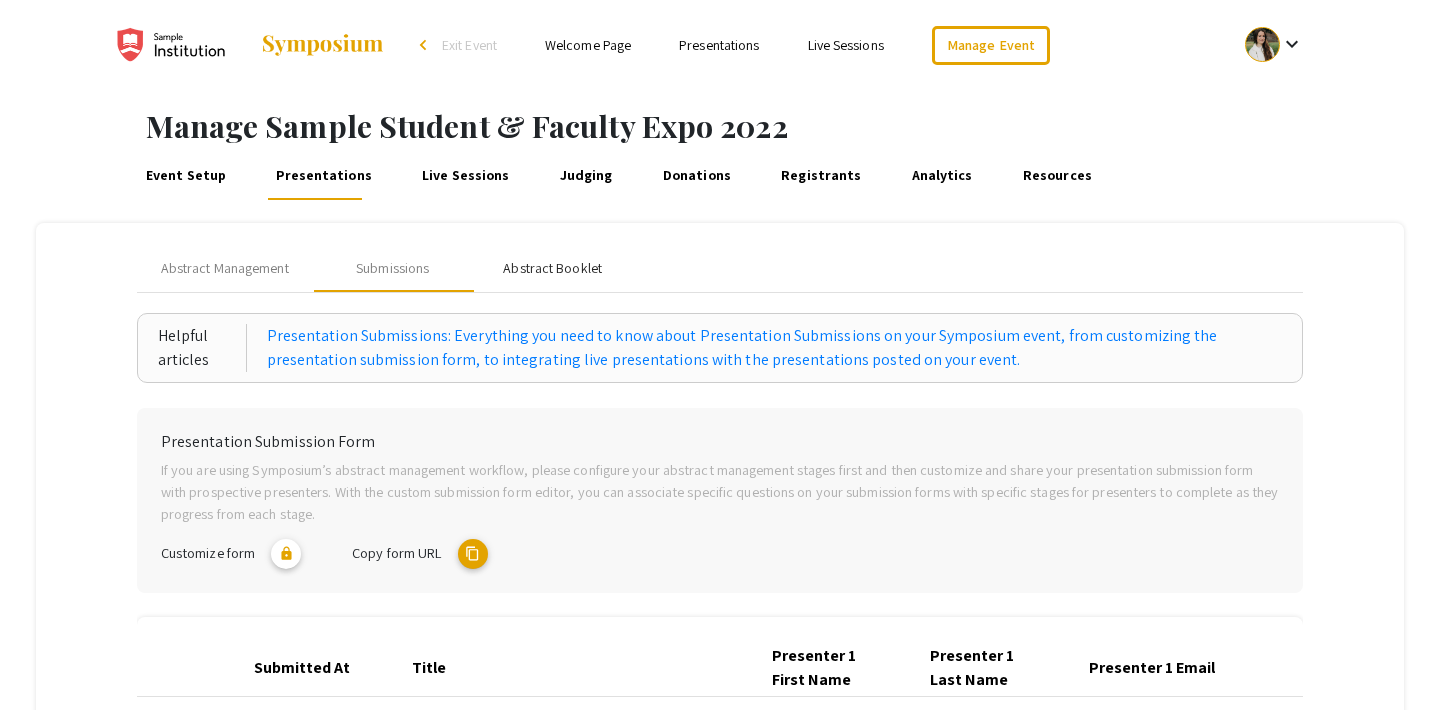 click on "Abstract Booklet" at bounding box center (553, 268) 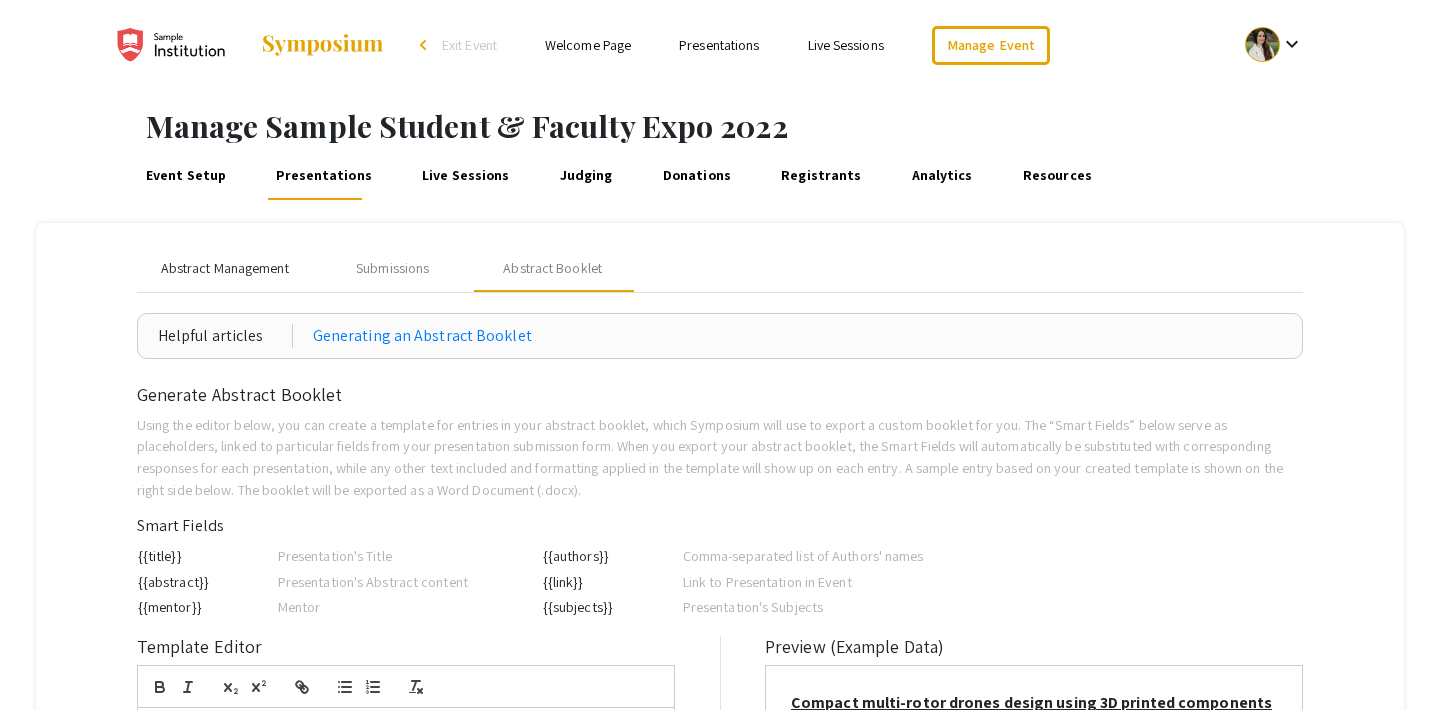 click on "Abstract Management" at bounding box center [225, 268] 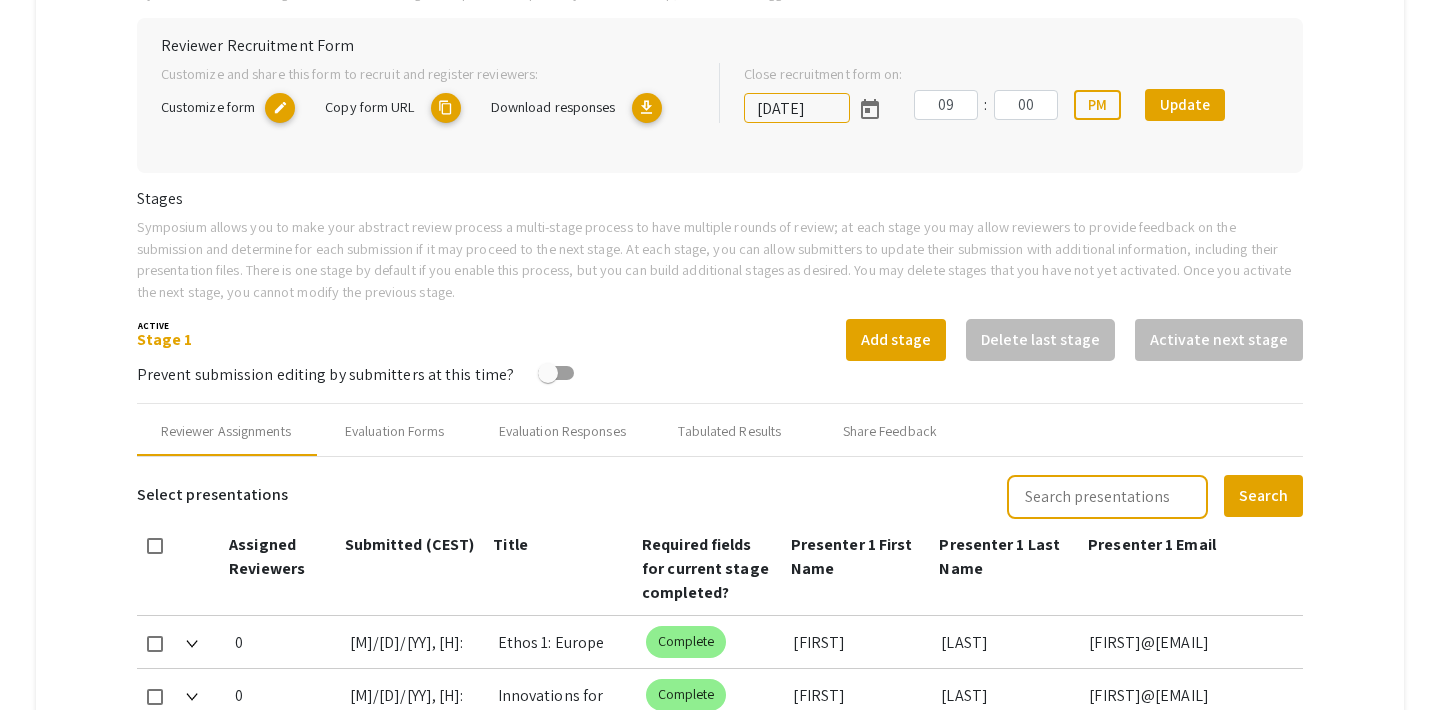 scroll, scrollTop: 468, scrollLeft: 0, axis: vertical 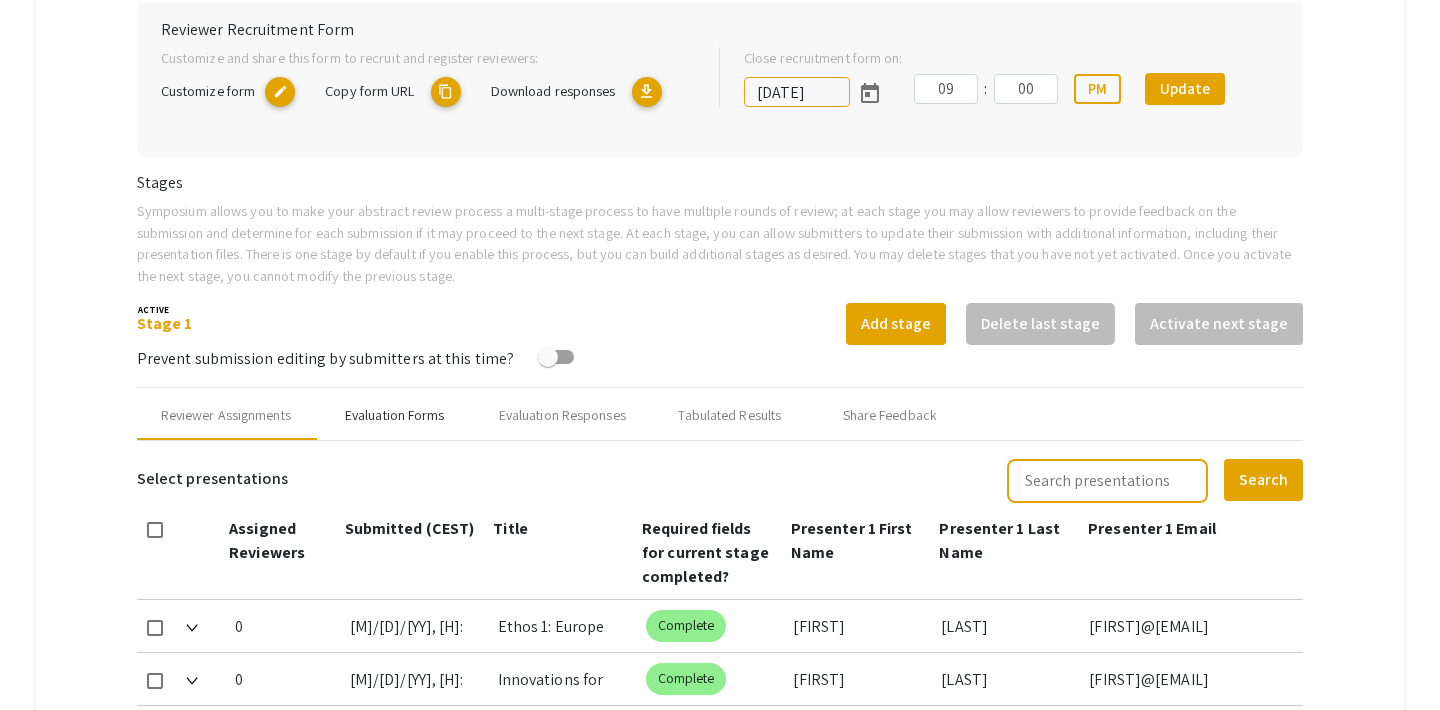 click on "Evaluation Forms" at bounding box center (395, 415) 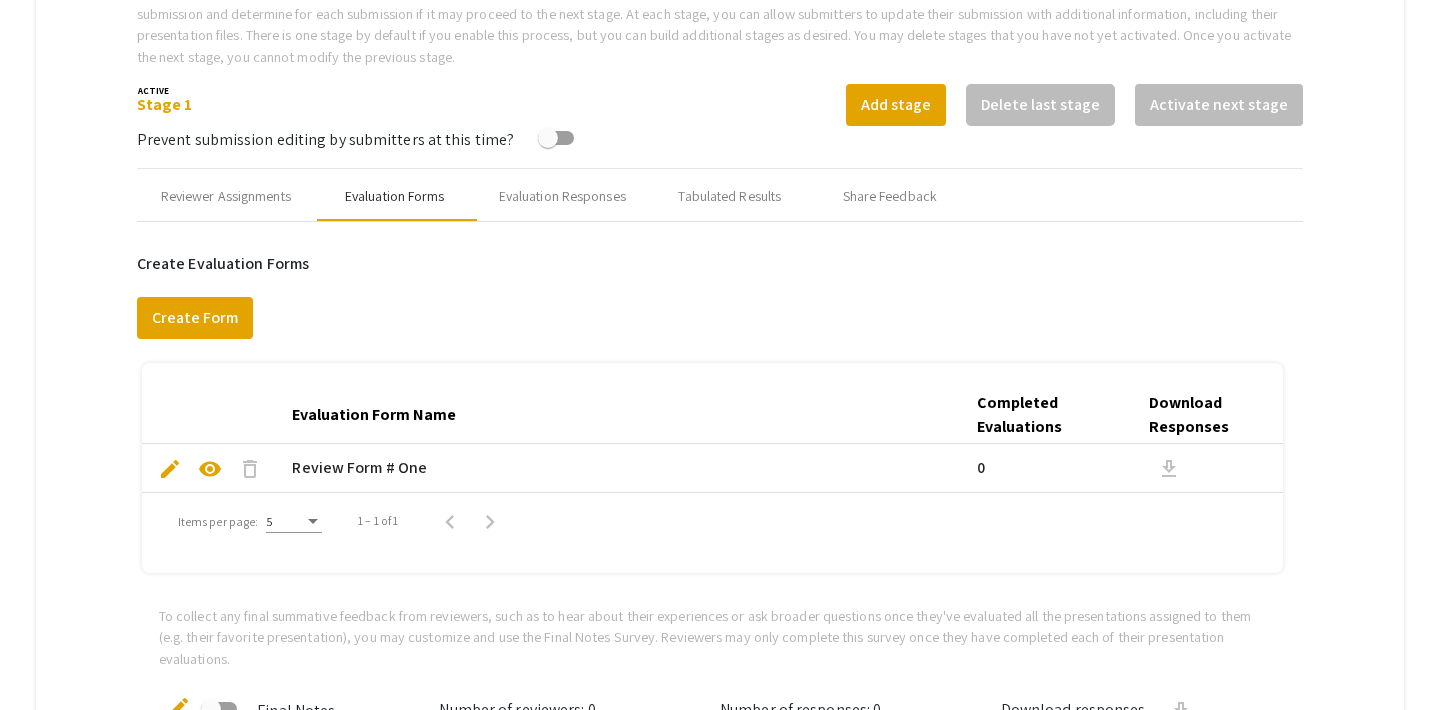 scroll, scrollTop: 686, scrollLeft: 0, axis: vertical 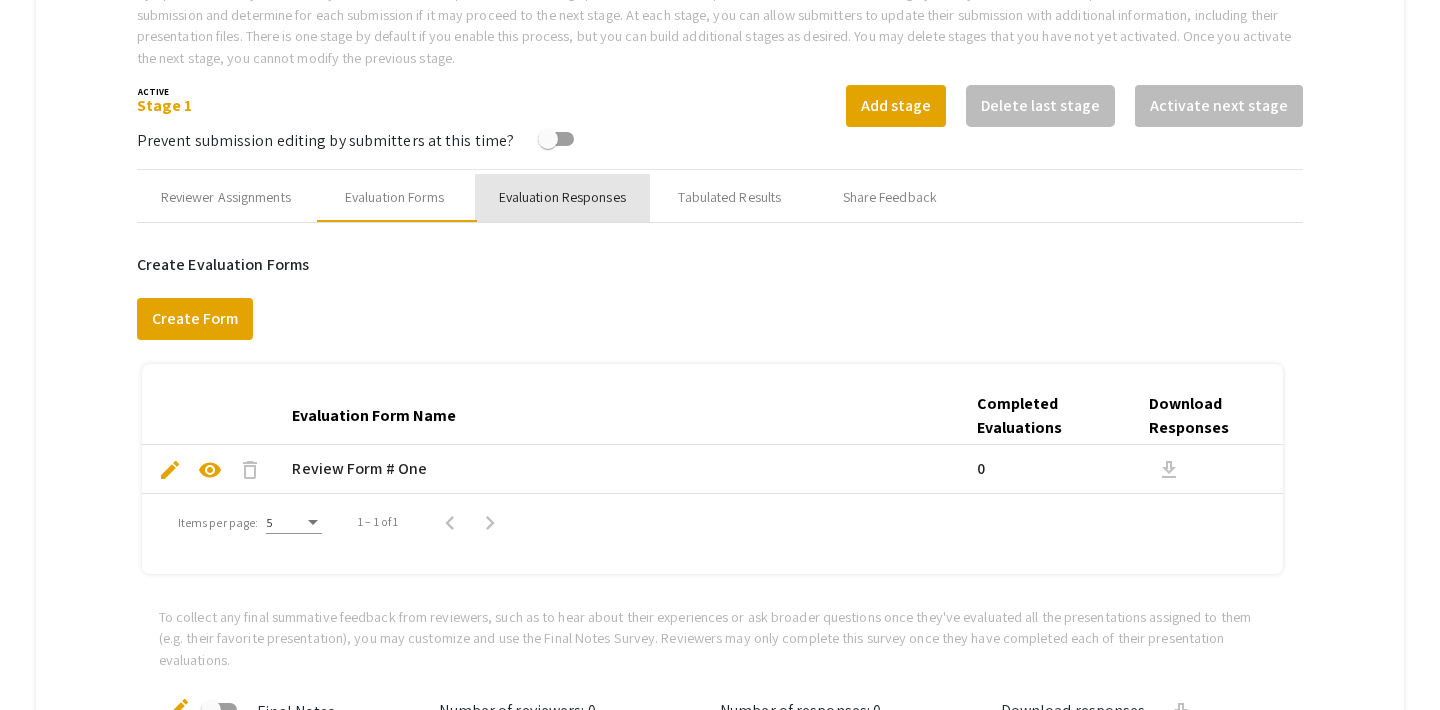 click on "Evaluation Responses" at bounding box center [562, 197] 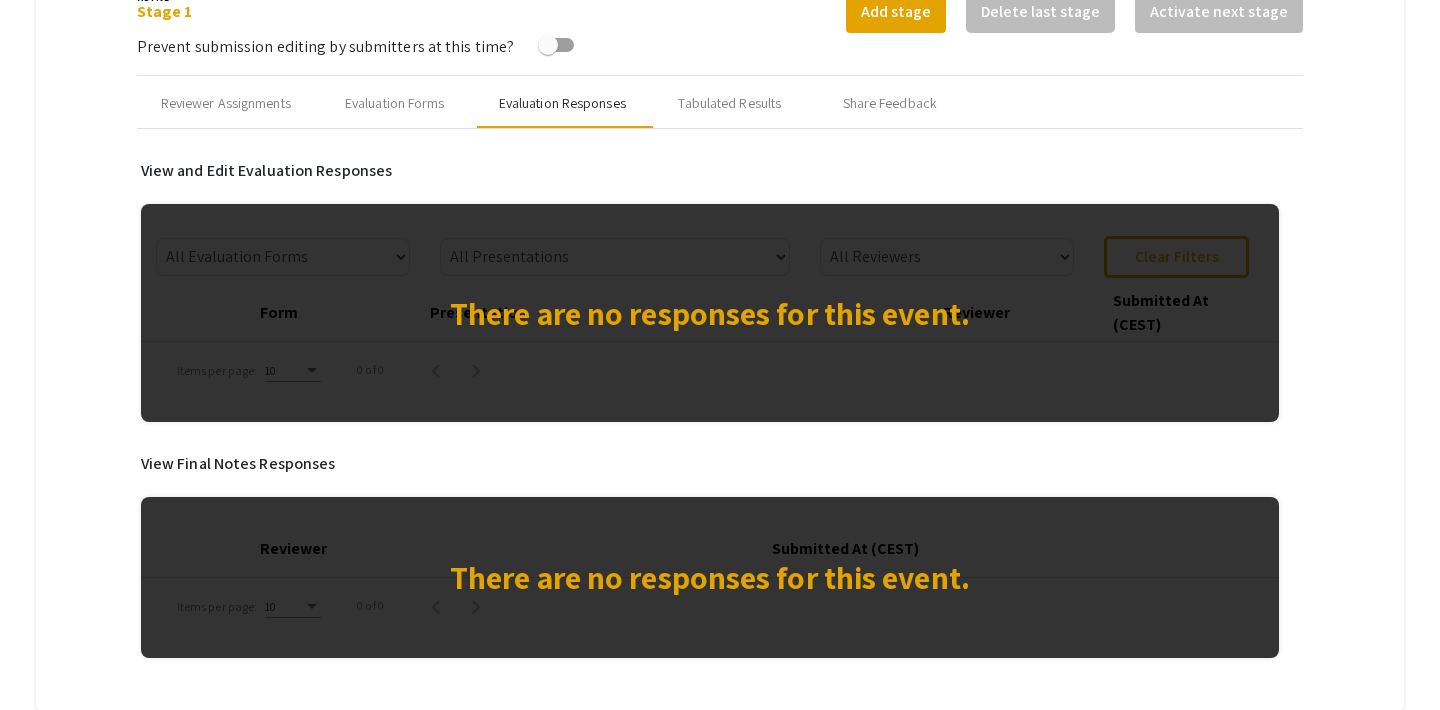 scroll, scrollTop: 791, scrollLeft: 0, axis: vertical 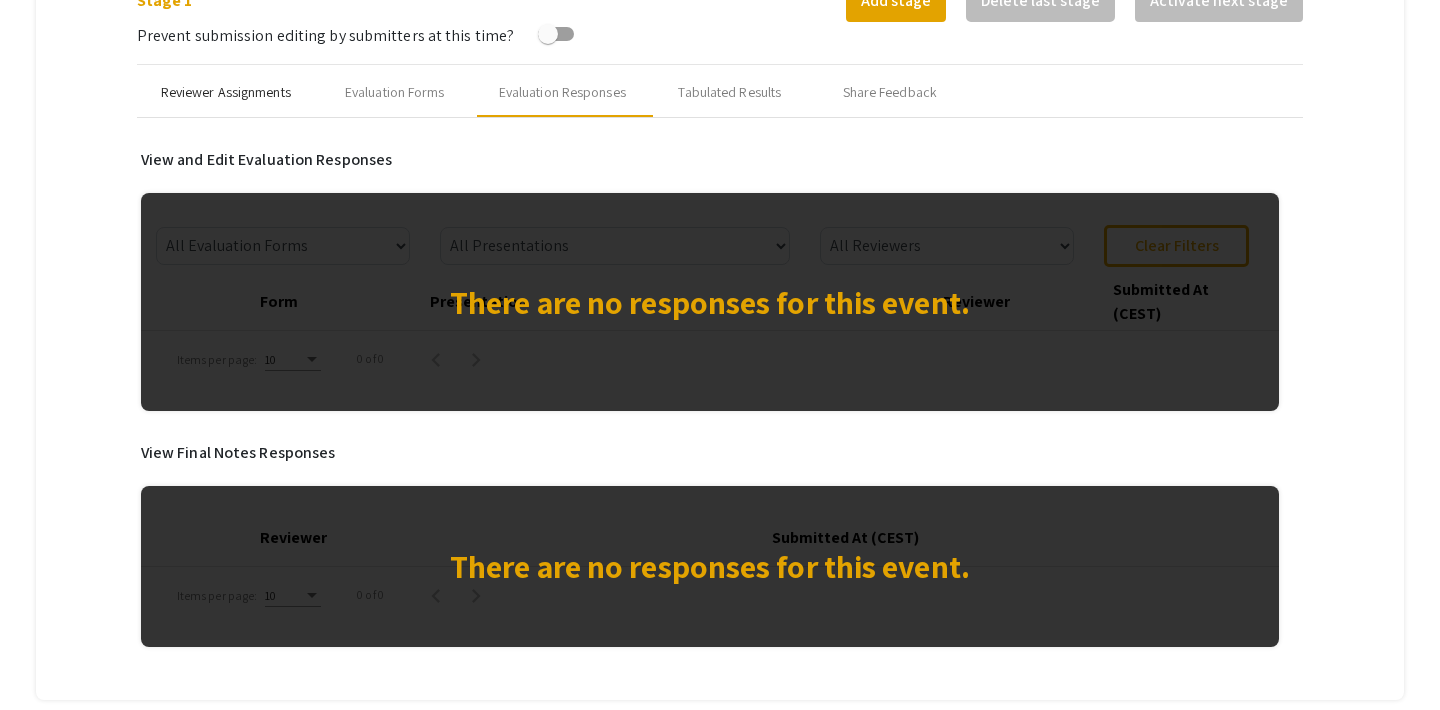 click on "Reviewer Assignments" at bounding box center [226, 92] 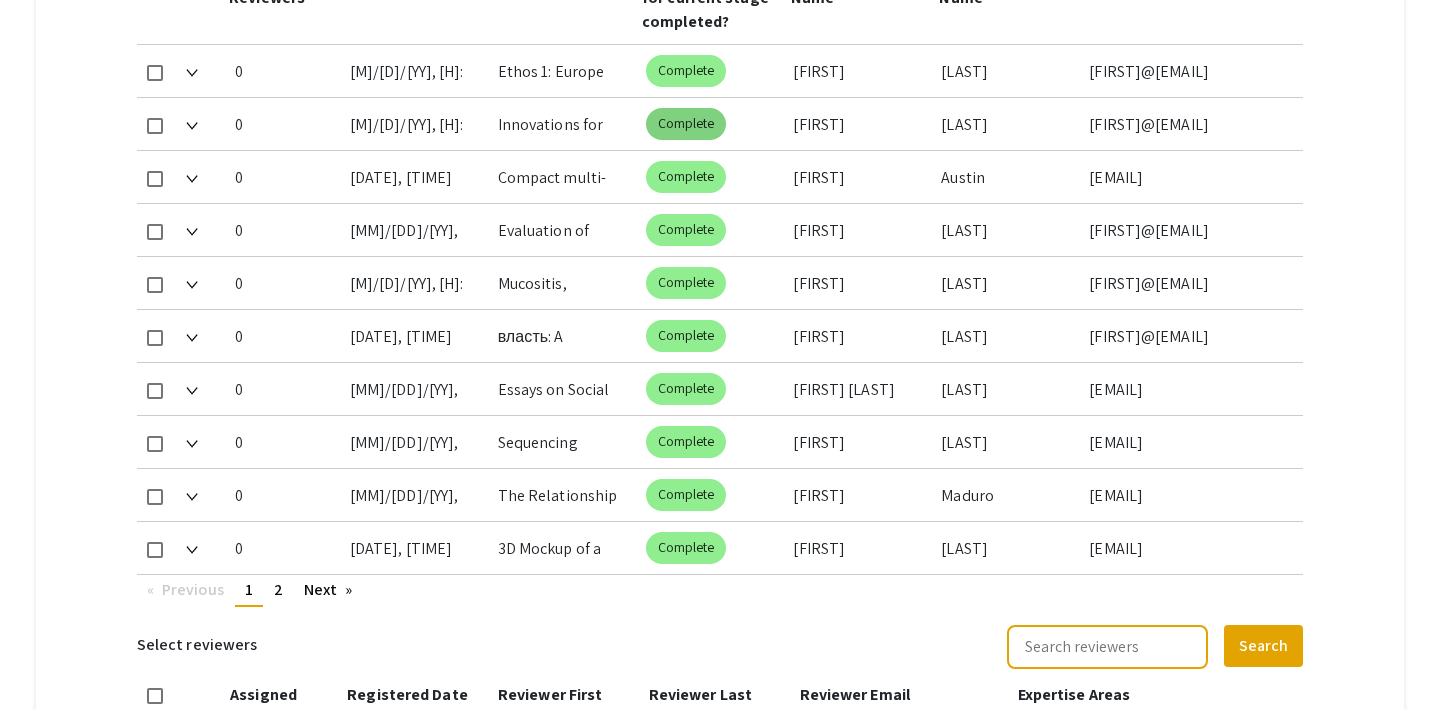 scroll, scrollTop: 755, scrollLeft: 0, axis: vertical 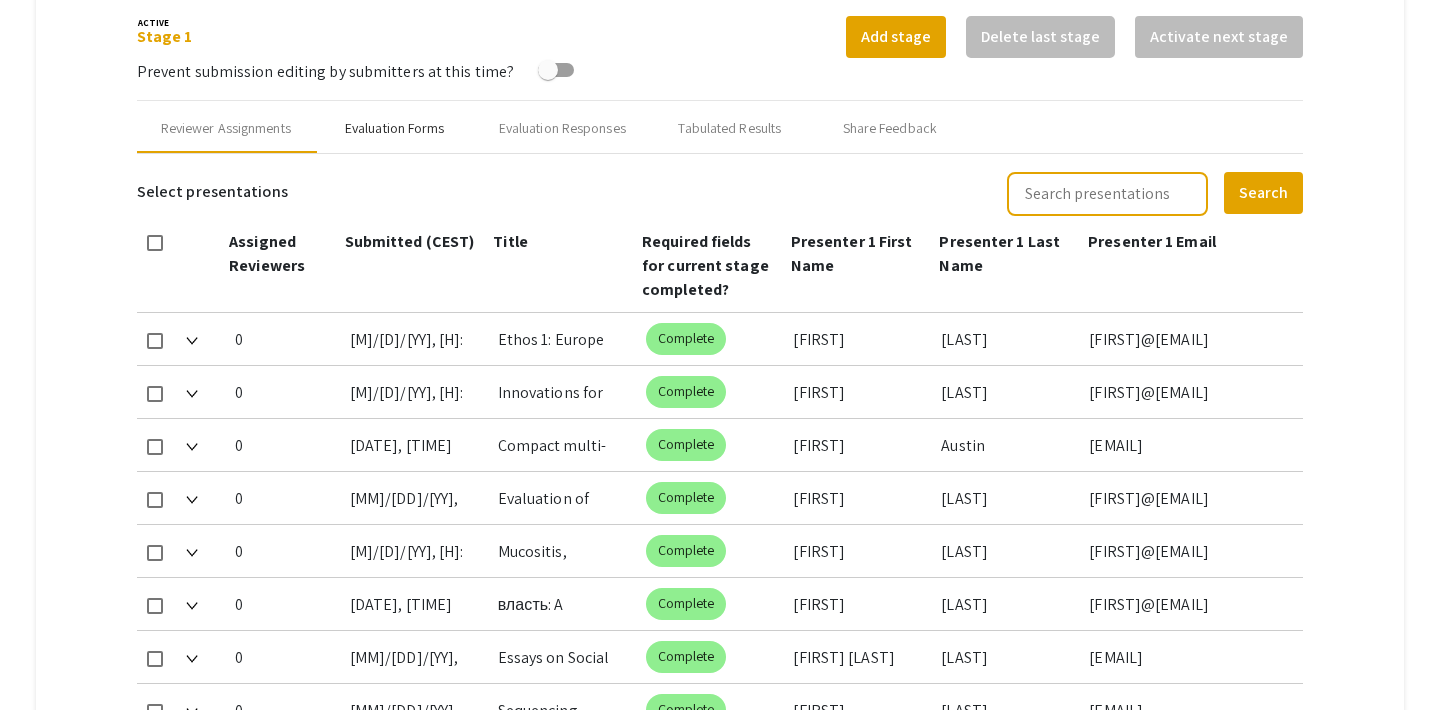 click on "Evaluation Forms" at bounding box center [395, 128] 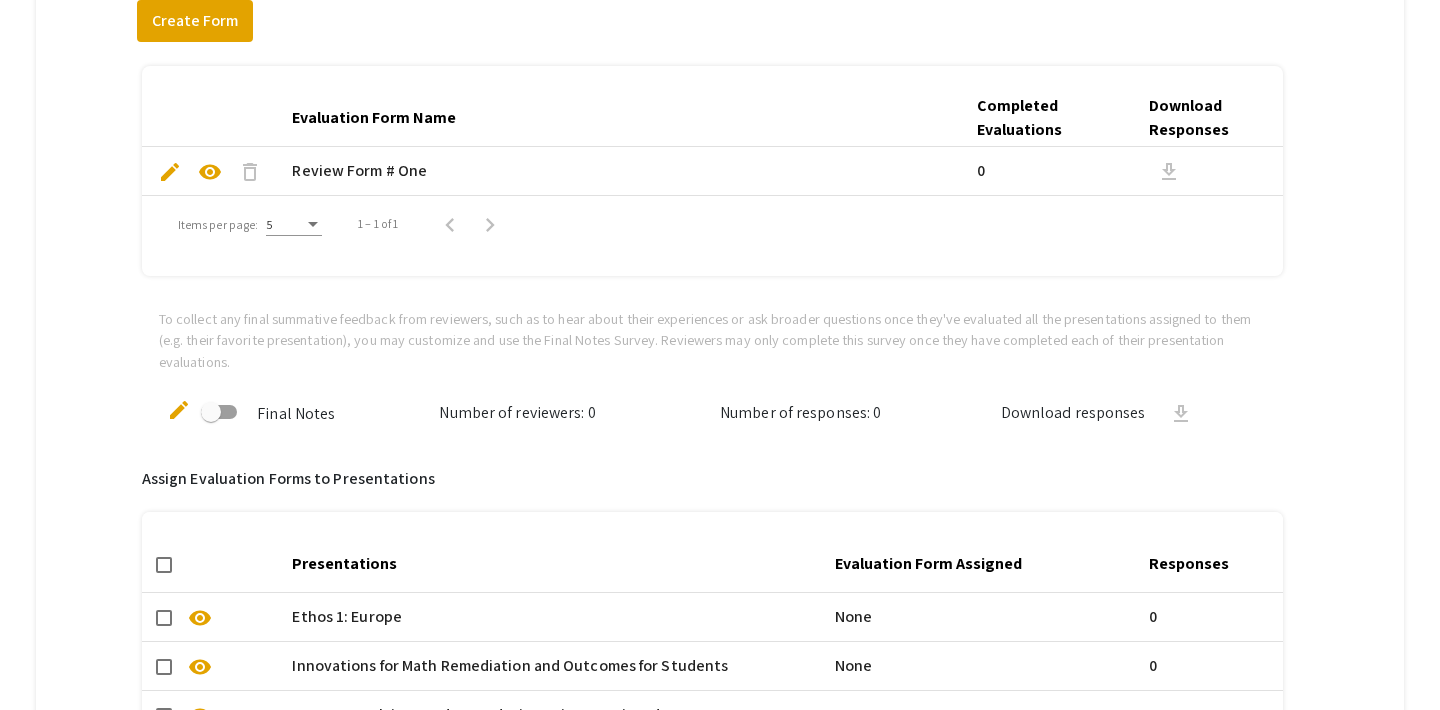 scroll, scrollTop: 975, scrollLeft: 0, axis: vertical 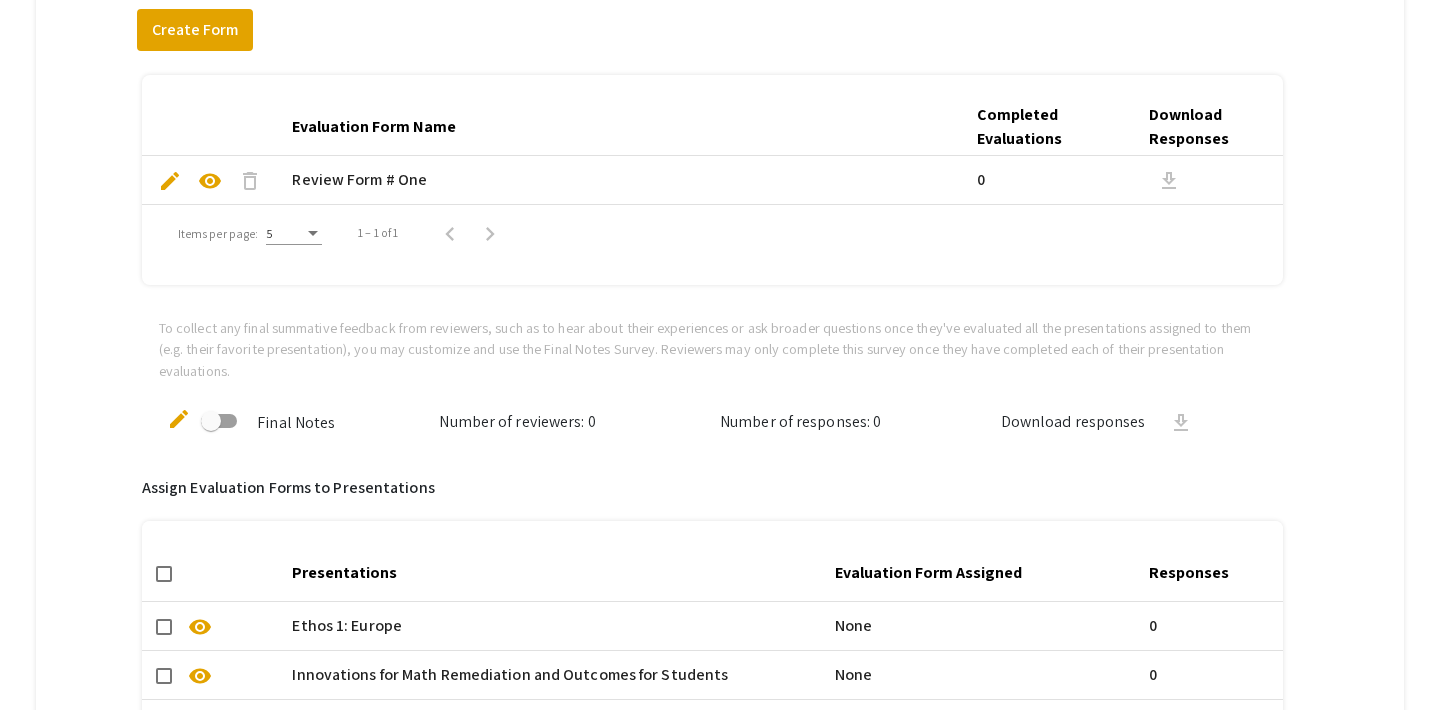click at bounding box center (211, 421) 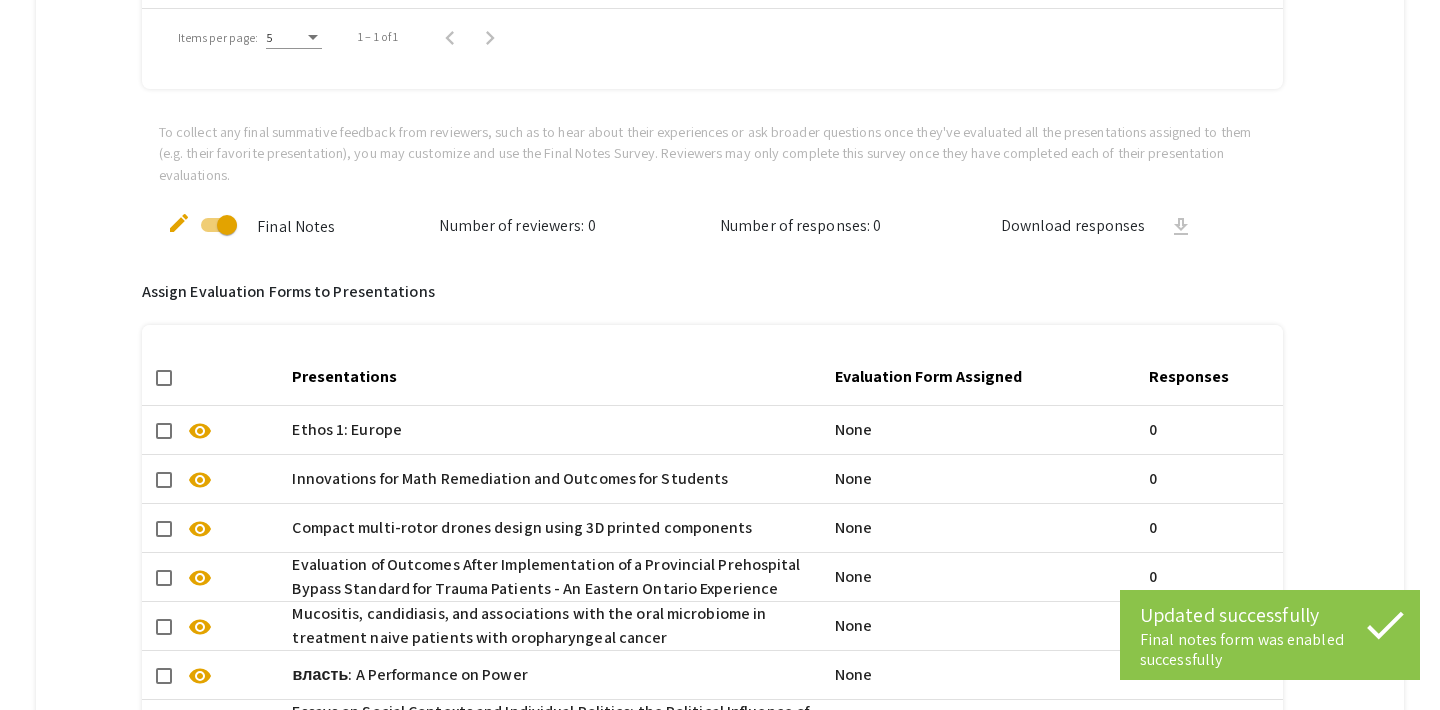 scroll, scrollTop: 1169, scrollLeft: 0, axis: vertical 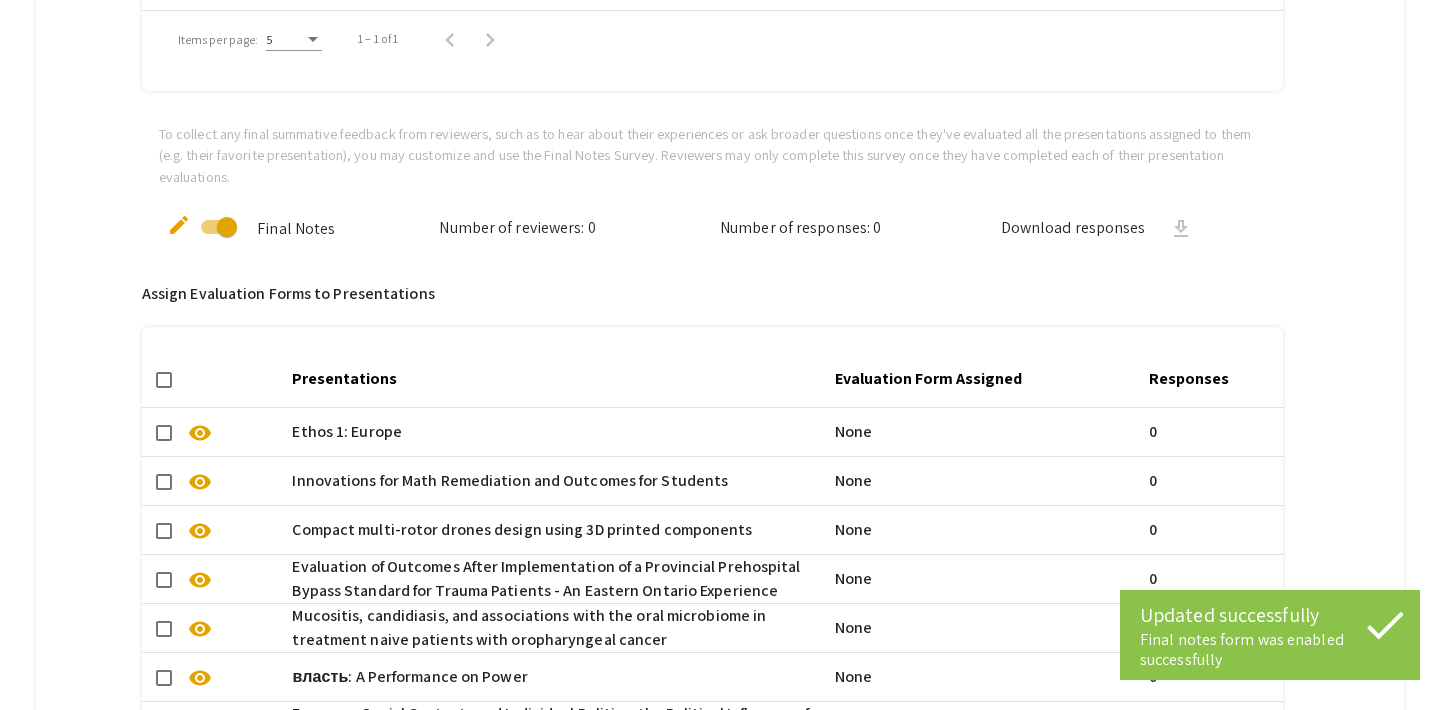 click at bounding box center (227, 227) 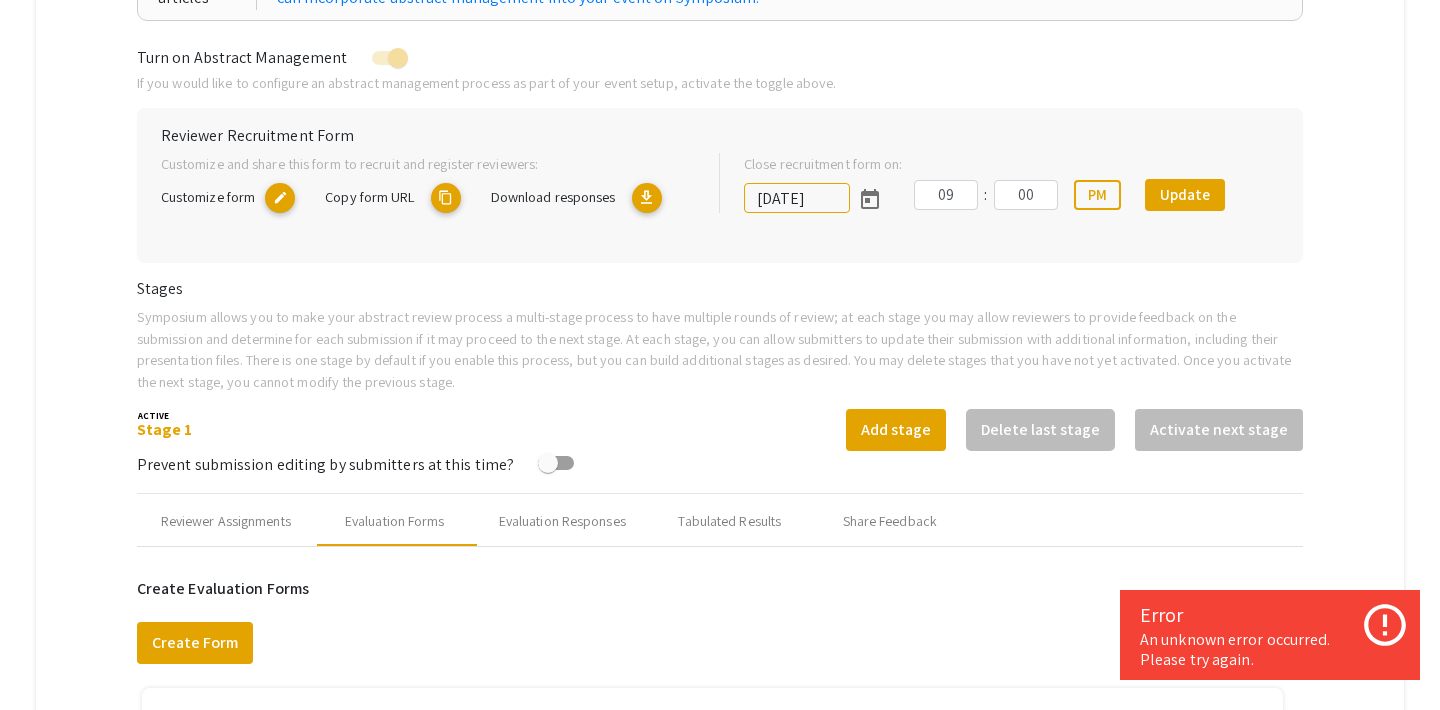scroll, scrollTop: 381, scrollLeft: 0, axis: vertical 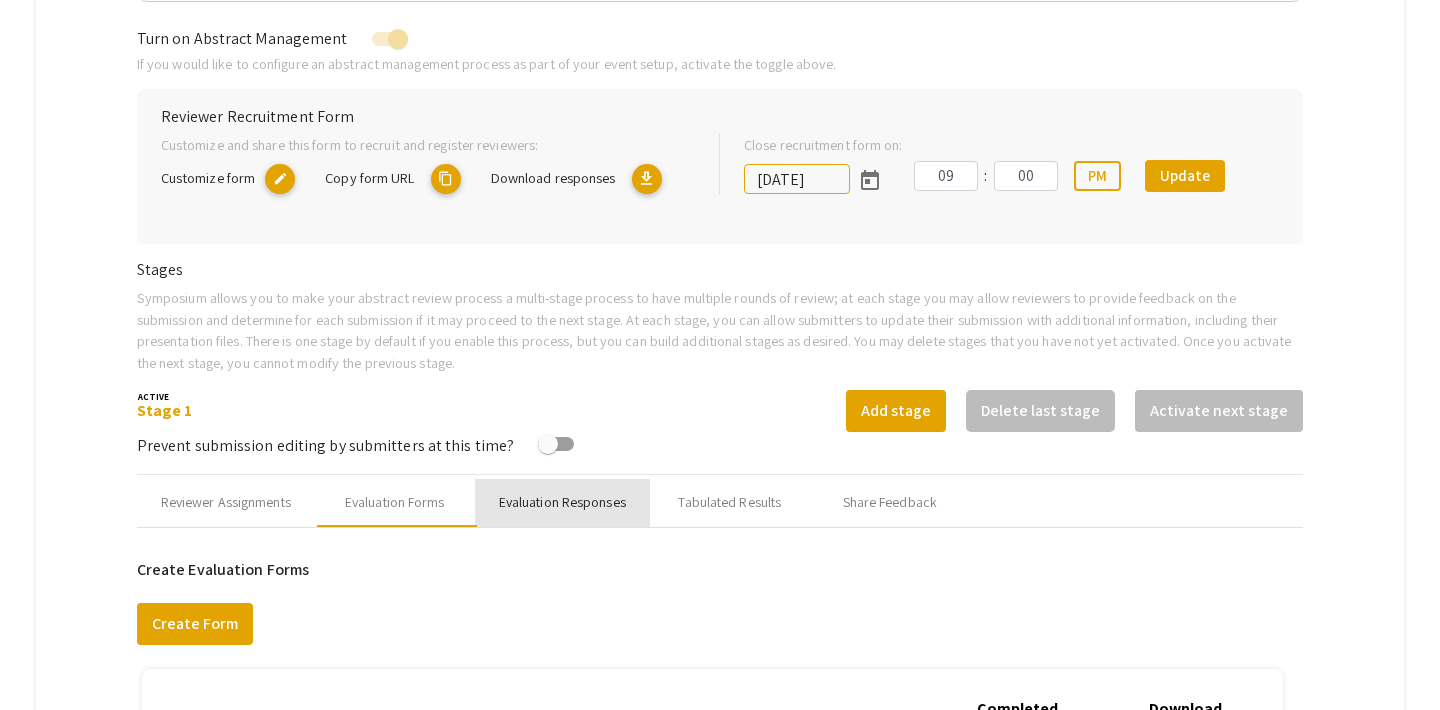 click on "Evaluation Responses" at bounding box center [562, 503] 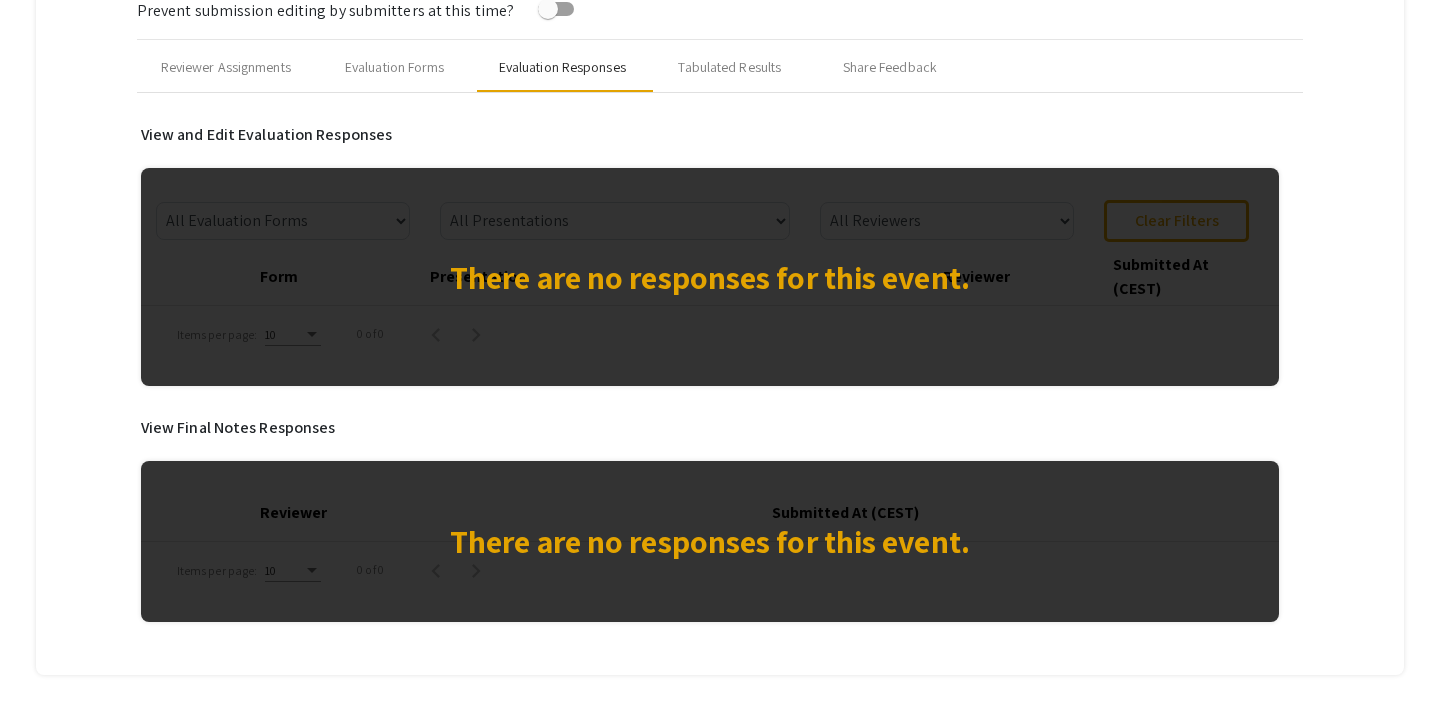 scroll, scrollTop: 755, scrollLeft: 0, axis: vertical 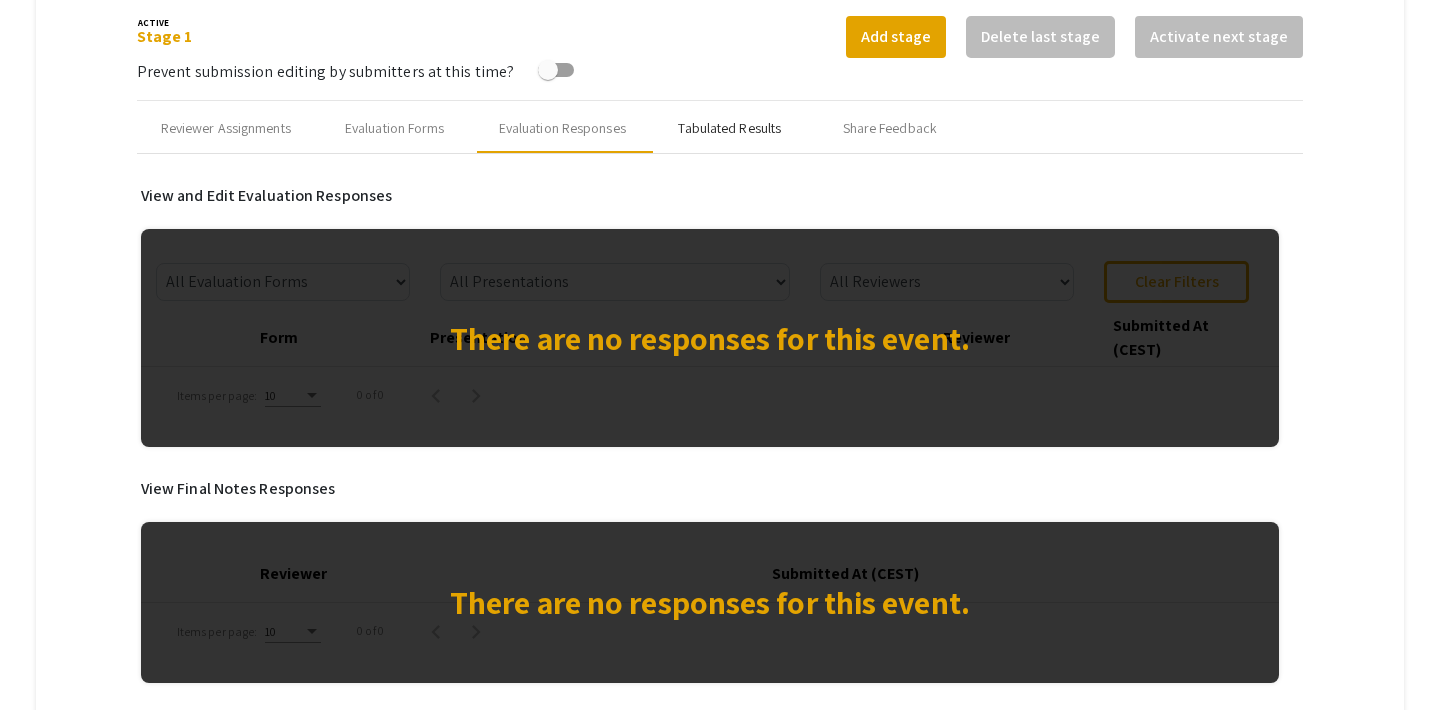 click on "Tabulated Results" at bounding box center [729, 128] 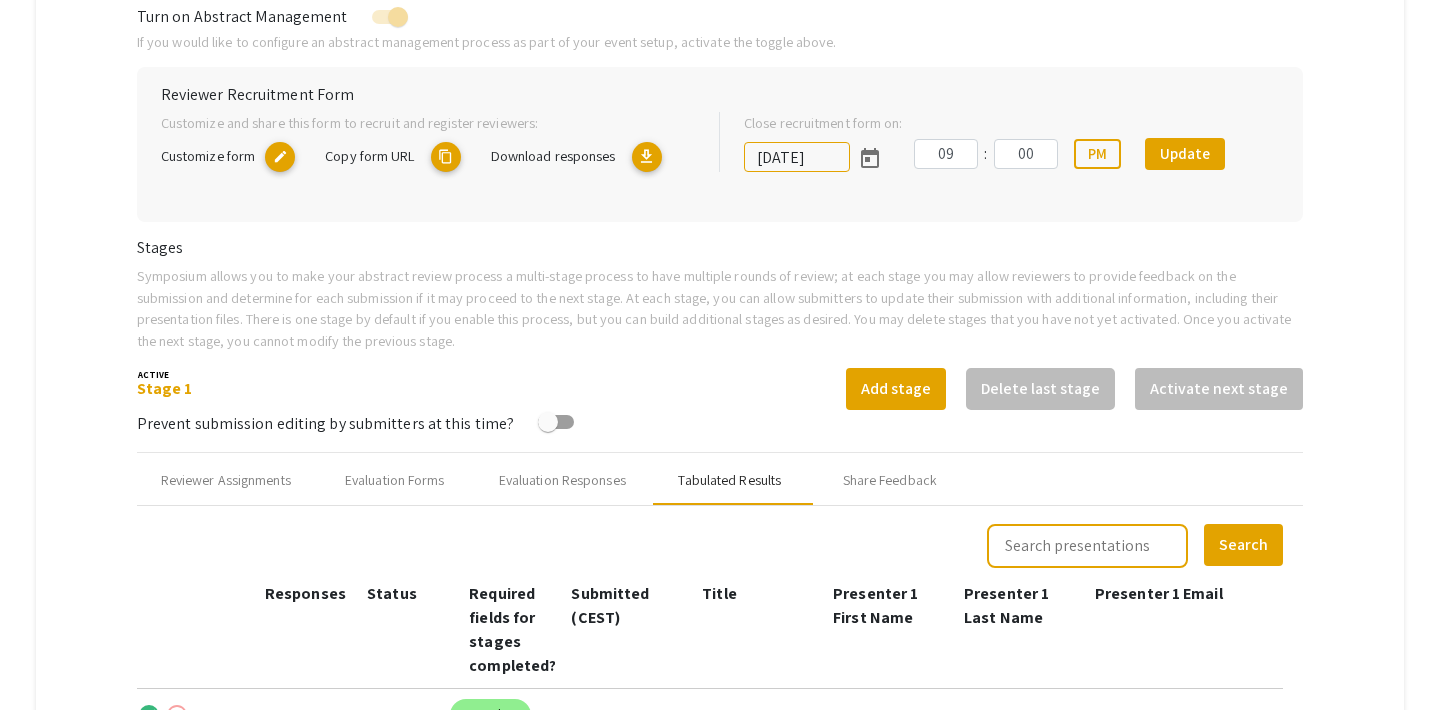 scroll, scrollTop: 211, scrollLeft: 0, axis: vertical 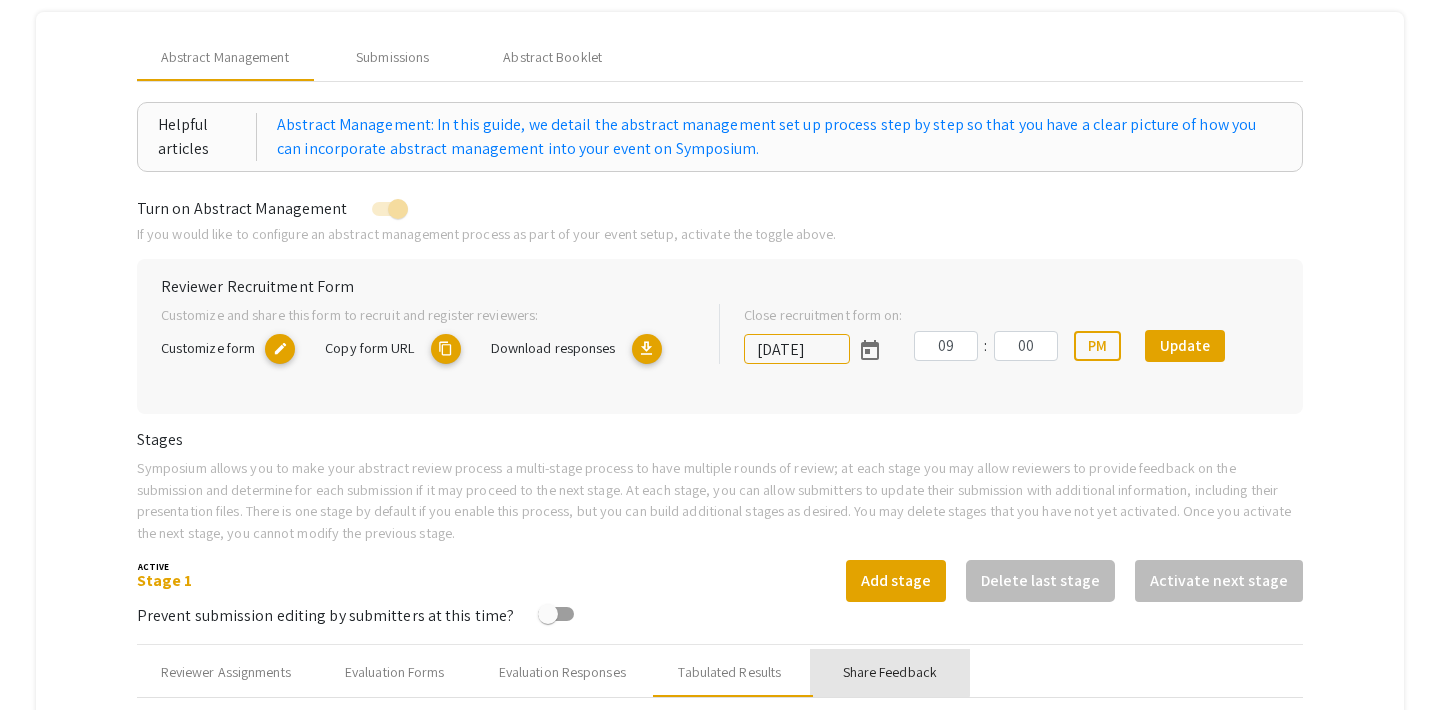 click on "Share Feedback" at bounding box center (890, 672) 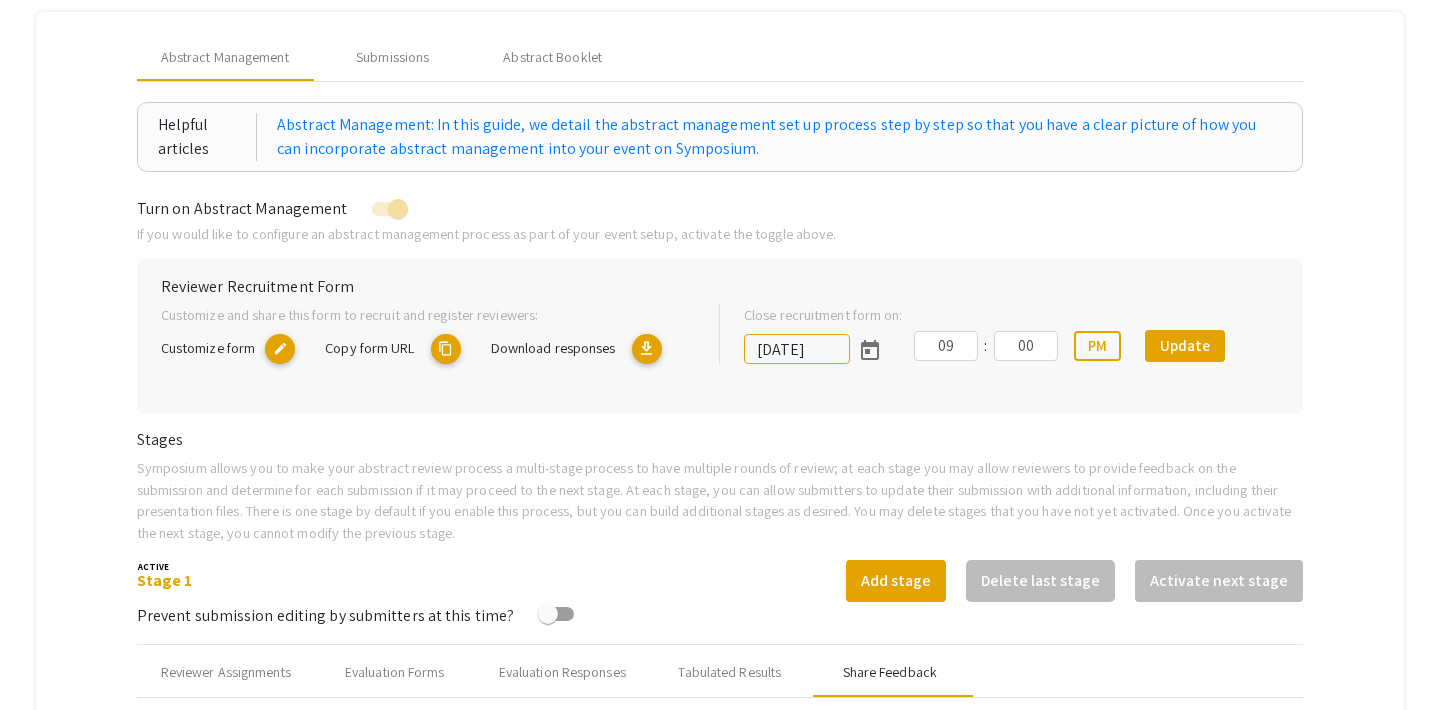 type on "Test Email for multiple co-presenters" 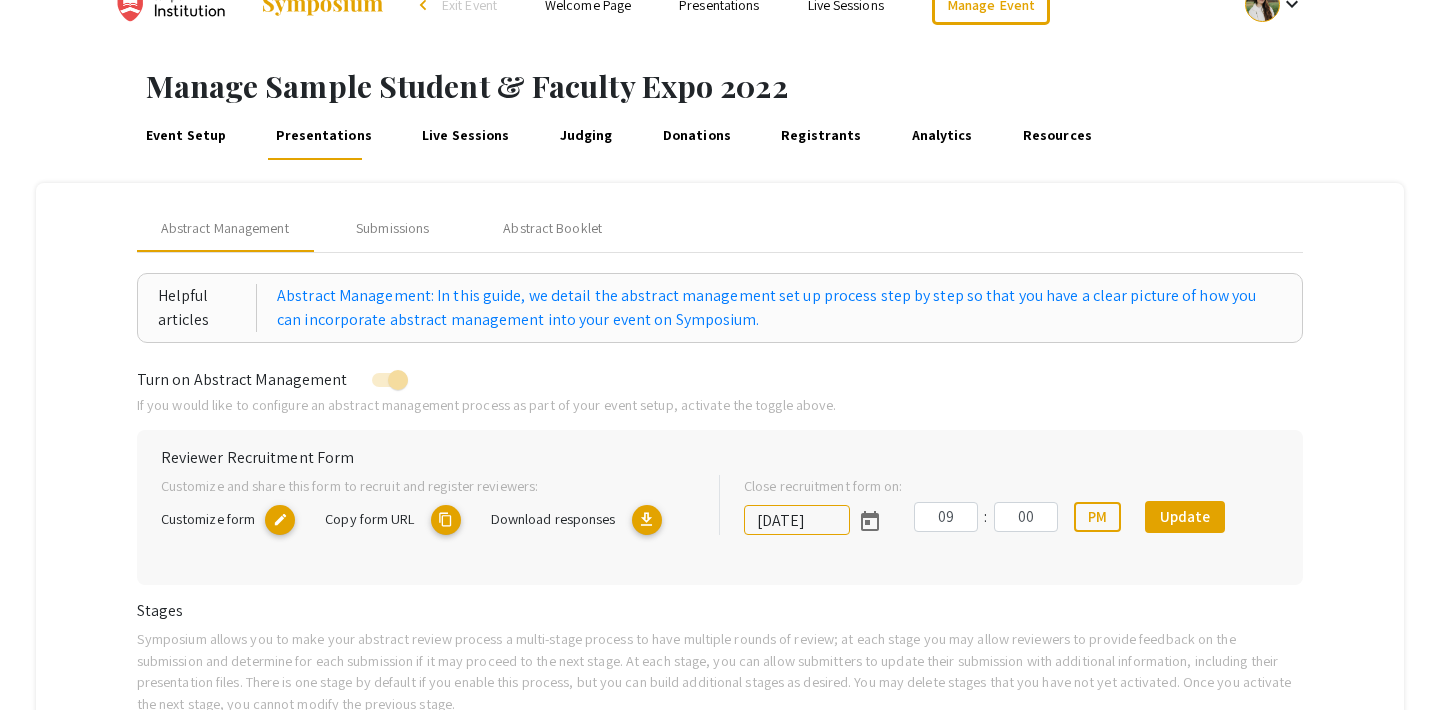 scroll, scrollTop: 0, scrollLeft: 0, axis: both 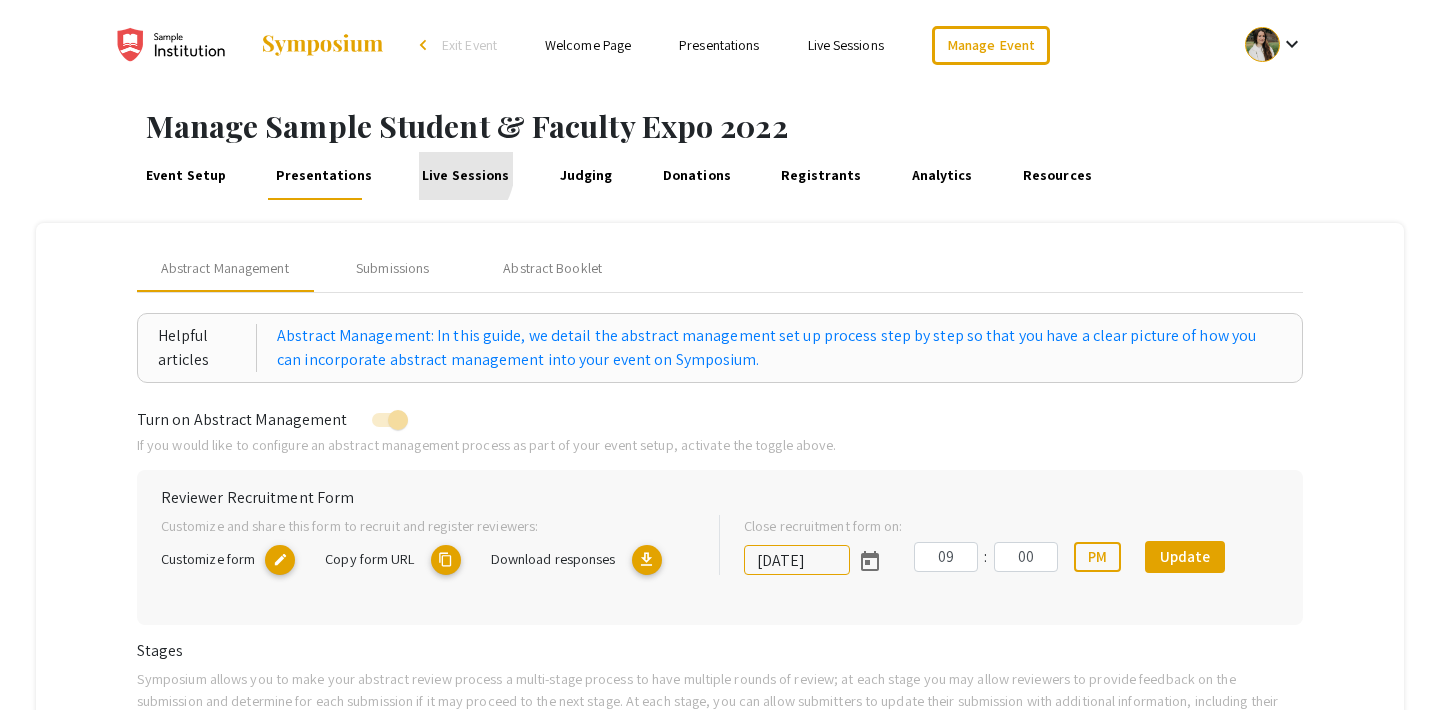 click on "Live Sessions" at bounding box center (466, 176) 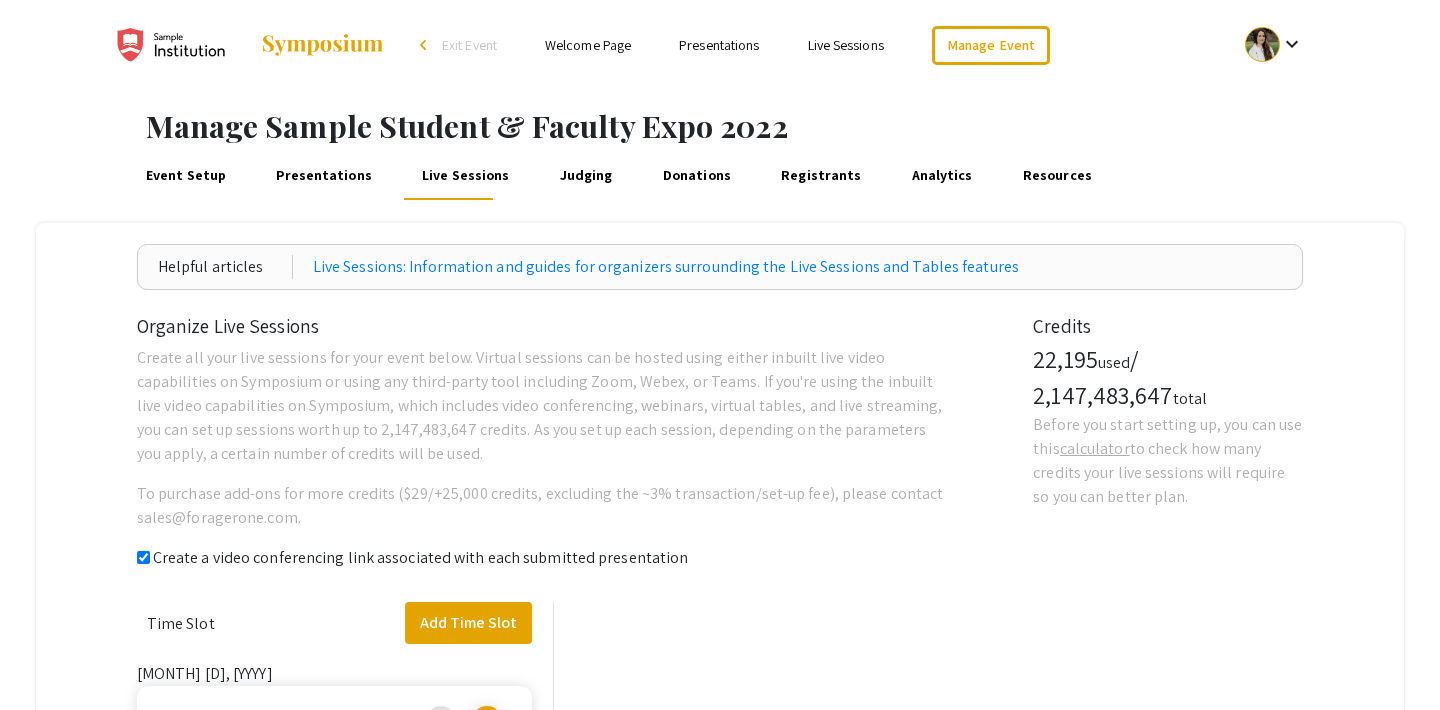 checkbox on "true" 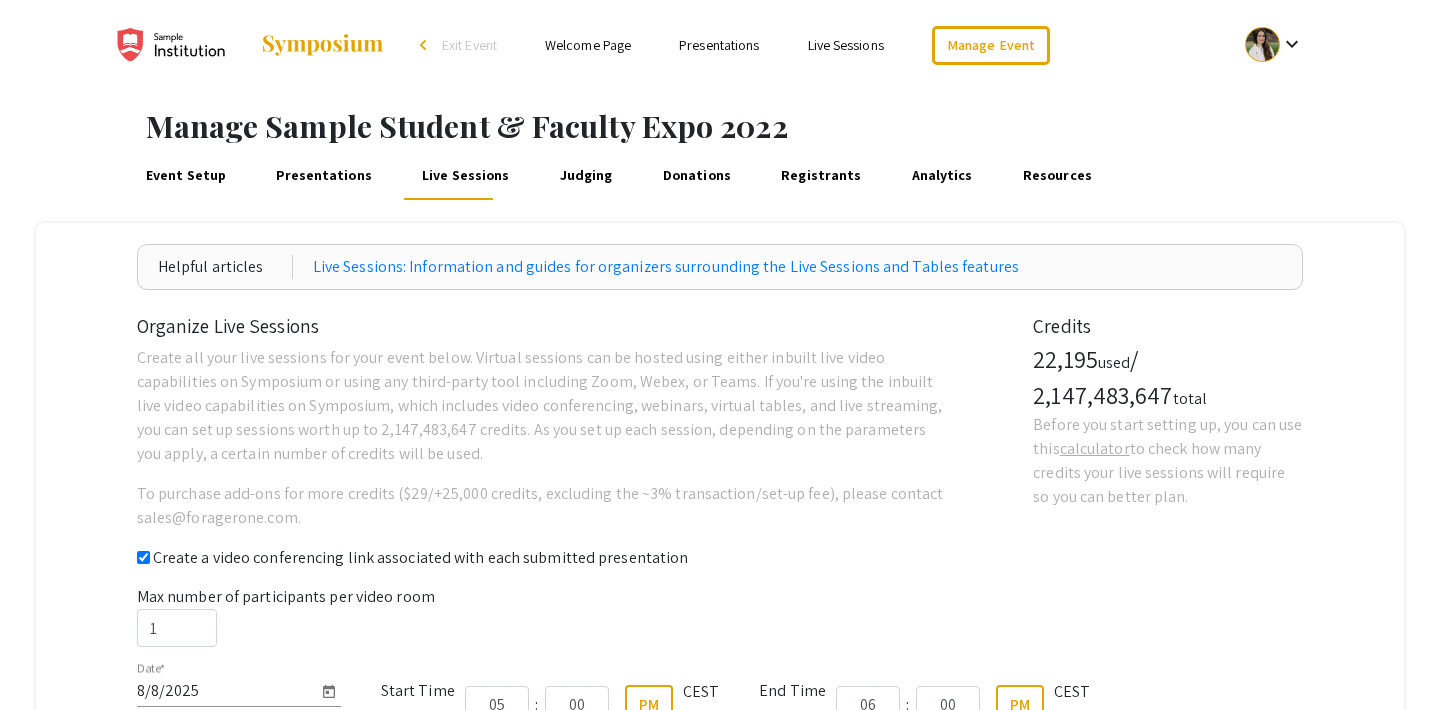 click on "Judging" at bounding box center [586, 176] 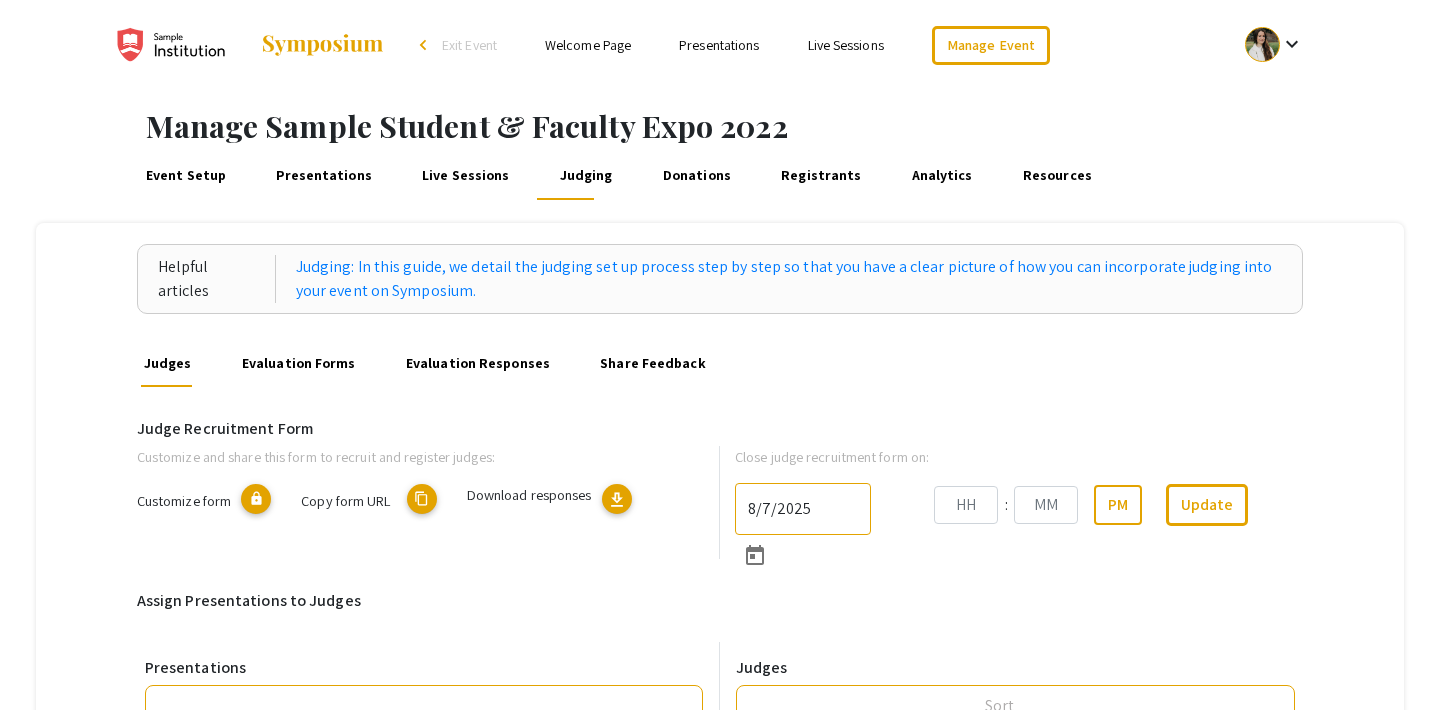 type on "[M]/[D]/[YYYY]" 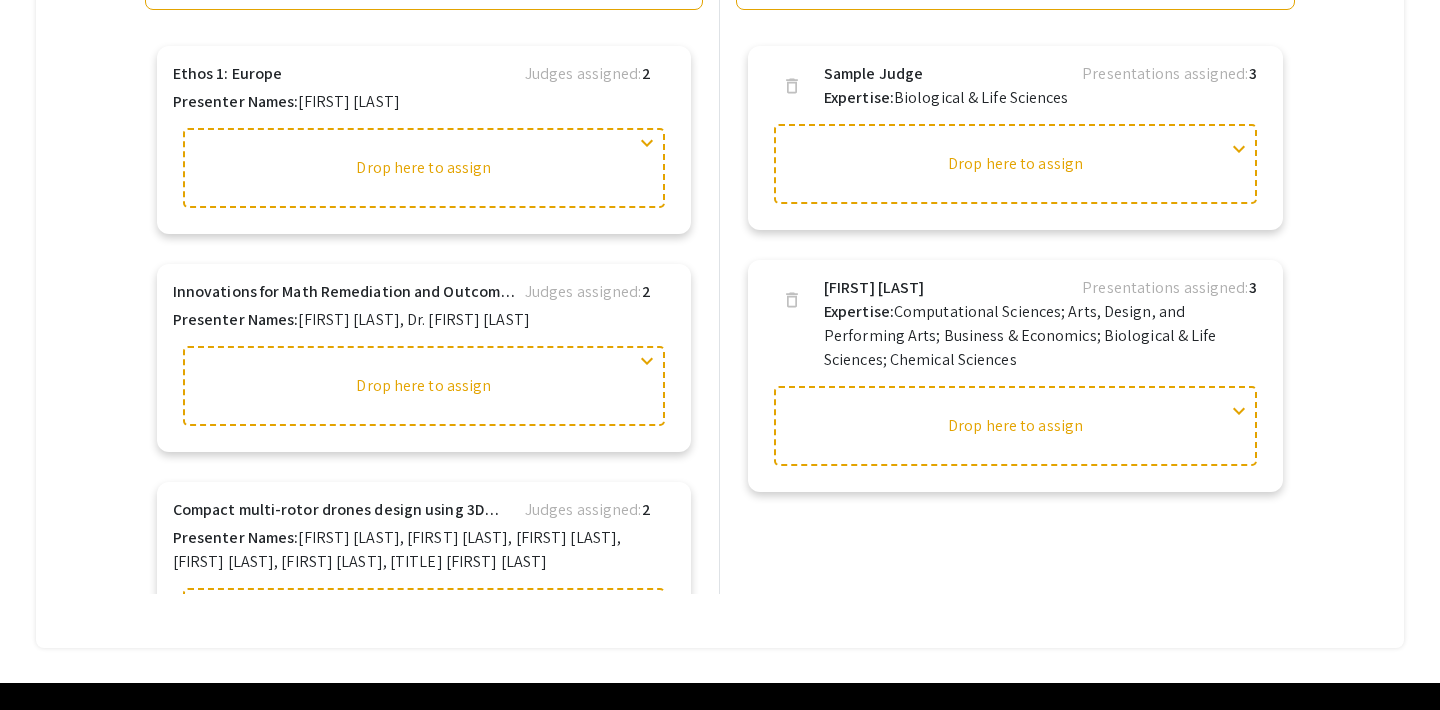 scroll, scrollTop: 868, scrollLeft: 0, axis: vertical 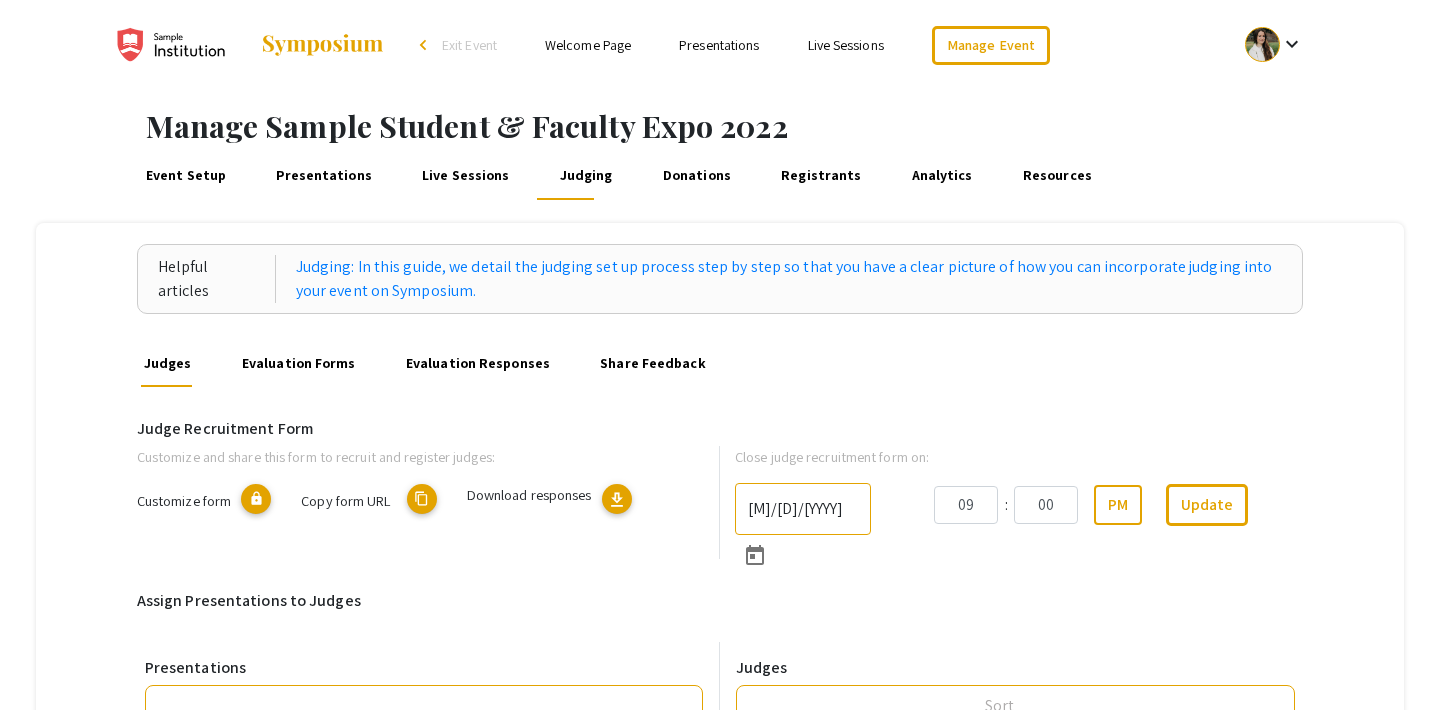 click on "Evaluation Forms" at bounding box center (298, 363) 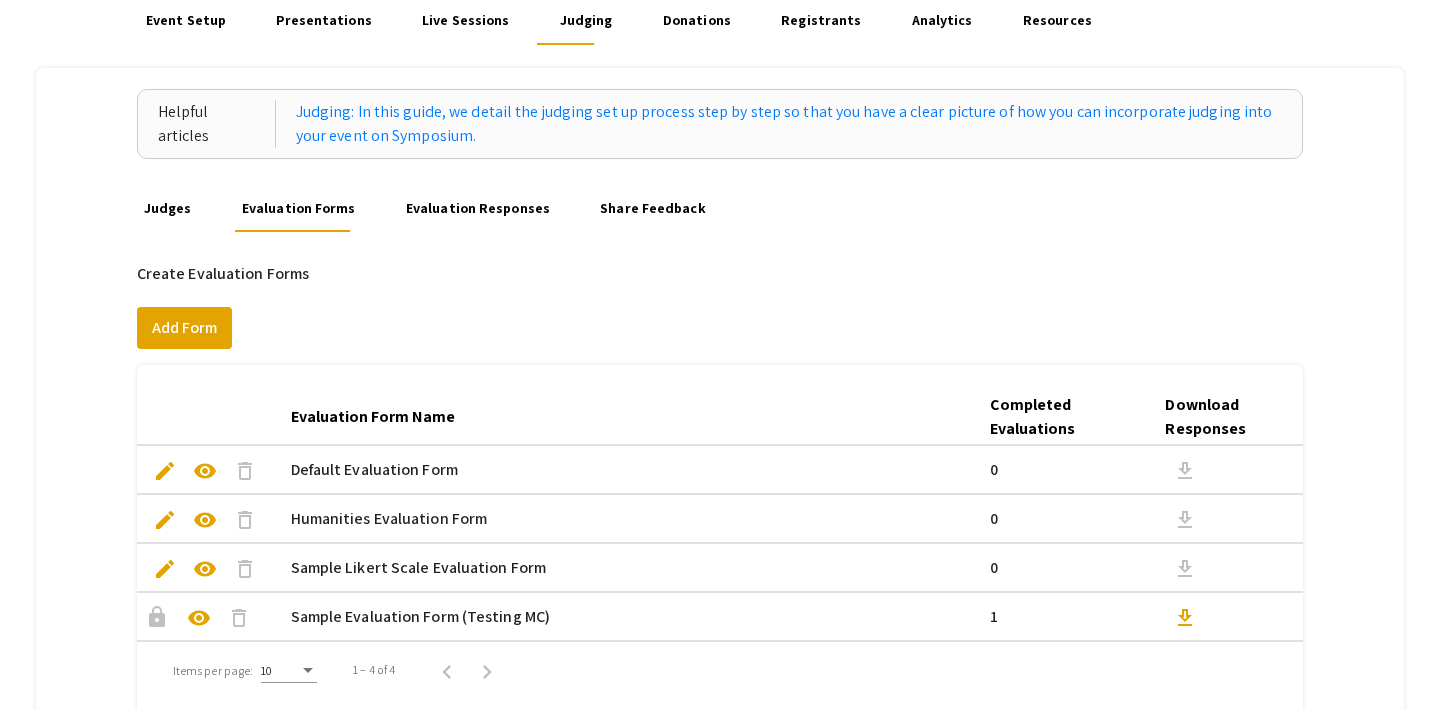 scroll, scrollTop: 109, scrollLeft: 0, axis: vertical 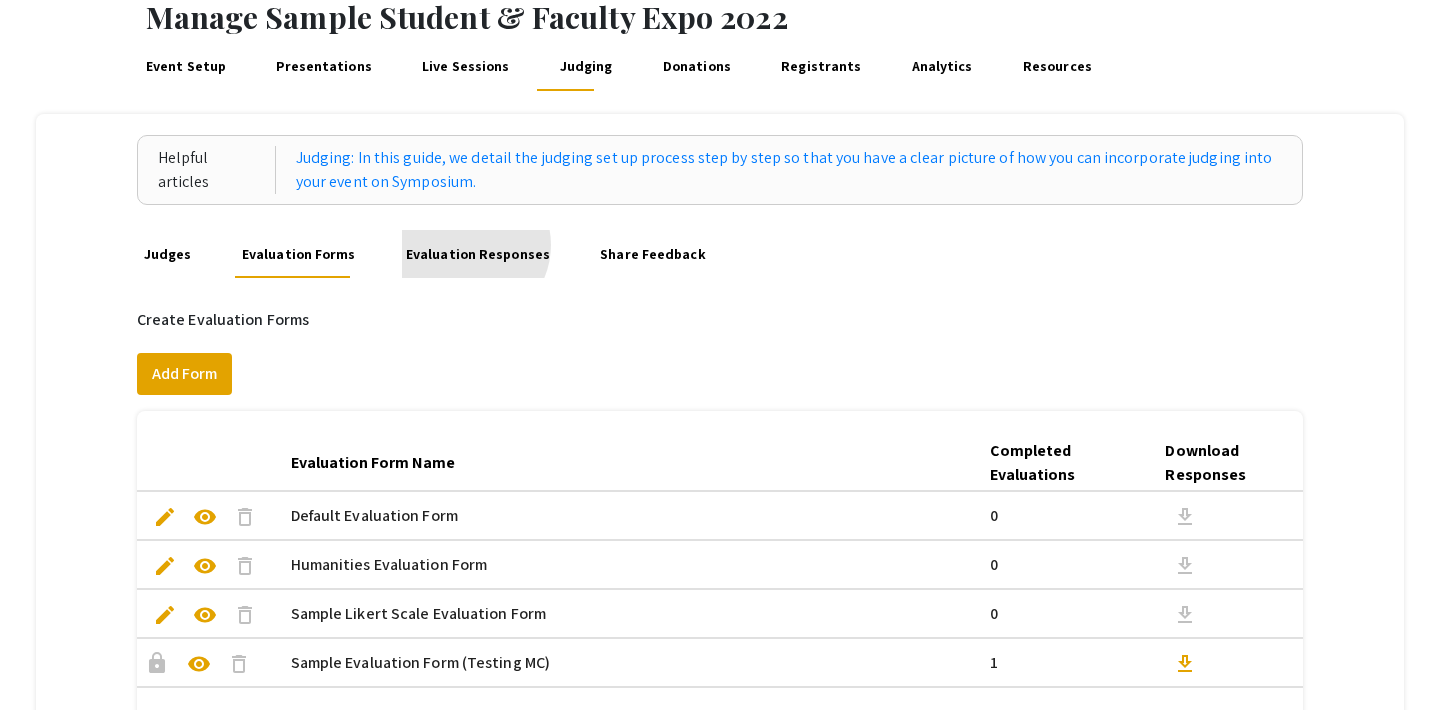 click on "Evaluation Responses" at bounding box center [477, 254] 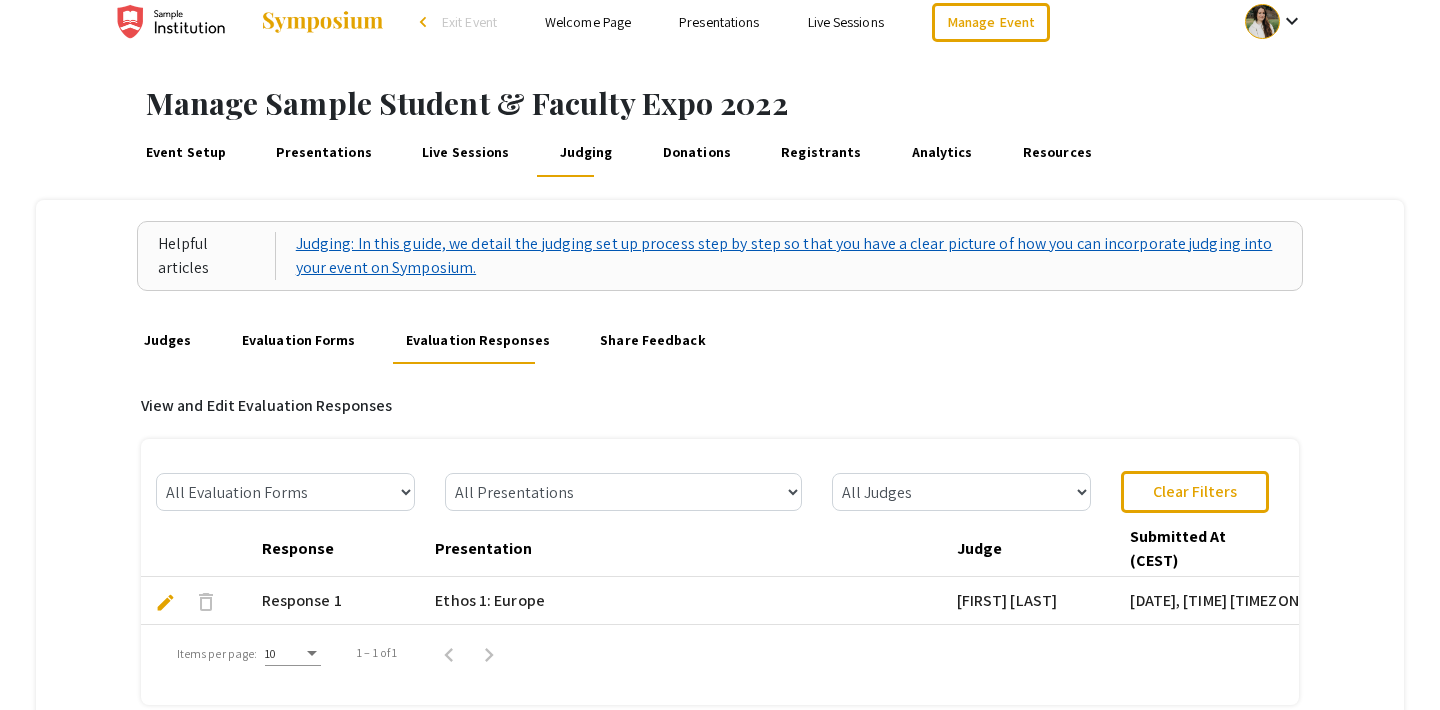 scroll, scrollTop: 0, scrollLeft: 0, axis: both 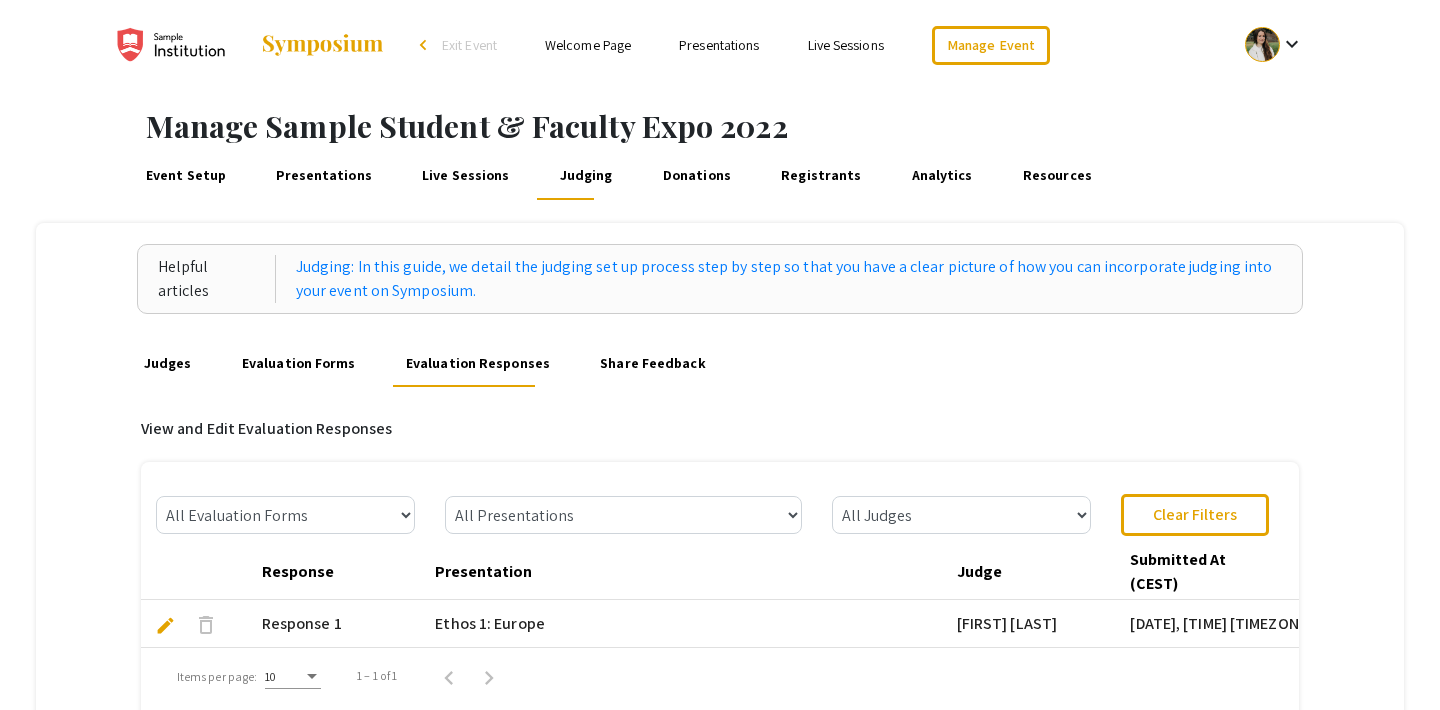 click on "Event Setup" at bounding box center (185, 176) 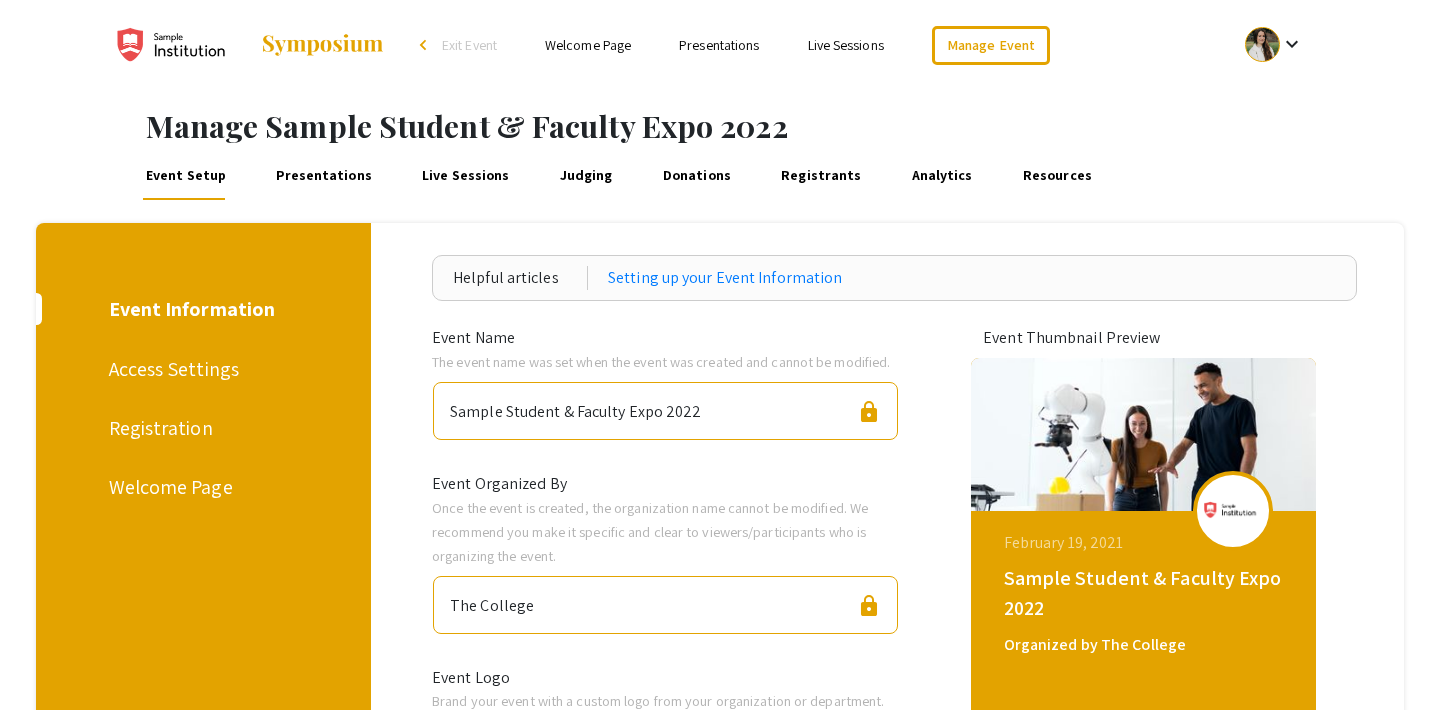 click on "Registration" at bounding box center [200, 428] 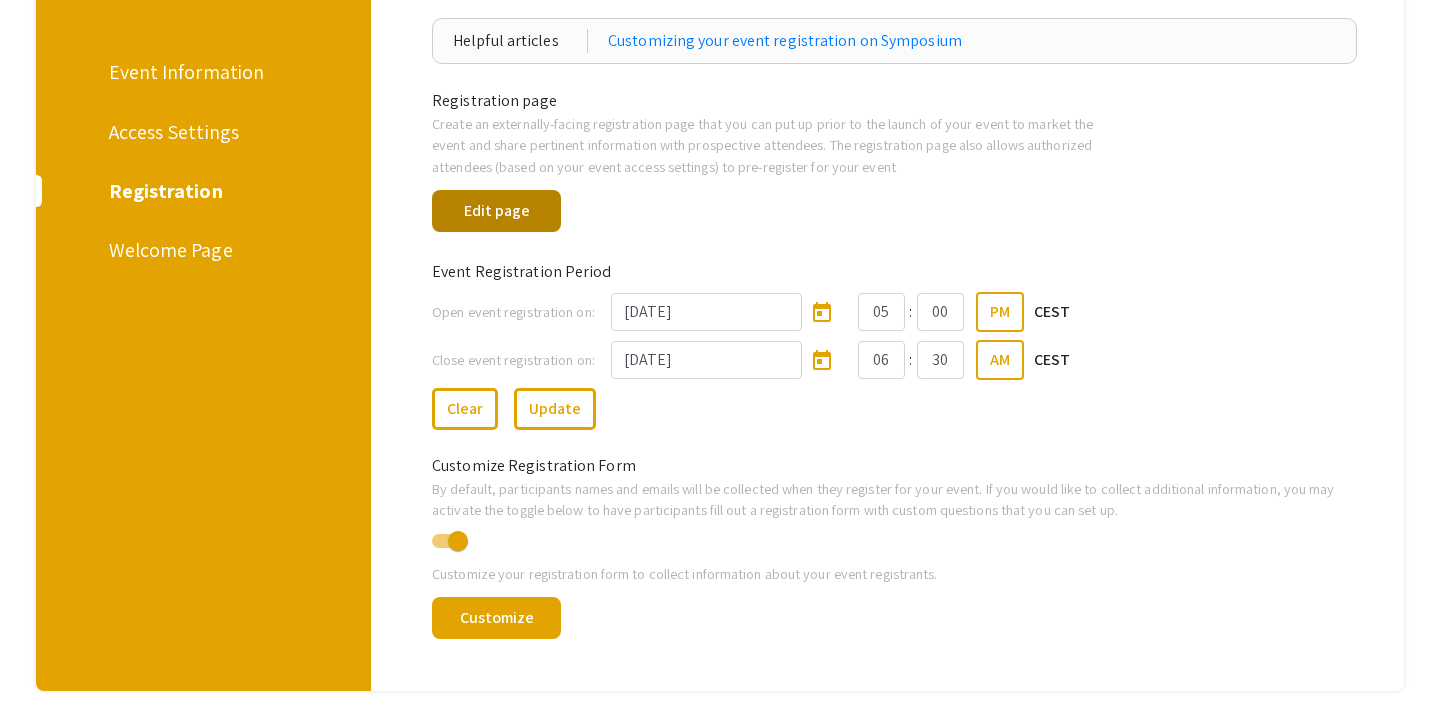 scroll, scrollTop: 227, scrollLeft: 0, axis: vertical 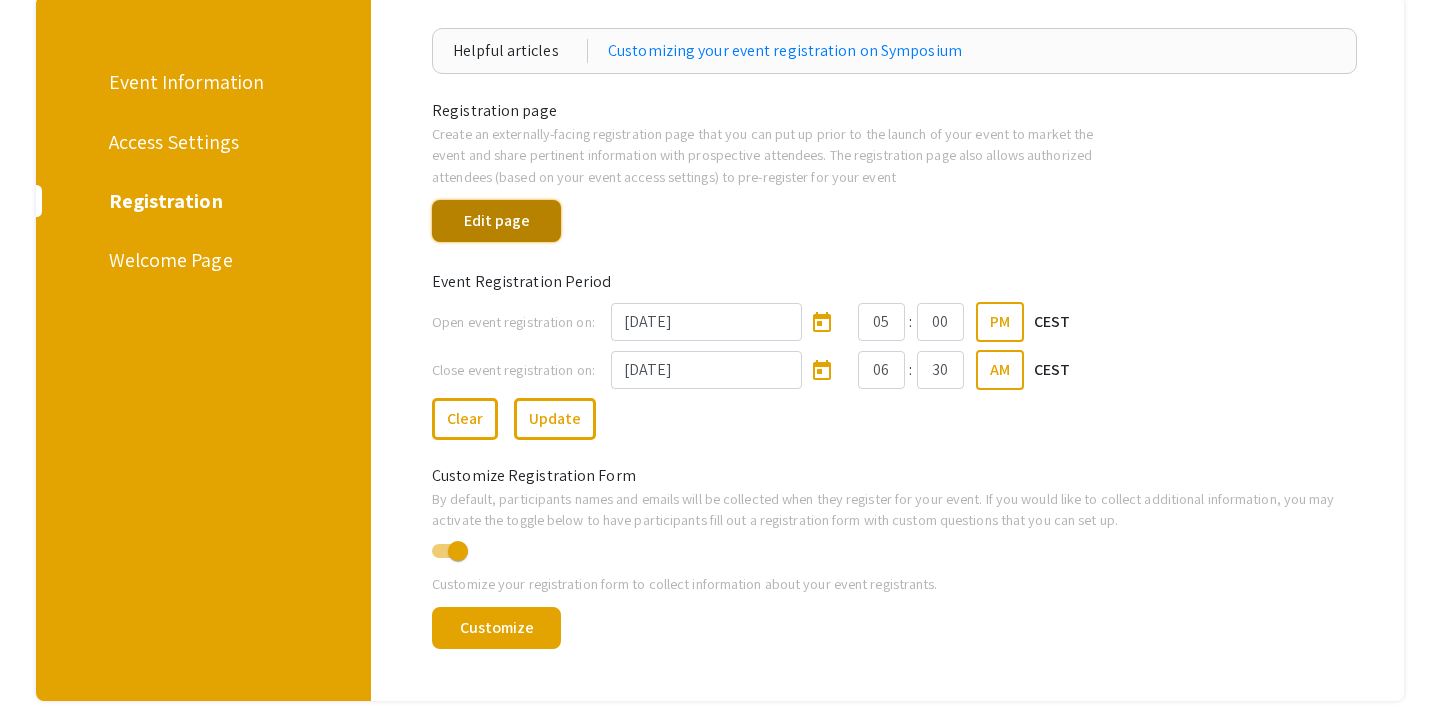 click on "Edit page" at bounding box center (496, 221) 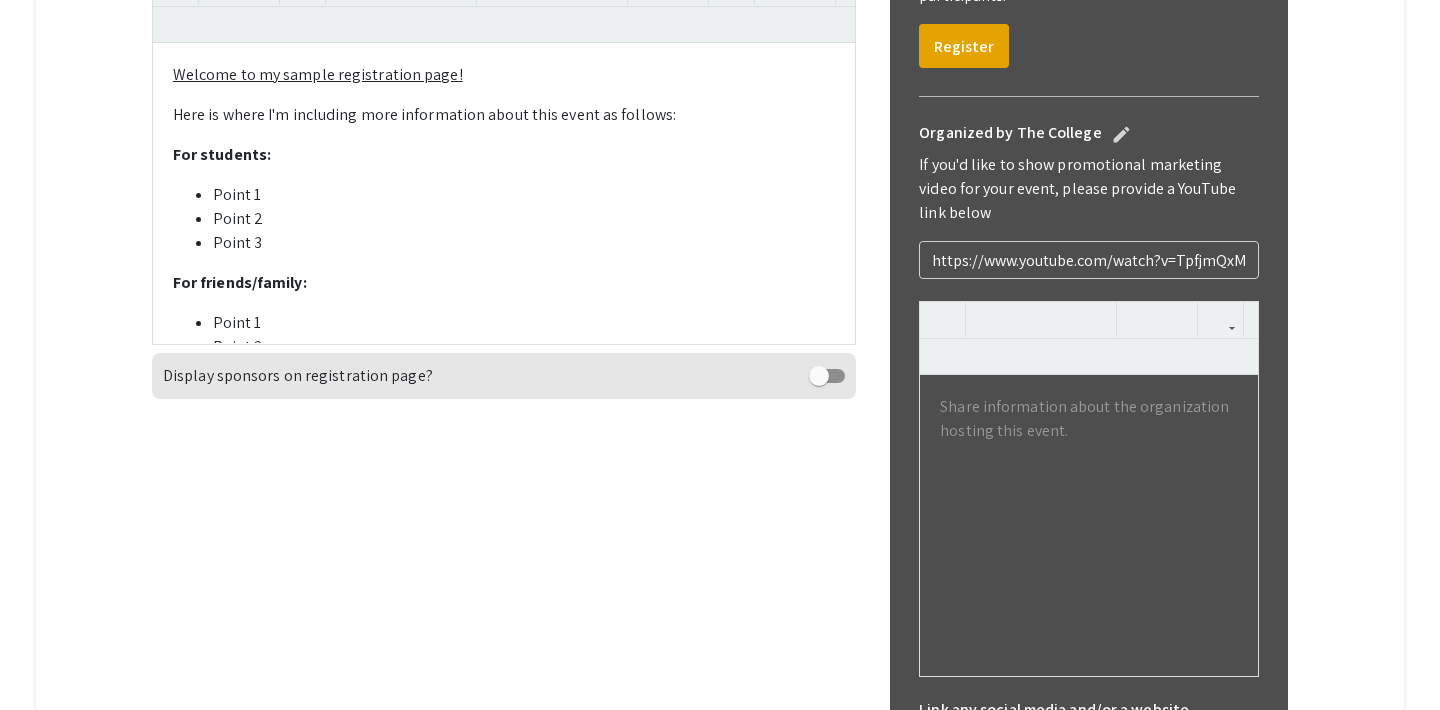 scroll, scrollTop: 706, scrollLeft: 0, axis: vertical 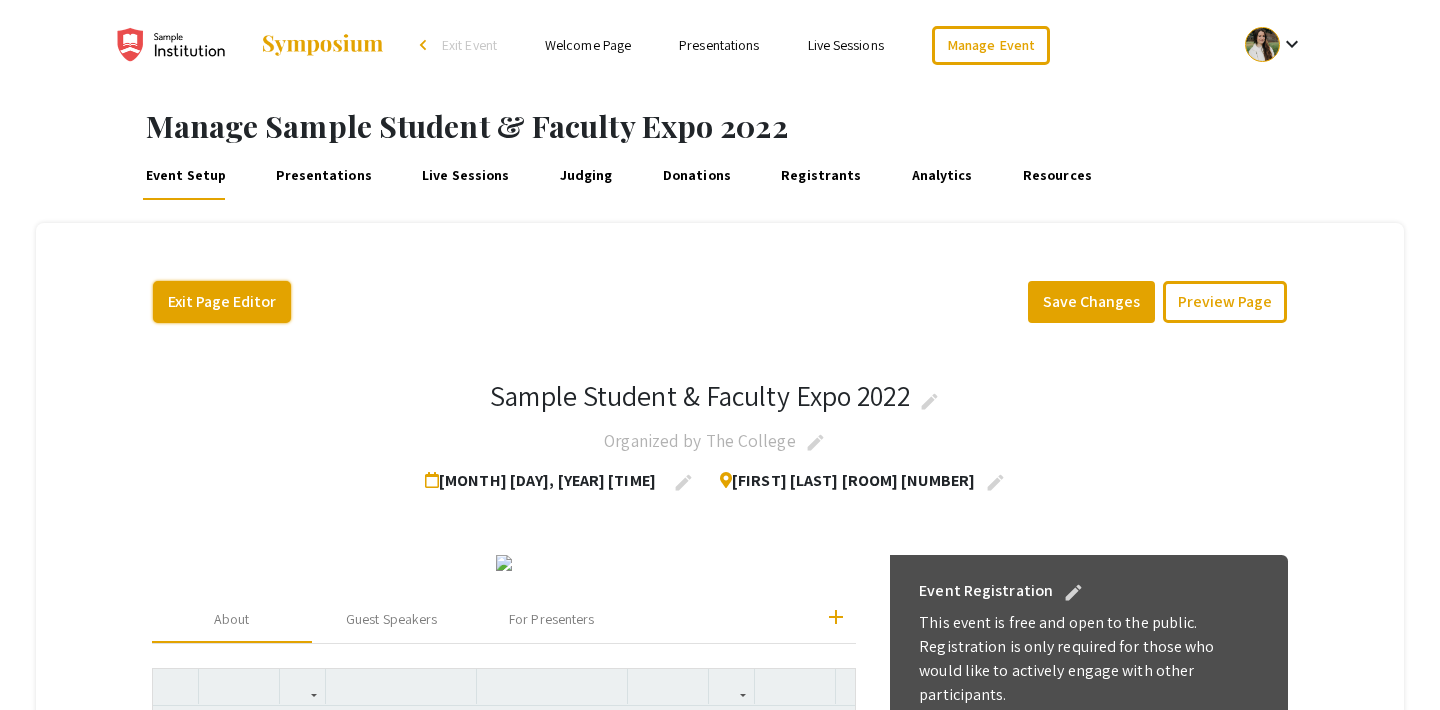 click on "Exit Page Editor" 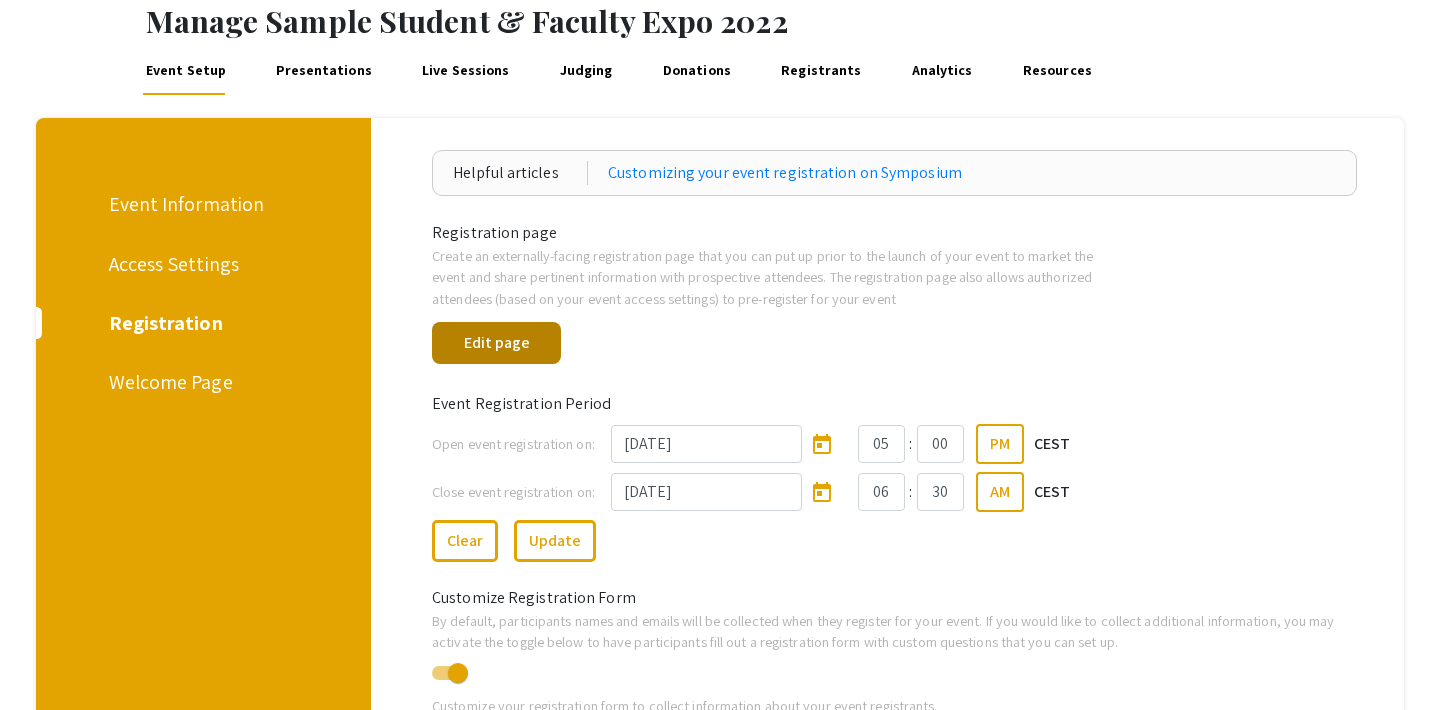 scroll, scrollTop: 333, scrollLeft: 0, axis: vertical 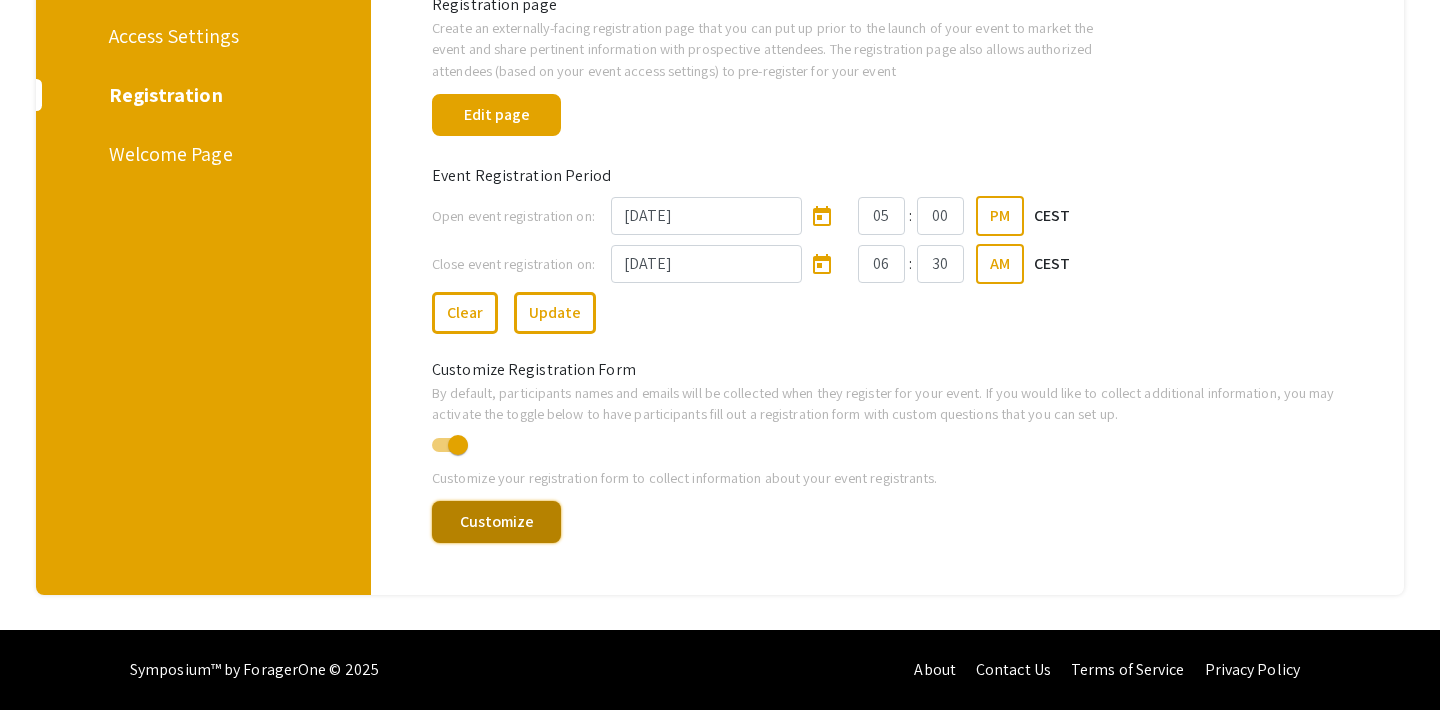 click on "Customize" at bounding box center (496, 522) 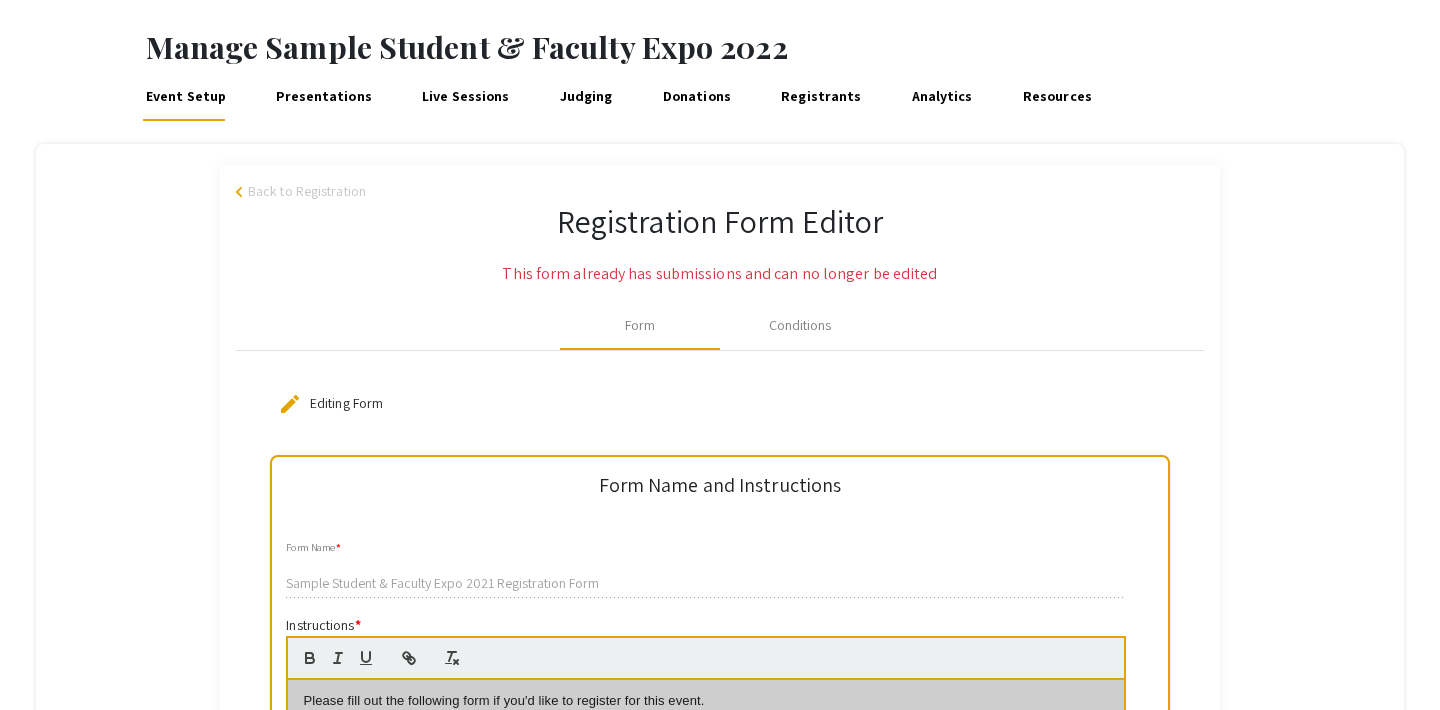 scroll, scrollTop: 0, scrollLeft: 0, axis: both 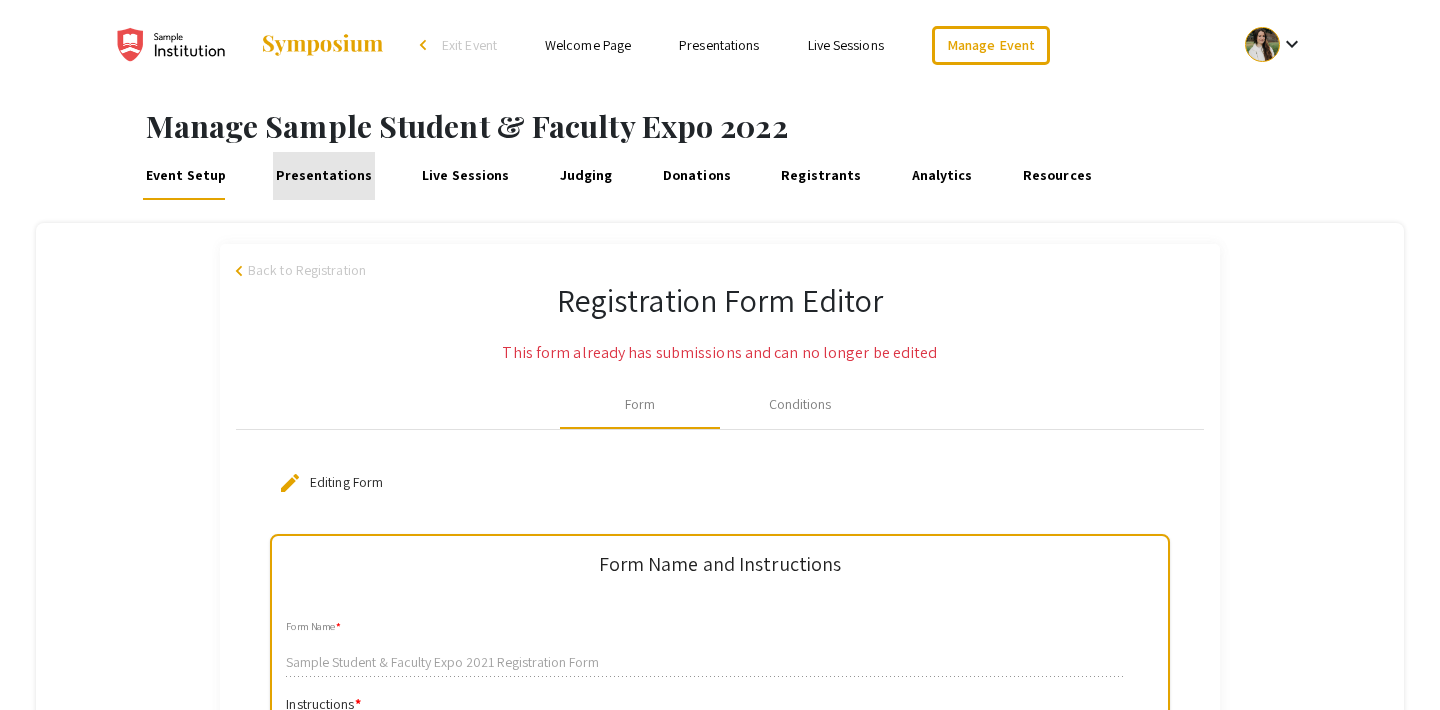 click on "Presentations" at bounding box center (324, 176) 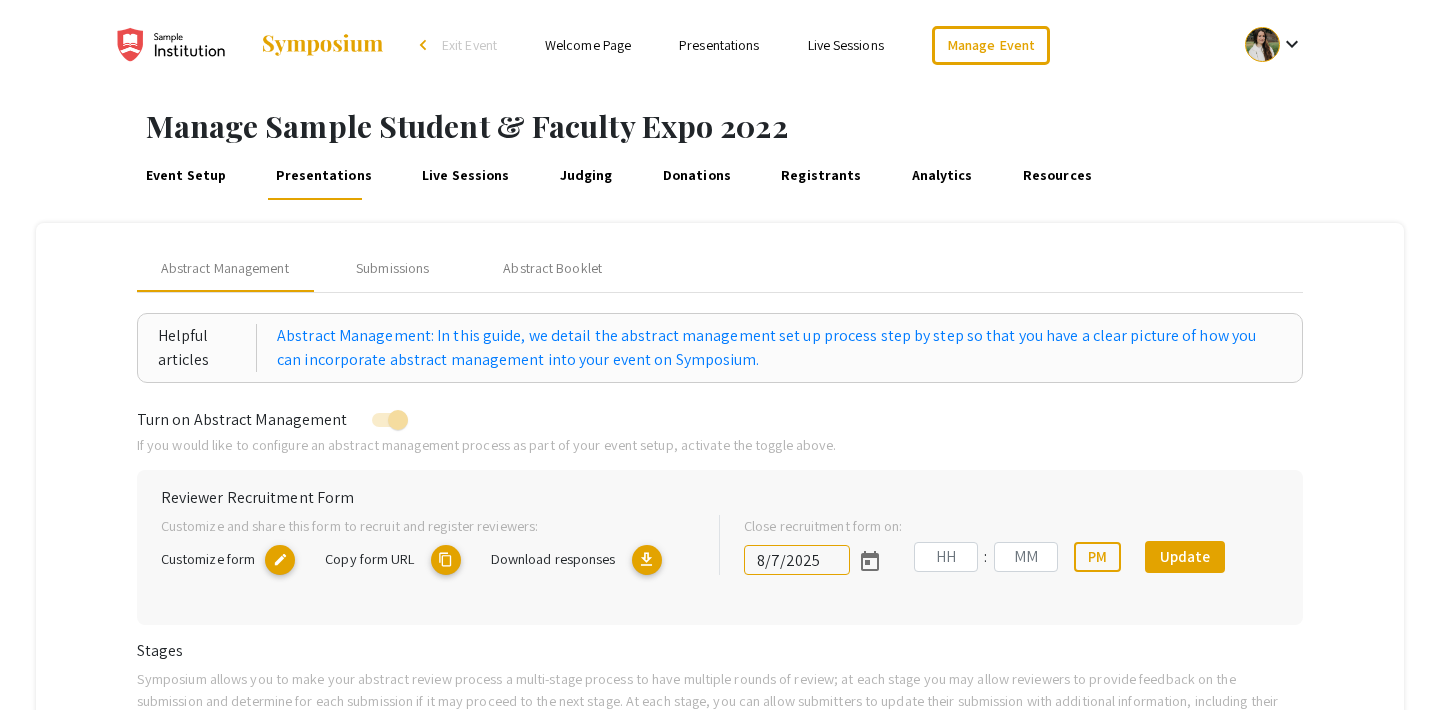 type on "[DATE]" 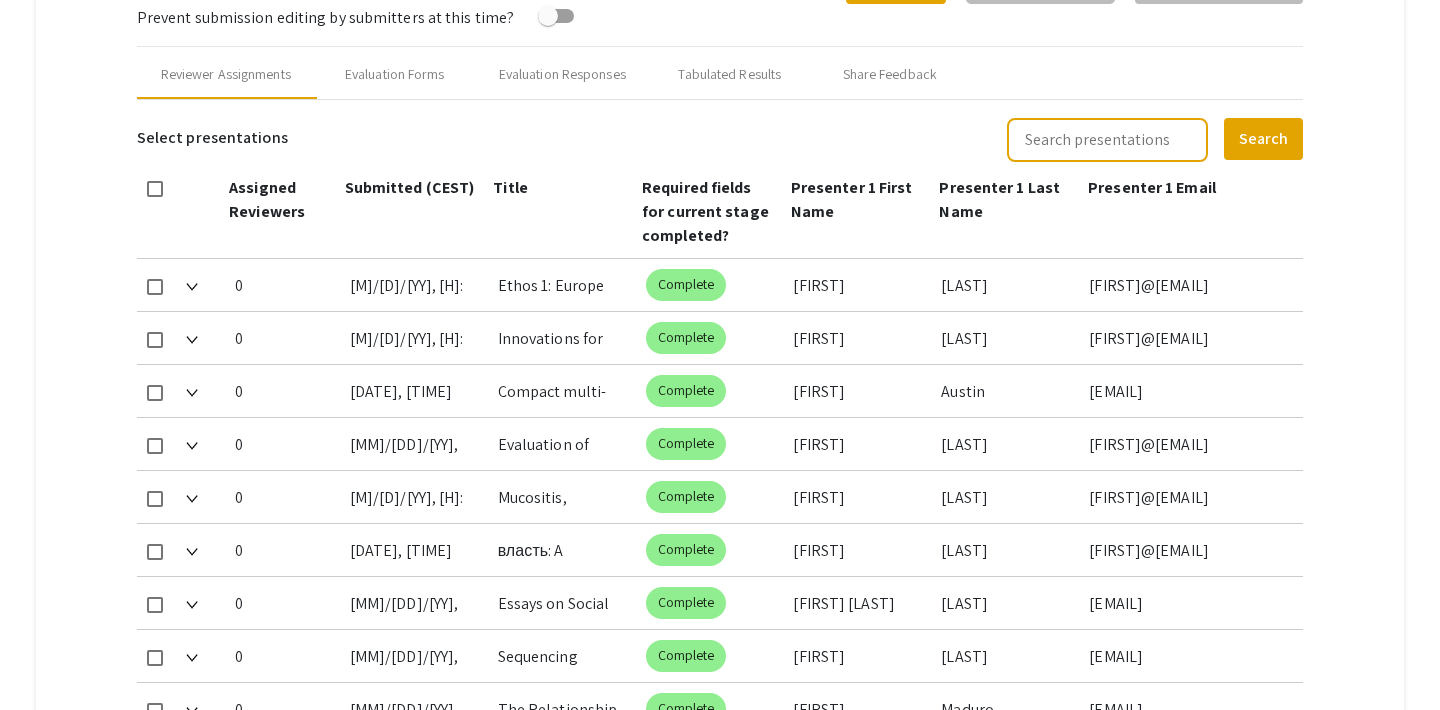 scroll, scrollTop: 813, scrollLeft: 0, axis: vertical 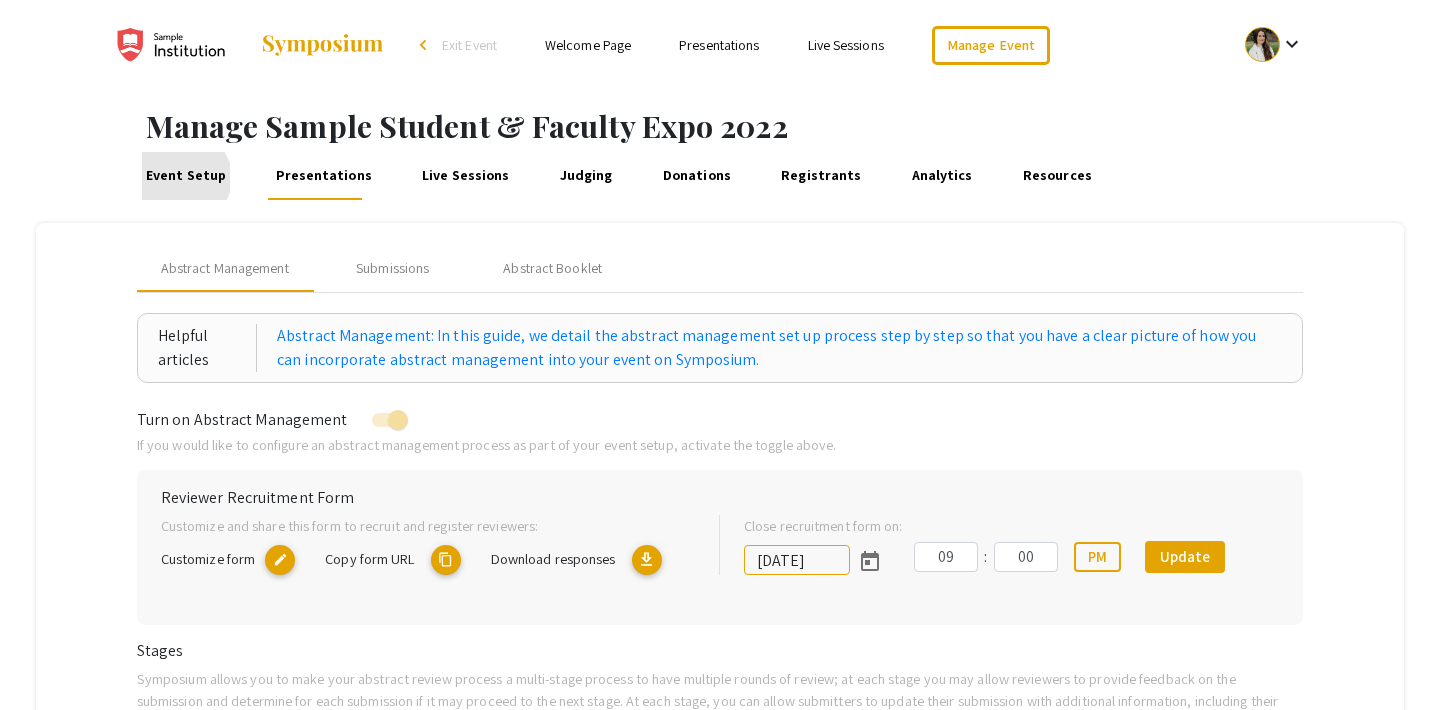 click on "Event Setup" at bounding box center (185, 176) 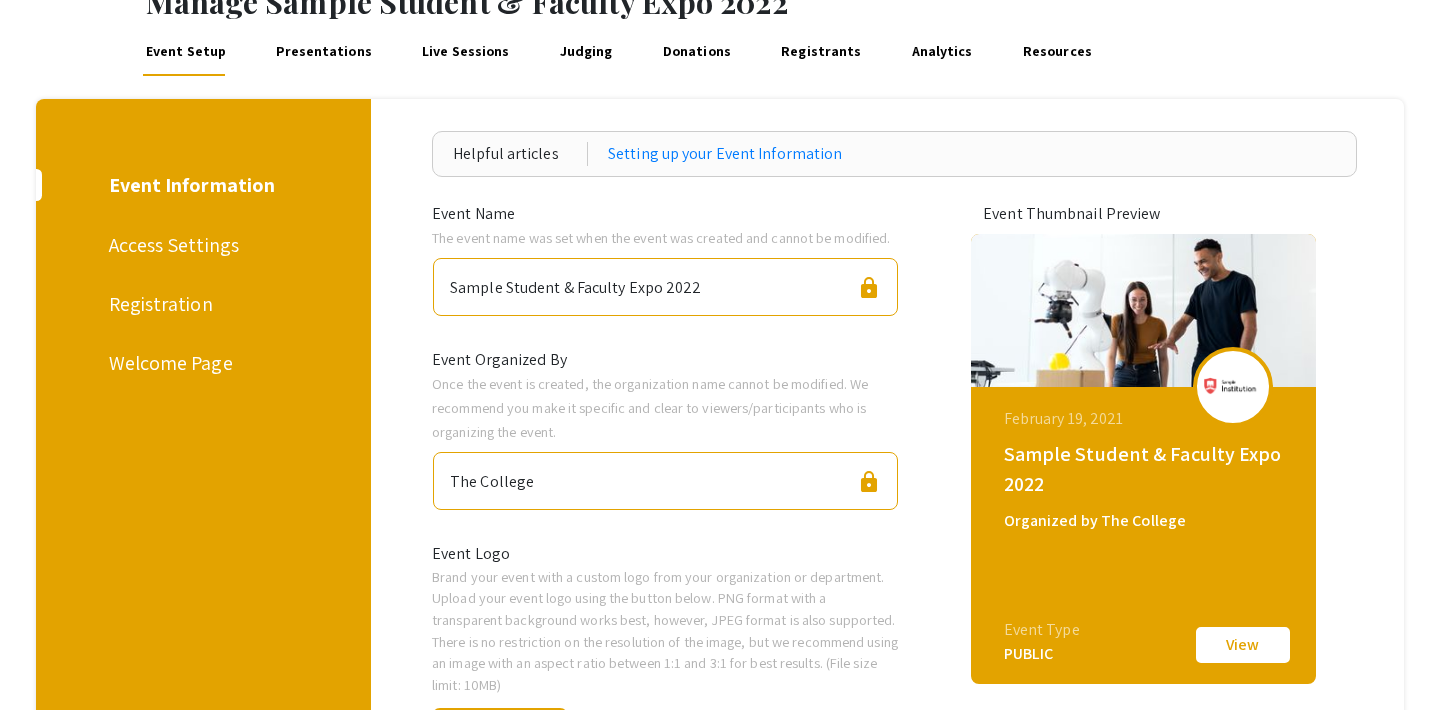 scroll, scrollTop: 127, scrollLeft: 0, axis: vertical 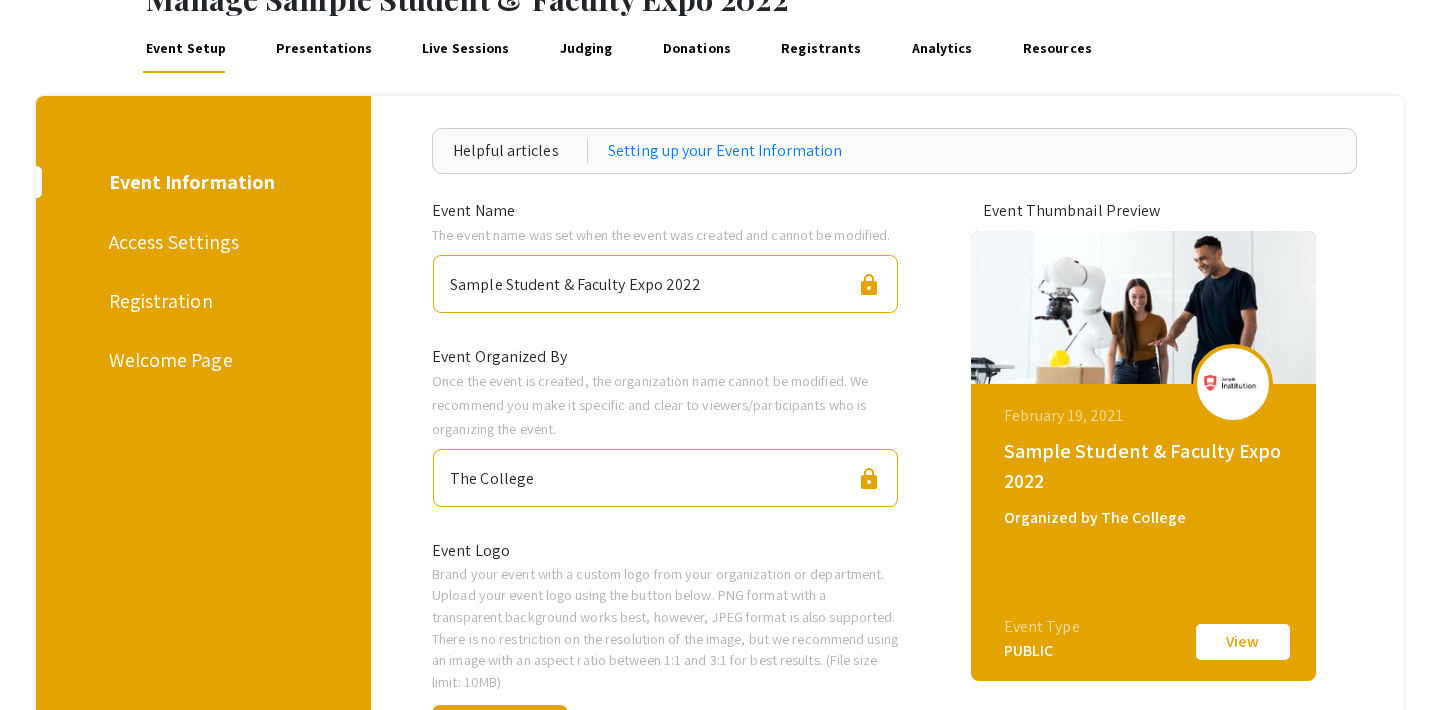 click on "Access Settings" at bounding box center (200, 242) 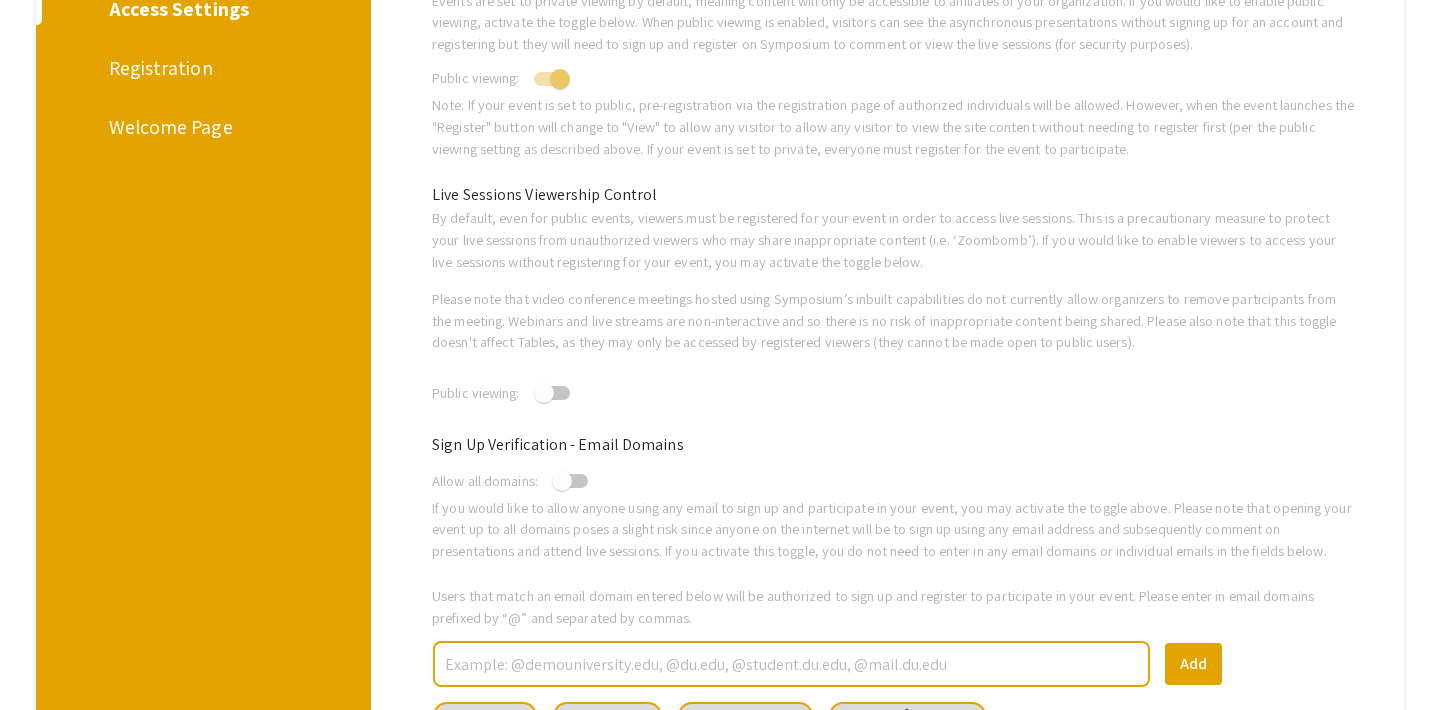 scroll, scrollTop: 315, scrollLeft: 0, axis: vertical 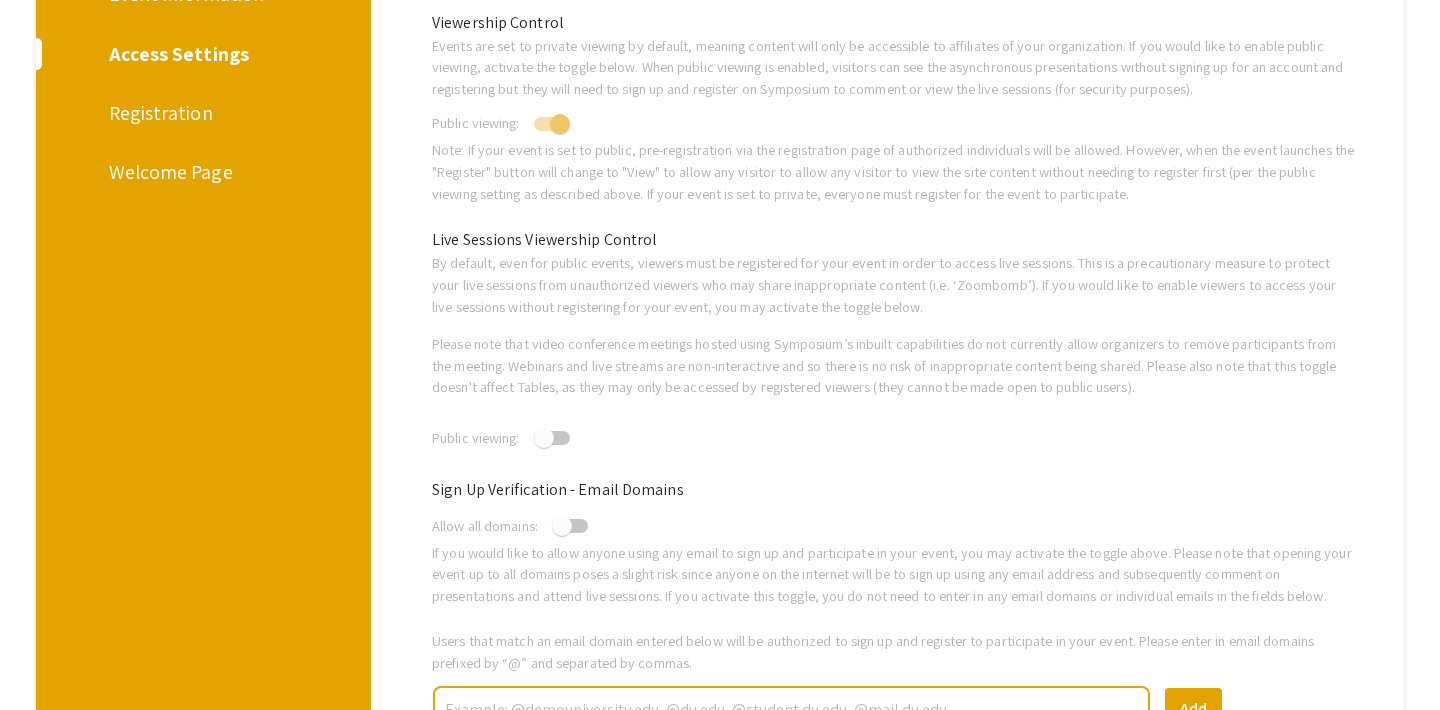click on "Registration" at bounding box center (200, 113) 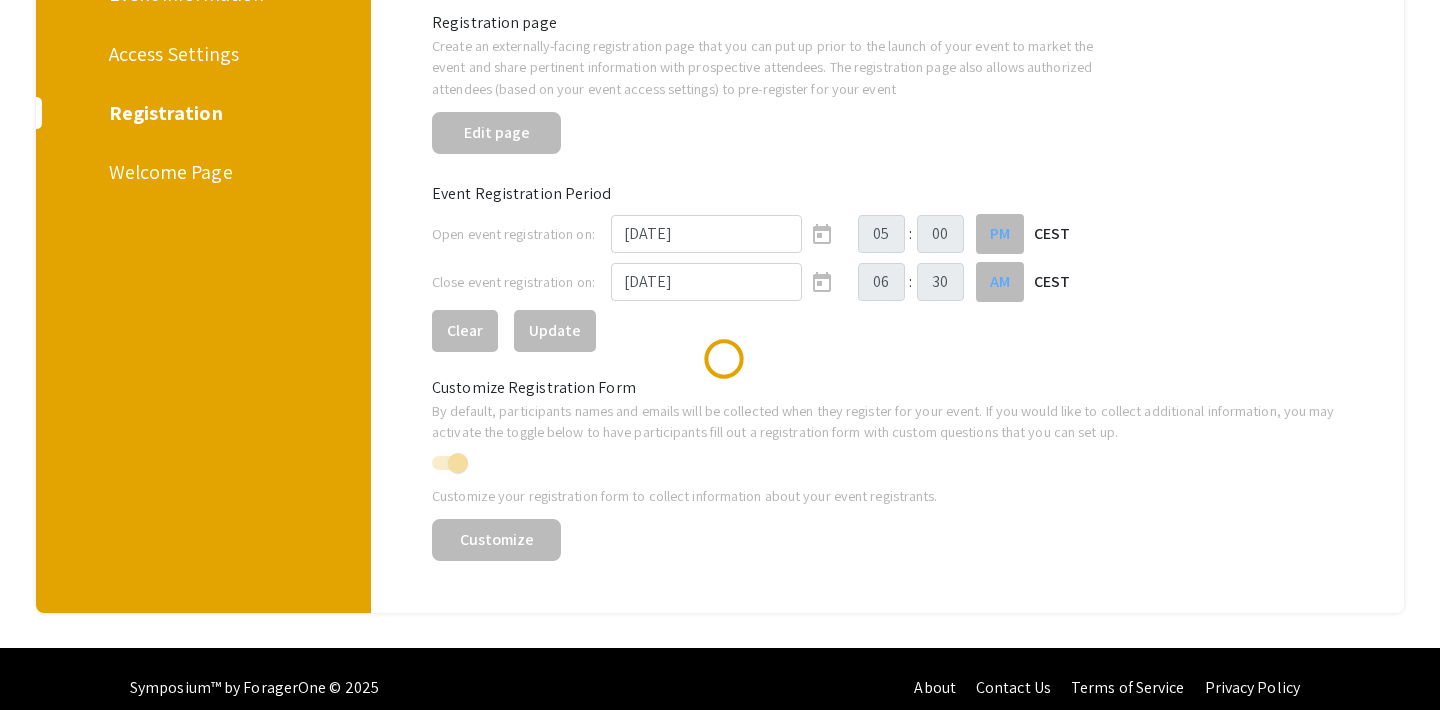 scroll, scrollTop: 0, scrollLeft: 0, axis: both 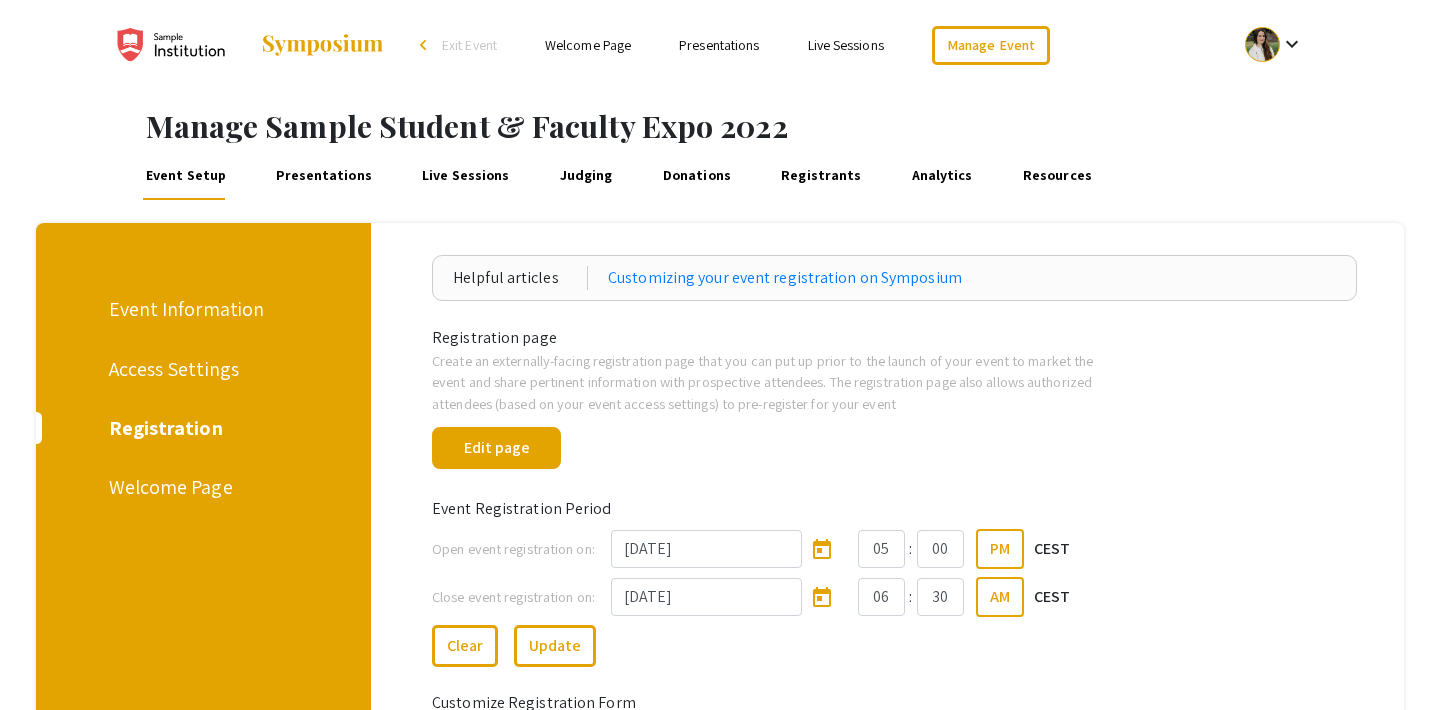 click on "Welcome Page" at bounding box center [200, 487] 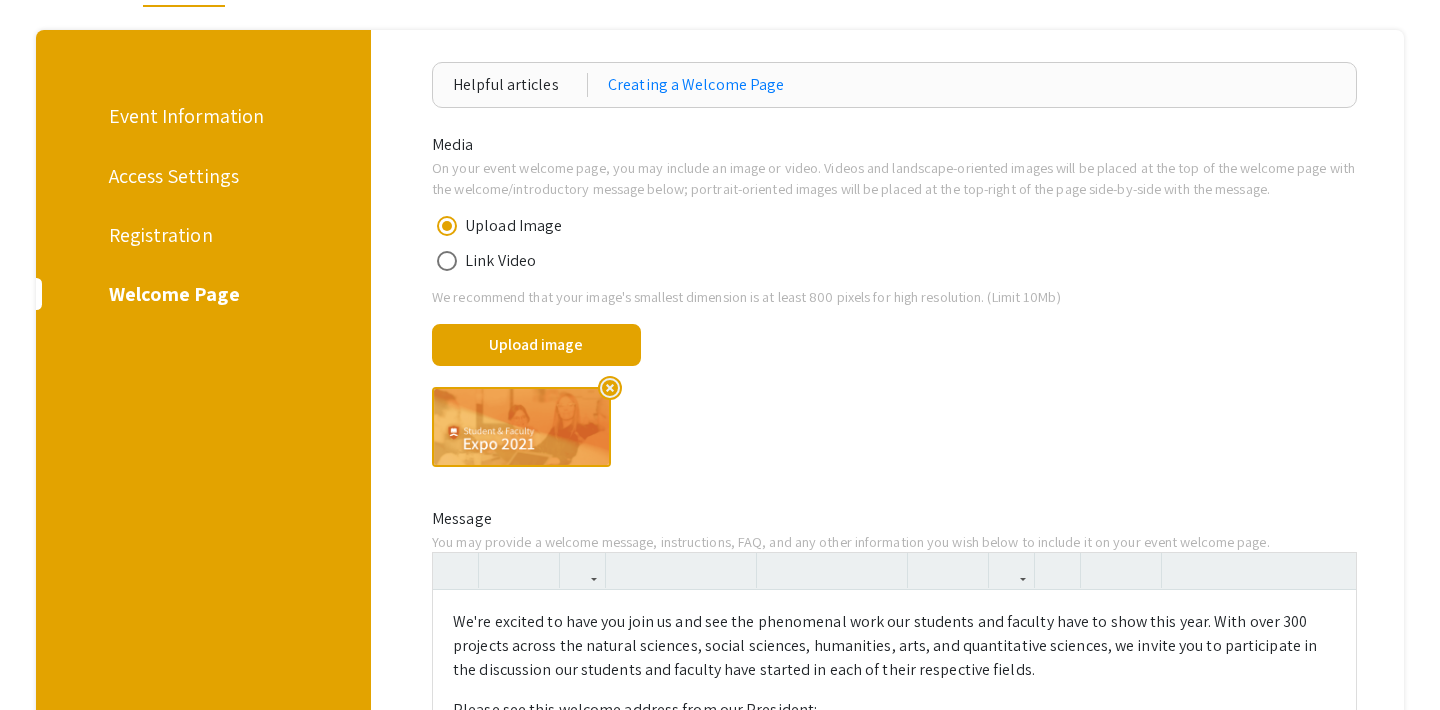 scroll, scrollTop: 0, scrollLeft: 0, axis: both 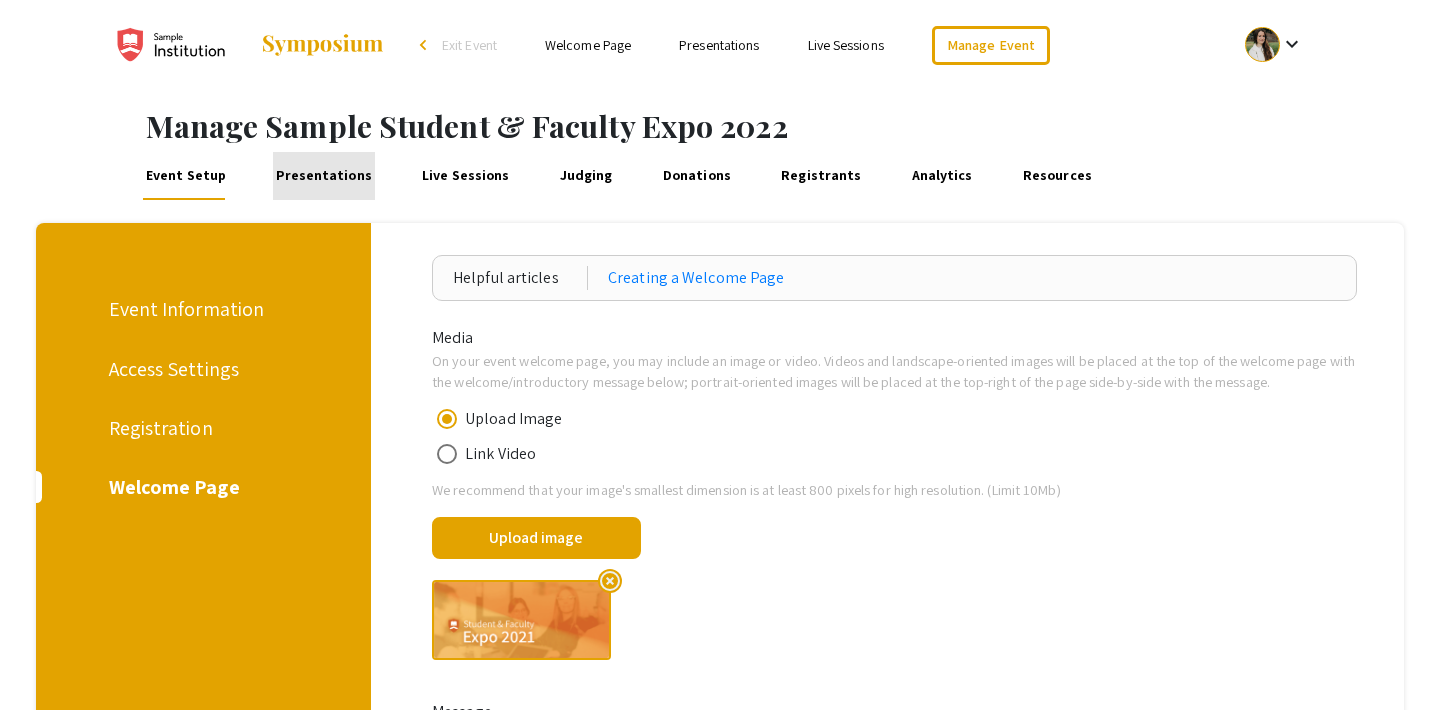 click on "Presentations" at bounding box center [324, 176] 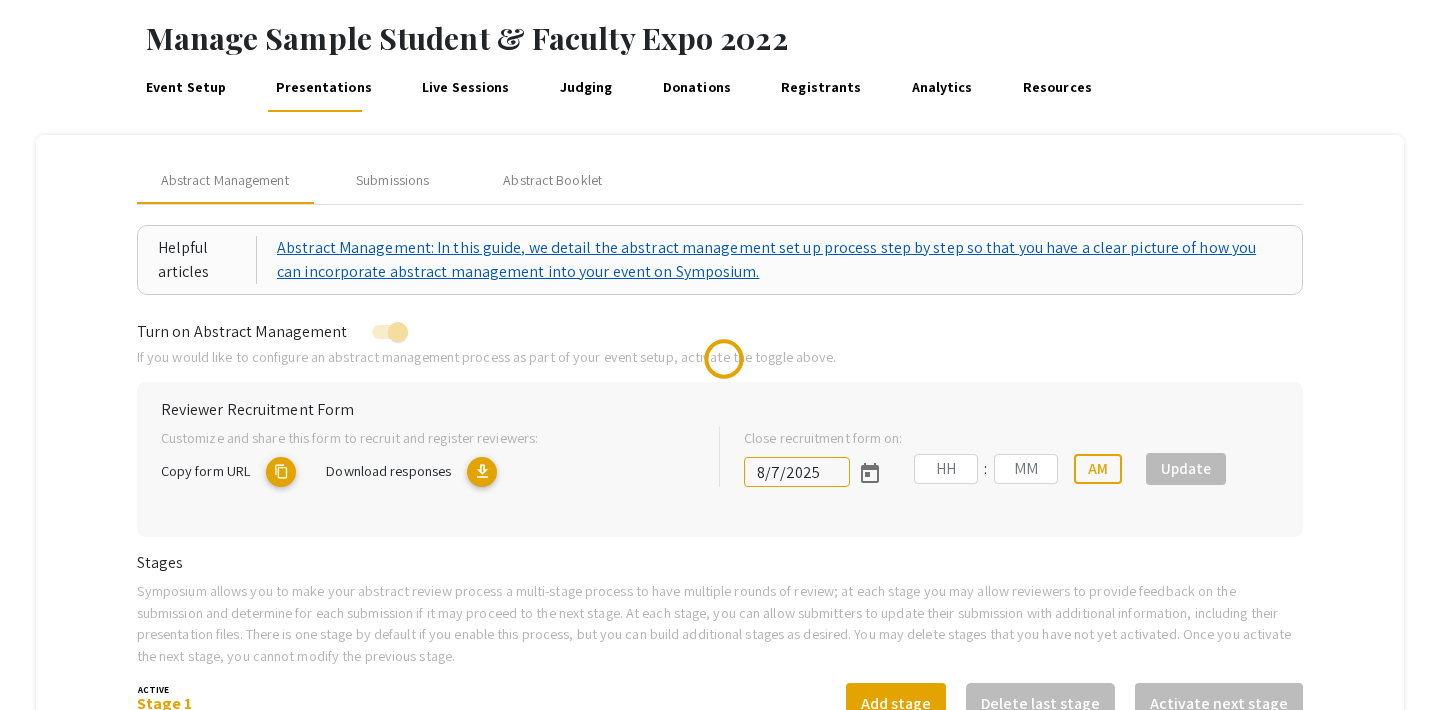 scroll, scrollTop: 103, scrollLeft: 0, axis: vertical 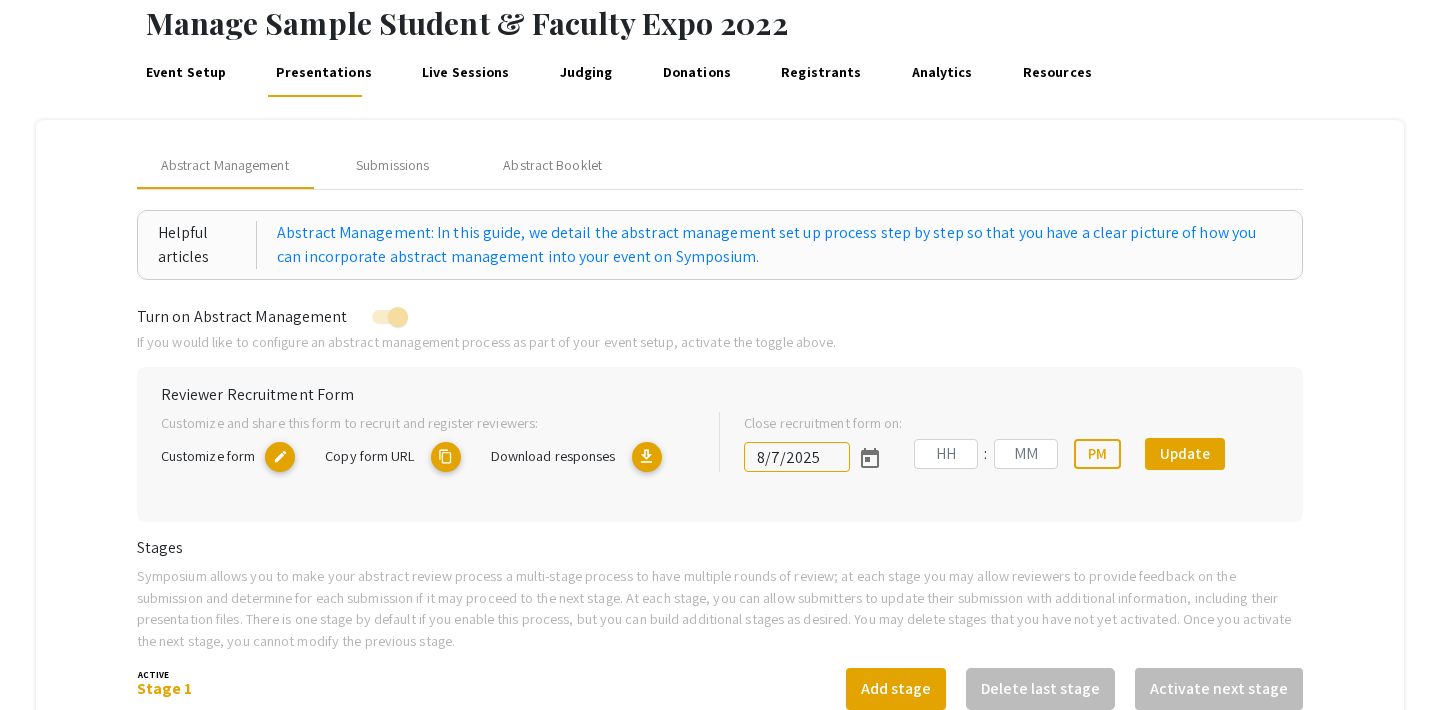 type on "[DATE]" 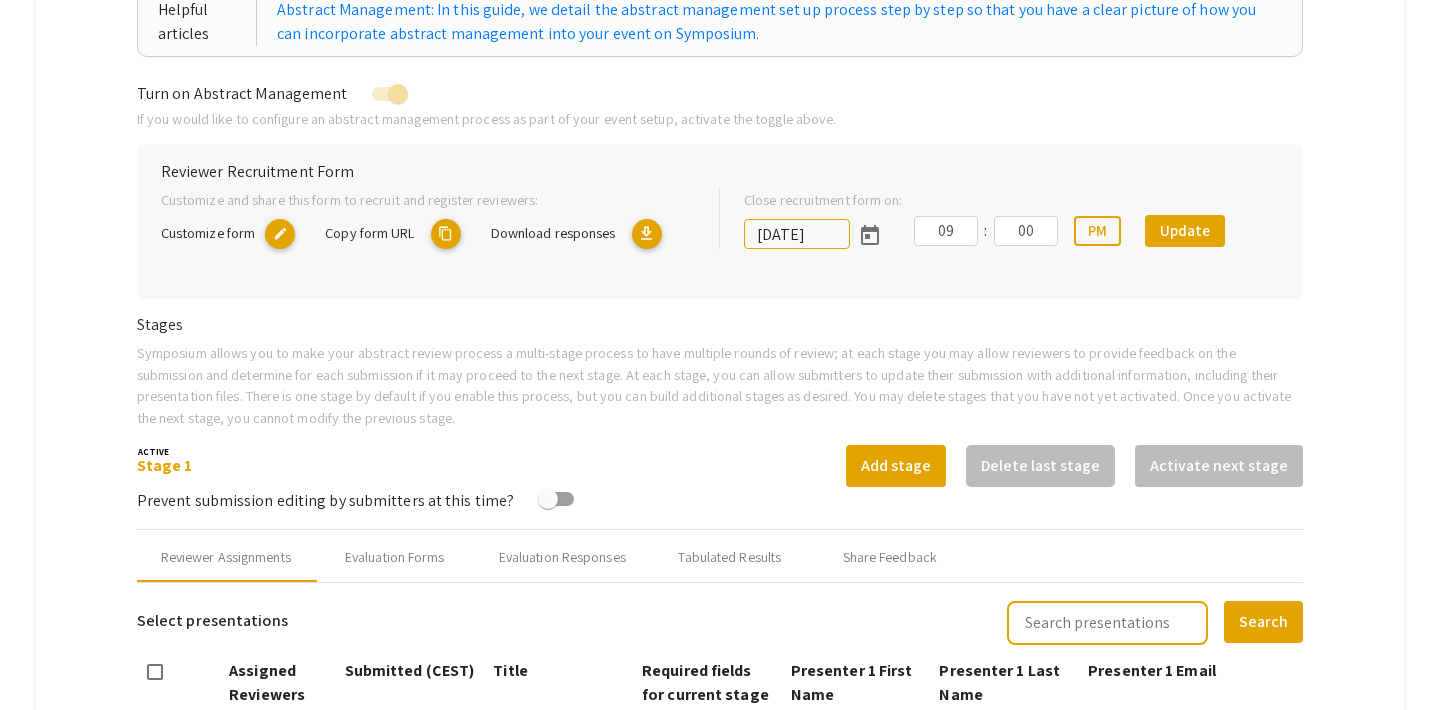 scroll, scrollTop: 330, scrollLeft: 0, axis: vertical 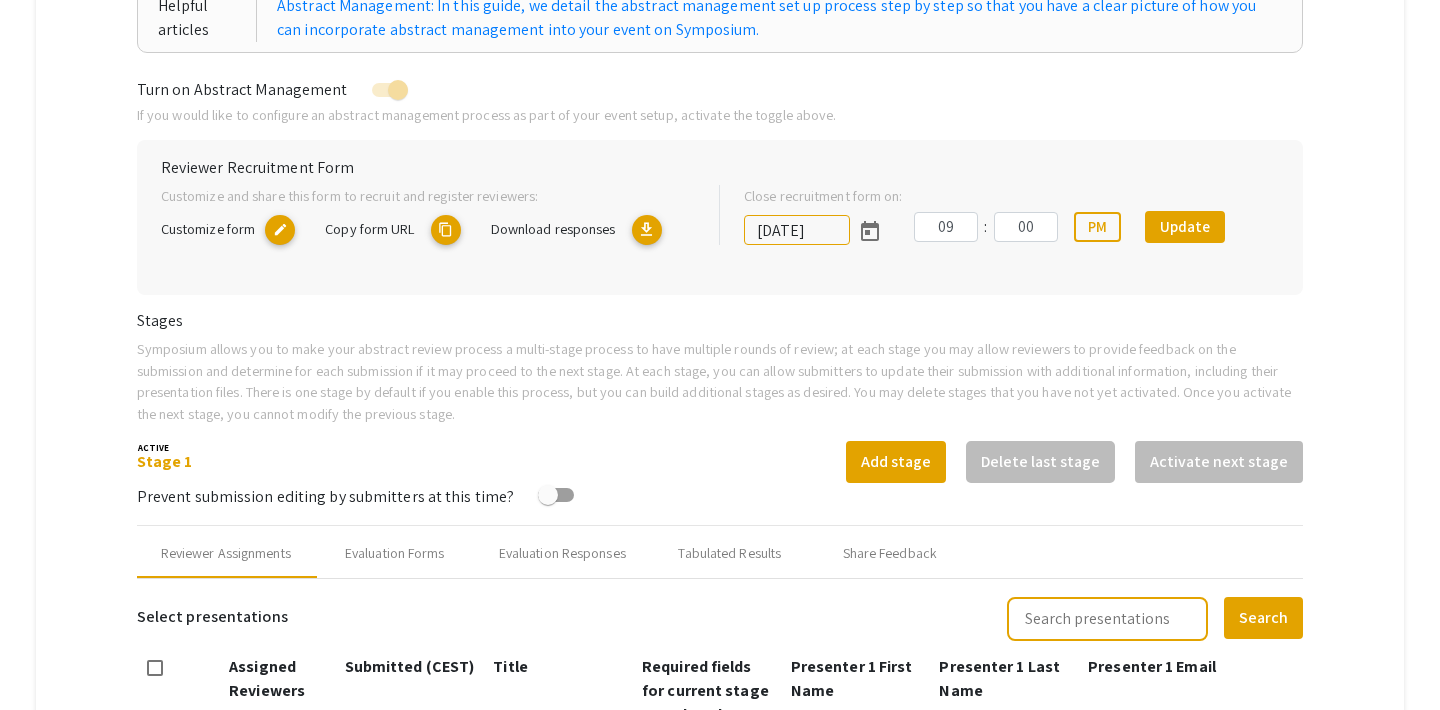 click on "content_copy" 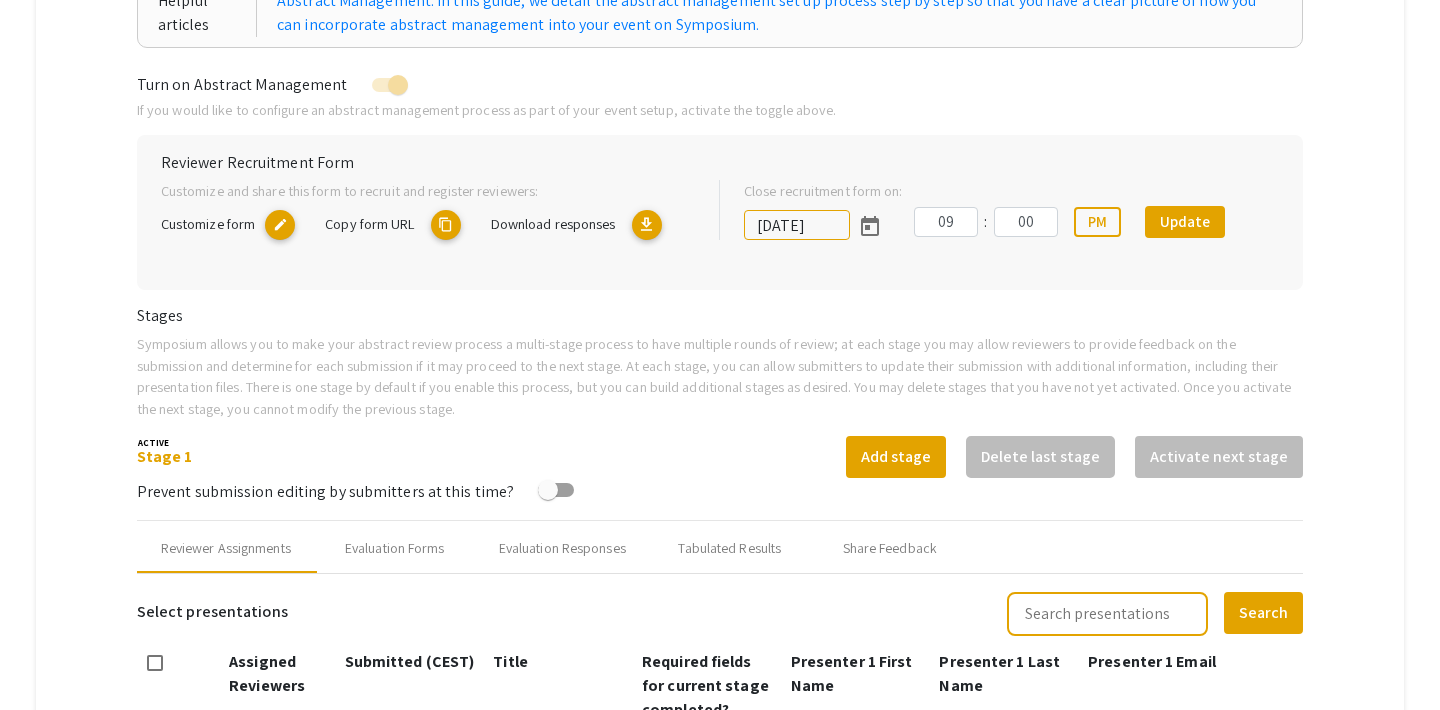 scroll, scrollTop: 311, scrollLeft: 0, axis: vertical 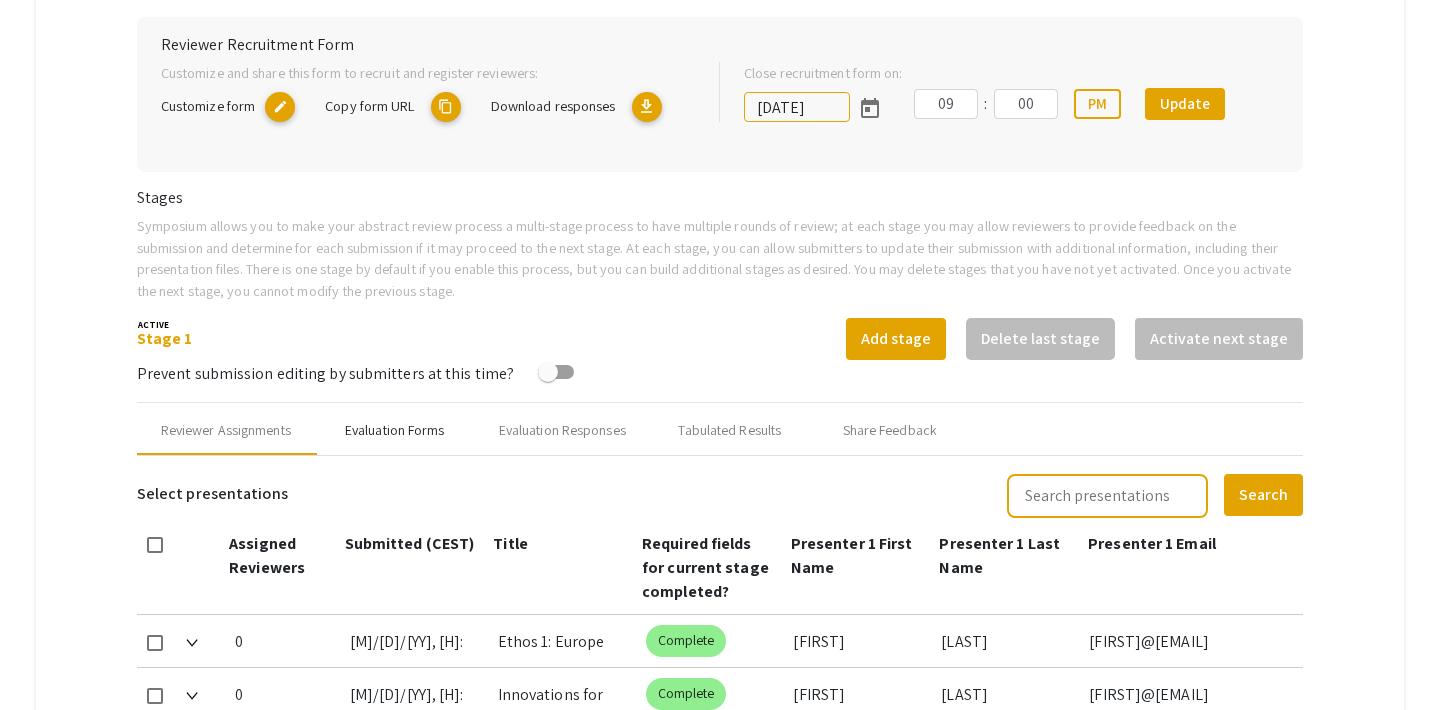 click on "Evaluation Forms" at bounding box center [395, 430] 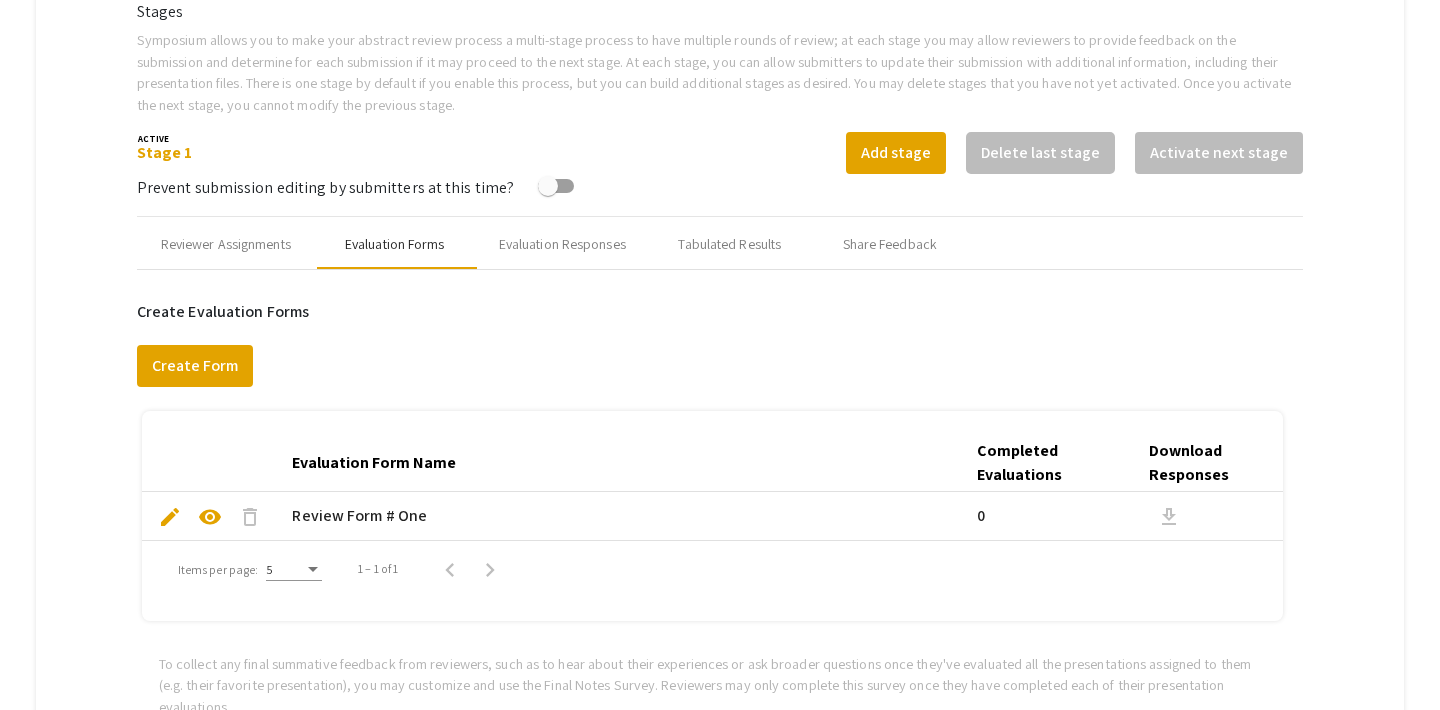scroll, scrollTop: 567, scrollLeft: 0, axis: vertical 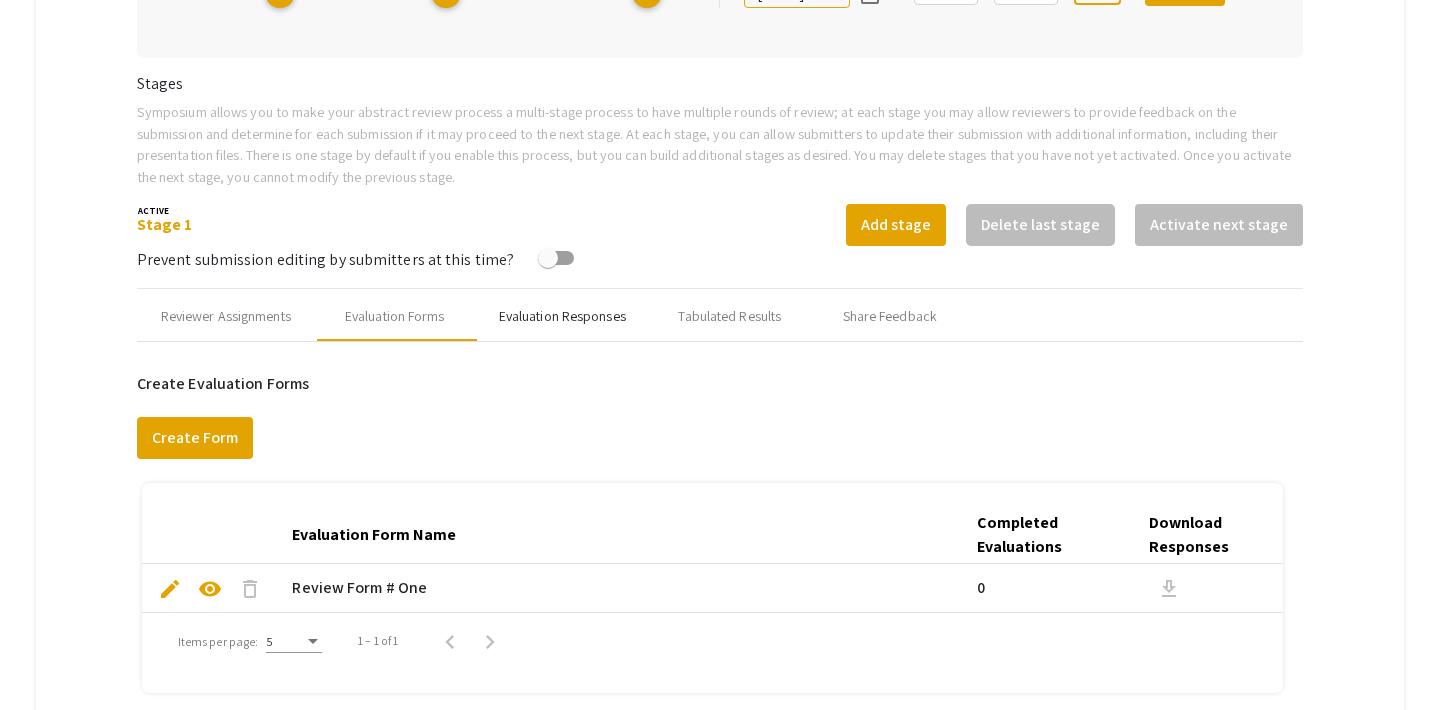 click on "Evaluation Responses" at bounding box center (562, 316) 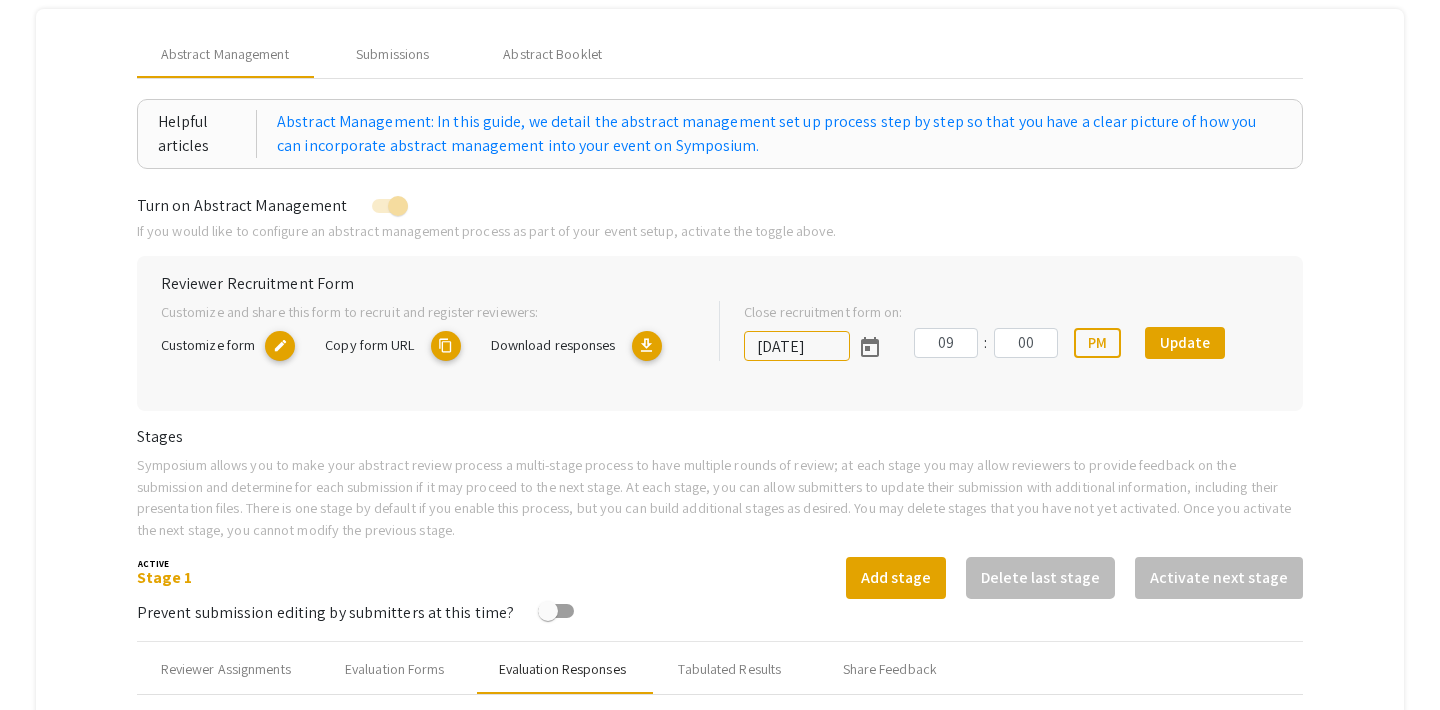scroll, scrollTop: 221, scrollLeft: 0, axis: vertical 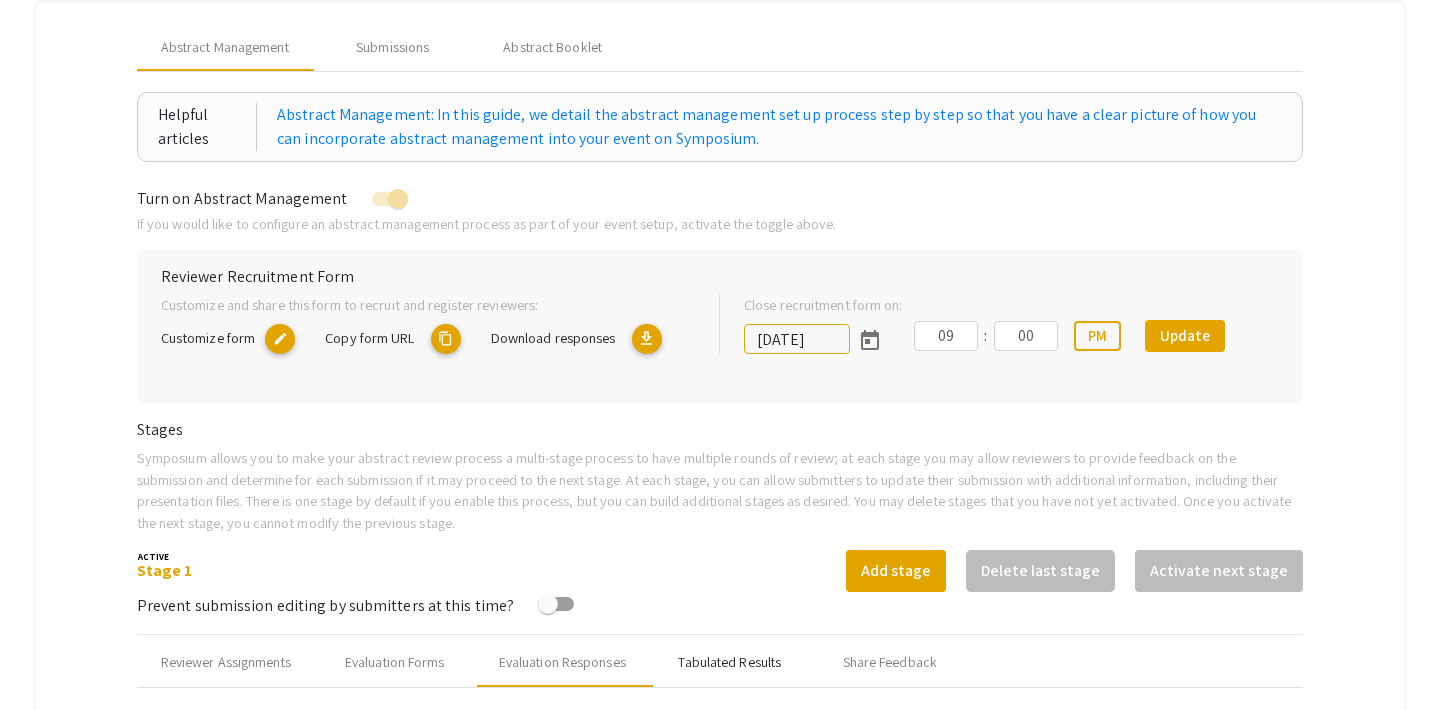 click on "Tabulated Results" at bounding box center (729, 662) 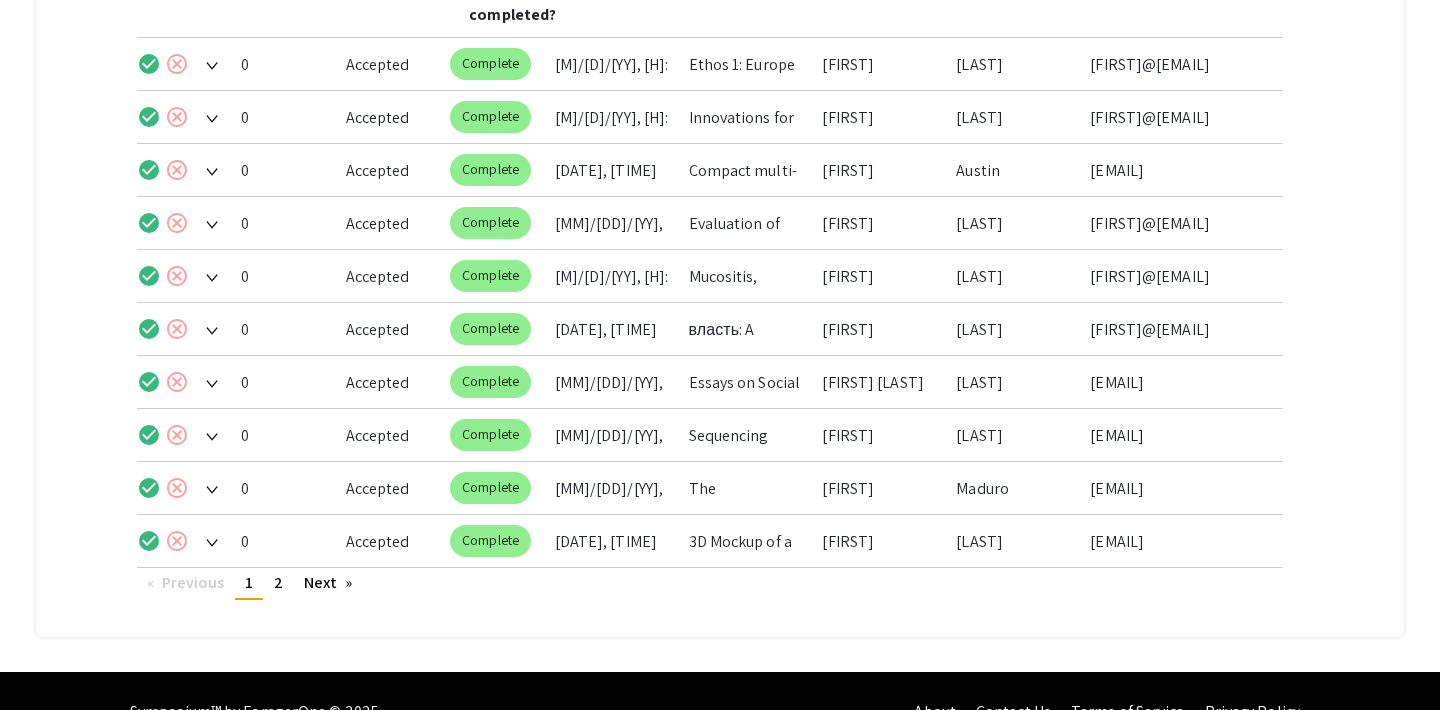 scroll, scrollTop: 1096, scrollLeft: 0, axis: vertical 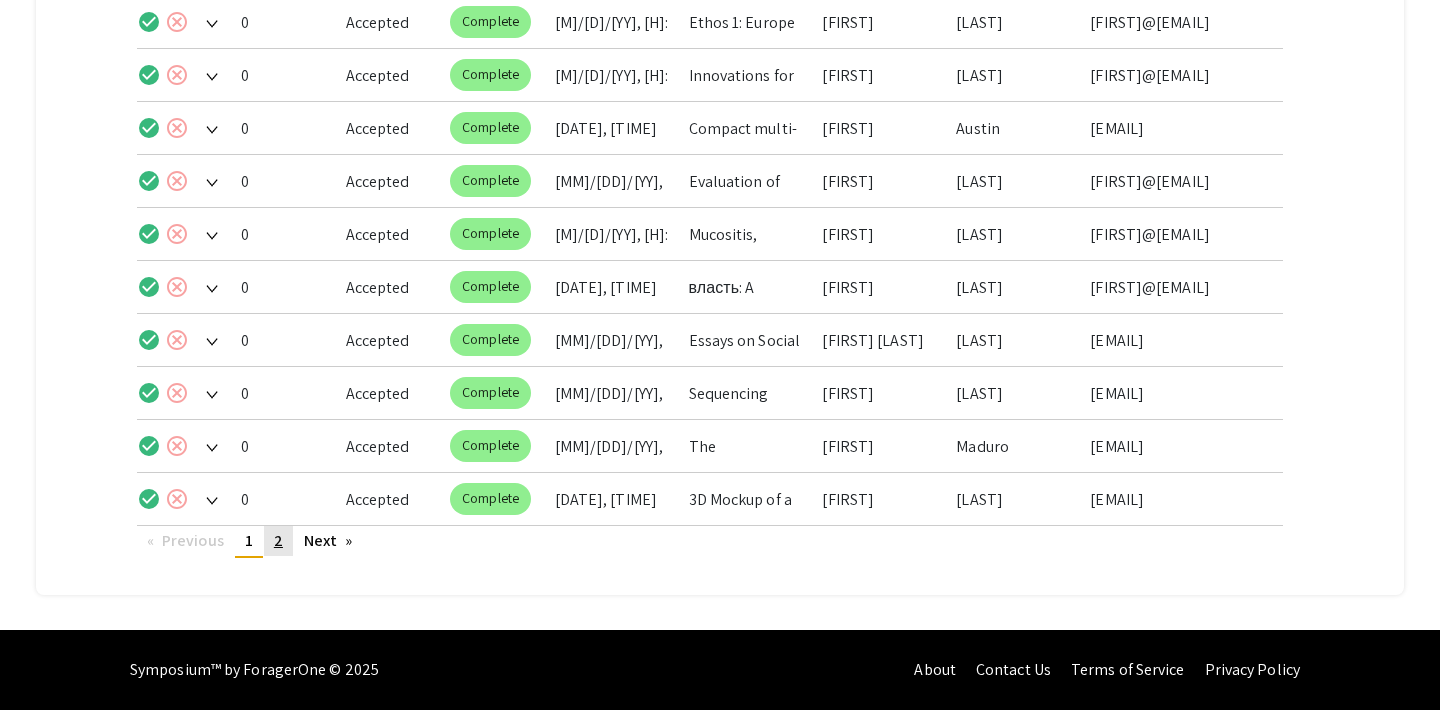 click on "page  2" at bounding box center (278, 541) 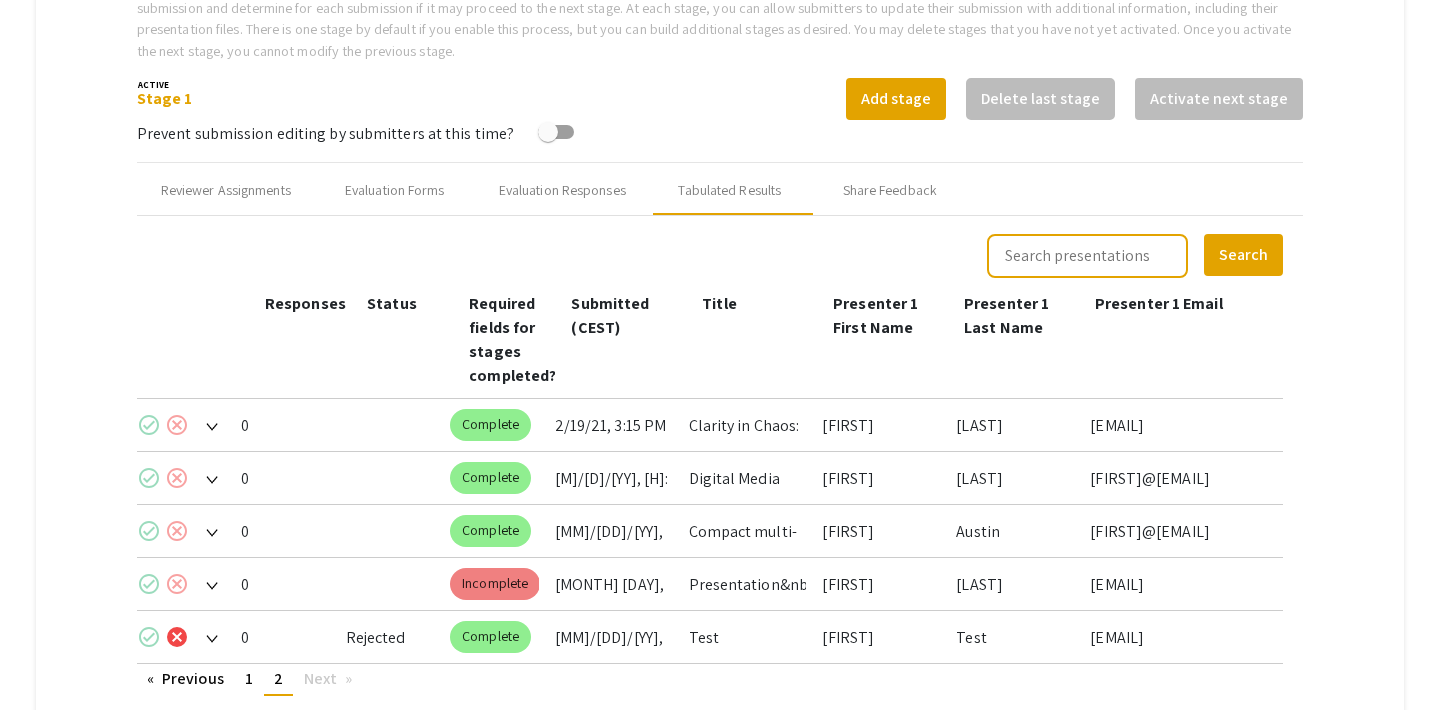 scroll, scrollTop: 684, scrollLeft: 0, axis: vertical 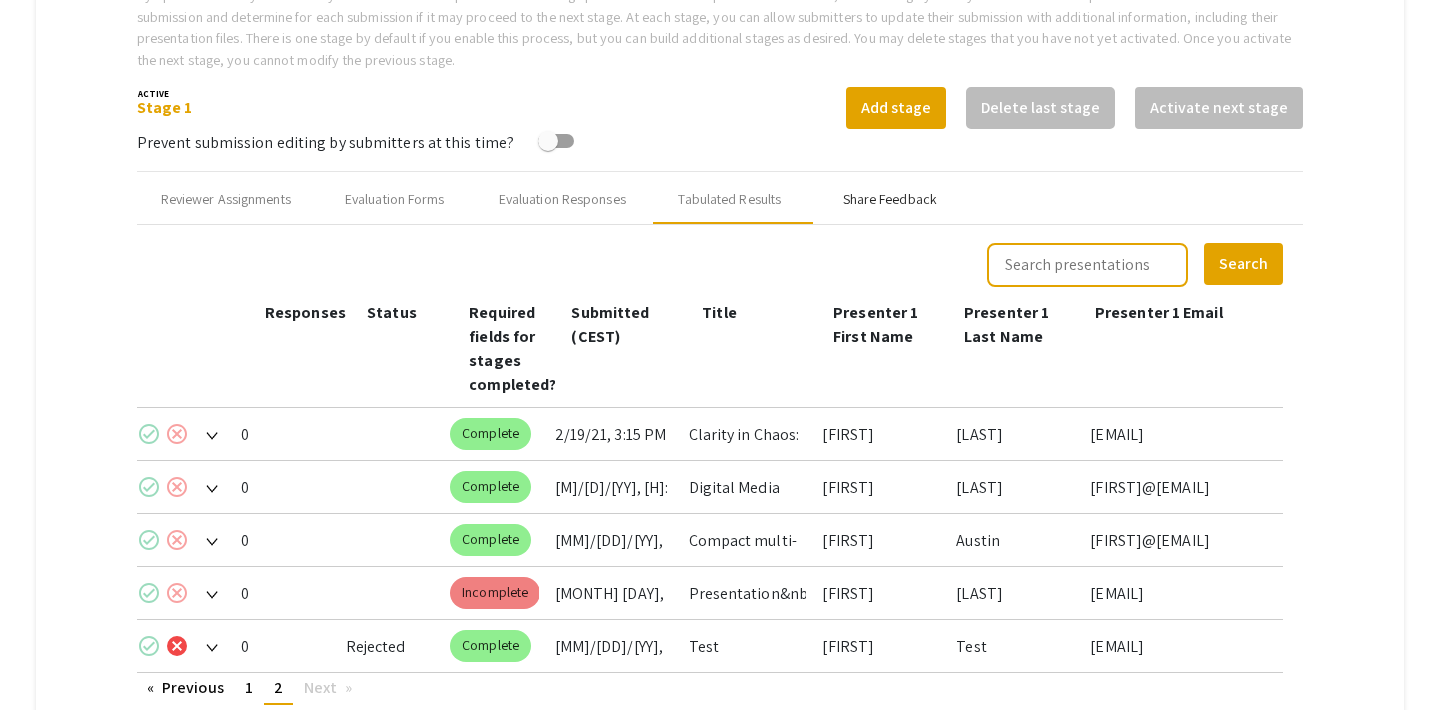 click on "Share Feedback" at bounding box center (890, 199) 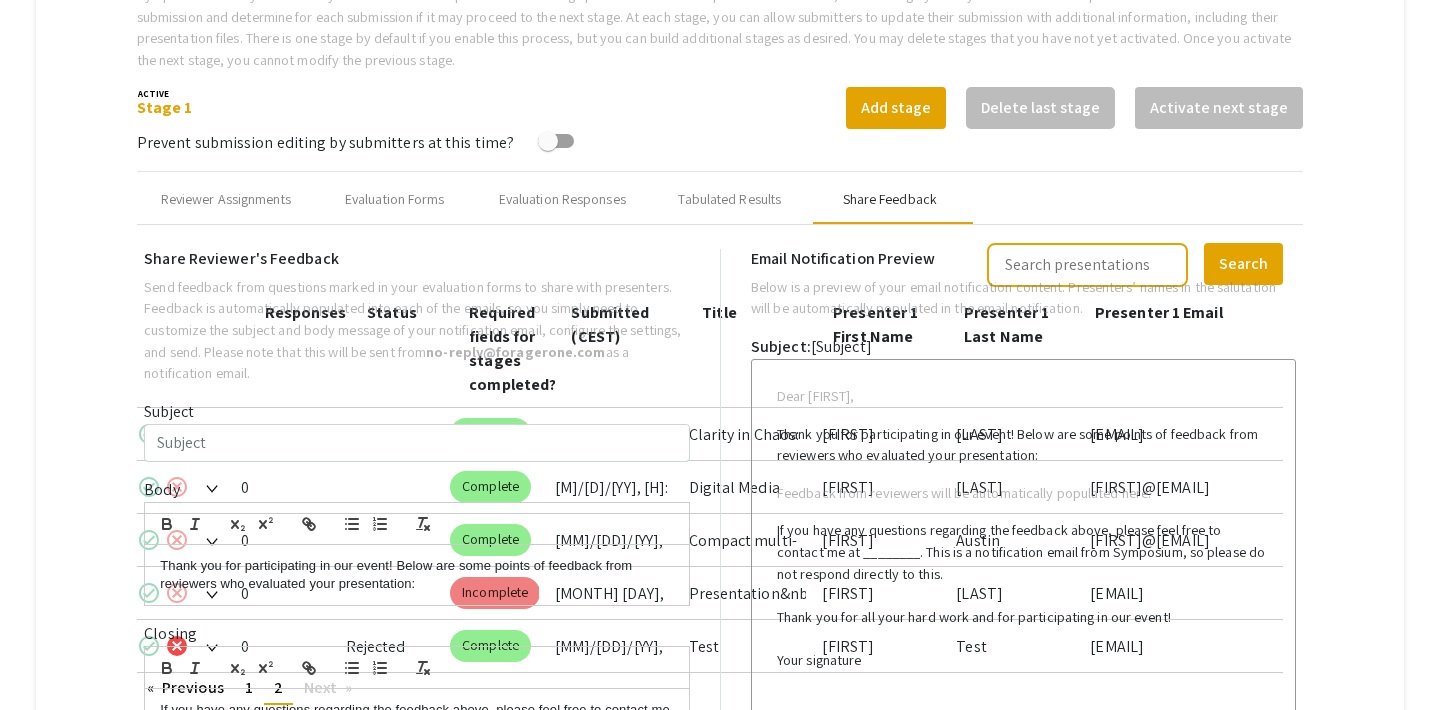 type on "Test Email for multiple co-presenters" 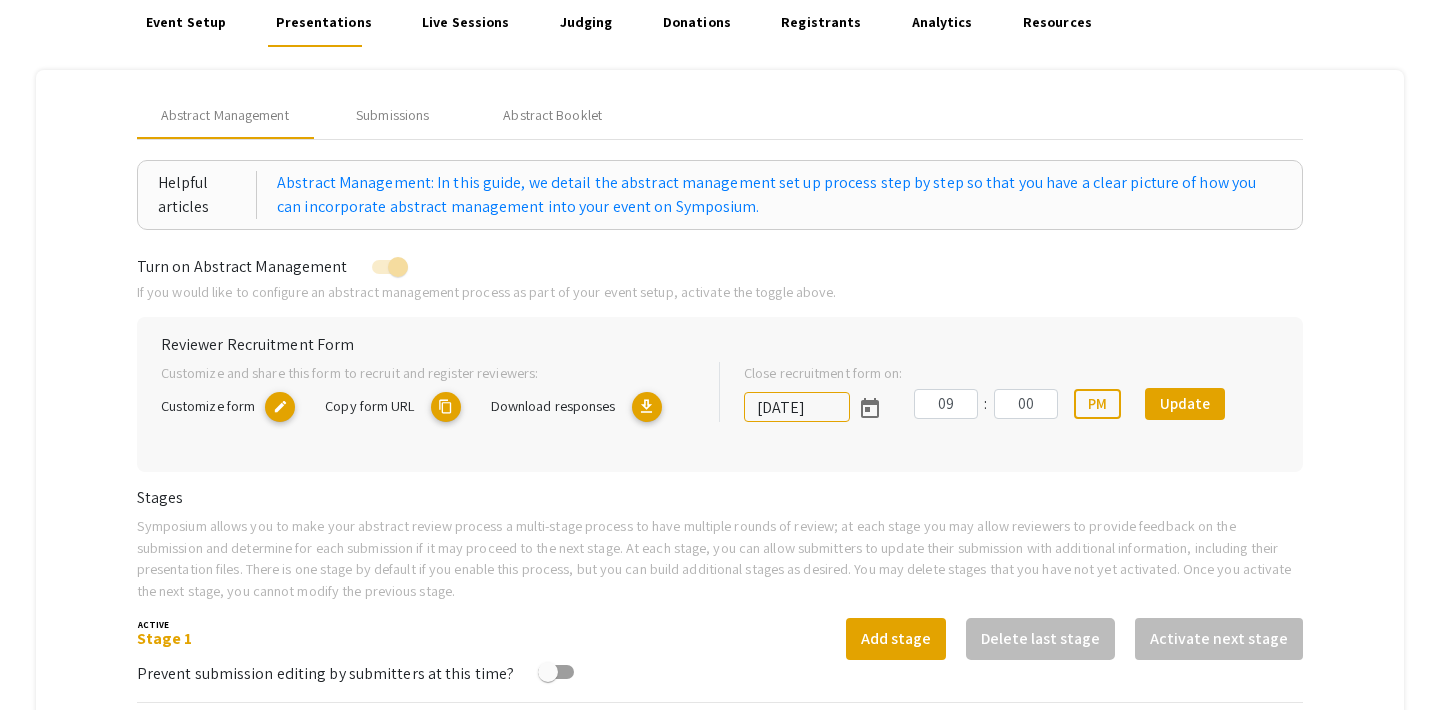 scroll, scrollTop: 88, scrollLeft: 0, axis: vertical 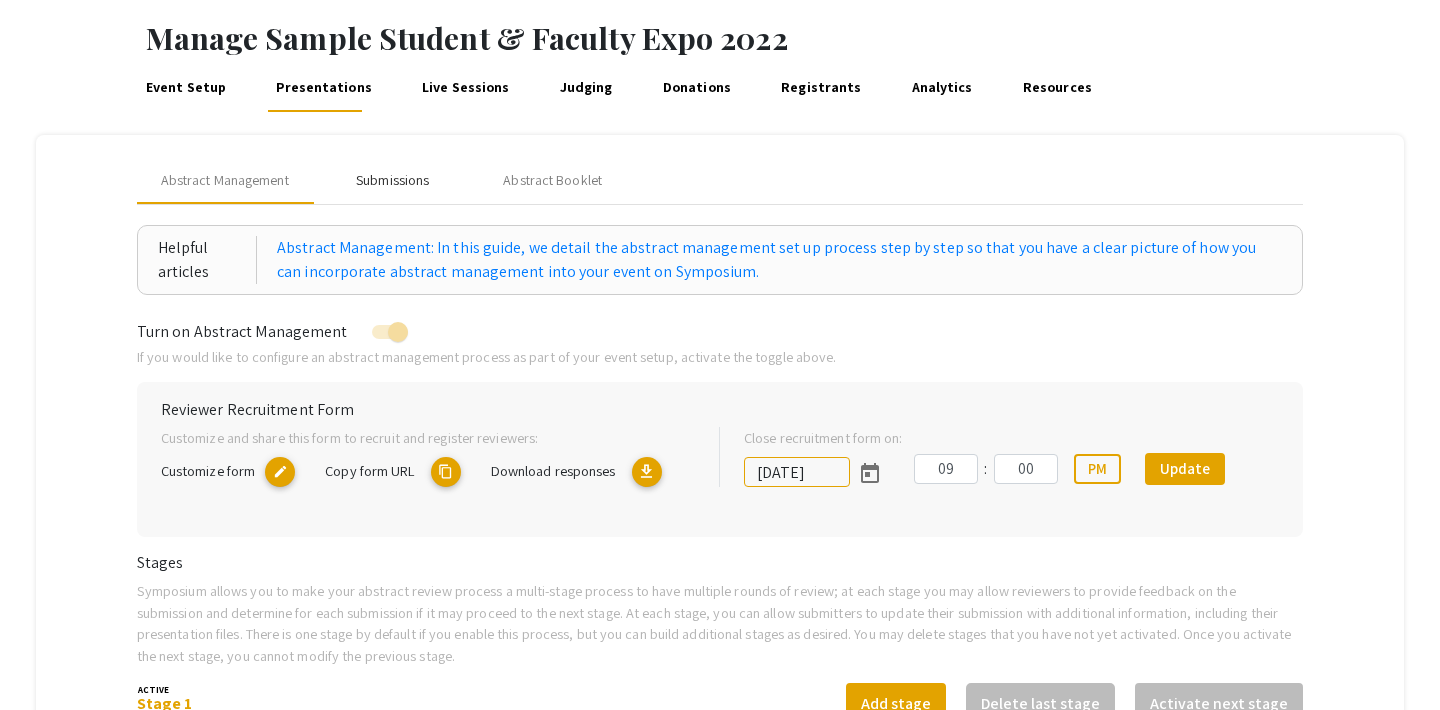 click on "Submissions" at bounding box center [392, 180] 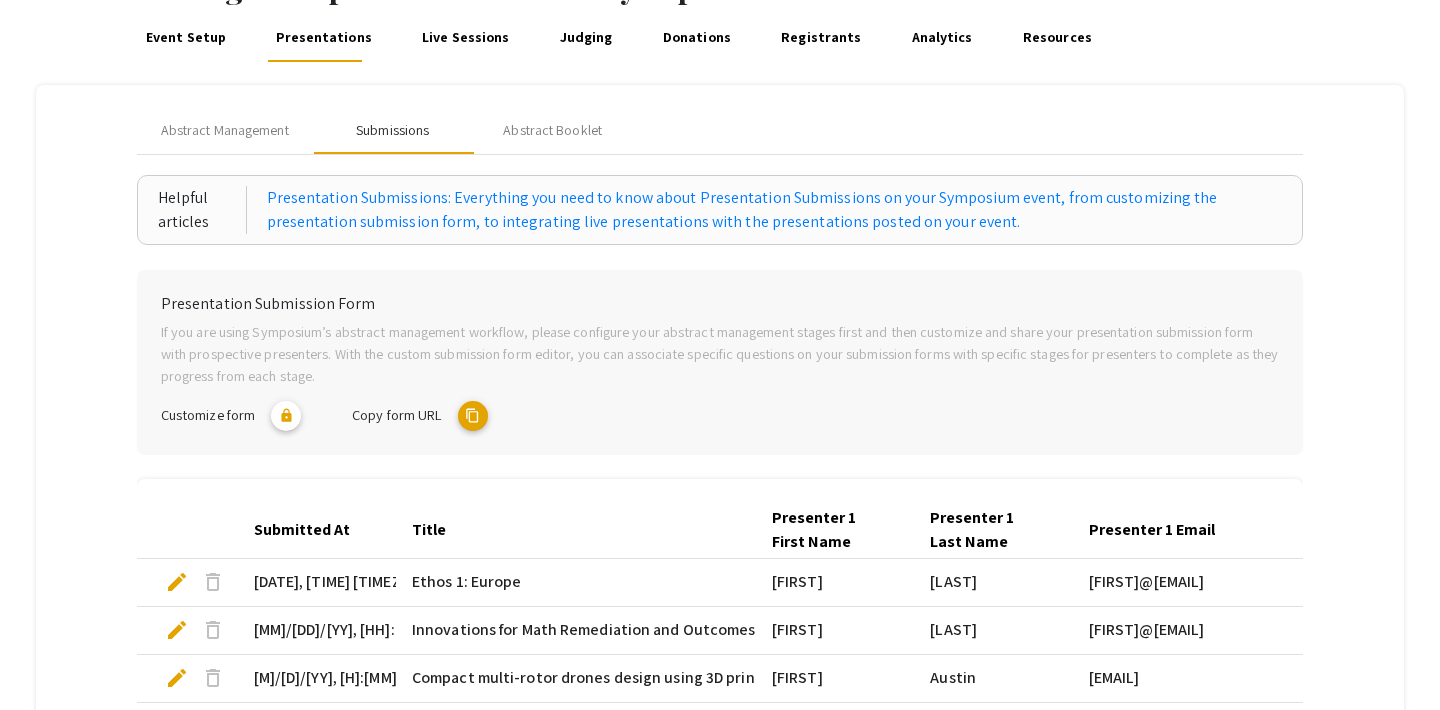 scroll, scrollTop: 107, scrollLeft: 0, axis: vertical 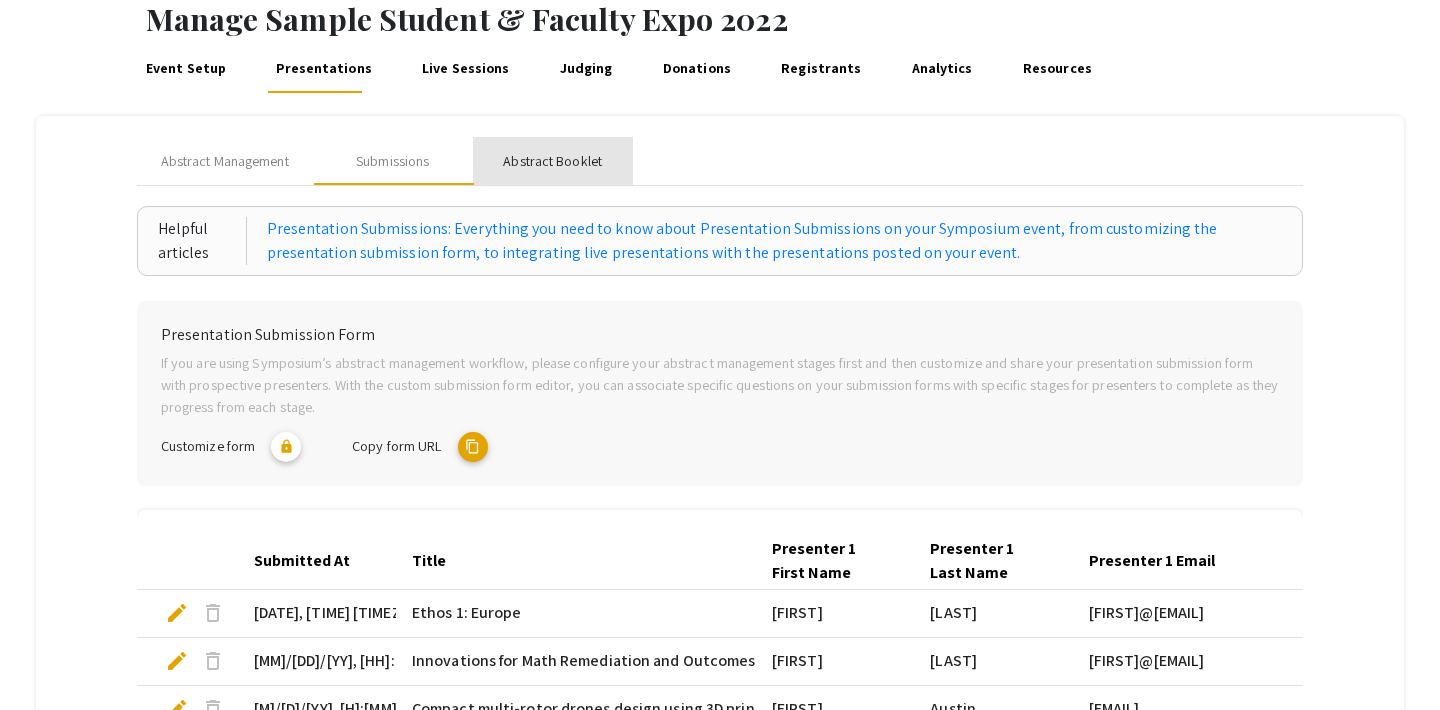 click on "Abstract Booklet" at bounding box center [552, 161] 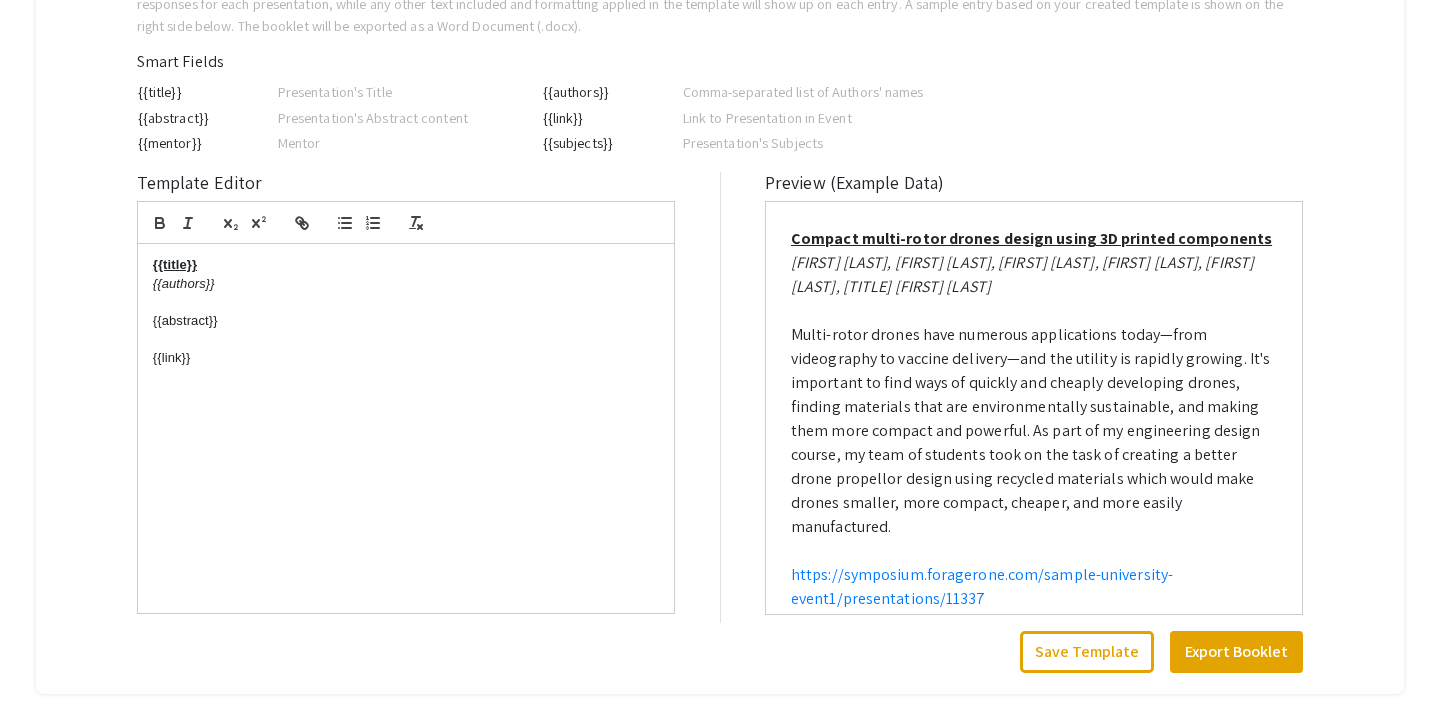 scroll, scrollTop: 473, scrollLeft: 0, axis: vertical 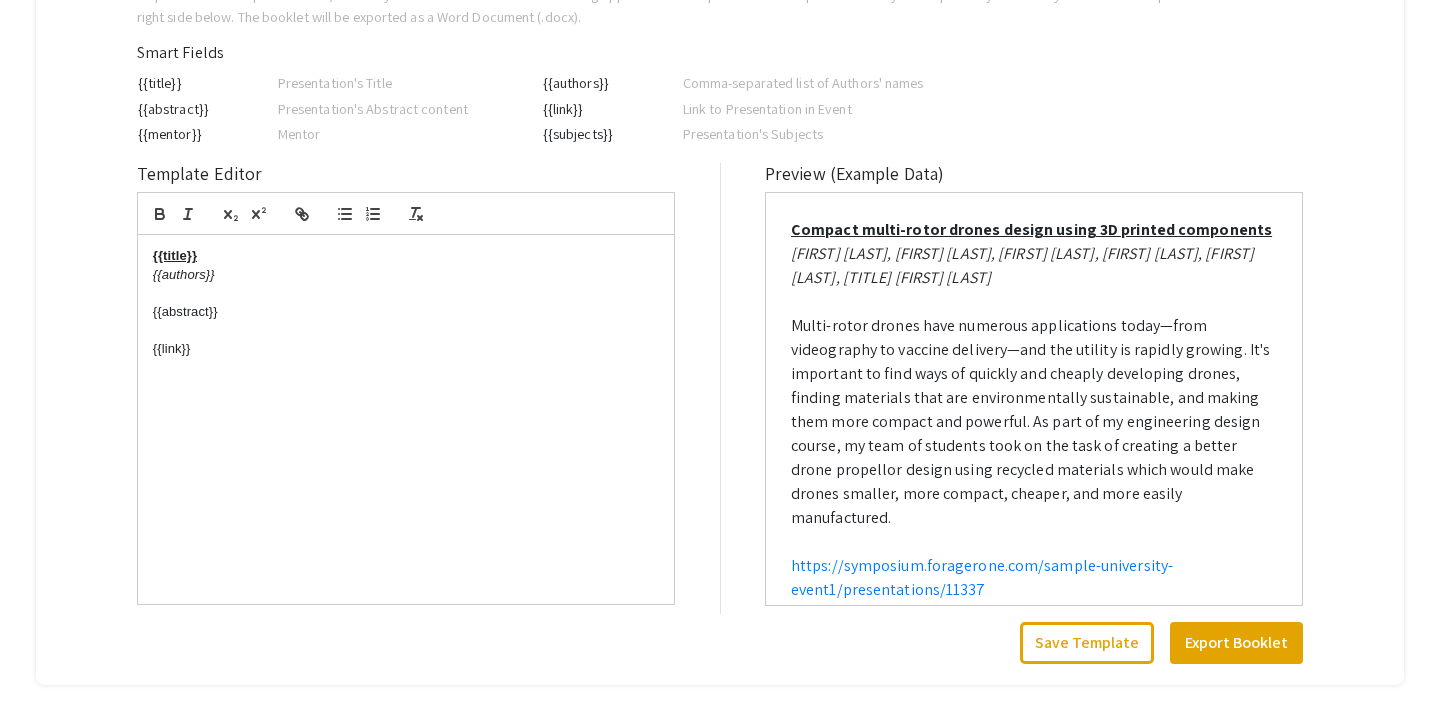drag, startPoint x: 149, startPoint y: 316, endPoint x: 216, endPoint y: 388, distance: 98.35141 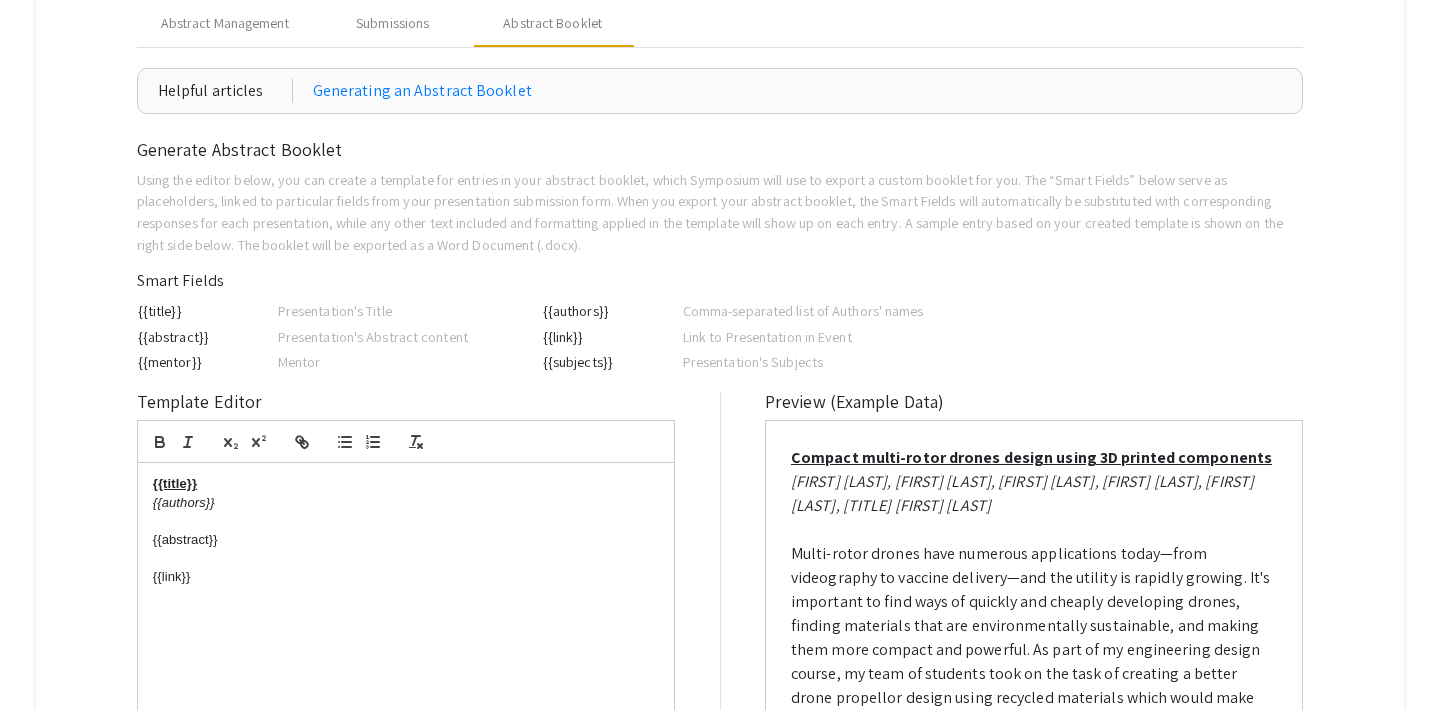 scroll, scrollTop: 0, scrollLeft: 0, axis: both 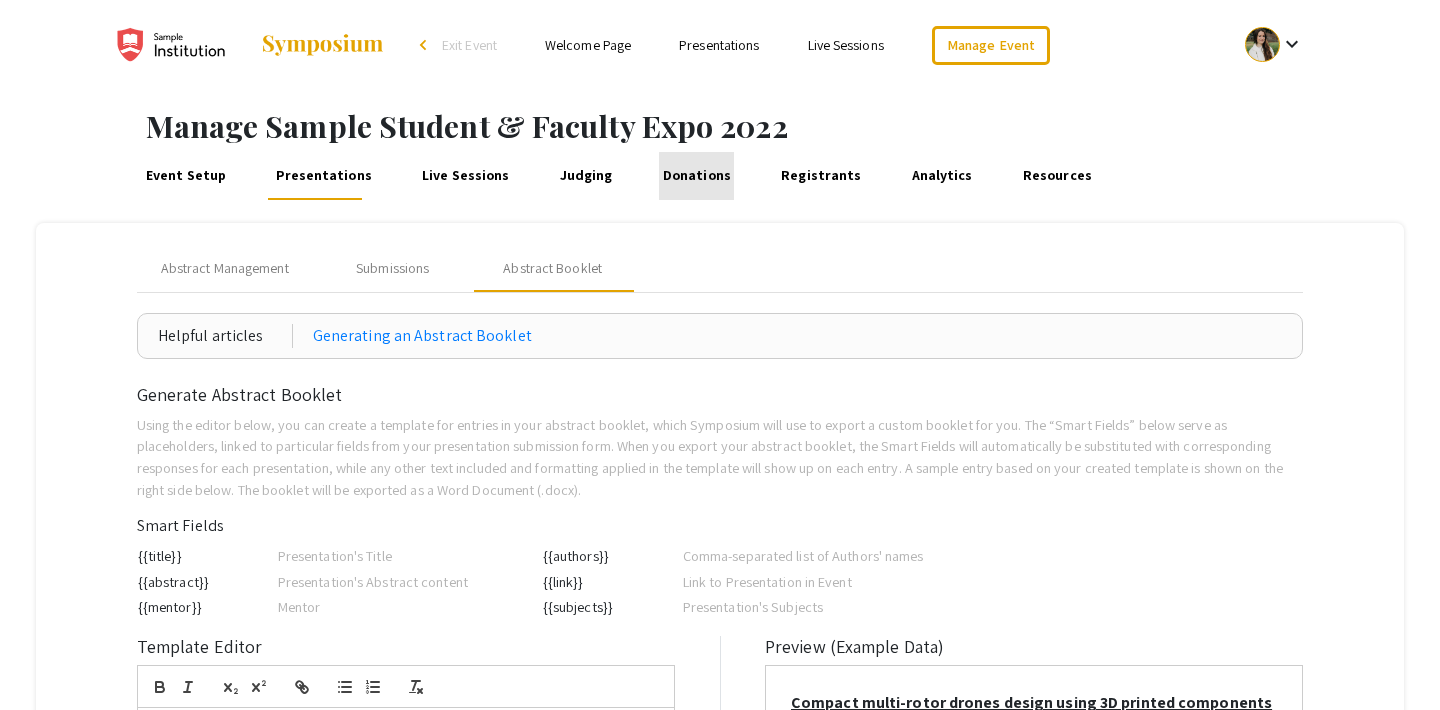click on "Donations" at bounding box center (696, 176) 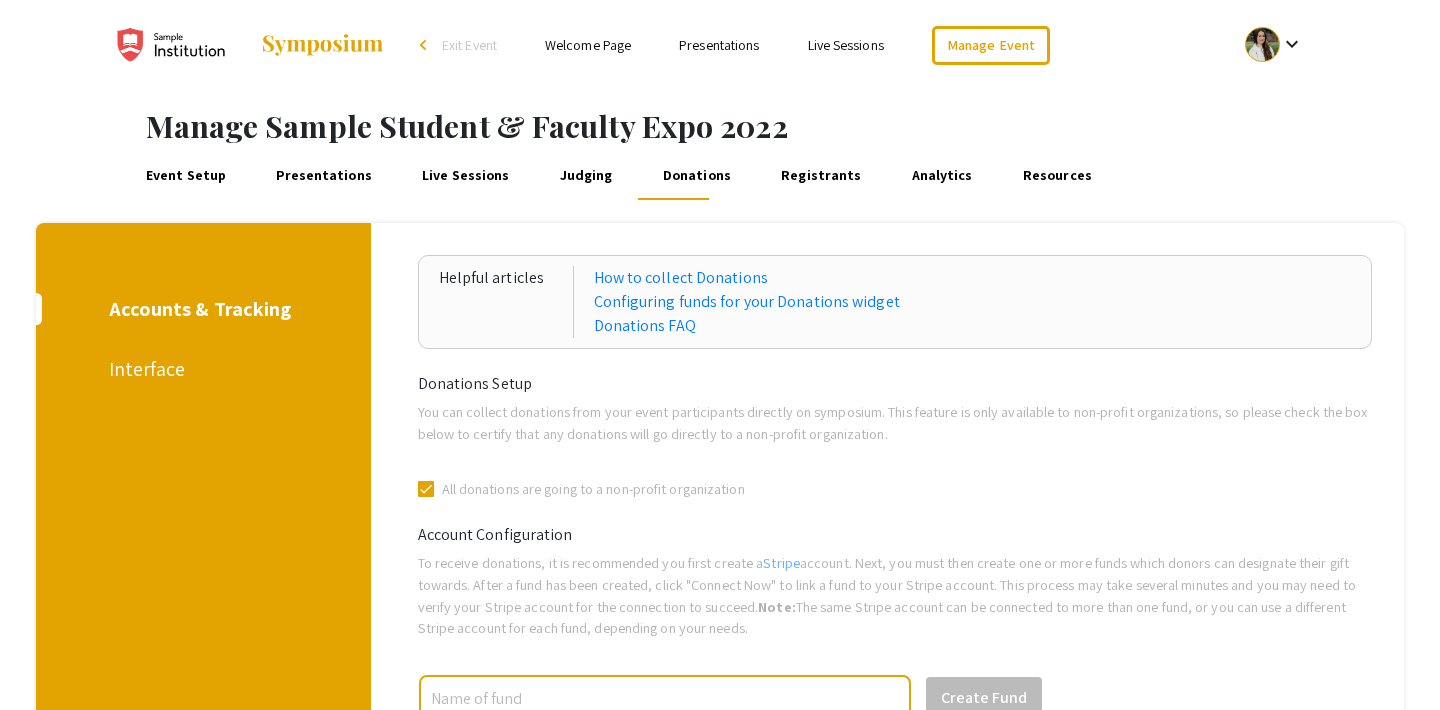 click on "Live Sessions" at bounding box center [466, 176] 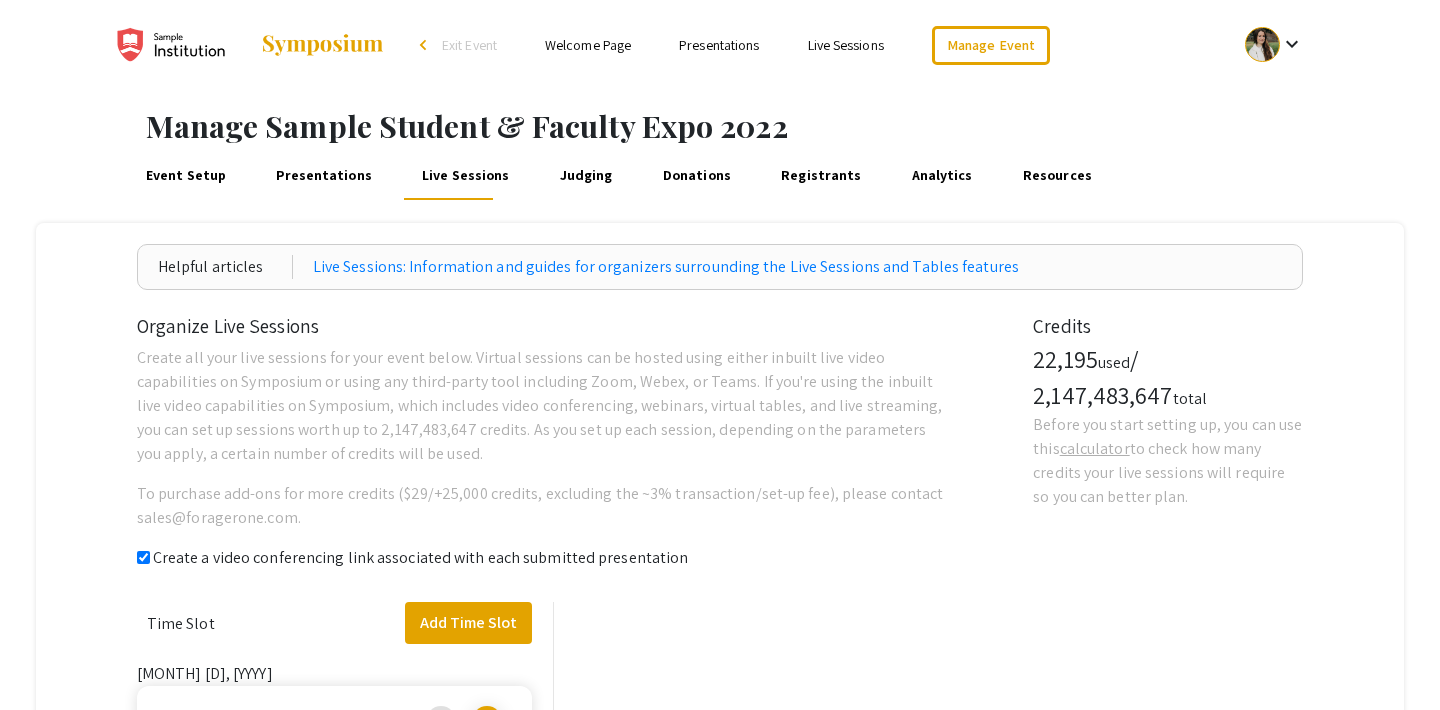 checkbox on "true" 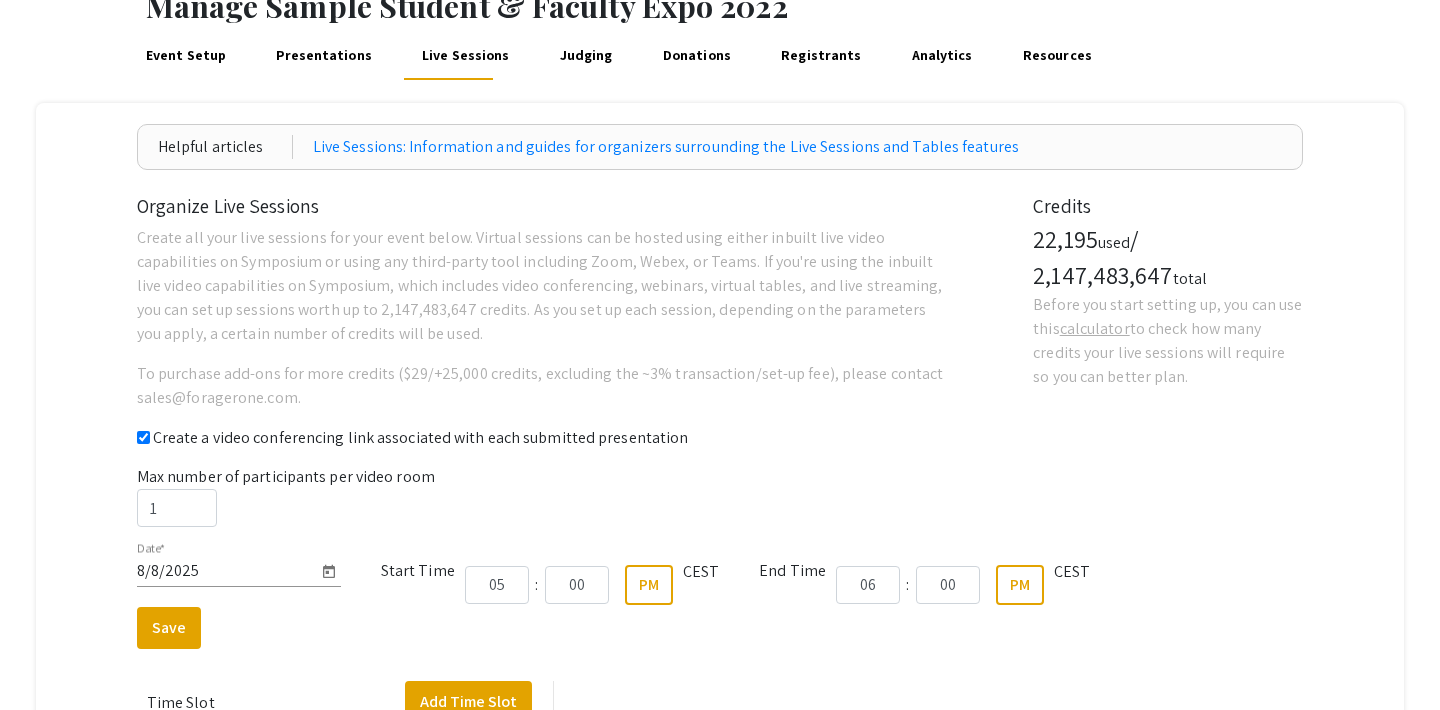 scroll, scrollTop: 177, scrollLeft: 0, axis: vertical 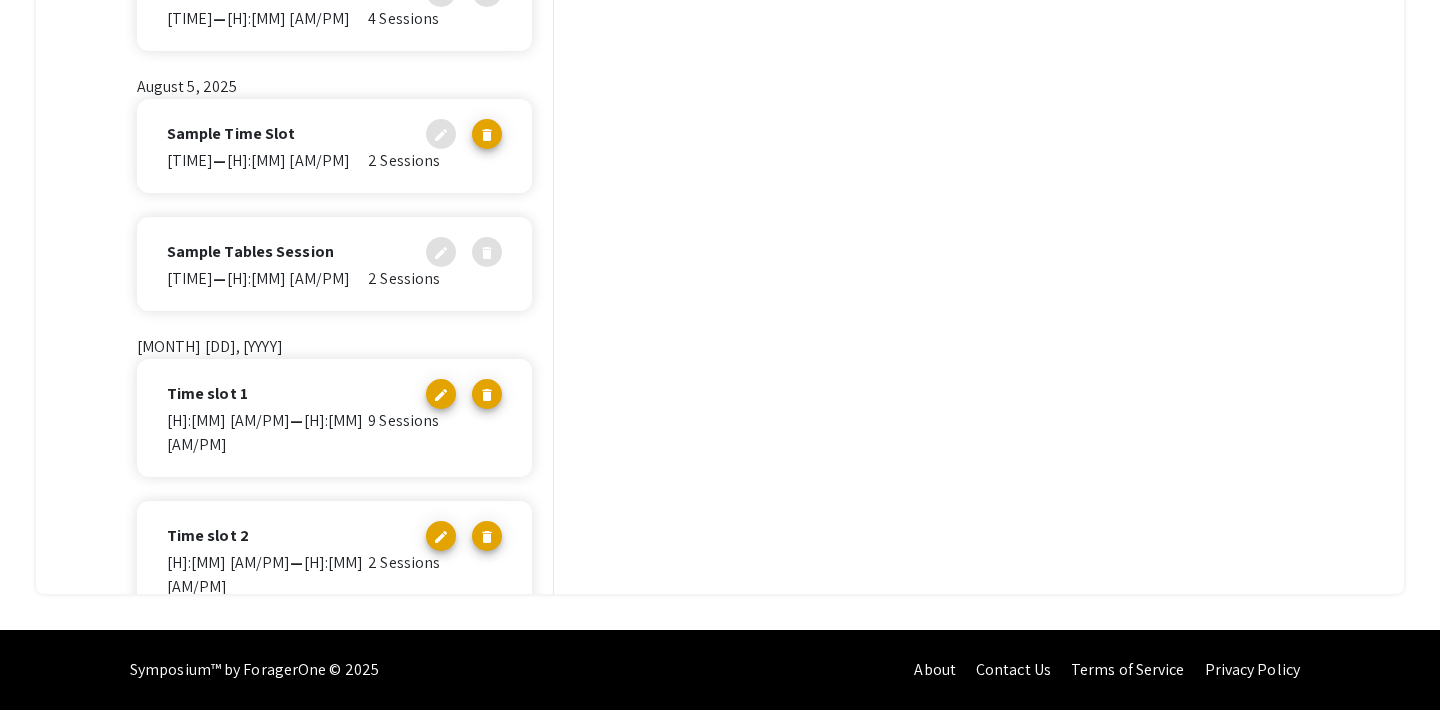 click on "Time slot 2 edit delete" 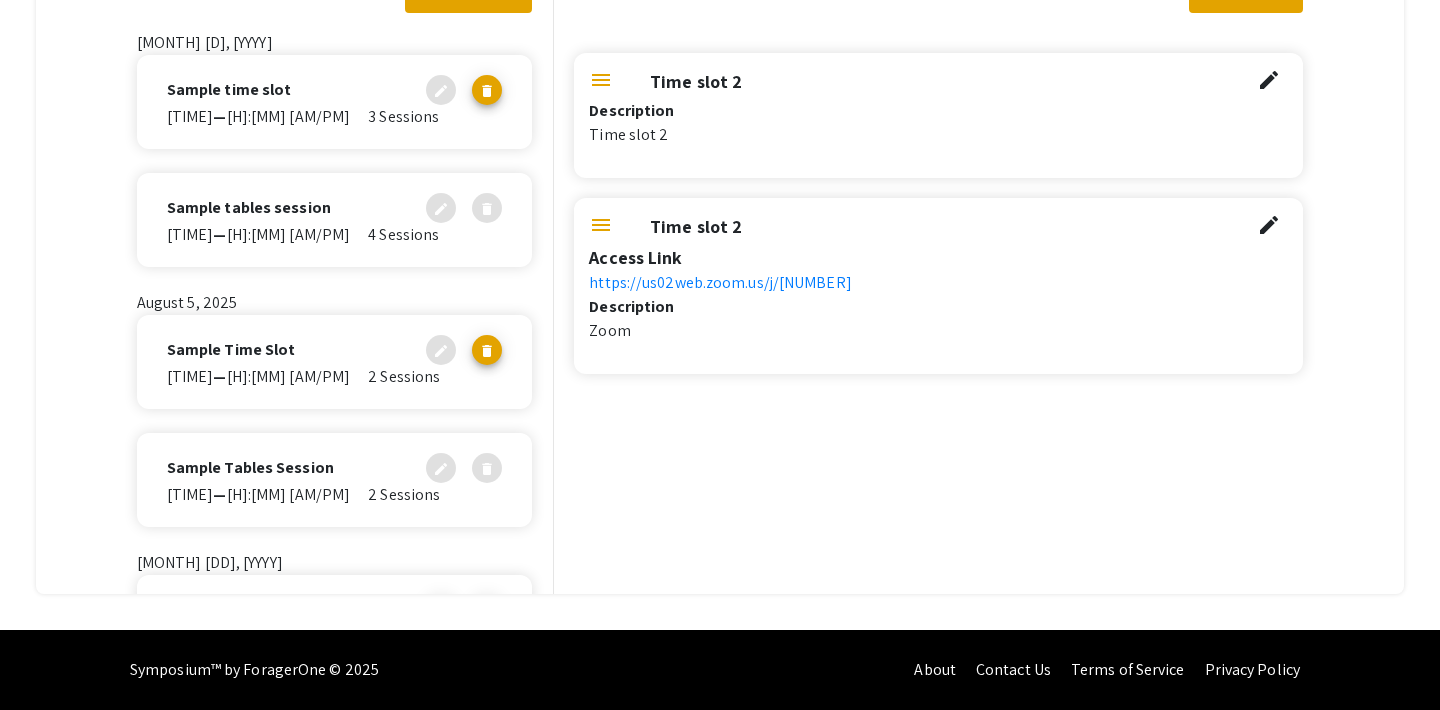 scroll, scrollTop: 0, scrollLeft: 0, axis: both 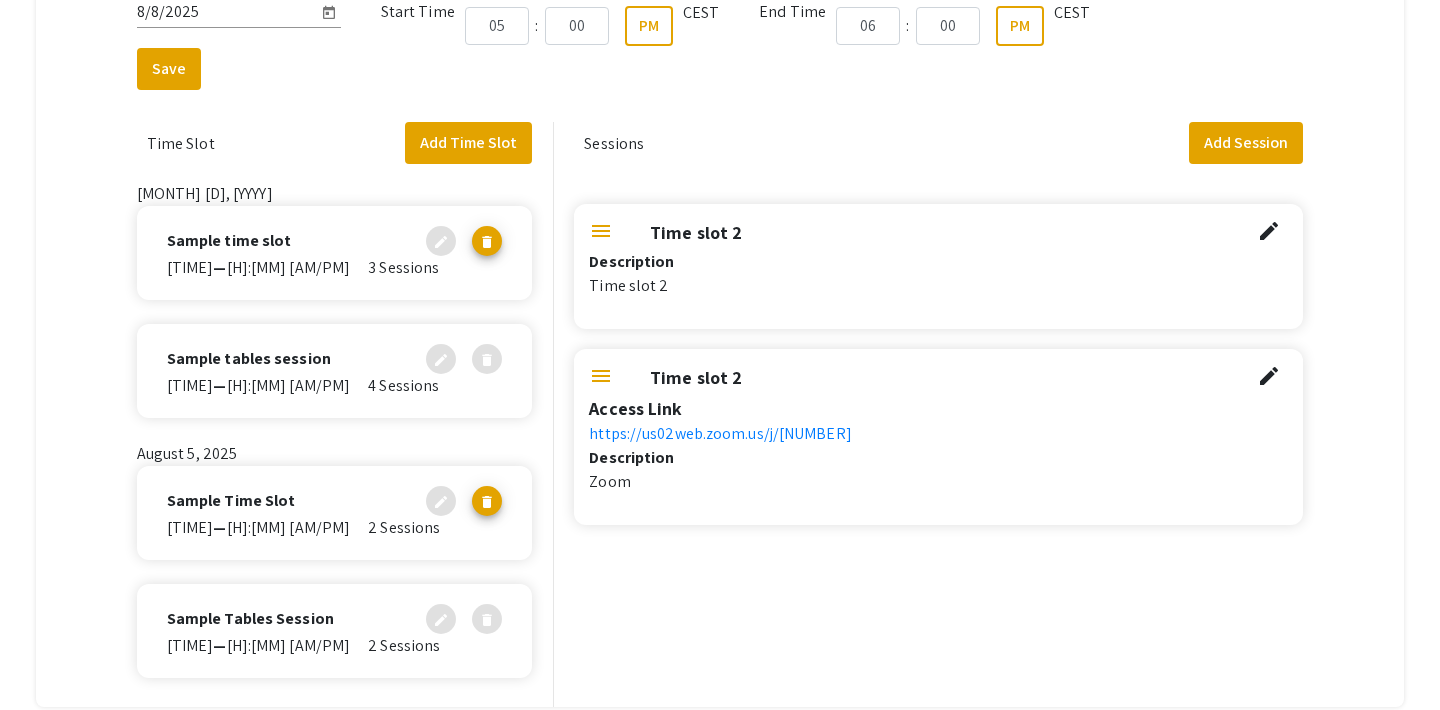 click on "menu" at bounding box center (601, 231) 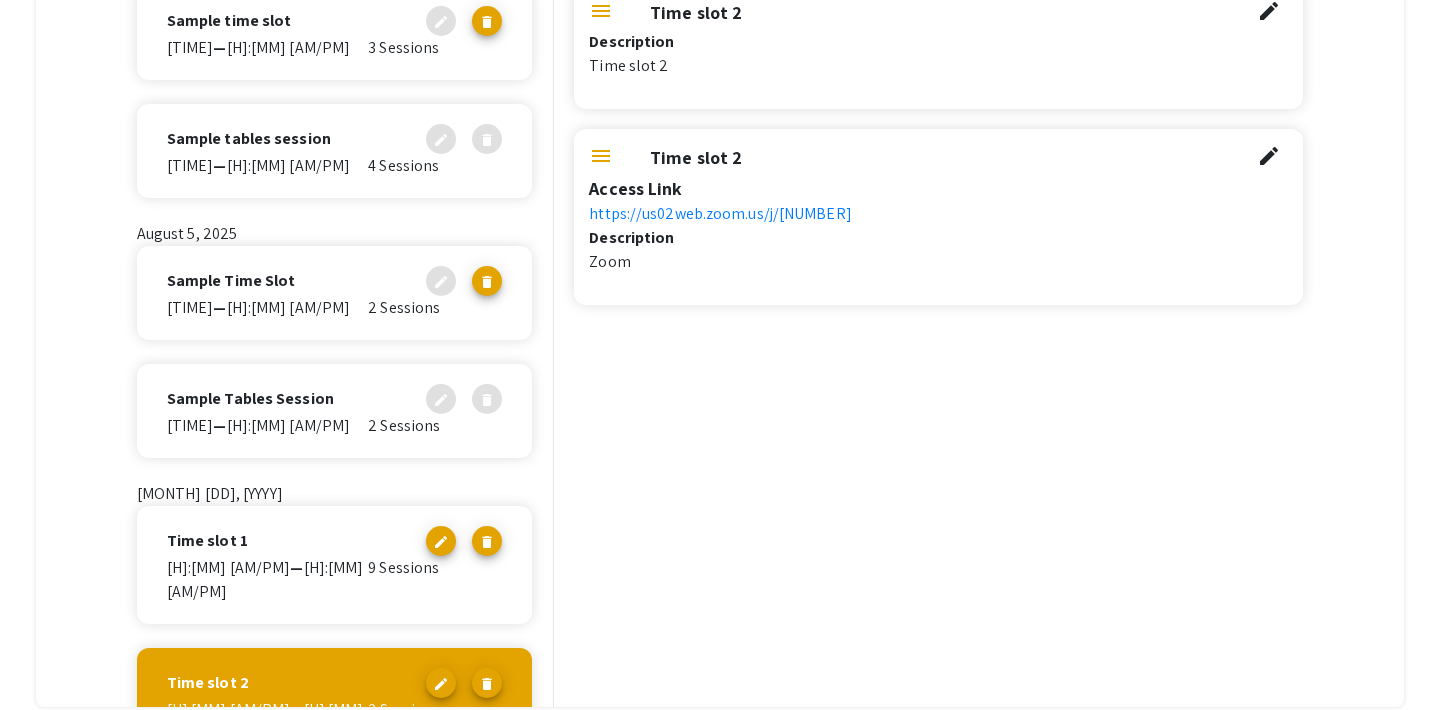 scroll, scrollTop: 254, scrollLeft: 0, axis: vertical 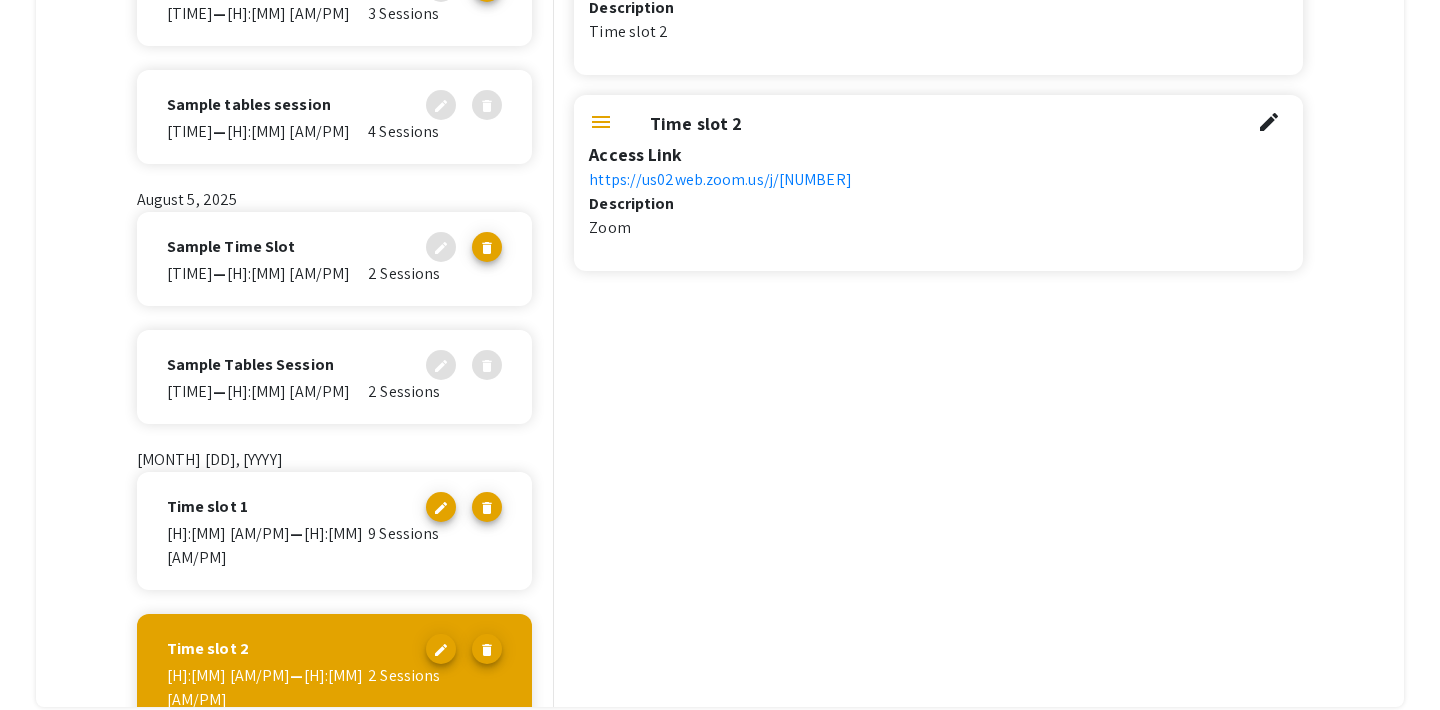 click on "[TIME]  —  [TIME]" 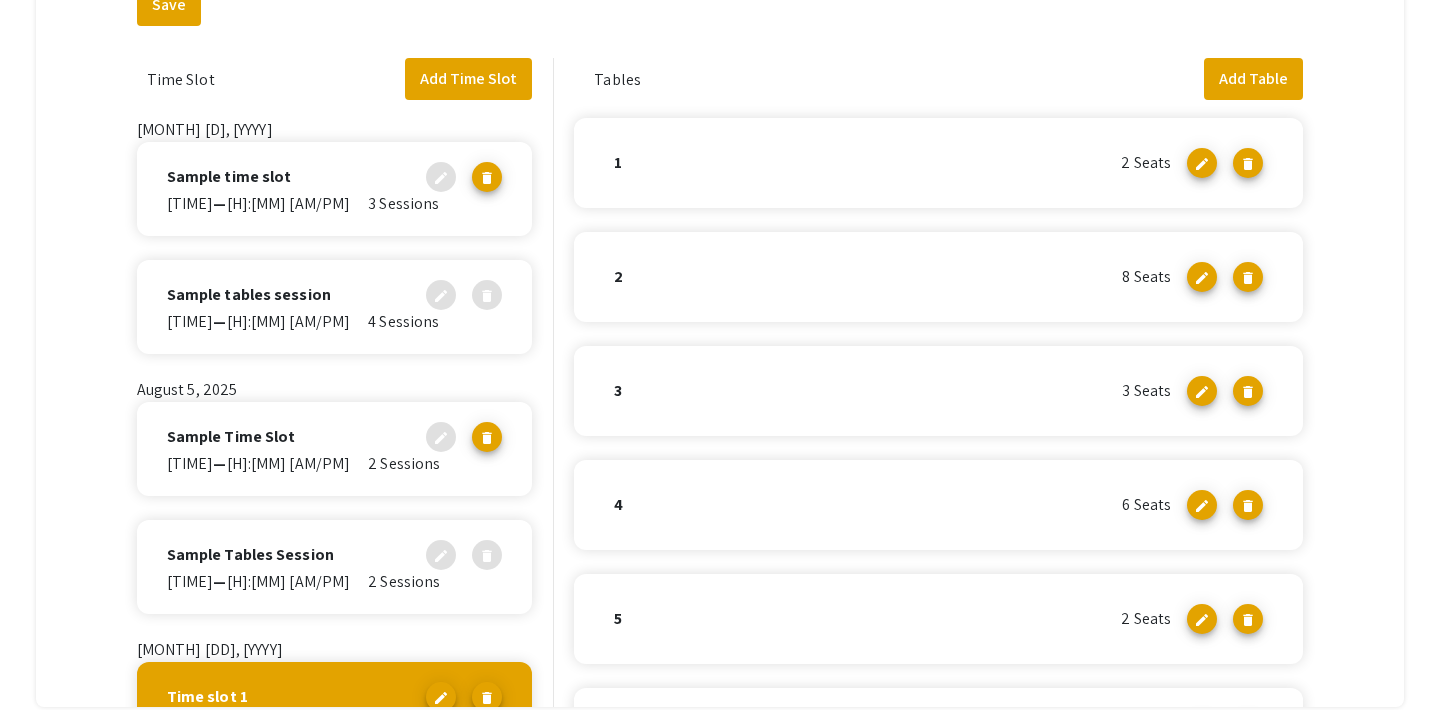 scroll, scrollTop: 0, scrollLeft: 0, axis: both 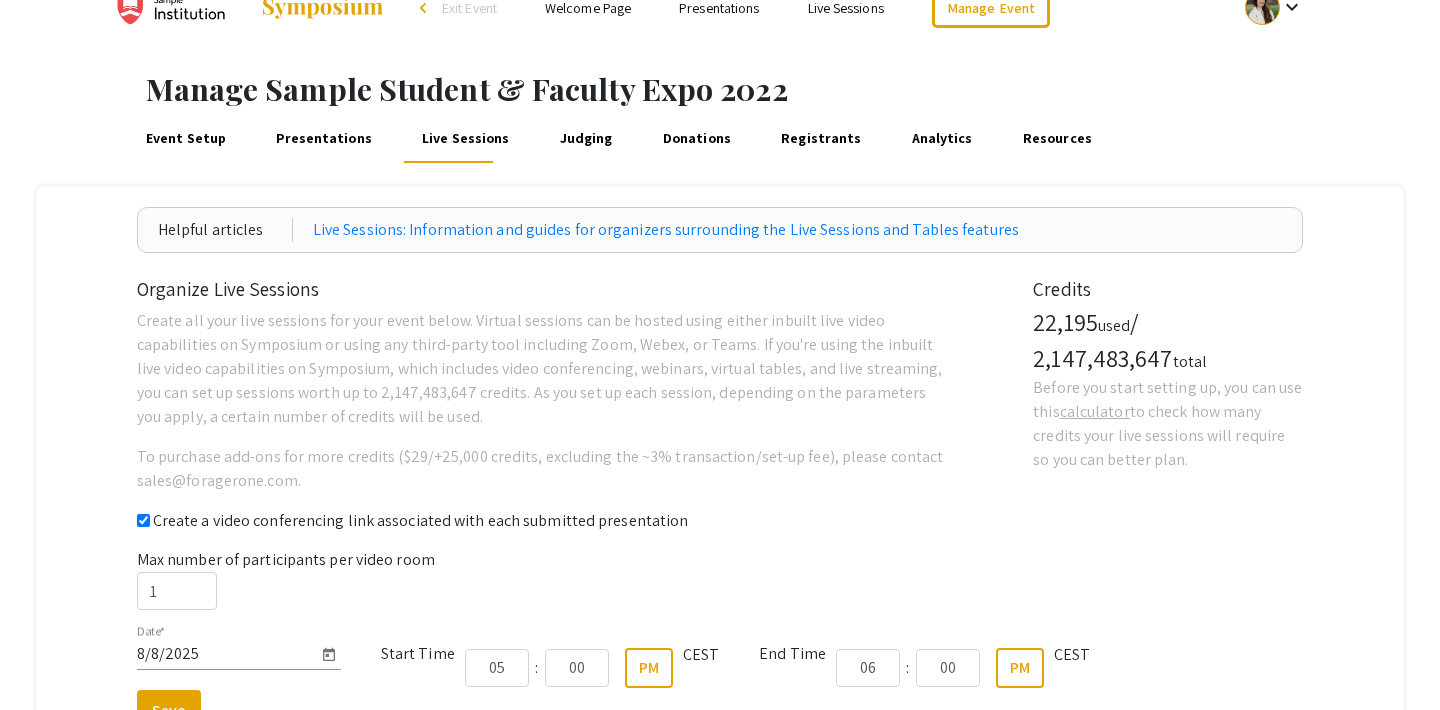 click on "Judging" at bounding box center [586, 139] 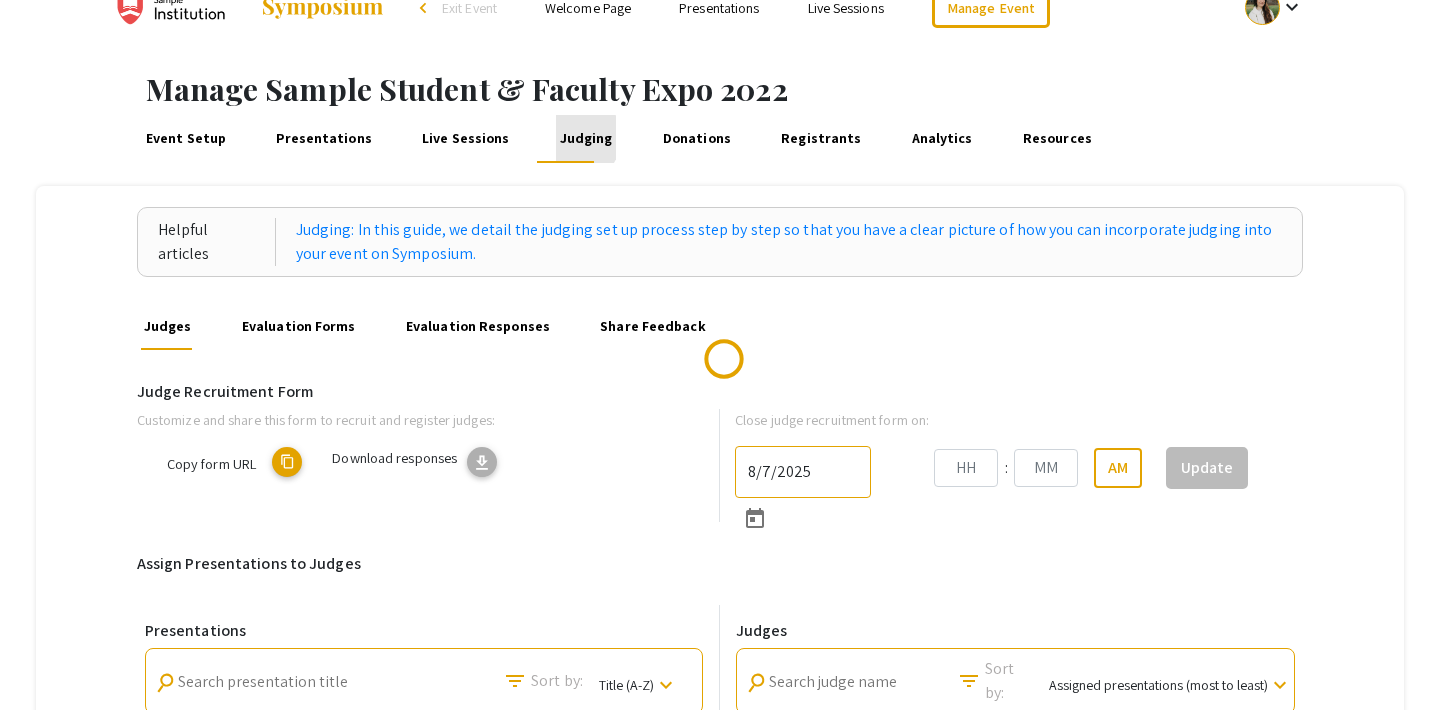 scroll, scrollTop: 0, scrollLeft: 0, axis: both 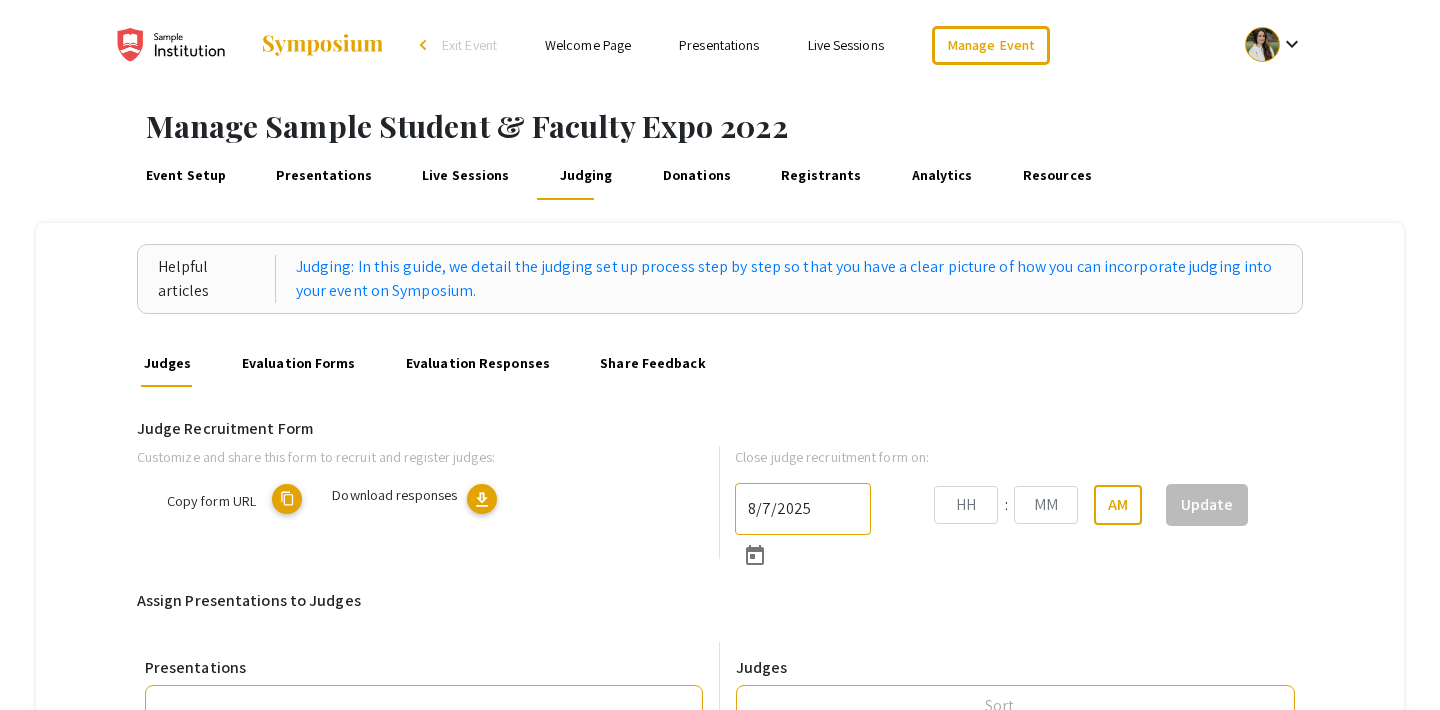 type on "[M]/[D]/[YYYY]" 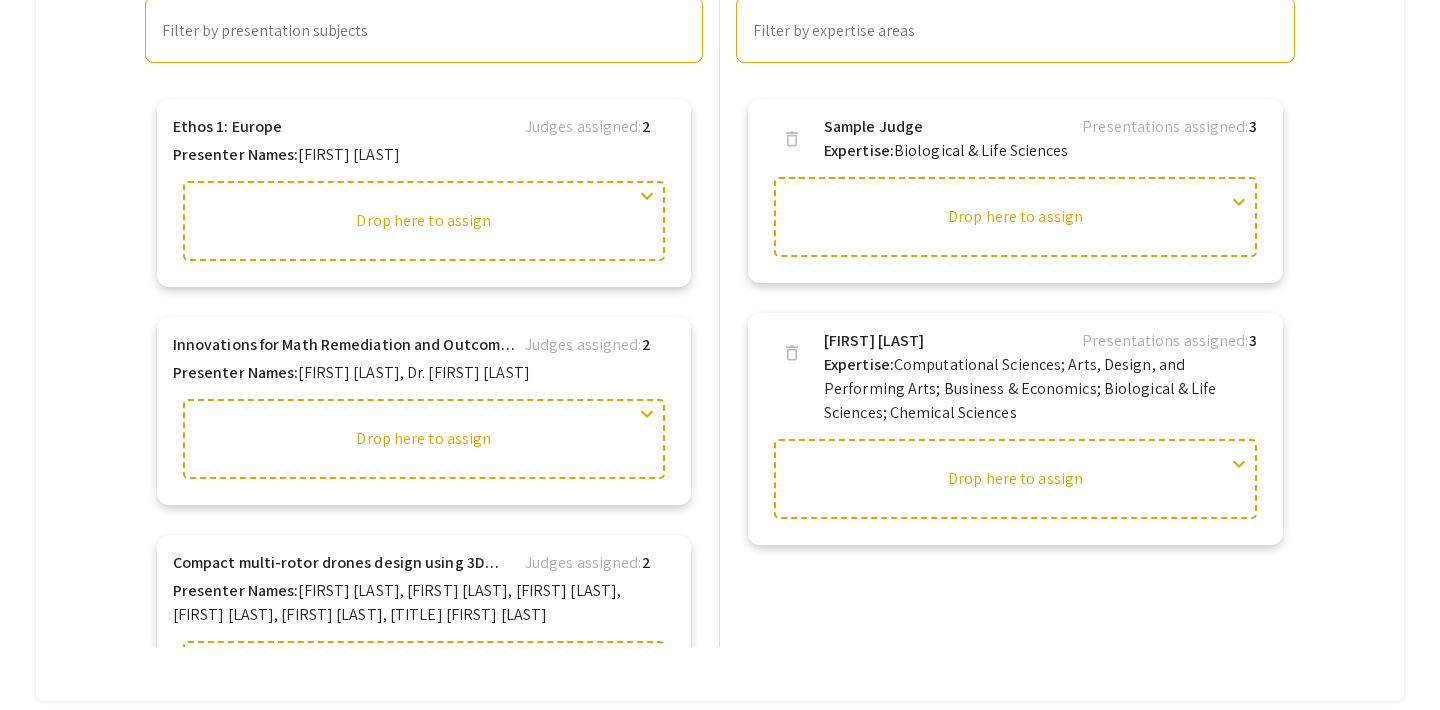 scroll, scrollTop: 868, scrollLeft: 0, axis: vertical 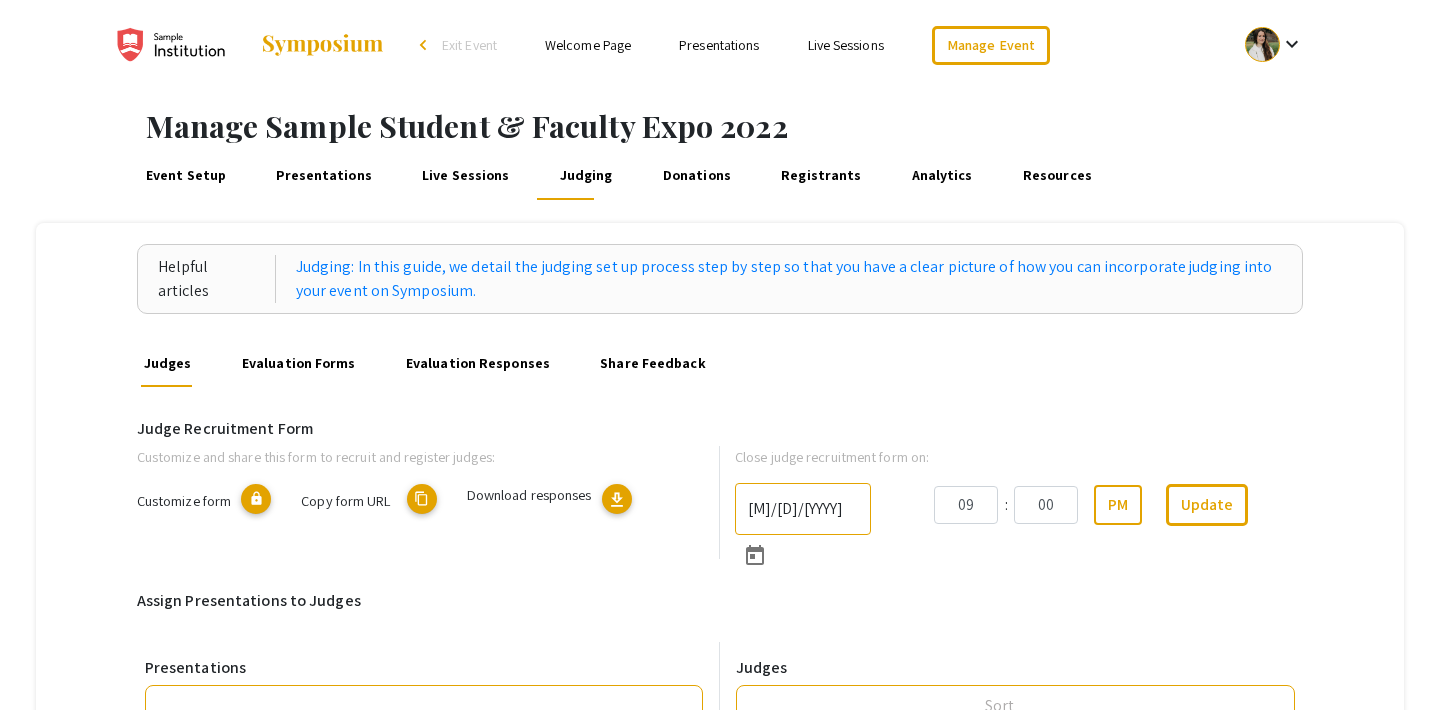 click on "Evaluation Forms" at bounding box center [298, 363] 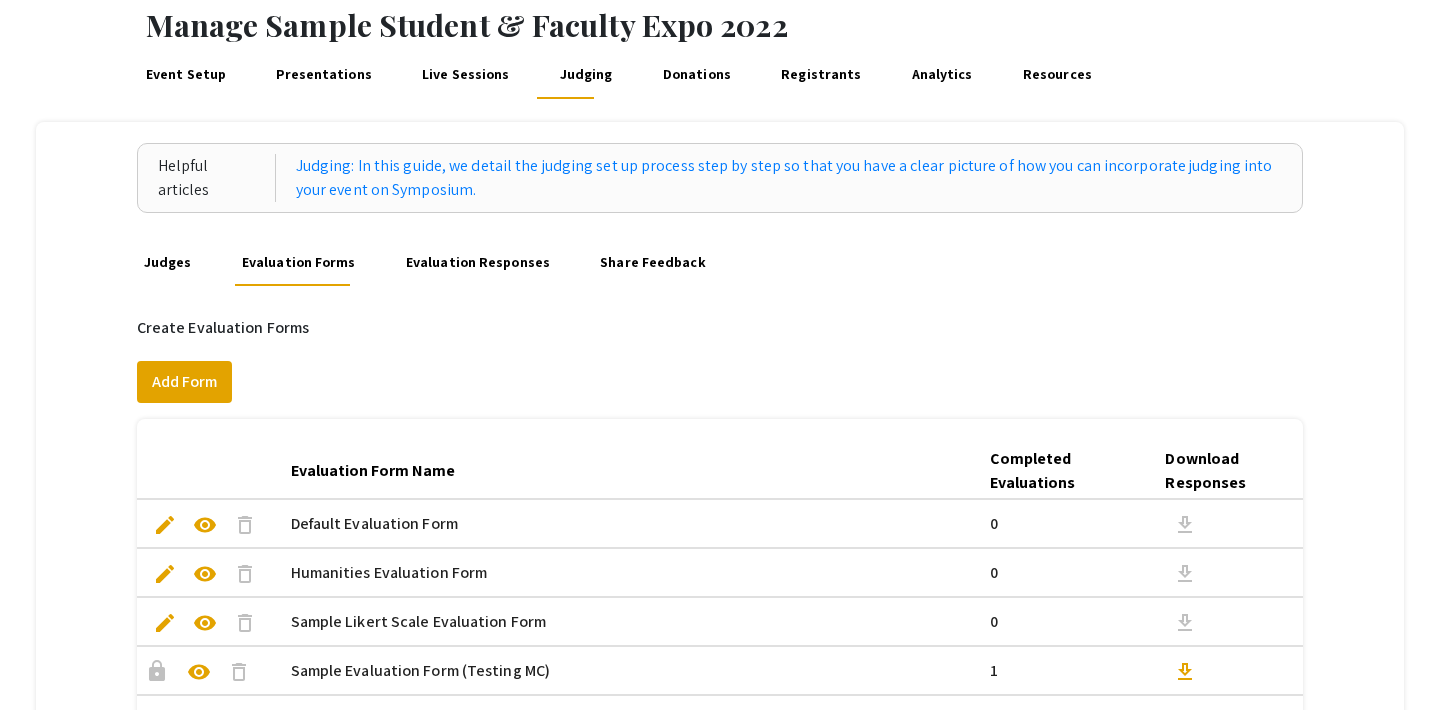 scroll, scrollTop: 0, scrollLeft: 0, axis: both 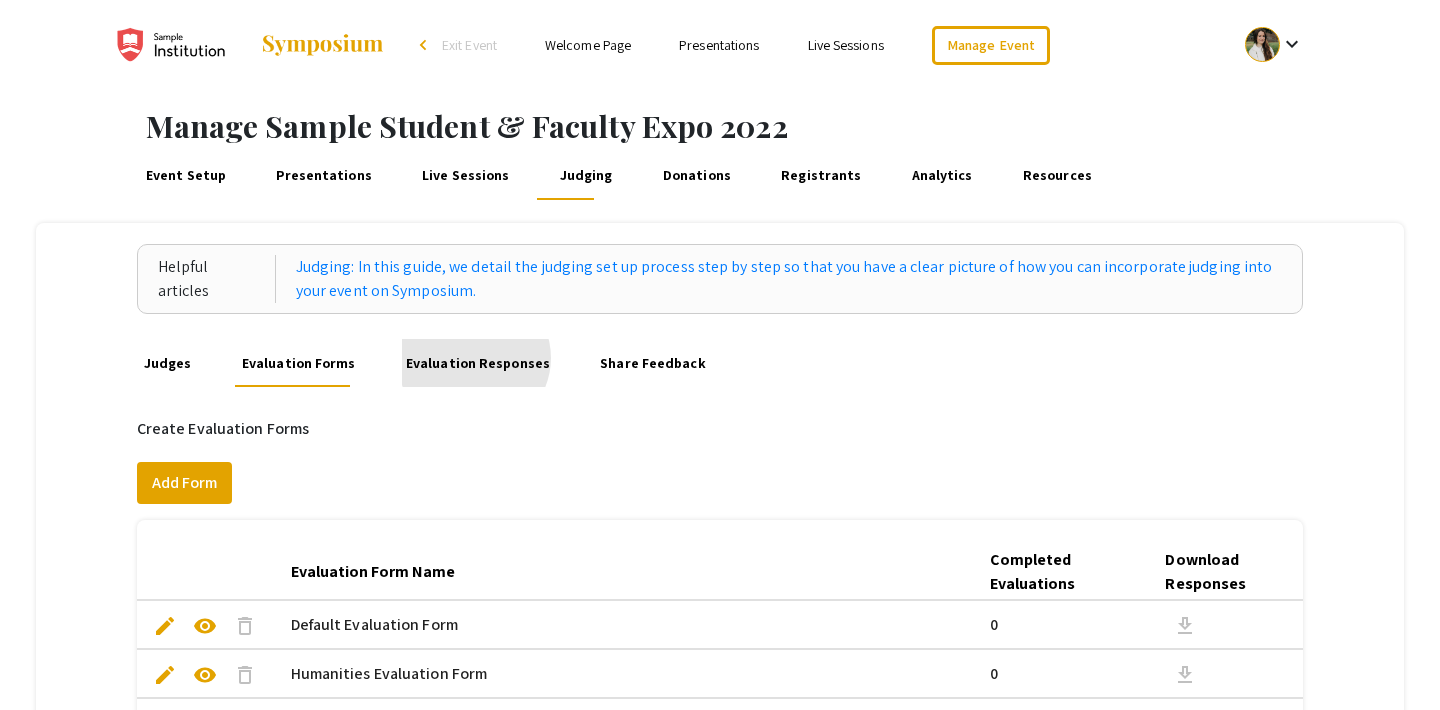 click on "Evaluation Responses" at bounding box center (477, 363) 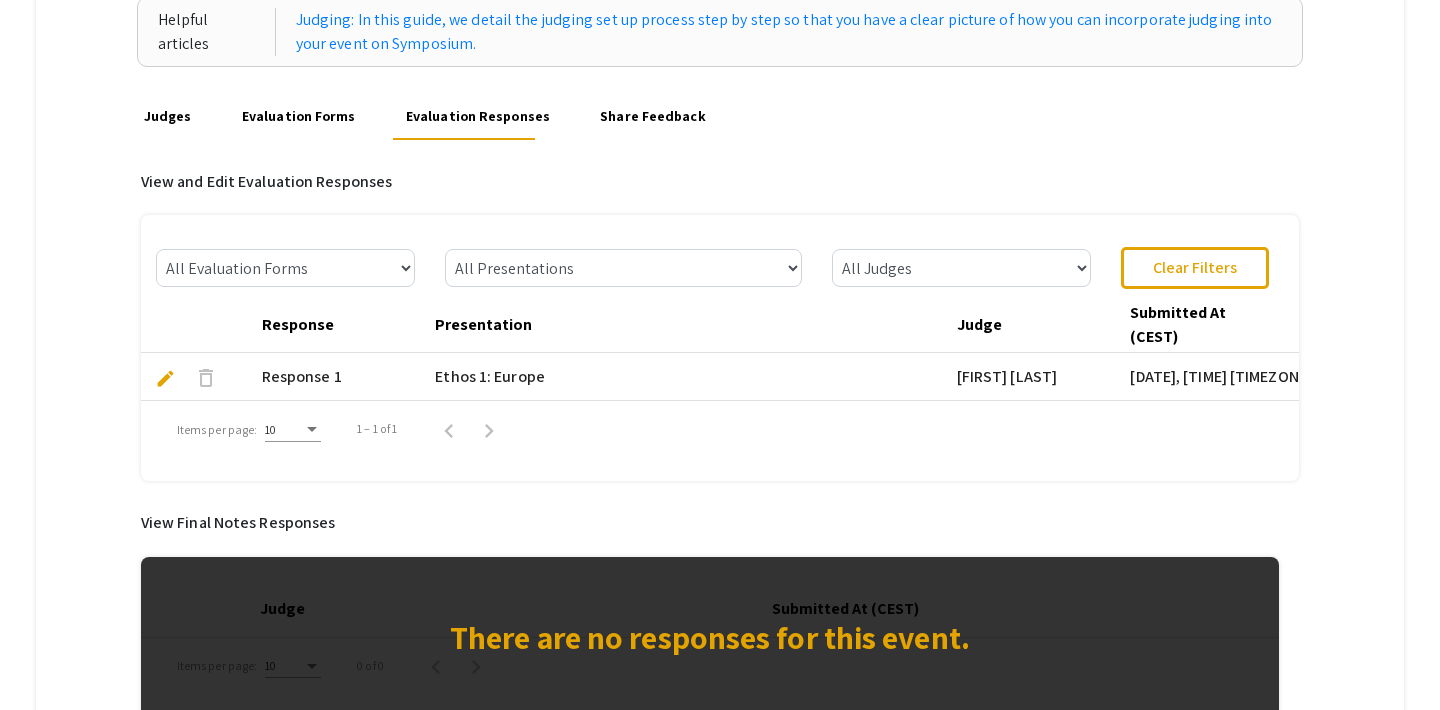 scroll, scrollTop: 253, scrollLeft: 0, axis: vertical 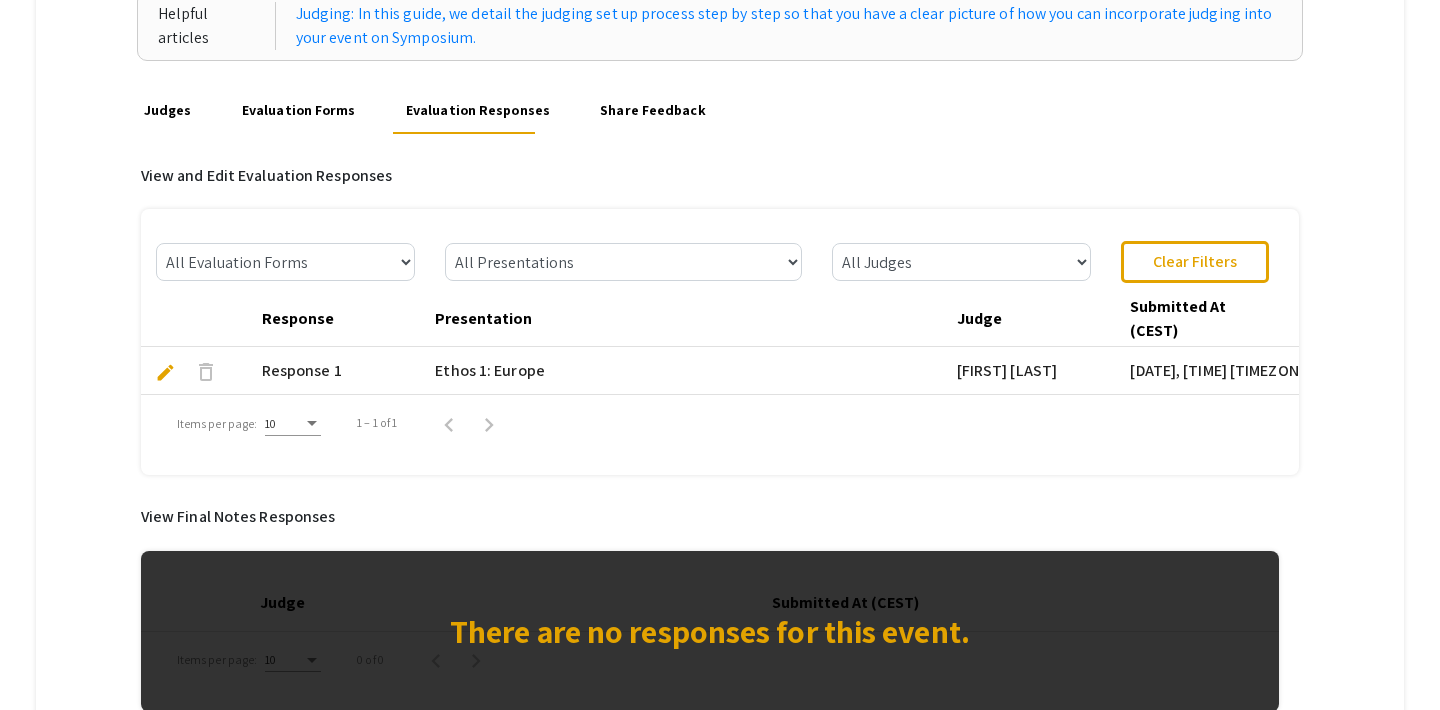 click on "Share Feedback" at bounding box center (653, 110) 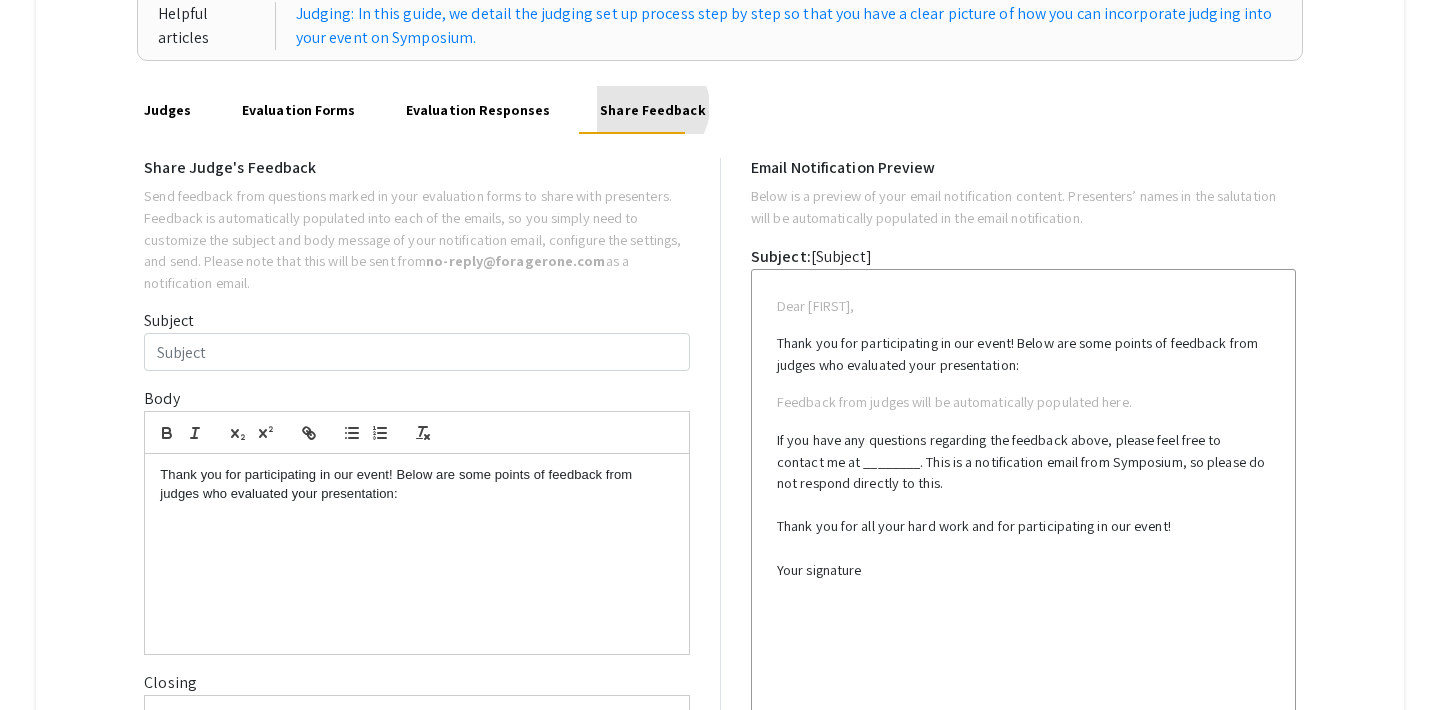 scroll, scrollTop: 0, scrollLeft: 0, axis: both 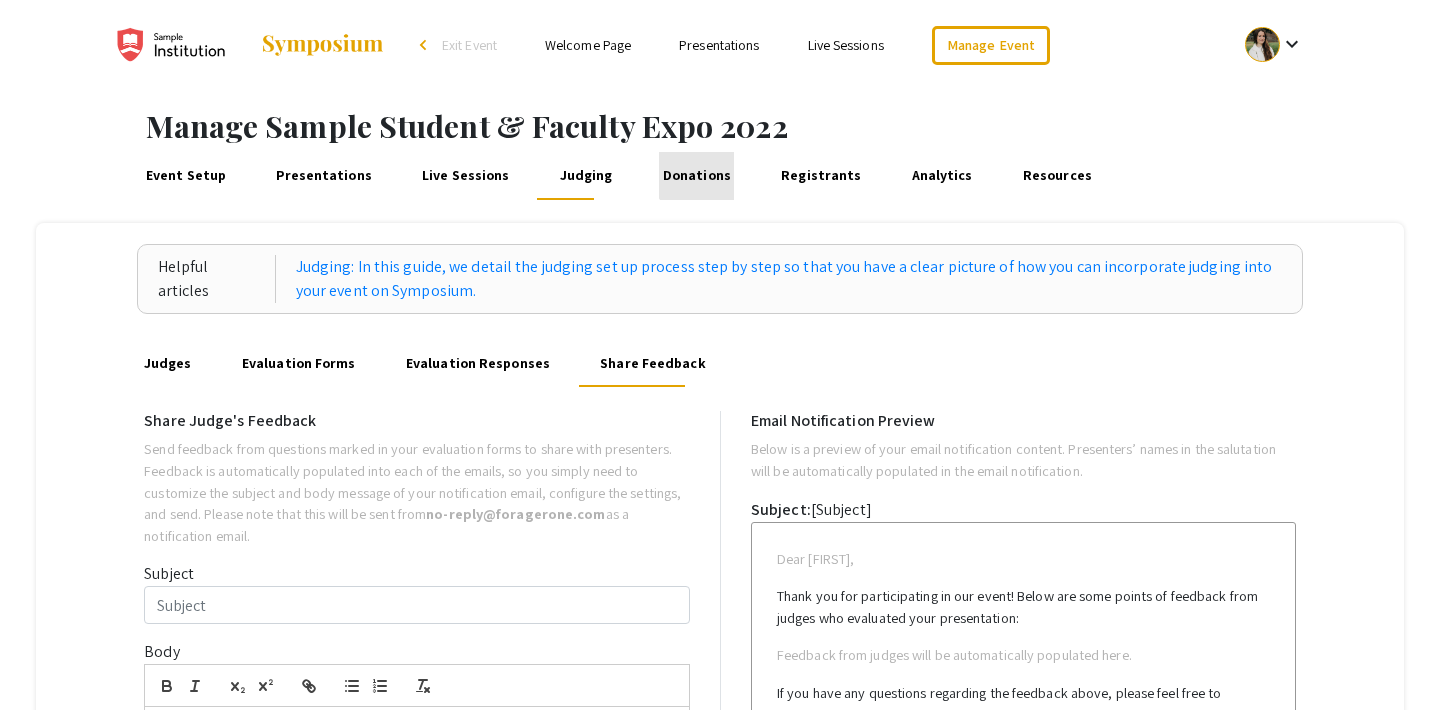 click on "Donations" at bounding box center [696, 176] 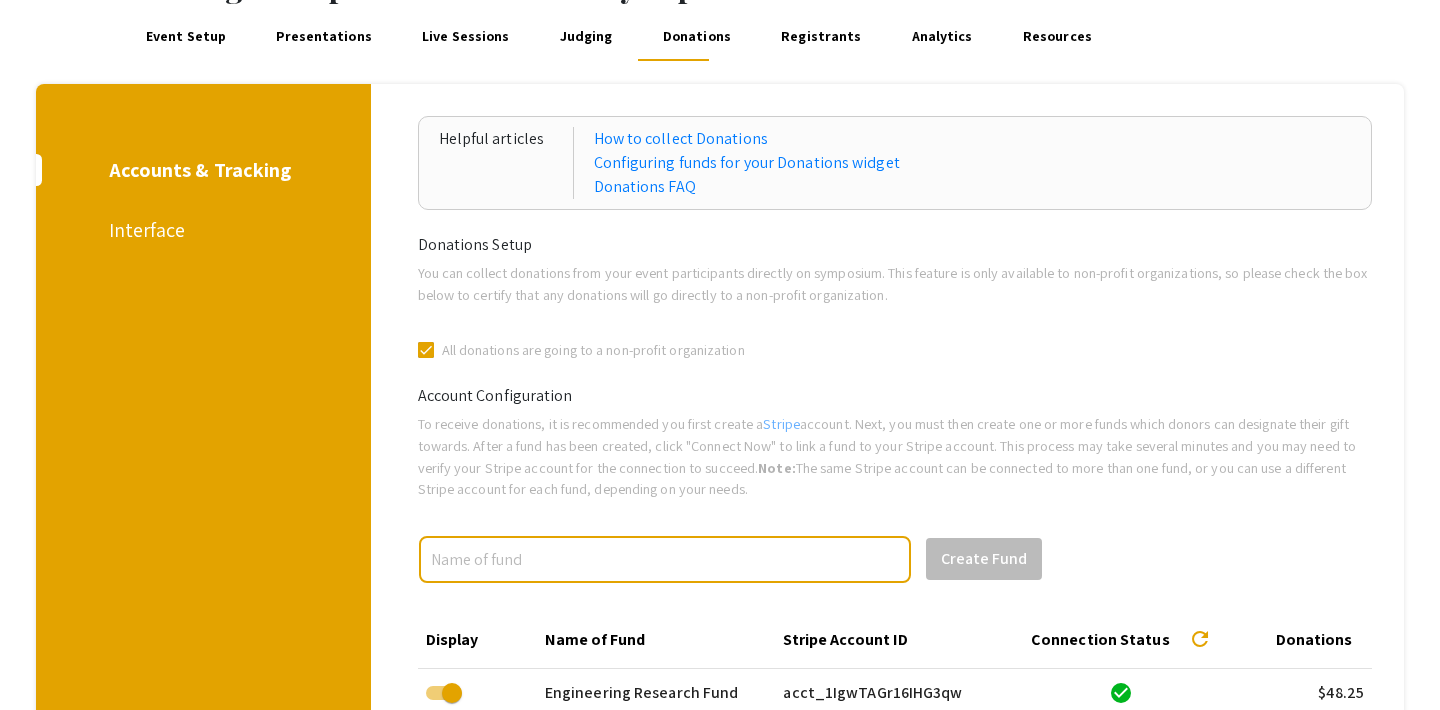 scroll, scrollTop: 135, scrollLeft: 0, axis: vertical 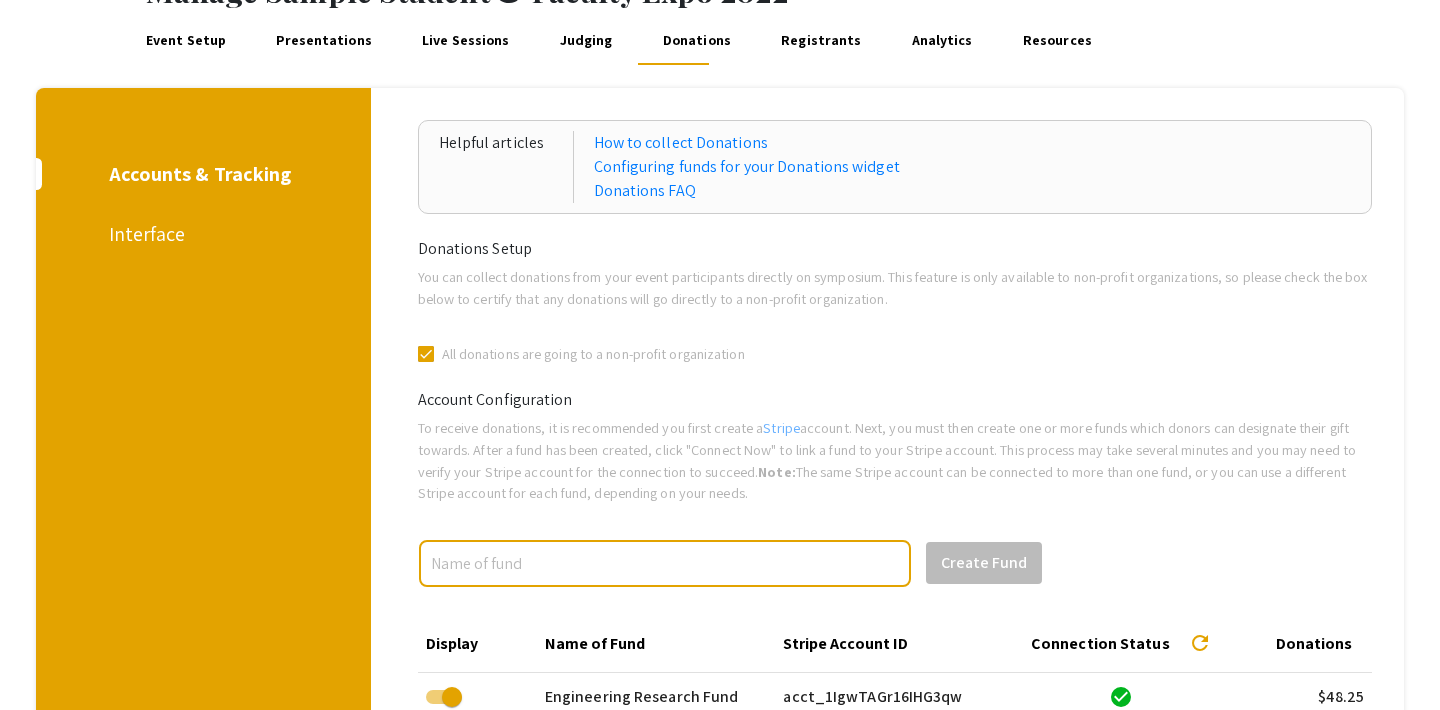 click on "Interface" at bounding box center (200, 234) 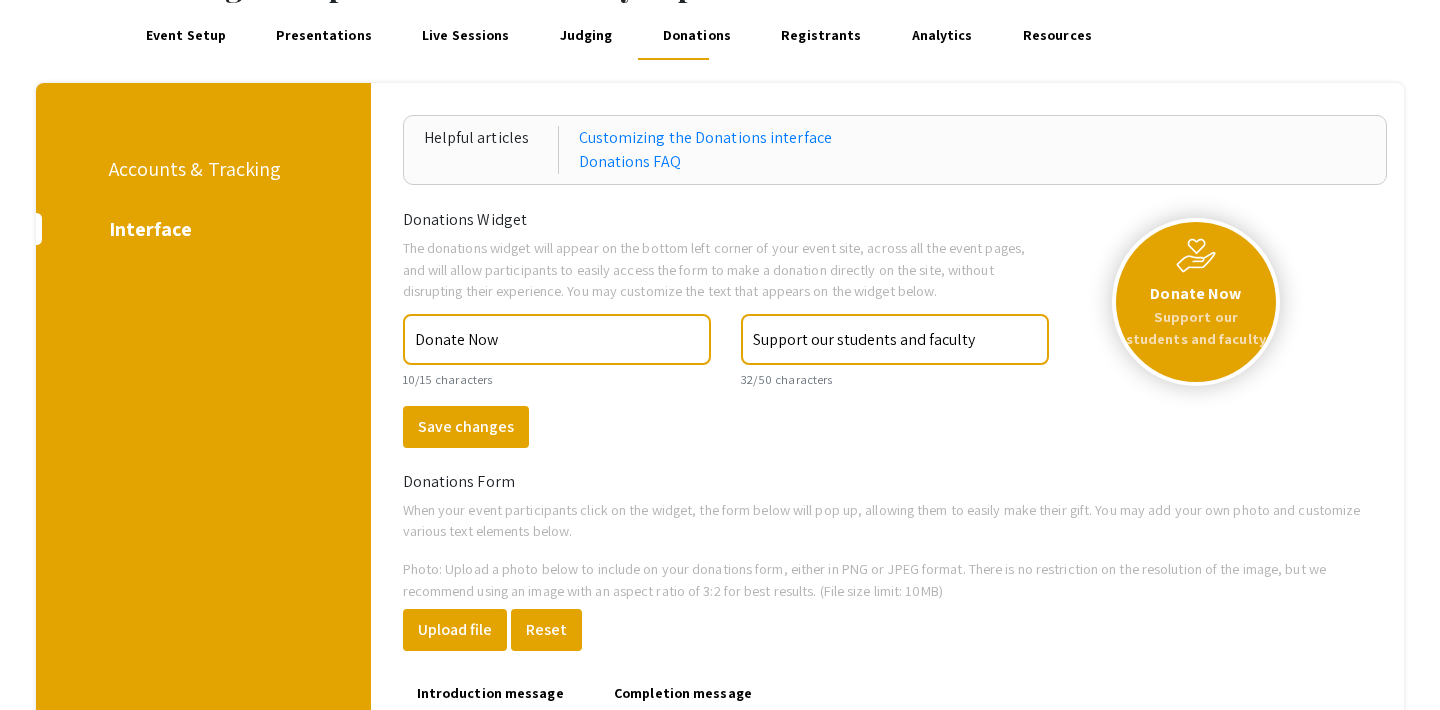 scroll, scrollTop: 102, scrollLeft: 0, axis: vertical 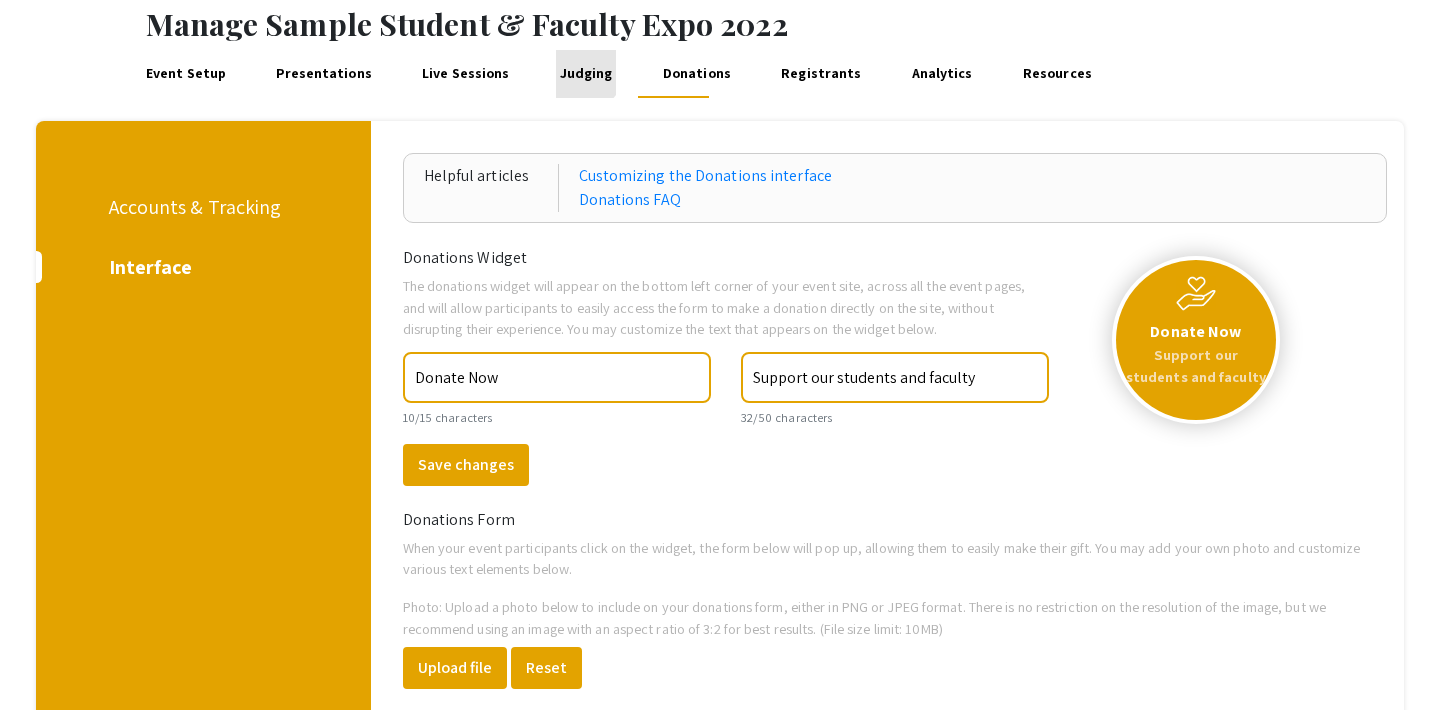 click on "Judging" at bounding box center [586, 74] 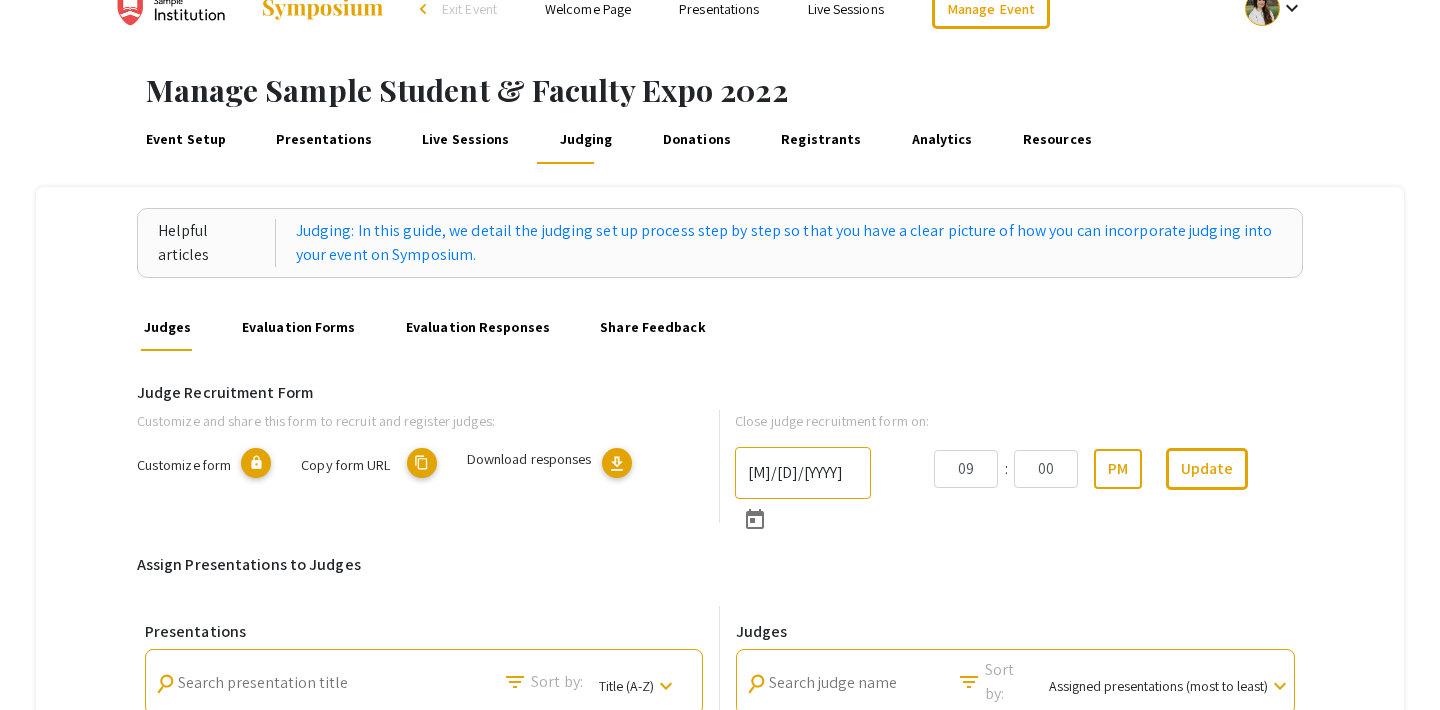 scroll, scrollTop: 59, scrollLeft: 0, axis: vertical 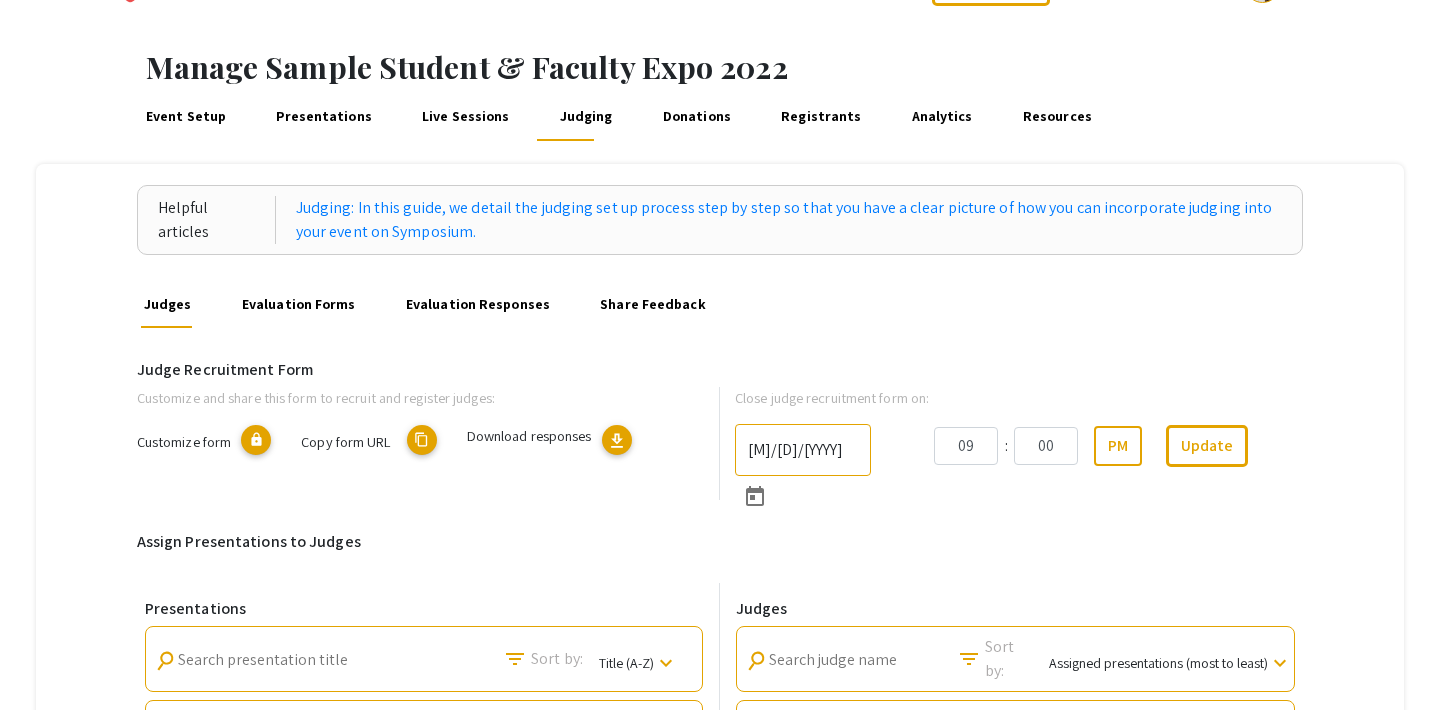 click on "Live Sessions" at bounding box center (466, 117) 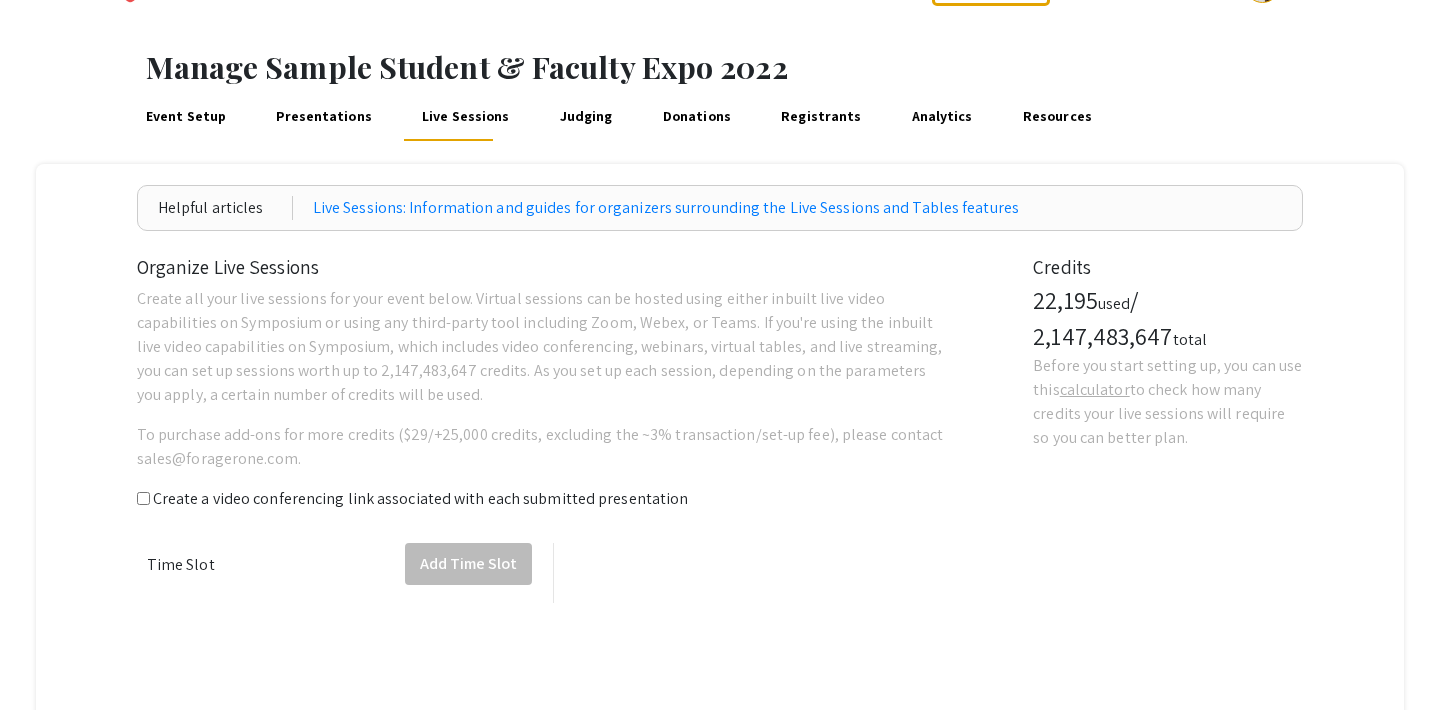 scroll, scrollTop: 0, scrollLeft: 0, axis: both 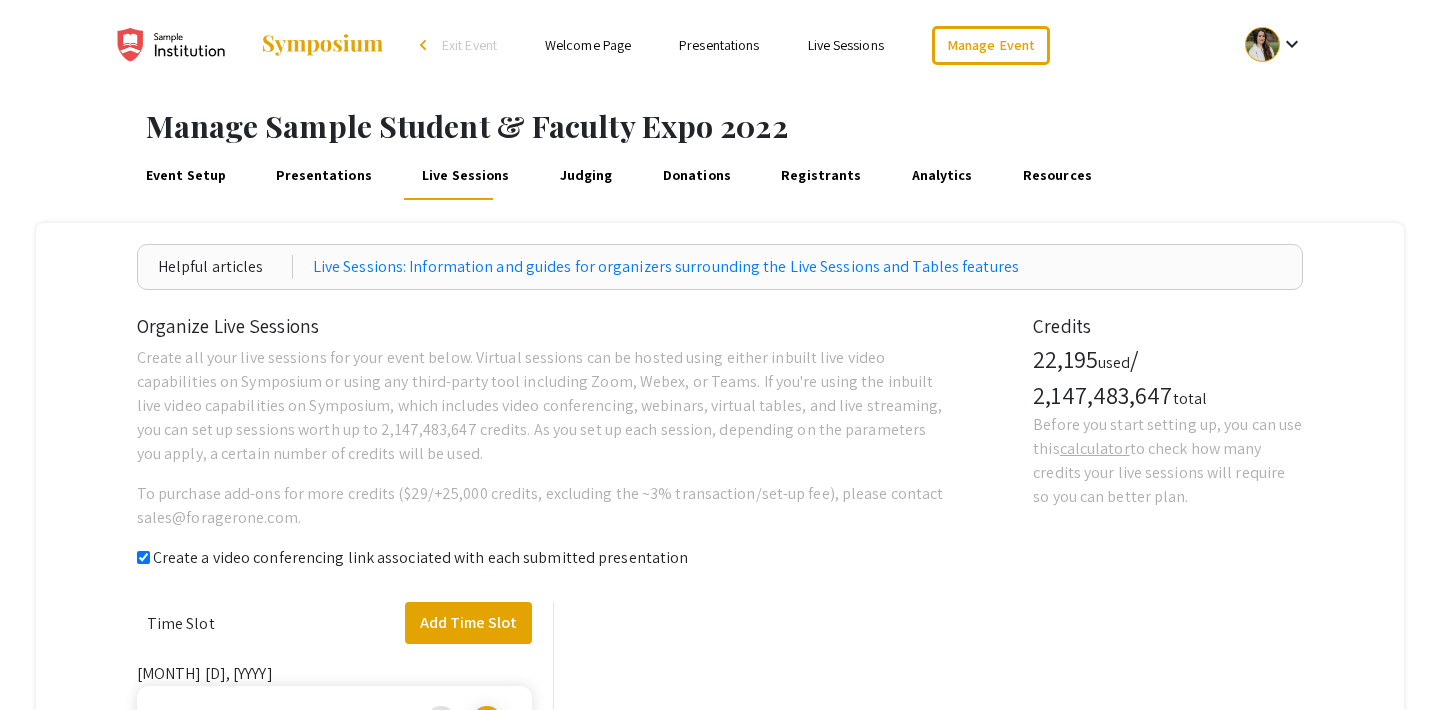 checkbox on "true" 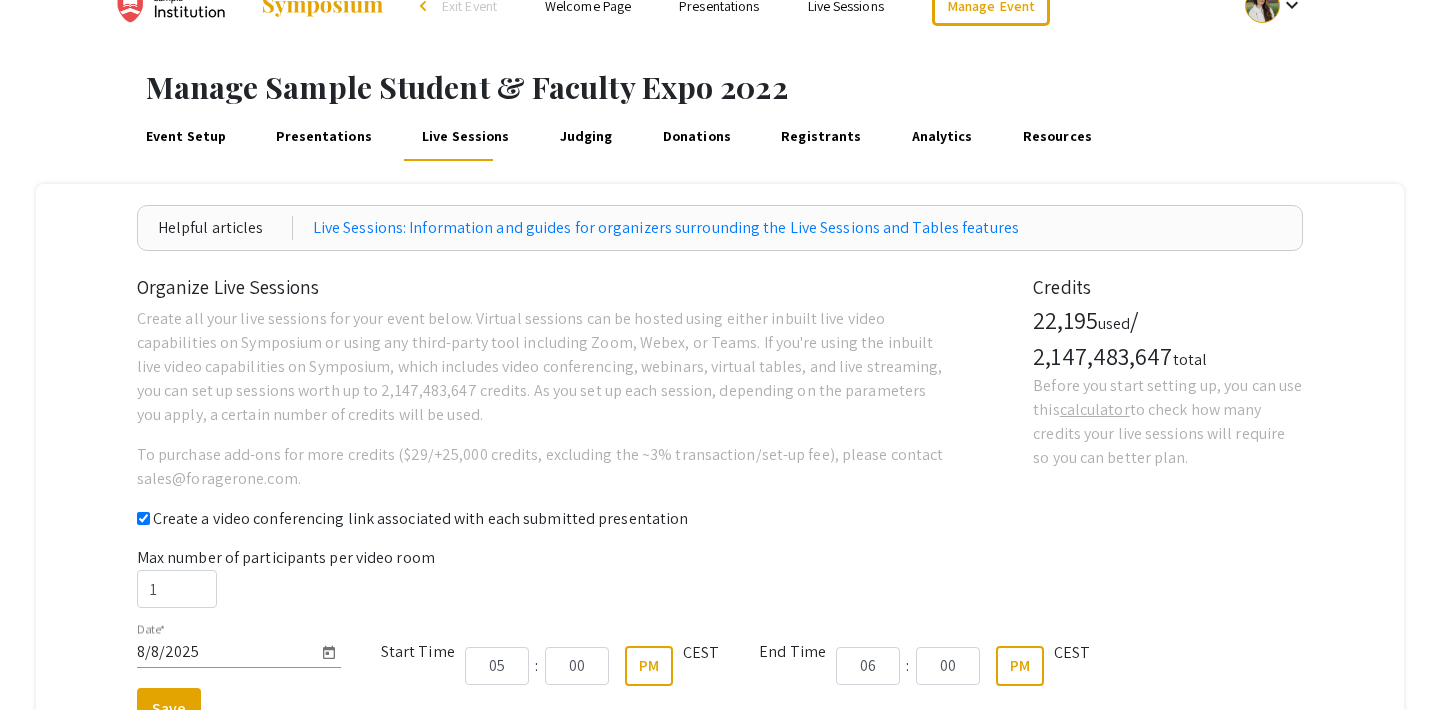 scroll, scrollTop: 47, scrollLeft: 0, axis: vertical 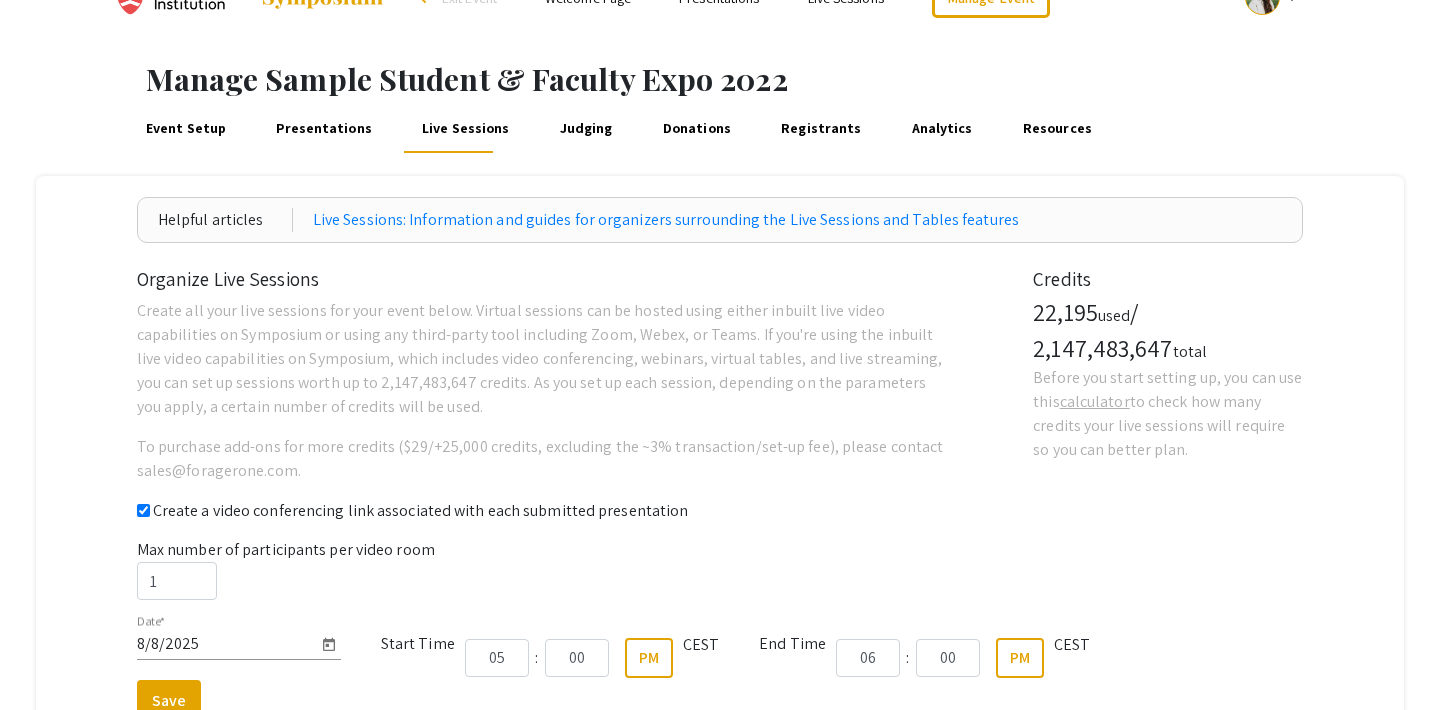 click on "Event Setup" at bounding box center (185, 129) 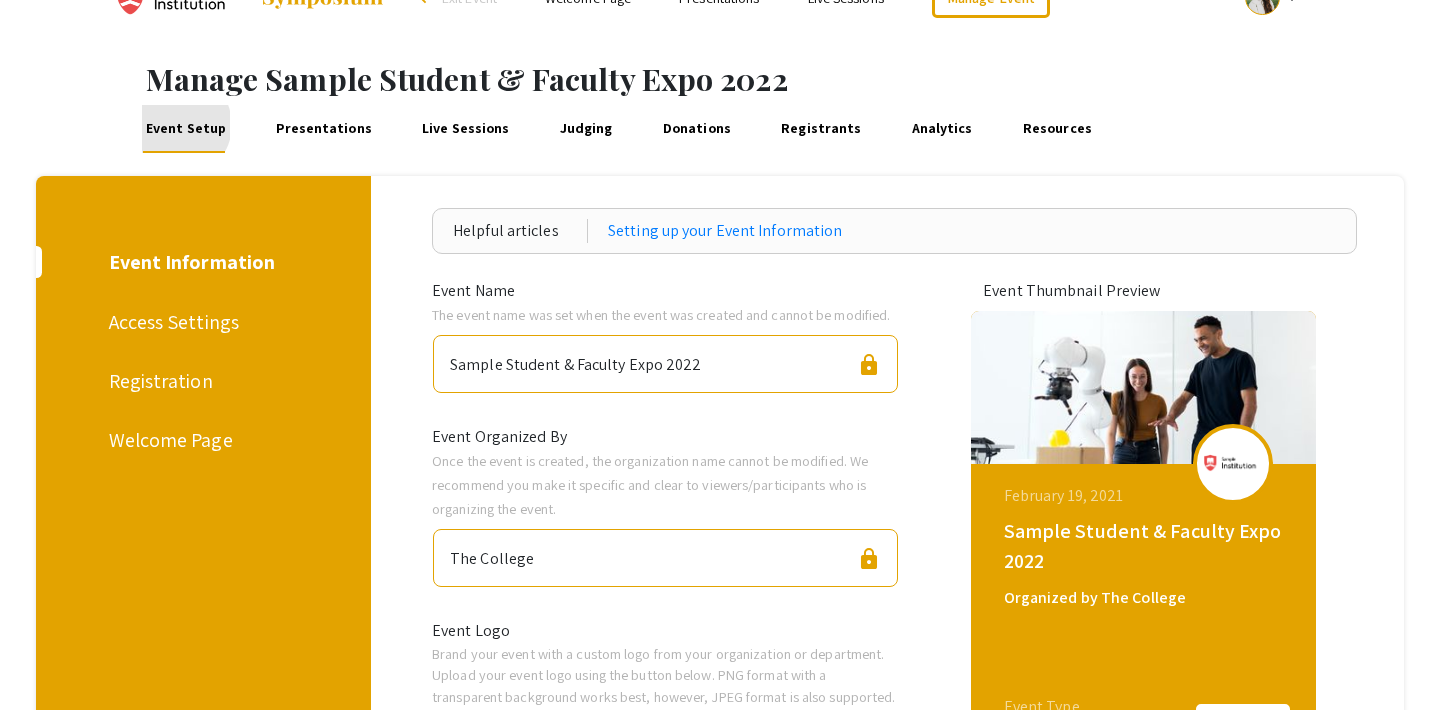 scroll, scrollTop: 0, scrollLeft: 0, axis: both 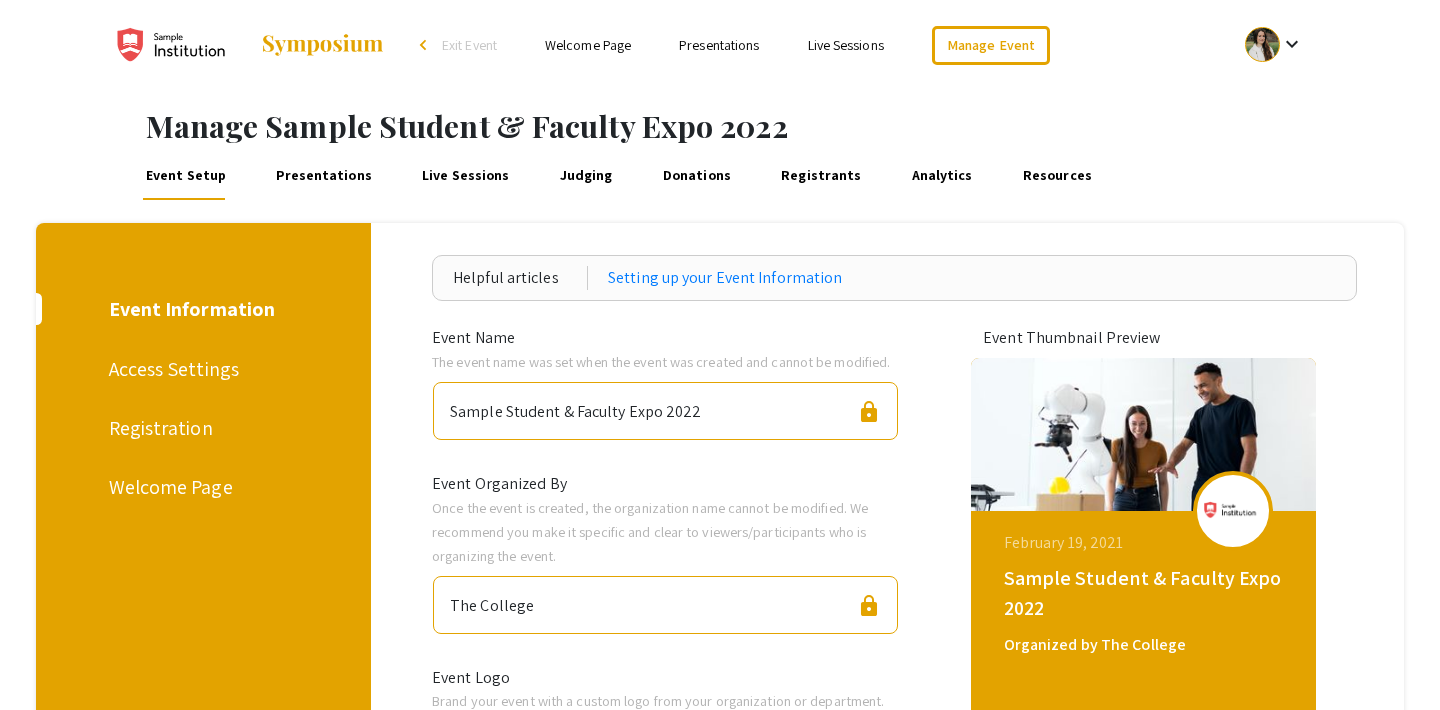 click on "Presentations" at bounding box center [324, 176] 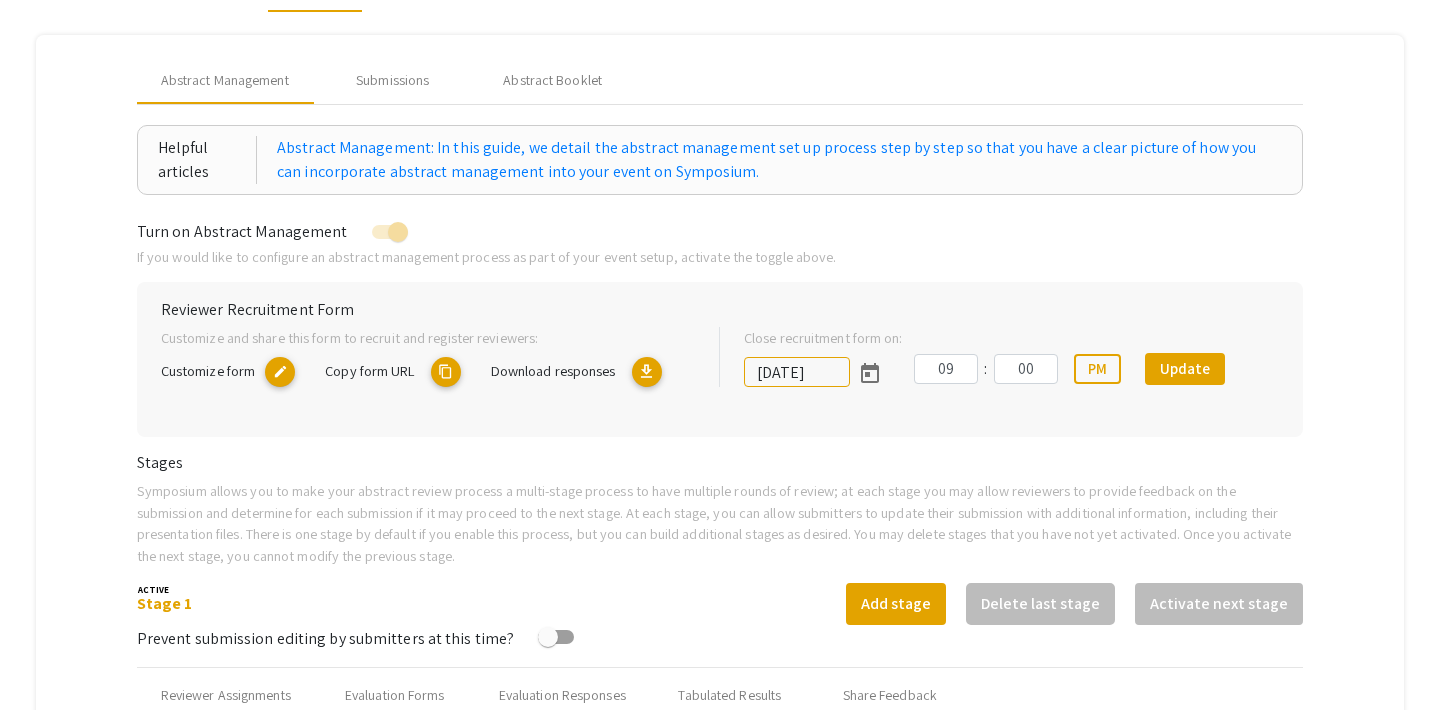 scroll, scrollTop: 0, scrollLeft: 0, axis: both 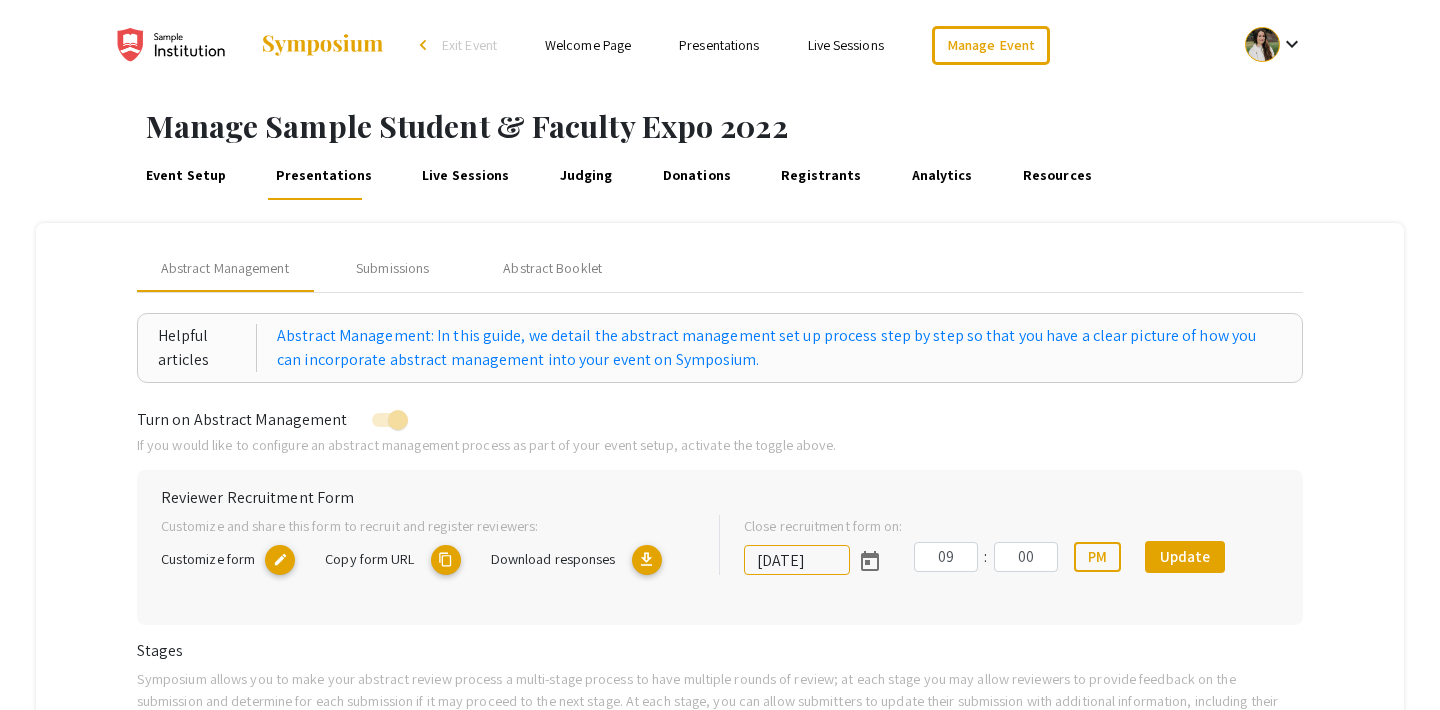 click at bounding box center [1262, 44] 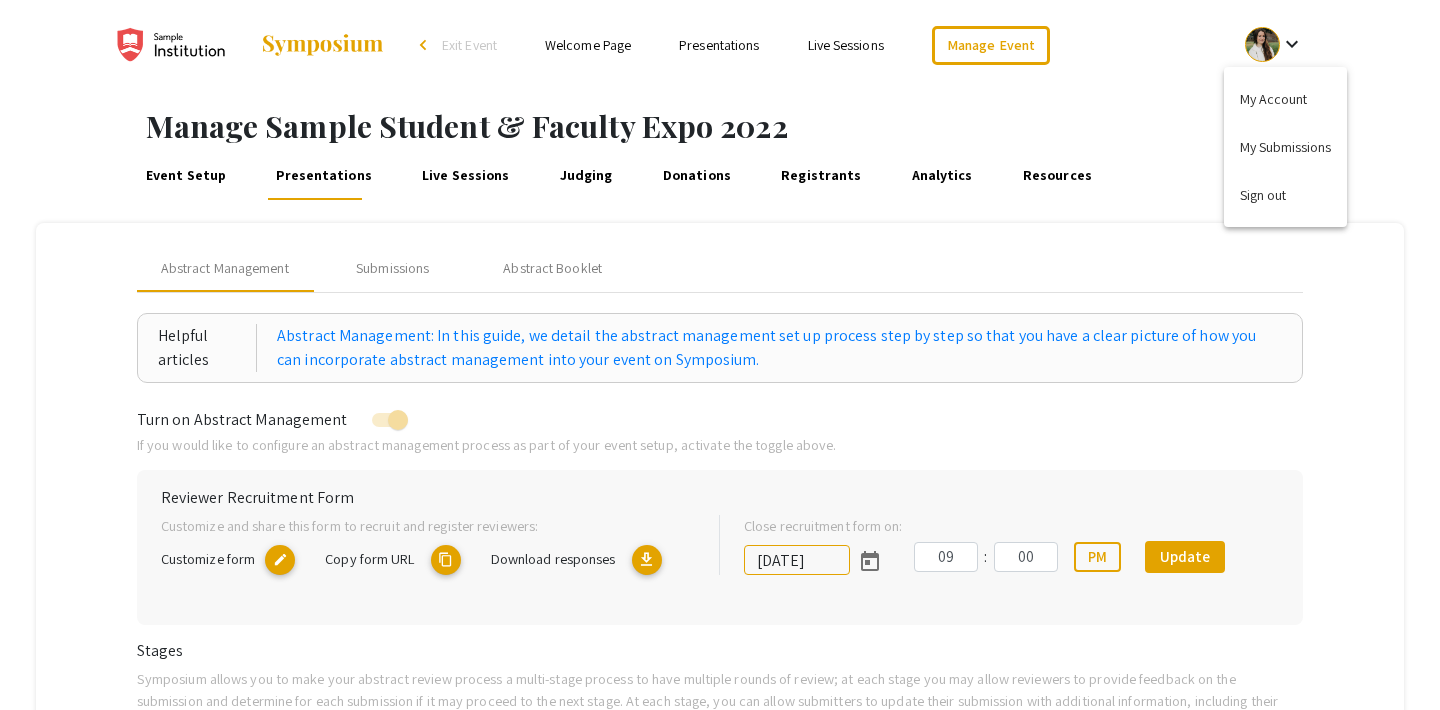 click at bounding box center (720, 355) 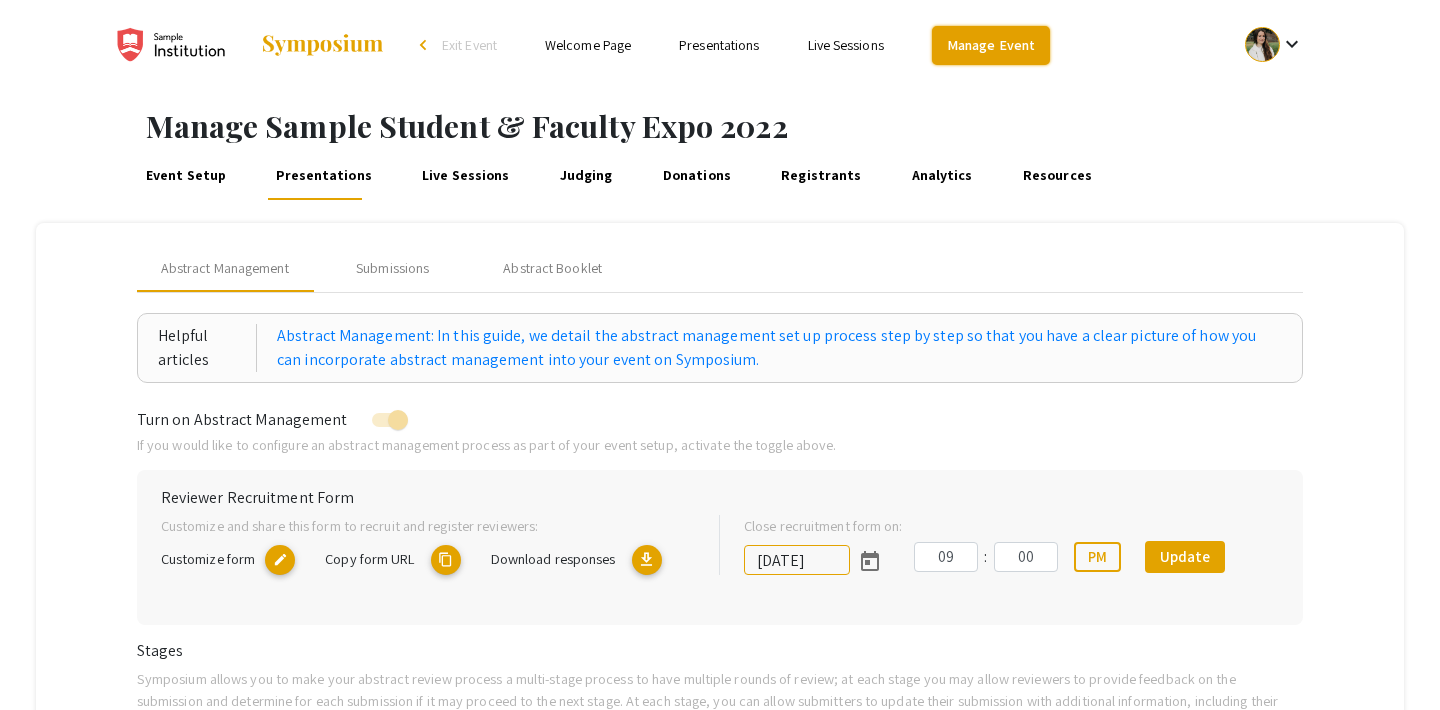 click on "Manage Event" at bounding box center (991, 45) 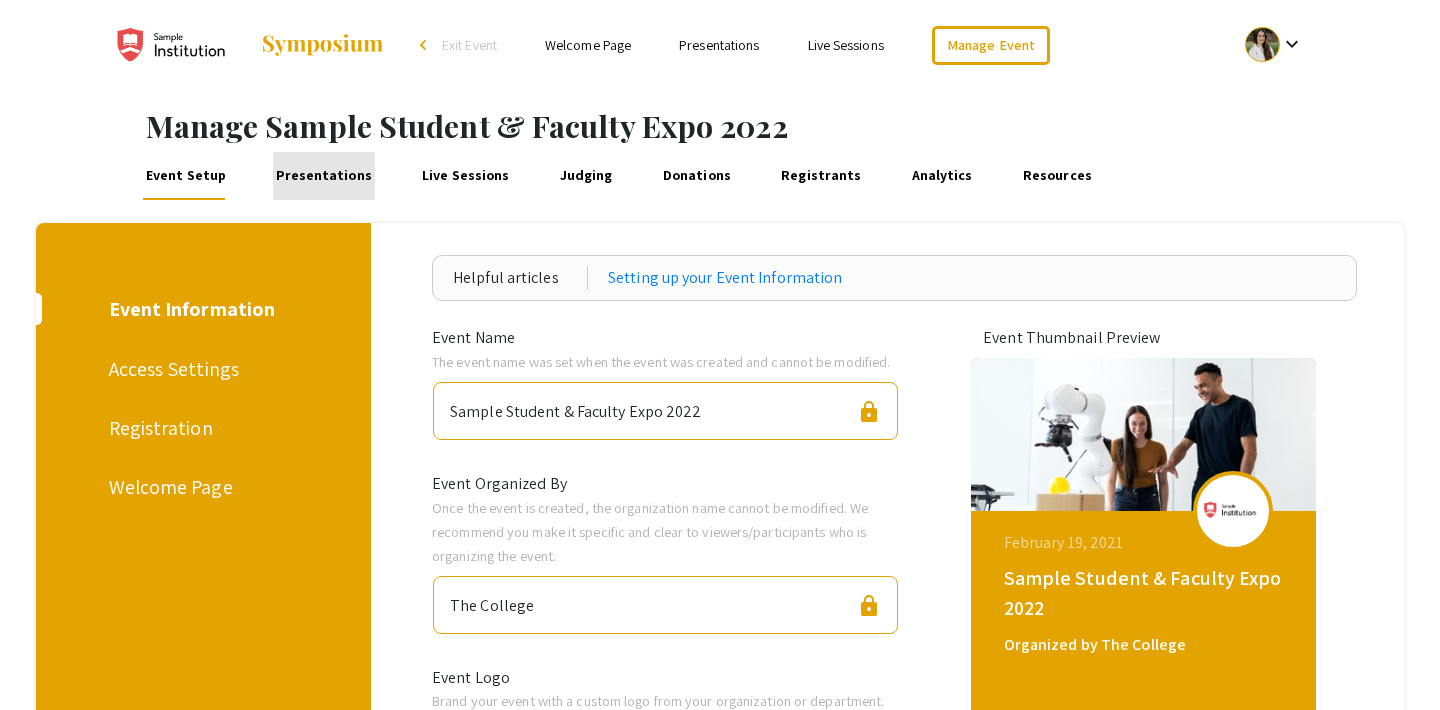 click on "Presentations" at bounding box center [324, 176] 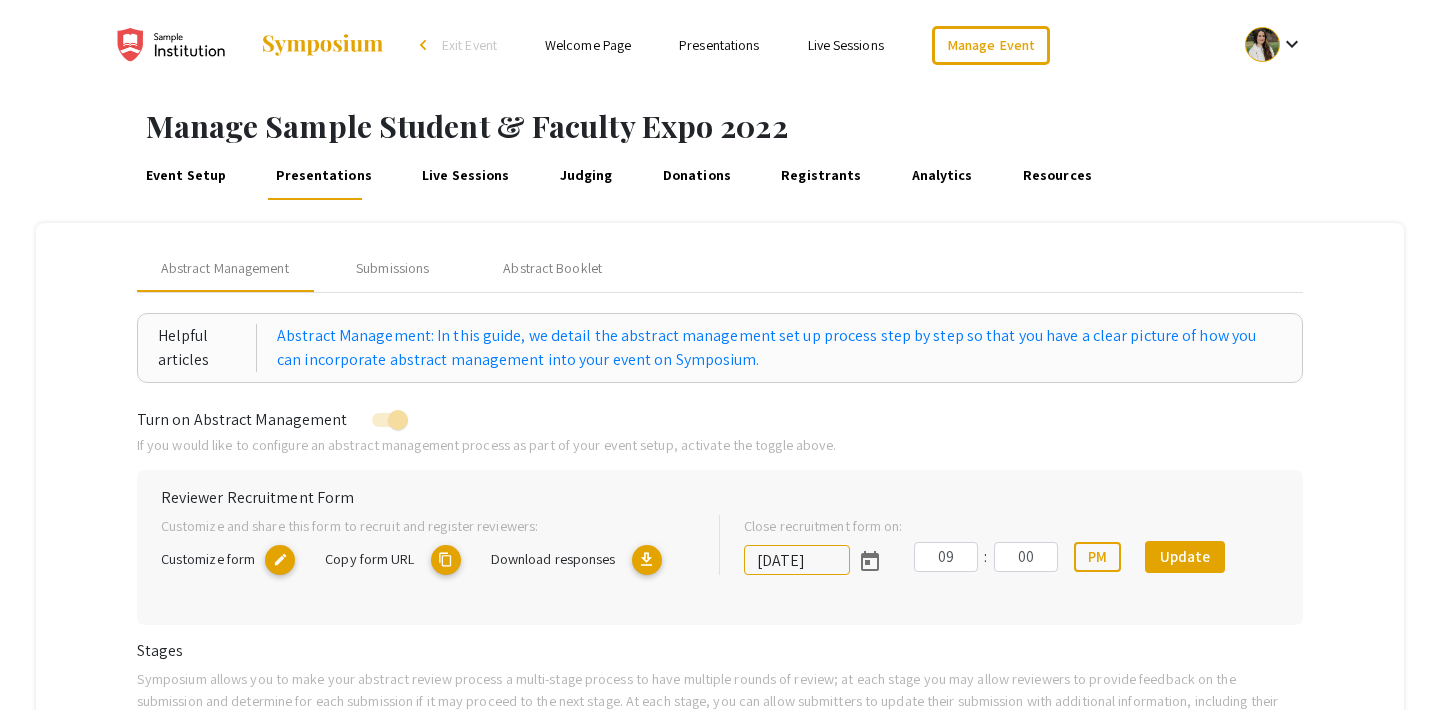 click on "Live Sessions" at bounding box center (466, 176) 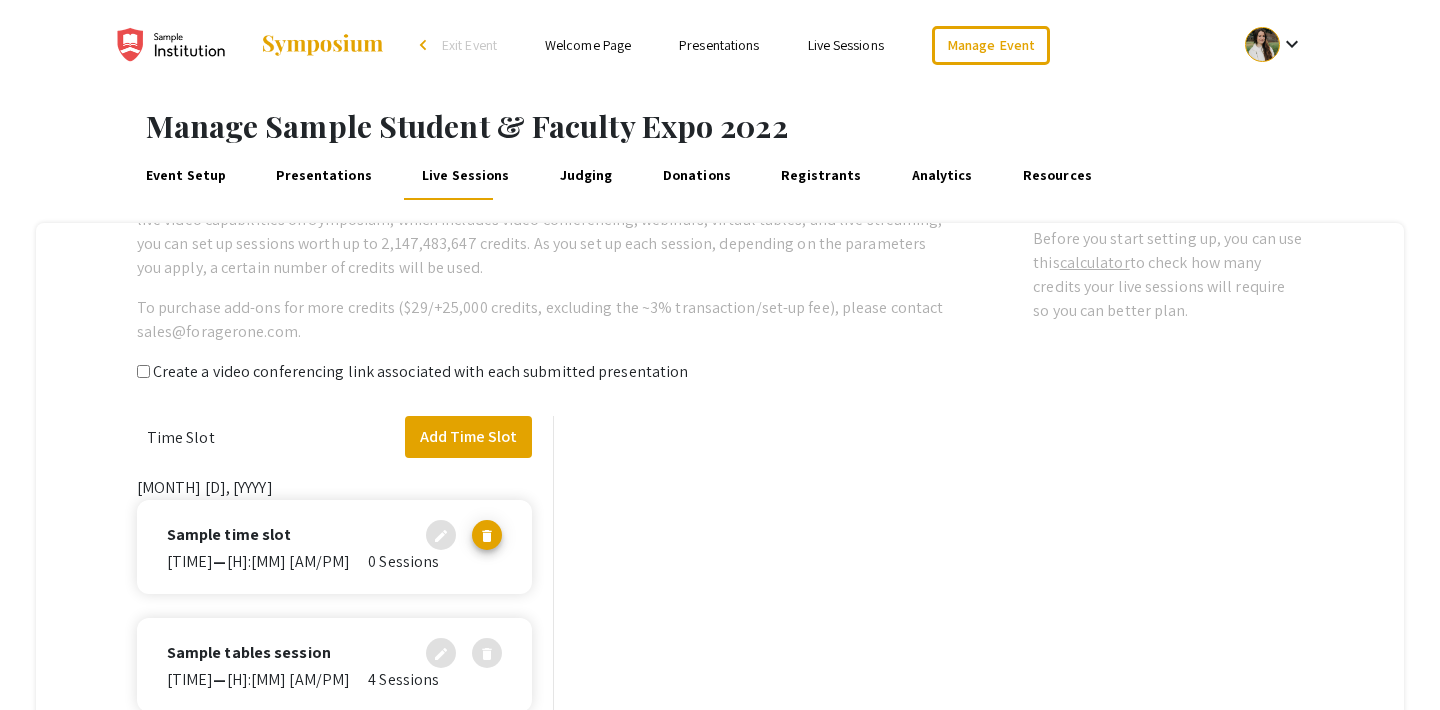 scroll, scrollTop: 200, scrollLeft: 0, axis: vertical 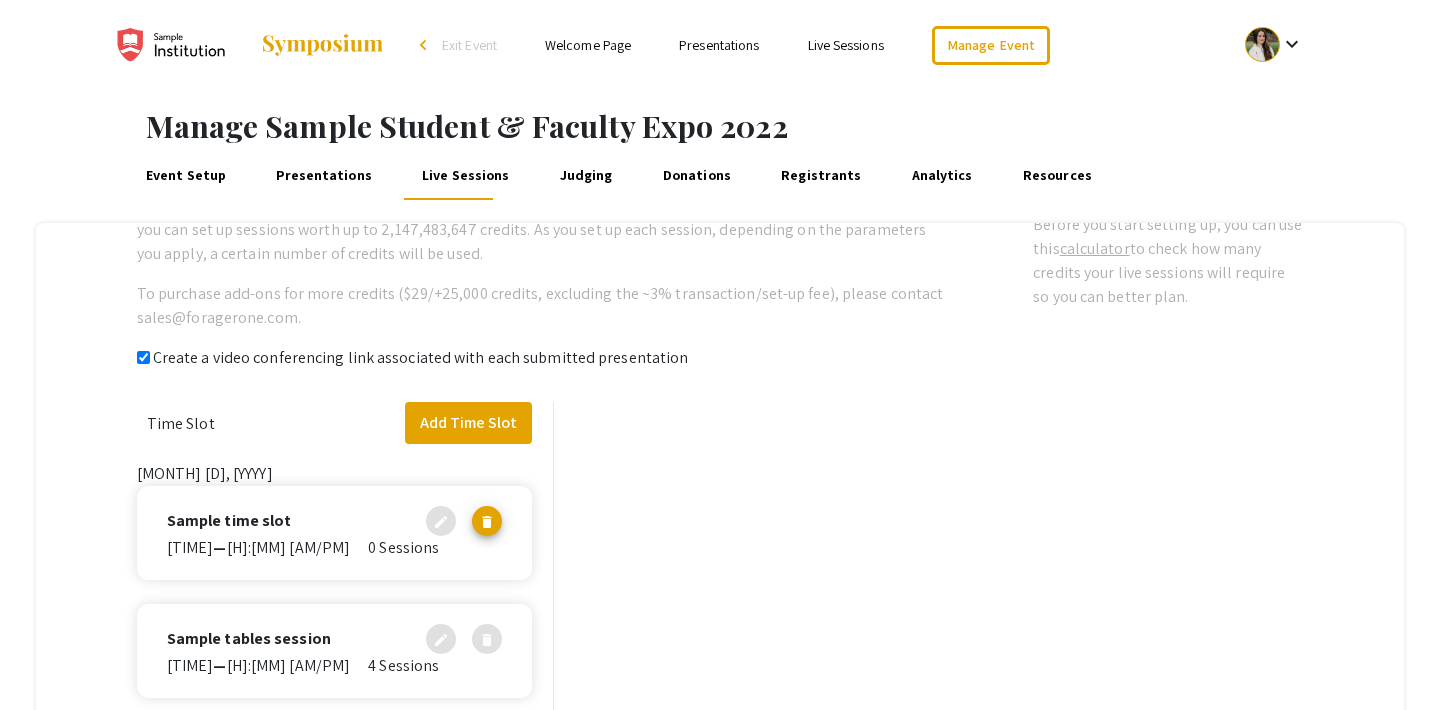 checkbox on "true" 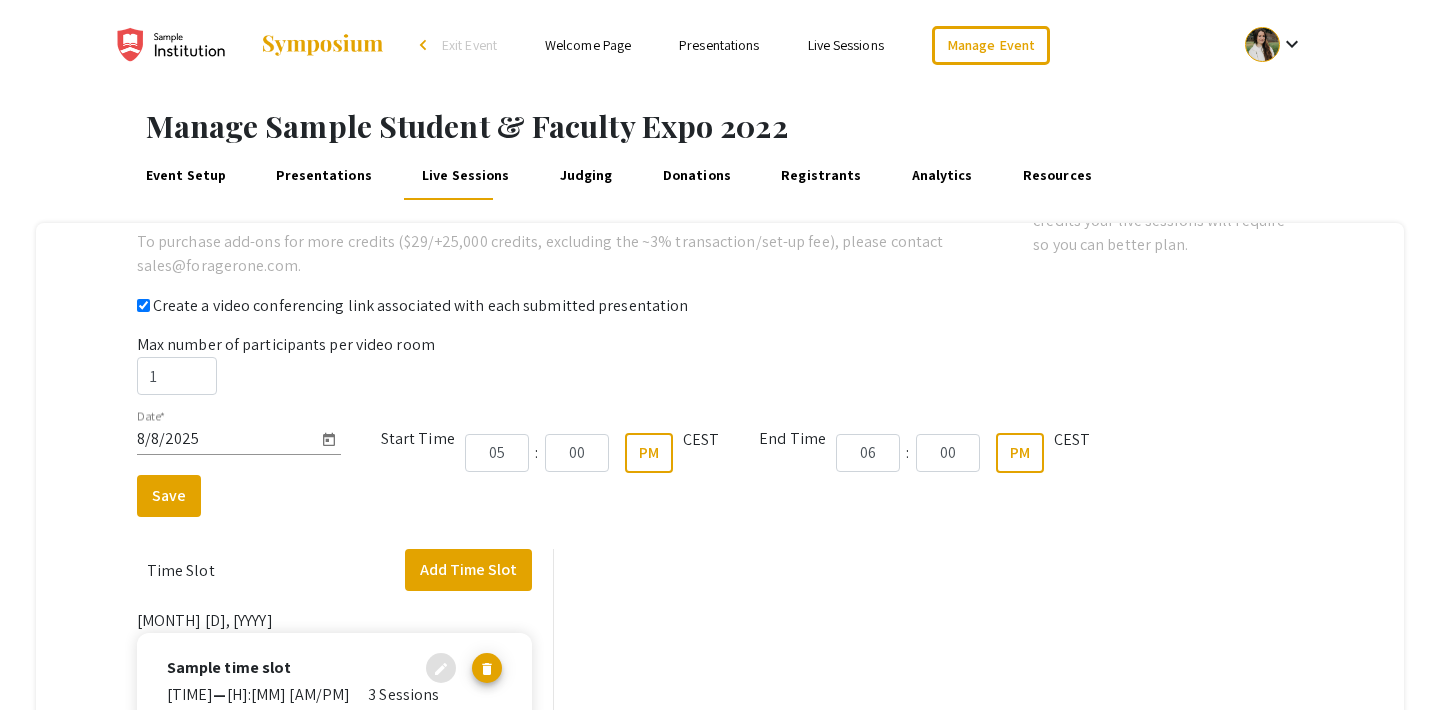 scroll, scrollTop: 254, scrollLeft: 0, axis: vertical 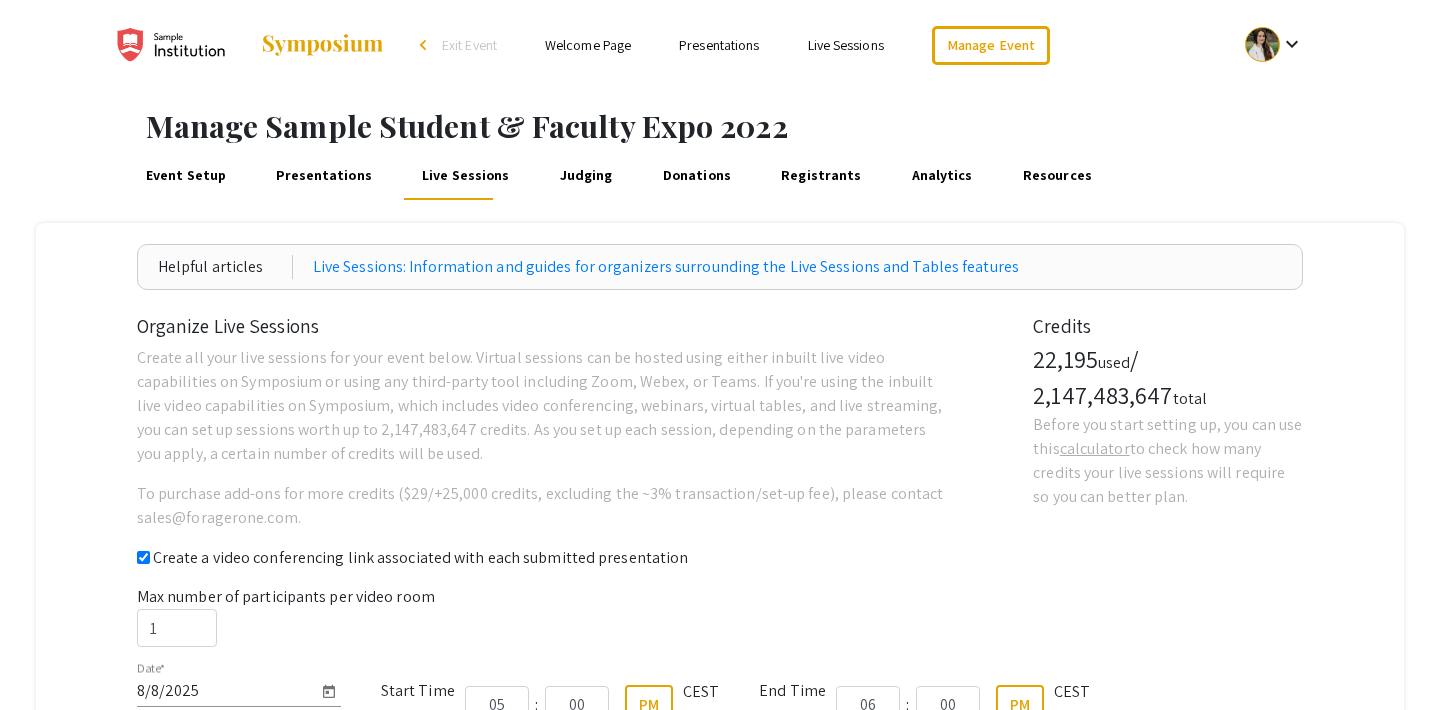 click on "Judging" at bounding box center (586, 176) 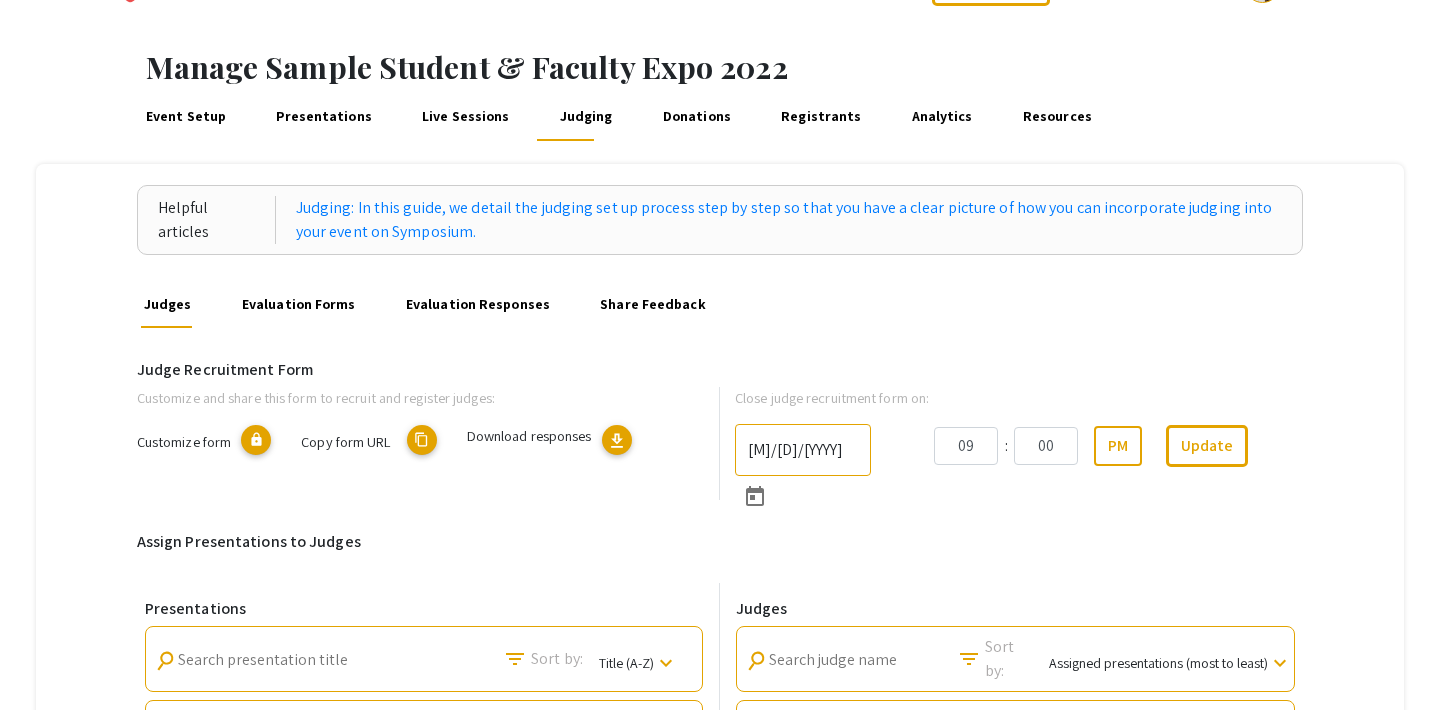scroll, scrollTop: 69, scrollLeft: 0, axis: vertical 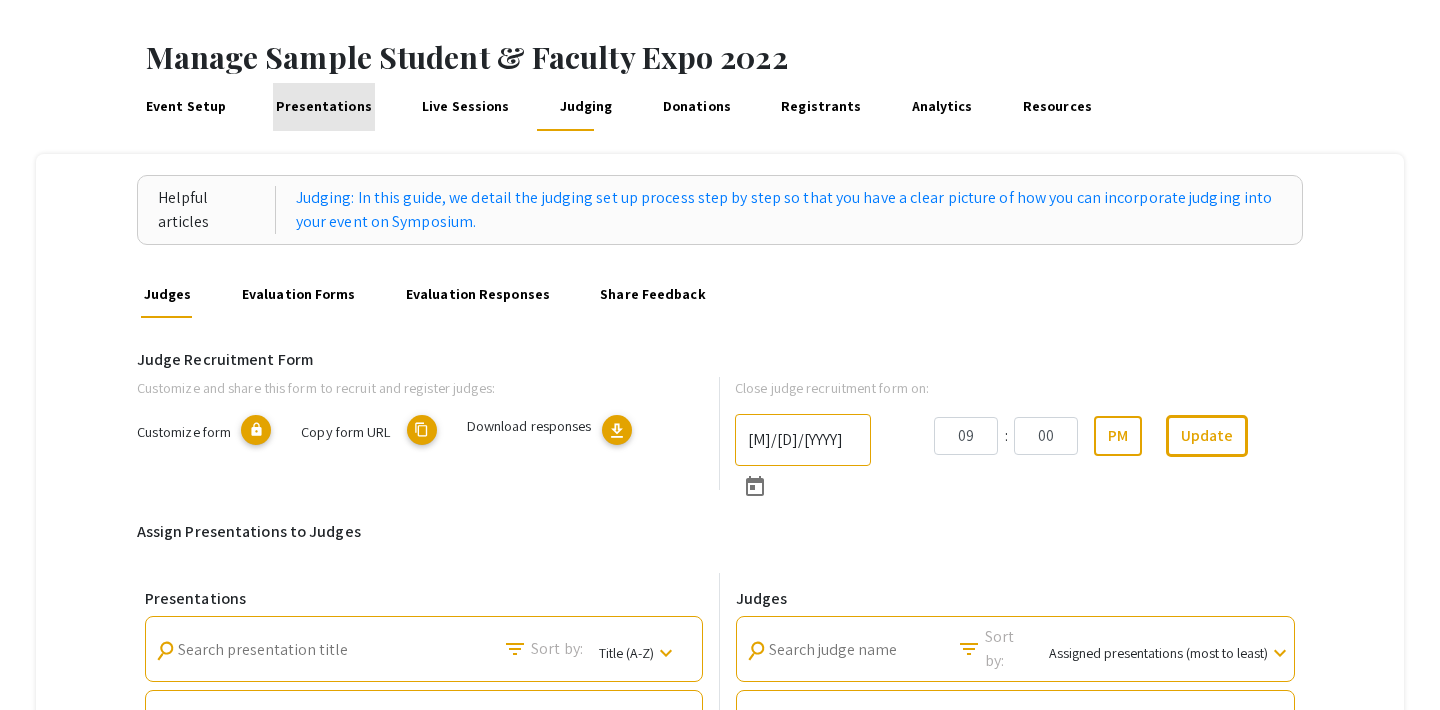 click on "Presentations" at bounding box center (324, 107) 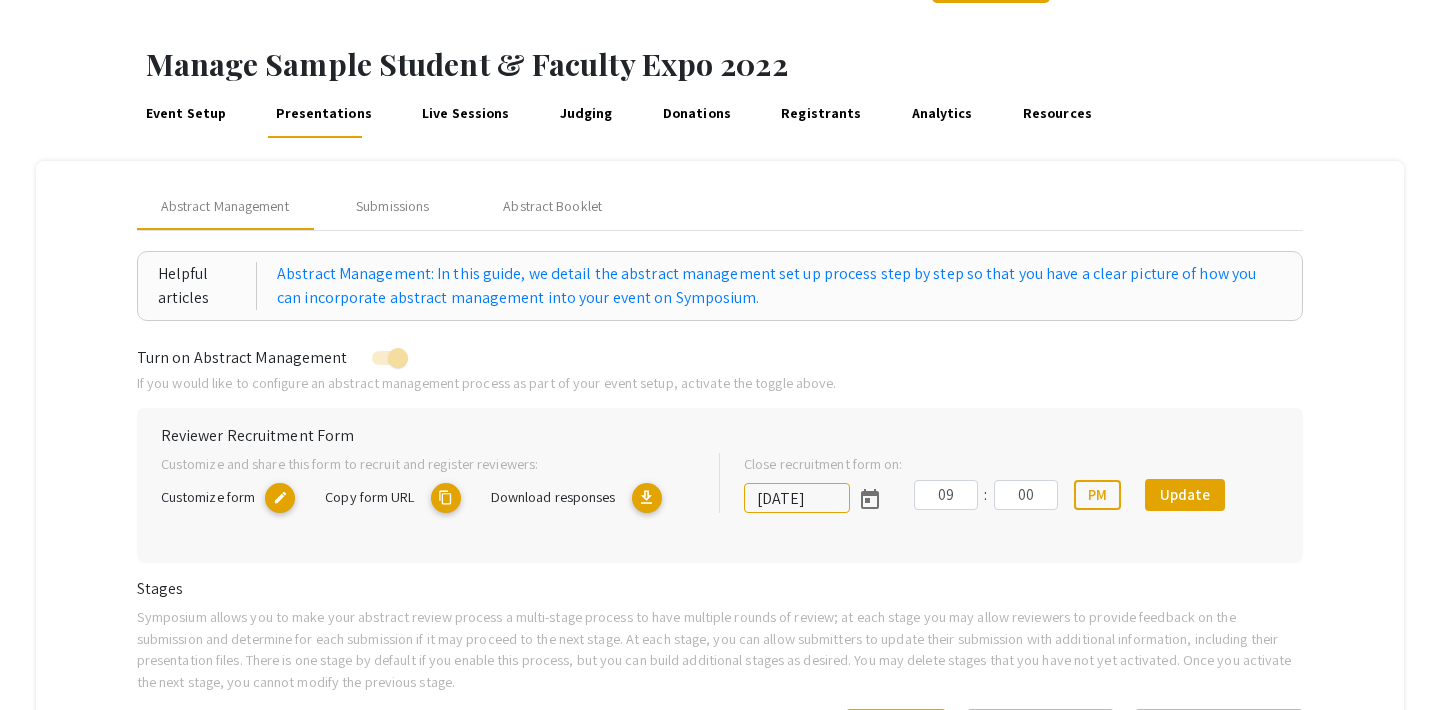 scroll, scrollTop: 75, scrollLeft: 0, axis: vertical 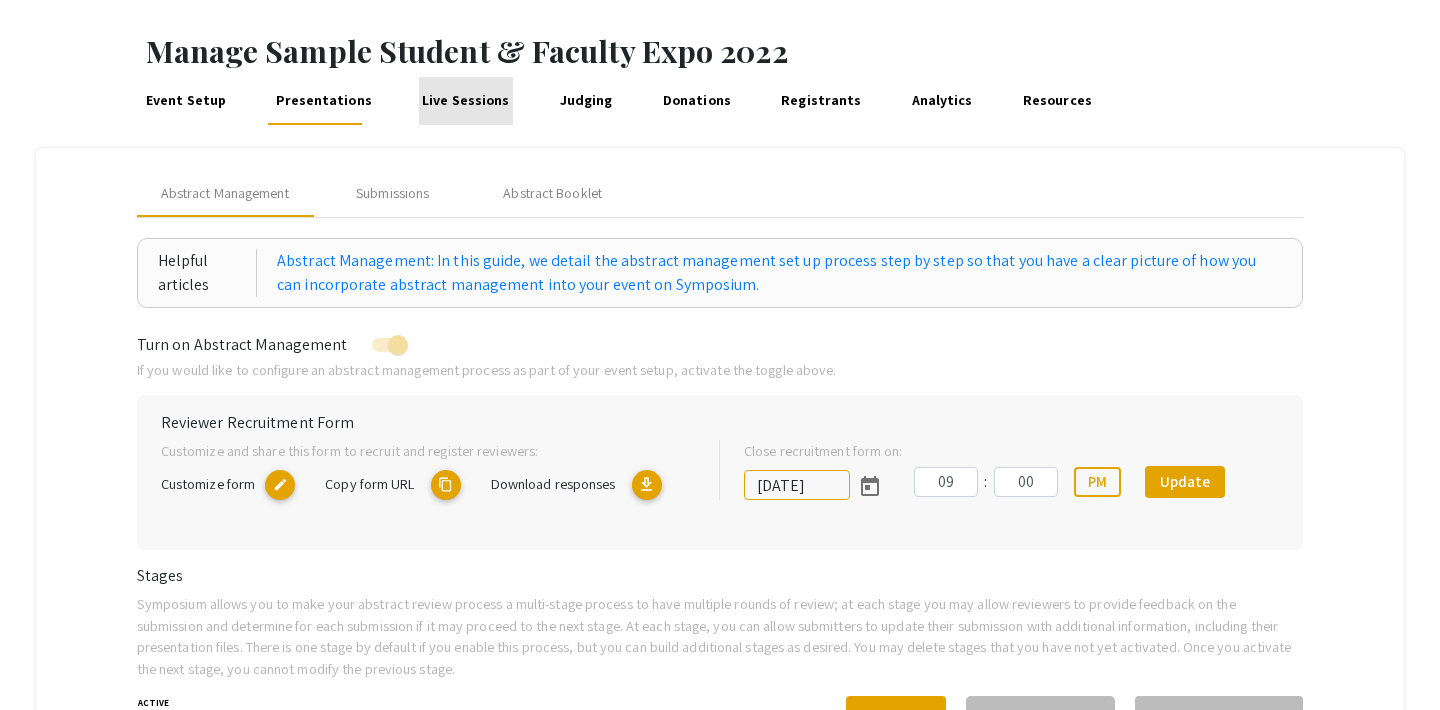 click on "Live Sessions" at bounding box center [466, 101] 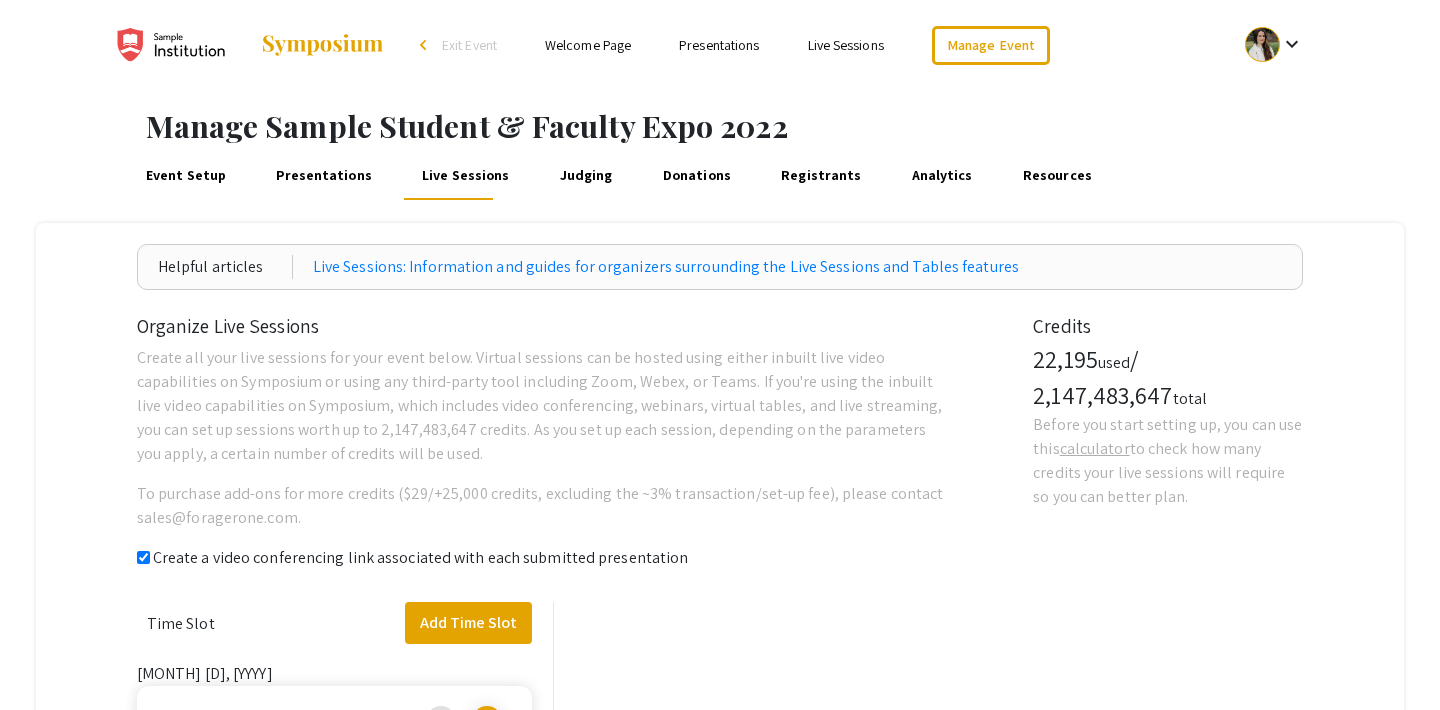 checkbox on "true" 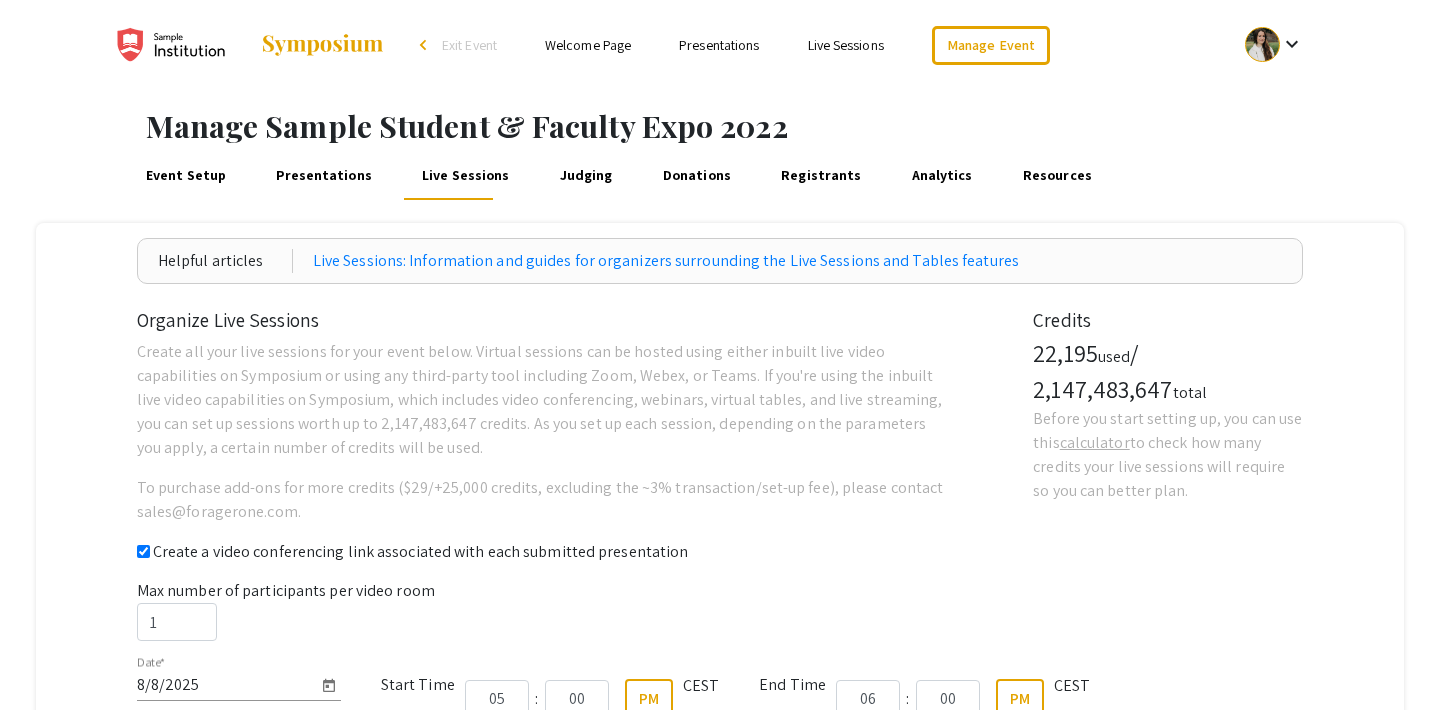 scroll, scrollTop: 5, scrollLeft: 0, axis: vertical 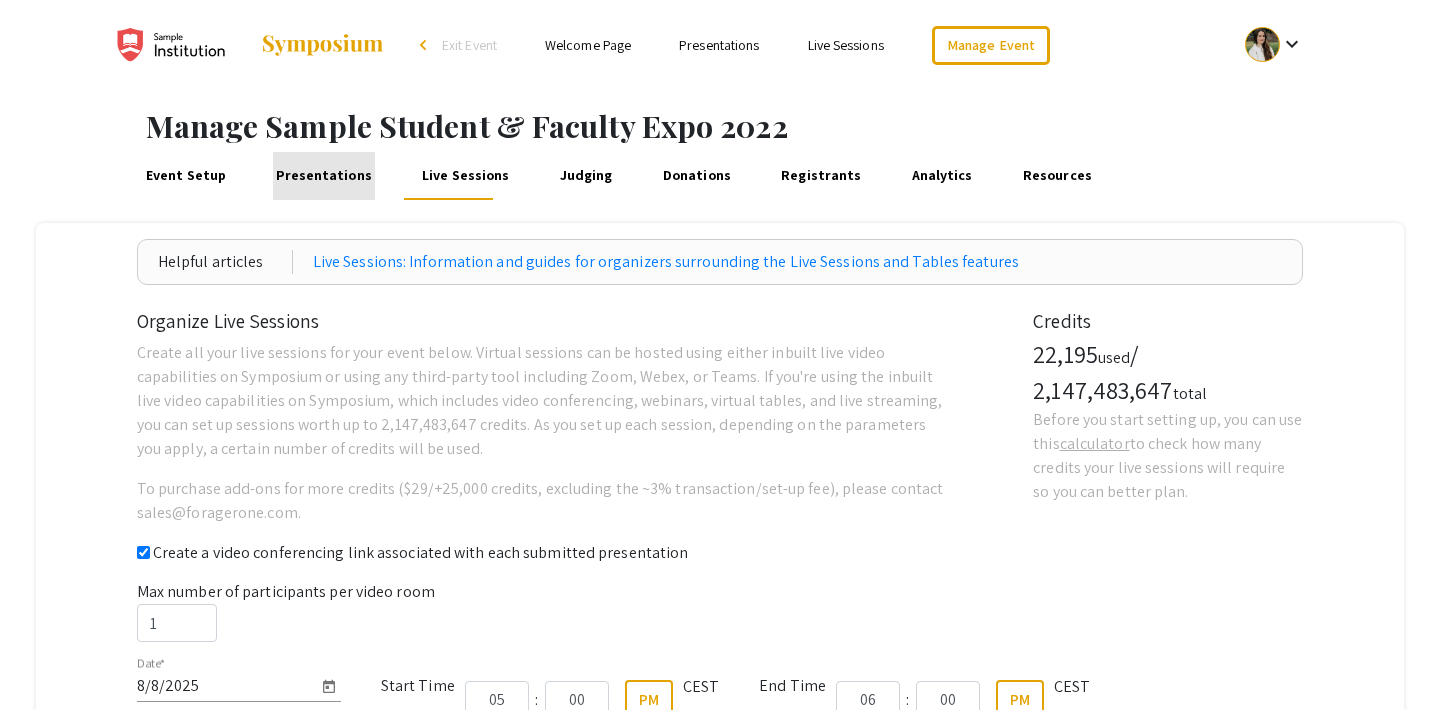 click on "Presentations" at bounding box center (324, 176) 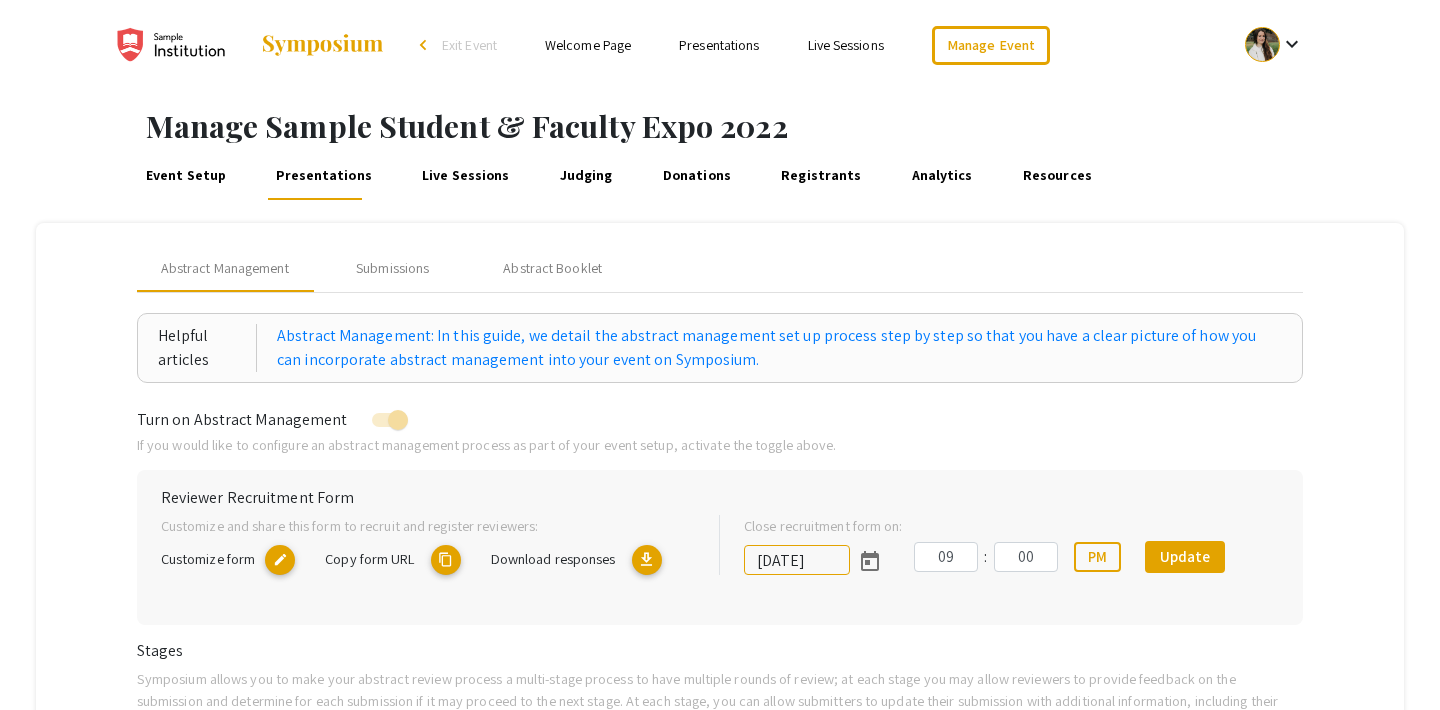 scroll, scrollTop: 0, scrollLeft: 0, axis: both 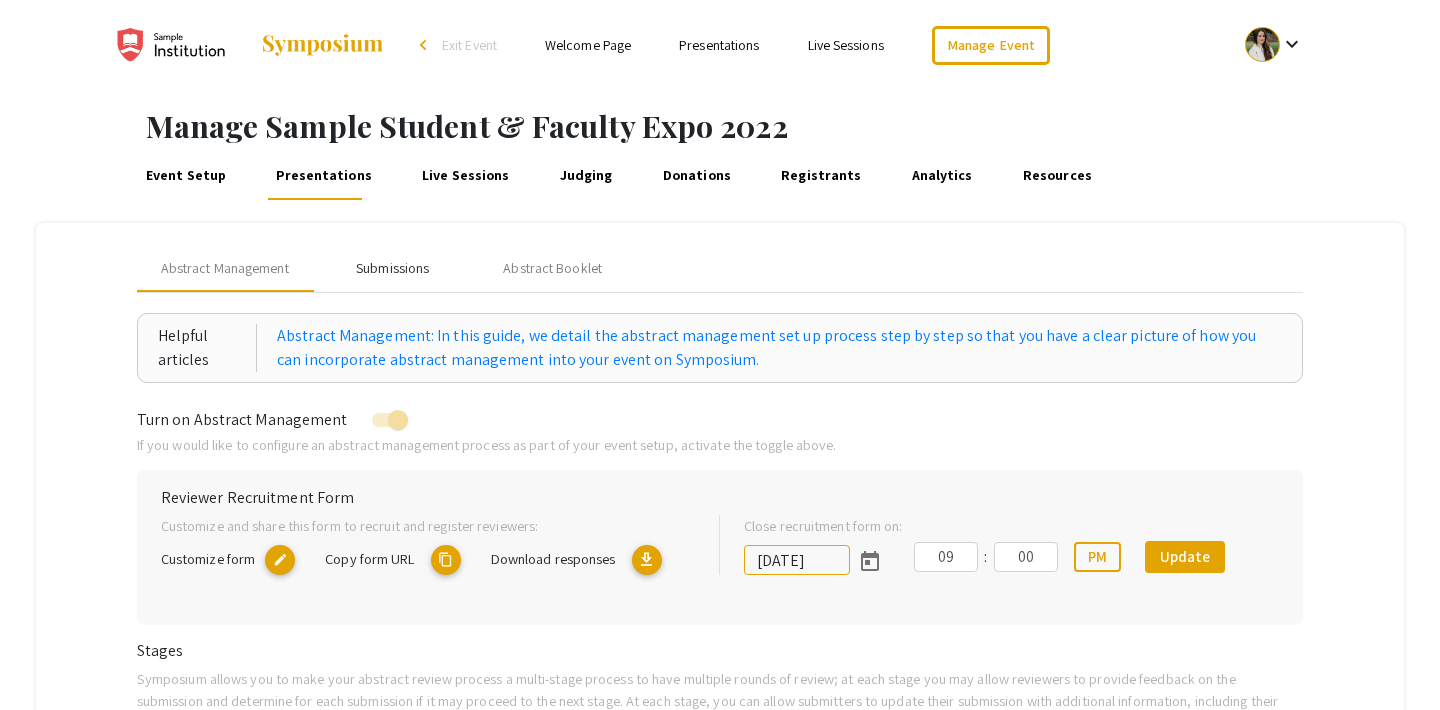click on "Submissions" at bounding box center (393, 268) 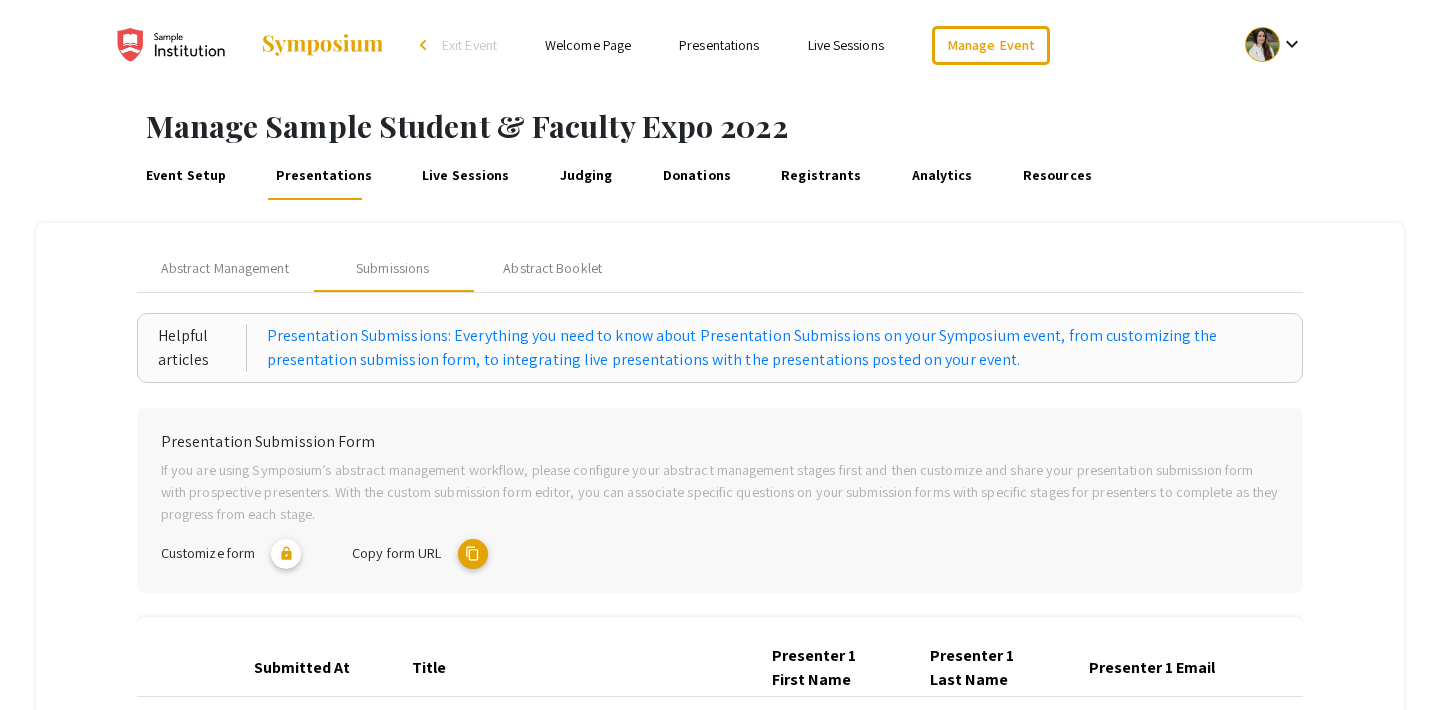 click on "Judging" at bounding box center (586, 176) 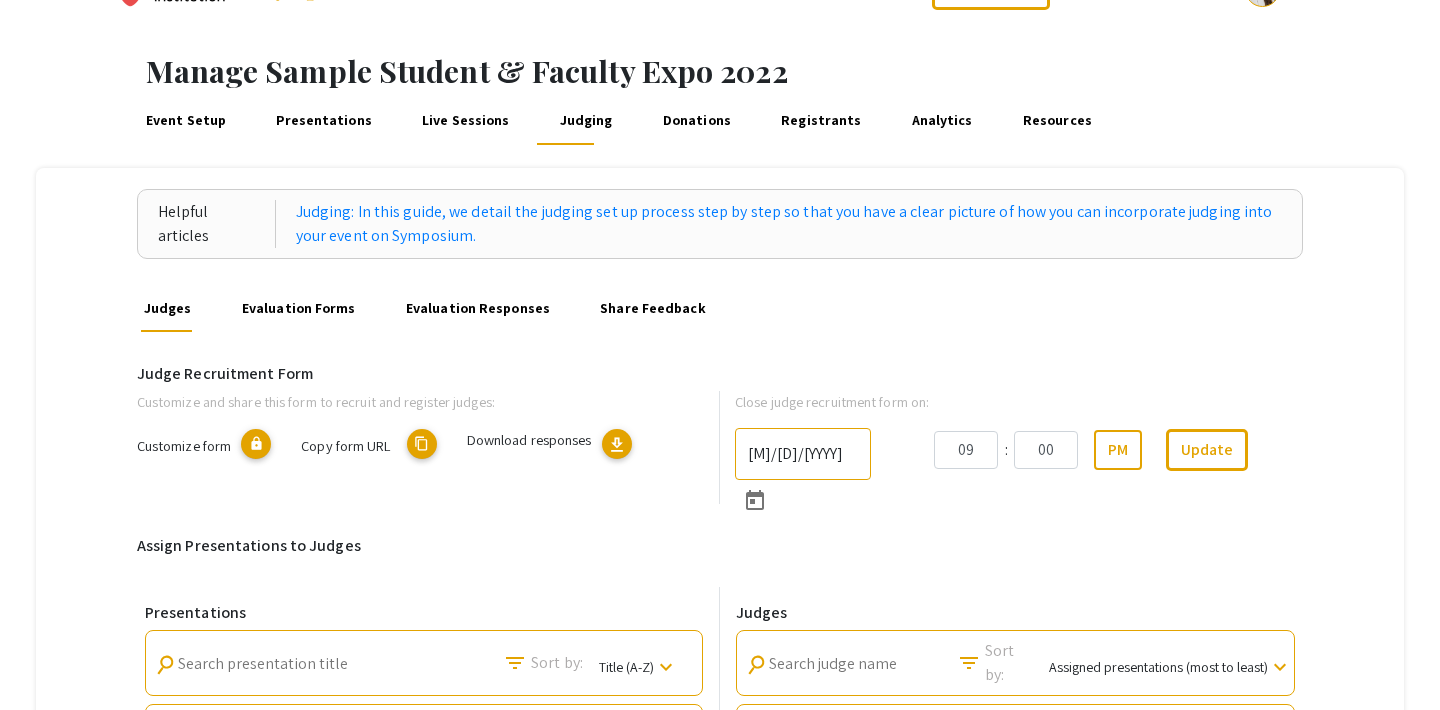 scroll, scrollTop: 0, scrollLeft: 0, axis: both 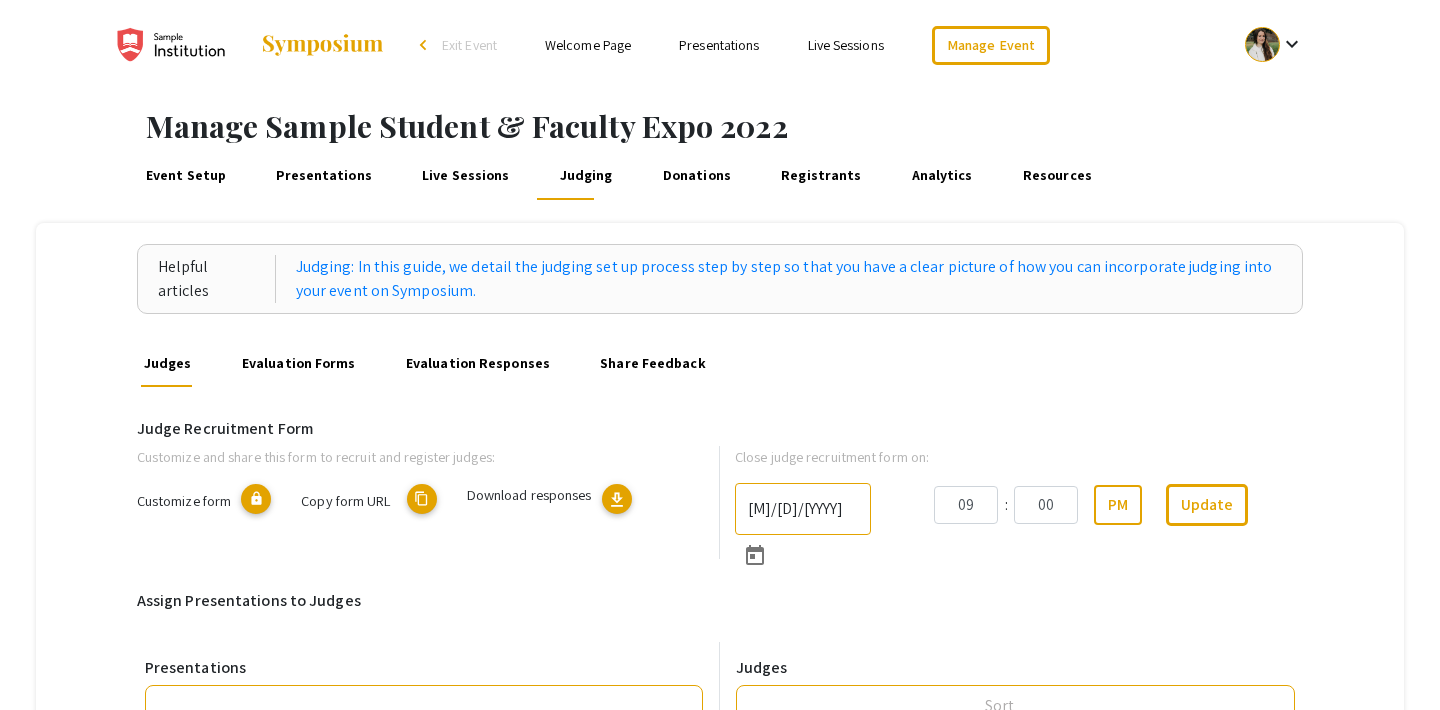 click on "Donations" at bounding box center [696, 176] 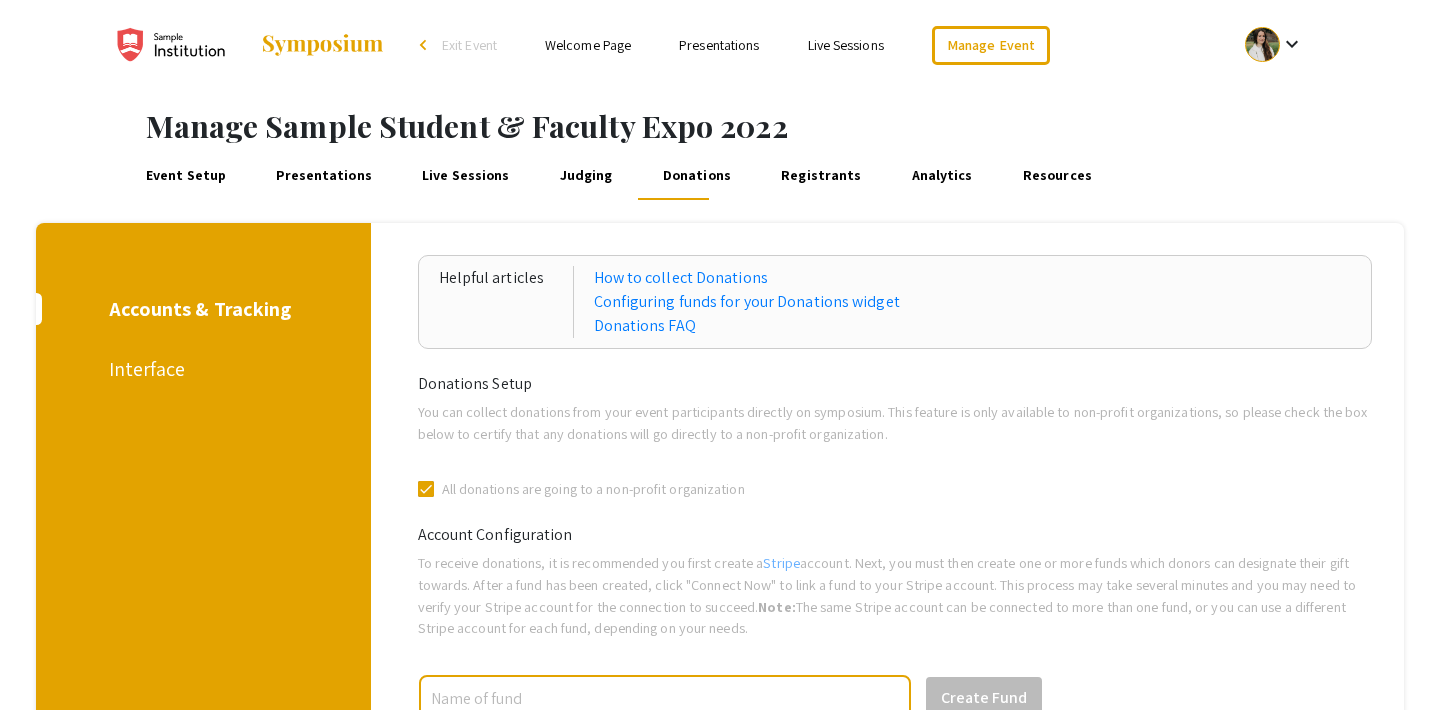 click on "Exit Event" at bounding box center (469, 45) 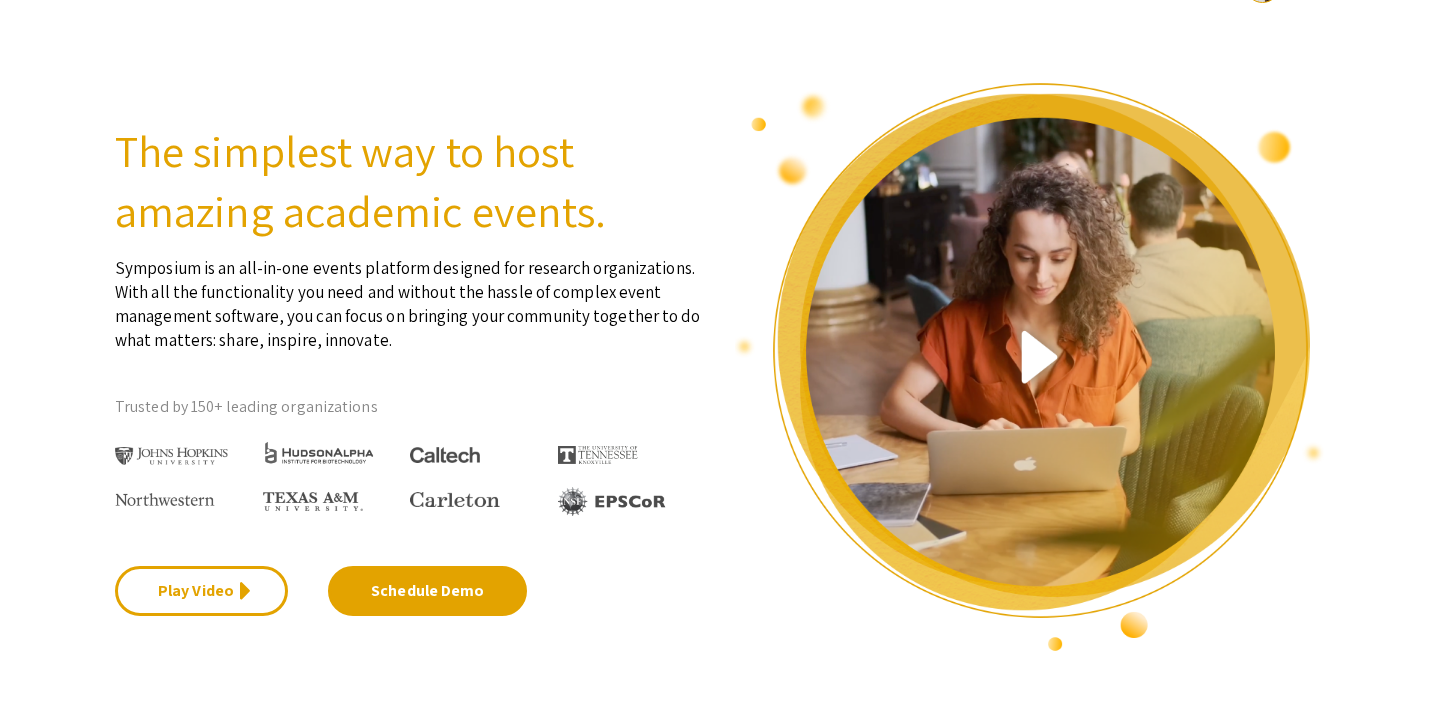 scroll, scrollTop: 0, scrollLeft: 0, axis: both 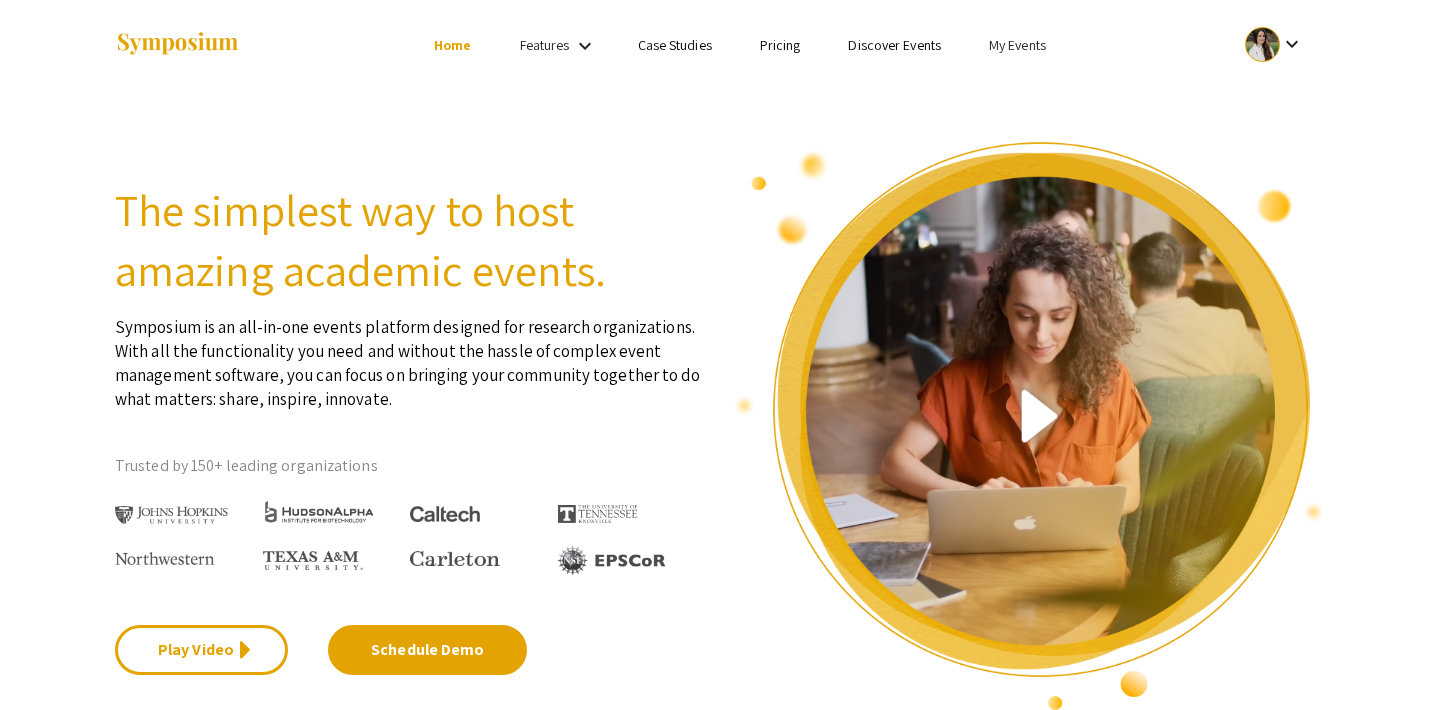 click on "My Events" at bounding box center [1017, 45] 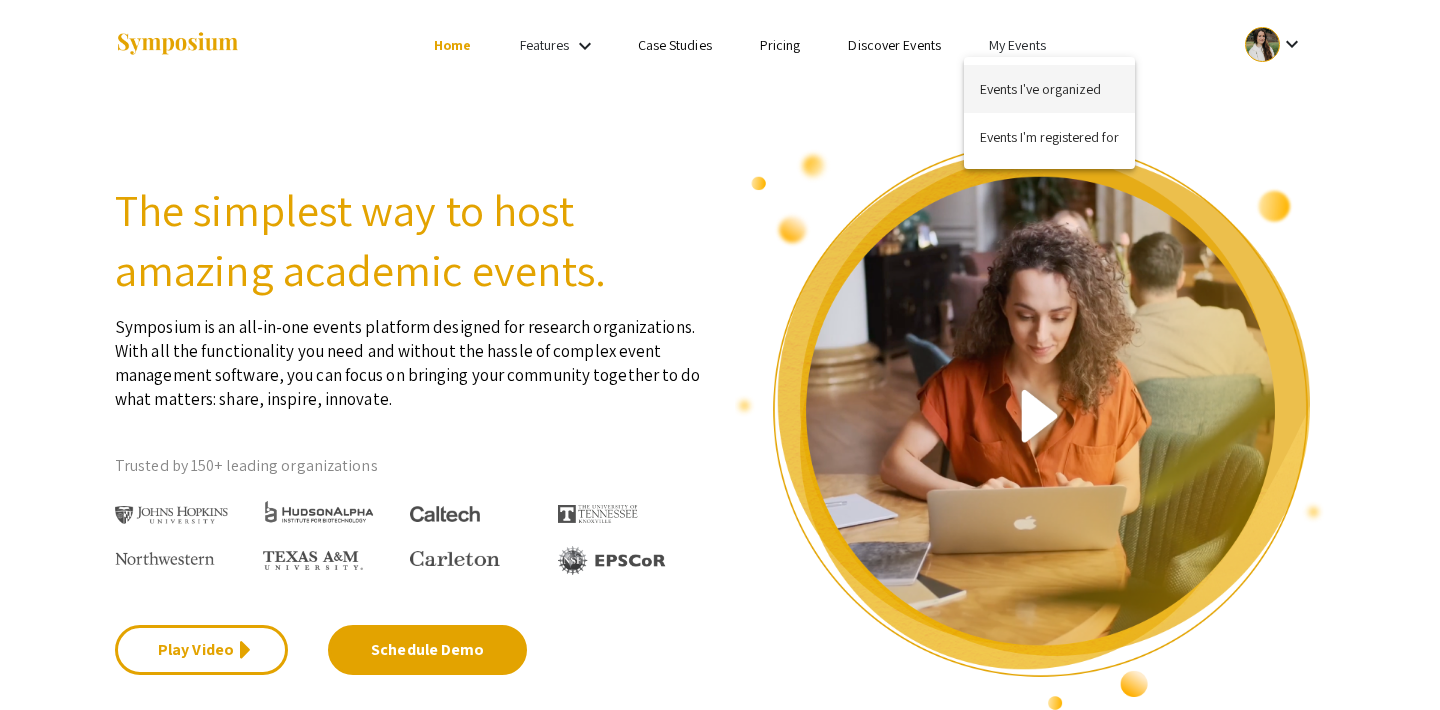 click on "Events I've organized" at bounding box center [1049, 89] 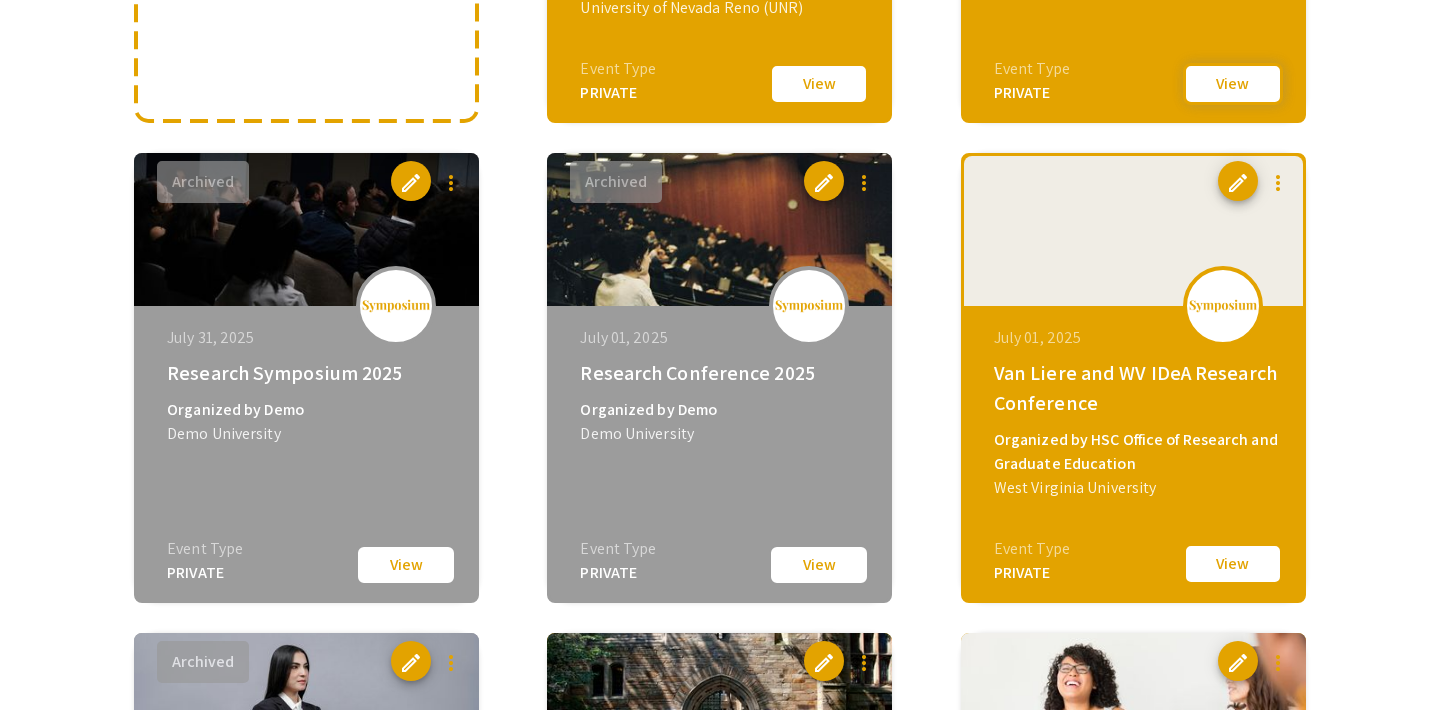 scroll, scrollTop: 0, scrollLeft: 0, axis: both 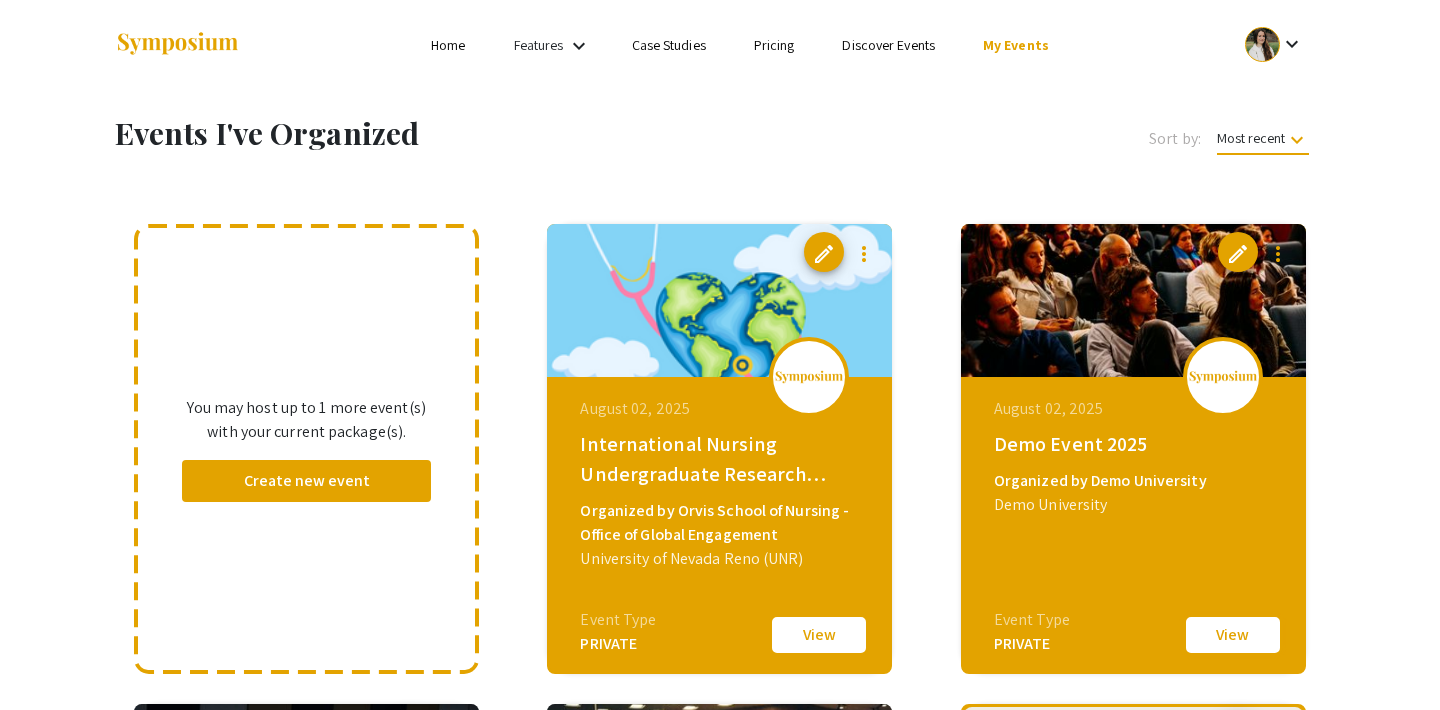 click on "View" 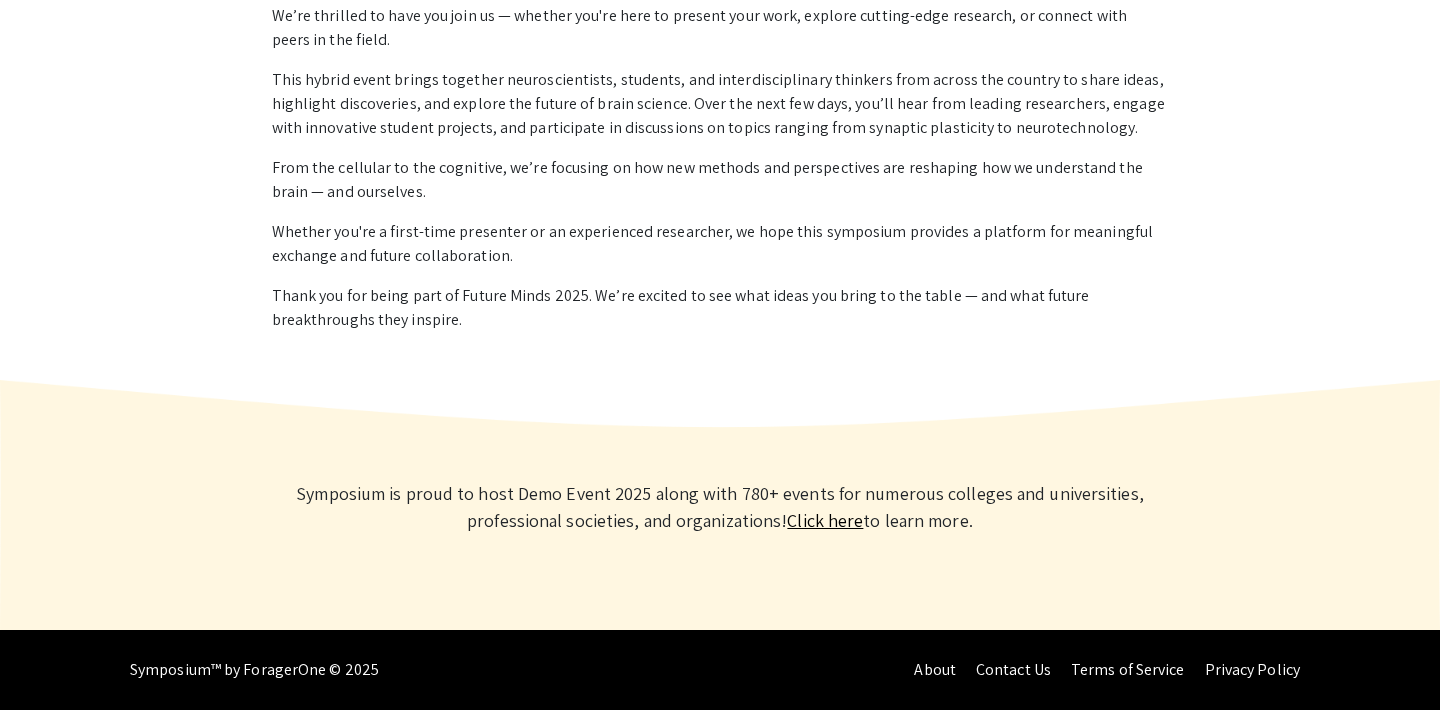 scroll, scrollTop: 0, scrollLeft: 0, axis: both 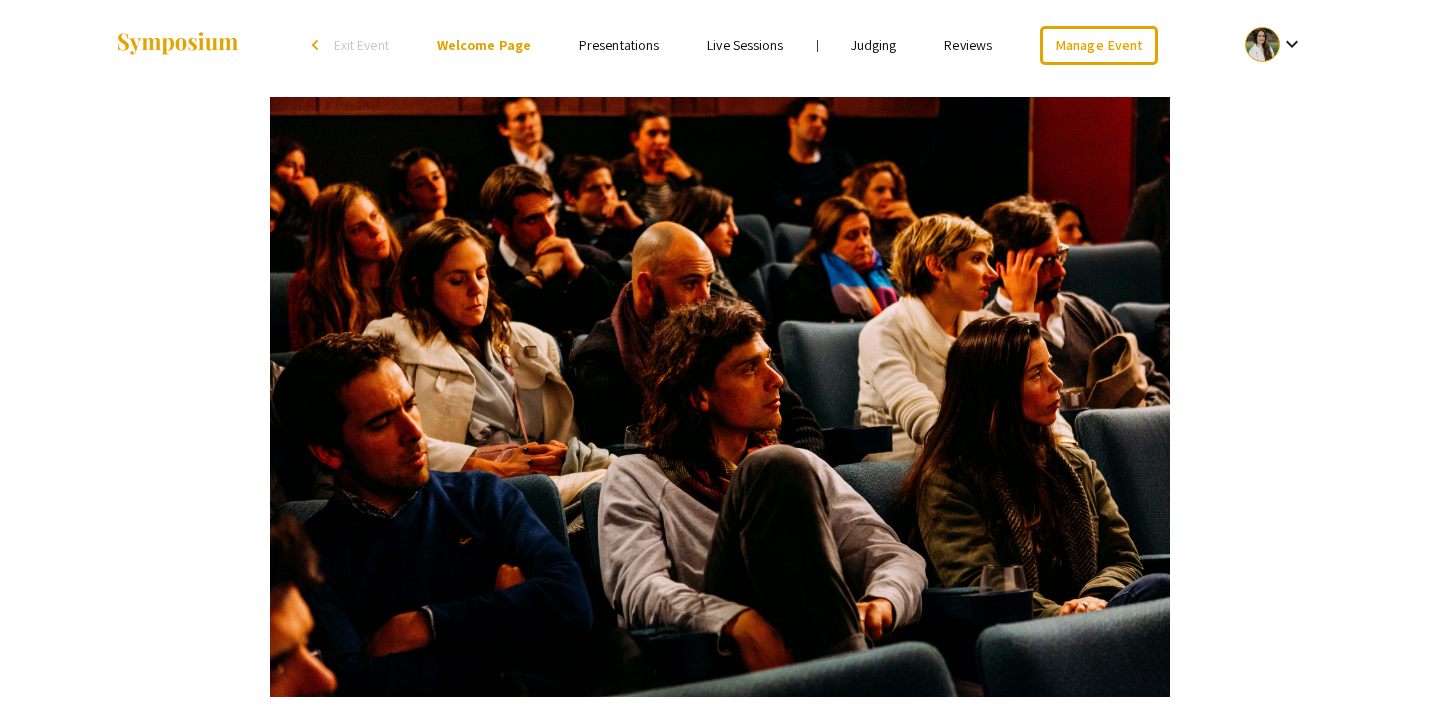 click on "Presentations" at bounding box center [619, 45] 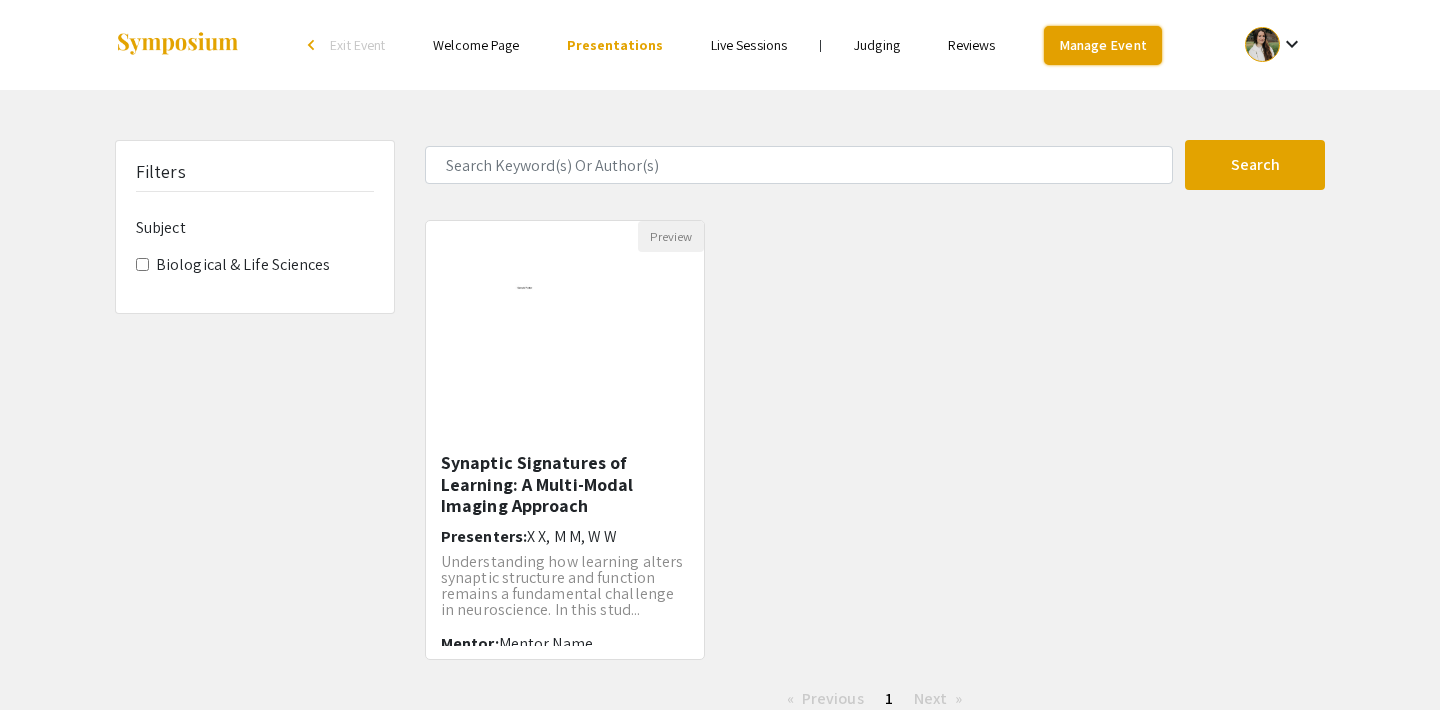 click on "Manage Event" at bounding box center [1103, 45] 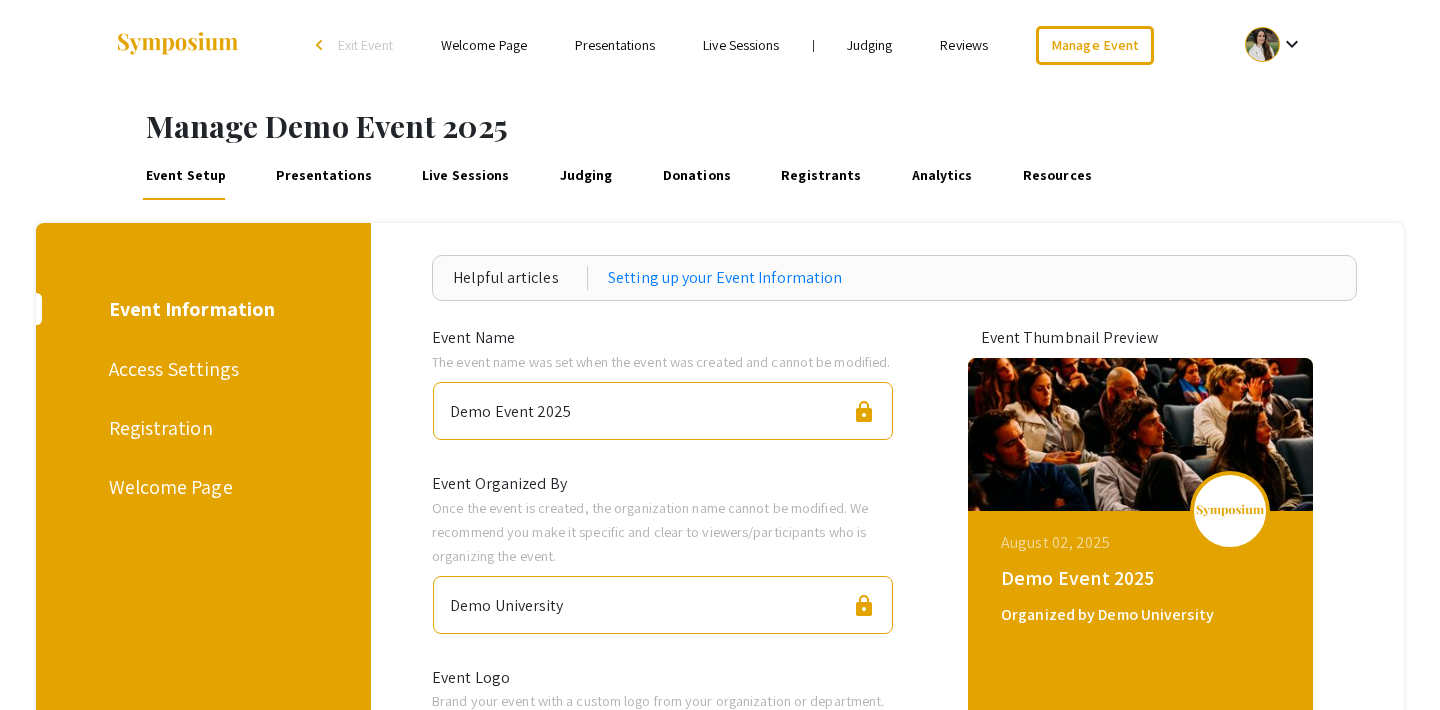 click on "Presentations" at bounding box center (324, 176) 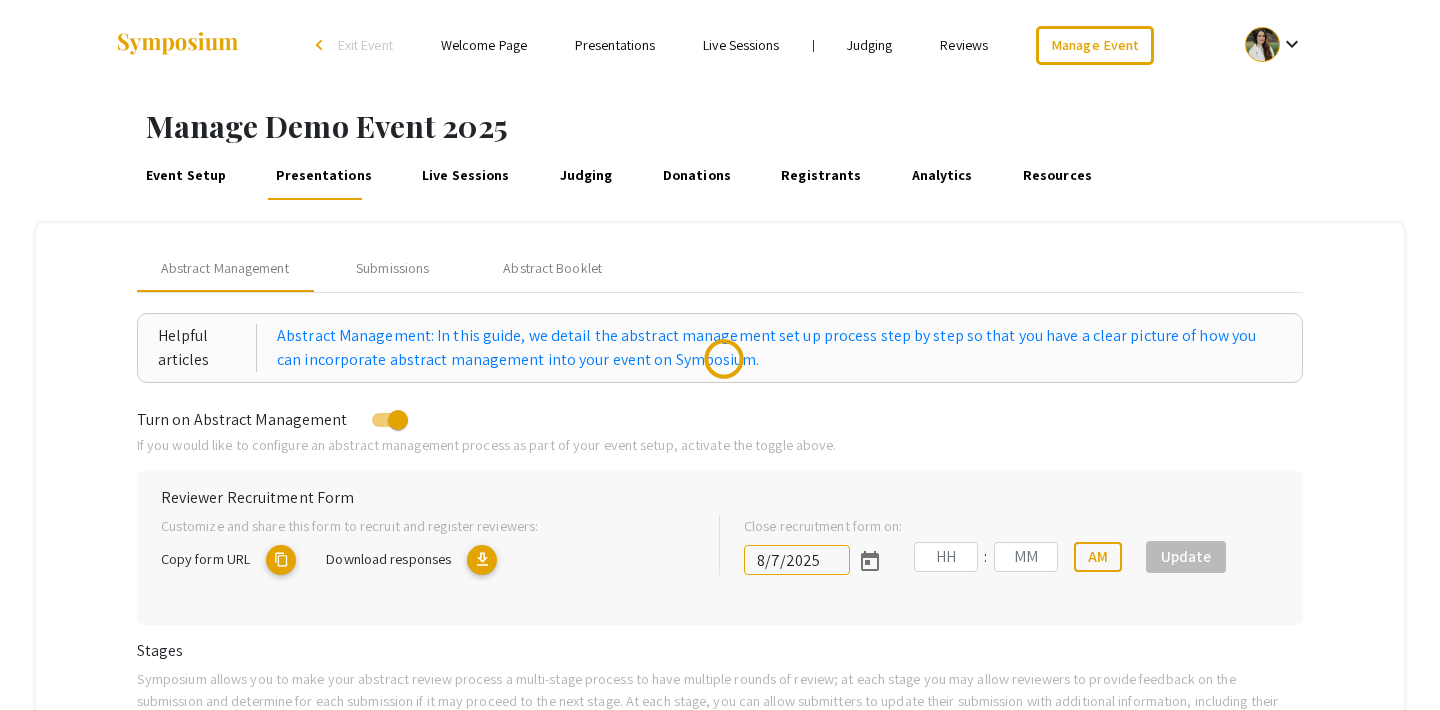 type on "8/1/2025" 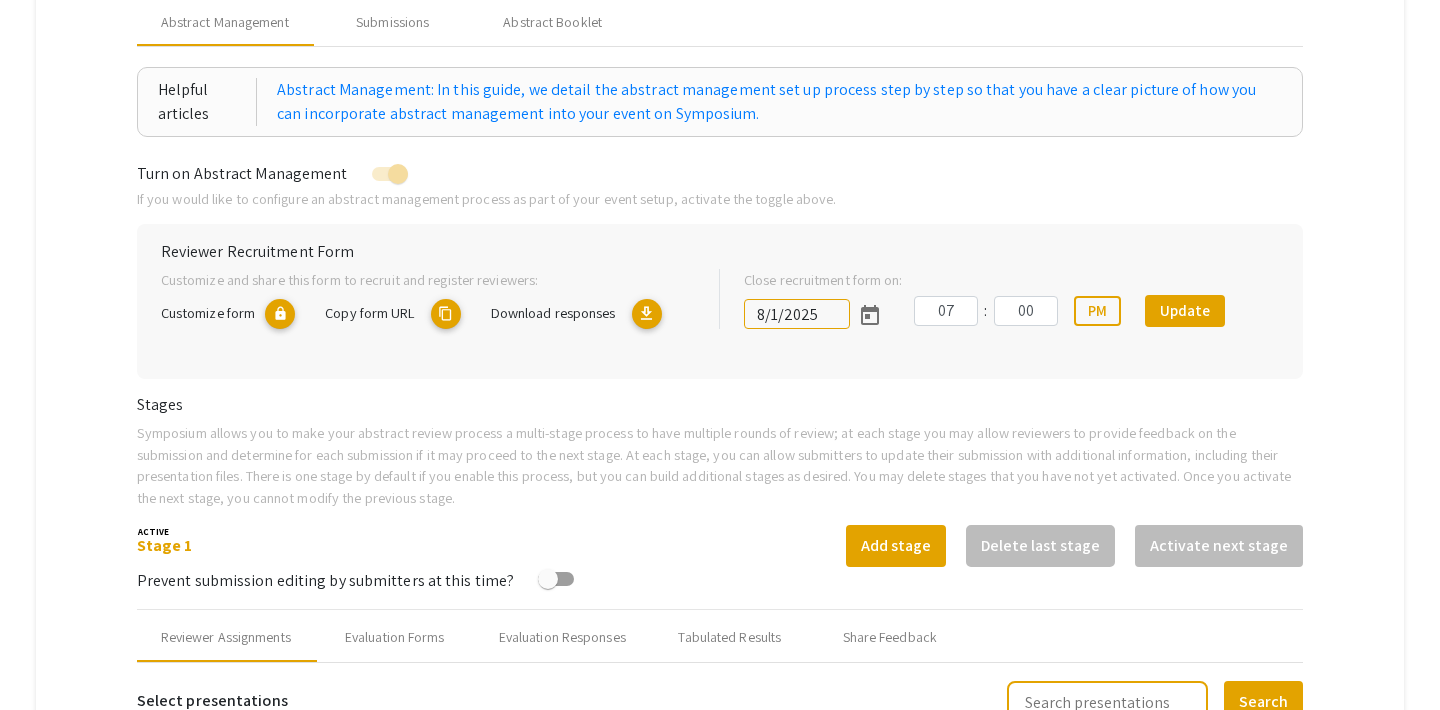 scroll, scrollTop: 58, scrollLeft: 0, axis: vertical 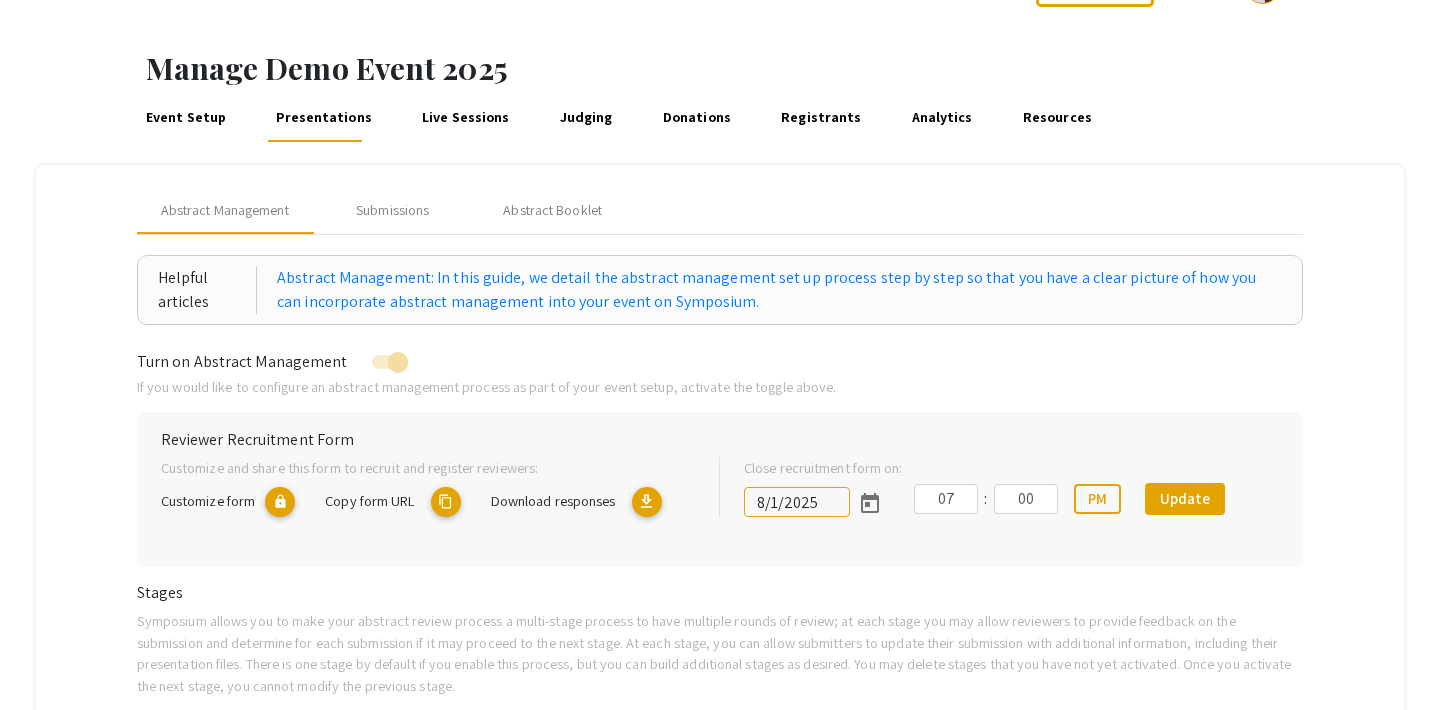 click on "Live Sessions" at bounding box center [466, 118] 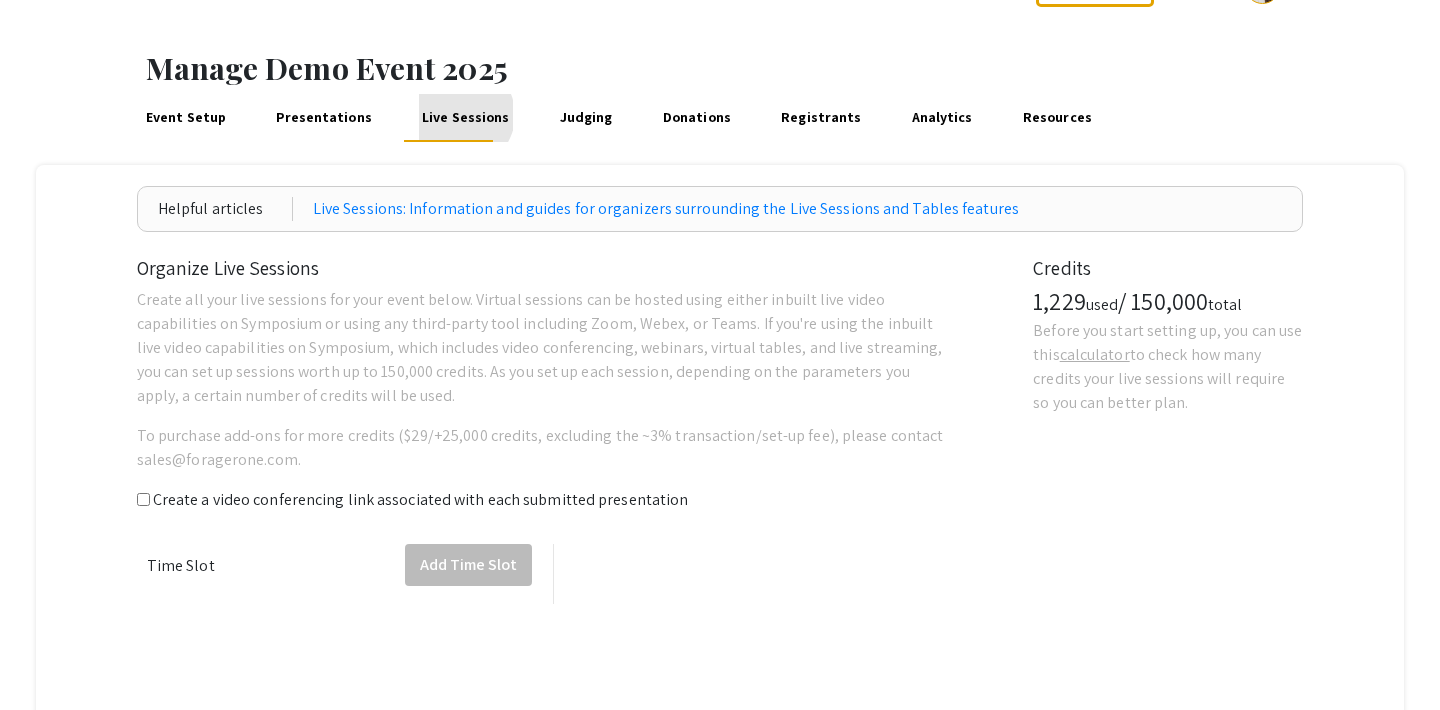 scroll, scrollTop: 0, scrollLeft: 0, axis: both 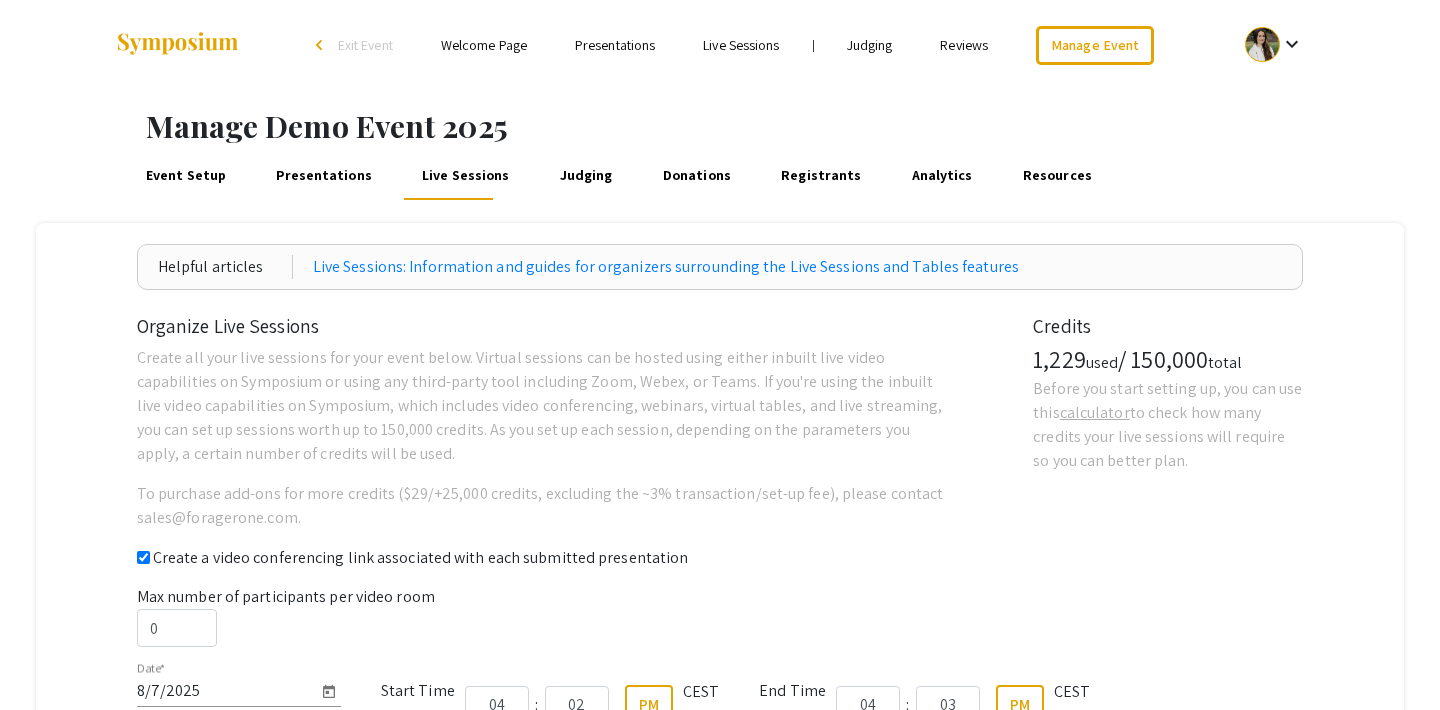 checkbox on "true" 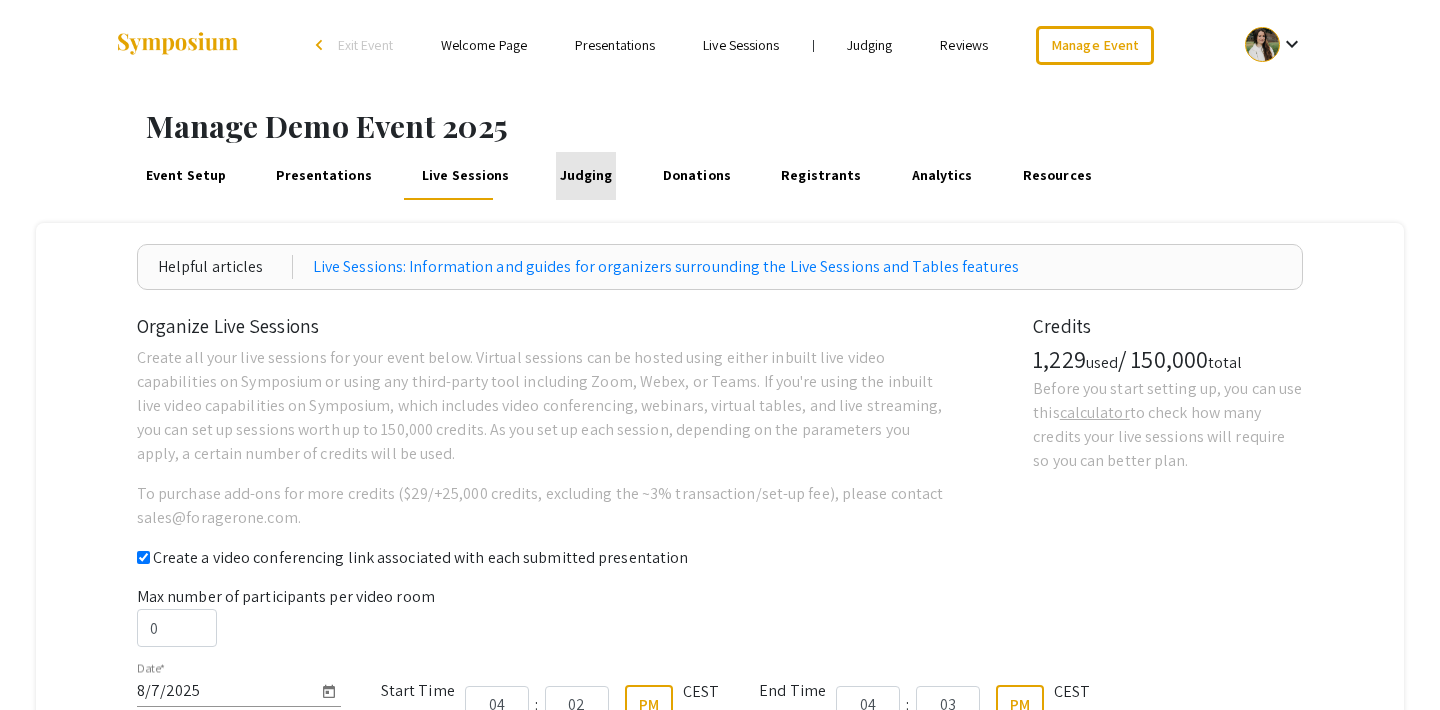 click on "Judging" at bounding box center [586, 176] 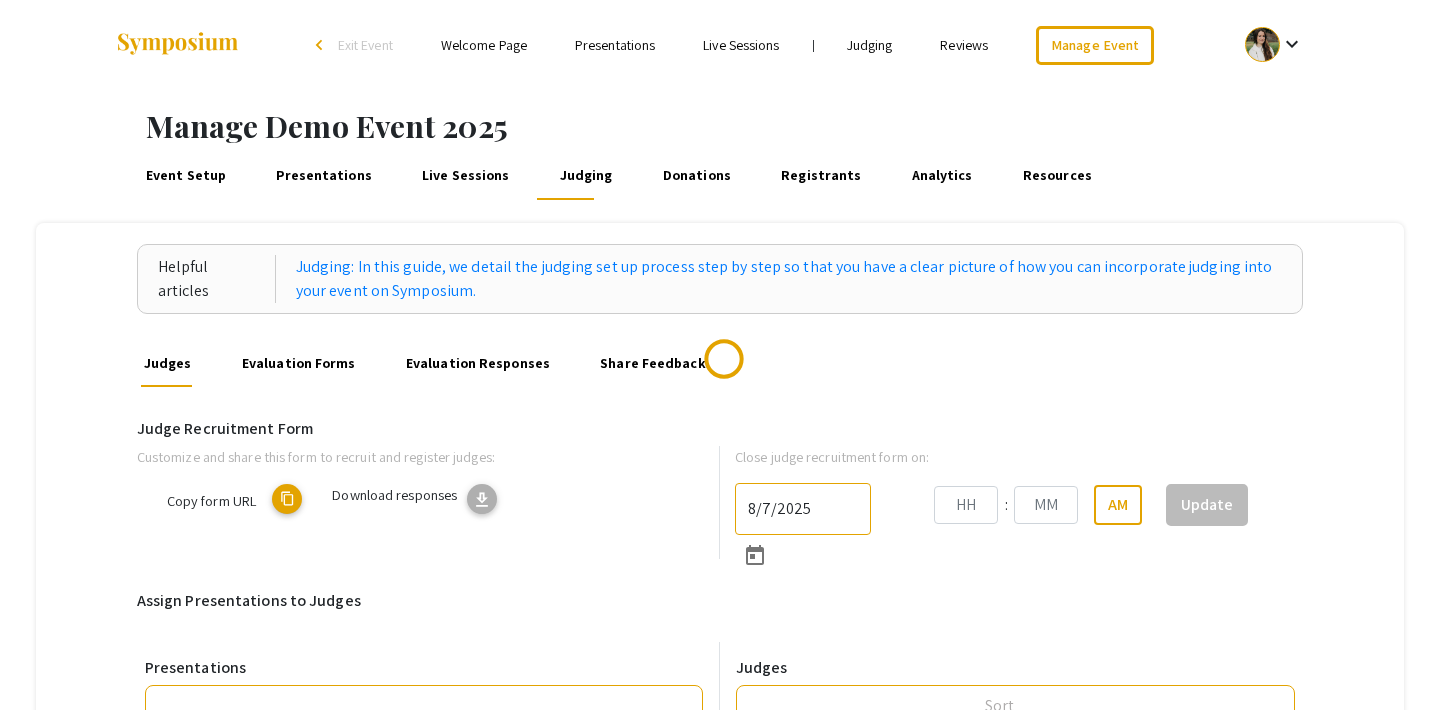 type on "8/31/2025" 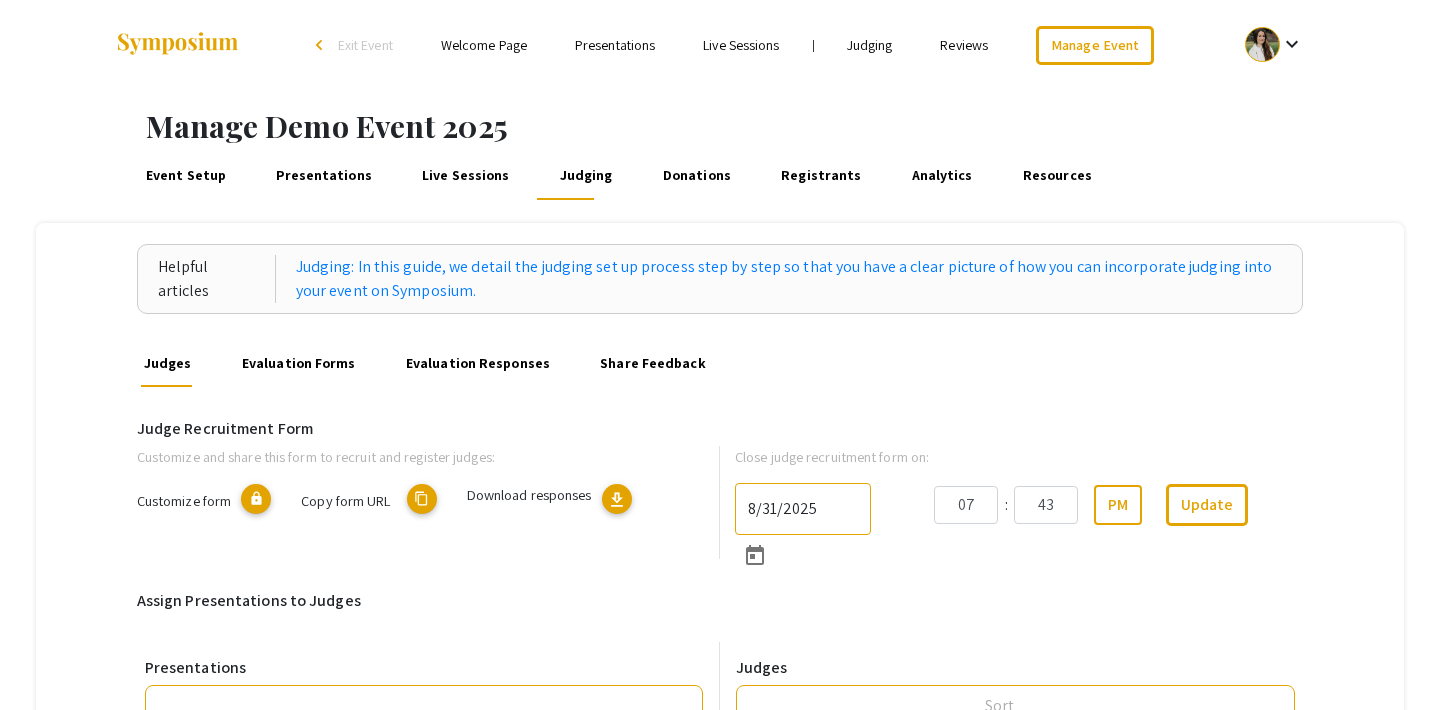click on "Live Sessions" at bounding box center [741, 45] 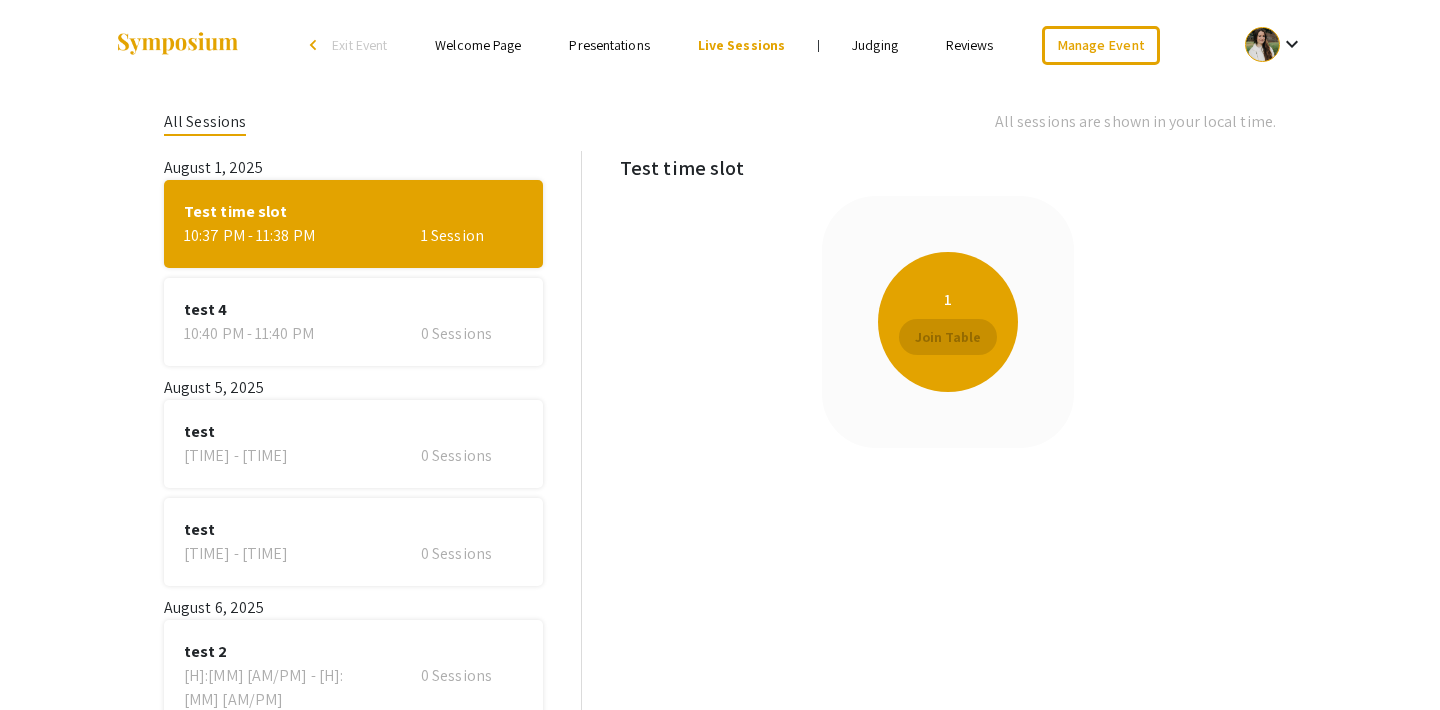 click on "Presentations" at bounding box center [609, 45] 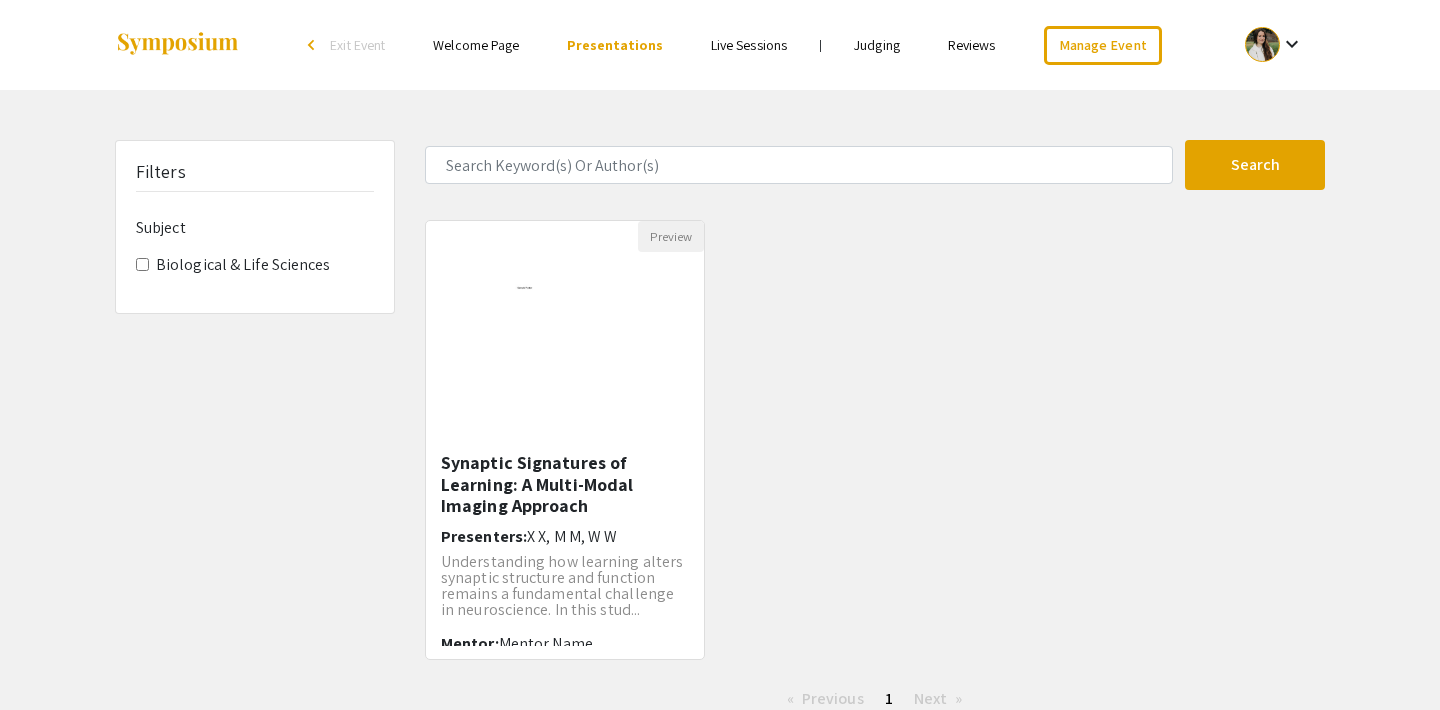 click on "Welcome Page" at bounding box center (476, 45) 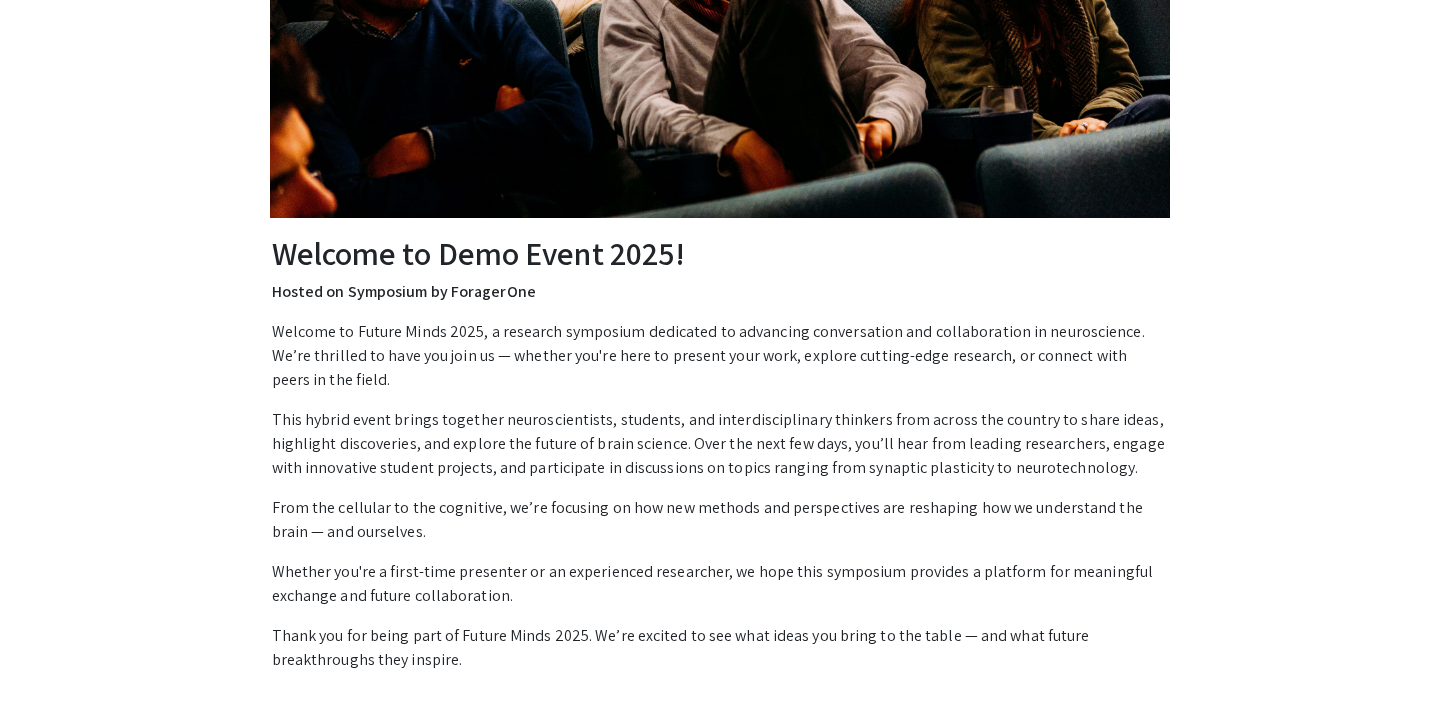 scroll, scrollTop: 0, scrollLeft: 0, axis: both 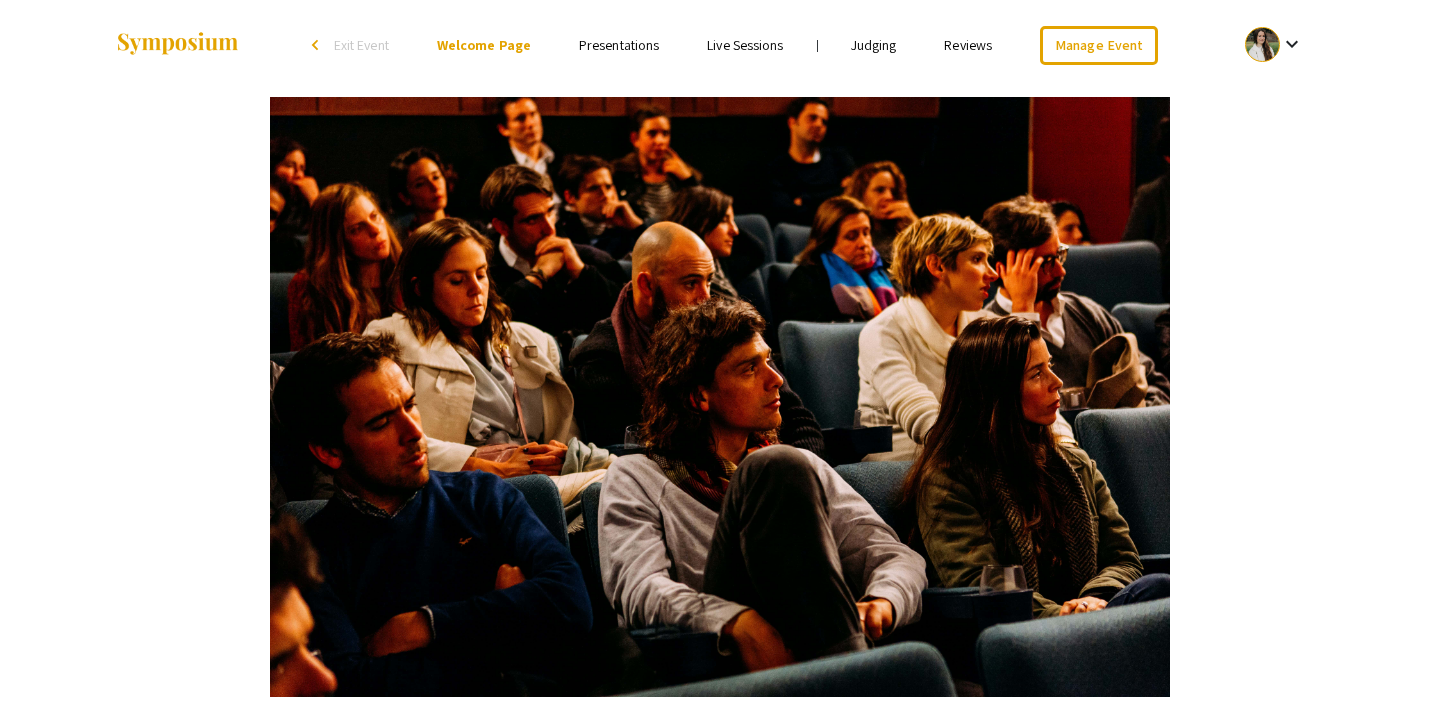 click on "Exit Event" at bounding box center (361, 45) 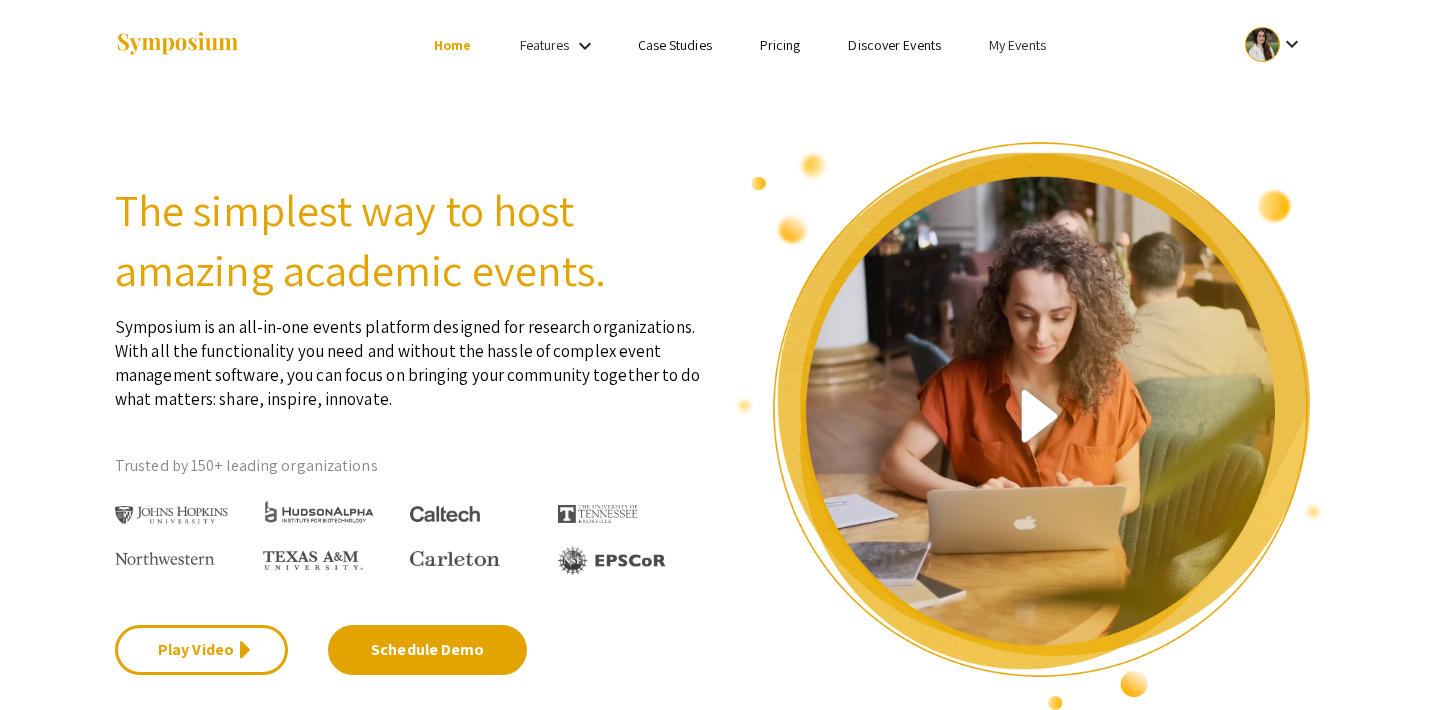click on "My Events" at bounding box center [1017, 45] 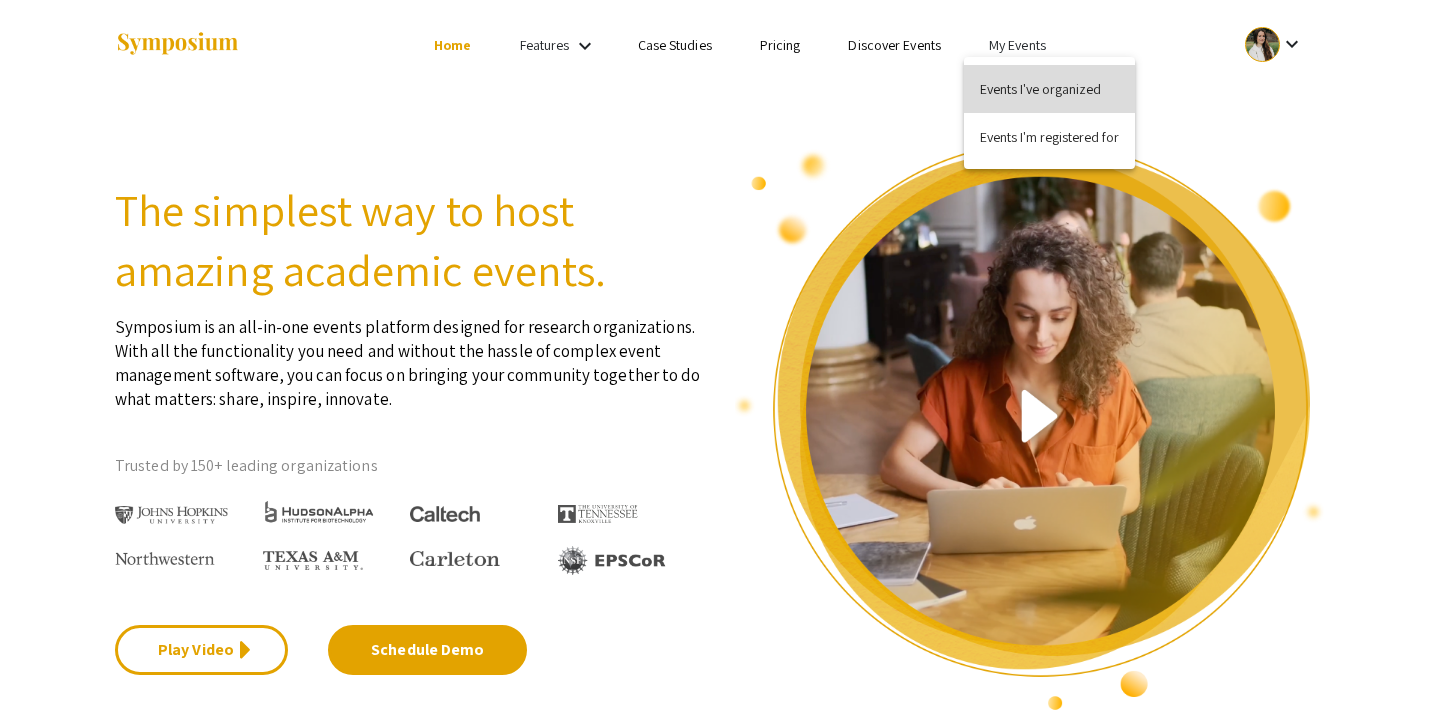 click on "Events I've organized" at bounding box center [1049, 89] 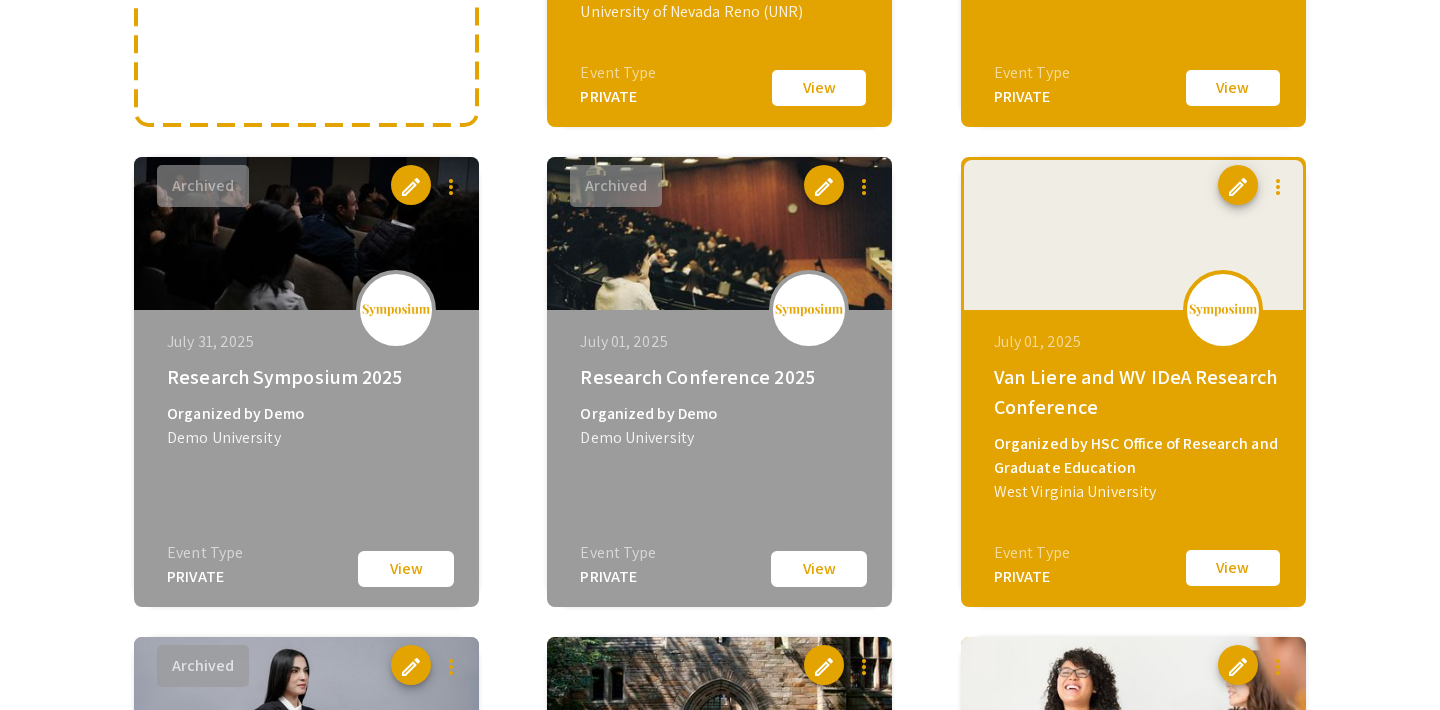 scroll, scrollTop: 578, scrollLeft: 0, axis: vertical 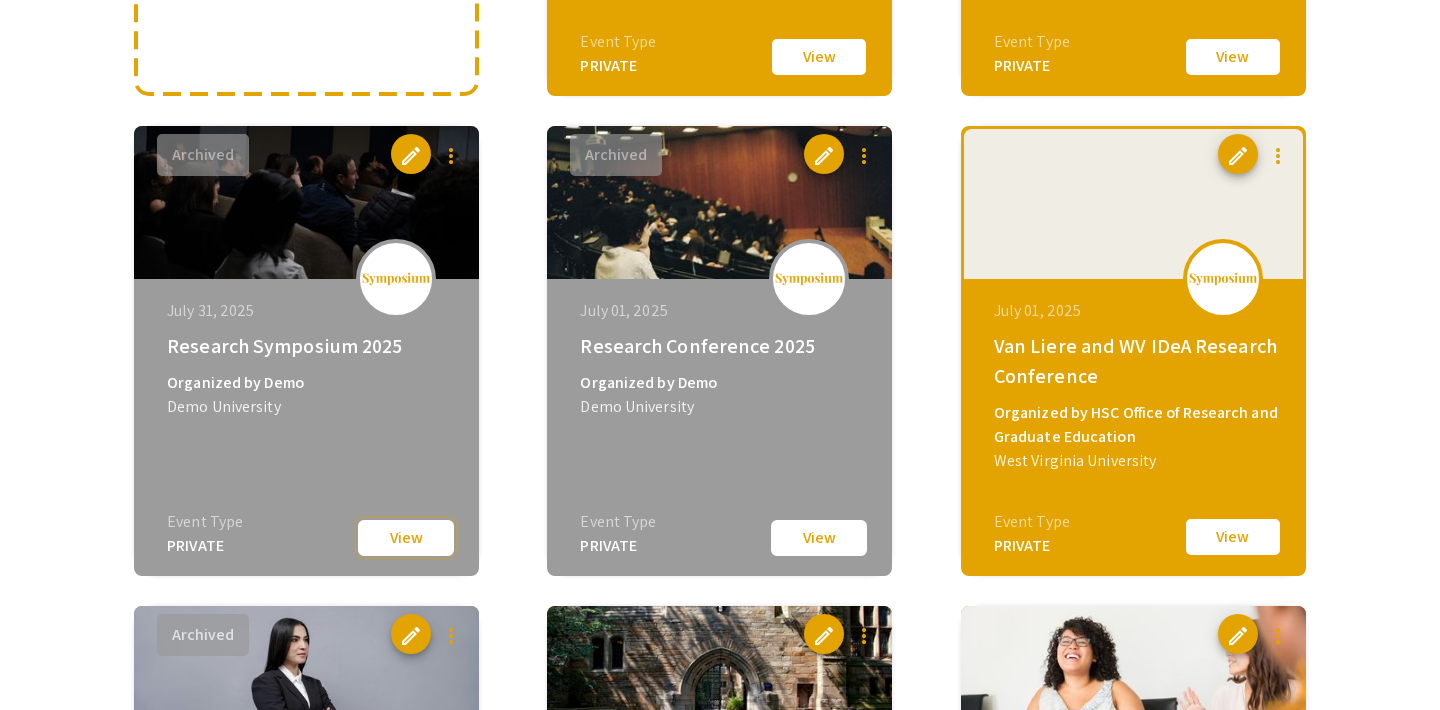 click on "View" 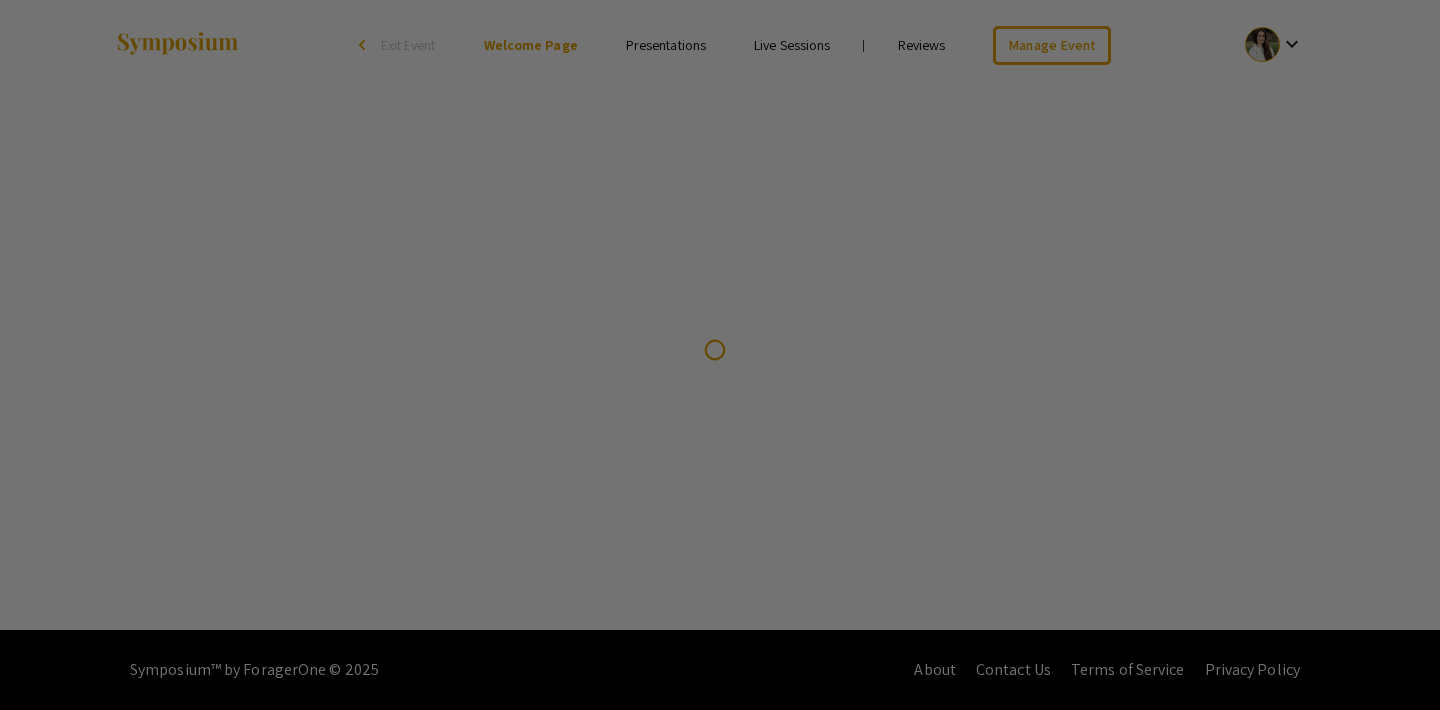 scroll, scrollTop: 0, scrollLeft: 0, axis: both 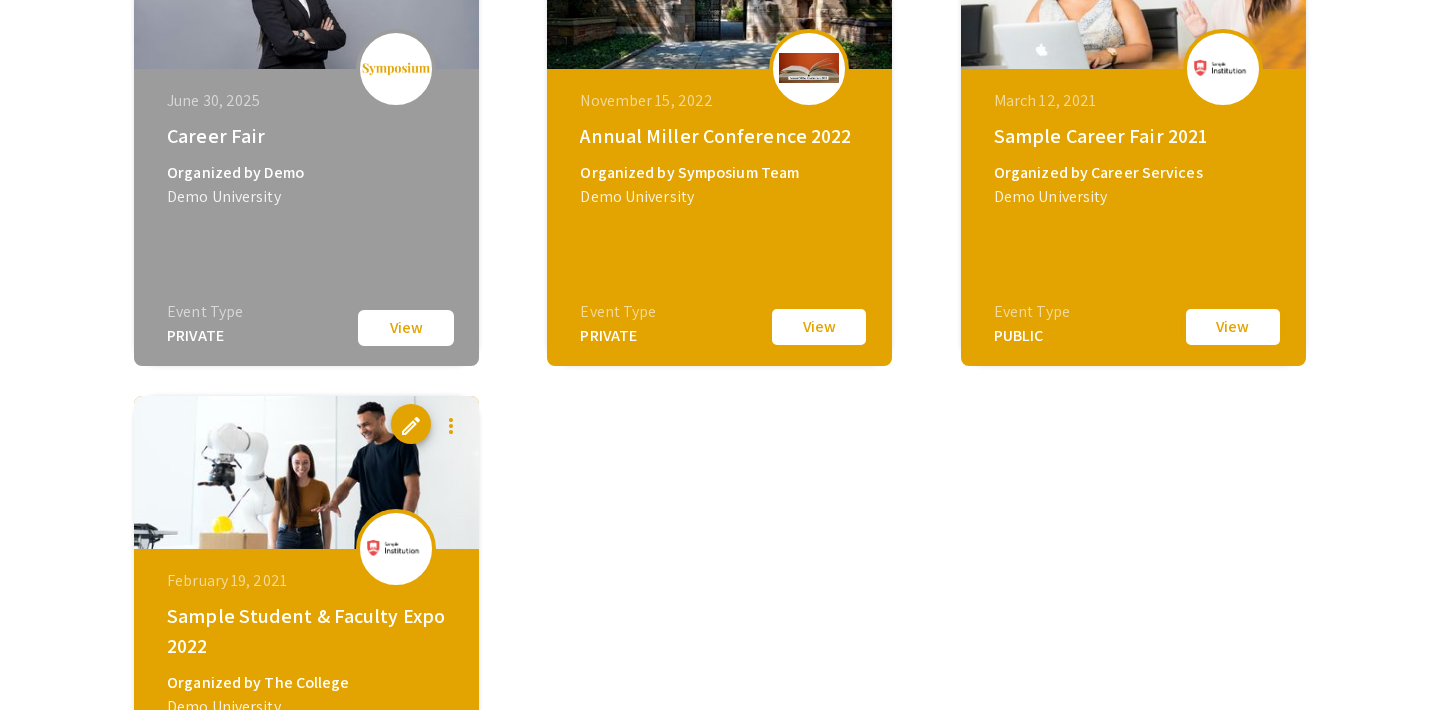 click on "View" 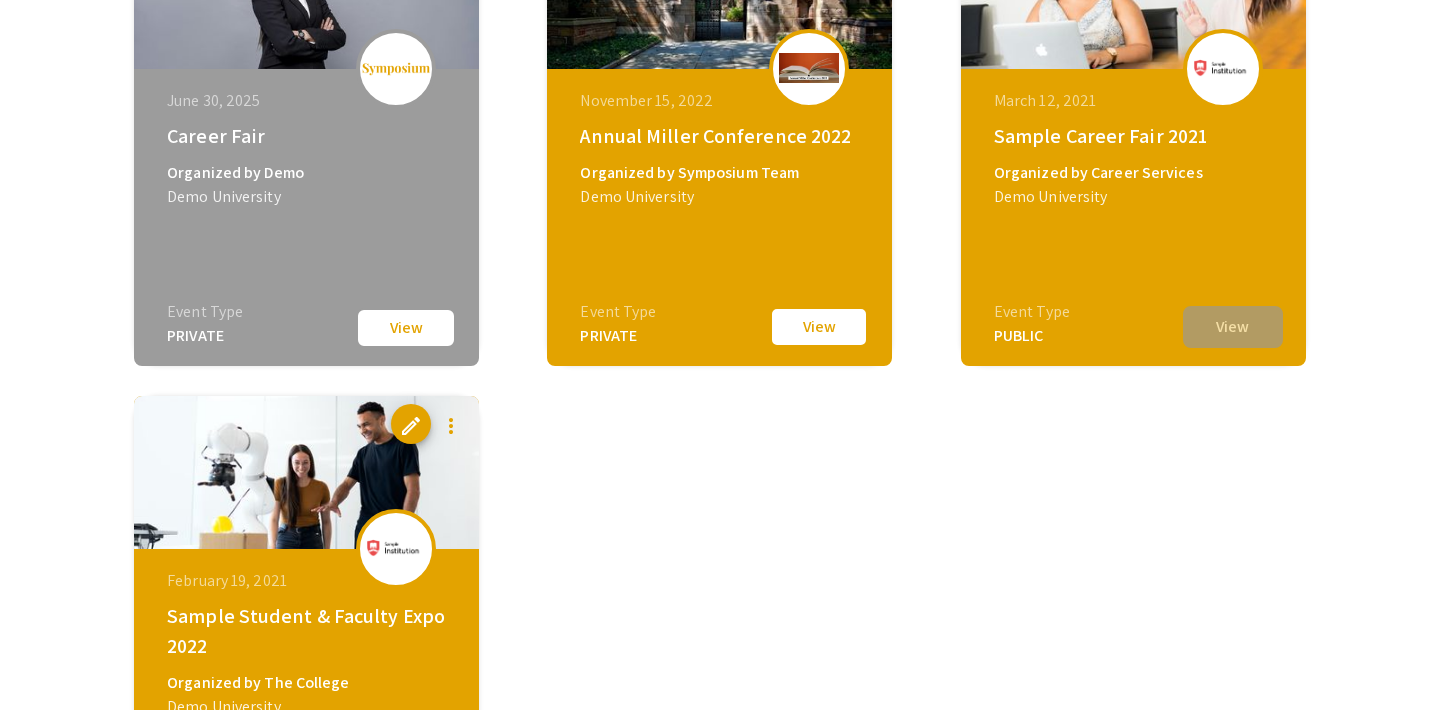 scroll, scrollTop: 0, scrollLeft: 0, axis: both 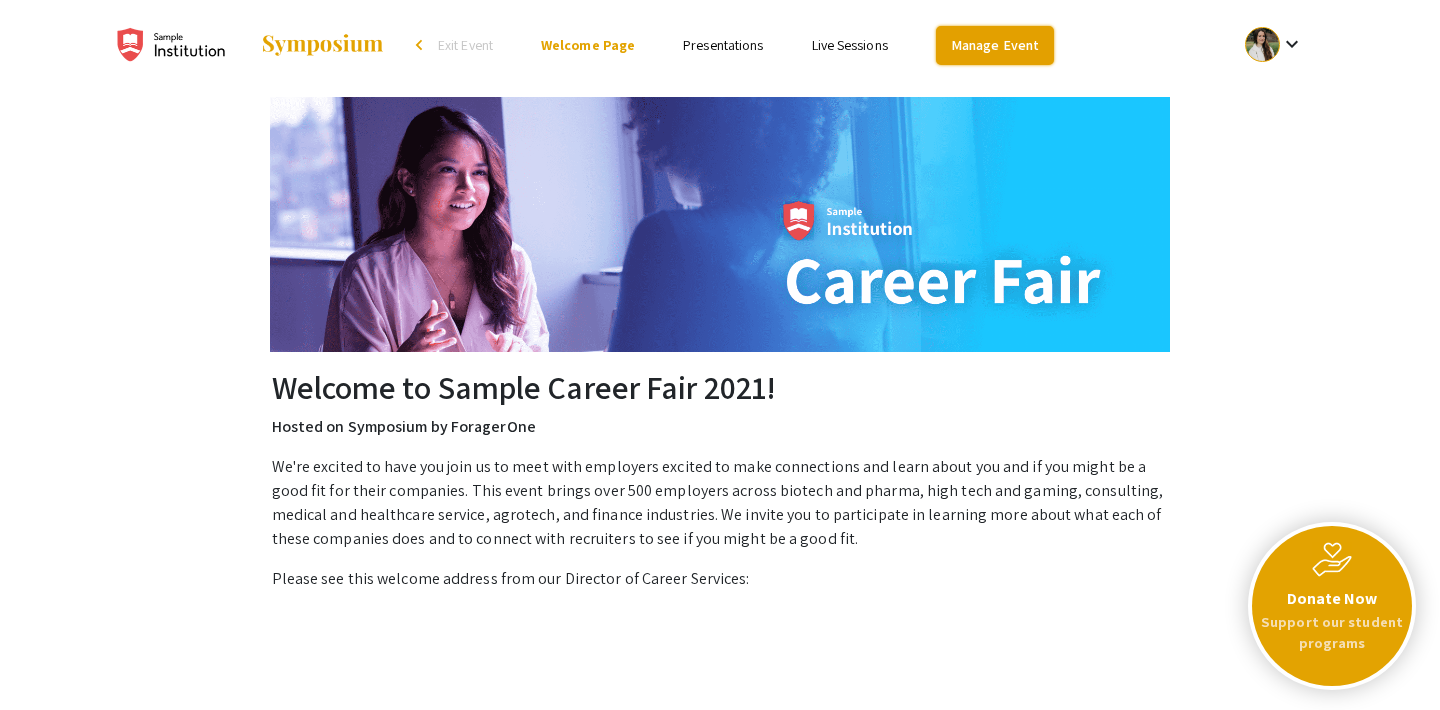 click on "Manage Event" at bounding box center (995, 45) 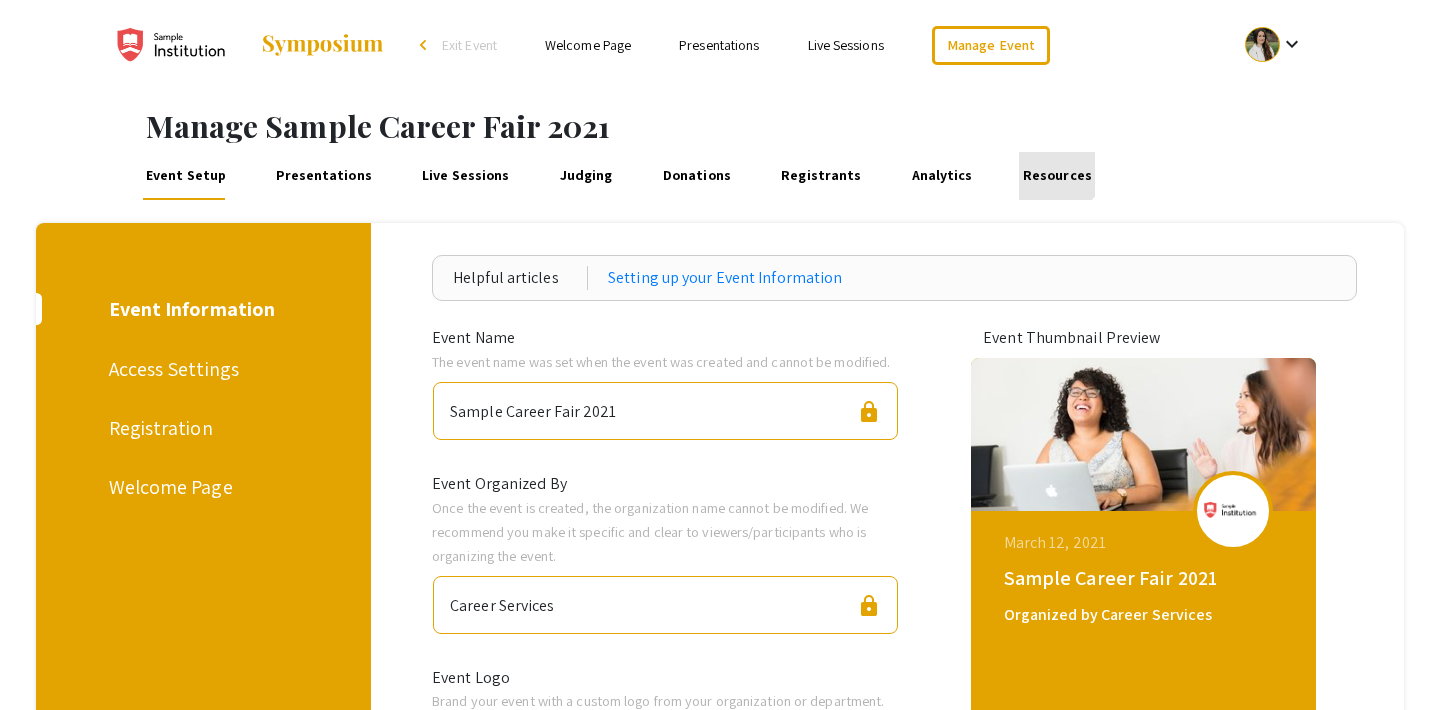 click on "Resources" at bounding box center [1057, 176] 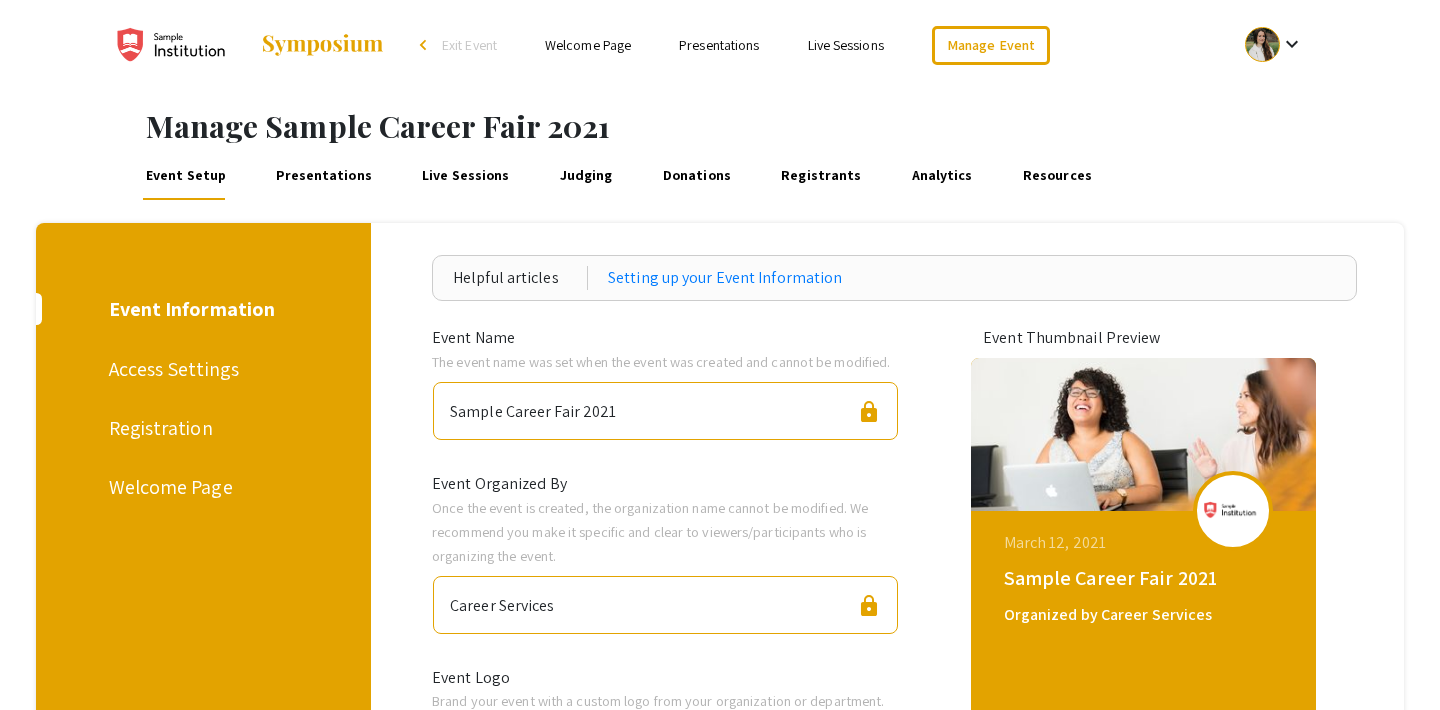 click on "Analytics" at bounding box center (942, 176) 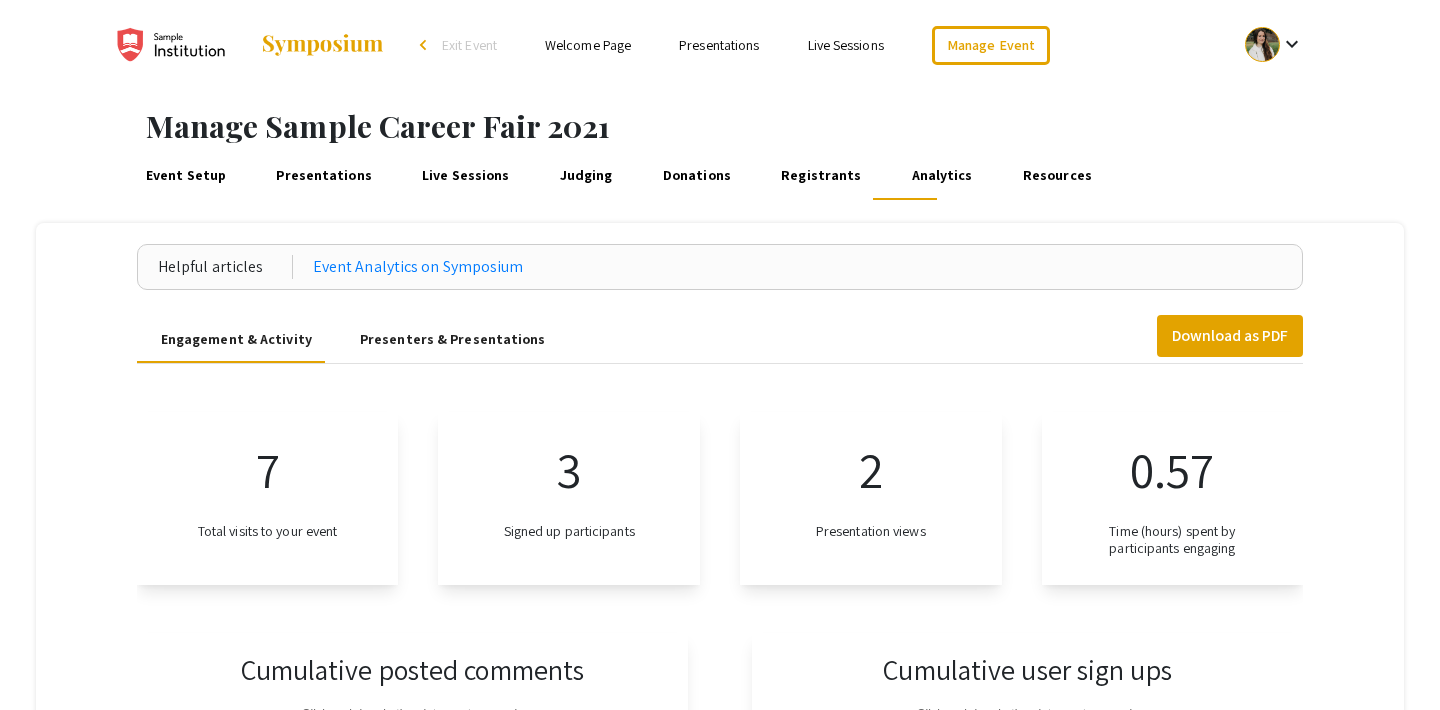 click on "Registrants" at bounding box center [821, 176] 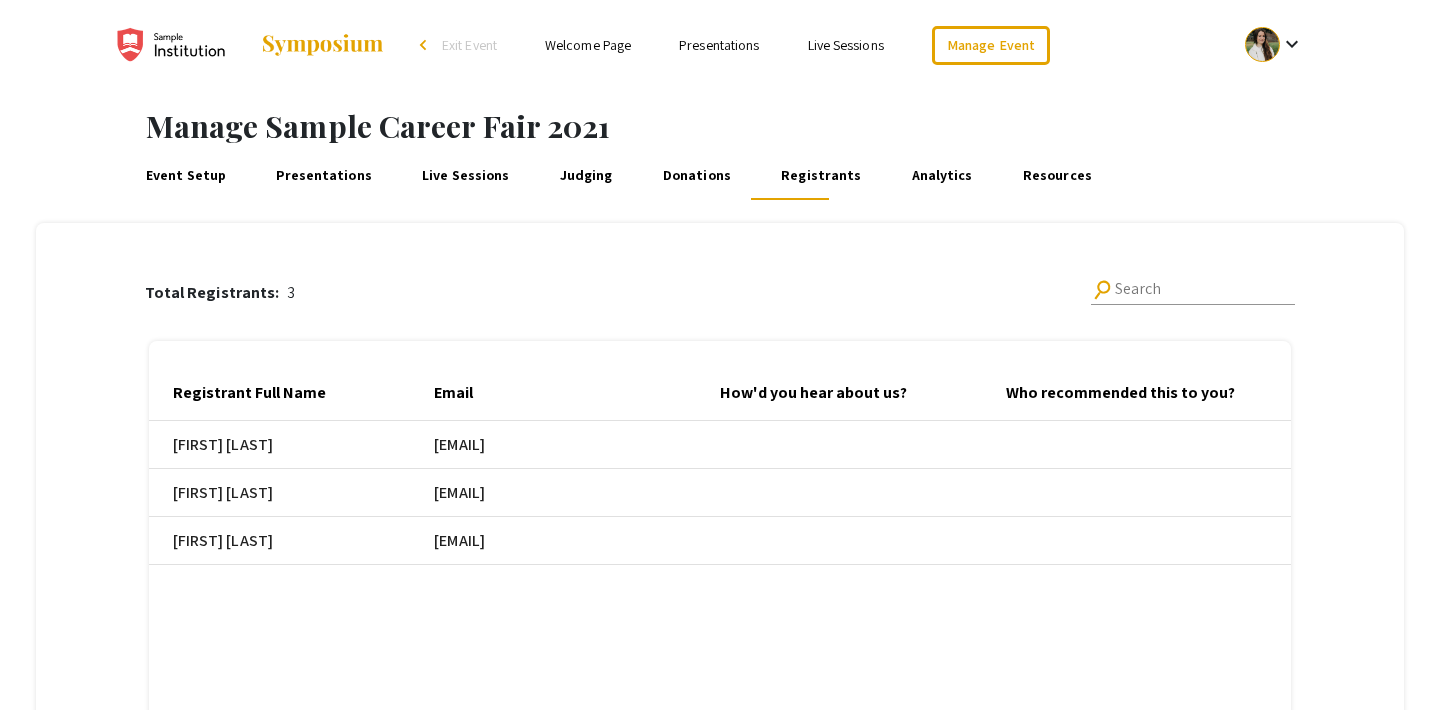 click on "Donations" at bounding box center [696, 176] 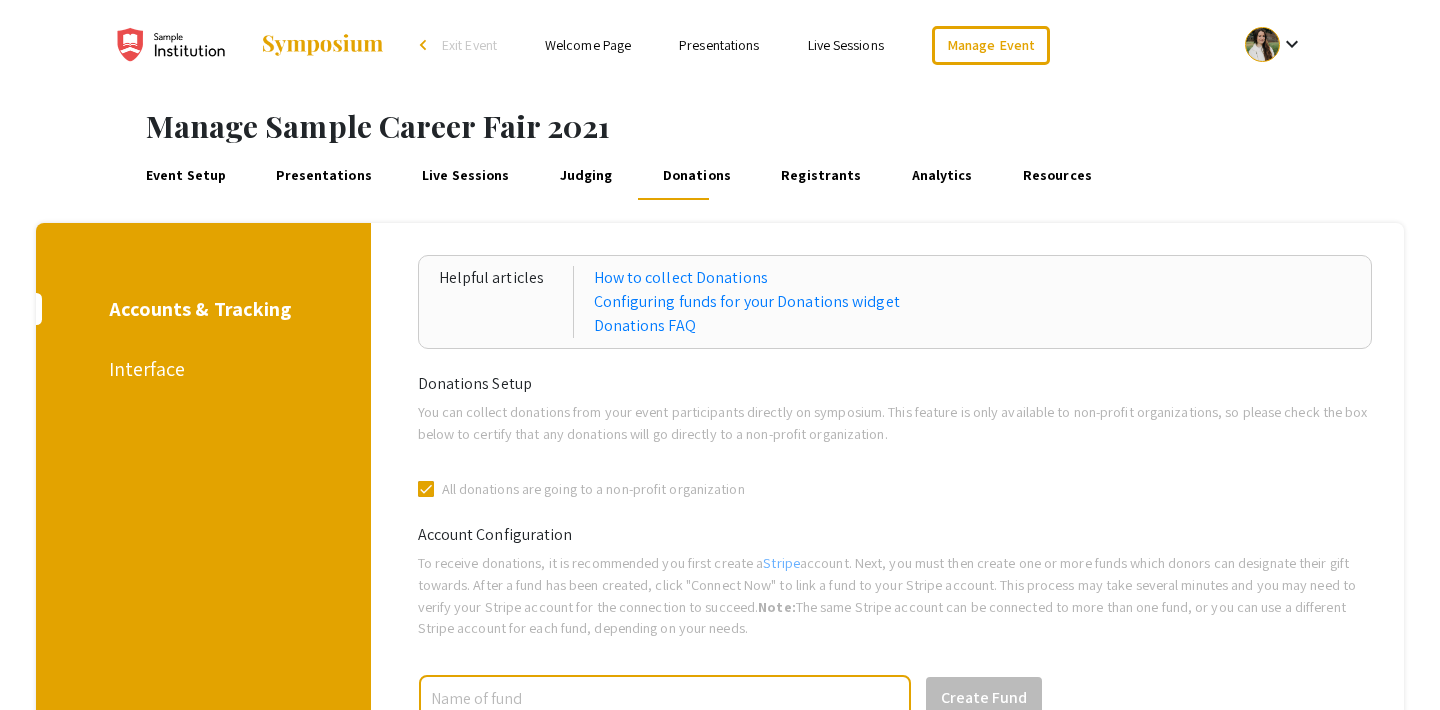 click on "Judging" at bounding box center [586, 176] 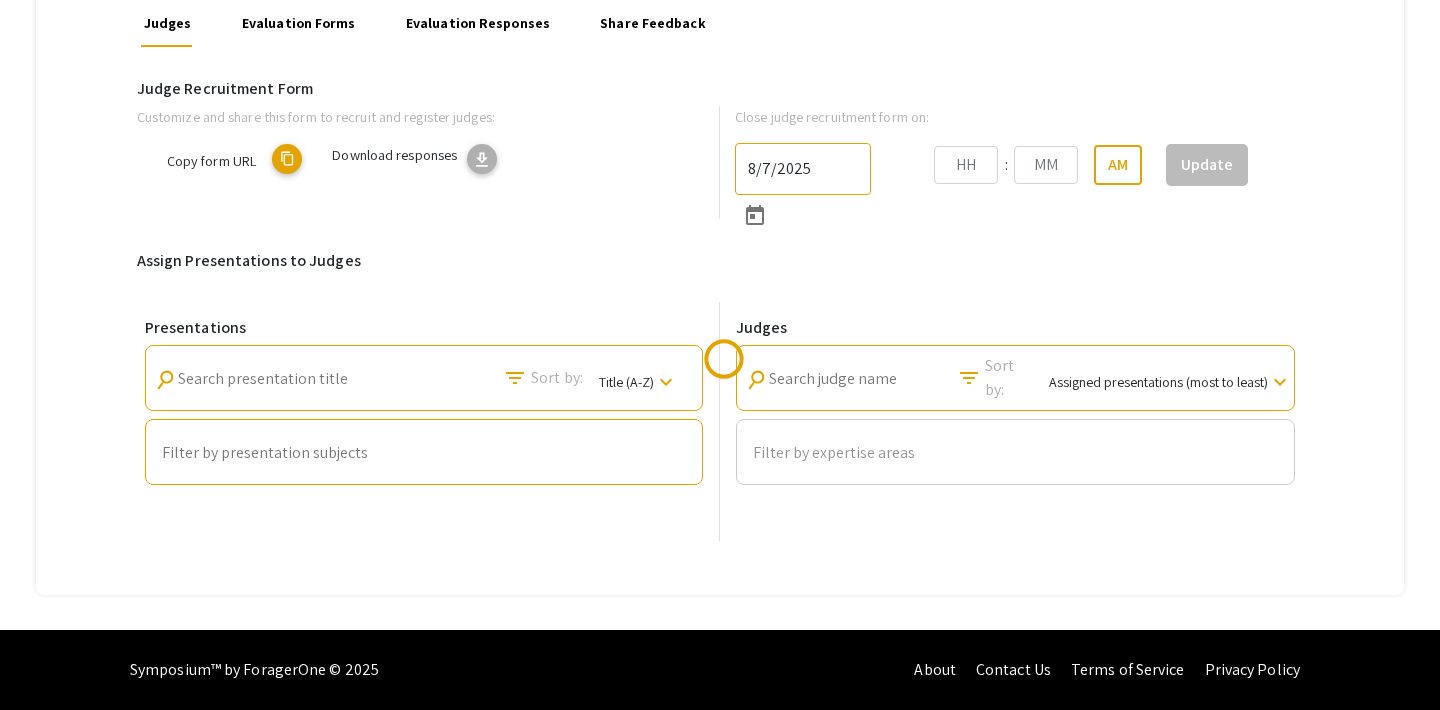 type on "[M]/[DD]/[YYYY]" 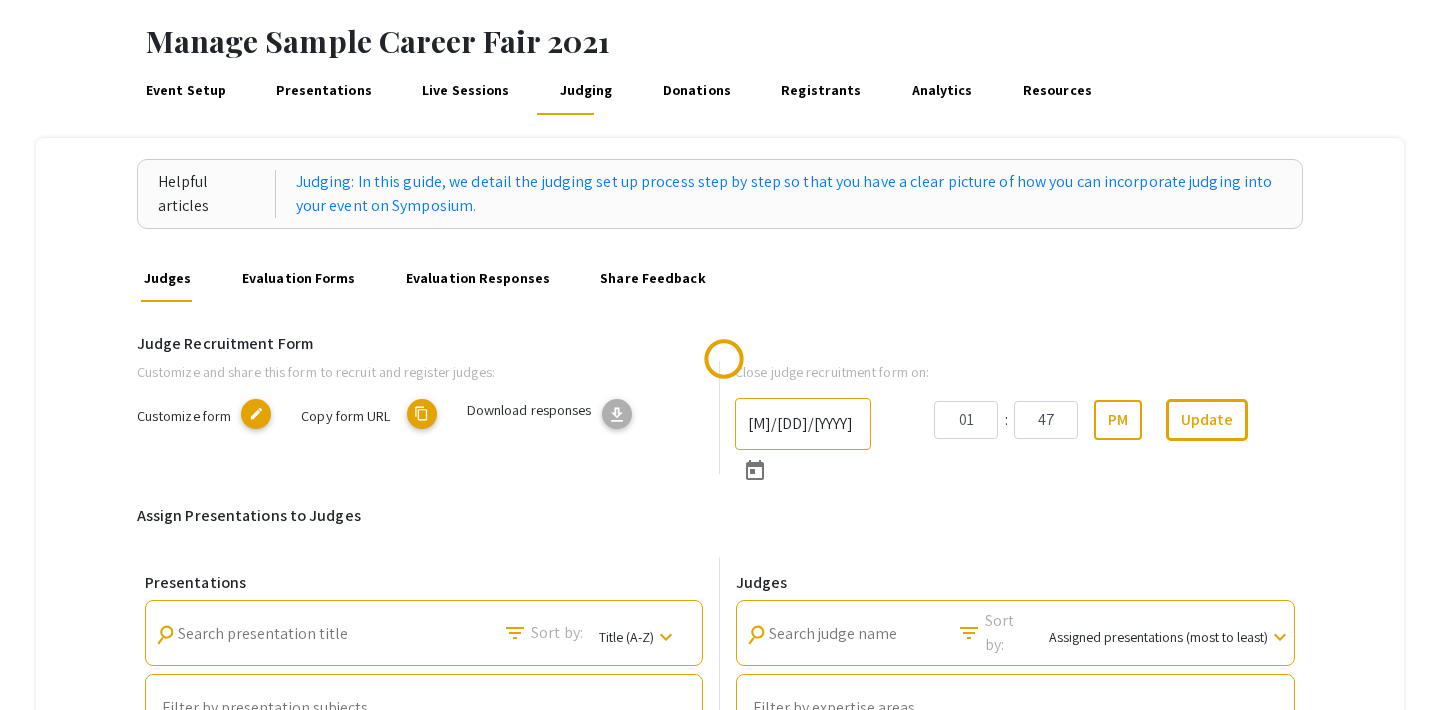 scroll, scrollTop: 0, scrollLeft: 0, axis: both 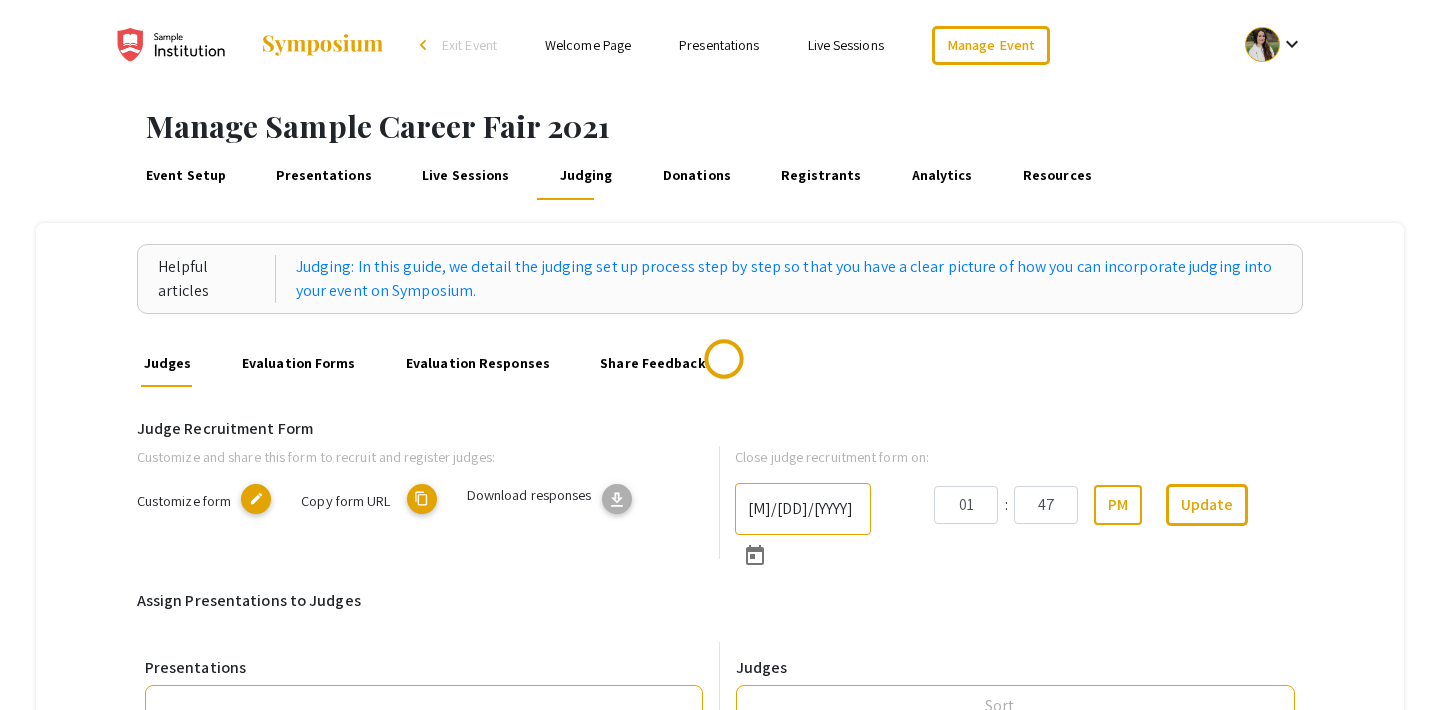 click on "Event Setup" at bounding box center (185, 176) 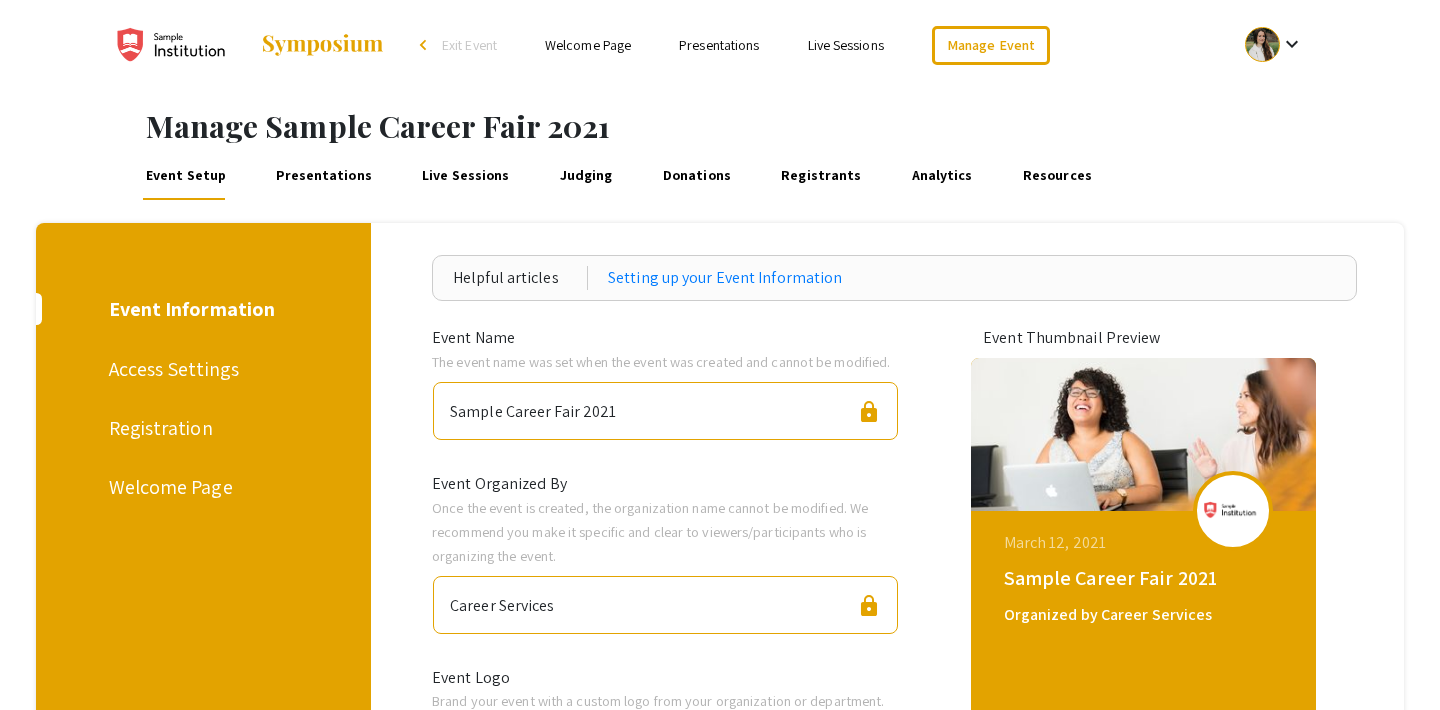 scroll, scrollTop: 3, scrollLeft: 0, axis: vertical 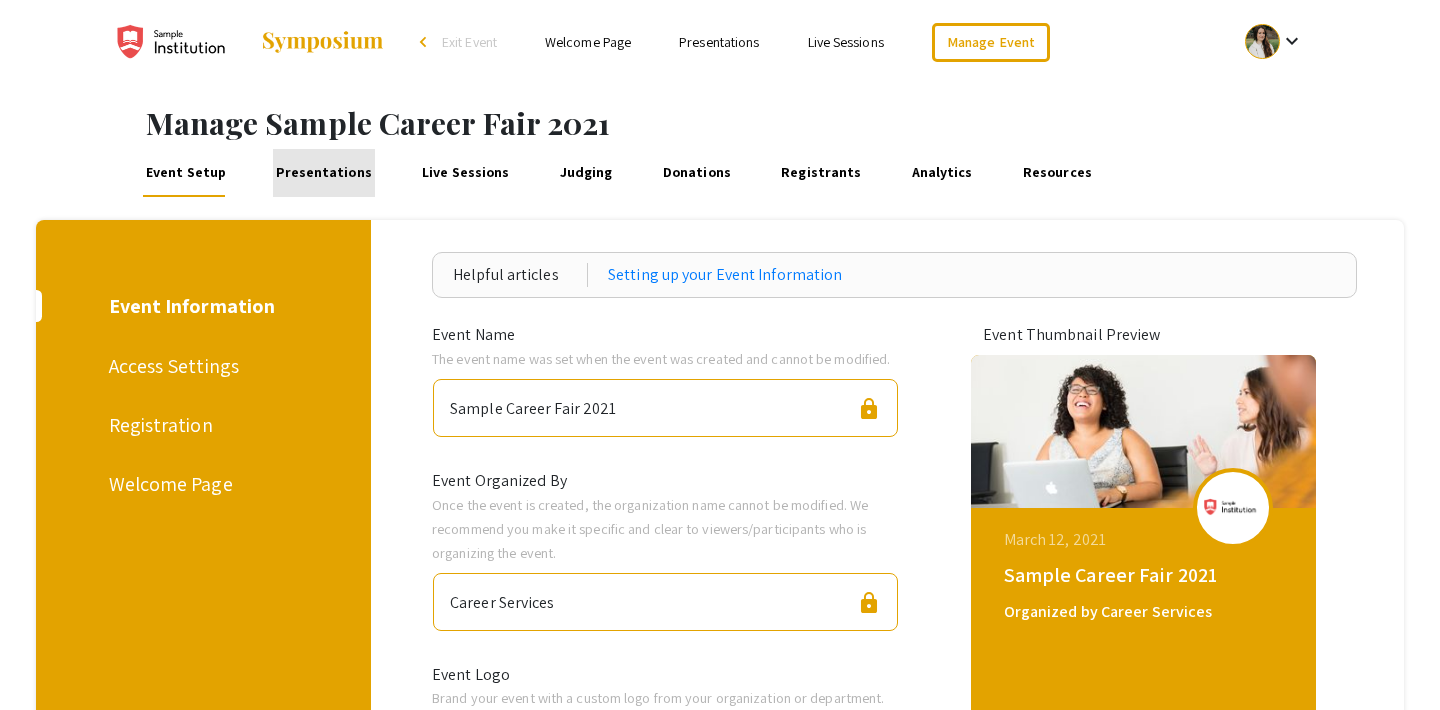 click on "Presentations" at bounding box center [324, 173] 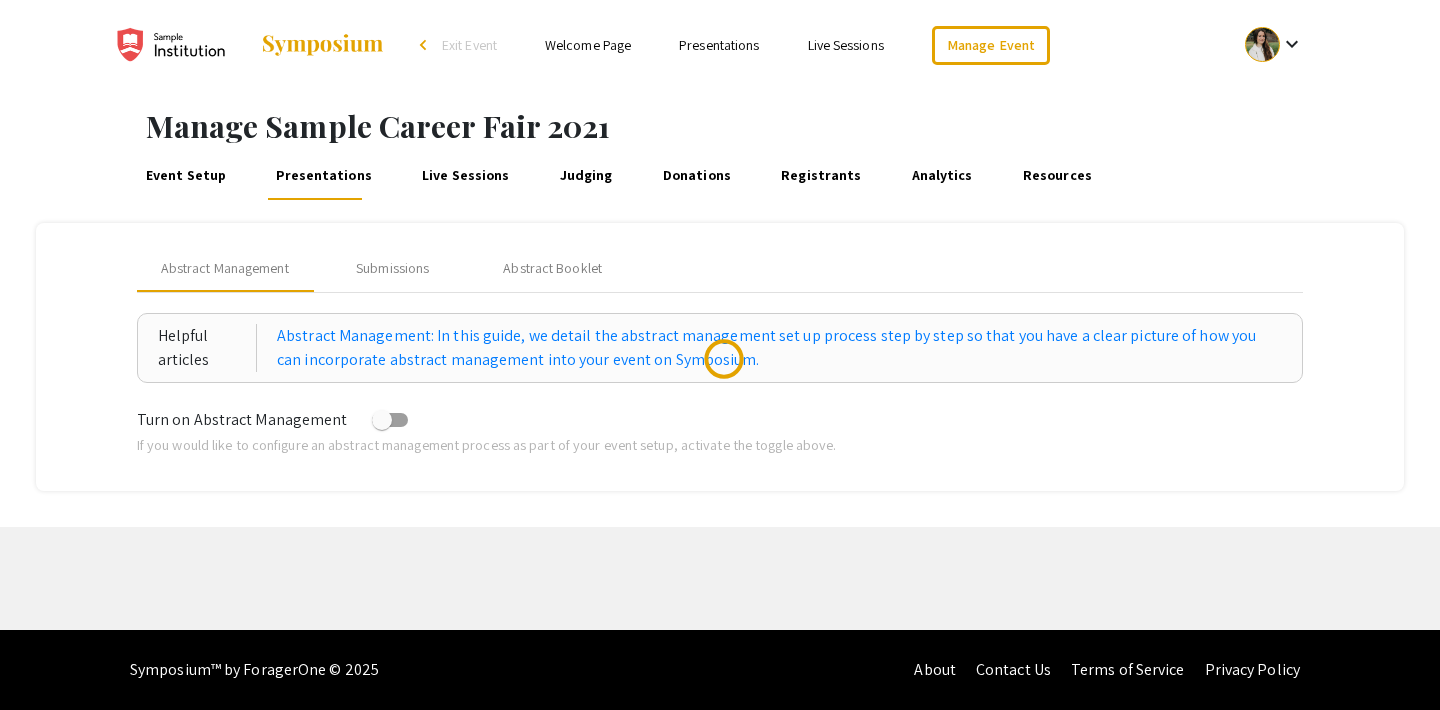 scroll, scrollTop: 0, scrollLeft: 0, axis: both 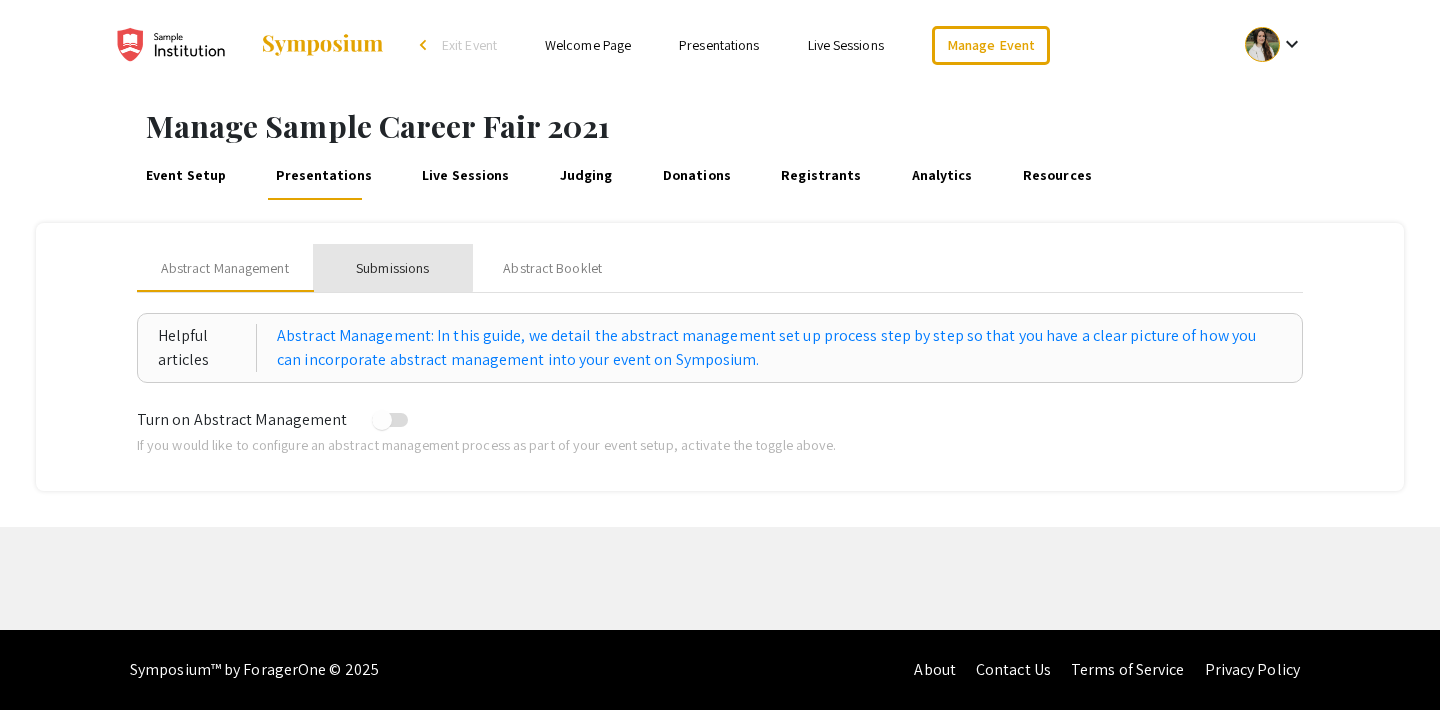 click on "Submissions" at bounding box center [392, 268] 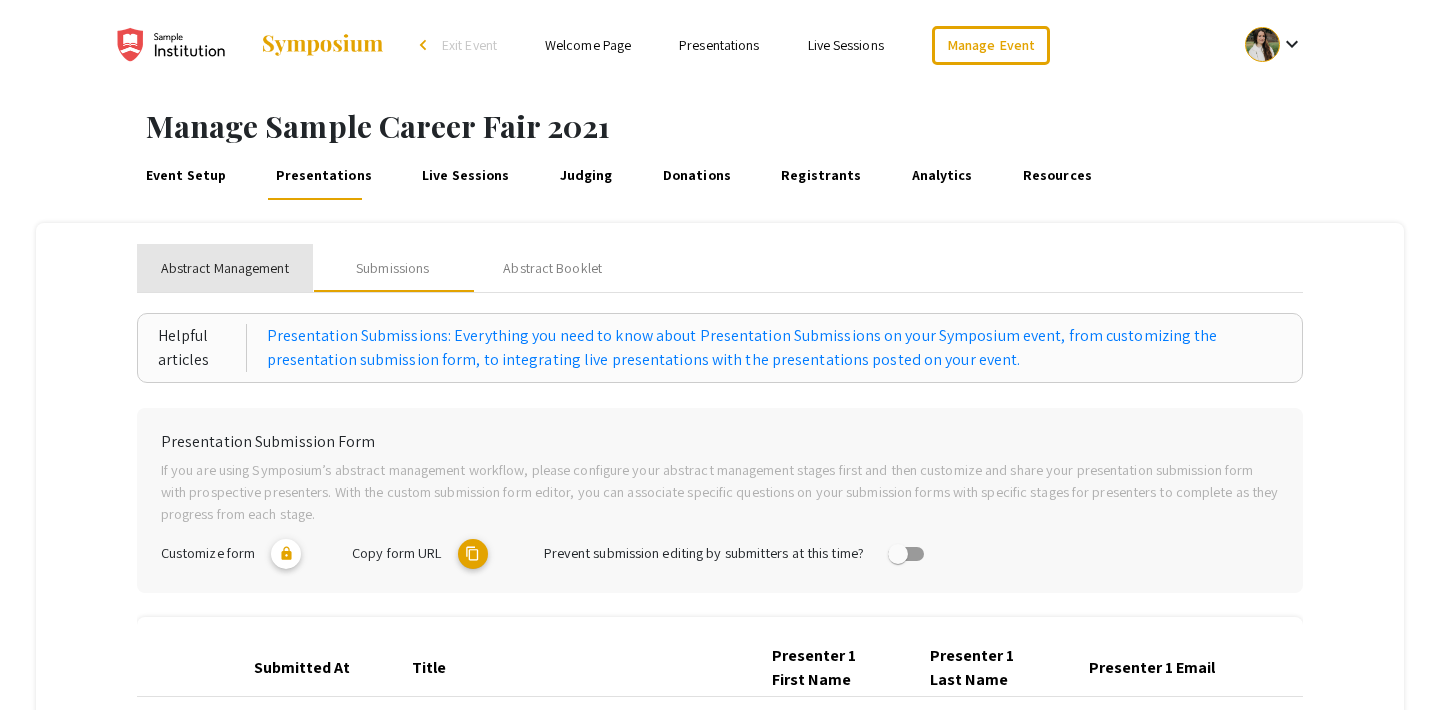 click on "Abstract Management" at bounding box center (225, 268) 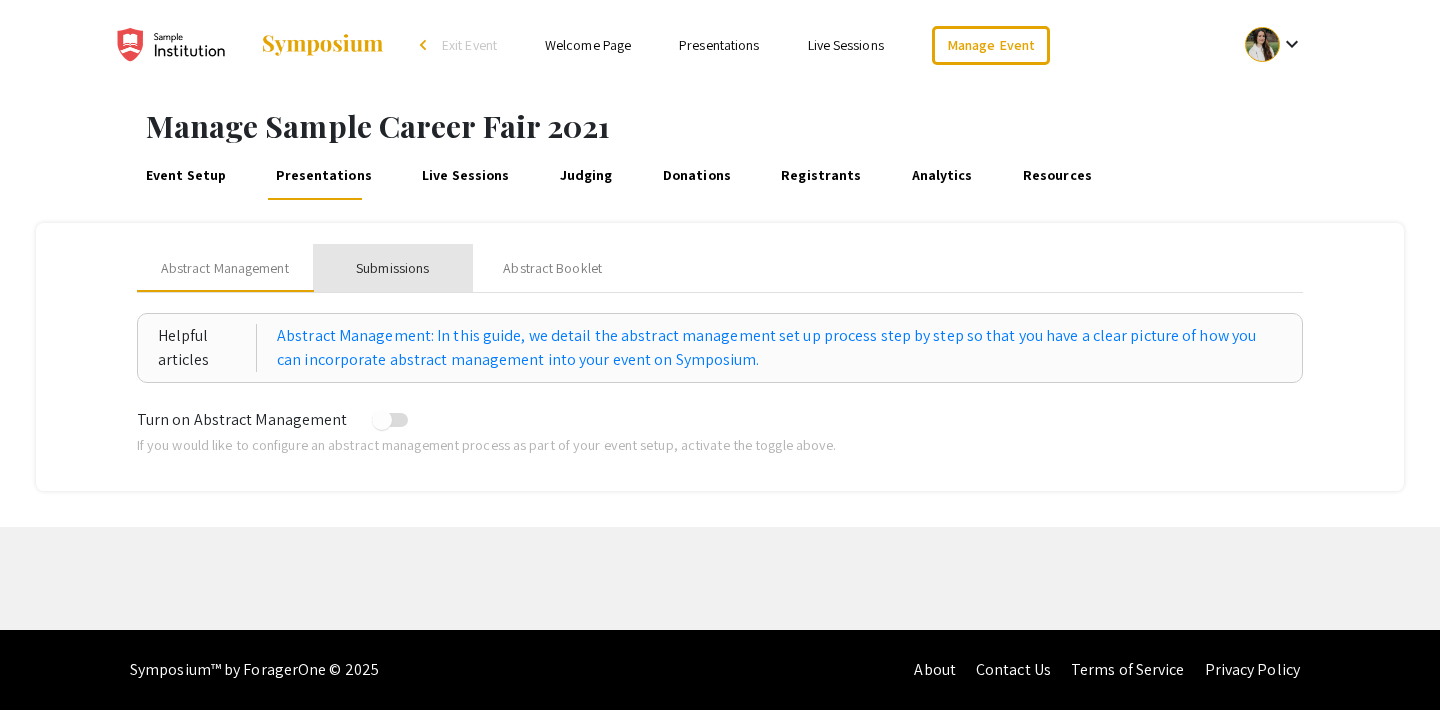 click on "Submissions" at bounding box center [392, 268] 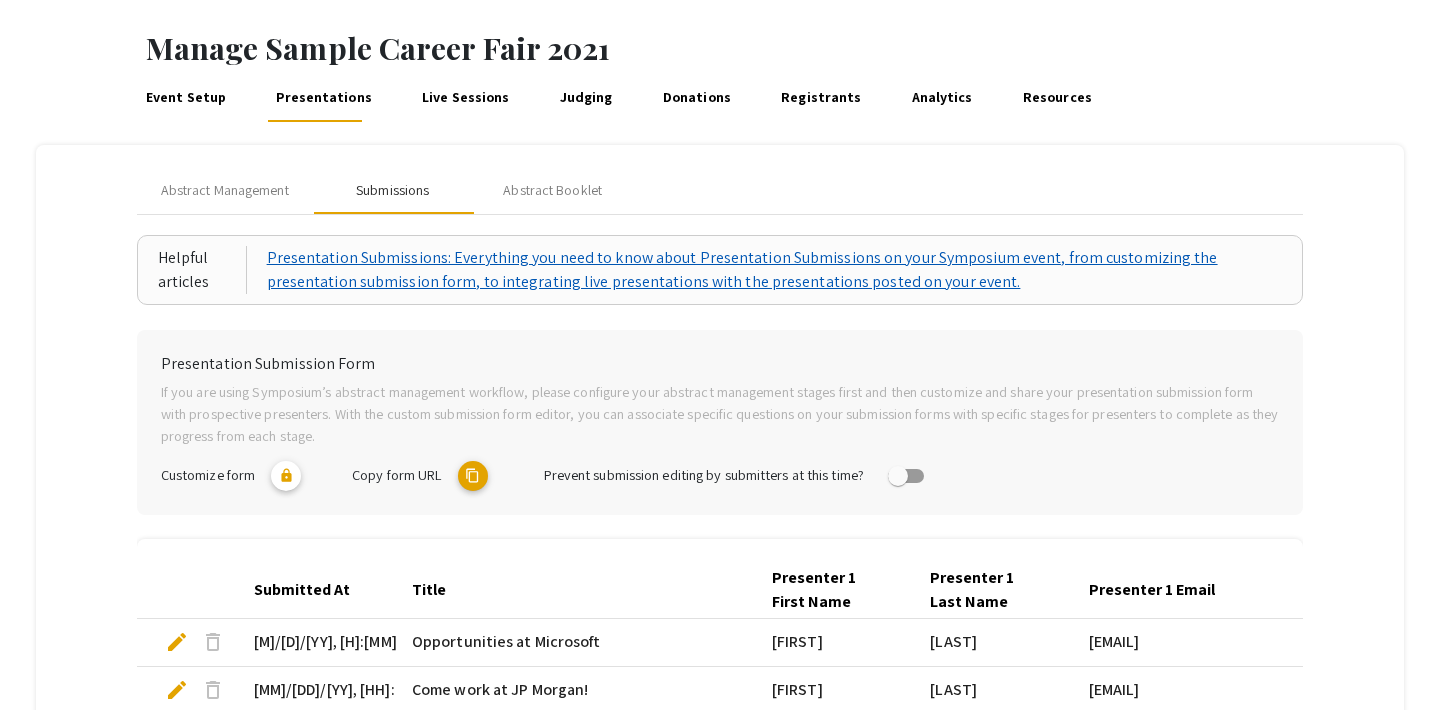 scroll, scrollTop: 7, scrollLeft: 0, axis: vertical 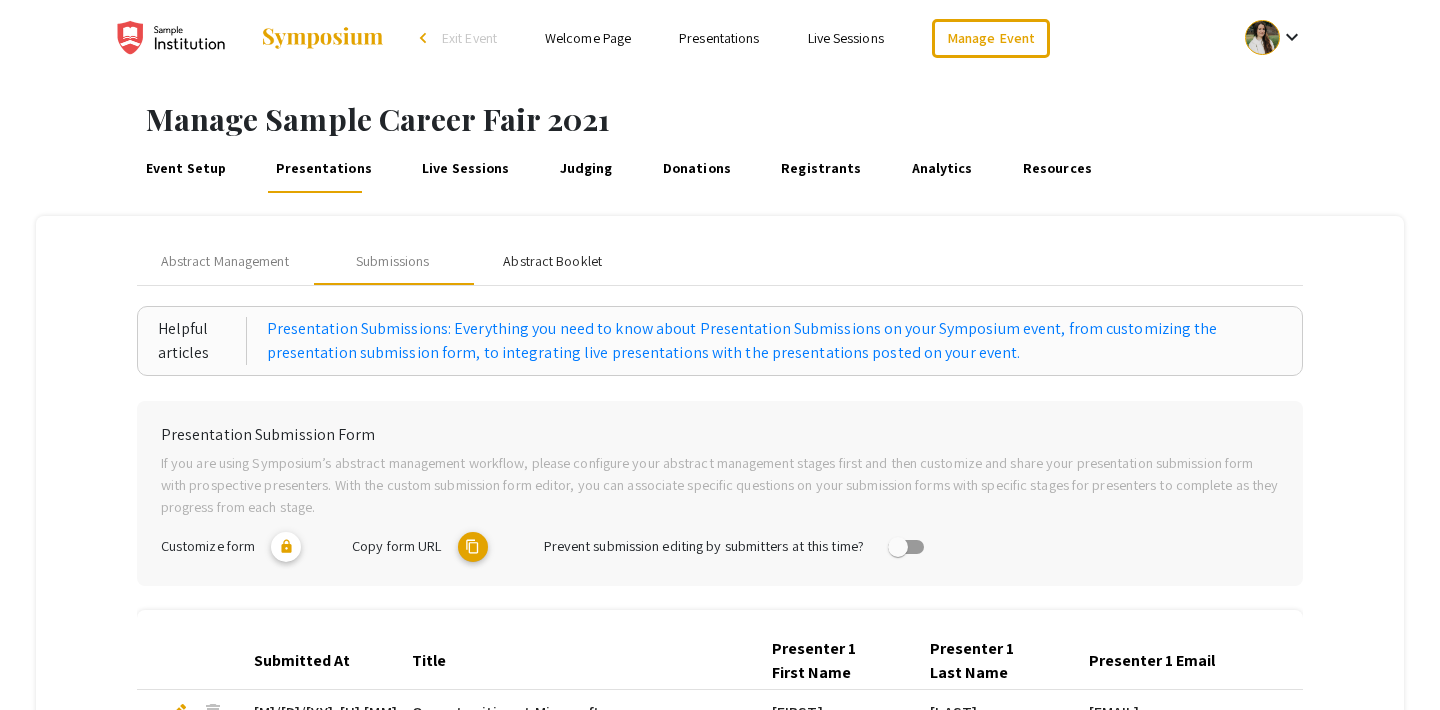 click on "Abstract Booklet" at bounding box center (552, 261) 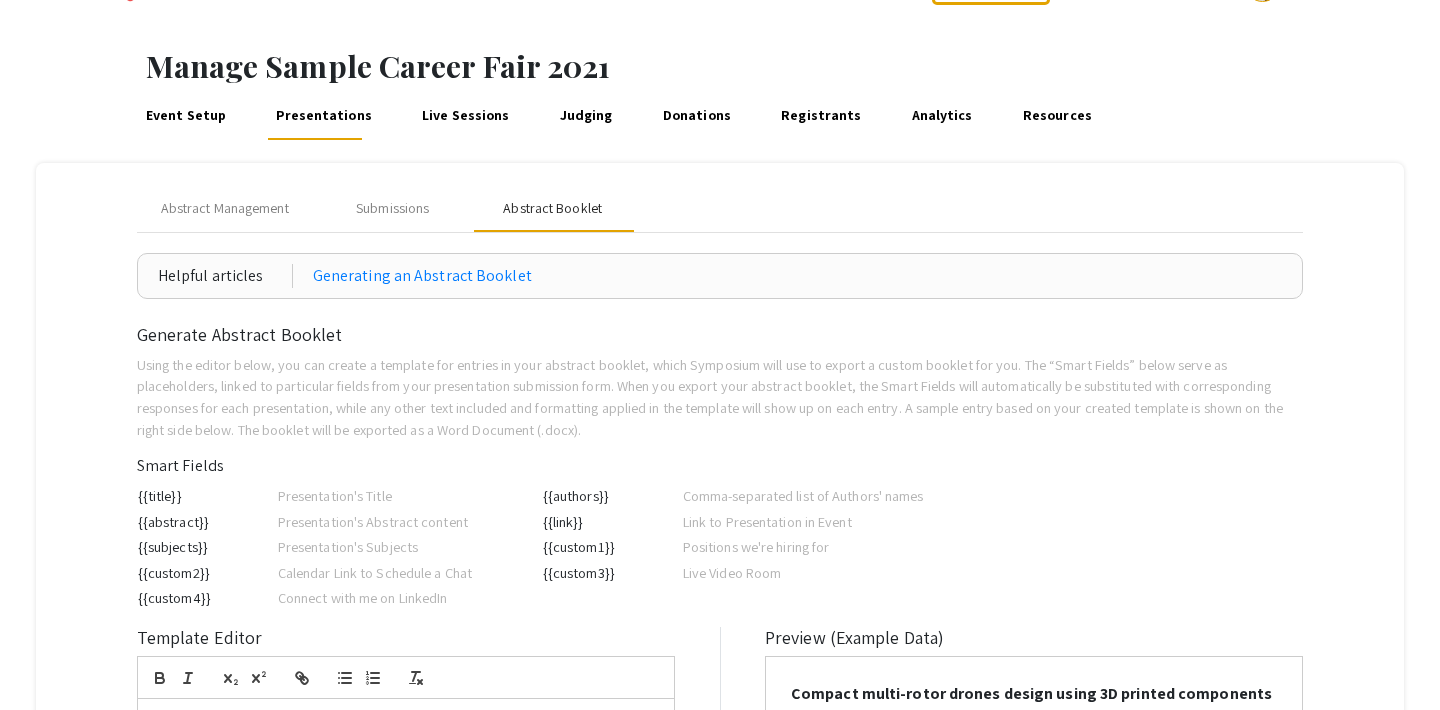 scroll, scrollTop: 0, scrollLeft: 0, axis: both 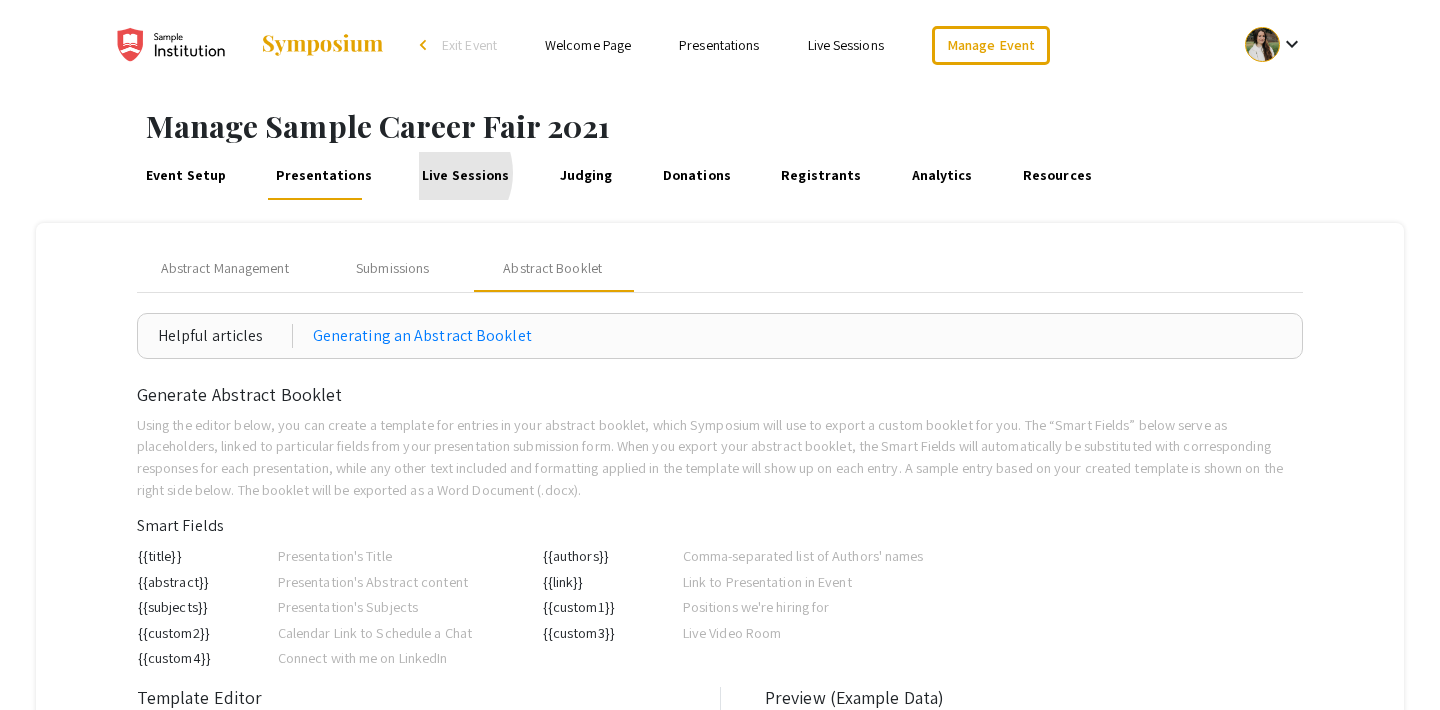 click on "Live Sessions" at bounding box center (466, 176) 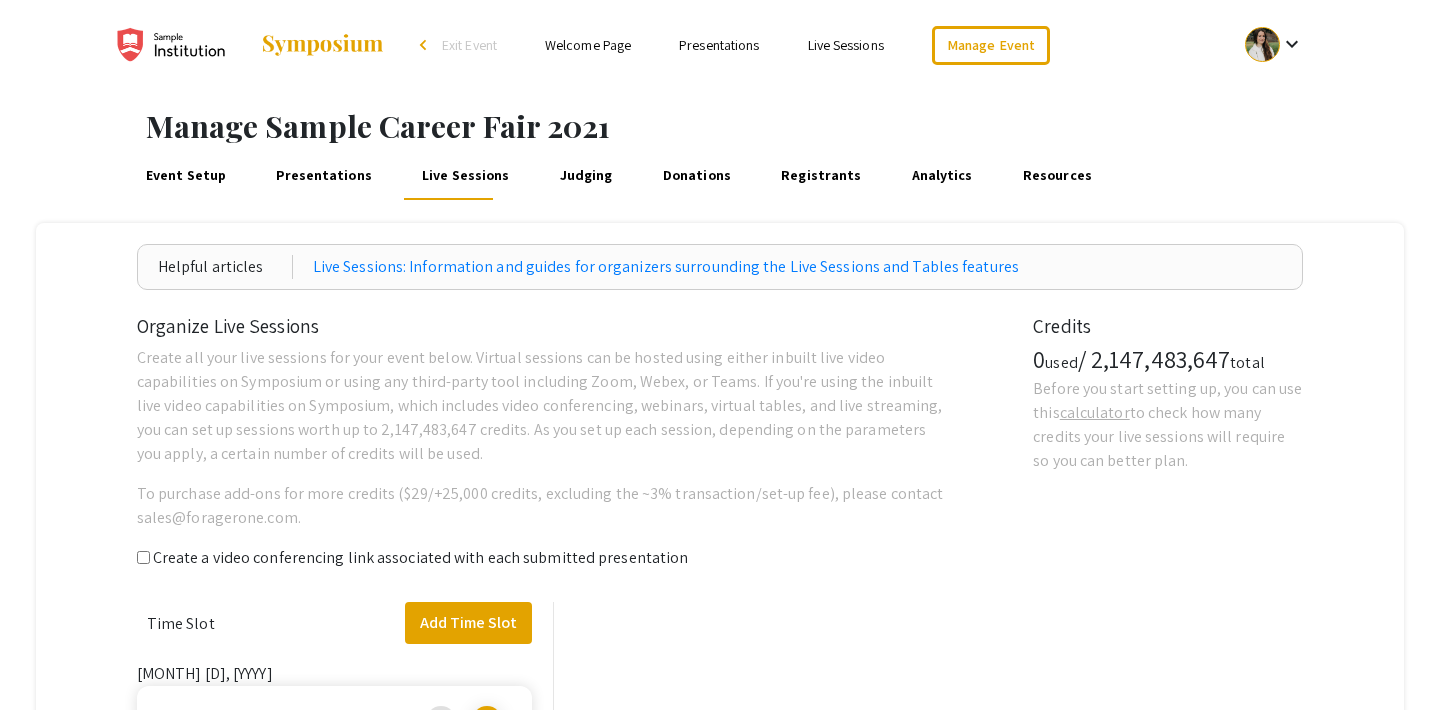 click on "Judging" at bounding box center (586, 176) 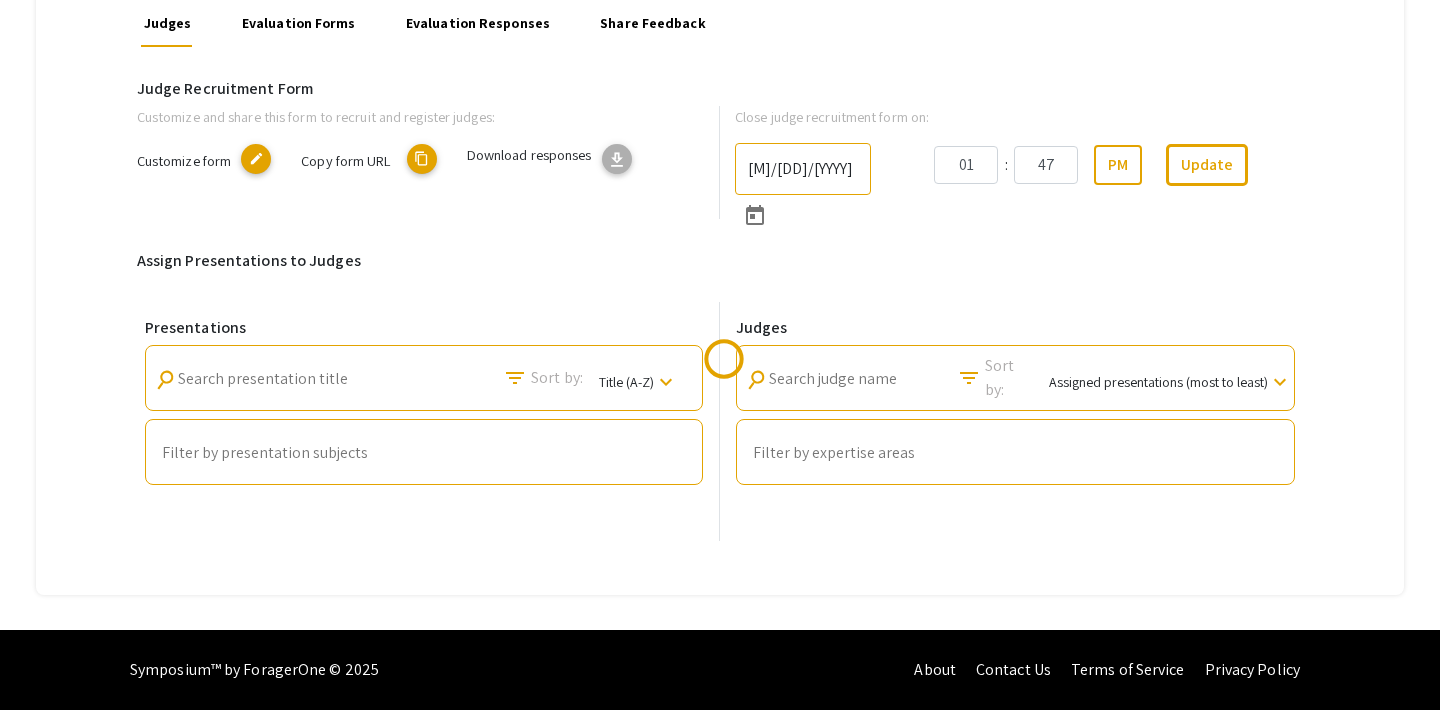 scroll, scrollTop: 0, scrollLeft: 0, axis: both 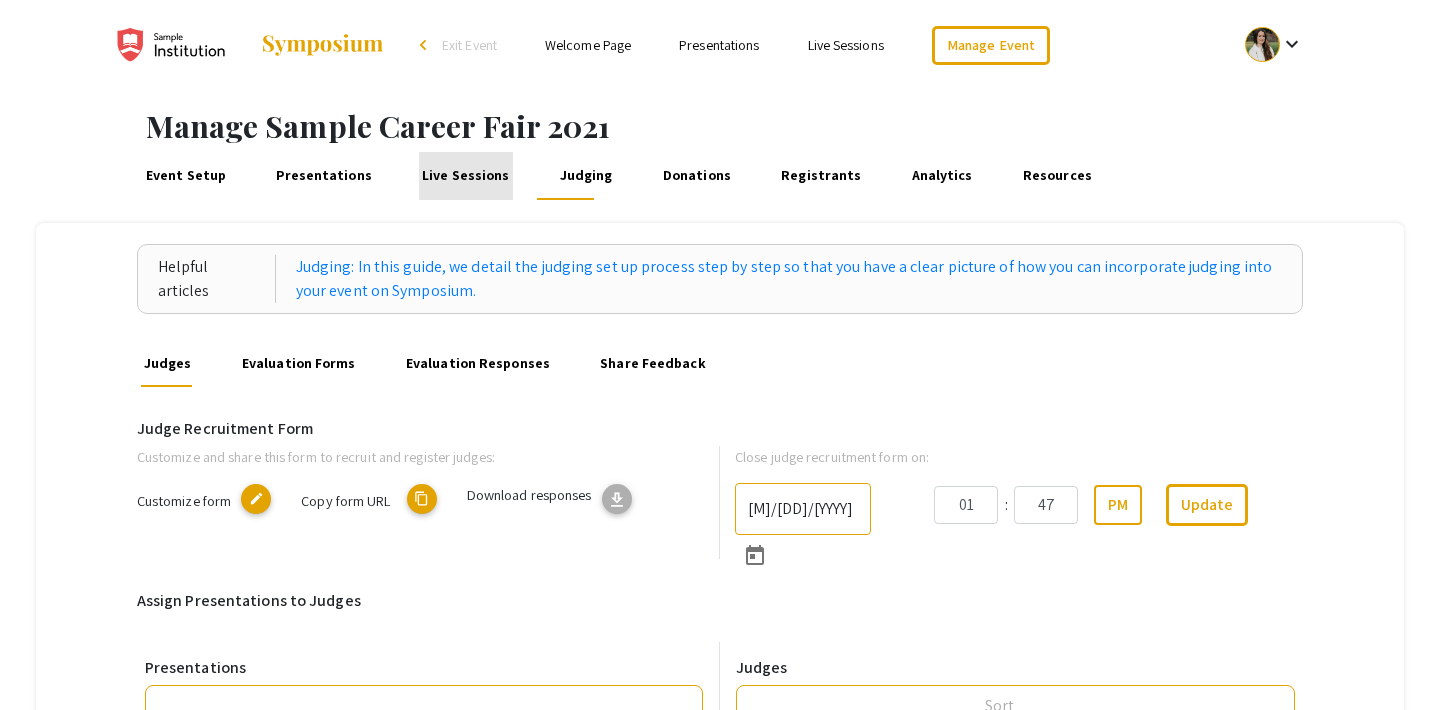 click on "Live Sessions" at bounding box center (466, 176) 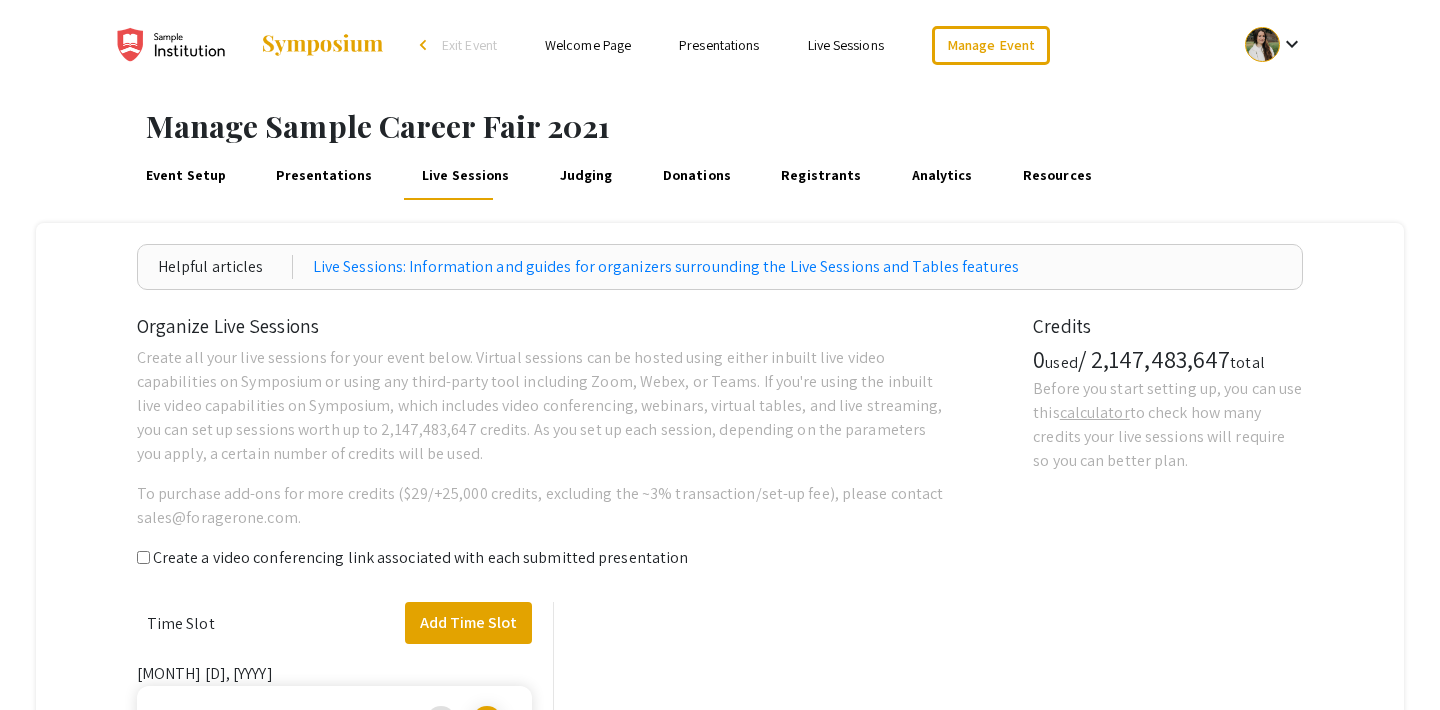 click on "Donations" at bounding box center (696, 176) 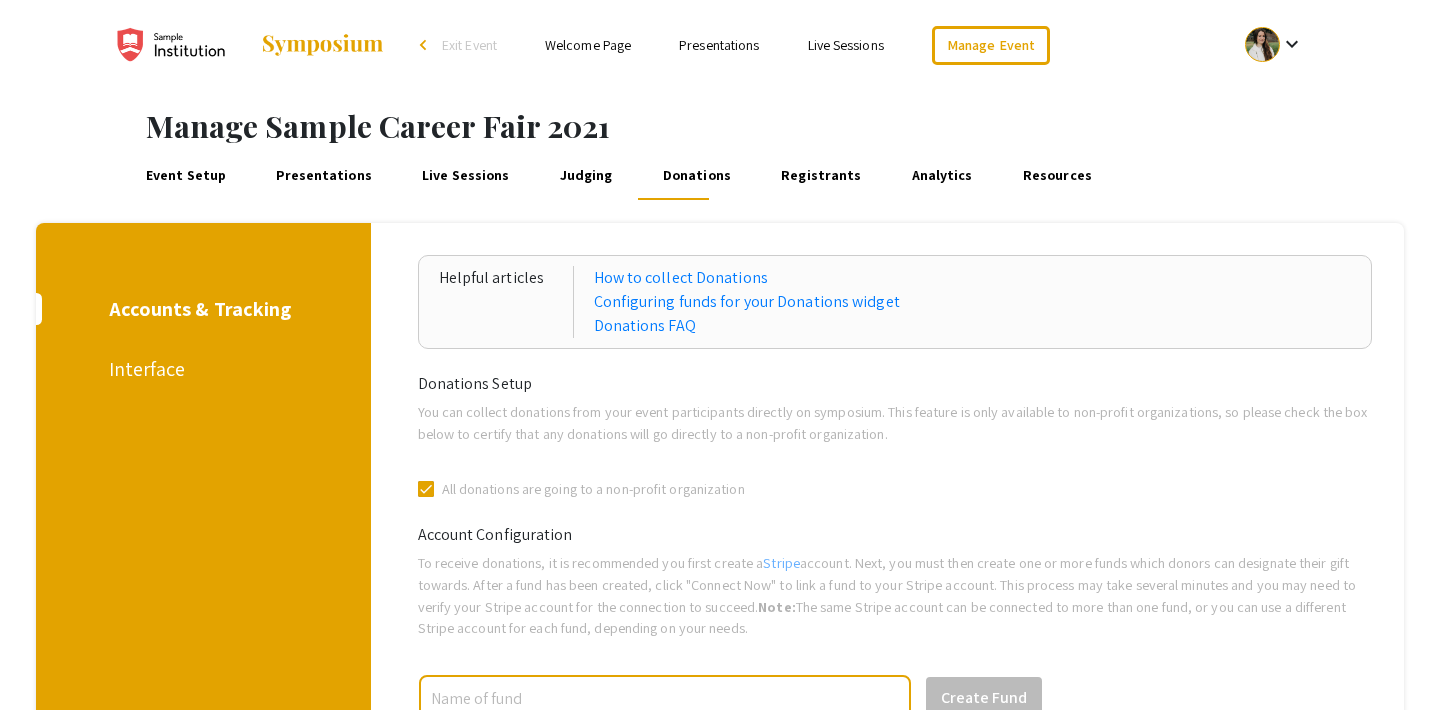 click on "Registrants" at bounding box center [821, 176] 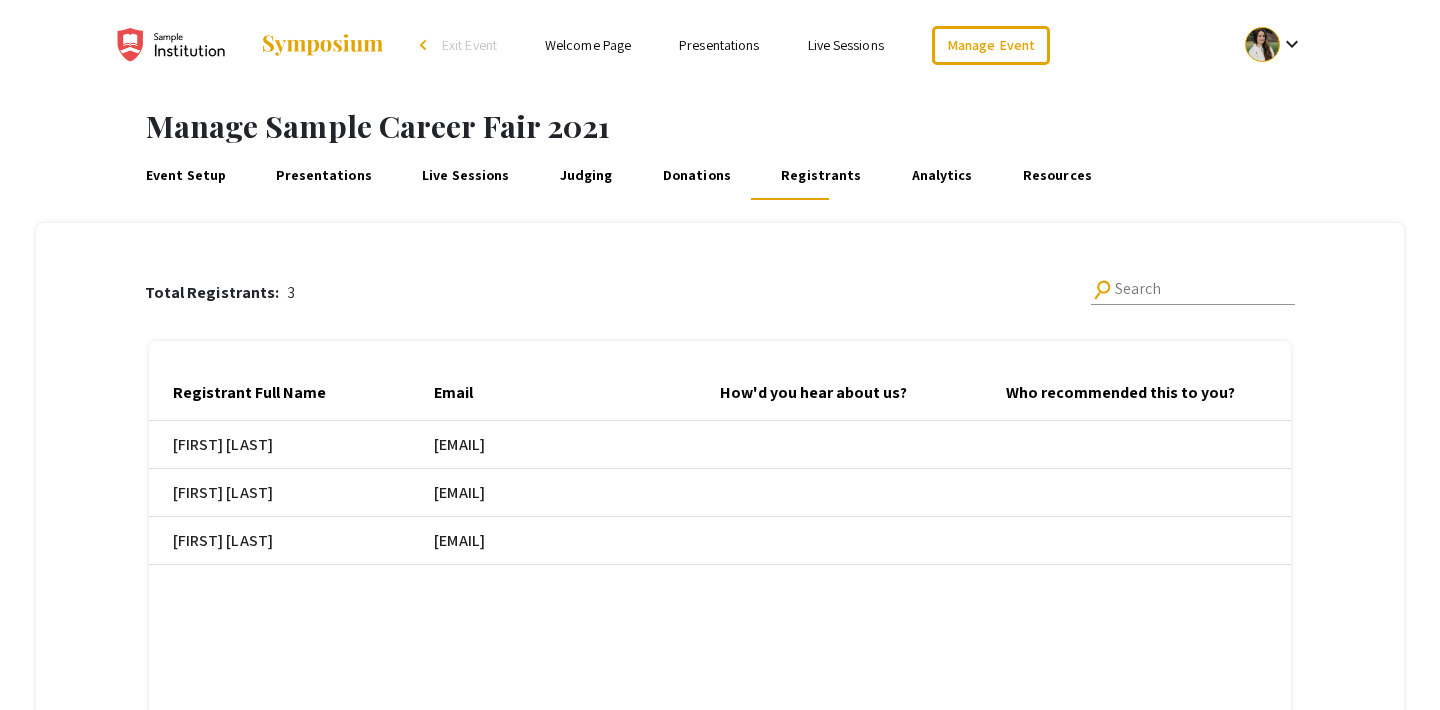 click on "Exit Event" at bounding box center [469, 45] 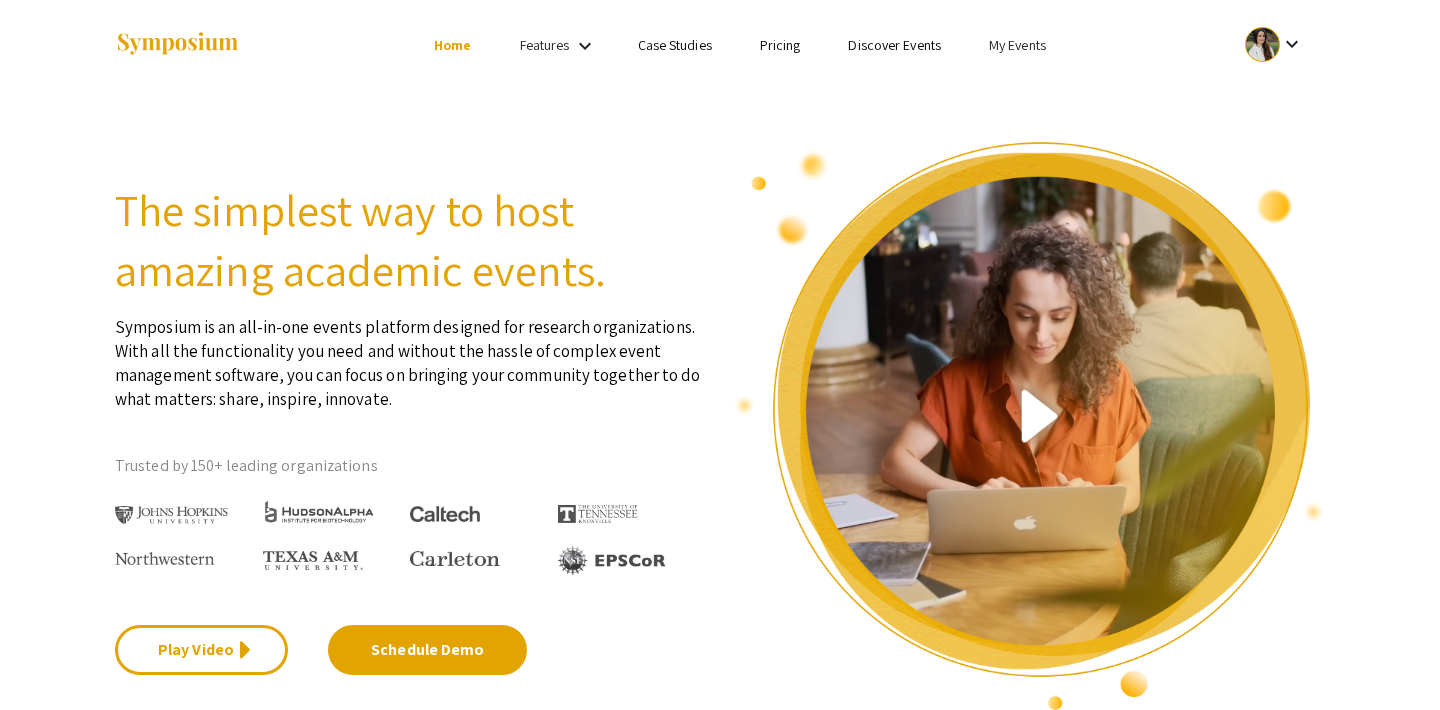 click on "My Events" at bounding box center (1017, 45) 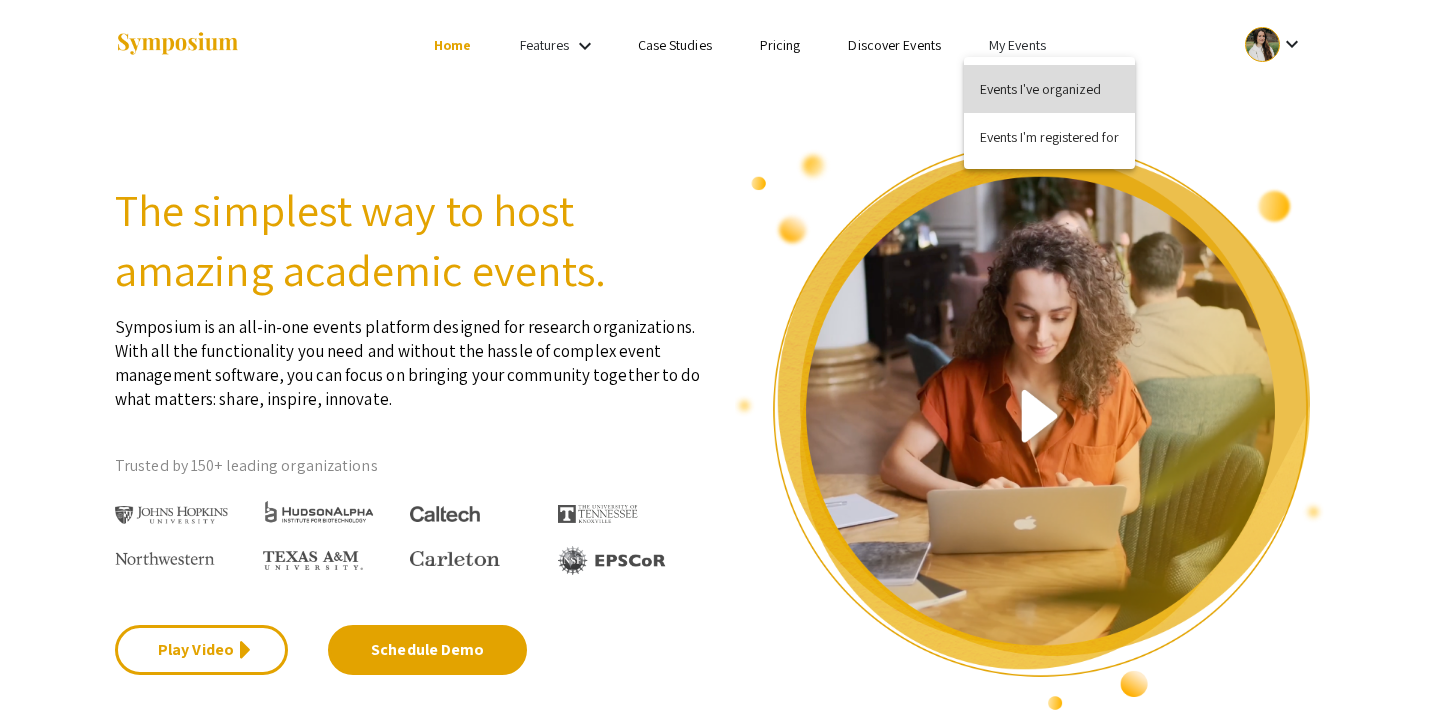 click on "Events I've organized" at bounding box center (1049, 89) 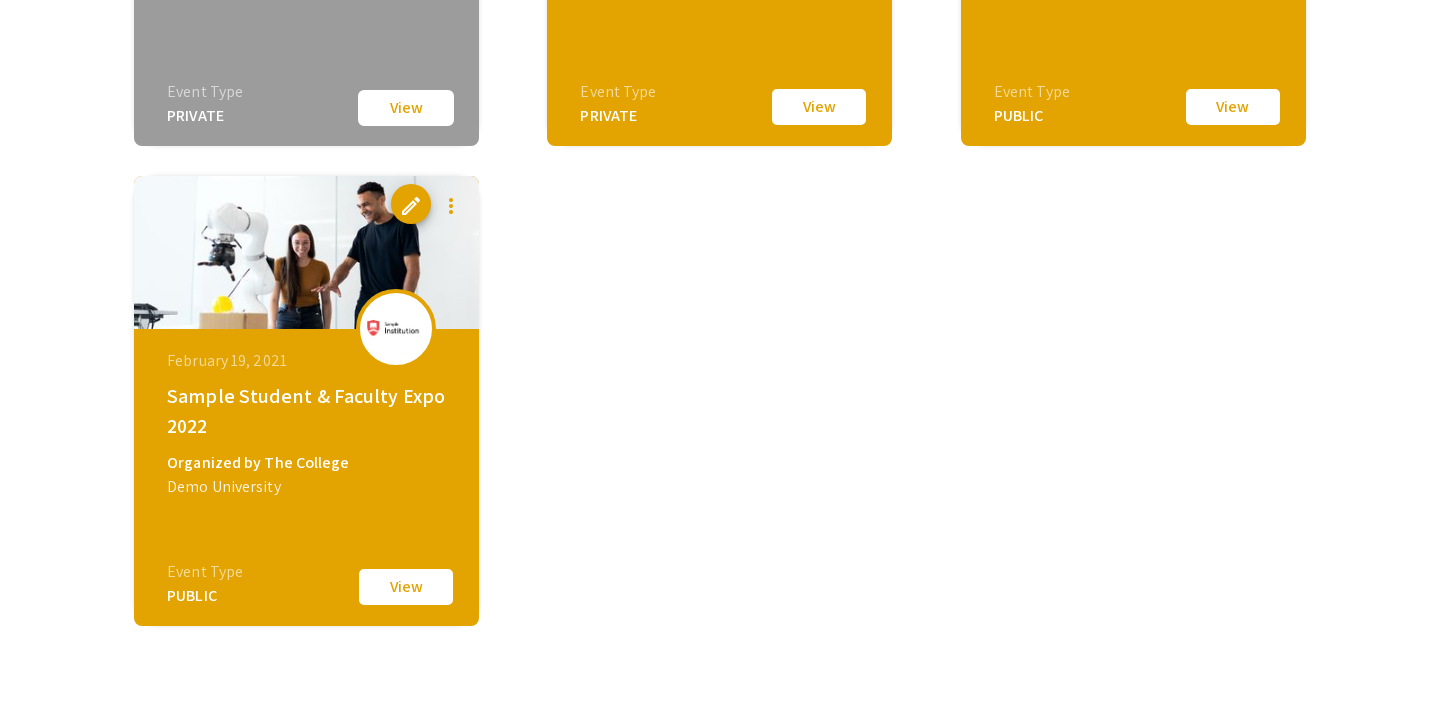 scroll, scrollTop: 1540, scrollLeft: 0, axis: vertical 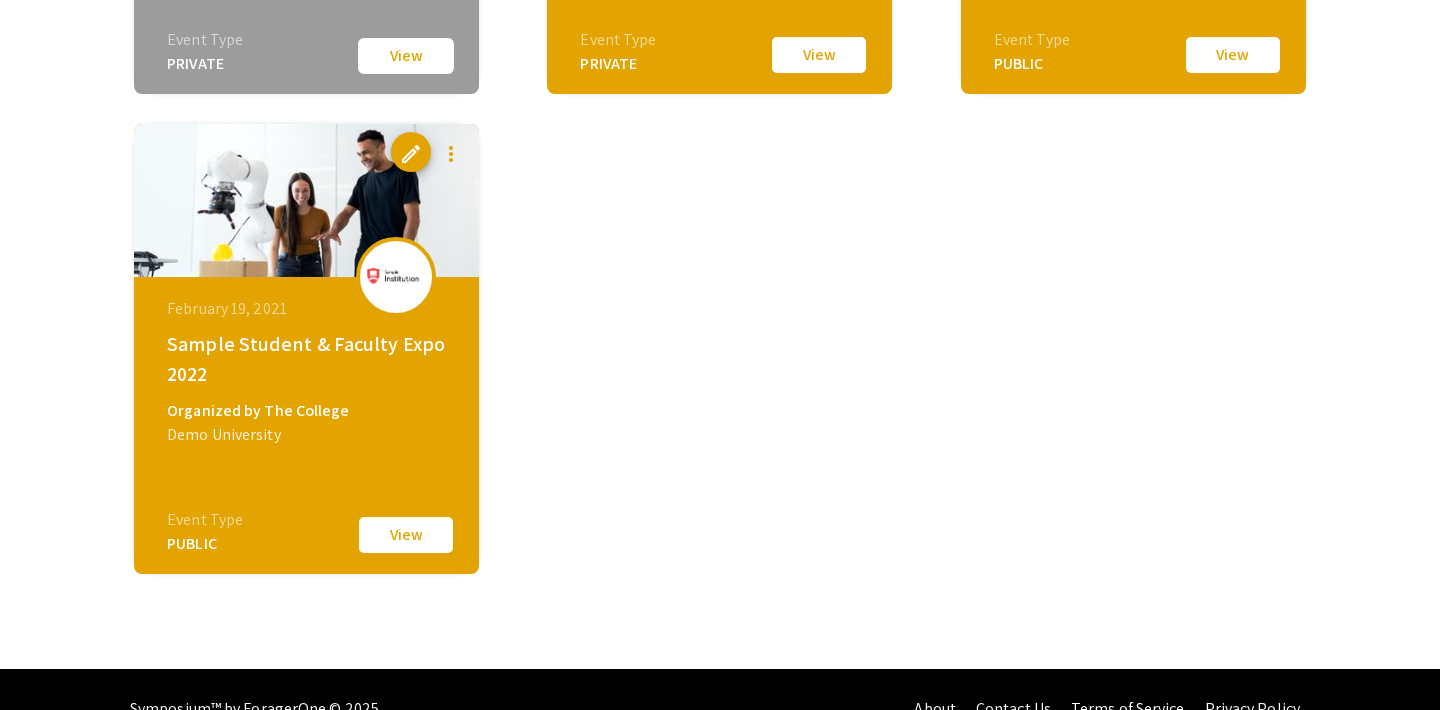 click on "View" 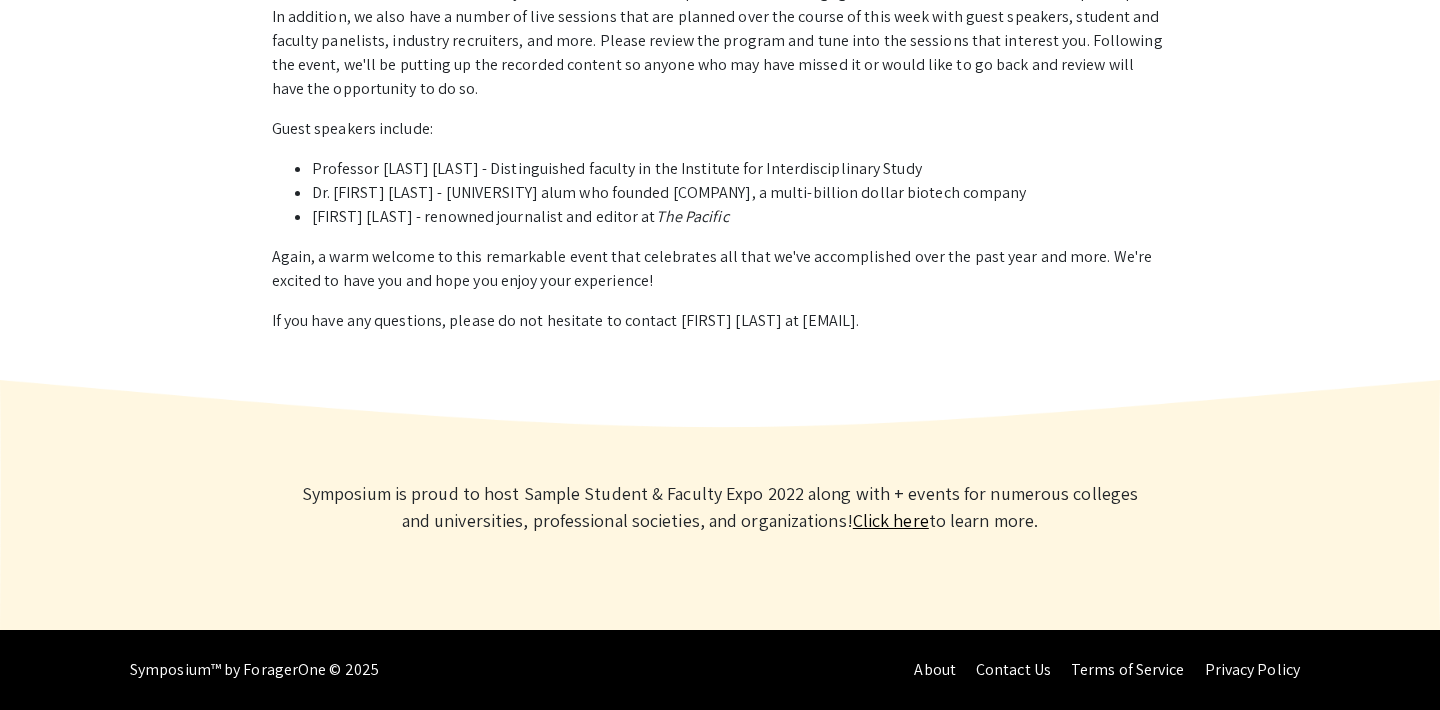 scroll, scrollTop: 0, scrollLeft: 0, axis: both 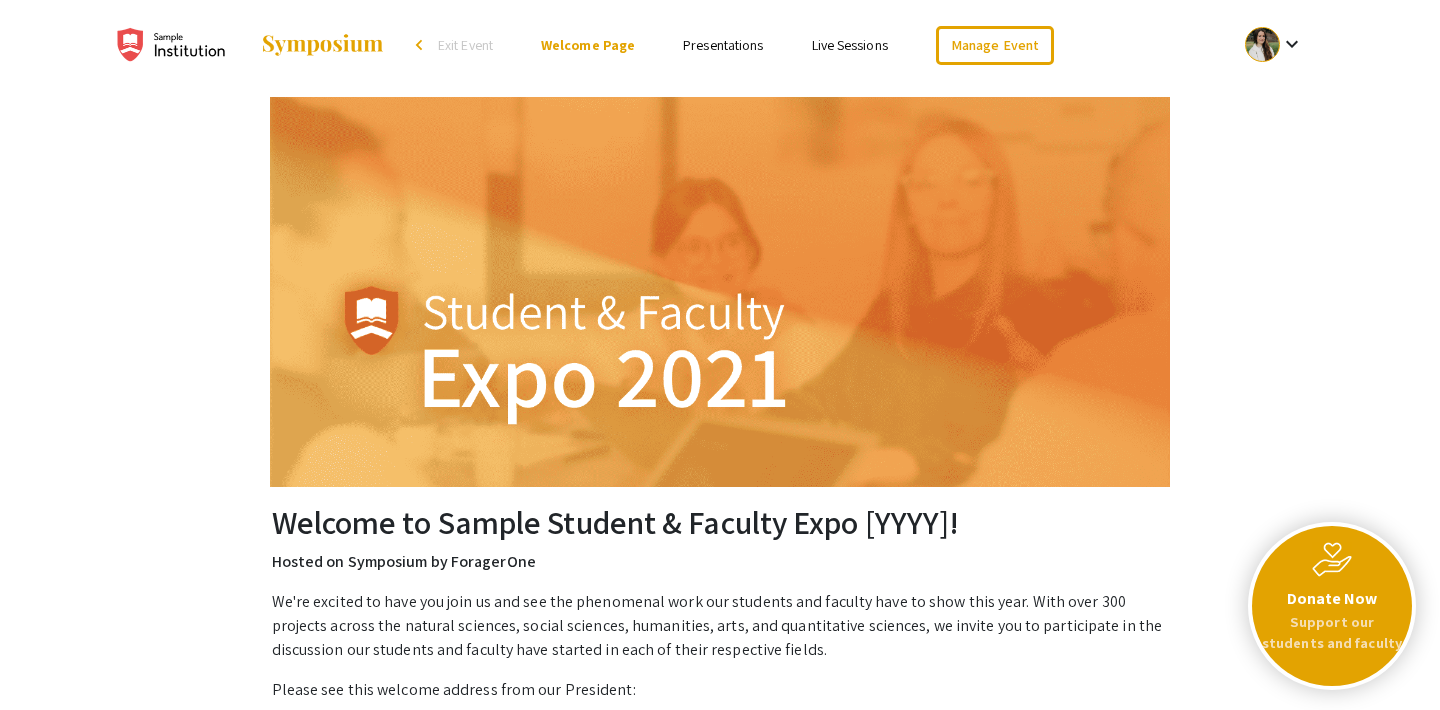 click on "Live Sessions" at bounding box center (850, 45) 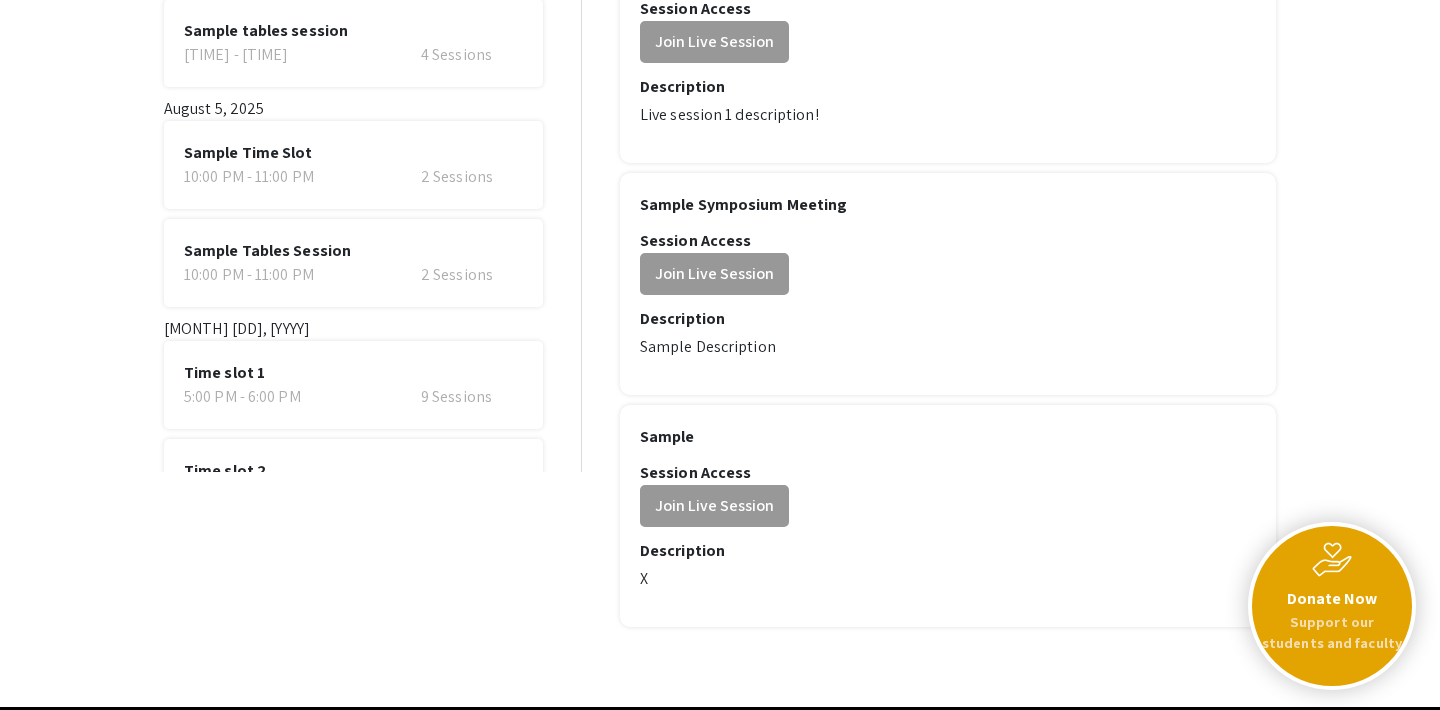 scroll, scrollTop: 280, scrollLeft: 0, axis: vertical 